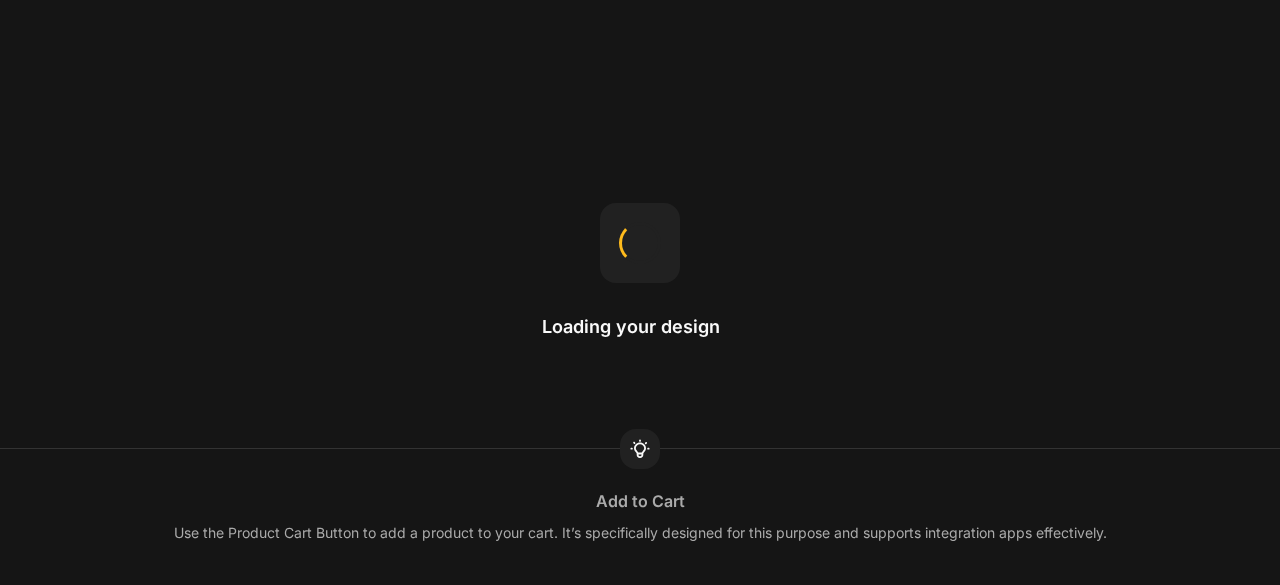 scroll, scrollTop: 0, scrollLeft: 0, axis: both 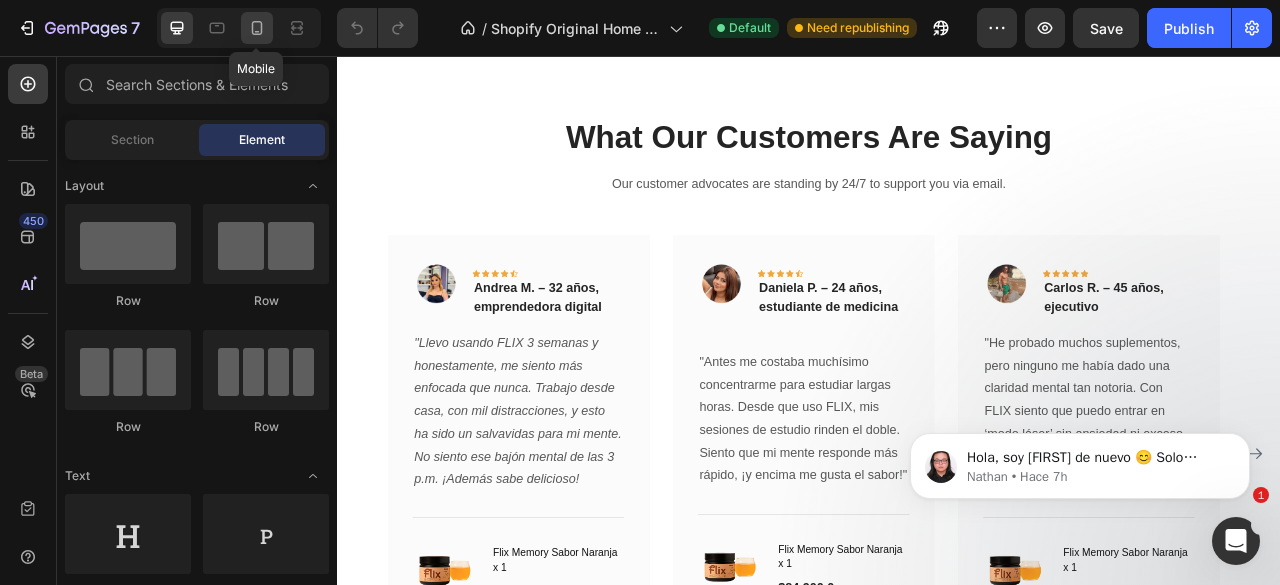 click 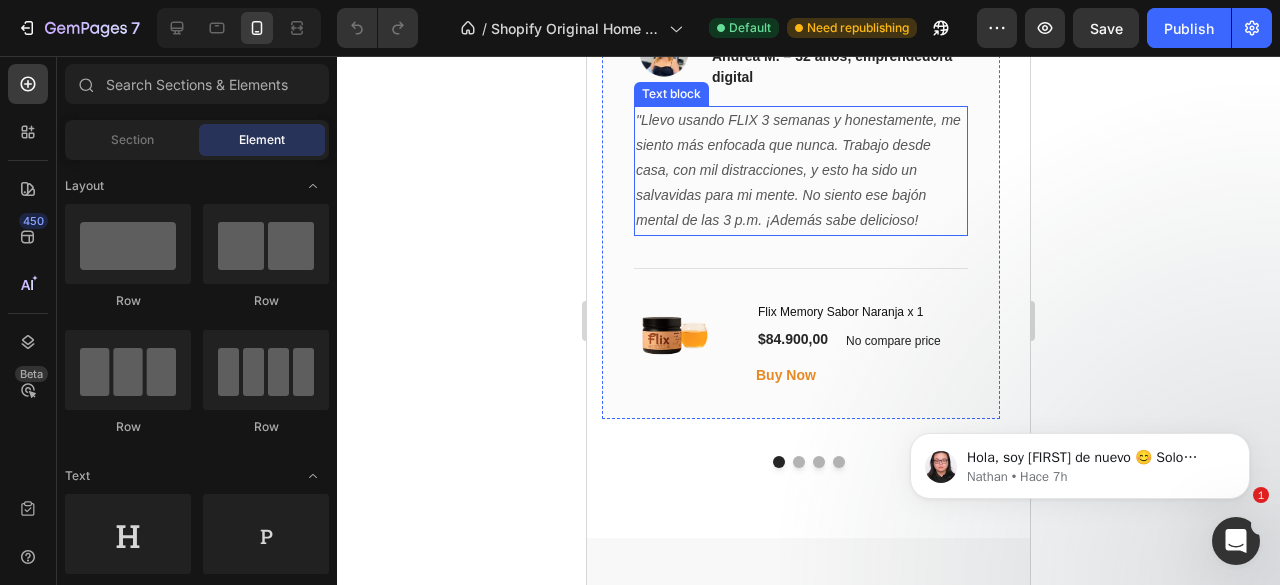 scroll, scrollTop: 2000, scrollLeft: 0, axis: vertical 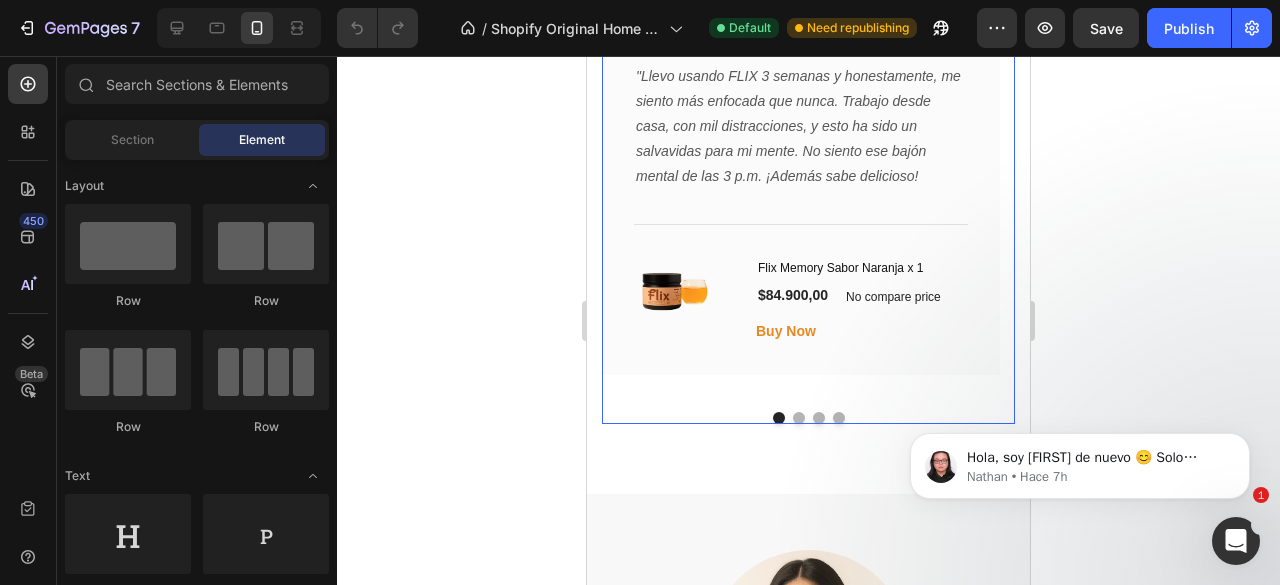 click at bounding box center [799, 418] 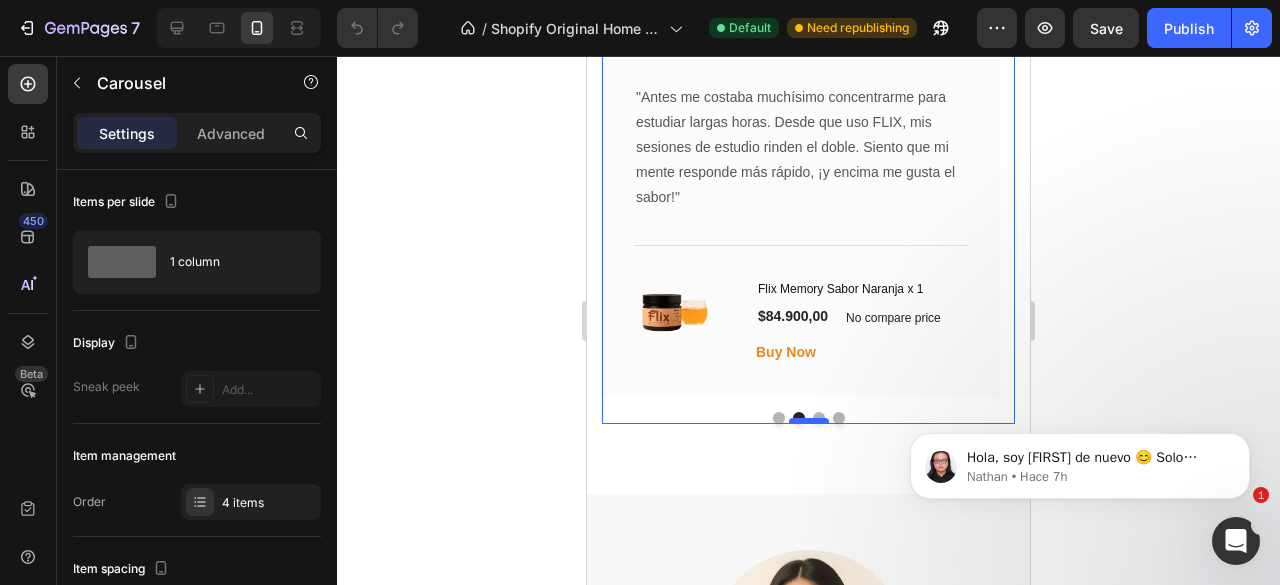 click at bounding box center [809, 421] 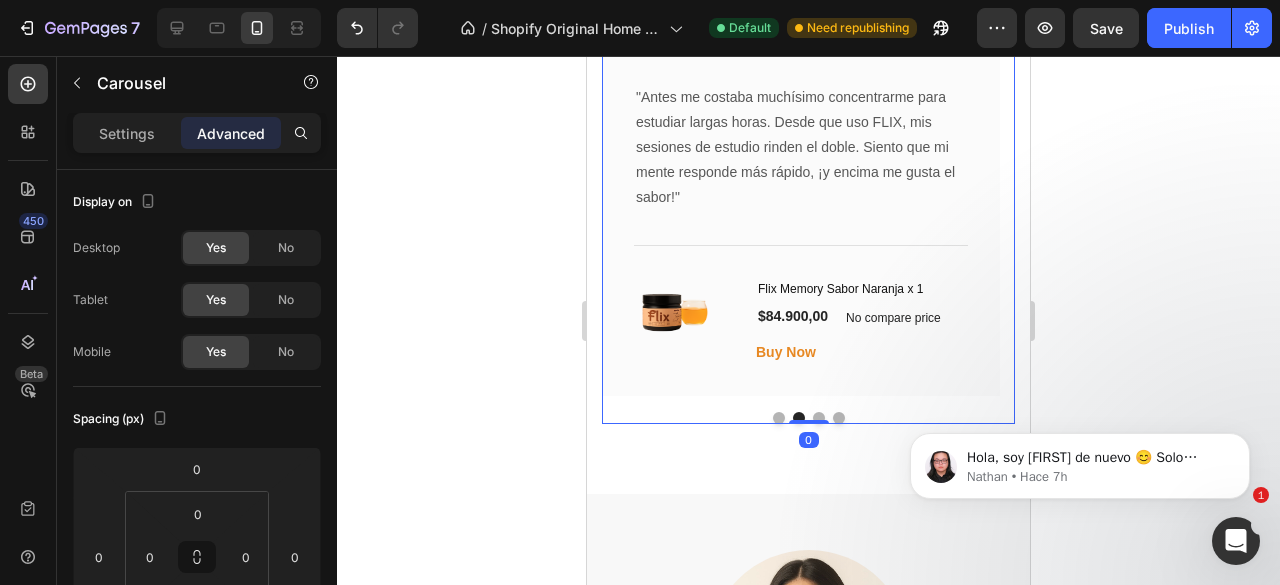 click at bounding box center (819, 418) 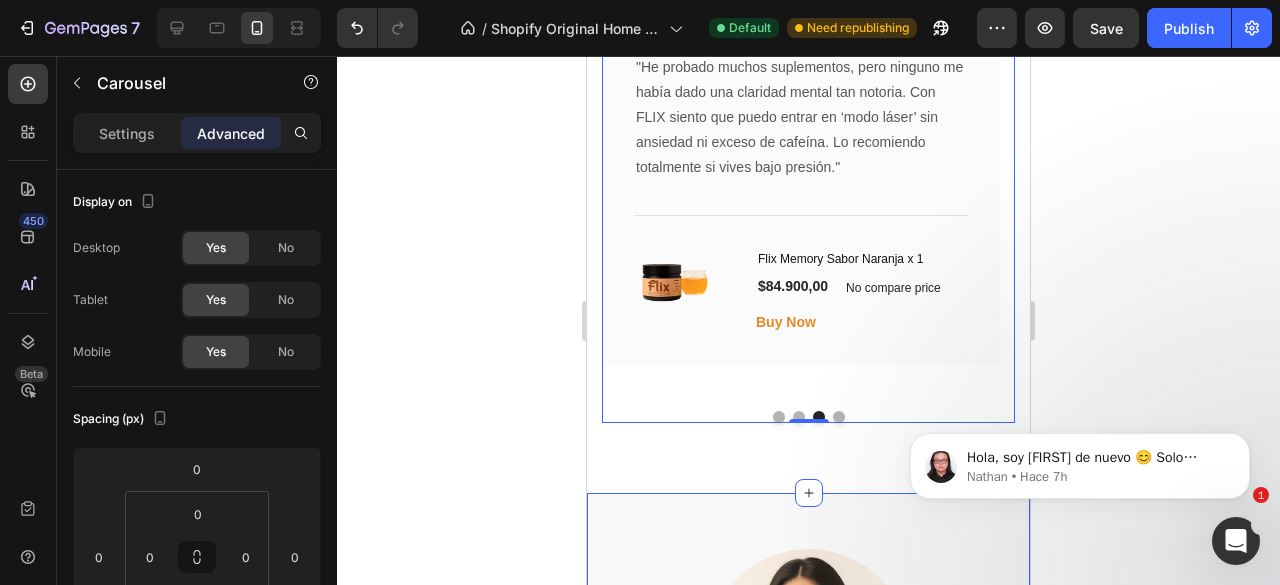 scroll, scrollTop: 2100, scrollLeft: 0, axis: vertical 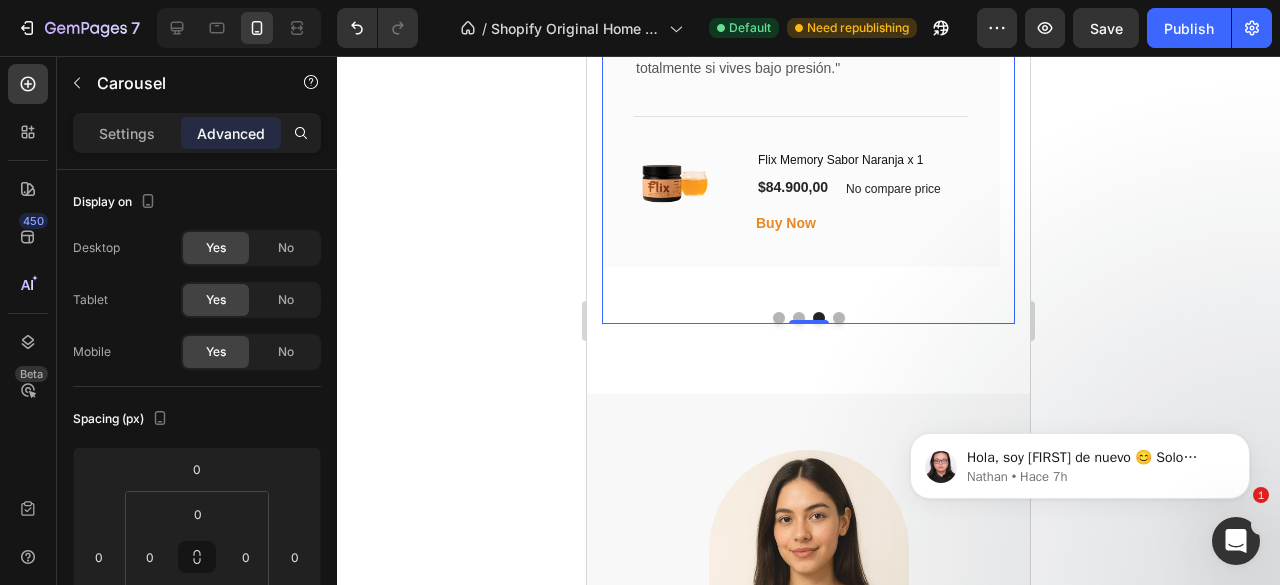 click at bounding box center [839, 318] 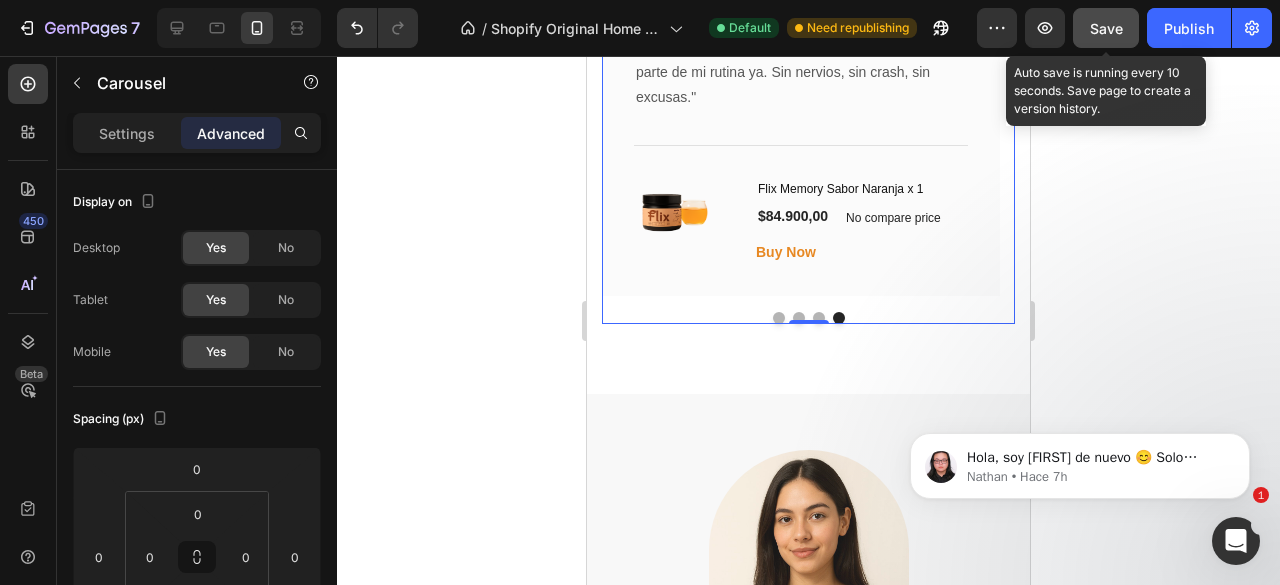 click on "Save" at bounding box center [1106, 28] 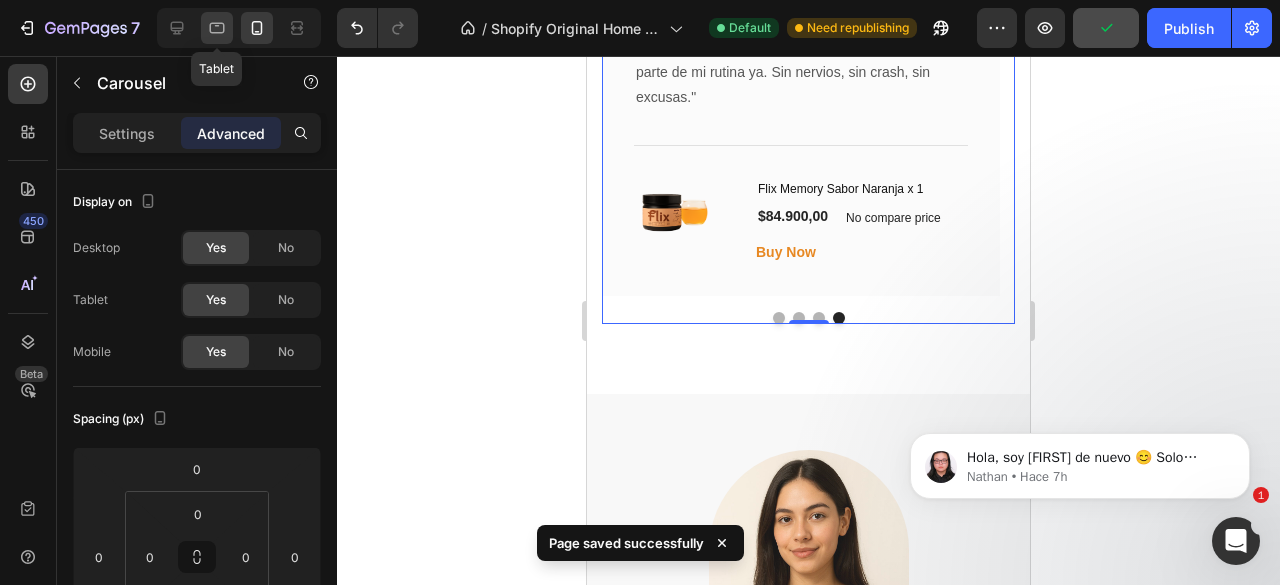 click 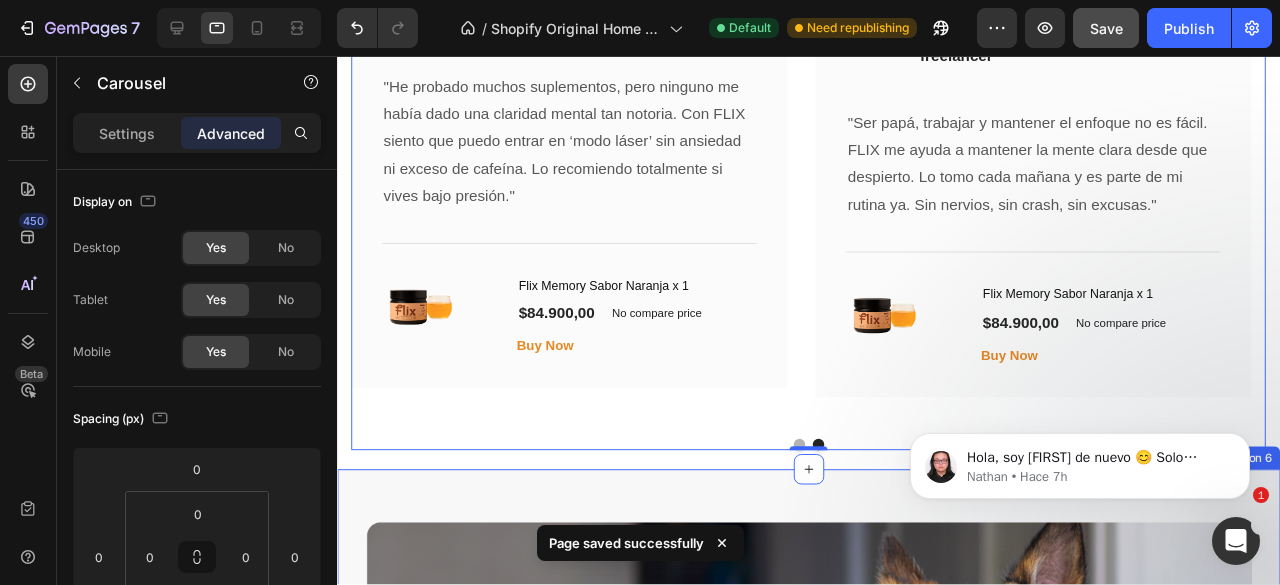 scroll, scrollTop: 1968, scrollLeft: 0, axis: vertical 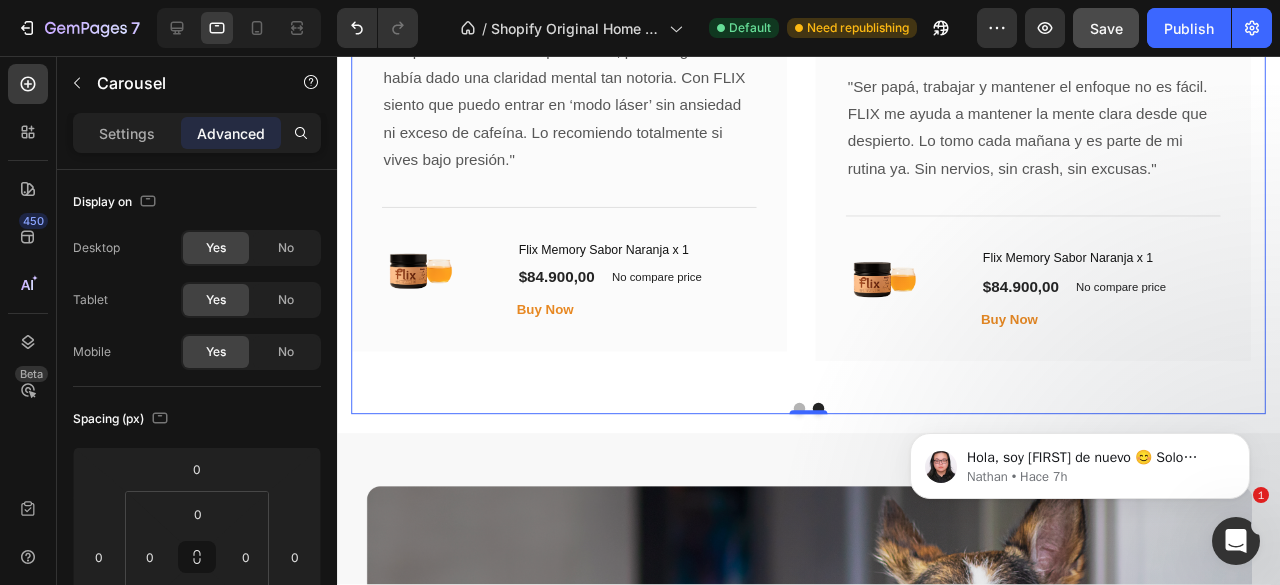click at bounding box center (833, 427) 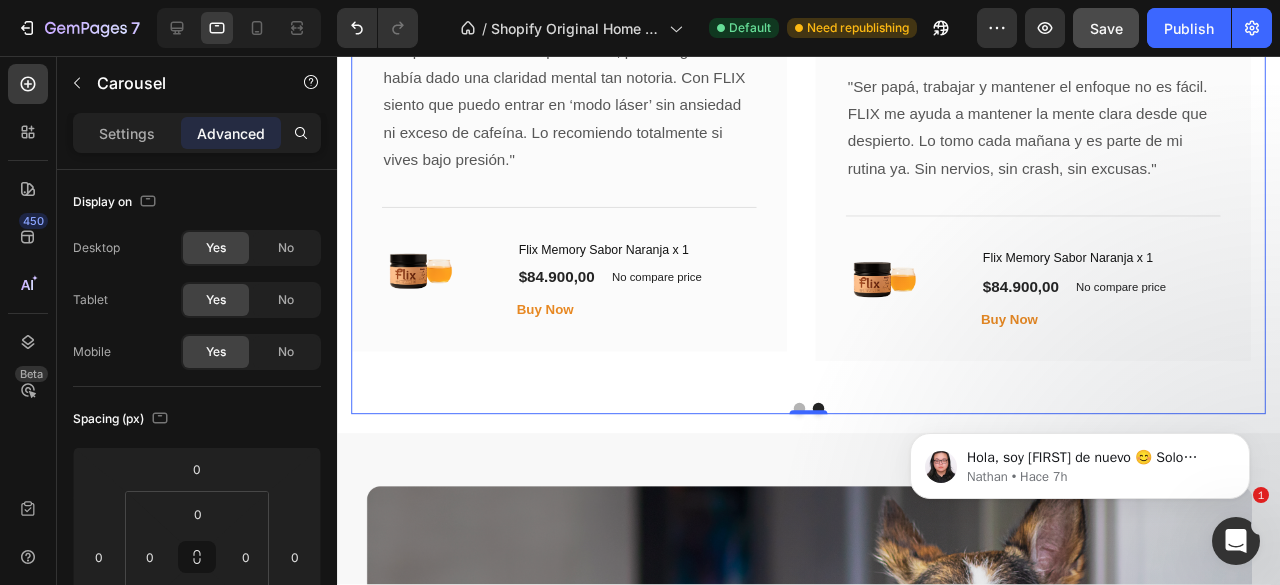 click at bounding box center [823, 427] 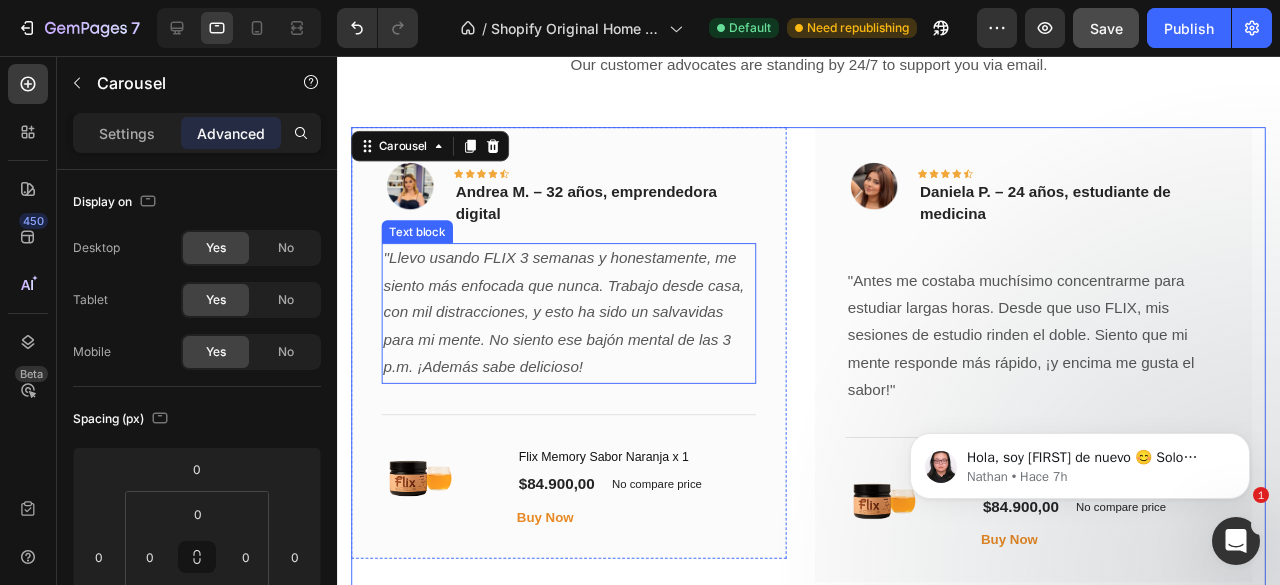 scroll, scrollTop: 1868, scrollLeft: 0, axis: vertical 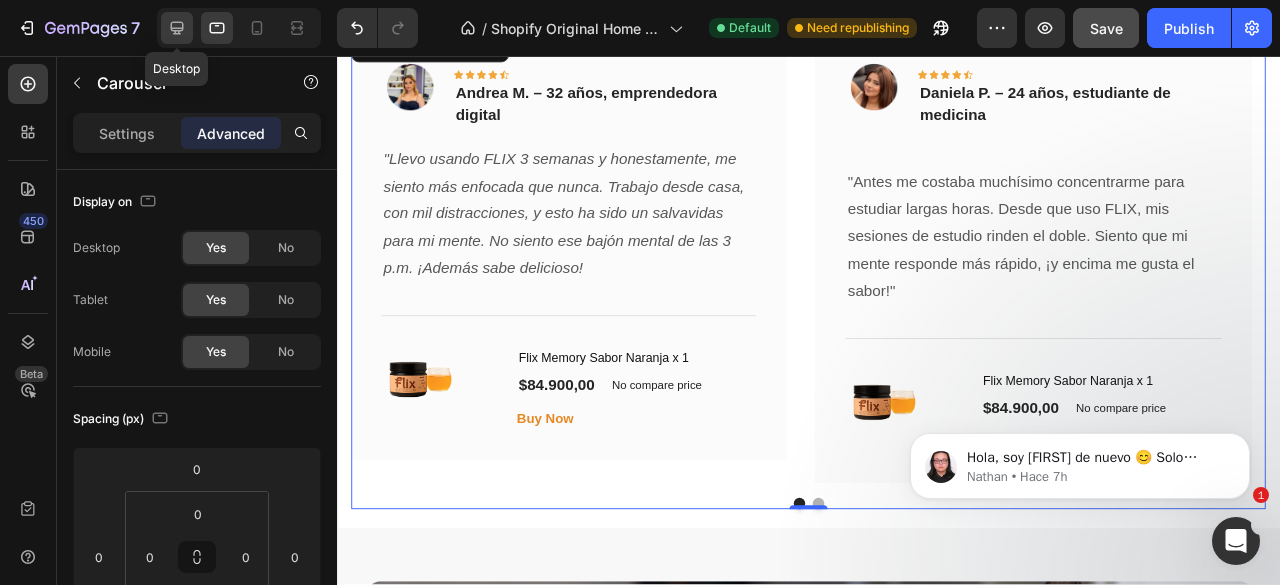 click 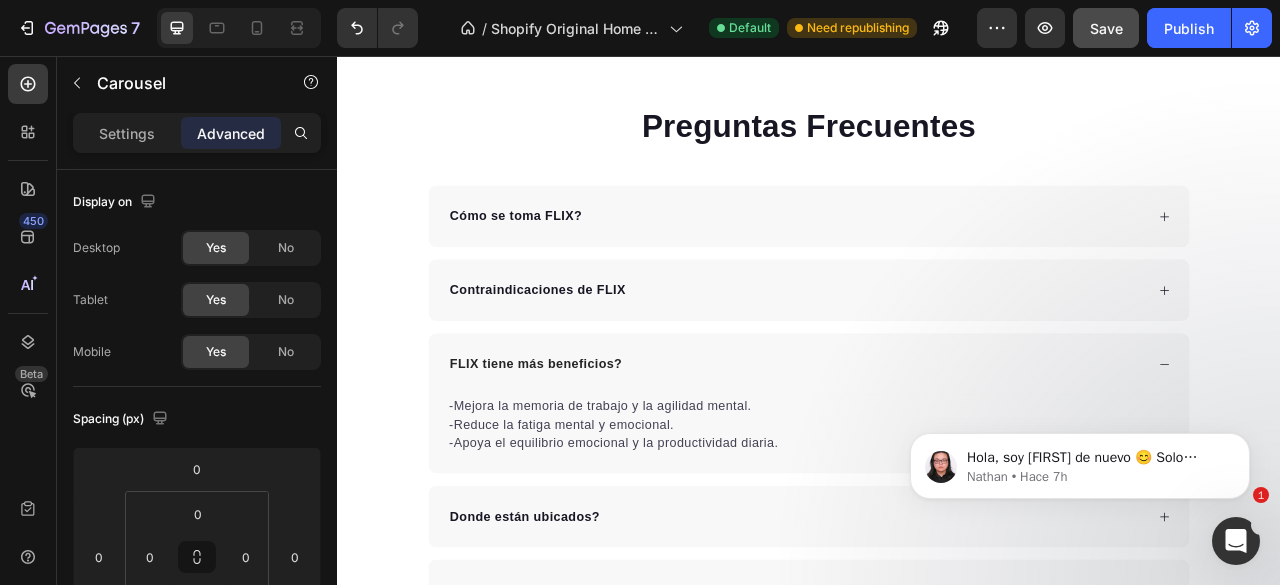 scroll, scrollTop: 5257, scrollLeft: 0, axis: vertical 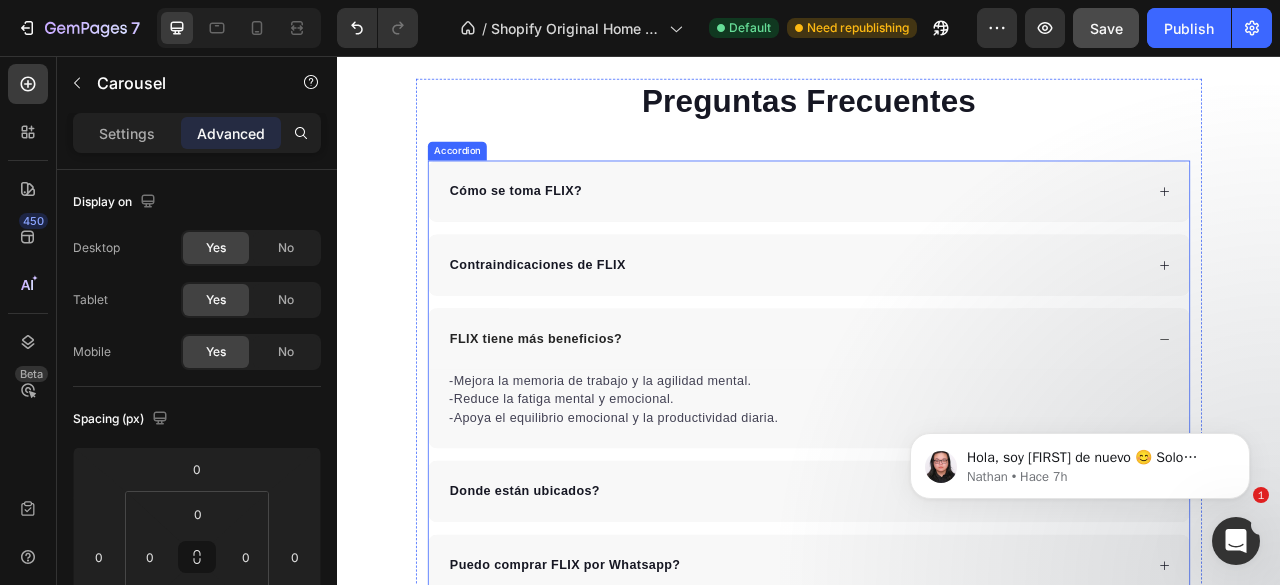 click on "Cómo se toma FLIX?" at bounding box center (921, 228) 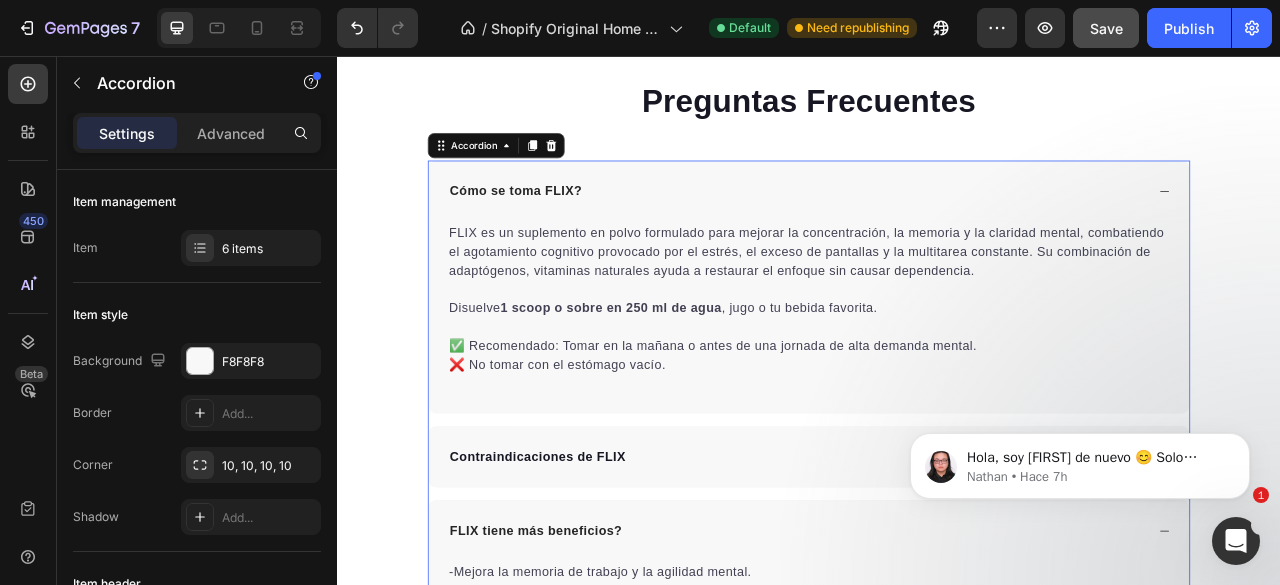 click on "Cómo se toma FLIX?" at bounding box center (921, 228) 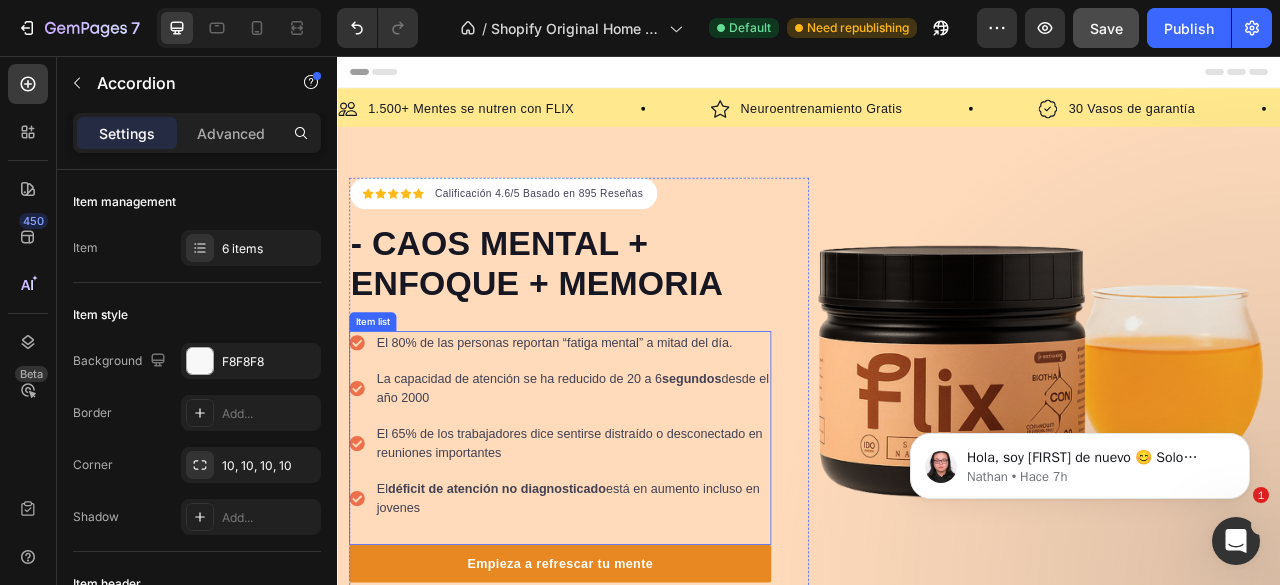 scroll, scrollTop: 300, scrollLeft: 0, axis: vertical 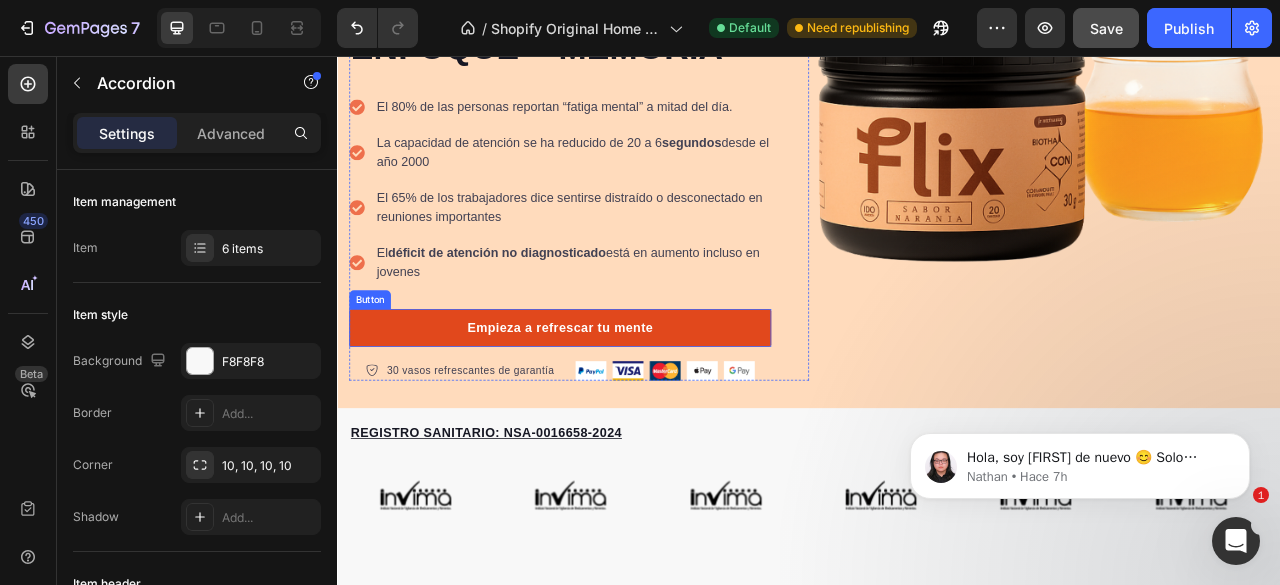 click on "Empieza a refrescar tu mente" at bounding box center [620, 402] 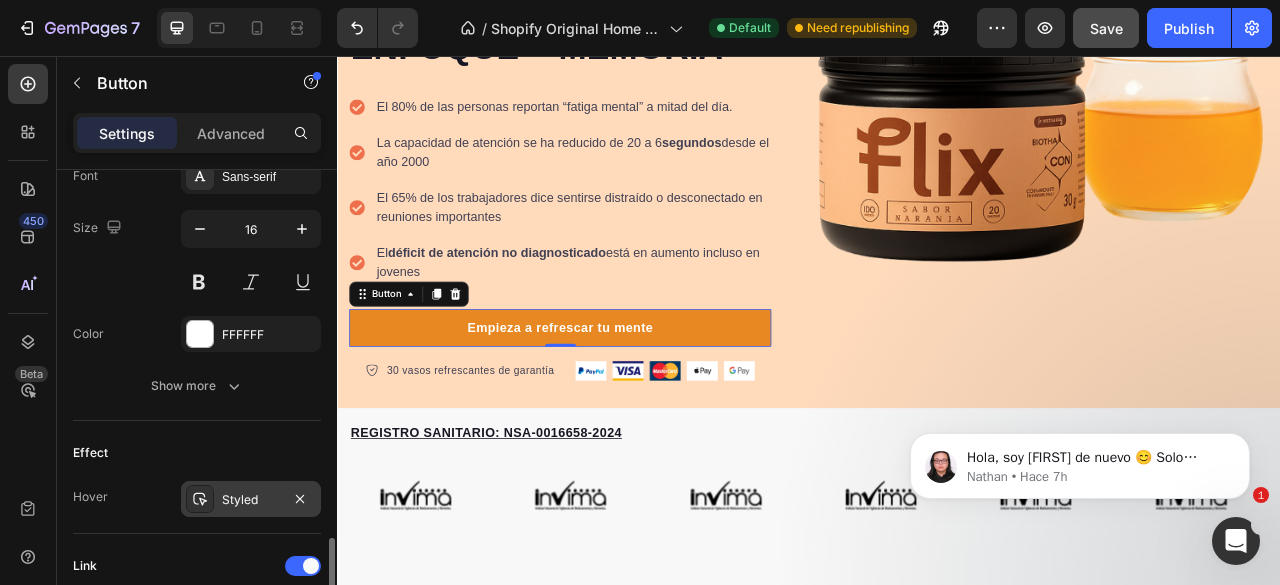 scroll, scrollTop: 1113, scrollLeft: 0, axis: vertical 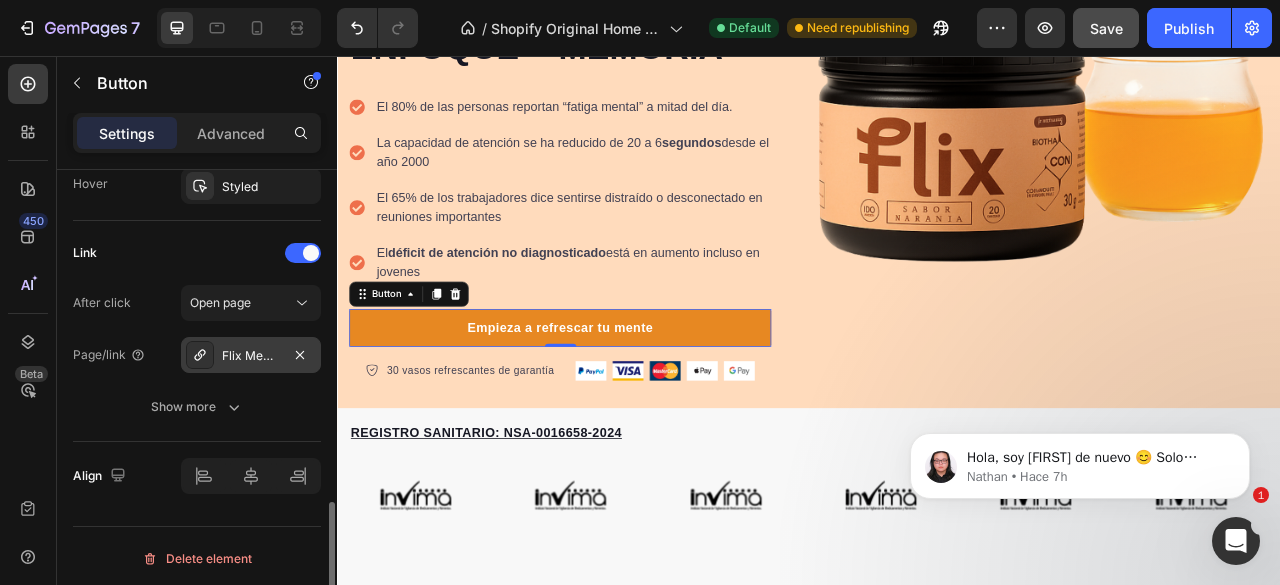 click on "Flix Memory Sabor Naranja x 1" at bounding box center [251, 355] 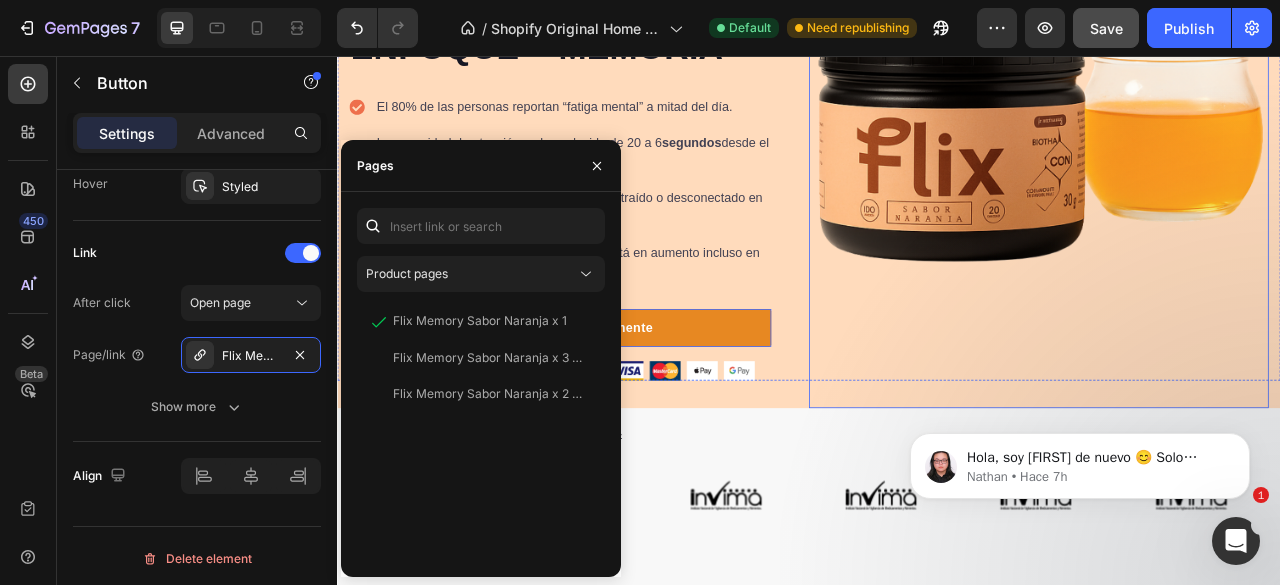 click at bounding box center [1228, 140] 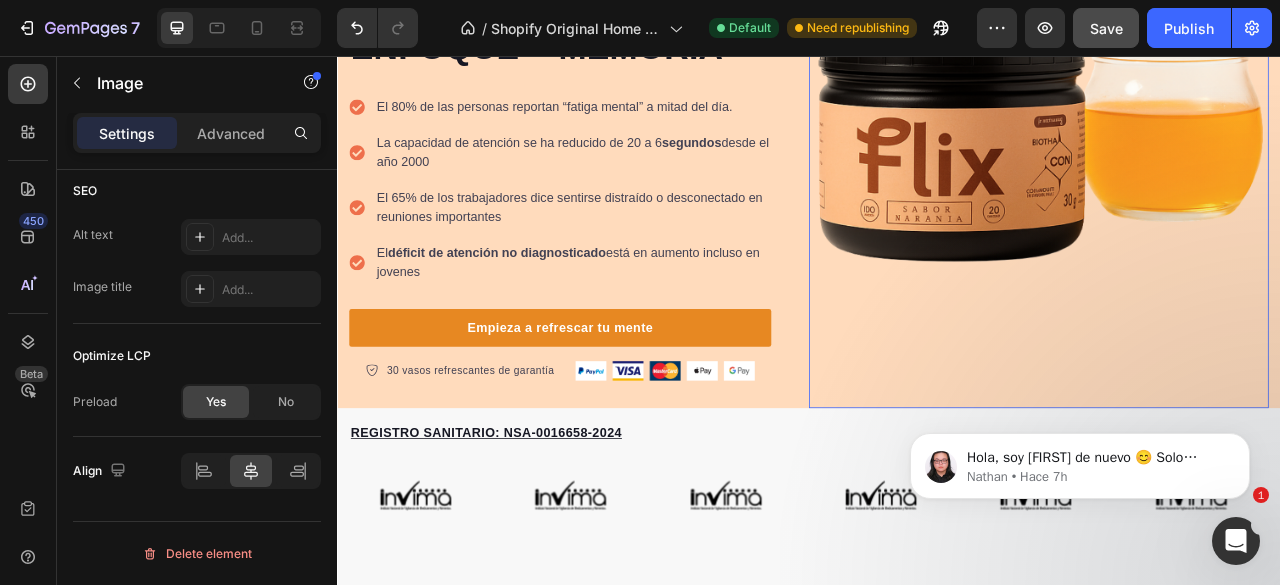 scroll, scrollTop: 0, scrollLeft: 0, axis: both 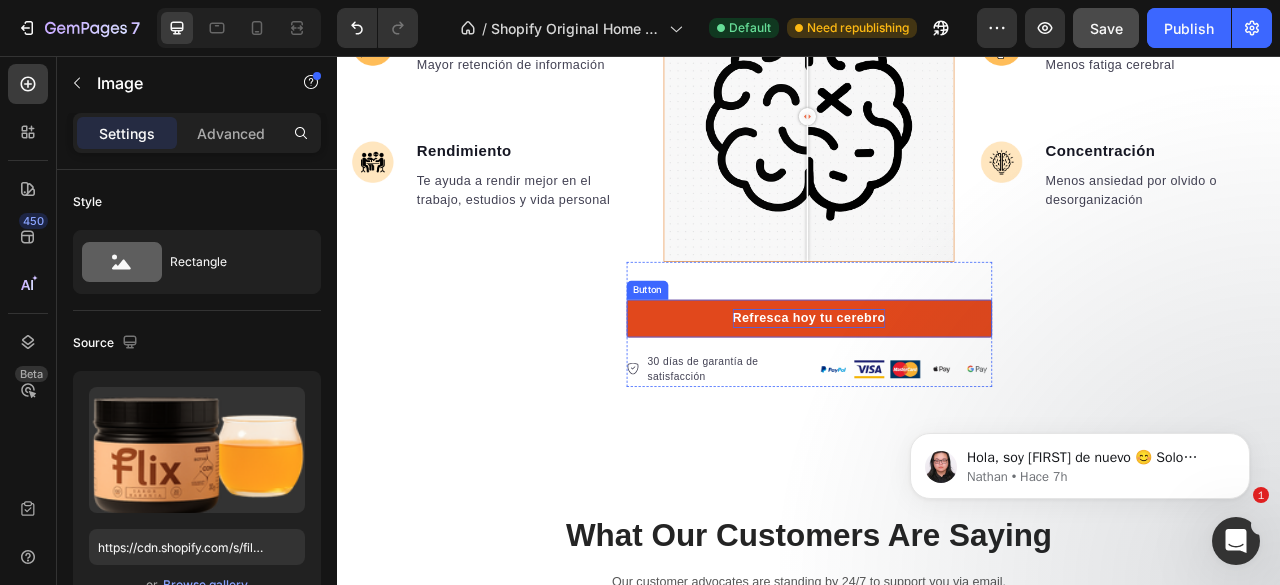 click on "Refresca hoy tu cerebro" at bounding box center (937, 390) 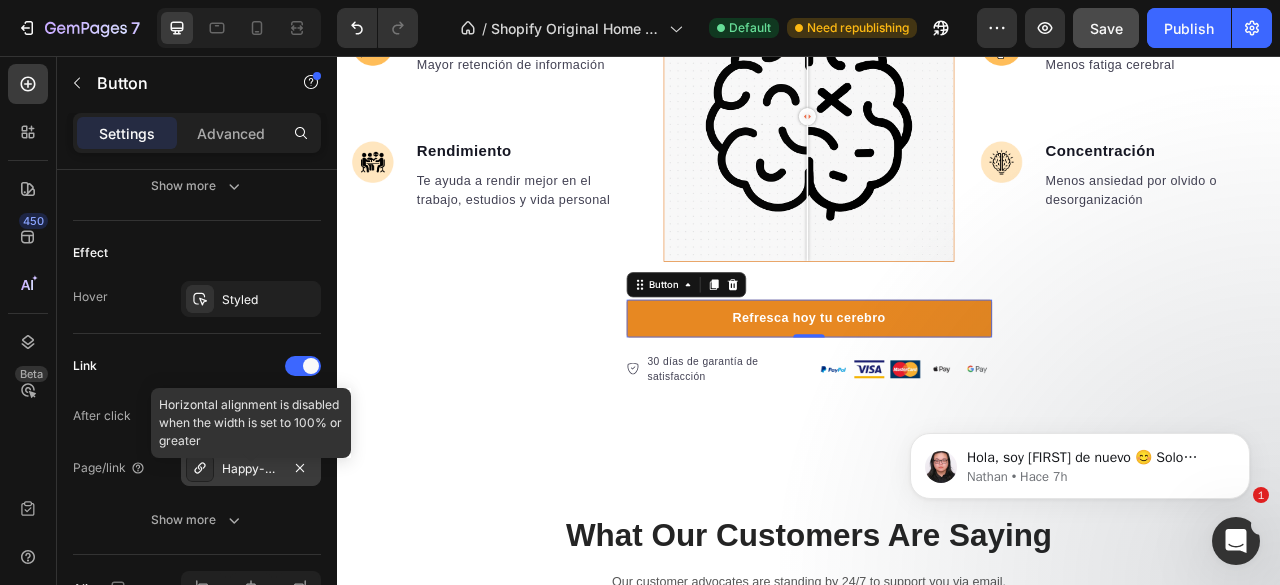 scroll, scrollTop: 1100, scrollLeft: 0, axis: vertical 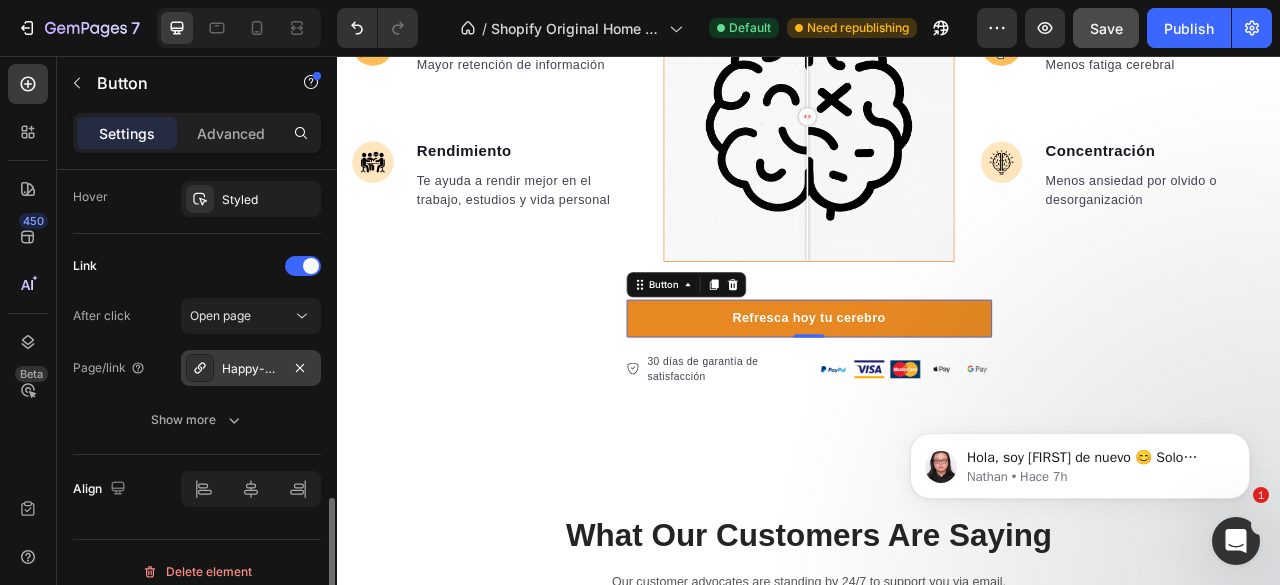 click on "Happy-dog-bites" at bounding box center (251, 369) 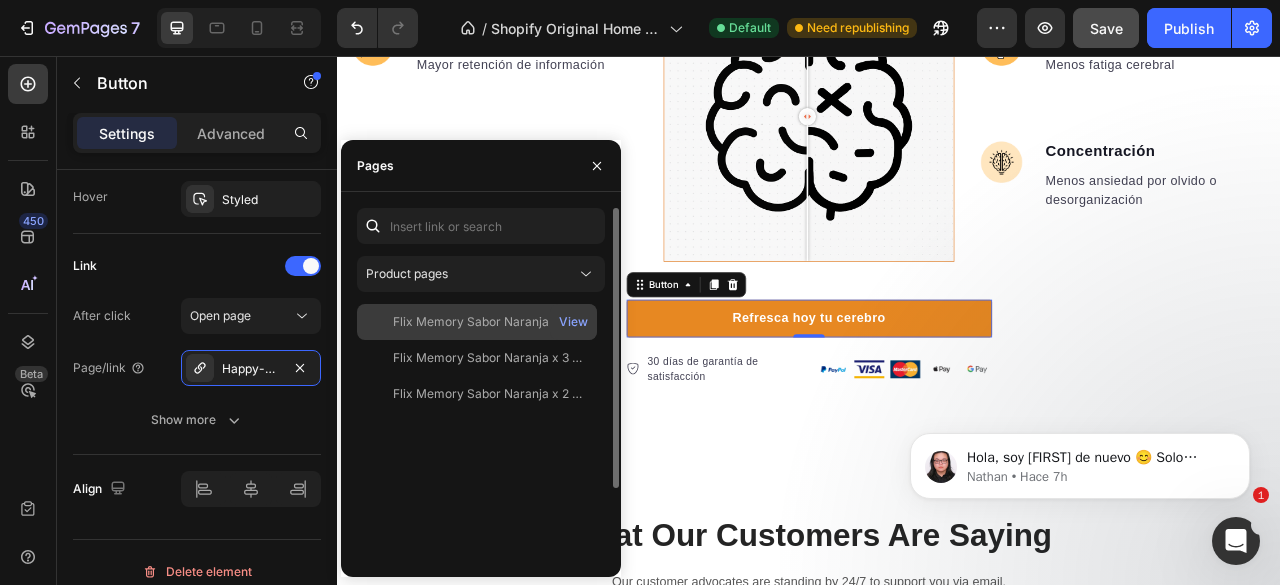 click on "Flix Memory Sabor Naranja x 1" 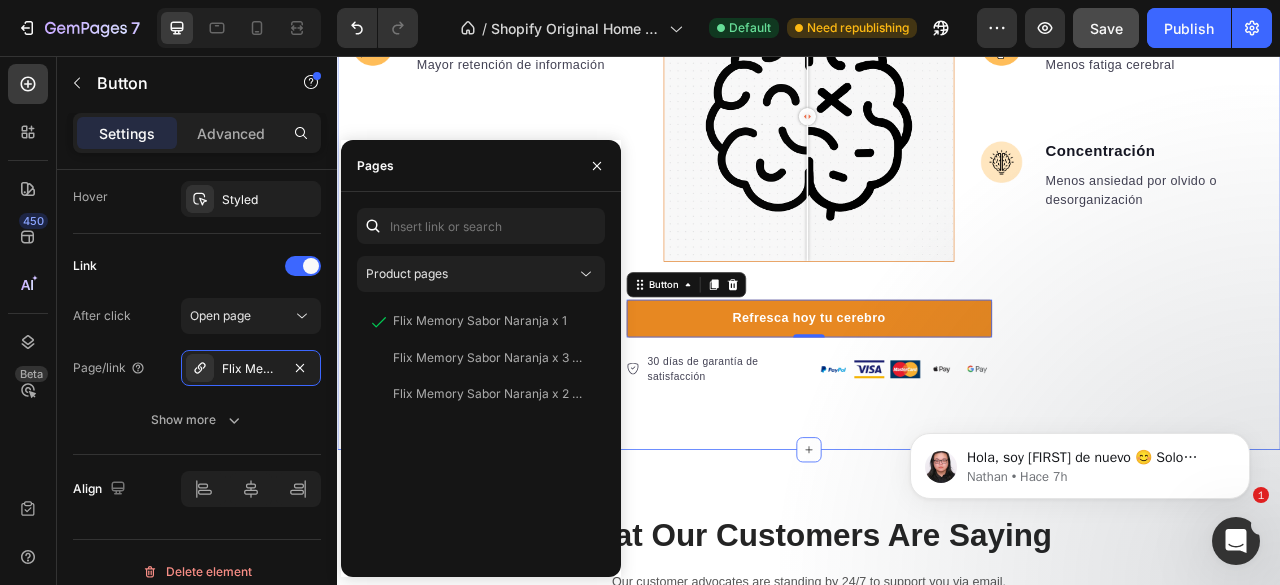 click on "Image Enfoque Text block Mayor retención de información Text block Image Rendimiento Text block Te ayuda a rendir mejor en el trabajo, estudios y vida personal Text block Advanced list Image Comparison Image Cerebro feliz Text block Menos fatiga cerebral Text block Image Concentración Text block Menos ansiedad por olvido o desorganización Text block Advanced list Row Row Image Enfoque Text block Mayor retención de información Text block Image Rendimiento Text block Te ayuda a rendir mejor en el trabajo, estudios y vida personal Text block Advanced list Image Cerebro feliz Text block Menos fatiga cerebral Text block Image Concentración Text block Menos ansiedad por olvido o desorganización Text block Advanced list Row Refresca hoy tu cerebro   Button   0
30 días de garantía de satisfacción Item list Image Row Row Section 4" at bounding box center (937, 212) 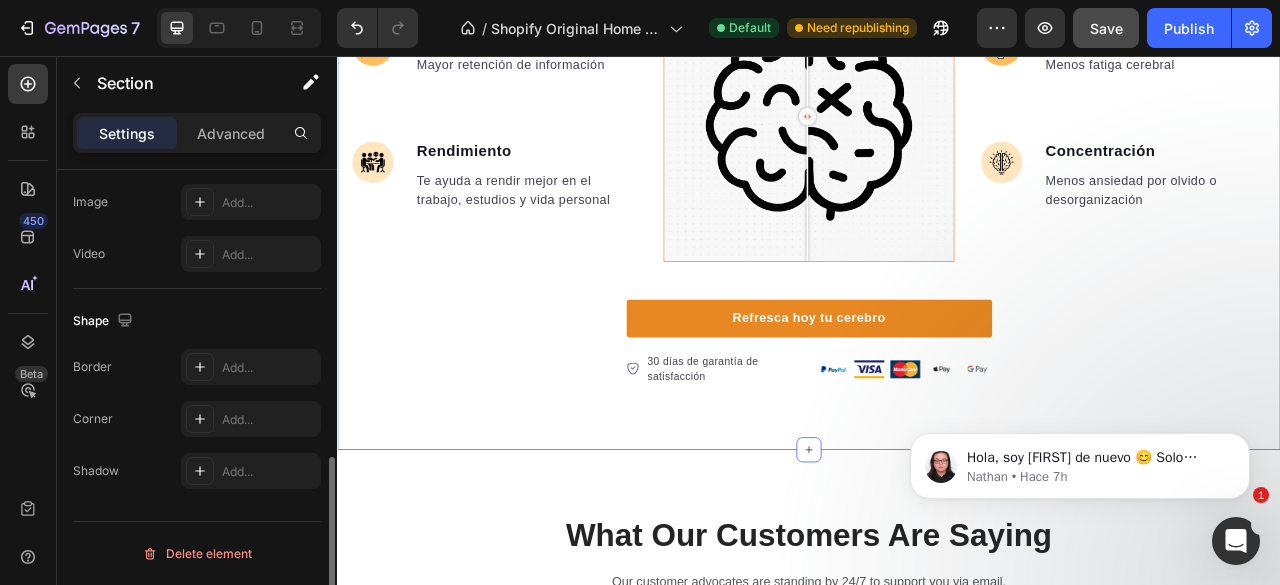 scroll, scrollTop: 0, scrollLeft: 0, axis: both 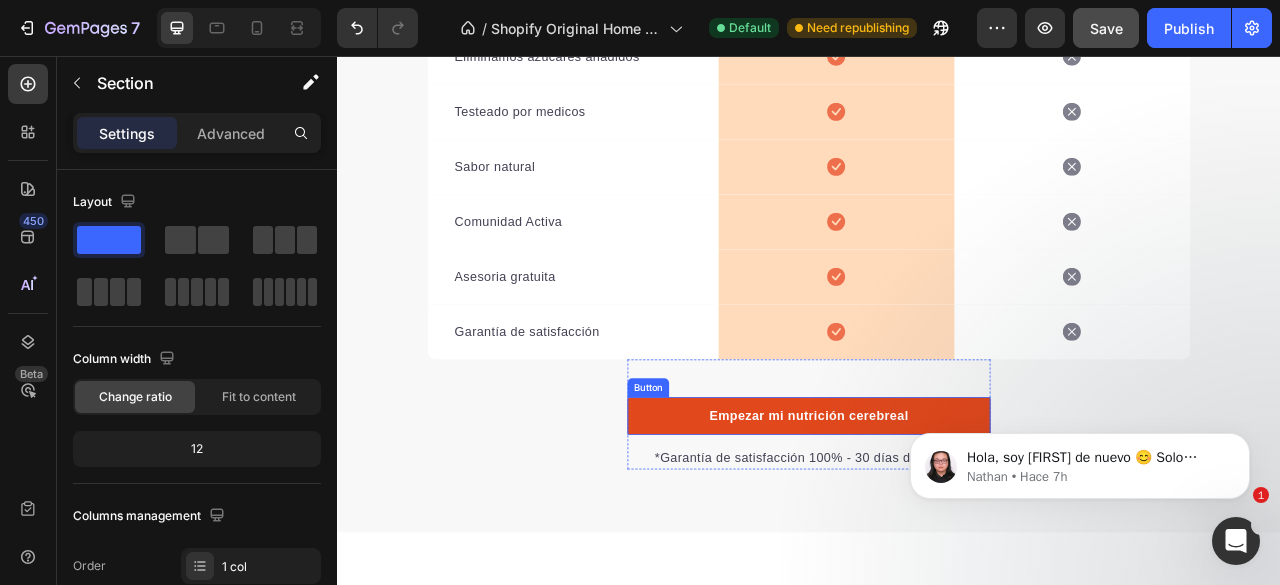 click on "Empezar mi nutrición cerebreal" at bounding box center (937, 514) 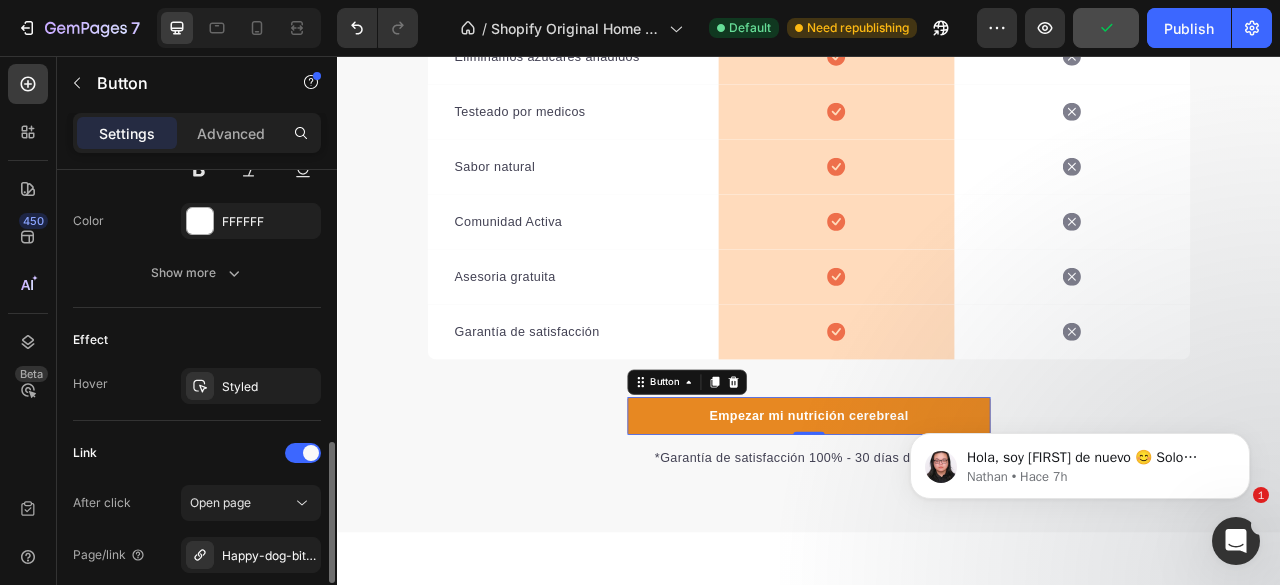 scroll, scrollTop: 1113, scrollLeft: 0, axis: vertical 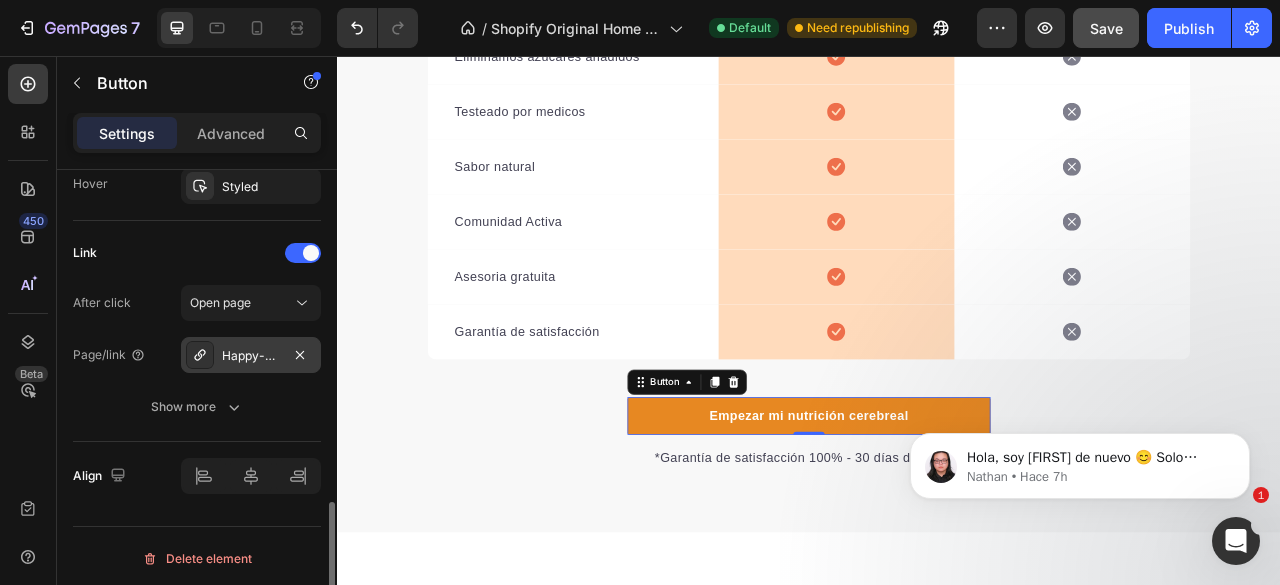 click on "Happy-dog-bites" at bounding box center (251, 356) 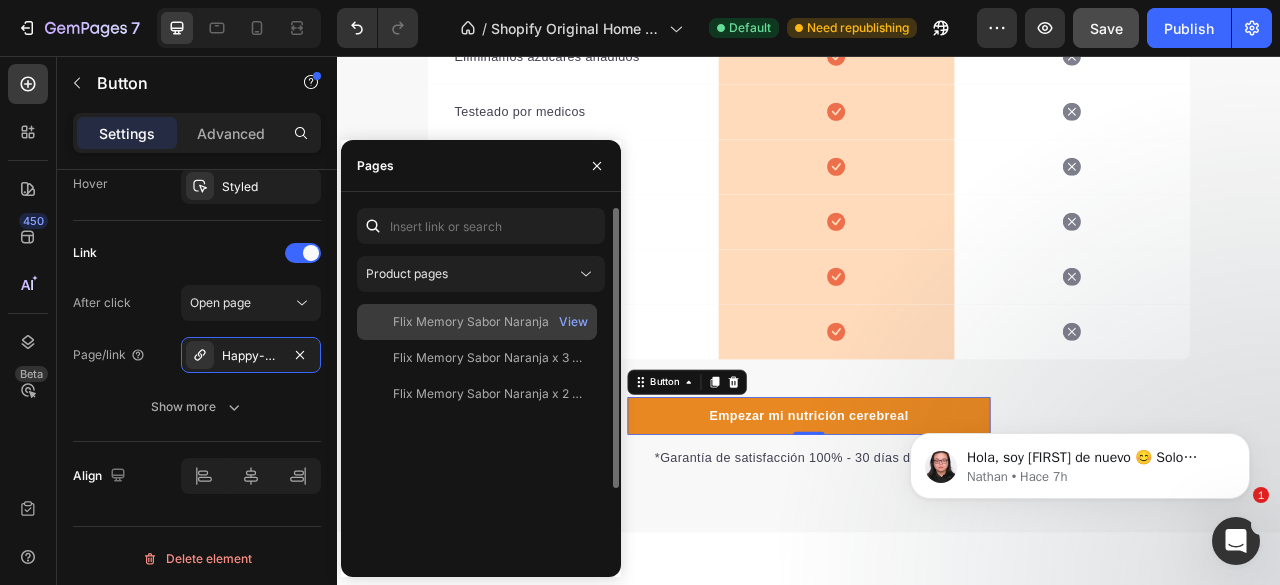 click on "Flix Memory Sabor Naranja x 1" 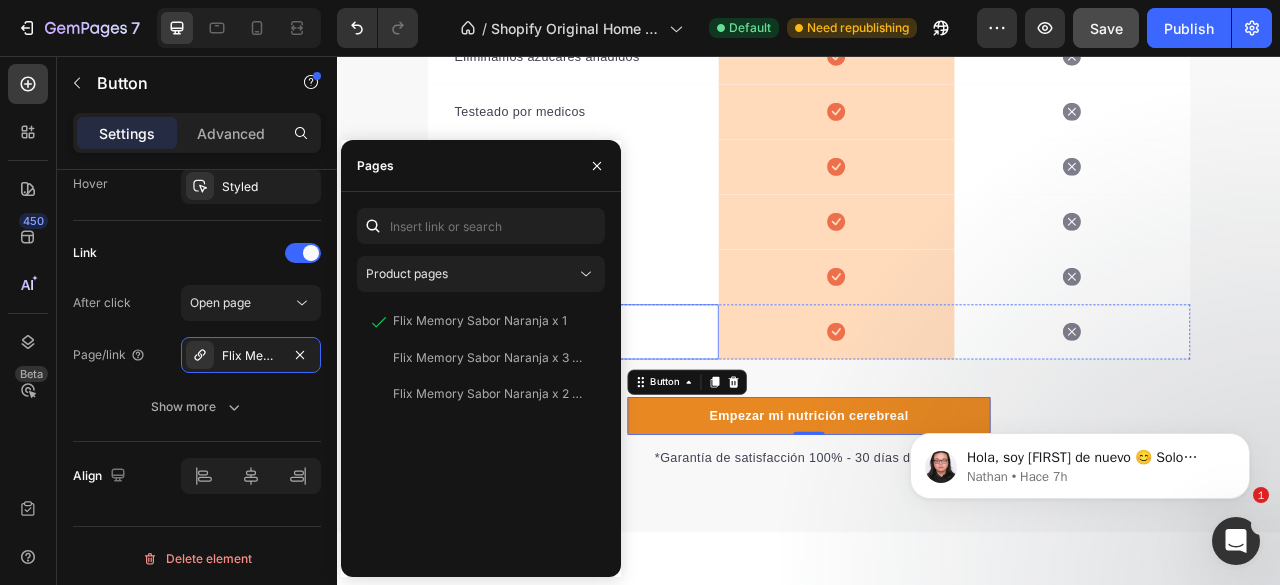 click on "Asesoria gratuita" at bounding box center [637, 337] 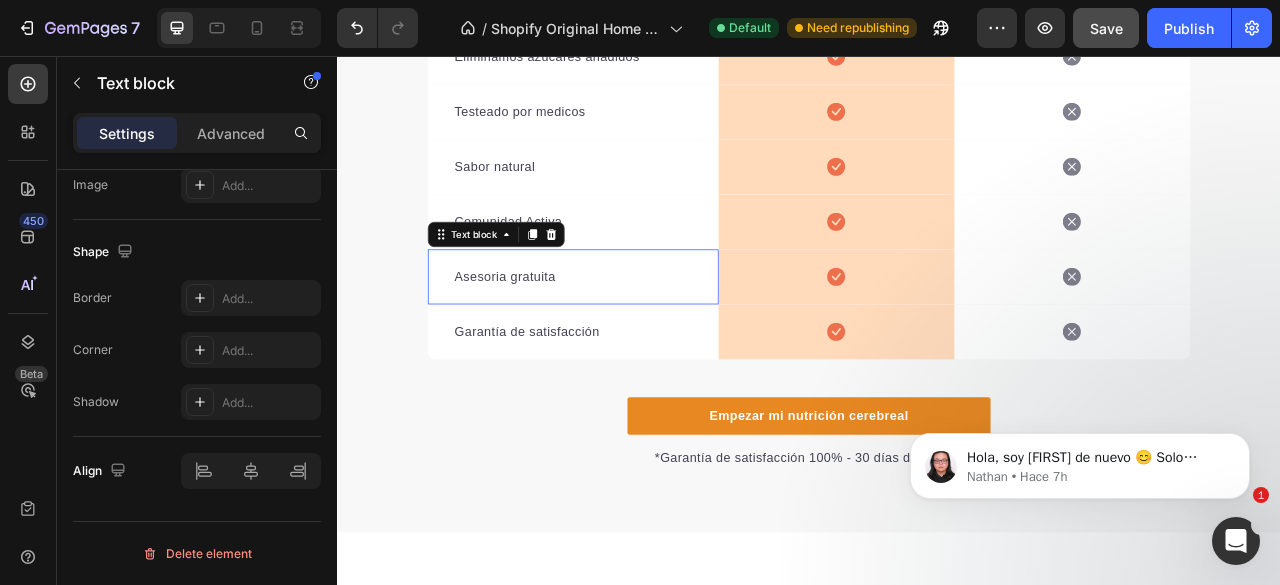 scroll, scrollTop: 0, scrollLeft: 0, axis: both 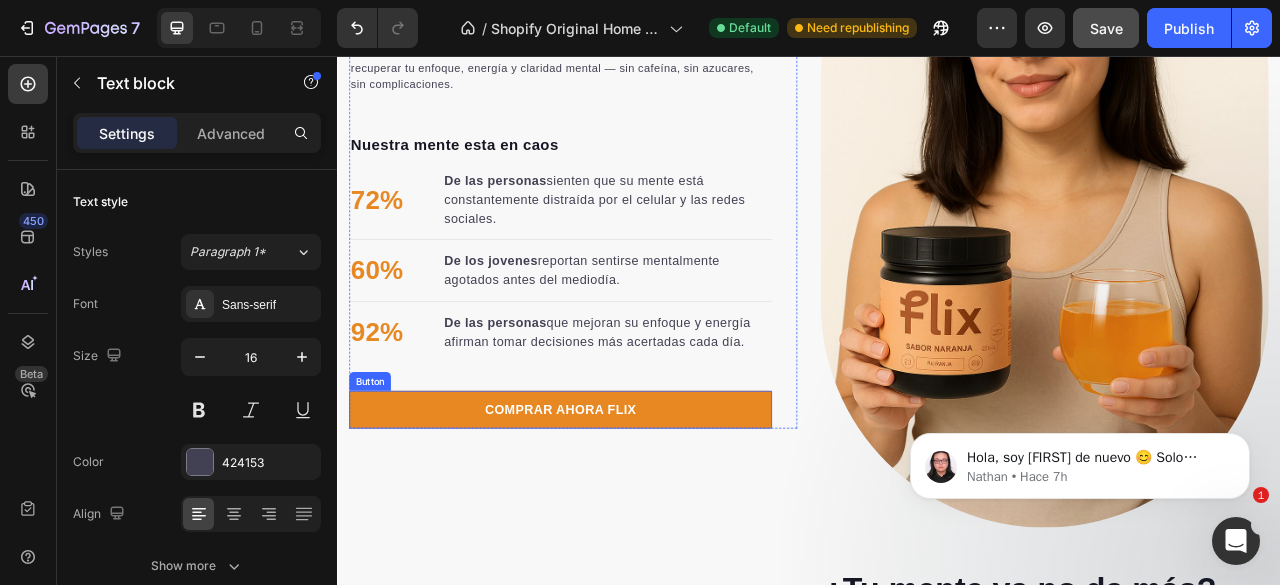 click on "COMPRAR AHORA FLIX" at bounding box center (621, 506) 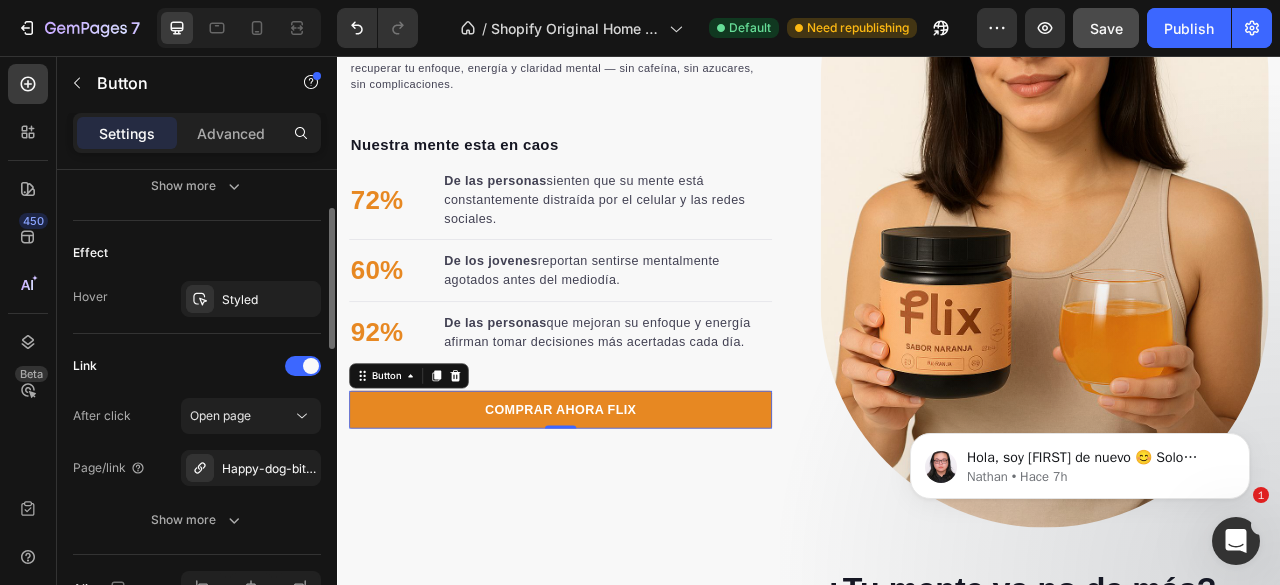 scroll, scrollTop: 1100, scrollLeft: 0, axis: vertical 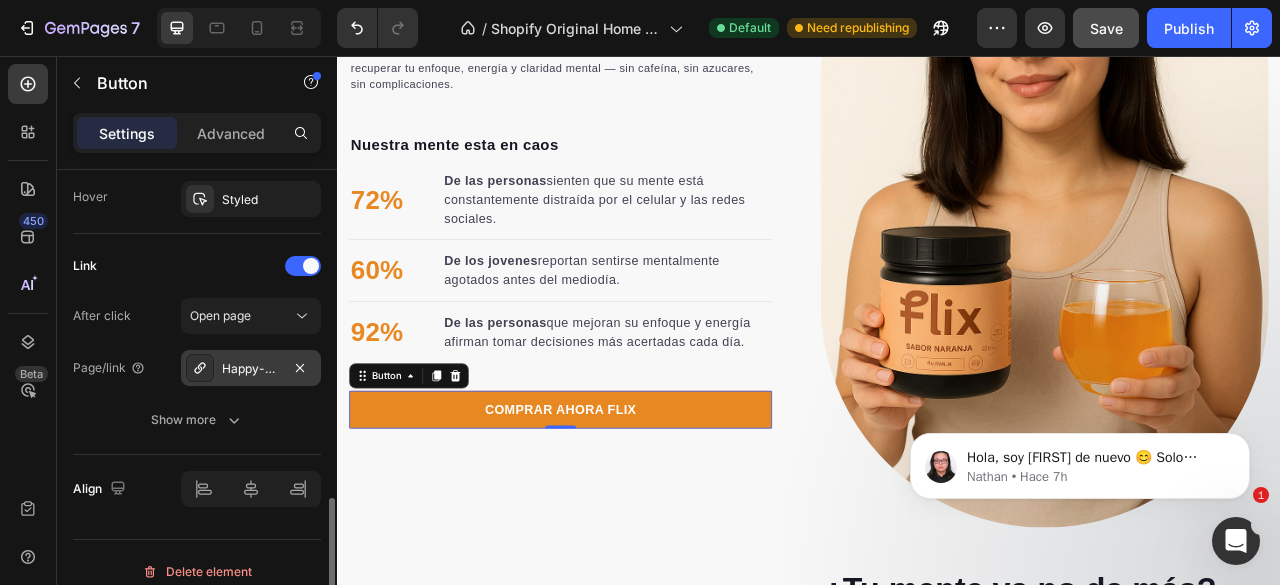 click on "Happy-dog-bites" at bounding box center [251, 368] 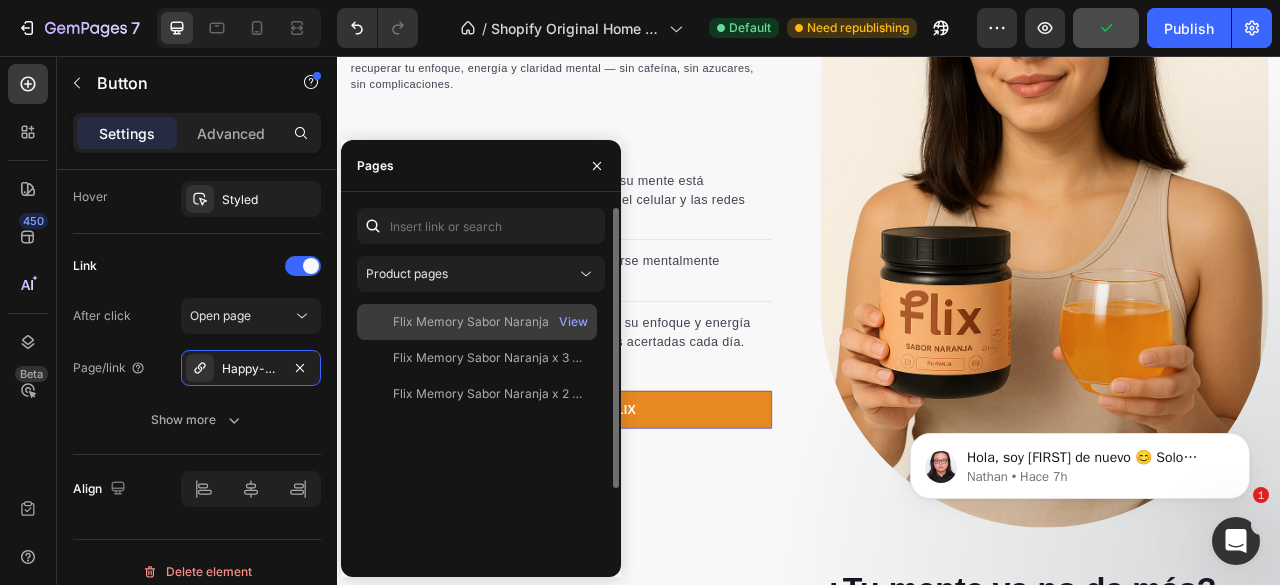 click on "Flix Memory Sabor Naranja x 1   View" 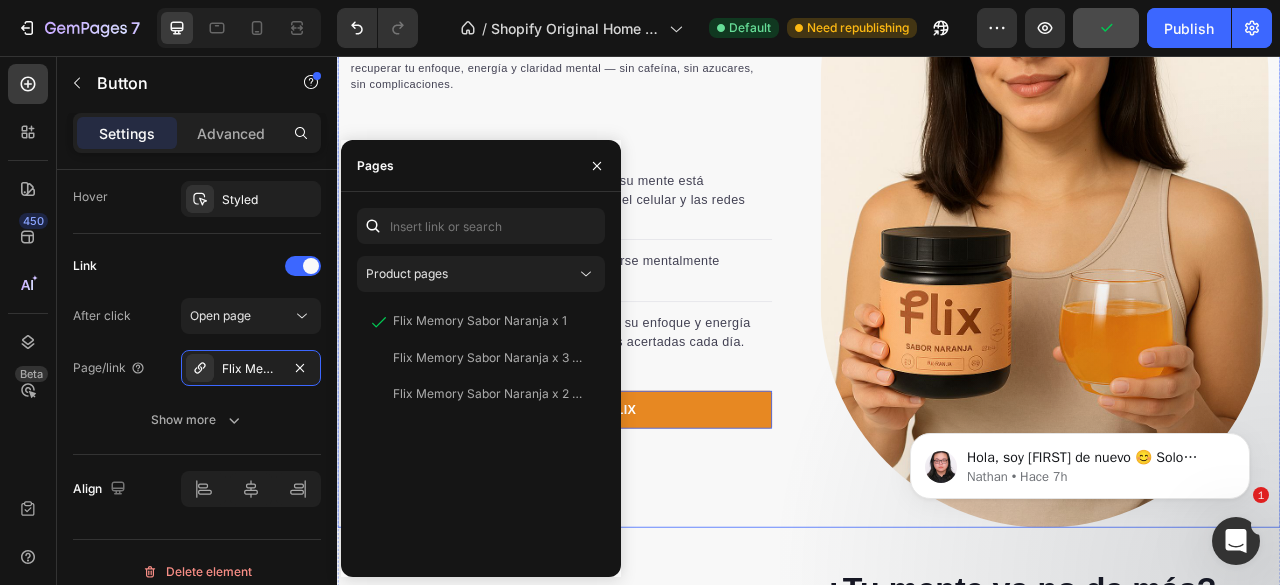 click on "Junto con expertos queremos un mundo más saludable :) Heading Vivimos en la era del ruido. FLIX es un suplemento en polvo diseñado para recuperar tu enfoque, energía y claridad mental — sin cafeína, sin azucares, sin complicaciones. Text block Nuestra mente esta en caos  Text block 72% Text block De las personas  sienten que su mente está constantemente distraída por el celular y las redes sociales. Text block Advanced list                Title Line 60% Text block De los jovenes  reportan sentirse mentalmente agotados antes del mediodía. Text block Advanced list                Title Line 92% Text block  De las personas  que mejoran su enfoque y energía afirman tomar decisiones más acertadas cada día. Text block Advanced list COMPRAR AHORA FLIX Button   0 Row" at bounding box center (637, 228) 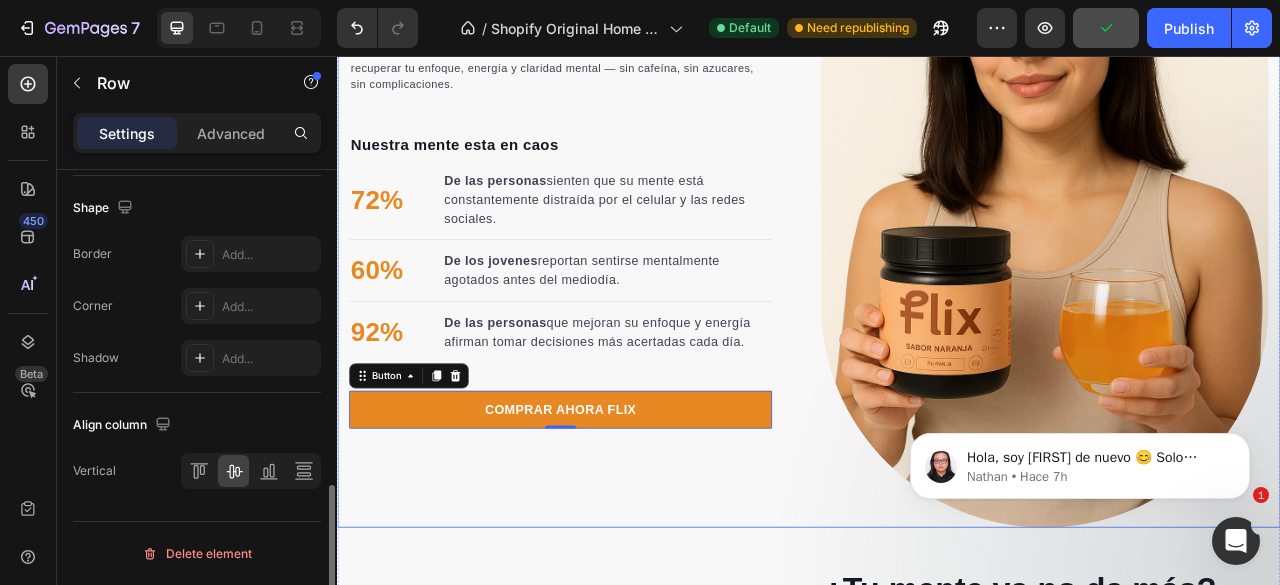 scroll, scrollTop: 0, scrollLeft: 0, axis: both 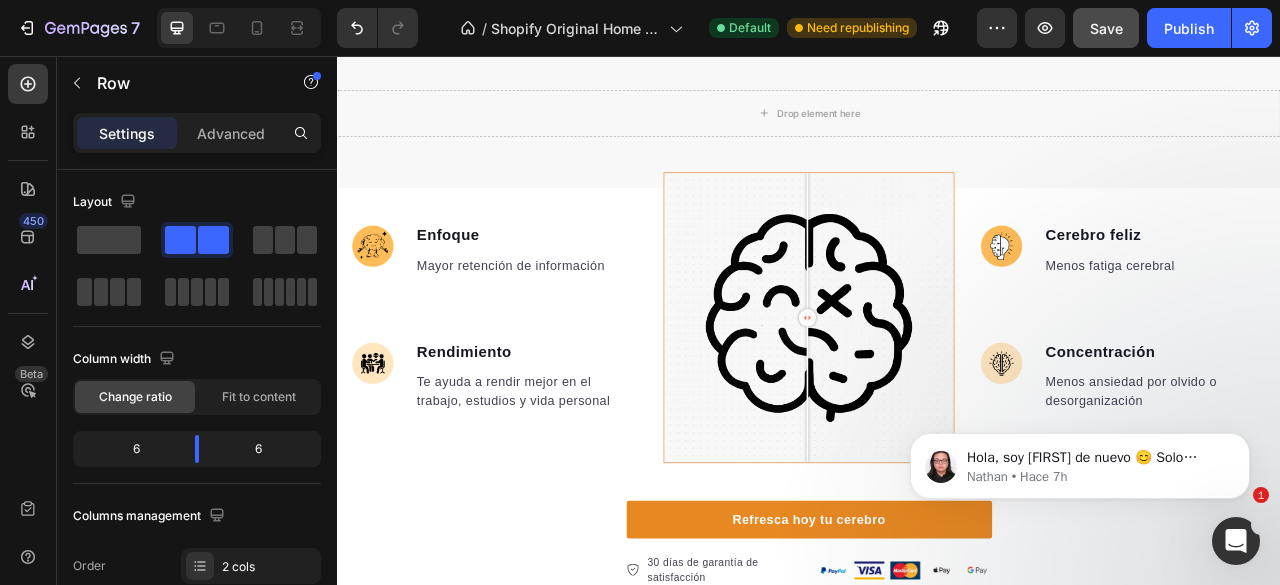 click on "Hola, soy Nathan de nuevo 😊   Solo quería saber si la solución que compartí anteriormente funcionó para ti. Esperamos escuchar tus comentarios pronto. ​ (Nota amistosa: Esta ventana de chat se cerrará en las próximas 24 horas si no hay respuesta) Nathan • Hace 7h" at bounding box center [1080, 461] 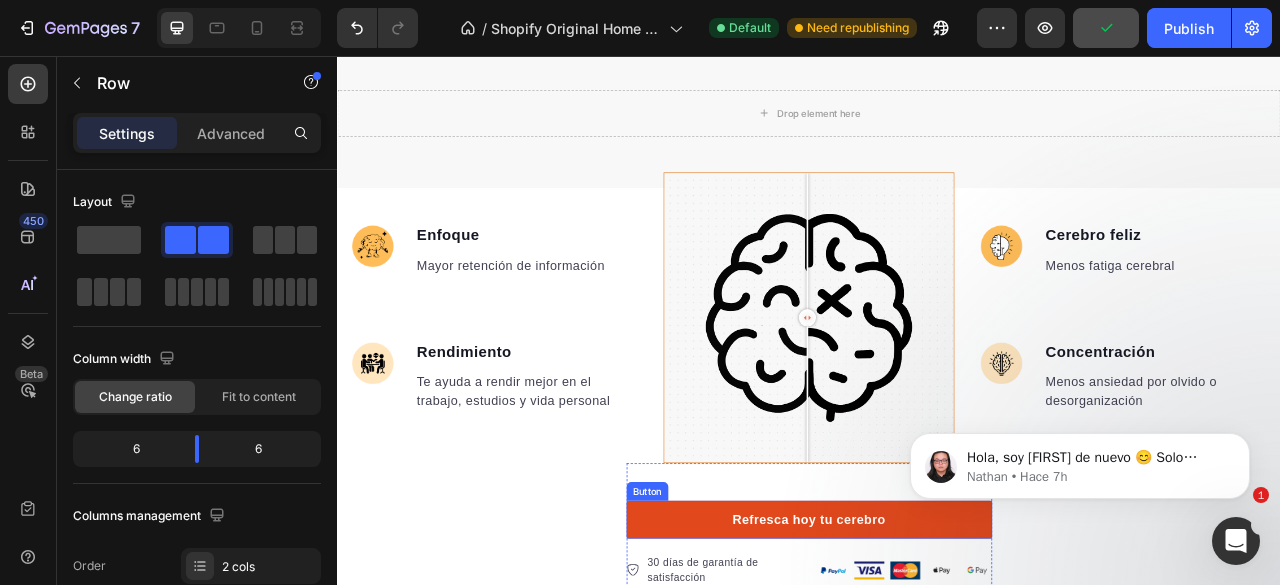 click on "Refresca hoy tu cerebro" at bounding box center (937, 646) 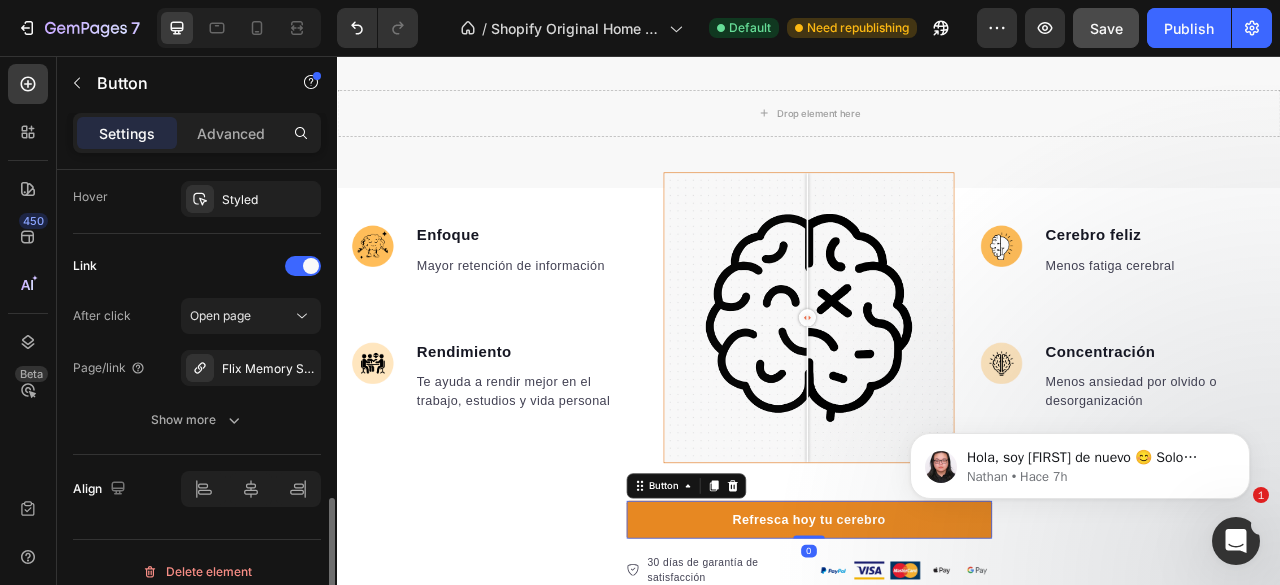 scroll, scrollTop: 1113, scrollLeft: 0, axis: vertical 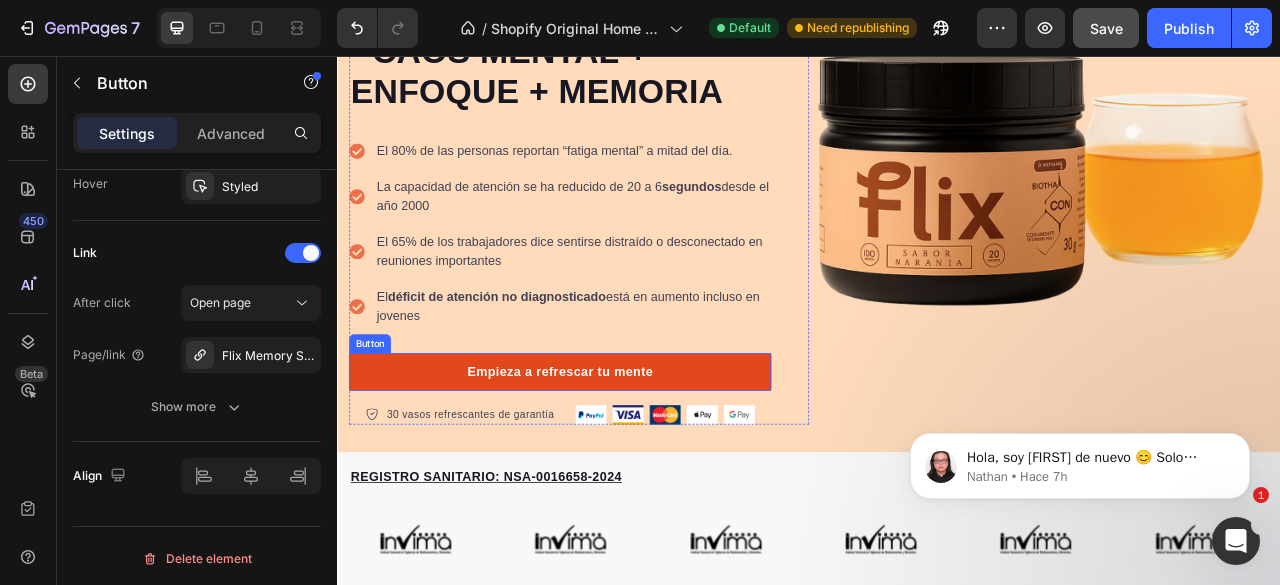 click on "Empieza a refrescar tu mente" at bounding box center [620, 458] 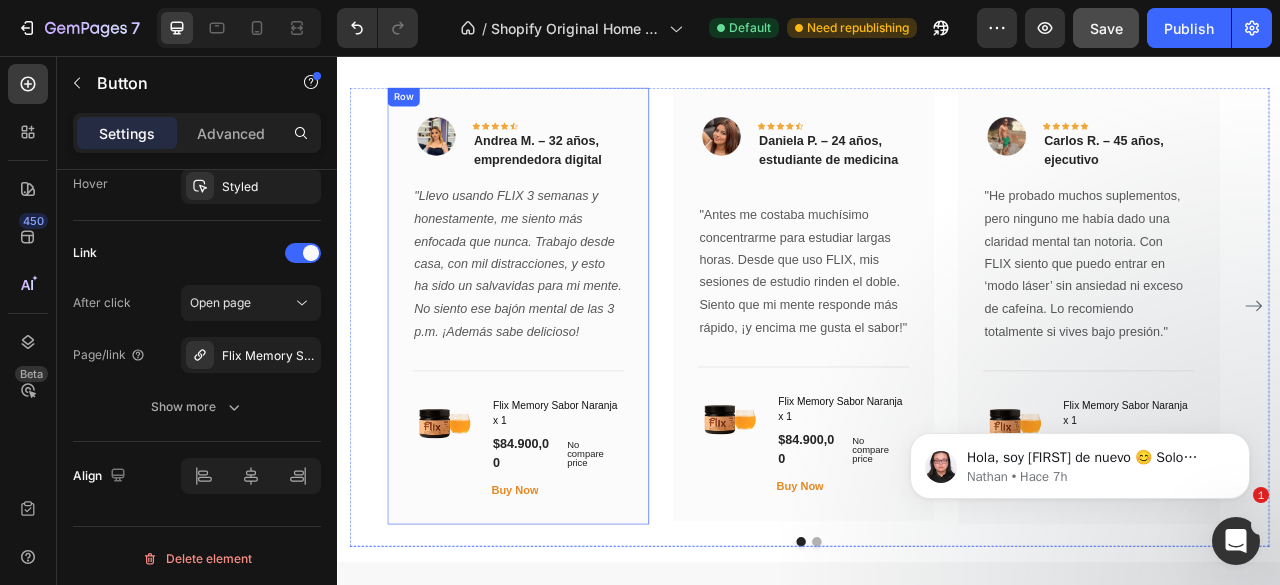 scroll, scrollTop: 1895, scrollLeft: 0, axis: vertical 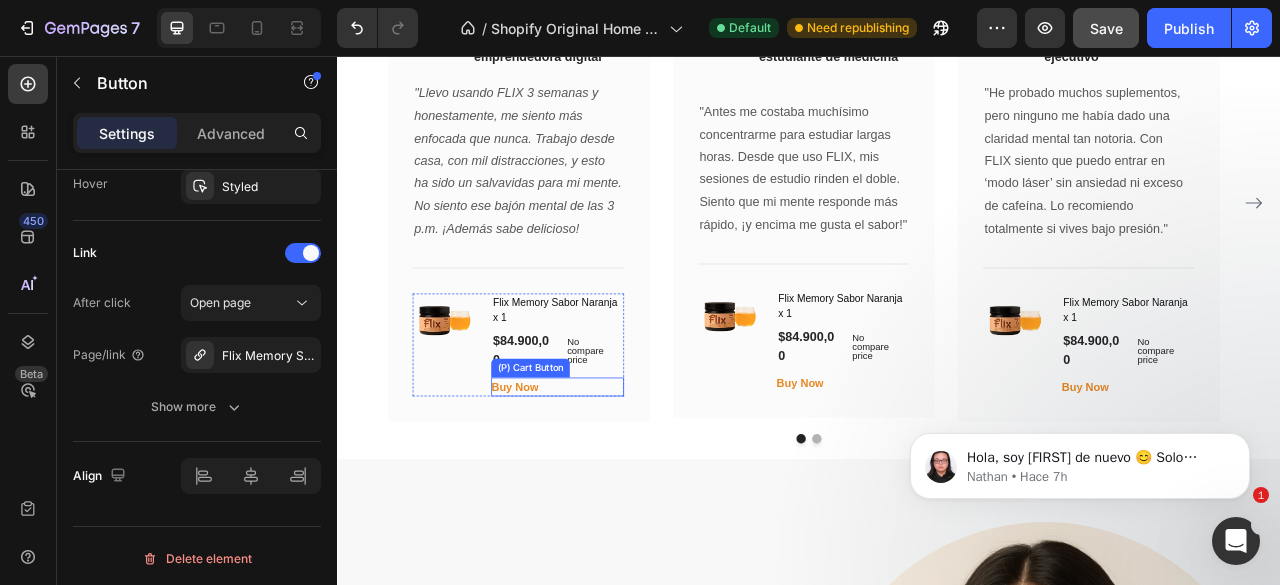 click on "Buy Now (P) Cart Button" at bounding box center (616, 477) 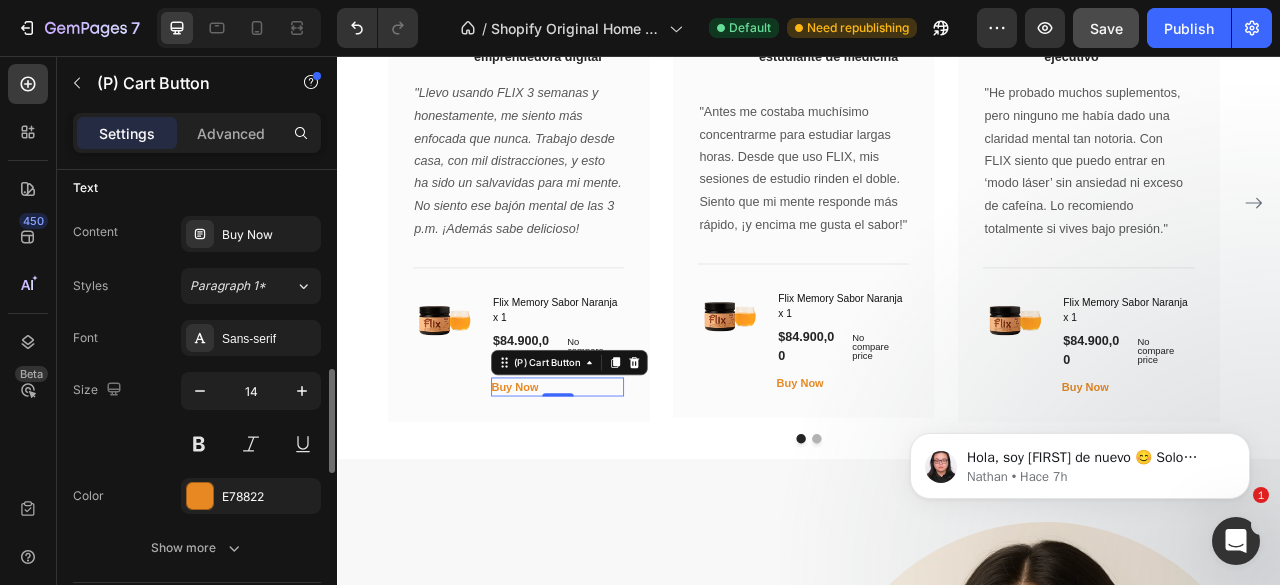 scroll, scrollTop: 800, scrollLeft: 0, axis: vertical 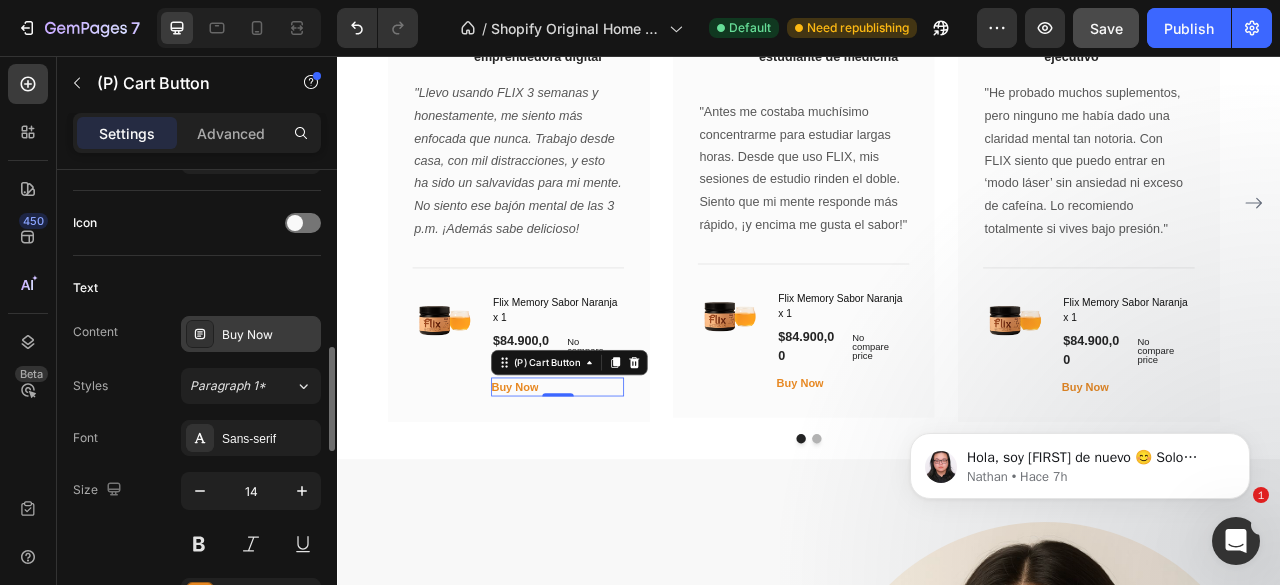 click on "Buy Now" at bounding box center [251, 334] 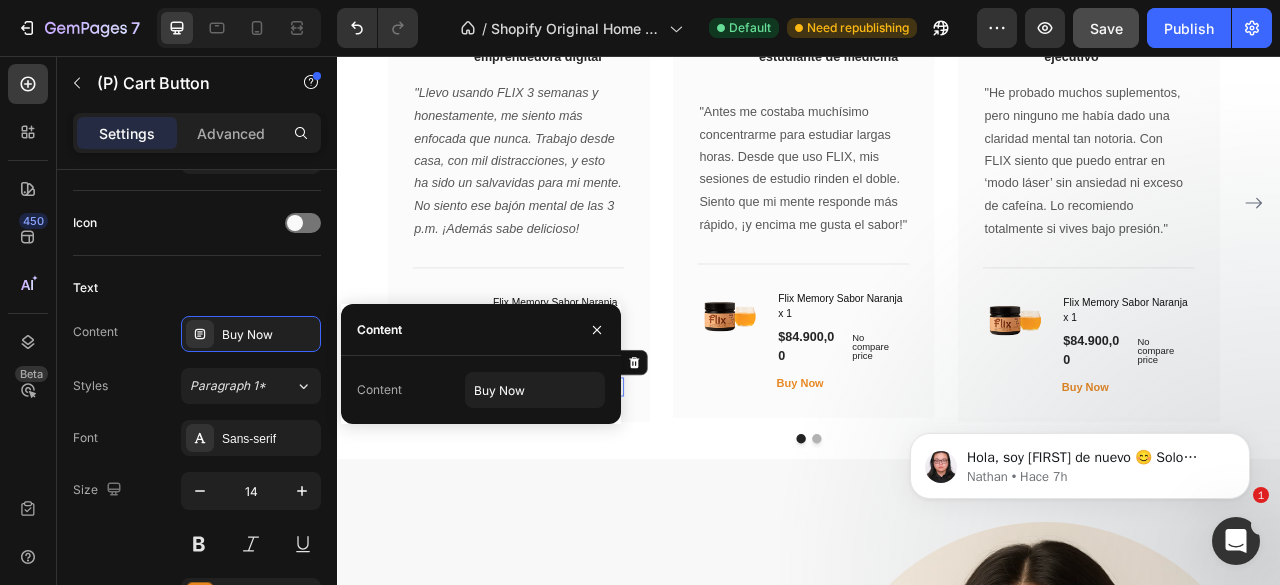 click on "Content" at bounding box center [481, 330] 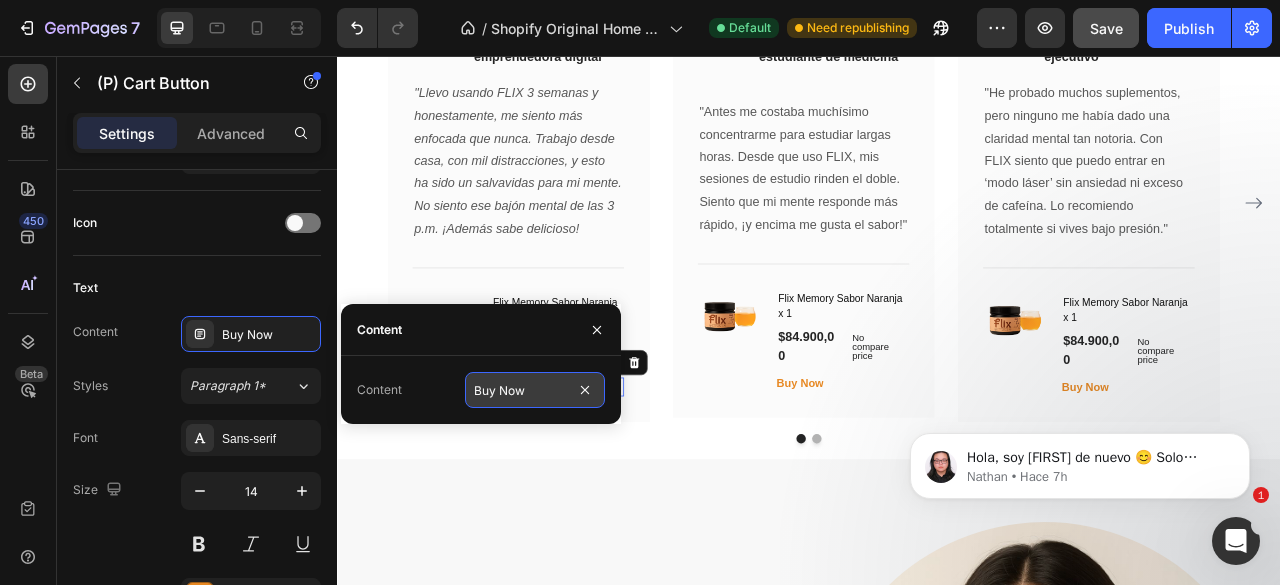 click on "Buy Now" at bounding box center [535, 390] 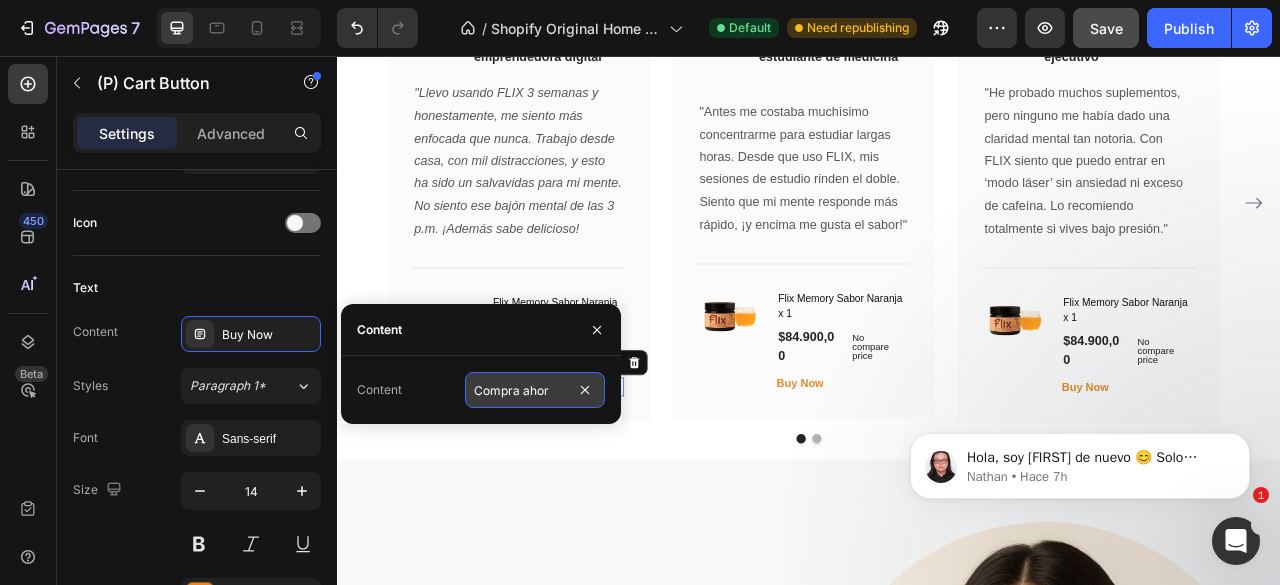 type on "Compra ahora" 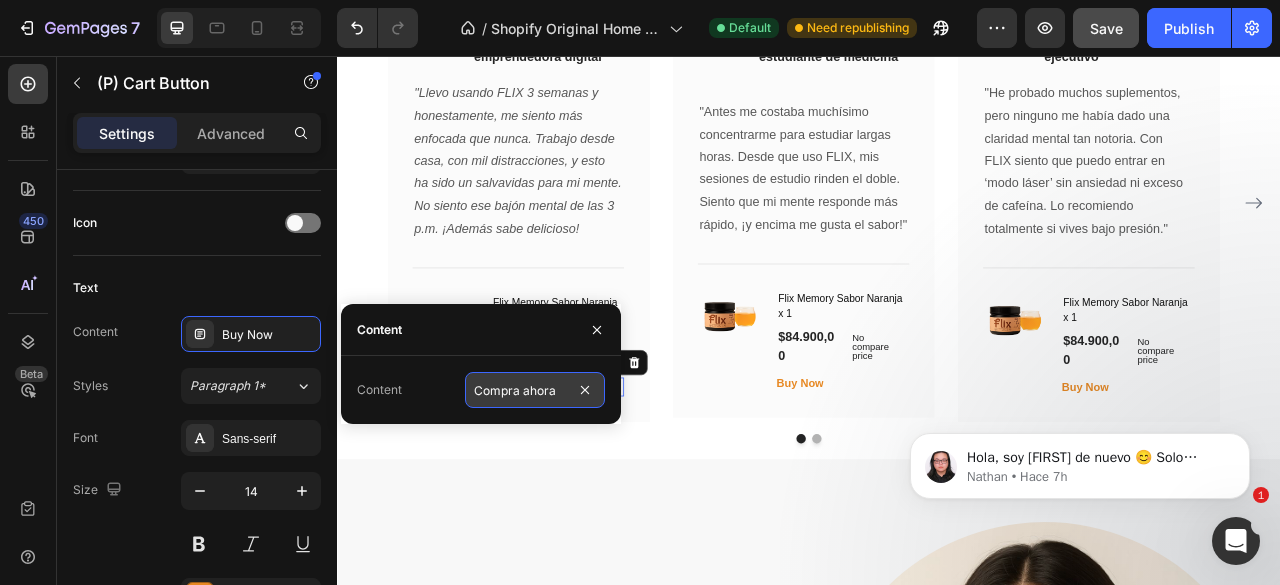 click on "Compra ahora" at bounding box center [535, 390] 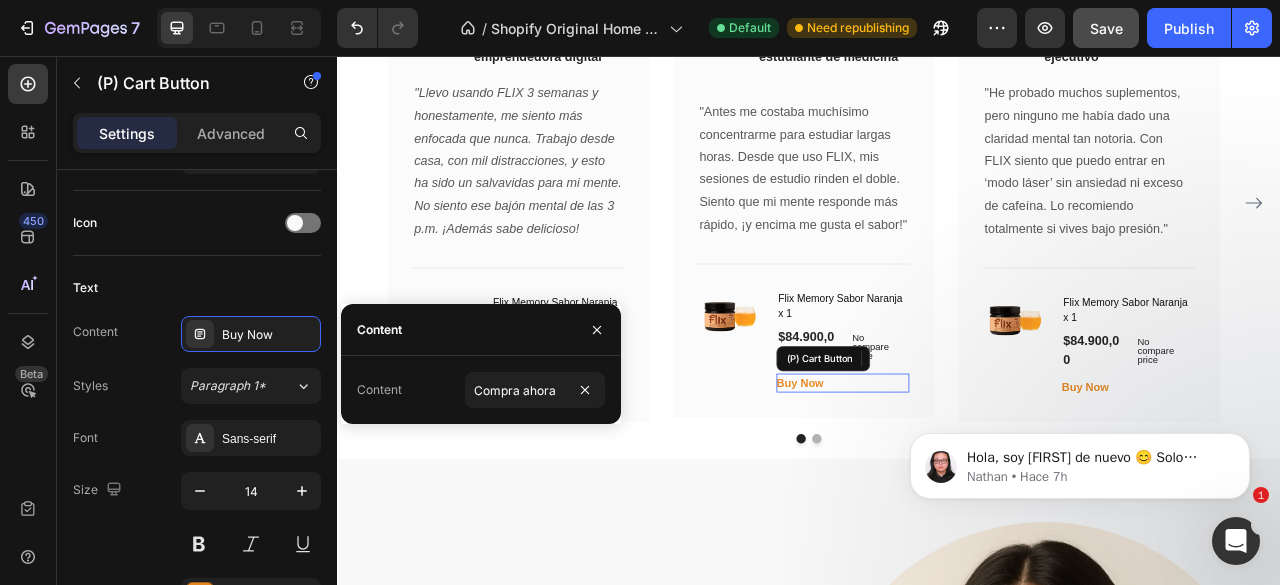 click on "Buy Now (P) Cart Button" at bounding box center [979, 472] 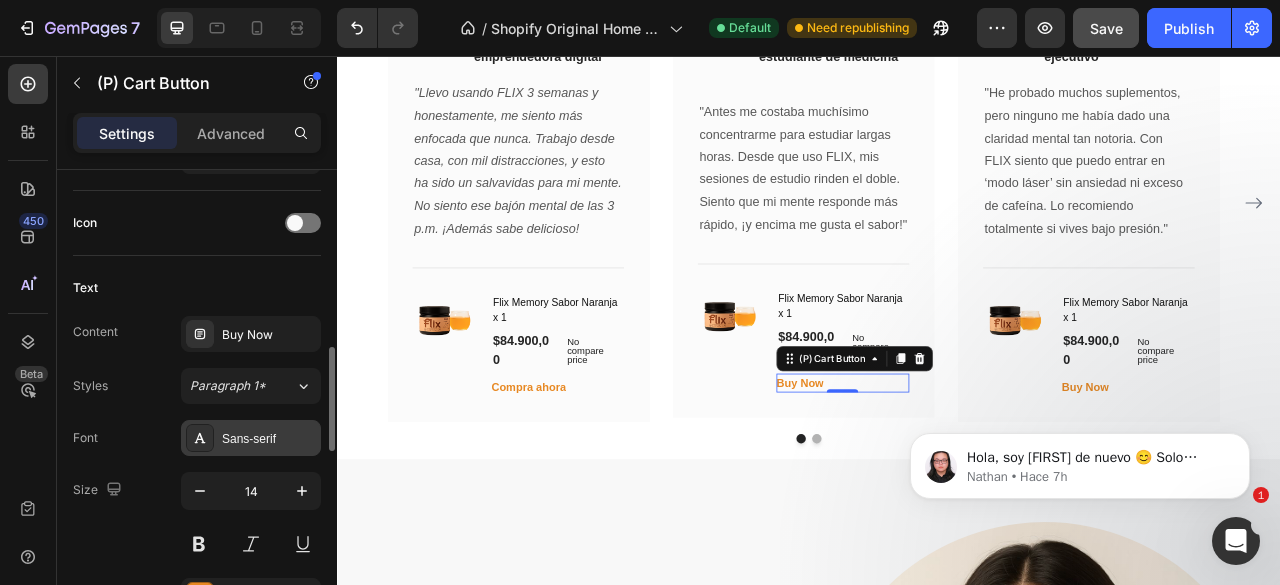 scroll, scrollTop: 1000, scrollLeft: 0, axis: vertical 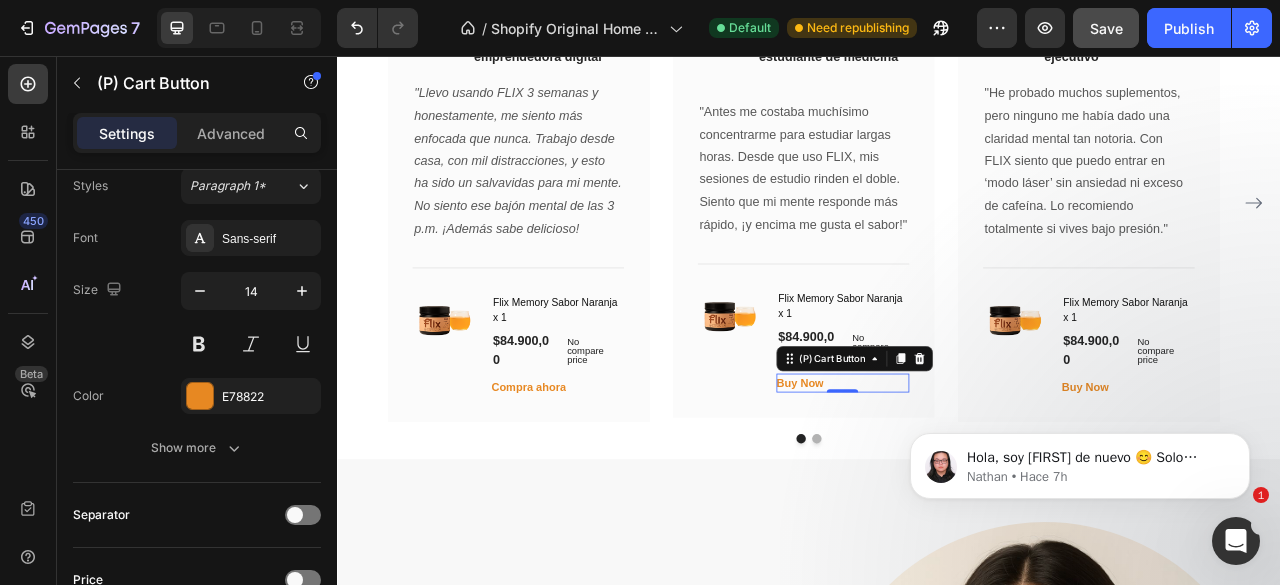 click on "Buy Now (P) Cart Button   0" at bounding box center (979, 472) 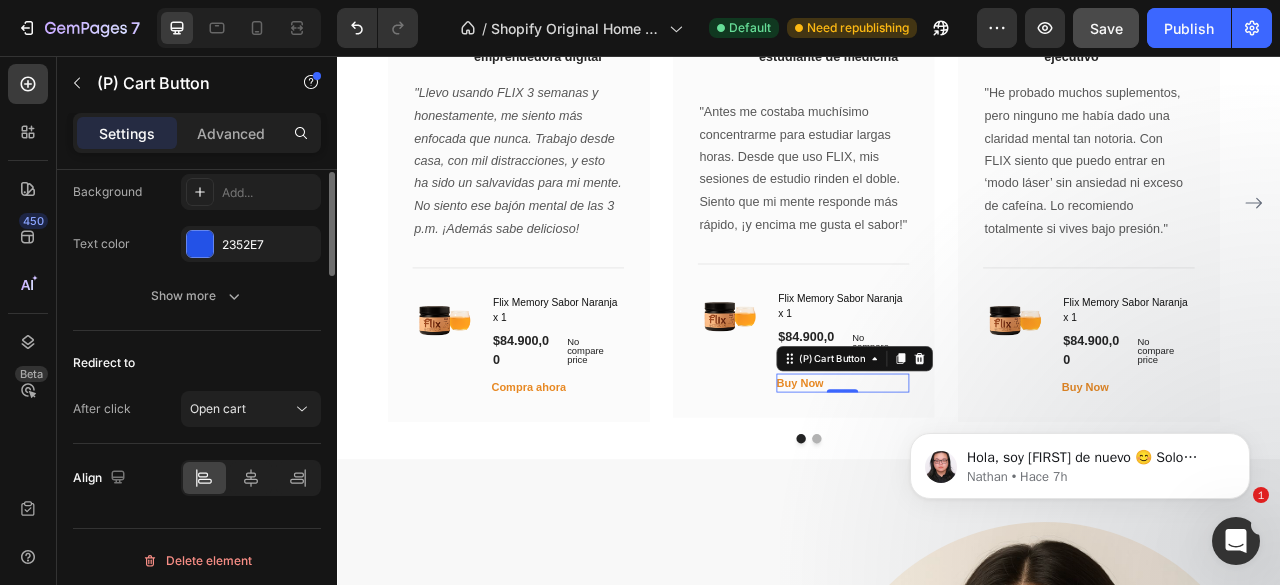 scroll, scrollTop: 1364, scrollLeft: 0, axis: vertical 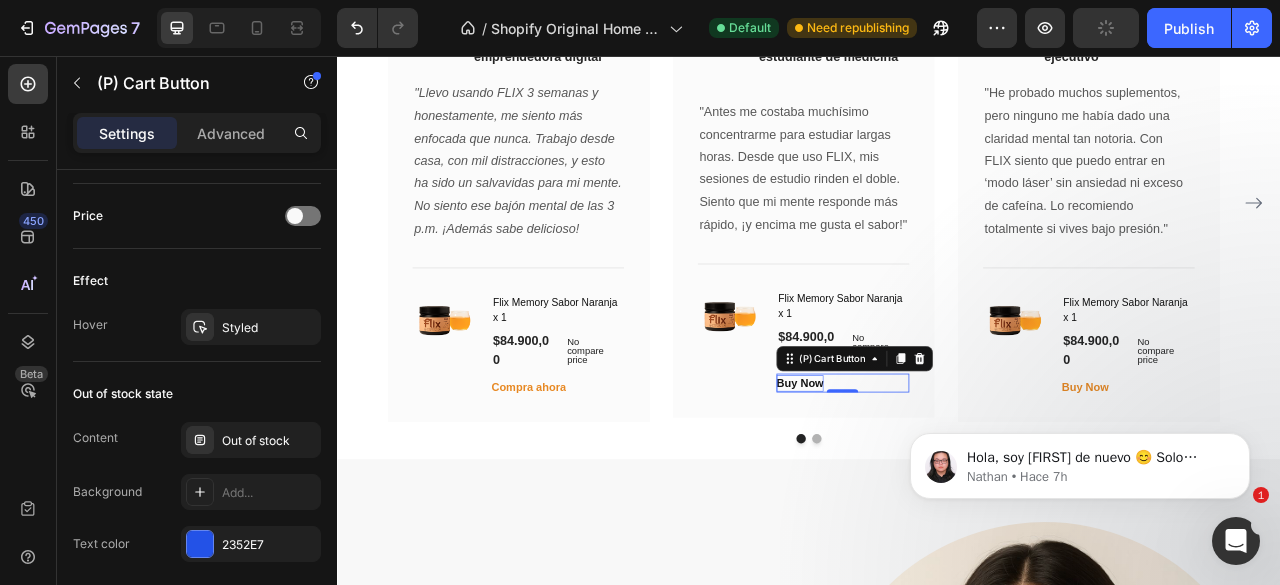 drag, startPoint x: 961, startPoint y: 467, endPoint x: 936, endPoint y: 474, distance: 25.96151 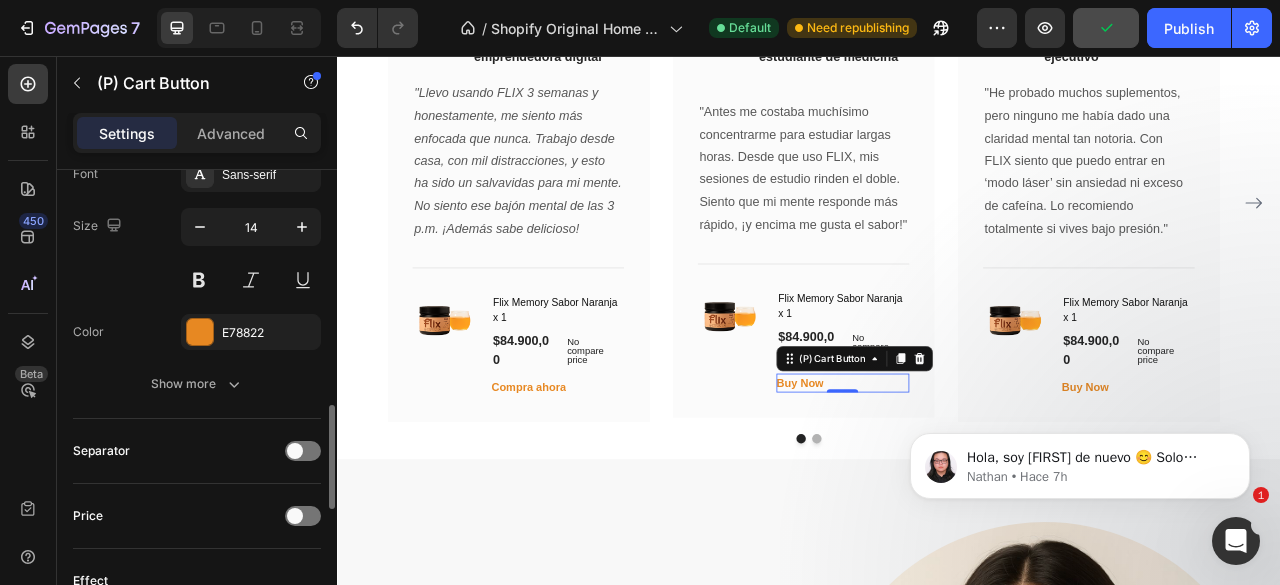 scroll, scrollTop: 764, scrollLeft: 0, axis: vertical 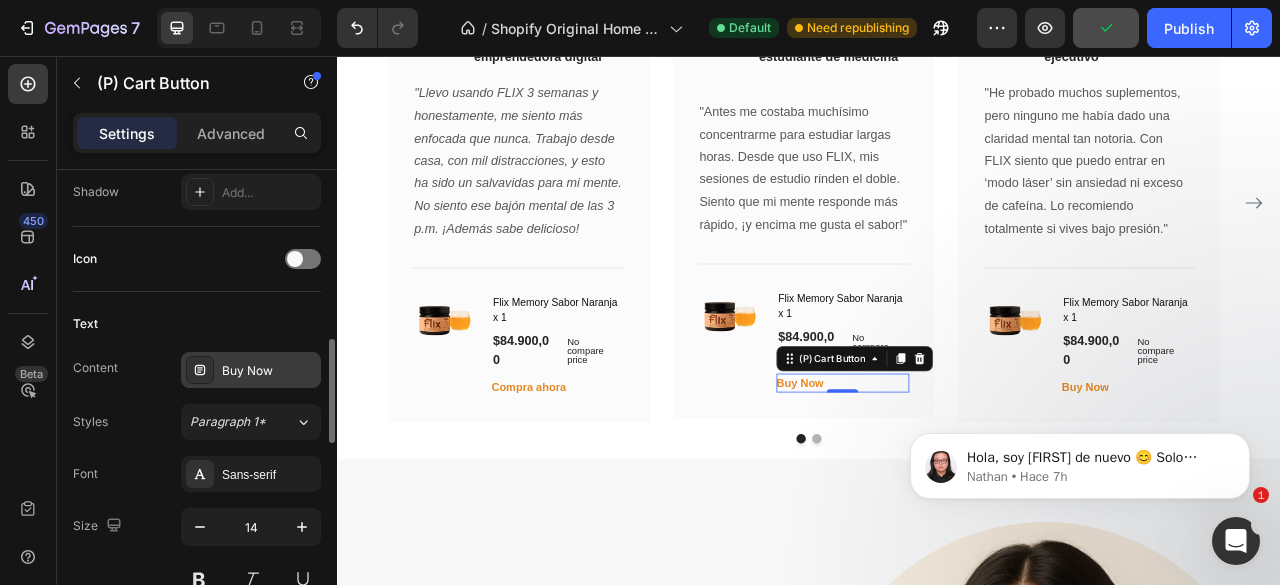 click on "Buy Now" at bounding box center [269, 371] 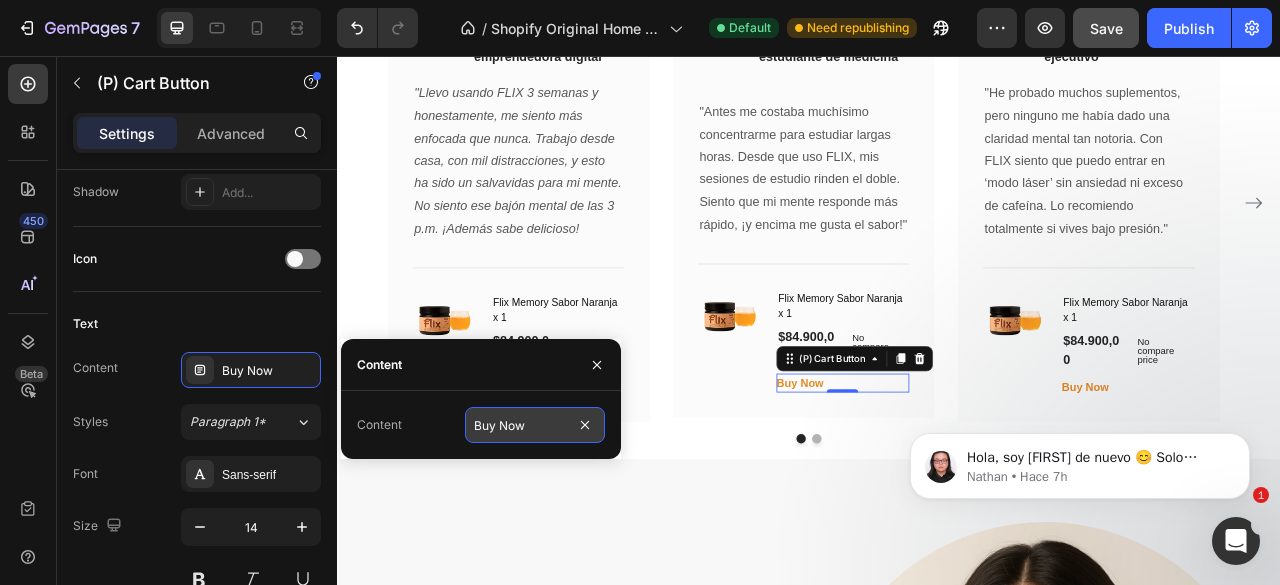 click on "Buy Now" at bounding box center (535, 425) 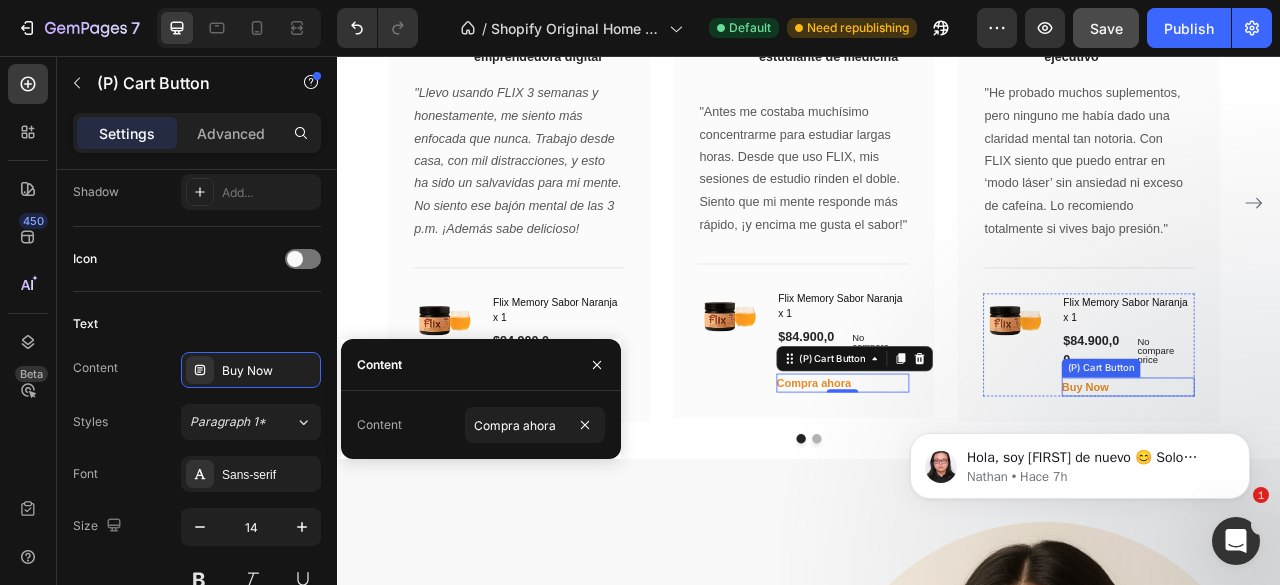 click on "Buy Now (P) Cart Button" at bounding box center [1342, 477] 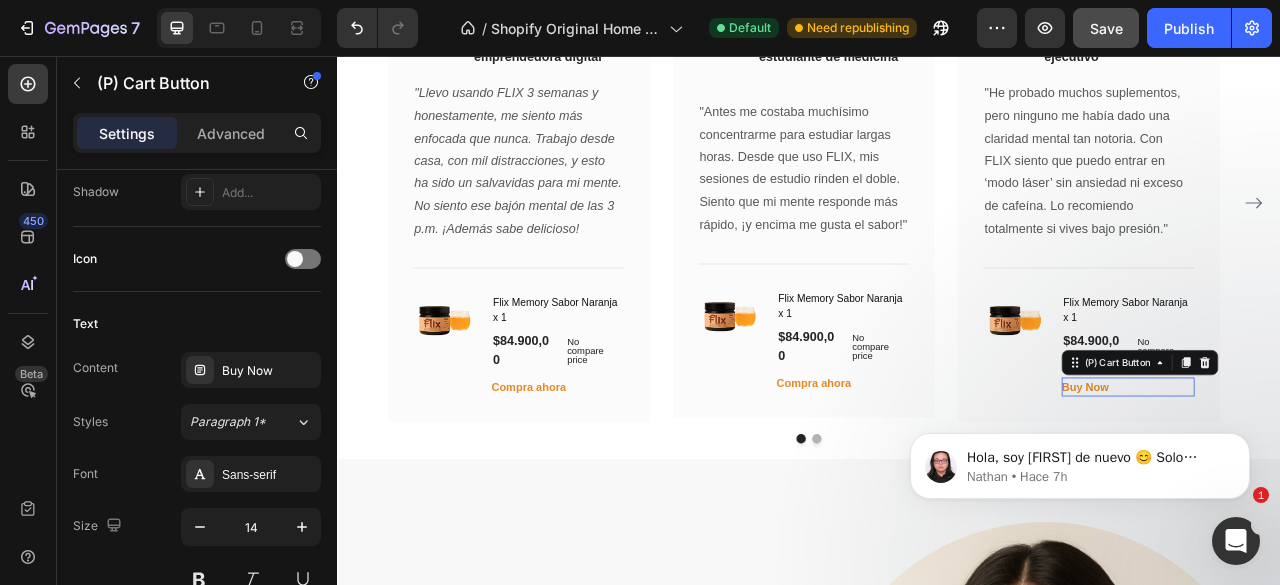 scroll, scrollTop: 764, scrollLeft: 0, axis: vertical 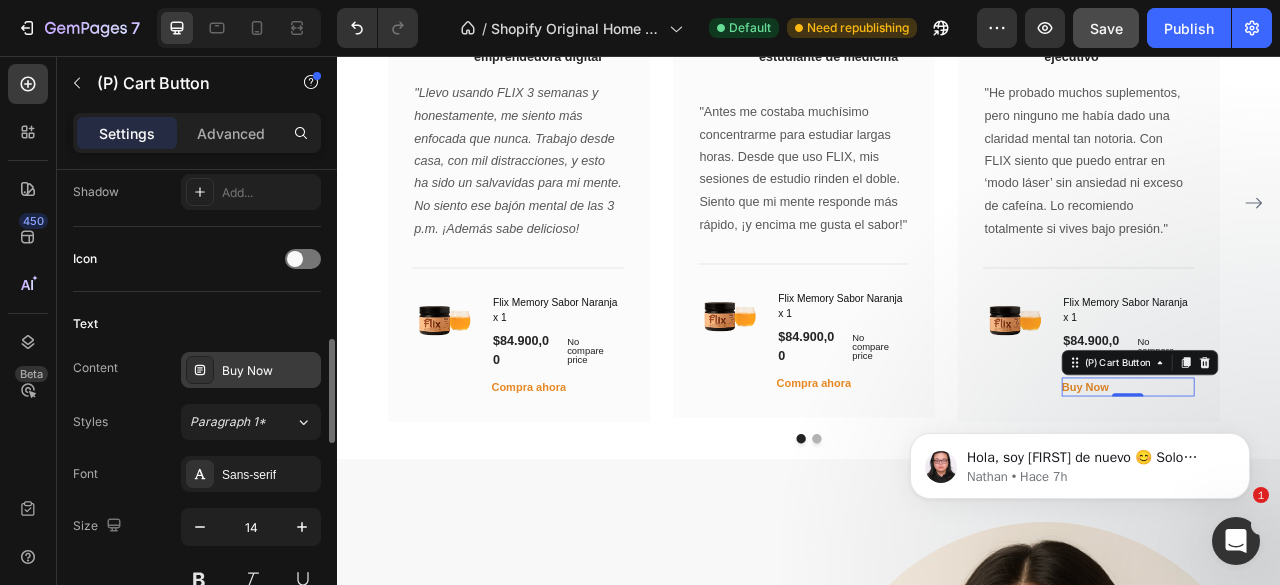 click on "Buy Now" at bounding box center [251, 370] 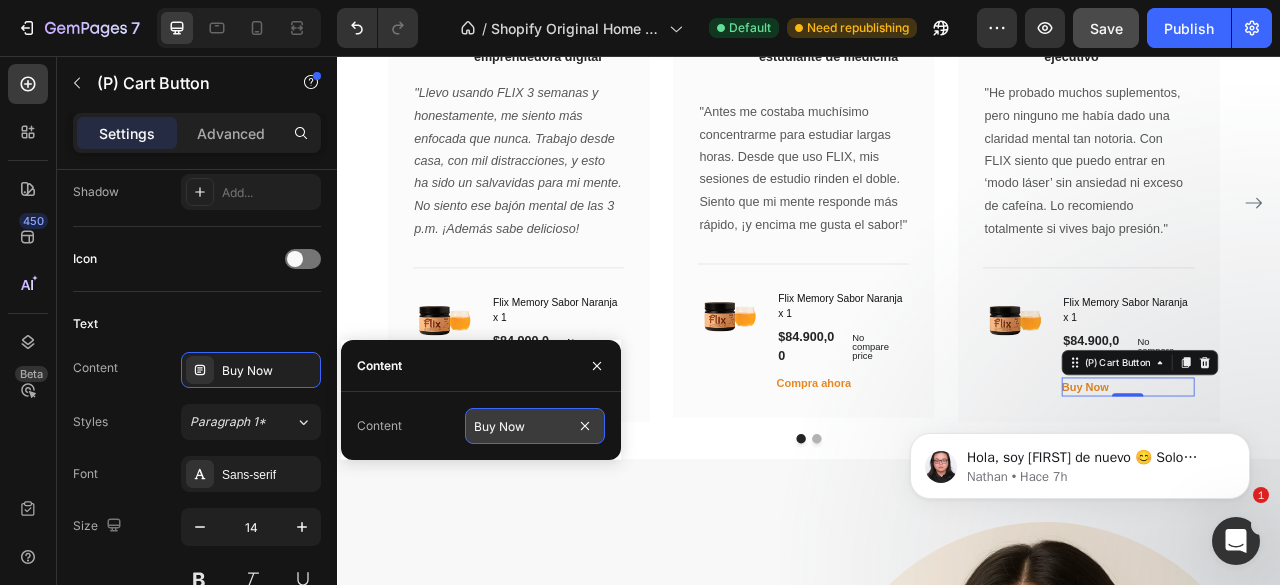 click on "Buy Now" at bounding box center [535, 426] 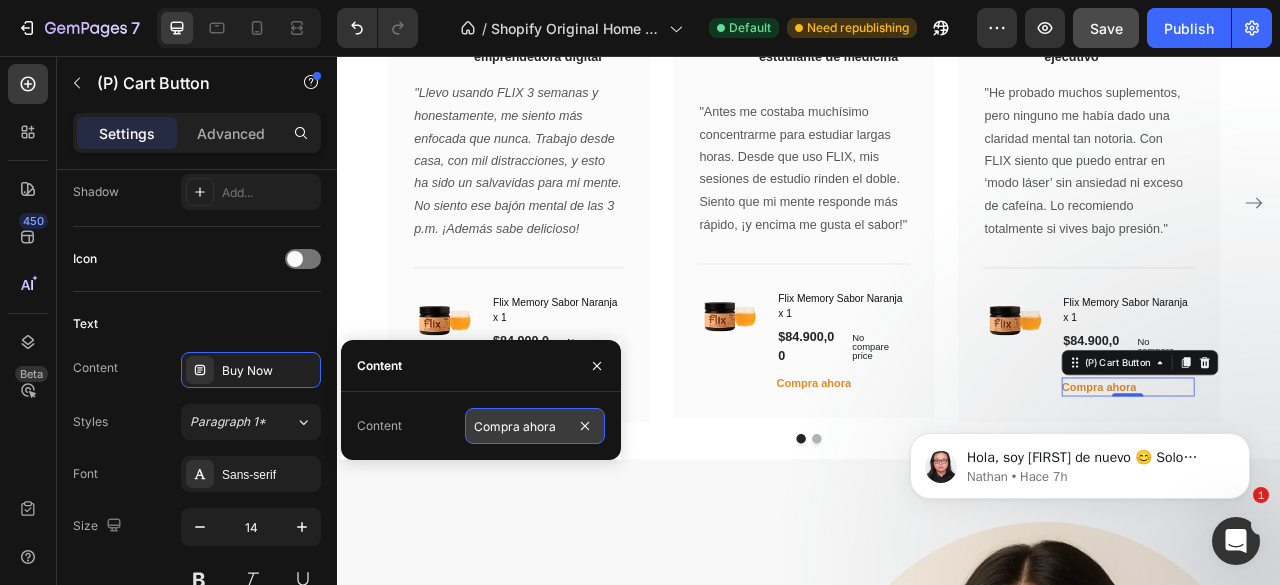 type on "Compra ahora" 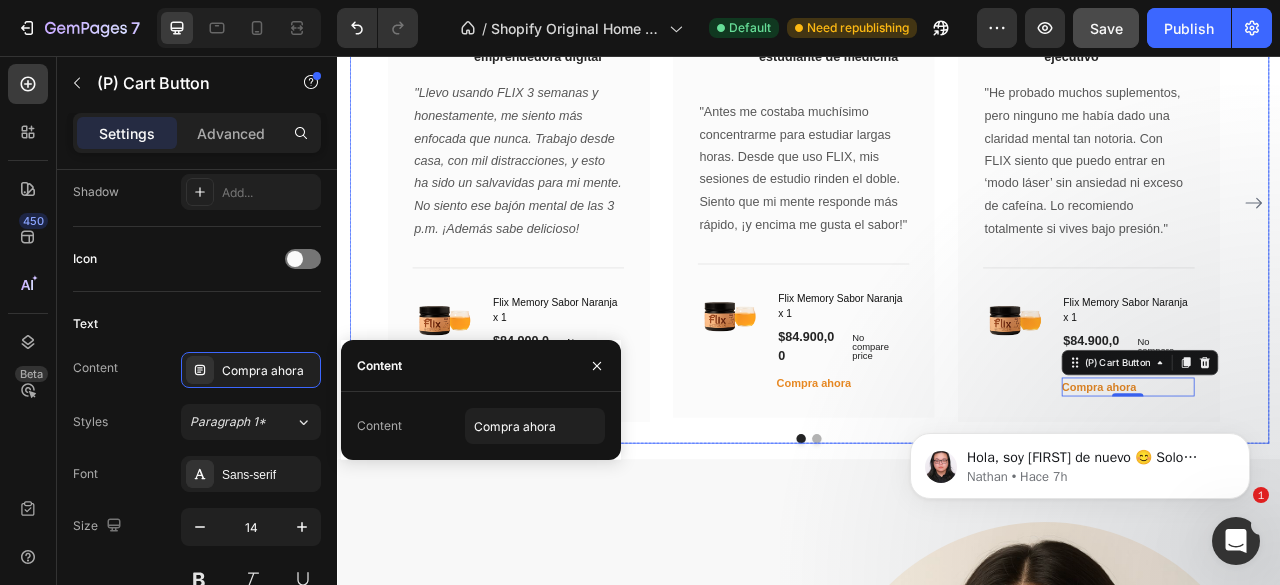 click at bounding box center (947, 543) 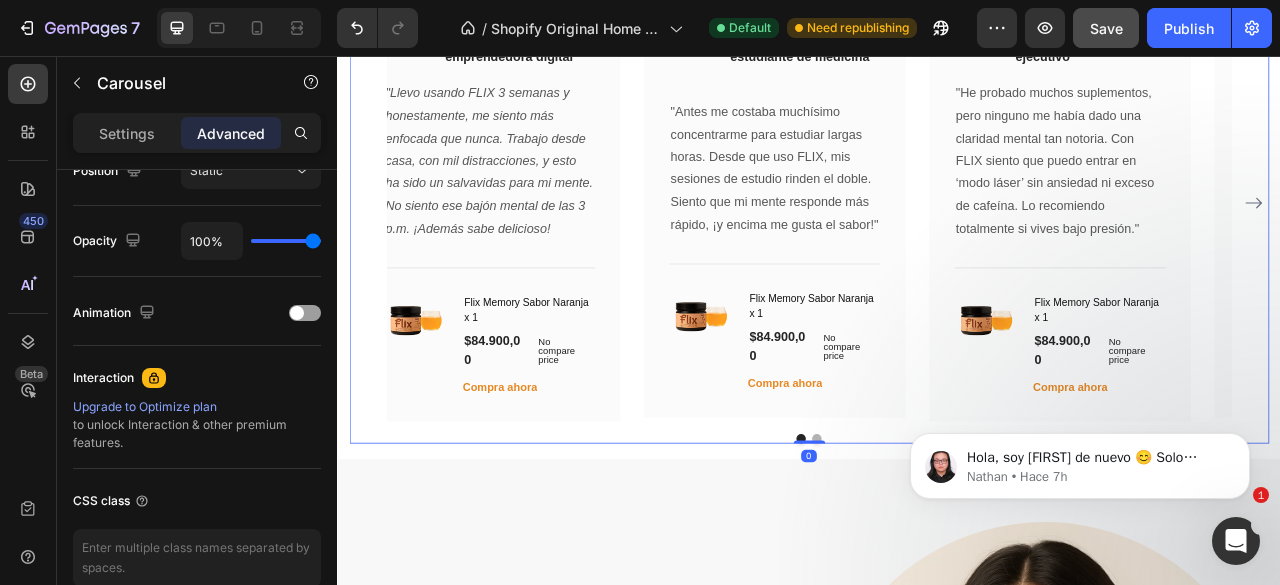 scroll, scrollTop: 0, scrollLeft: 0, axis: both 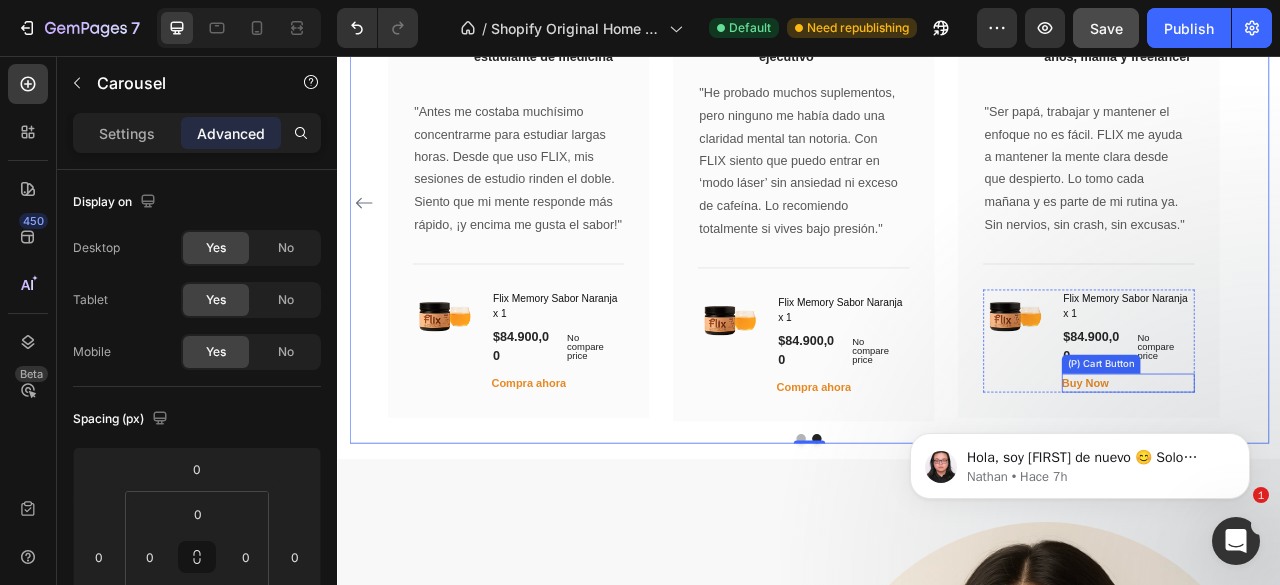 click on "Buy Now (P) Cart Button" at bounding box center (1342, 472) 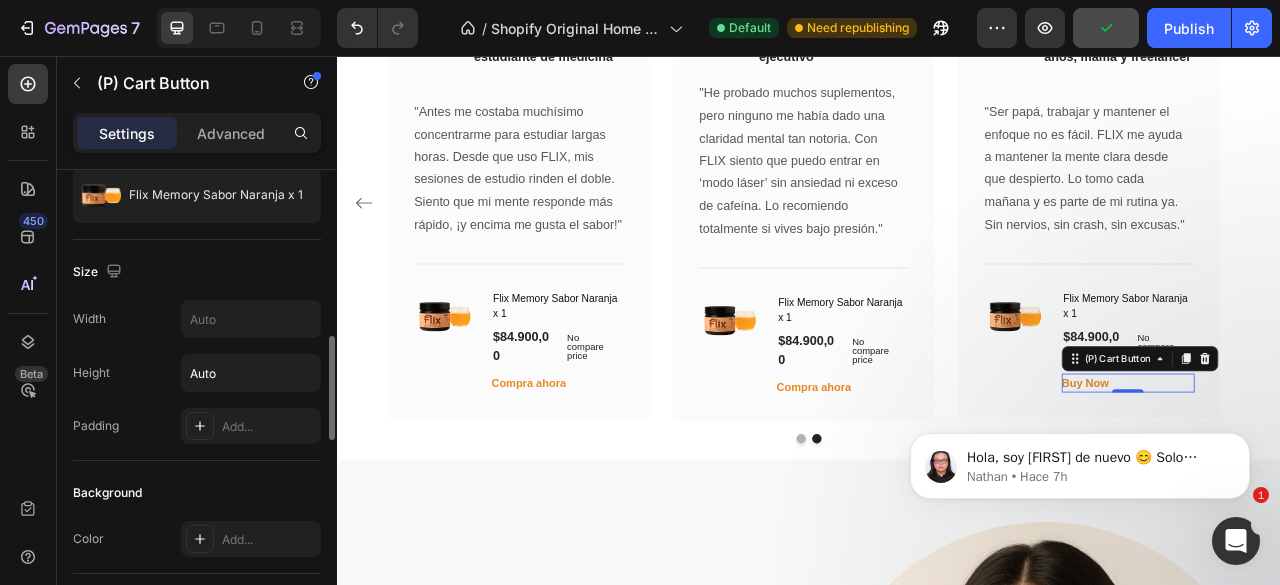 scroll, scrollTop: 300, scrollLeft: 0, axis: vertical 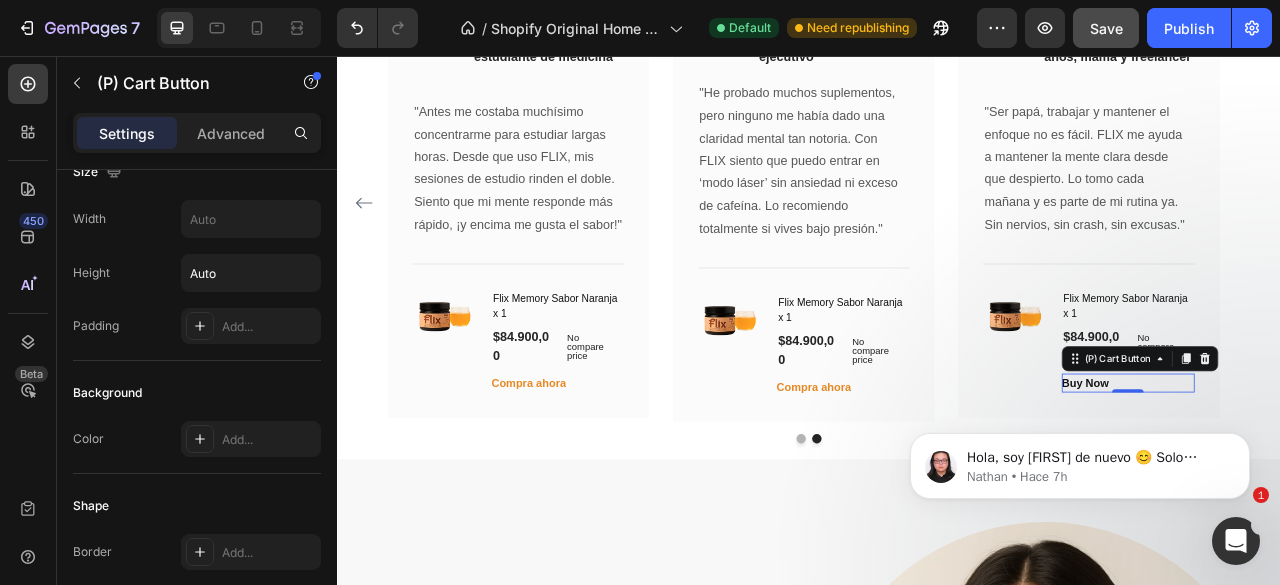 click on "Buy Now" at bounding box center [1290, 472] 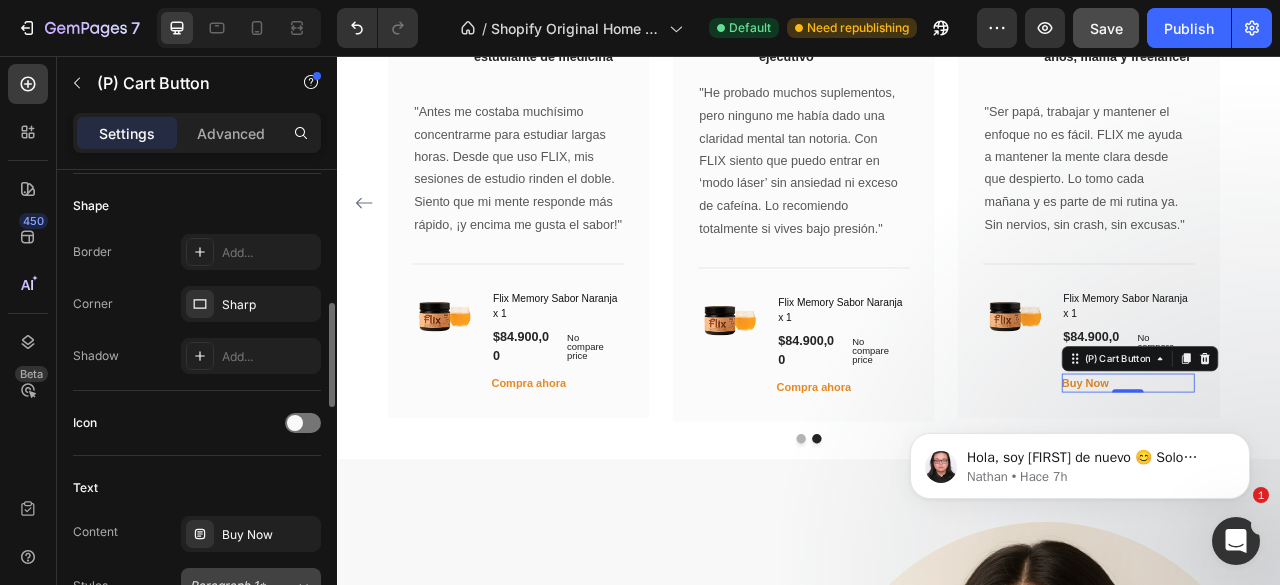 scroll, scrollTop: 700, scrollLeft: 0, axis: vertical 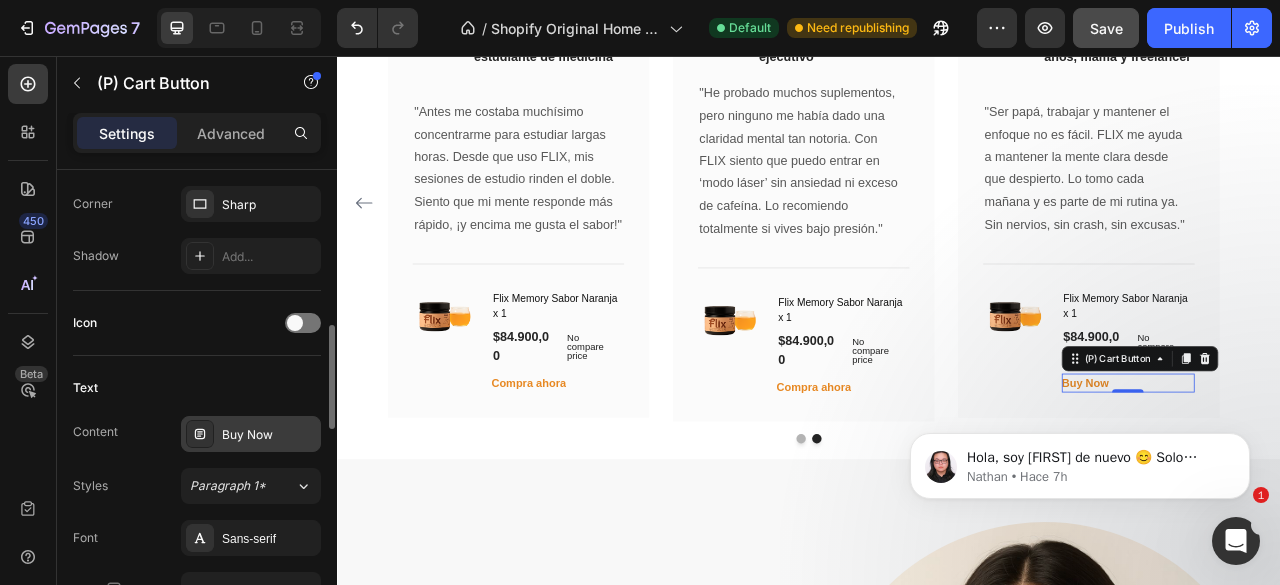 click on "Buy Now" at bounding box center (269, 435) 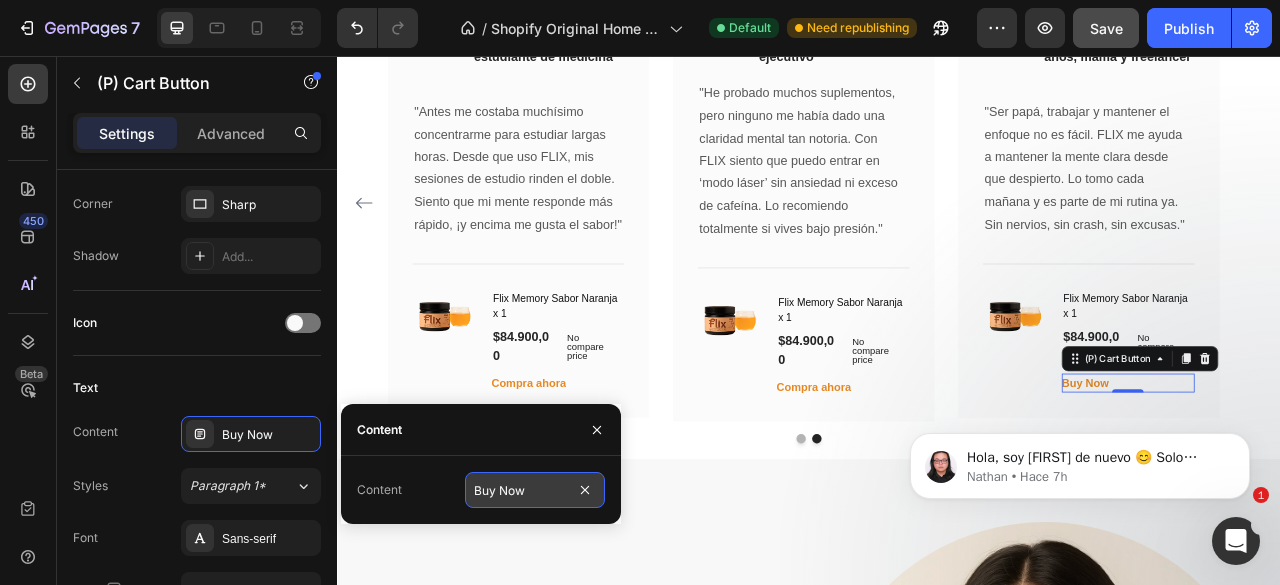 click on "Buy Now" at bounding box center [535, 490] 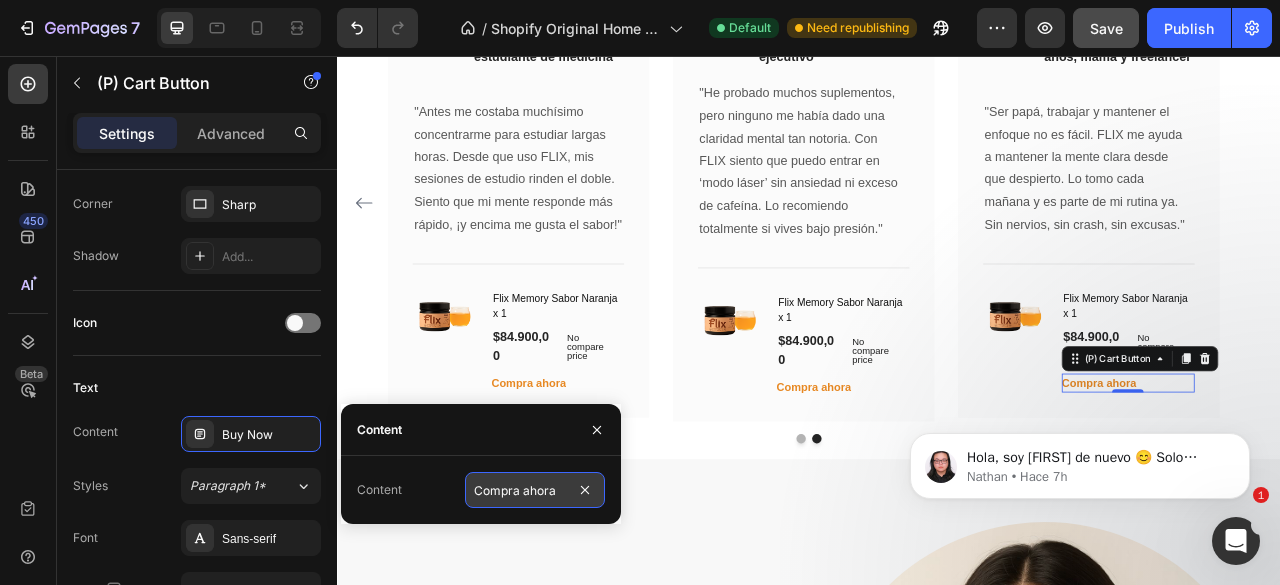type on "Compra ahora" 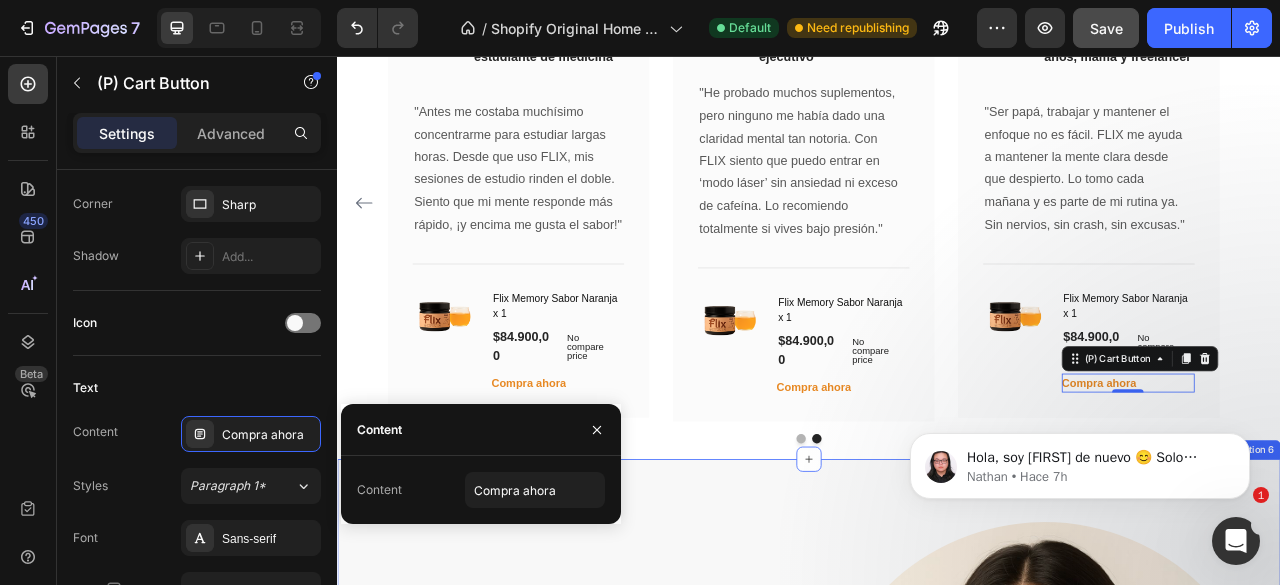 click on "Junto con expertos queremos un mundo más saludable :) Heading Vivimos en la era del ruido. FLIX es un suplemento en polvo diseñado para recuperar tu enfoque, energía y claridad mental — sin cafeína, sin azucares, sin complicaciones. Text block Nuestra mente esta en caos  Text block 72% Text block De las personas  sienten que su mente está constantemente distraída por el celular y las redes sociales. Text block Advanced list                Title Line 60% Text block De los jovenes  reportan sentirse mentalmente agotados antes del mediodía. Text block Advanced list                Title Line 92% Text block  De las personas  que mejoran su enfoque y energía afirman tomar decisiones más acertadas cada día. Text block Advanced list COMPRAR AHORA FLIX Button Row Image Image Row Section 6" at bounding box center [937, 1076] 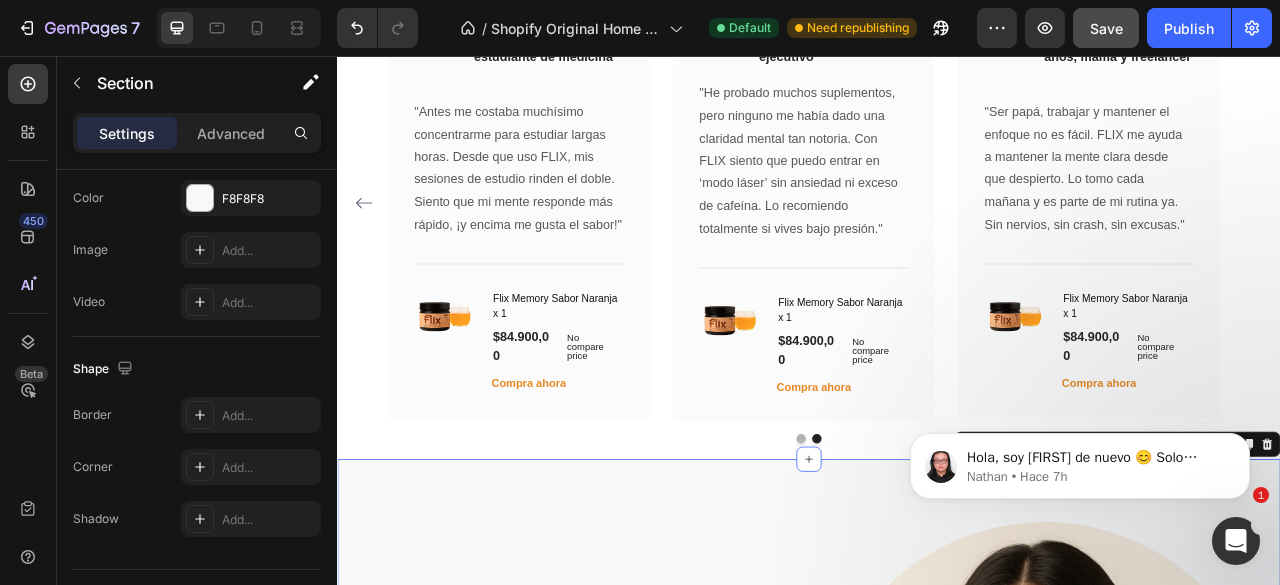scroll, scrollTop: 0, scrollLeft: 0, axis: both 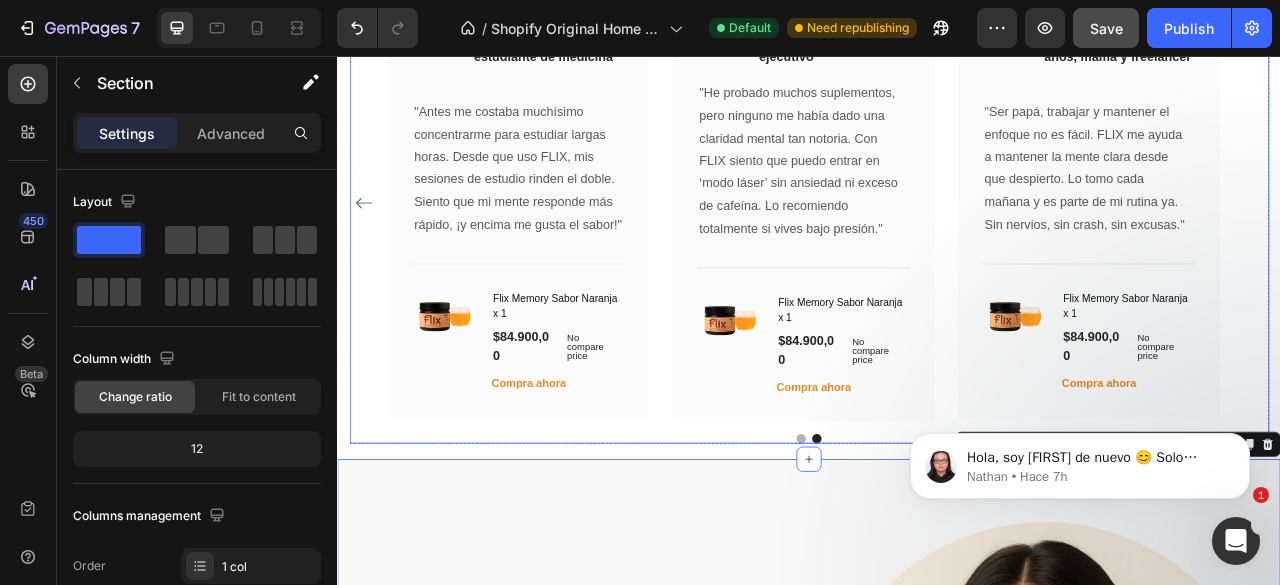 click at bounding box center (927, 543) 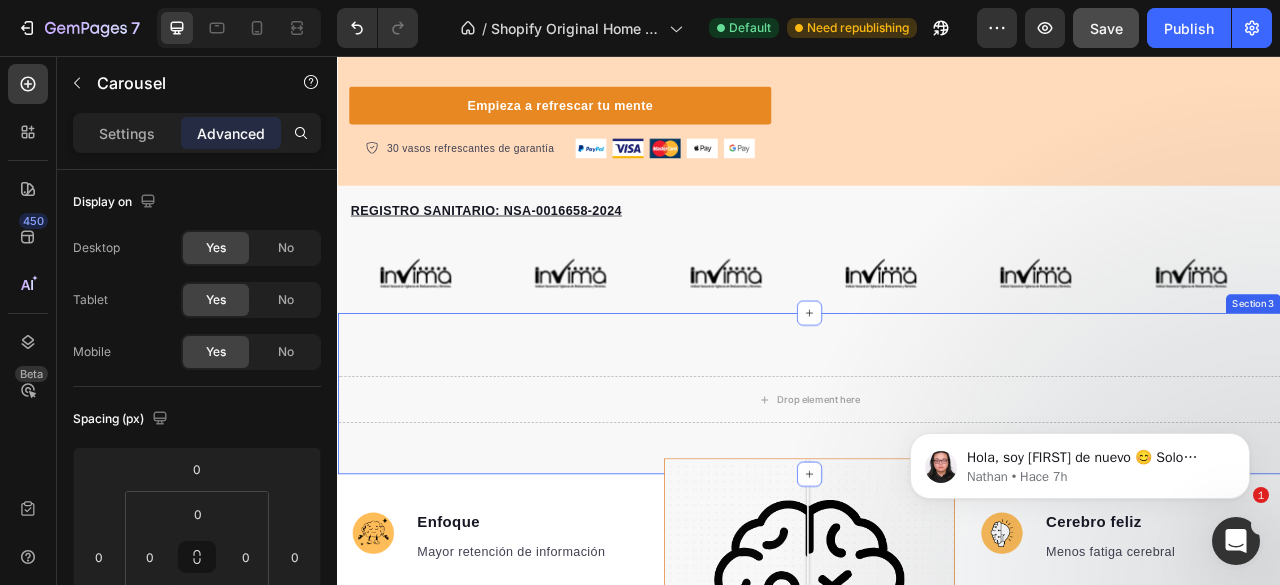 scroll, scrollTop: 600, scrollLeft: 0, axis: vertical 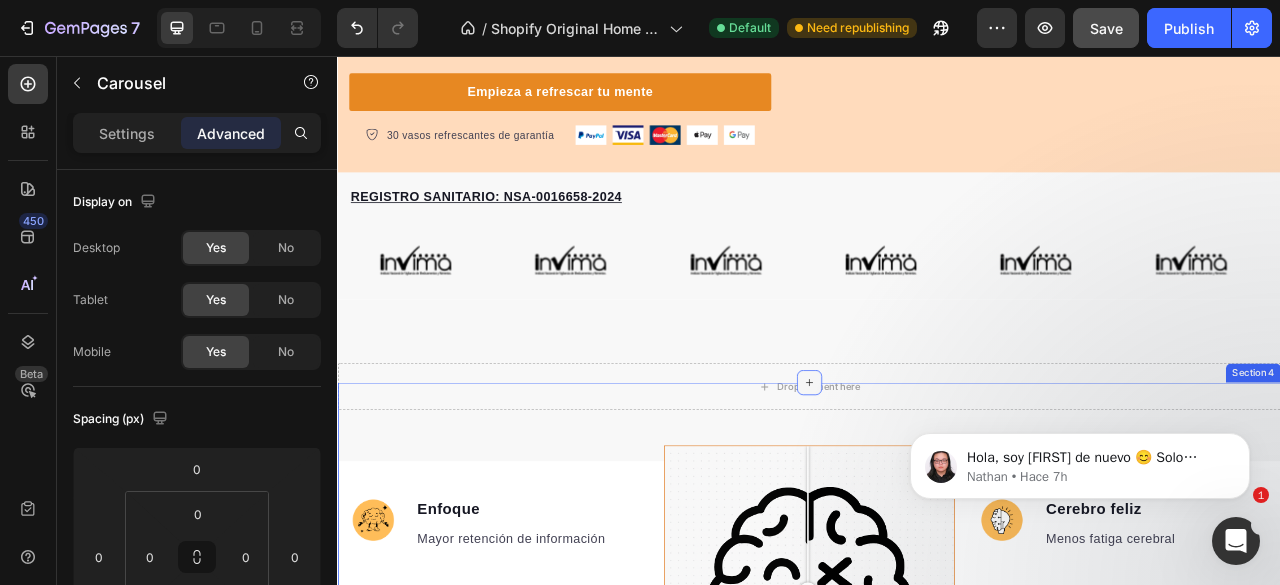 click 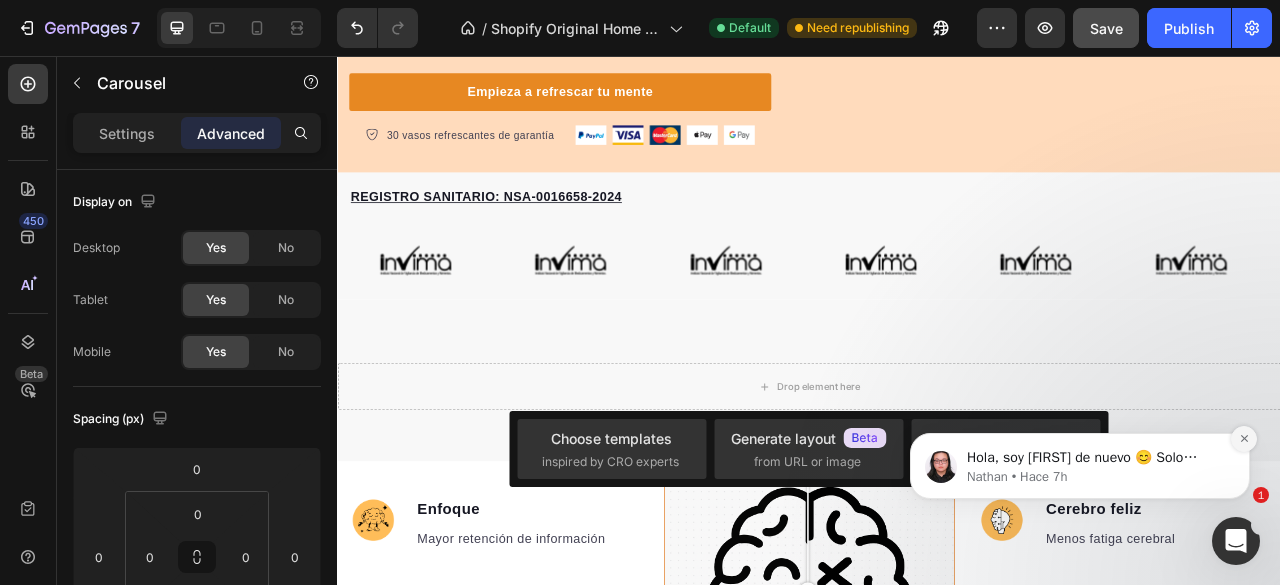 click 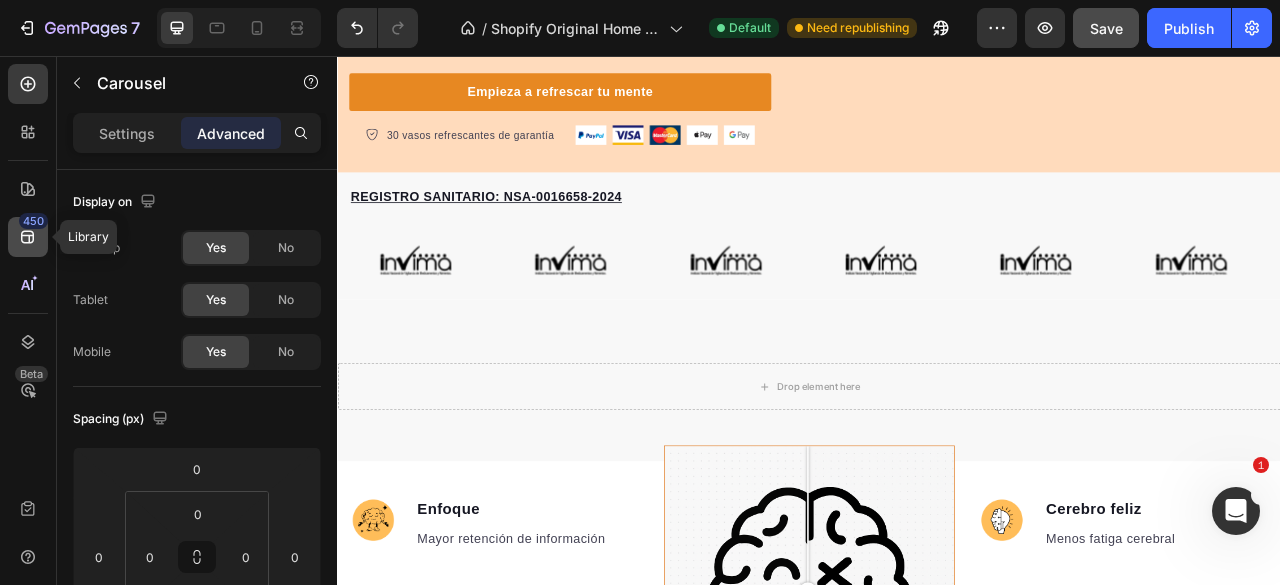 click 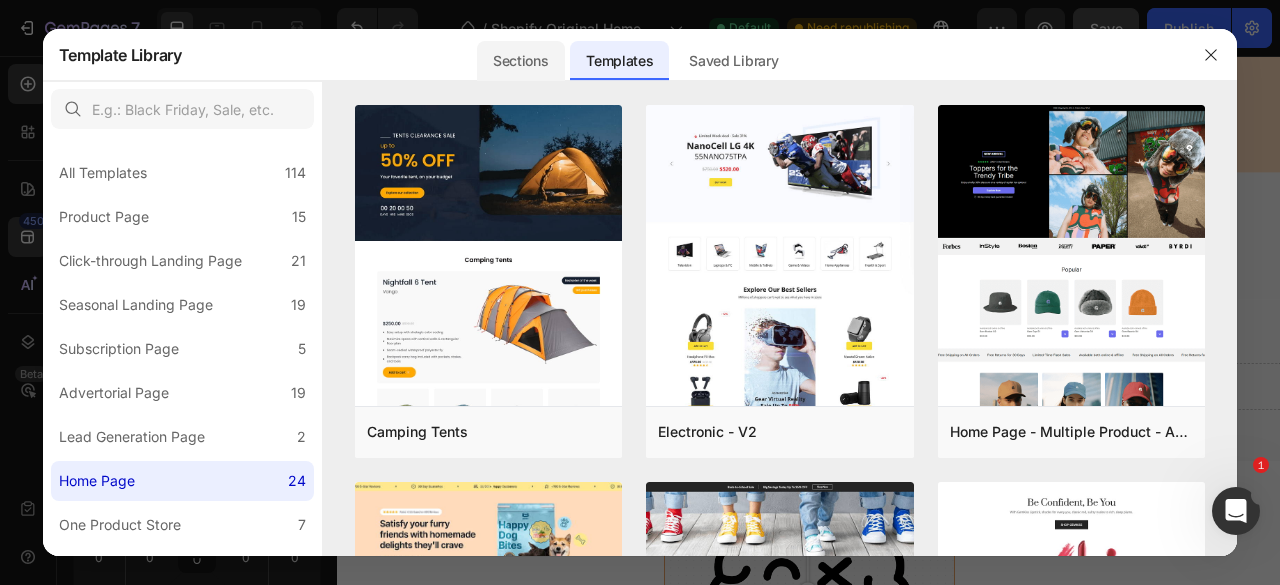 click on "Sections" 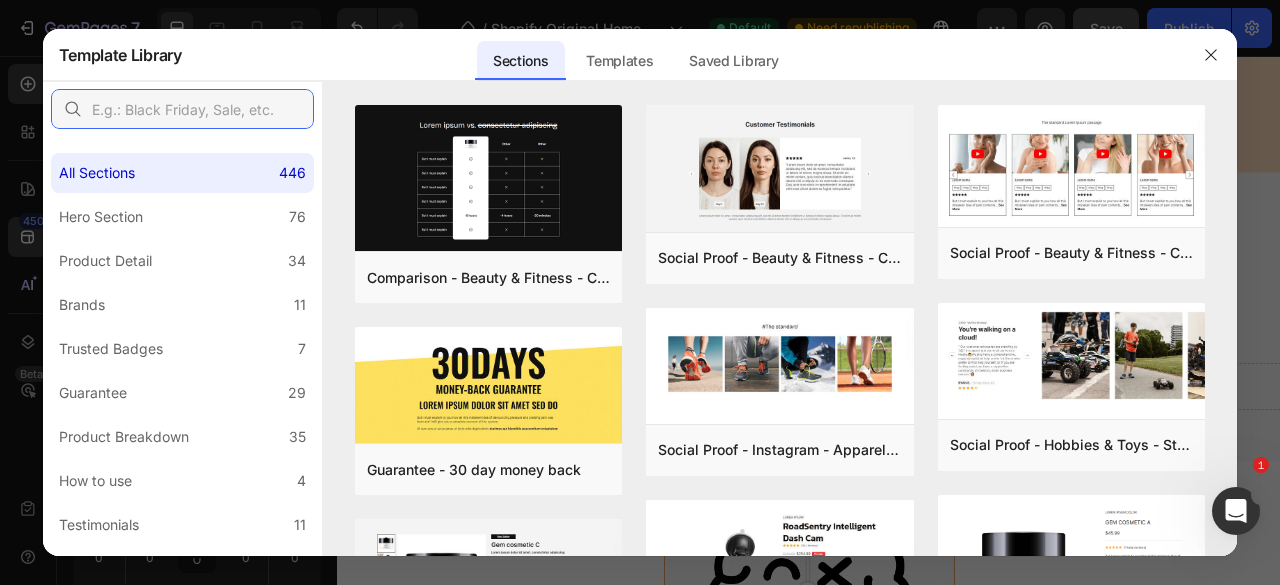 click at bounding box center (182, 109) 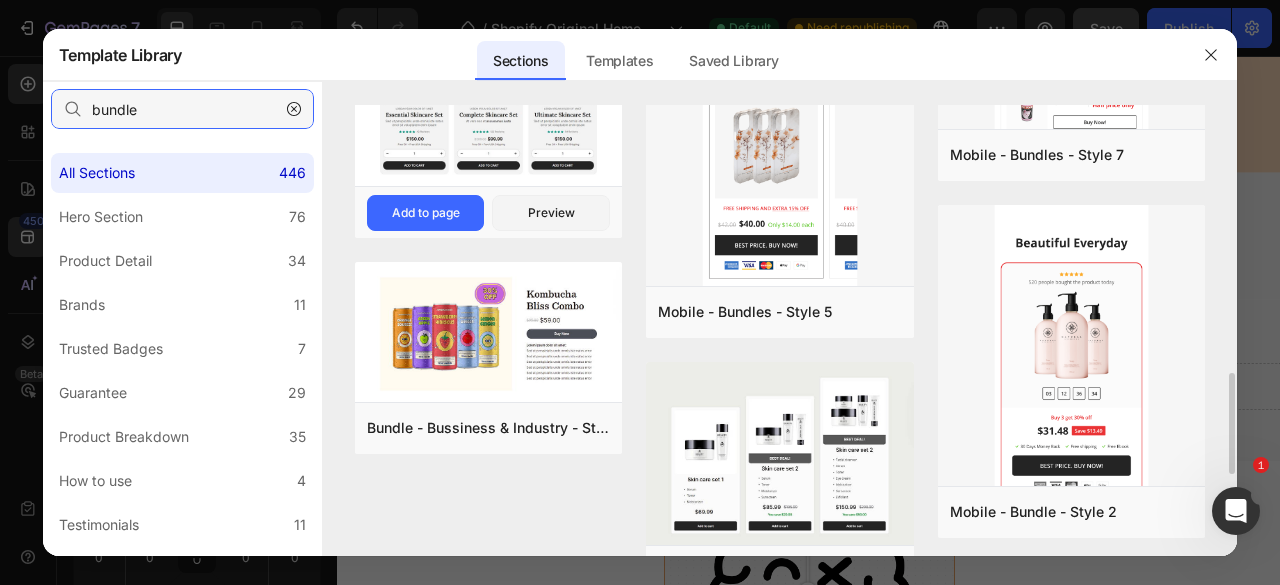 scroll, scrollTop: 1000, scrollLeft: 0, axis: vertical 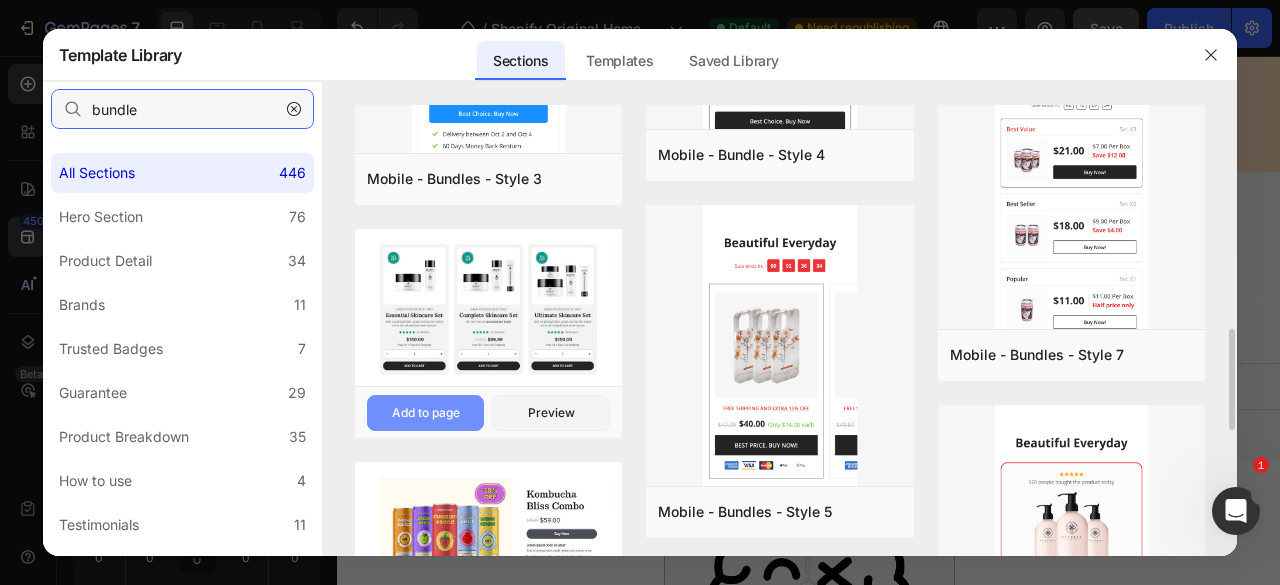 type on "bundle" 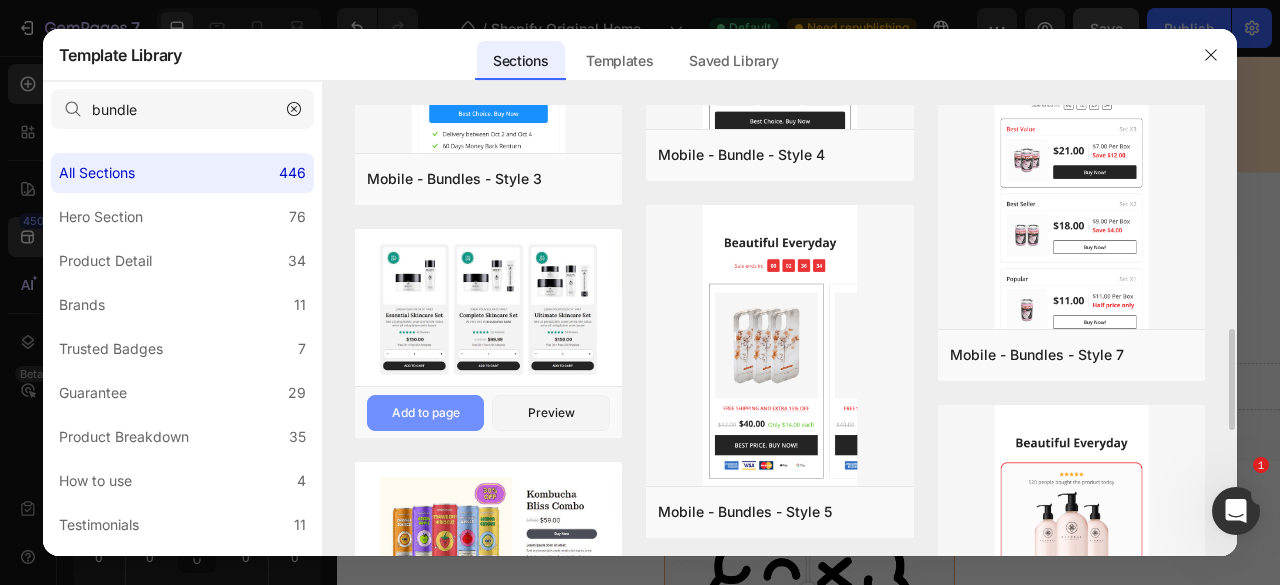 click on "Add to page" at bounding box center [0, 0] 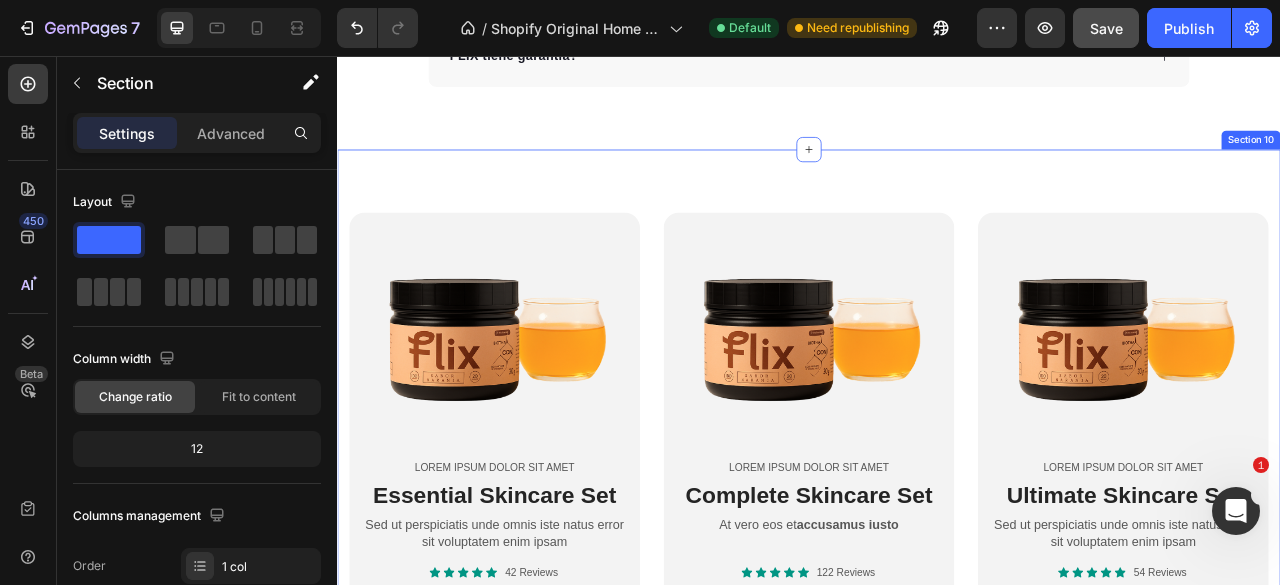 scroll, scrollTop: 6001, scrollLeft: 0, axis: vertical 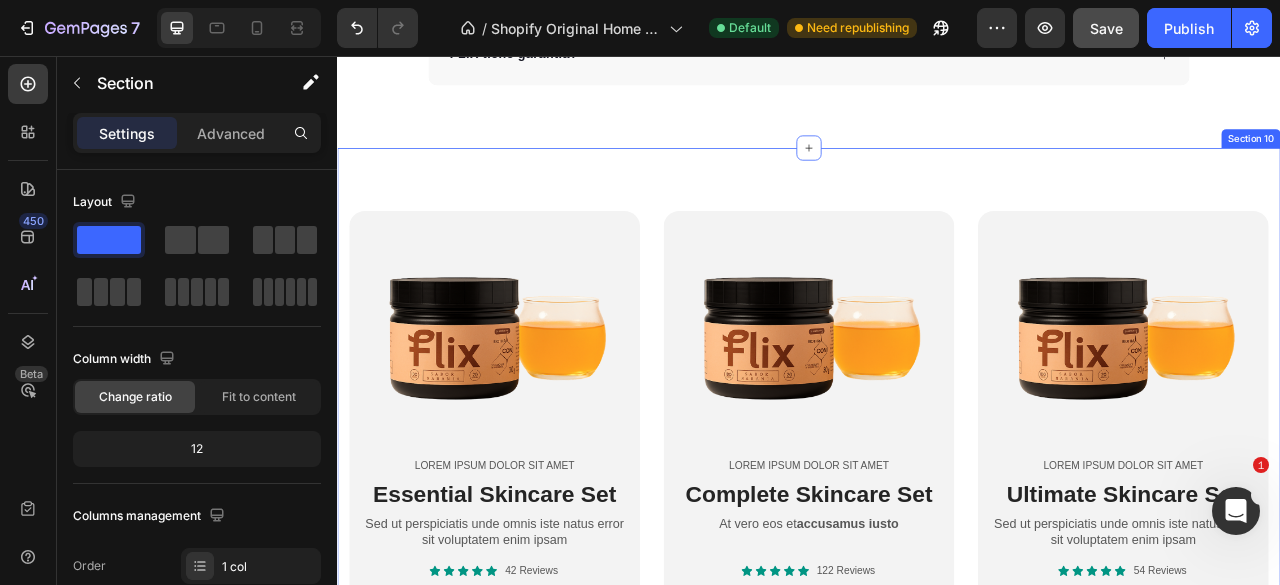 click on "Product Images Lorem ipsum dolor sit amet Text Block Essential Skincare Set Heading Sed ut perspiciatis unde omnis iste natus error sit voluptatem enim ipsam Text Block Icon Icon Icon Icon Icon Icon List 42 Reviews Text Block Row No compare price Product Price $84.900,00 Product Price Product Price Row Free Oil + Free USA Shipping Text Block
1
Product Quantity Add to cart Add to Cart Row Product Row Product Images Lorem ipsum dolor sit amet Text Block Complete Skincare Set Heading At vero eos et  accusamus iusto   Text Block Icon Icon Icon Icon Icon Icon List 122 Reviews Text Block Row No compare price Product Price $84.900,00 Product Price Product Price Row Free Oil + Free USA Shipping Text Block
1
Product Quantity Add to cart Add to Cart Row Product Row Product Images Lorem ipsum dolor sit amet Text Block Ultimate Skincare Set Heading Sed ut perspiciatis unde omnis iste natus error sit voluptatem enim ipsam Text Block Icon Icon Icon Icon Icon Row" at bounding box center [937, 598] 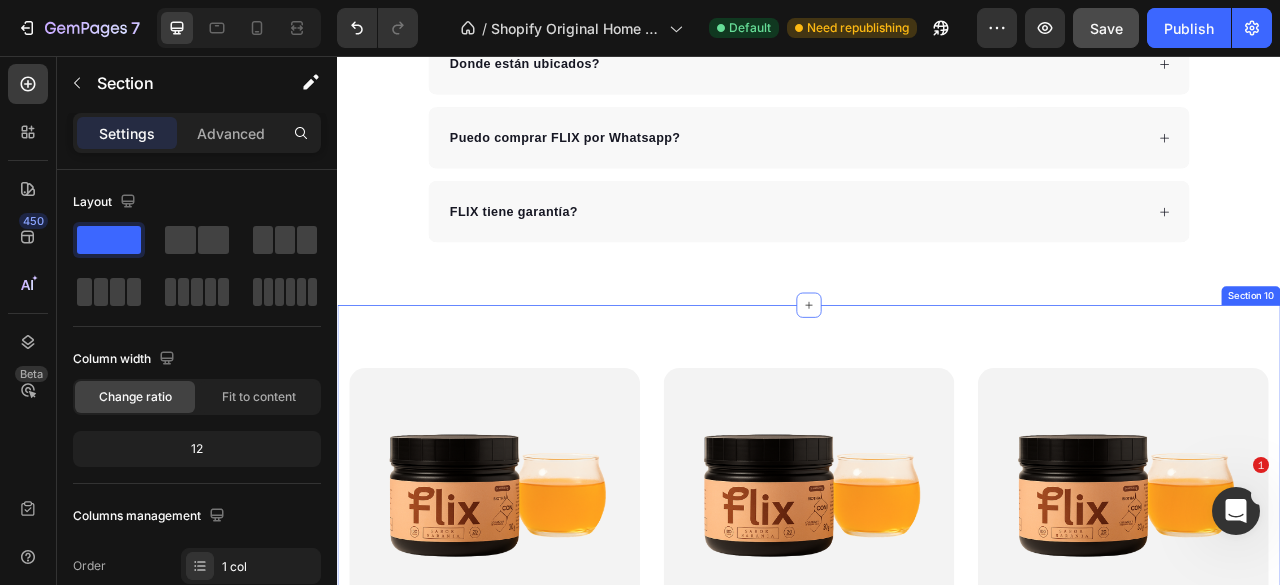 drag, startPoint x: 748, startPoint y: 397, endPoint x: 811, endPoint y: 416, distance: 65.802734 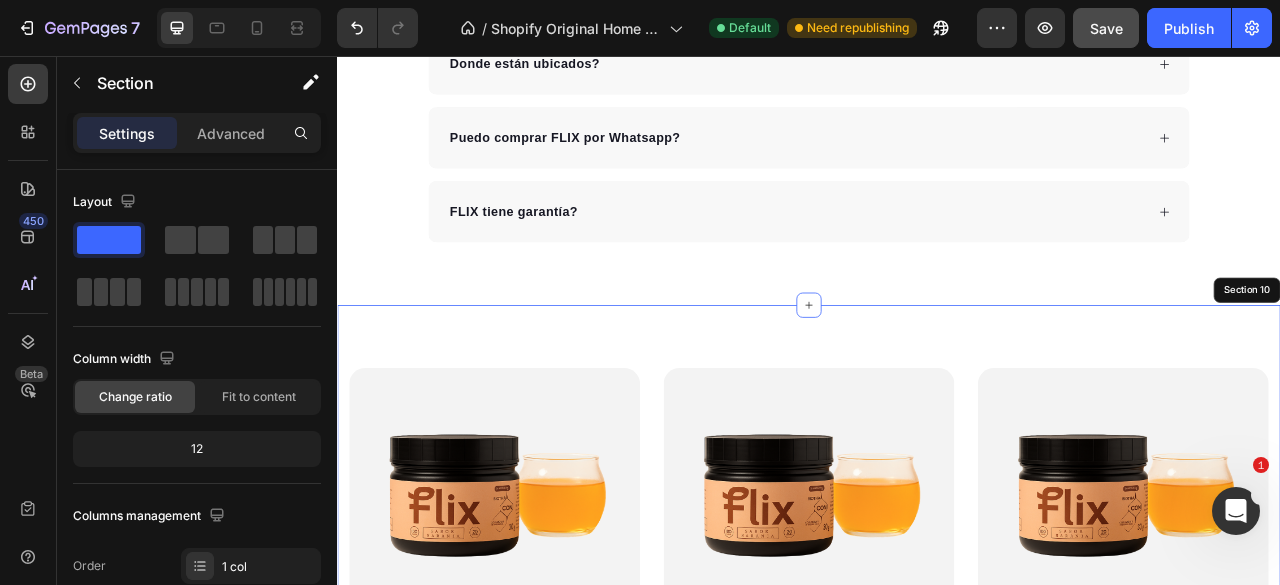 click on "Product Images Lorem ipsum dolor sit amet Text Block Essential Skincare Set Heading Sed ut perspiciatis unde omnis iste natus error sit voluptatem enim ipsam Text Block Icon Icon Icon Icon Icon Icon List 42 Reviews Text Block Row No compare price Product Price $84.900,00 Product Price Product Price Row Free Oil + Free USA Shipping Text Block
1
Product Quantity Add to cart Add to Cart Row Product Row Product Images Lorem ipsum dolor sit amet Text Block Complete Skincare Set Heading At vero eos et  accusamus iusto   Text Block Icon Icon Icon Icon Icon Icon List 122 Reviews Text Block Row No compare price Product Price $84.900,00 Product Price Product Price Row Free Oil + Free USA Shipping Text Block
1
Product Quantity Add to cart Add to Cart Row Product Row Product Images Lorem ipsum dolor sit amet Text Block Ultimate Skincare Set Heading Sed ut perspiciatis unde omnis iste natus error sit voluptatem enim ipsam Text Block Icon Icon Icon Icon Icon Row" at bounding box center (937, 798) 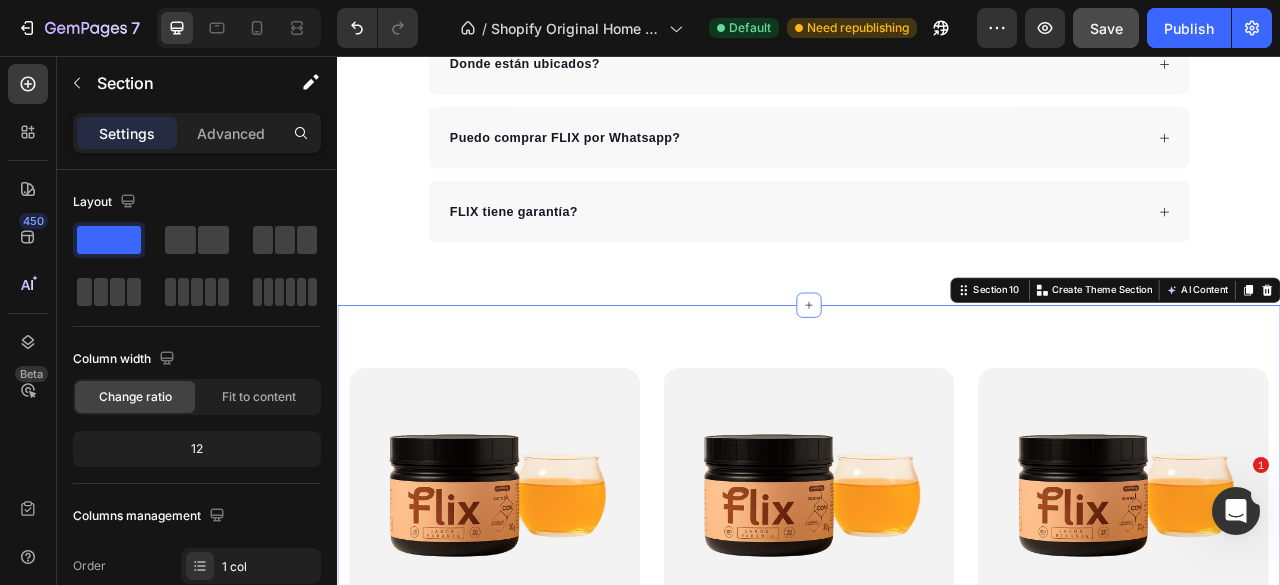 click on "Section 10   You can create reusable sections Create Theme Section AI Content Write with GemAI What would you like to describe here? Tone and Voice Persuasive Product Flix Memory Sabor Naranja x 1 Show more Generate" at bounding box center [1327, 354] 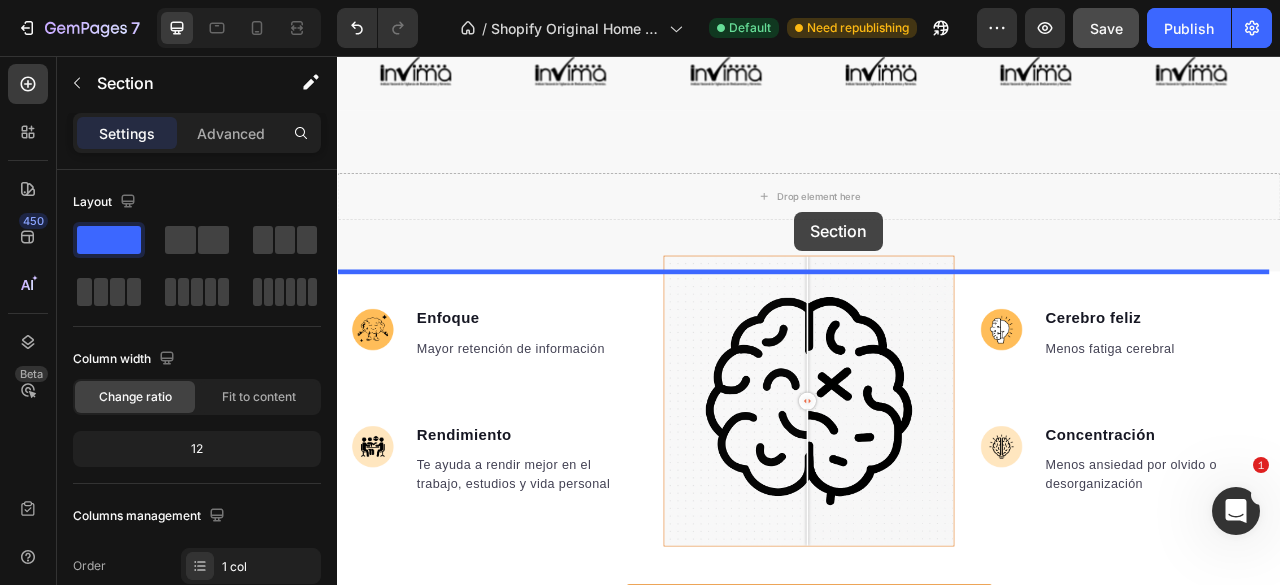 scroll, scrollTop: 795, scrollLeft: 0, axis: vertical 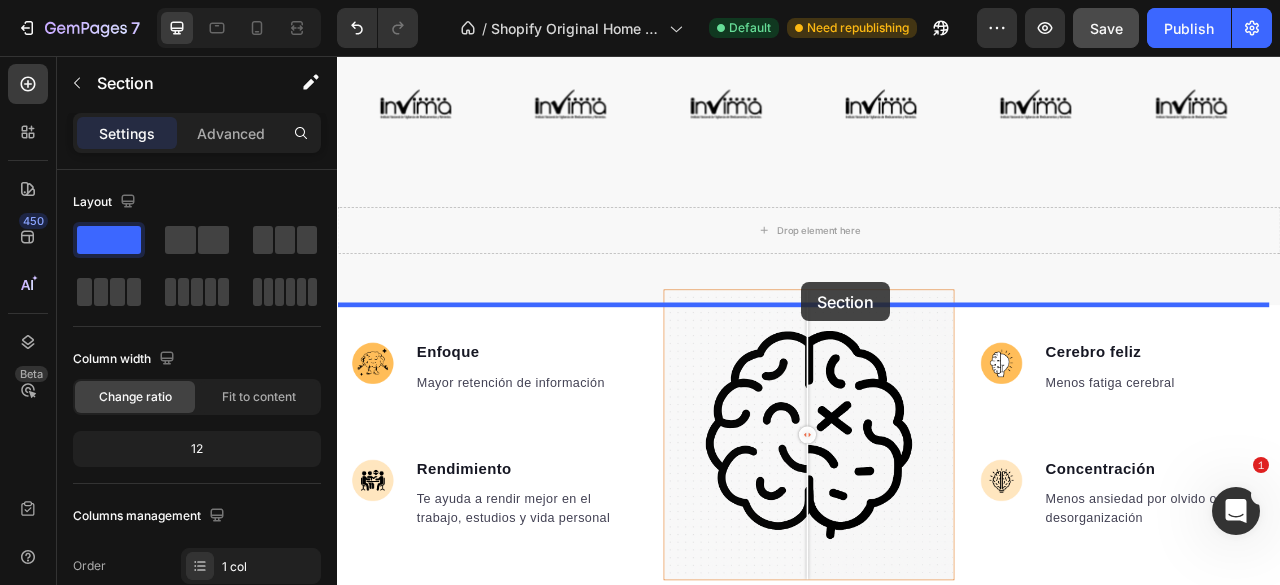 drag, startPoint x: 1152, startPoint y: 354, endPoint x: 928, endPoint y: 344, distance: 224.2231 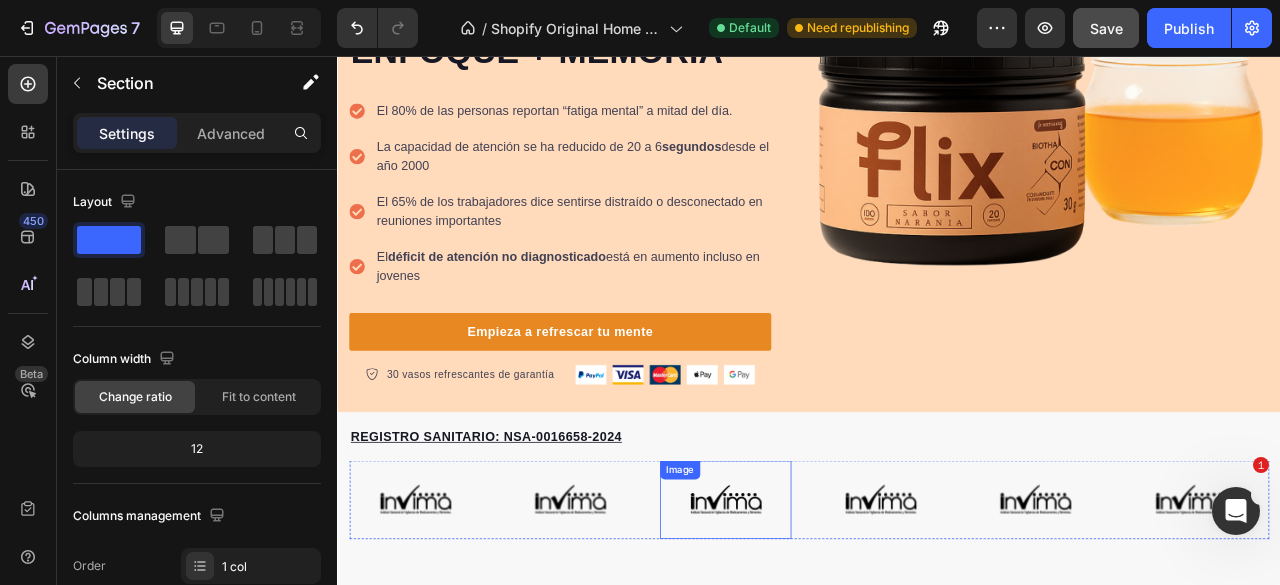 scroll, scrollTop: 695, scrollLeft: 0, axis: vertical 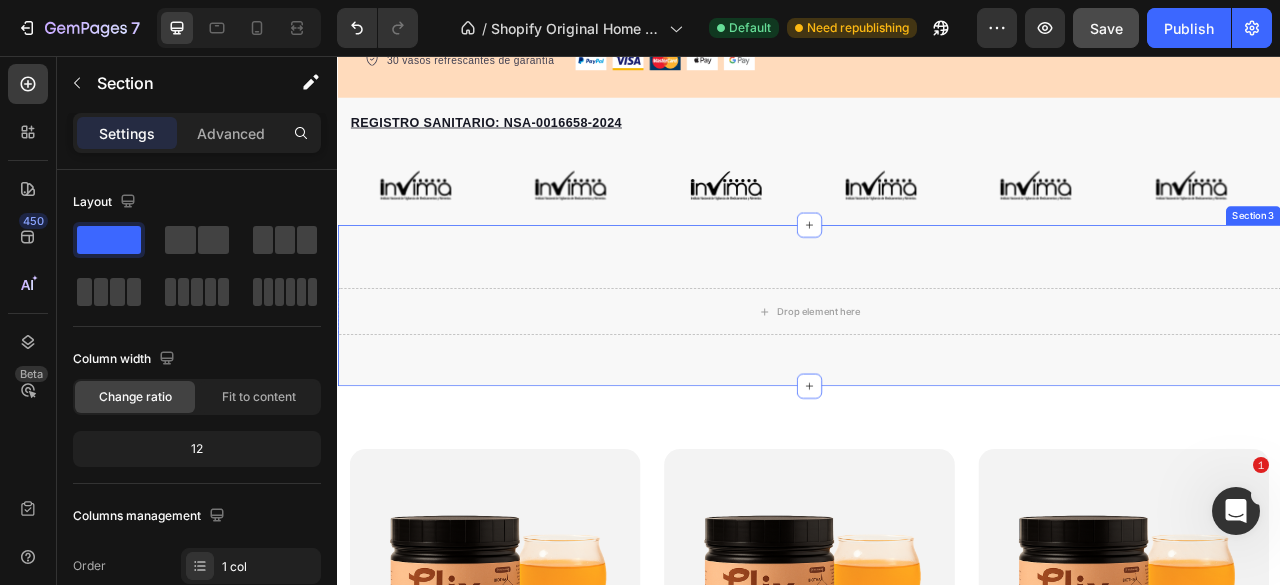 click on "Drop element here Section 3" at bounding box center [937, 373] 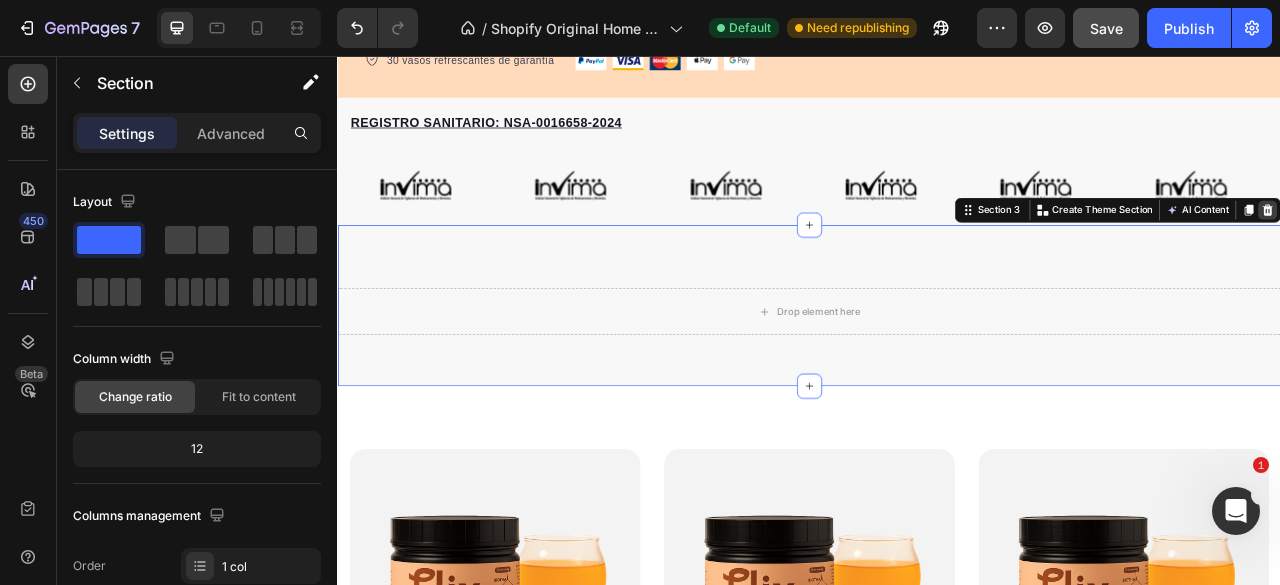 click 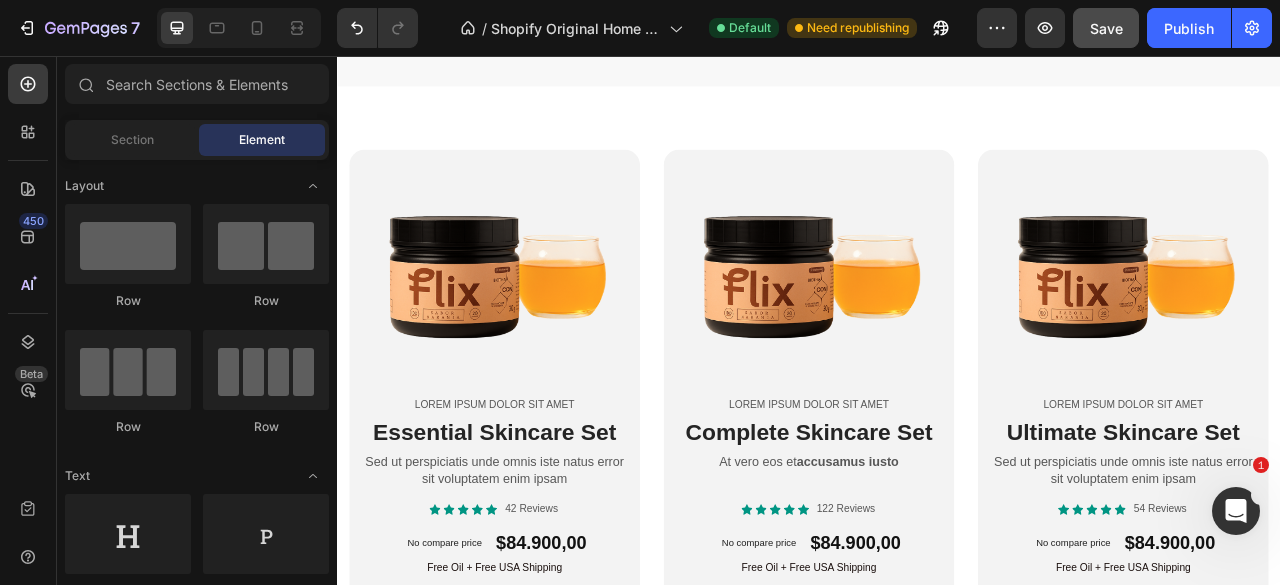 scroll, scrollTop: 1295, scrollLeft: 0, axis: vertical 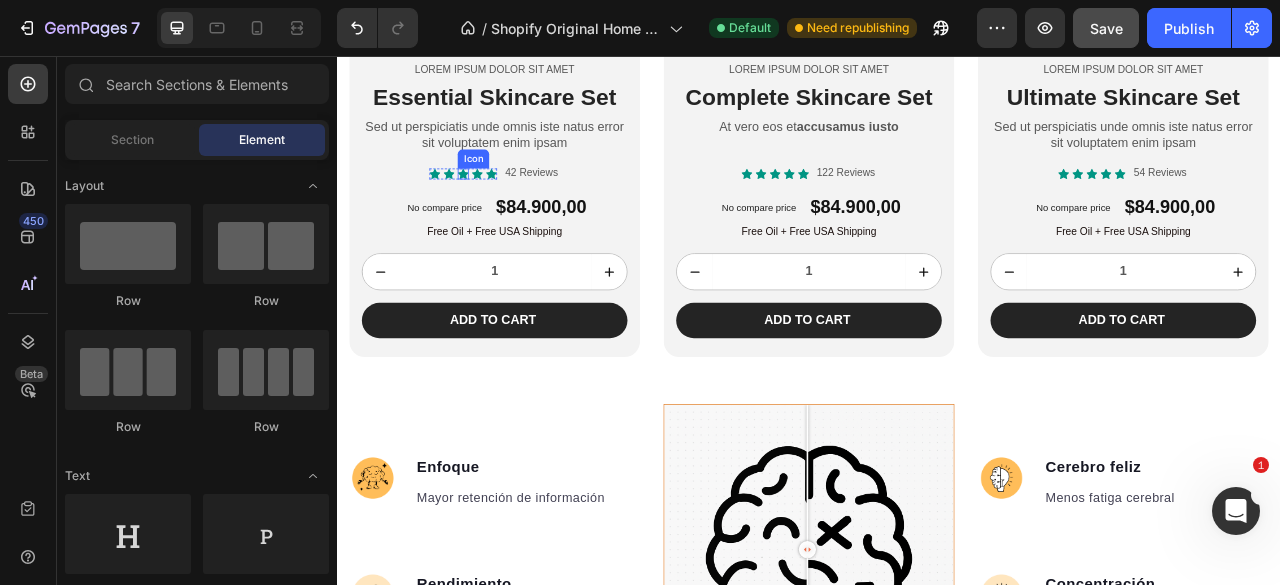 click 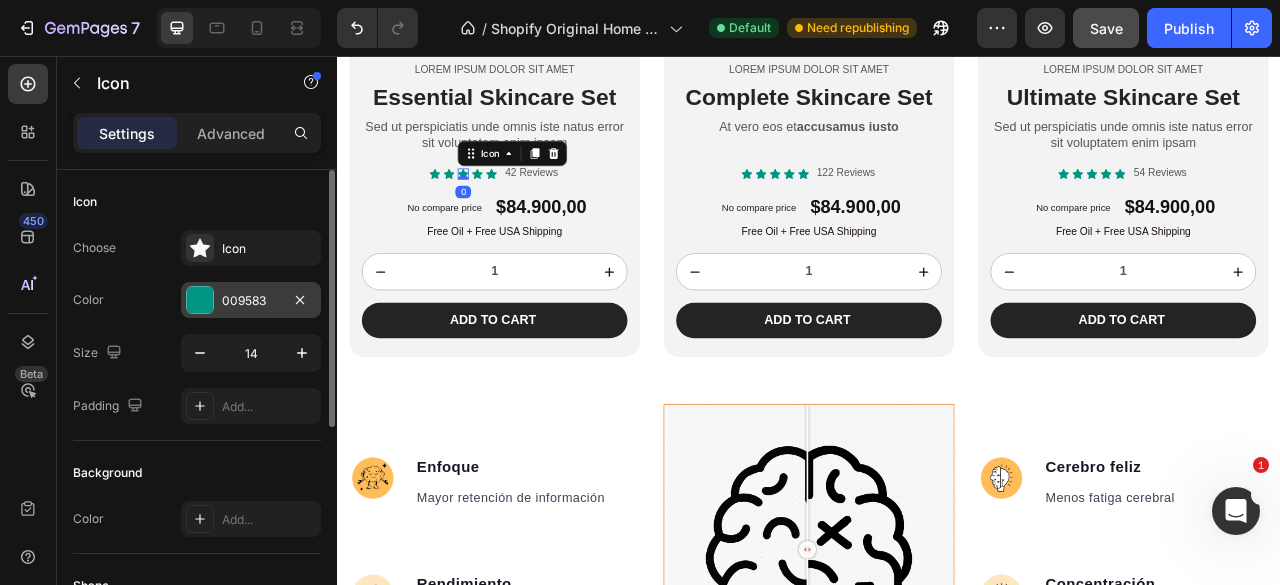 click at bounding box center (200, 300) 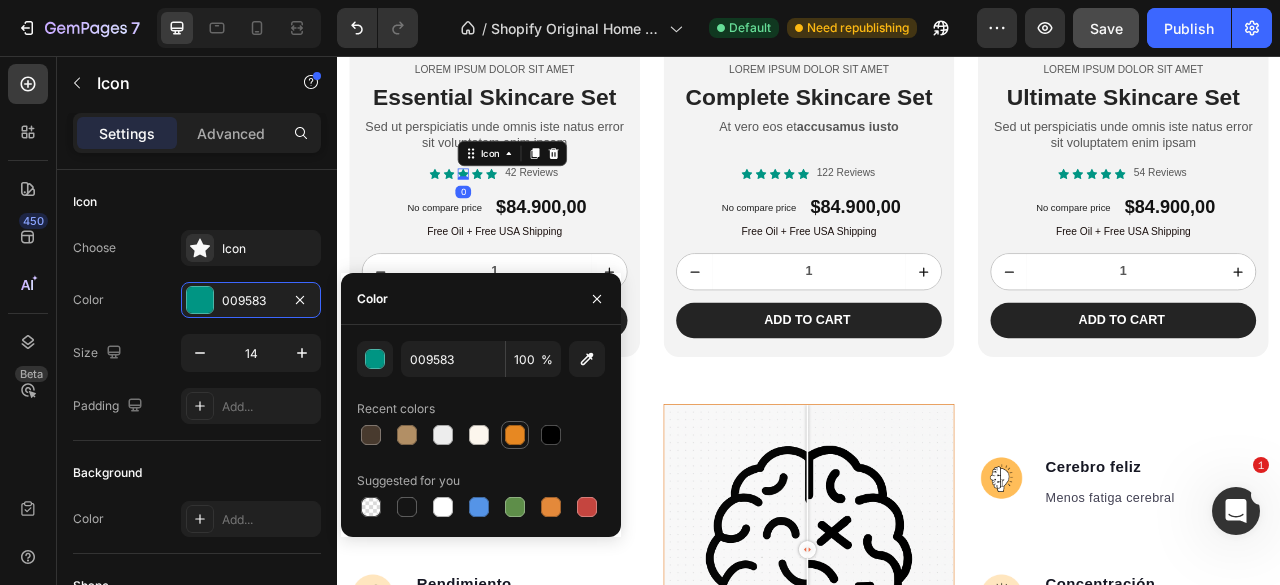 click at bounding box center (515, 435) 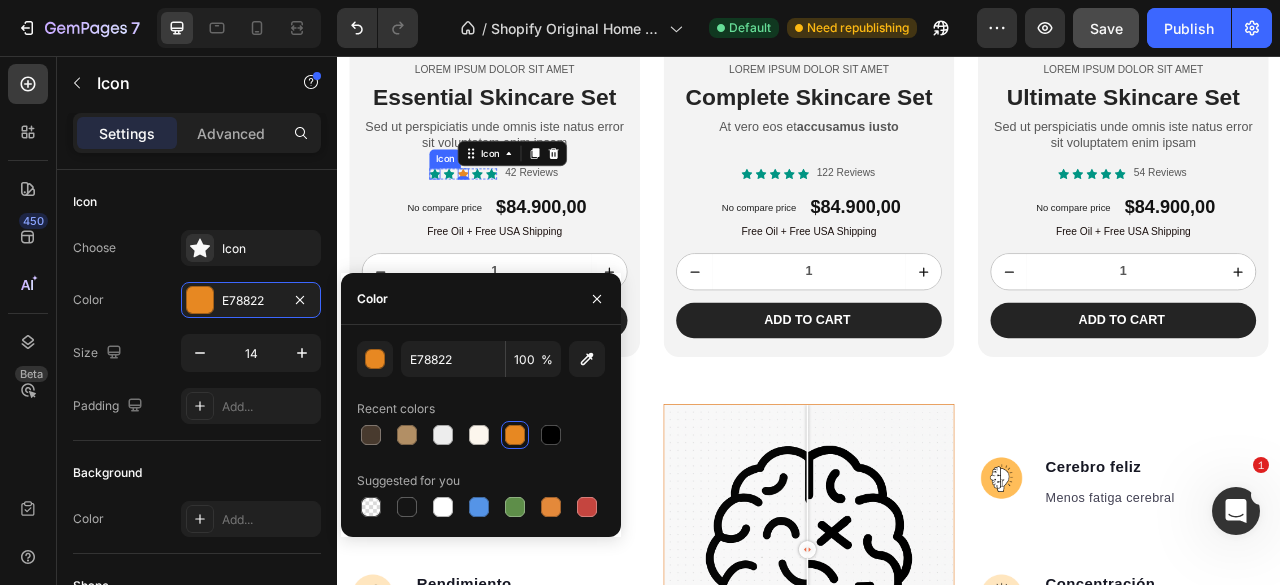 click 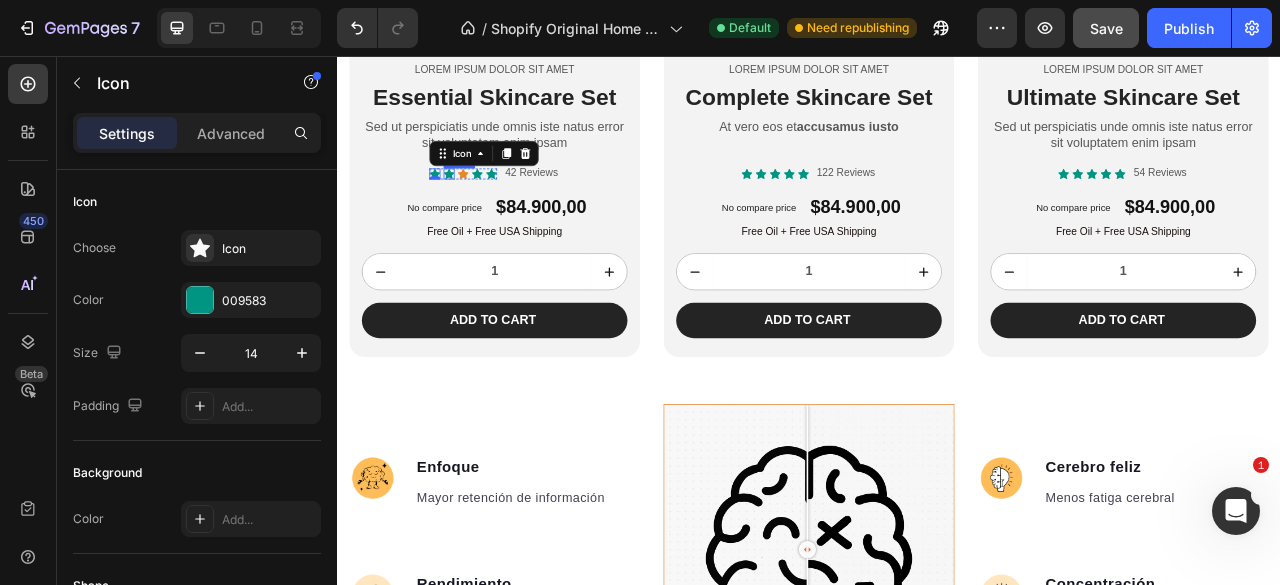 click 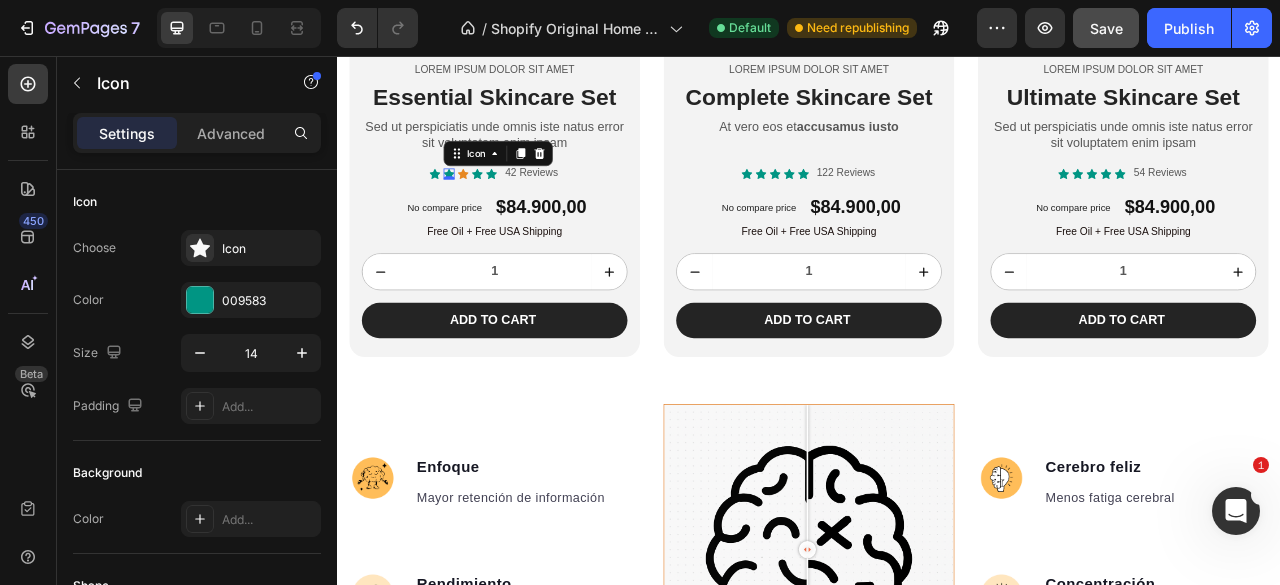 click 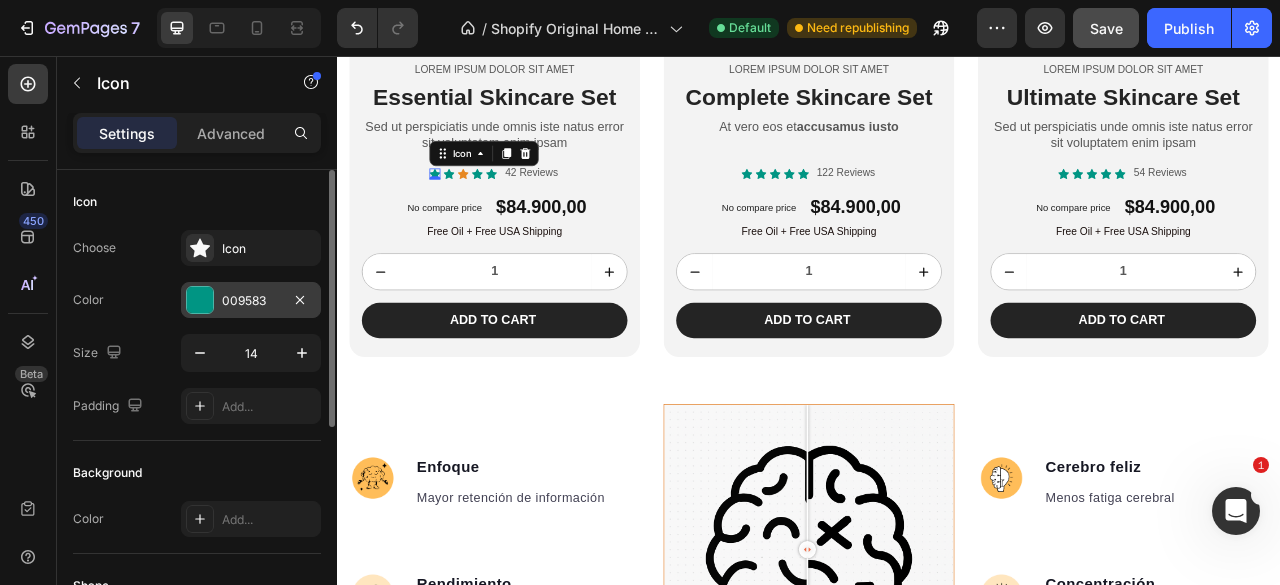 click on "009583" at bounding box center [251, 300] 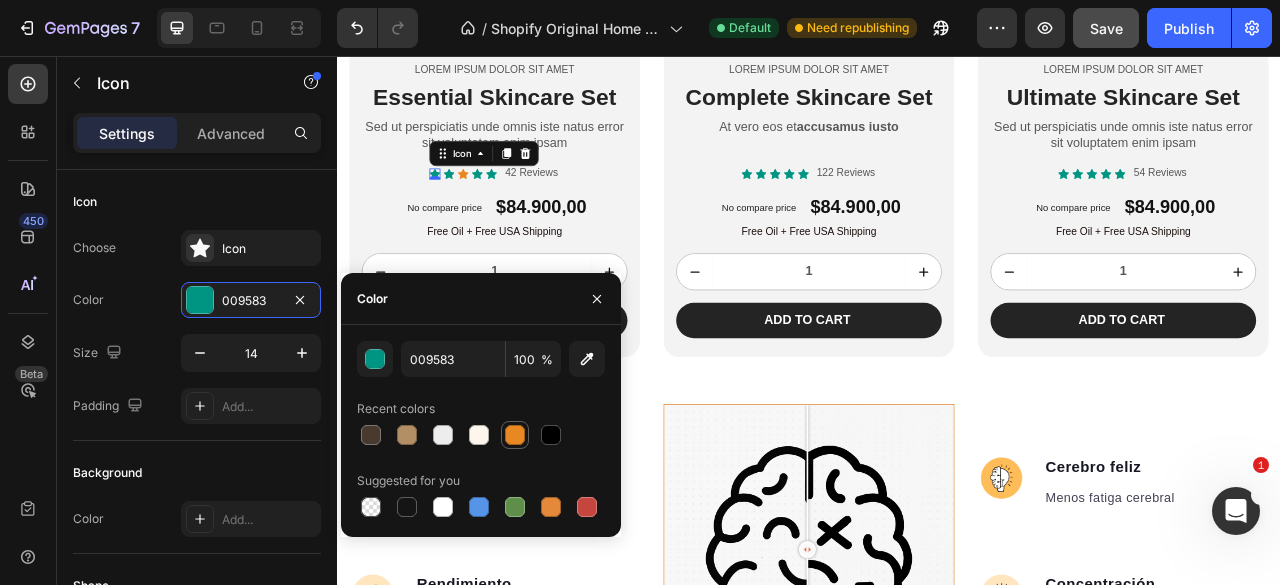 click at bounding box center (515, 435) 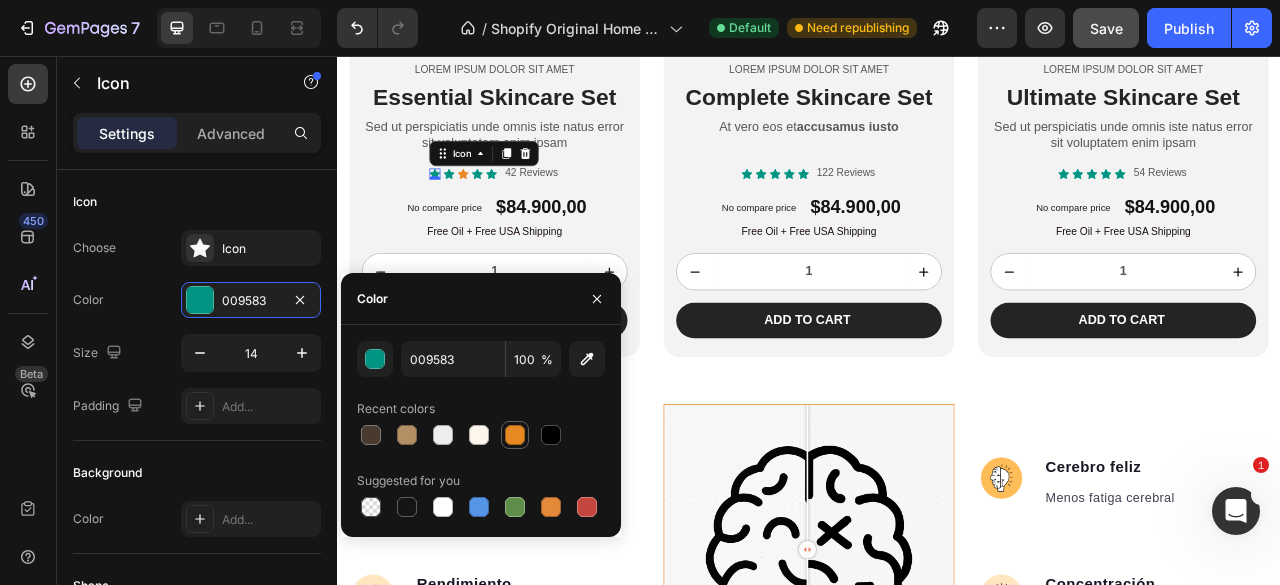 type on "E78822" 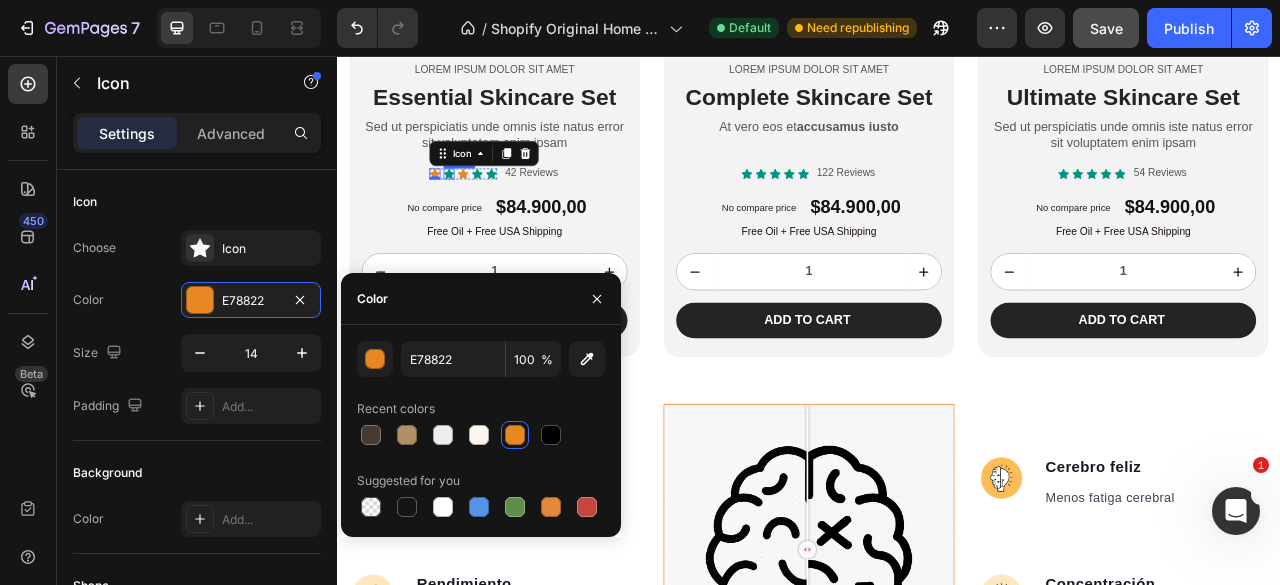 click 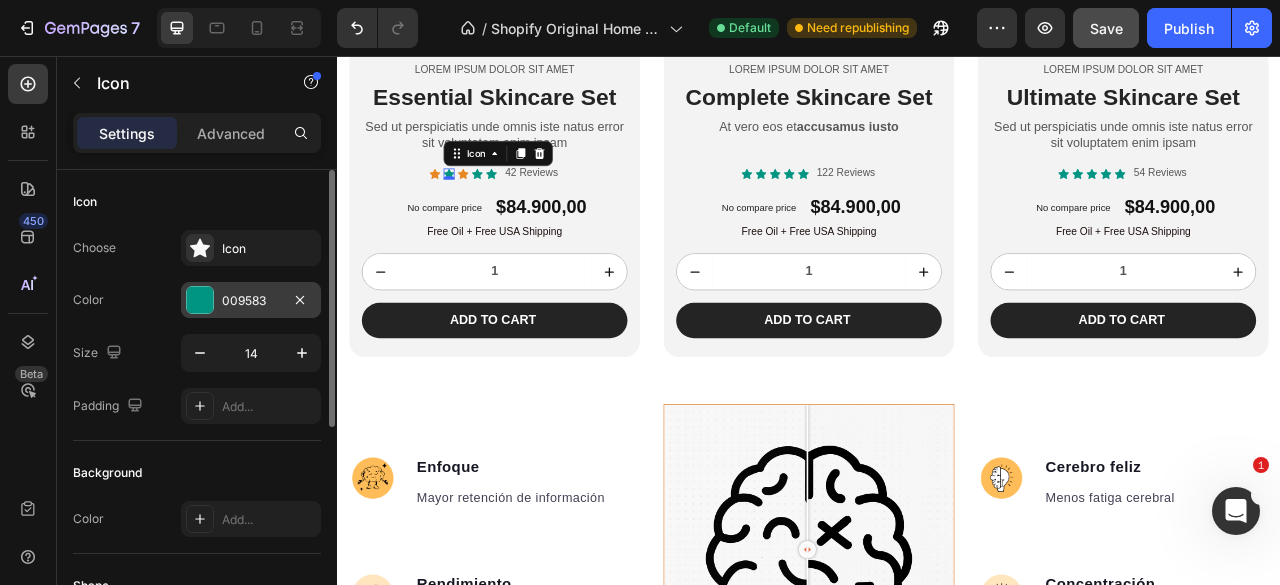 click on "009583" at bounding box center (251, 301) 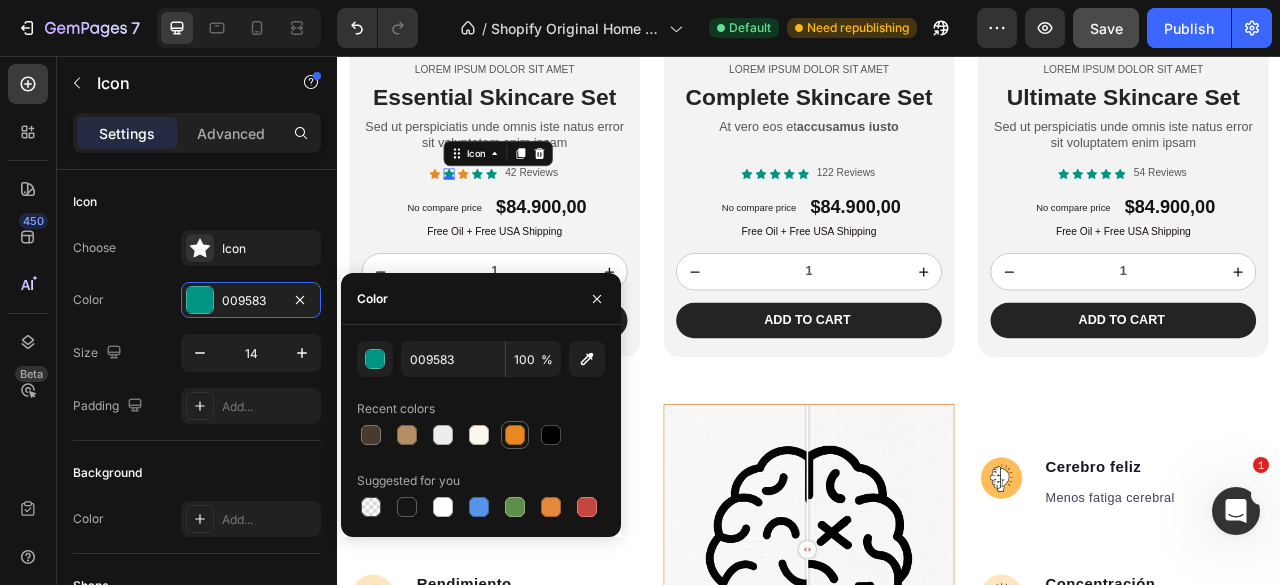 click at bounding box center [515, 435] 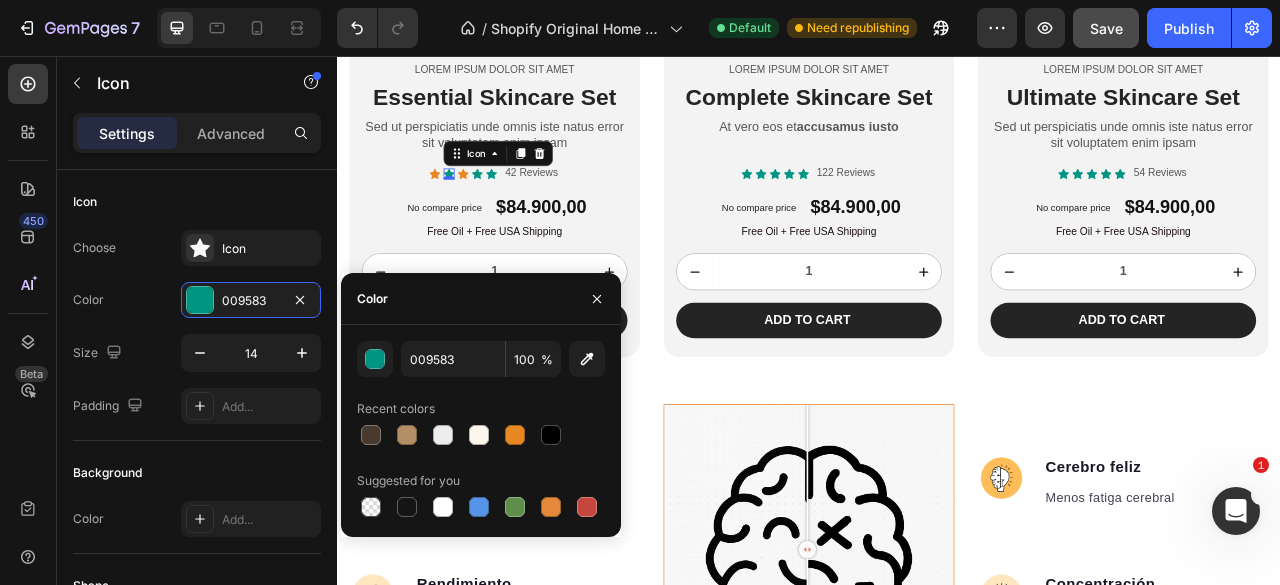 type on "E78822" 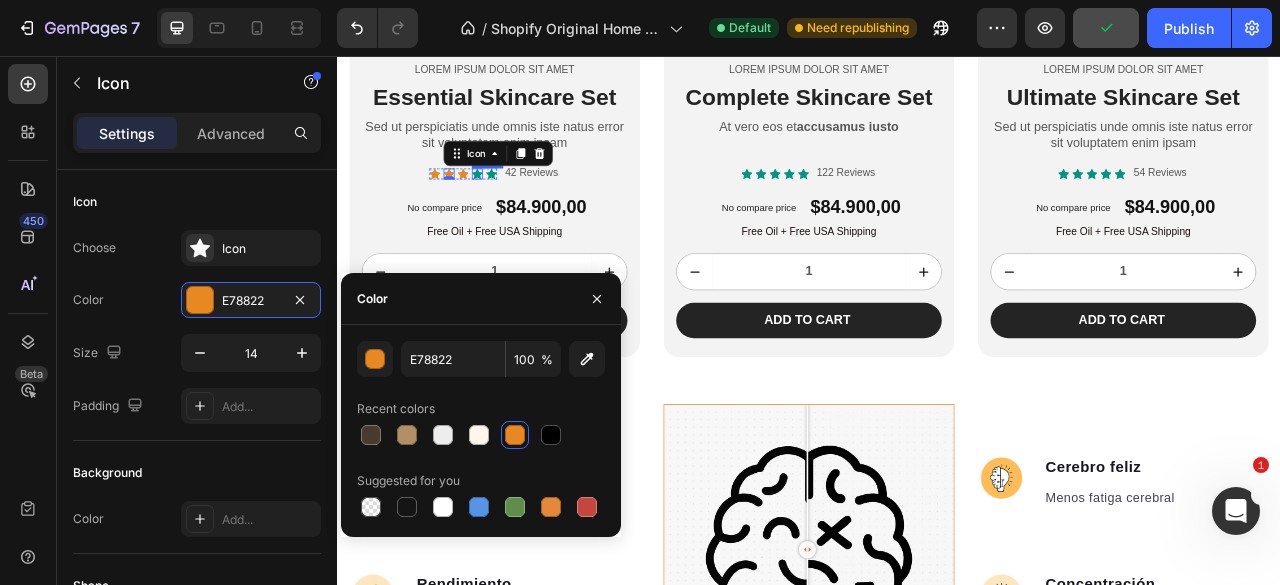 click 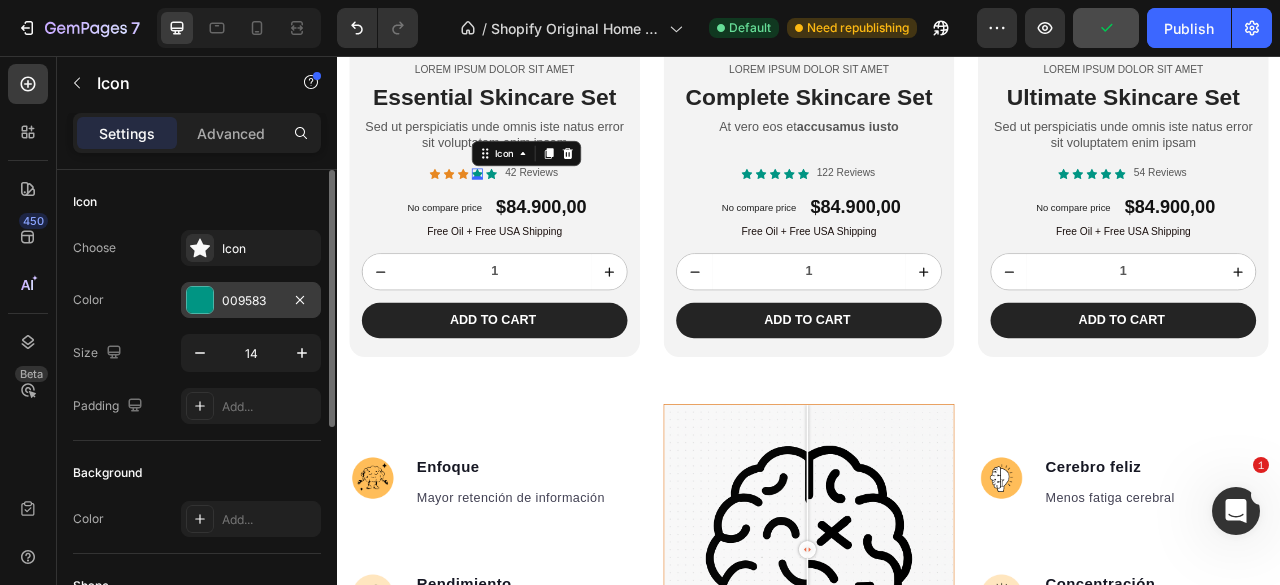 click at bounding box center (200, 300) 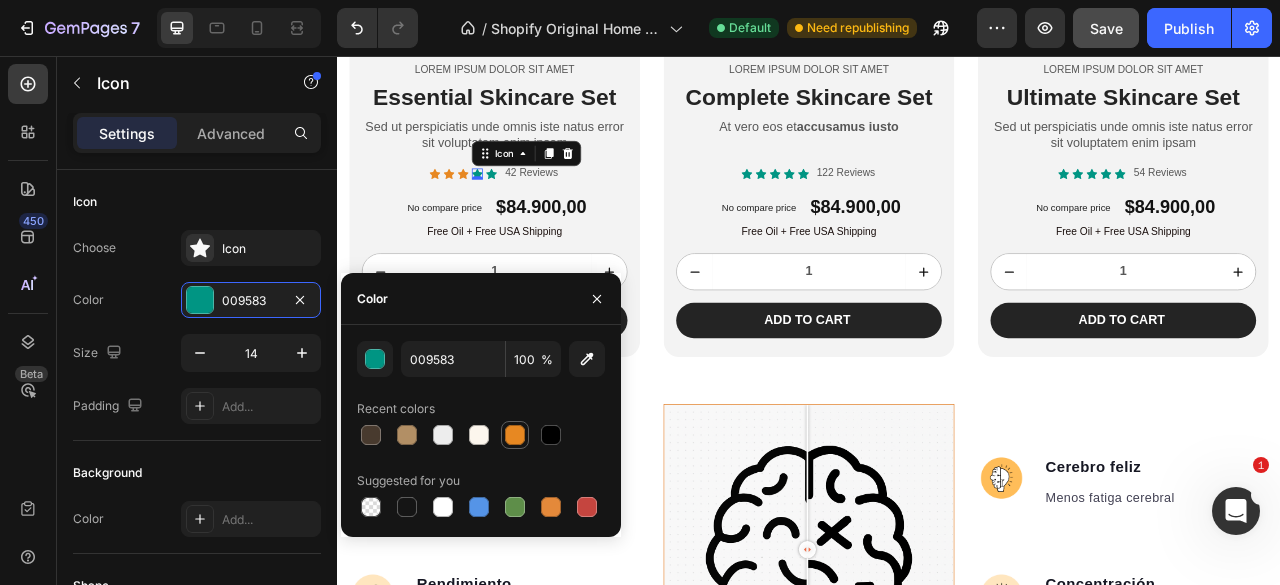 click at bounding box center (515, 435) 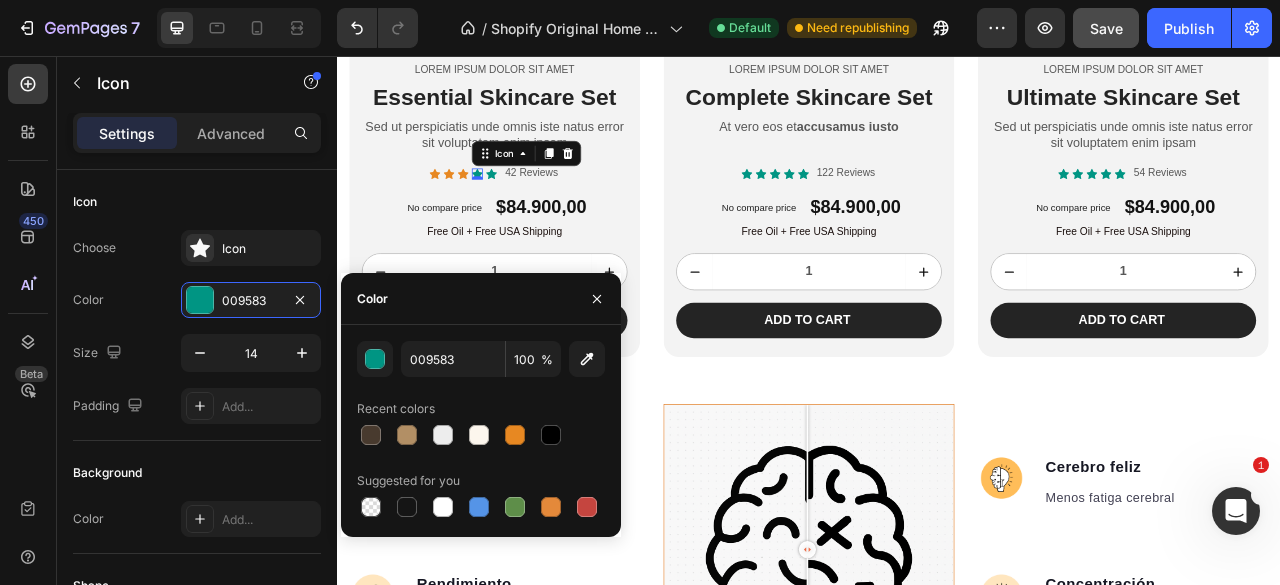 type on "E78822" 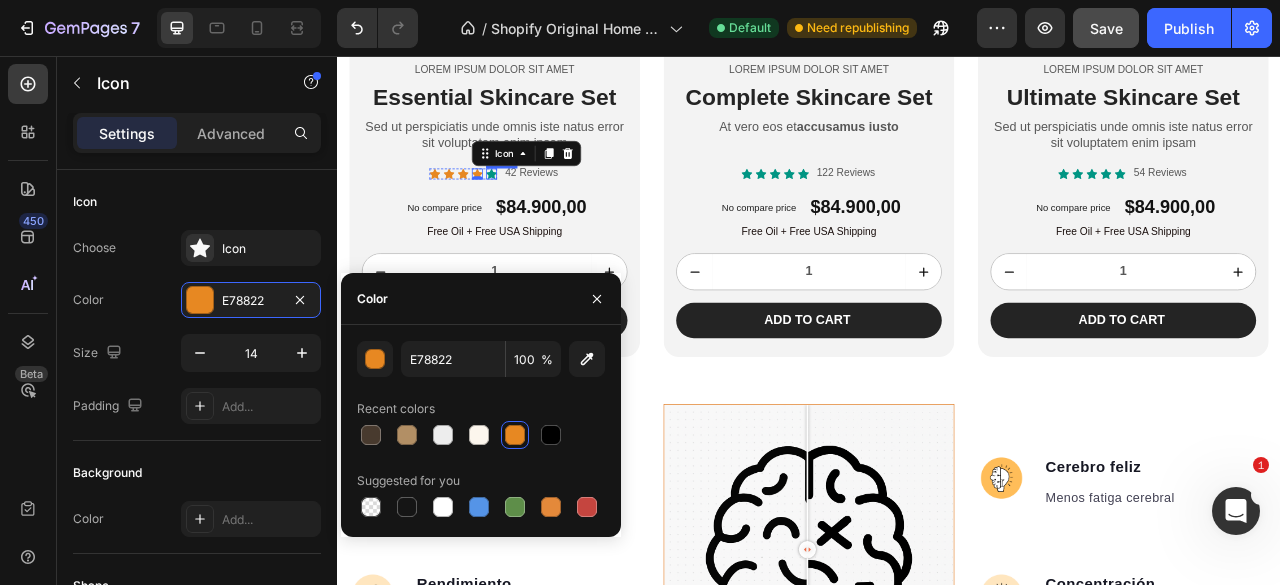 click 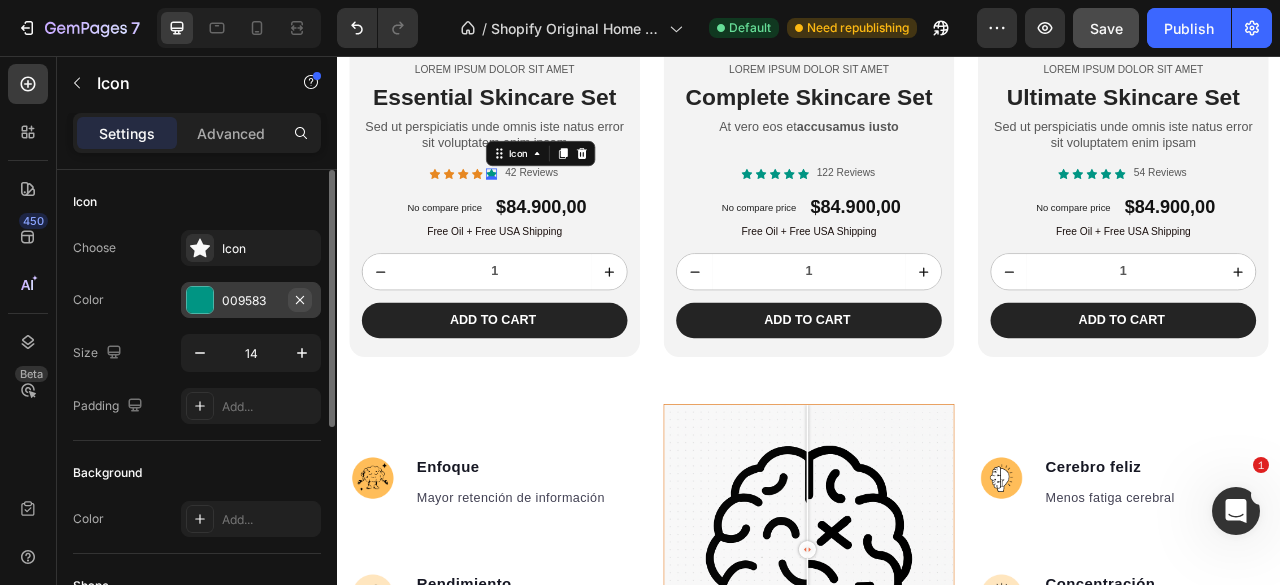 drag, startPoint x: 207, startPoint y: 303, endPoint x: 309, endPoint y: 303, distance: 102 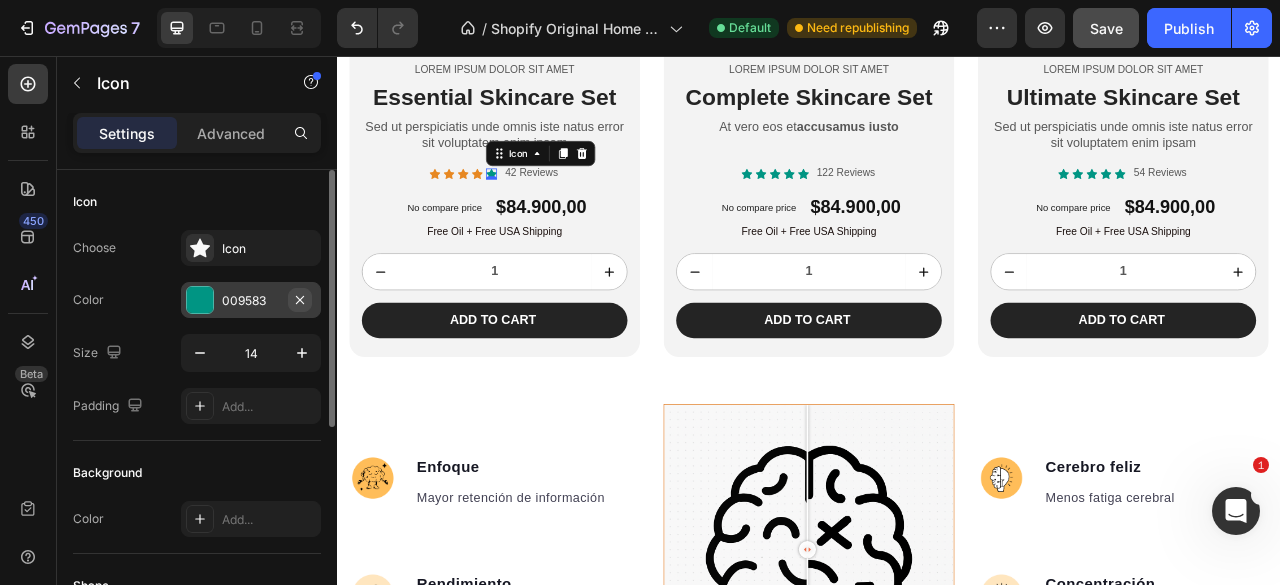 click at bounding box center (200, 300) 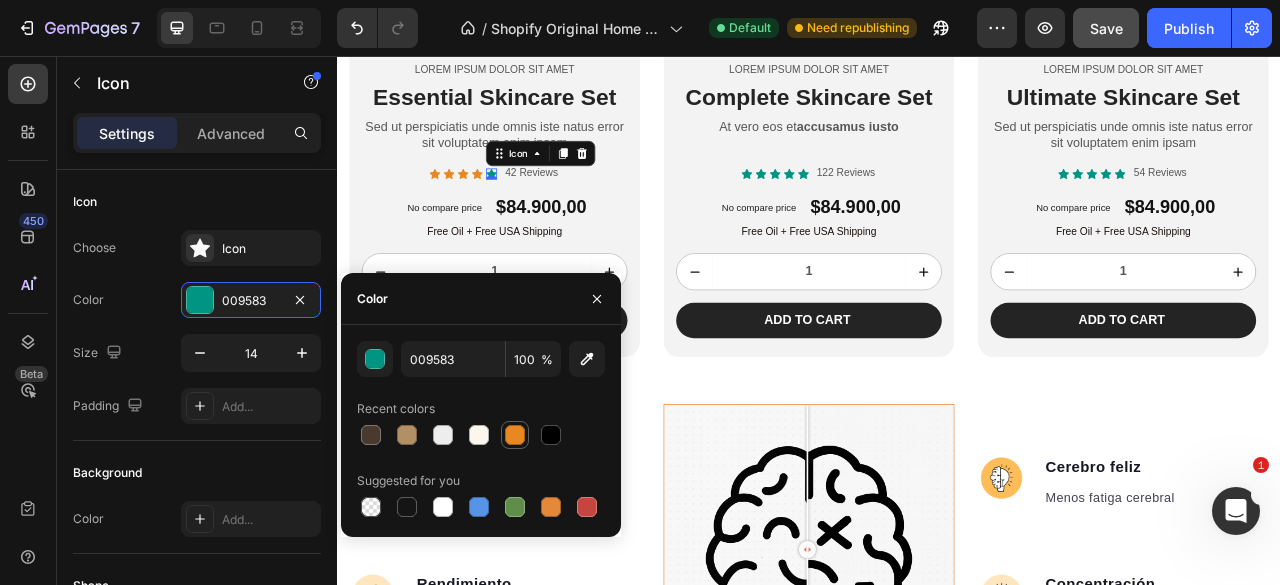 click at bounding box center (515, 435) 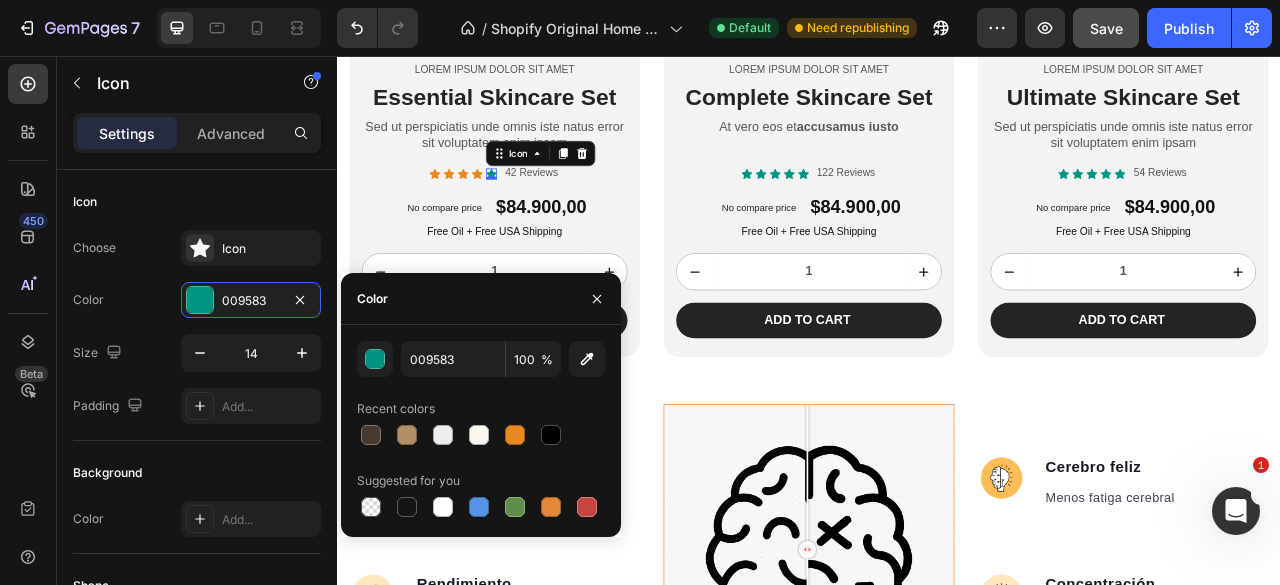 type on "E78822" 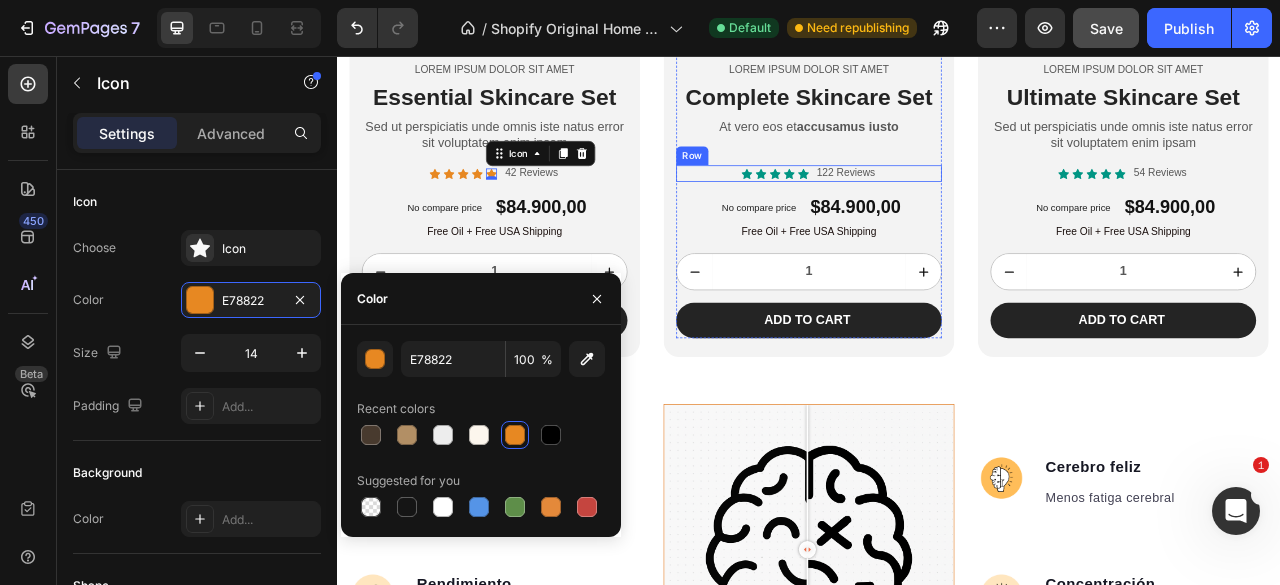 click 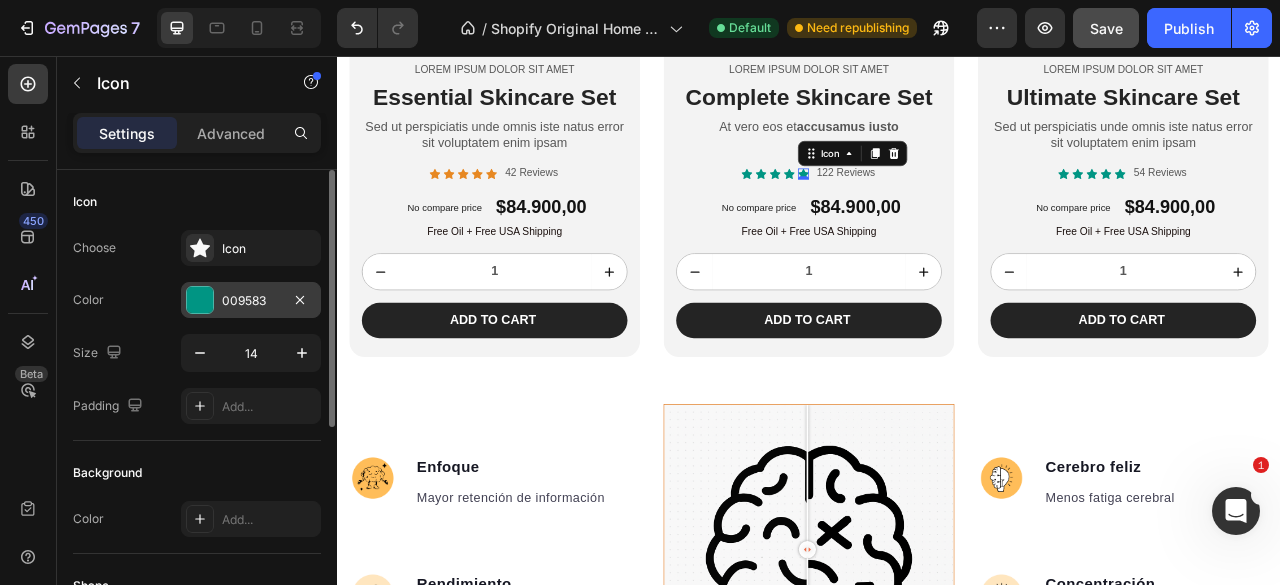click at bounding box center [200, 300] 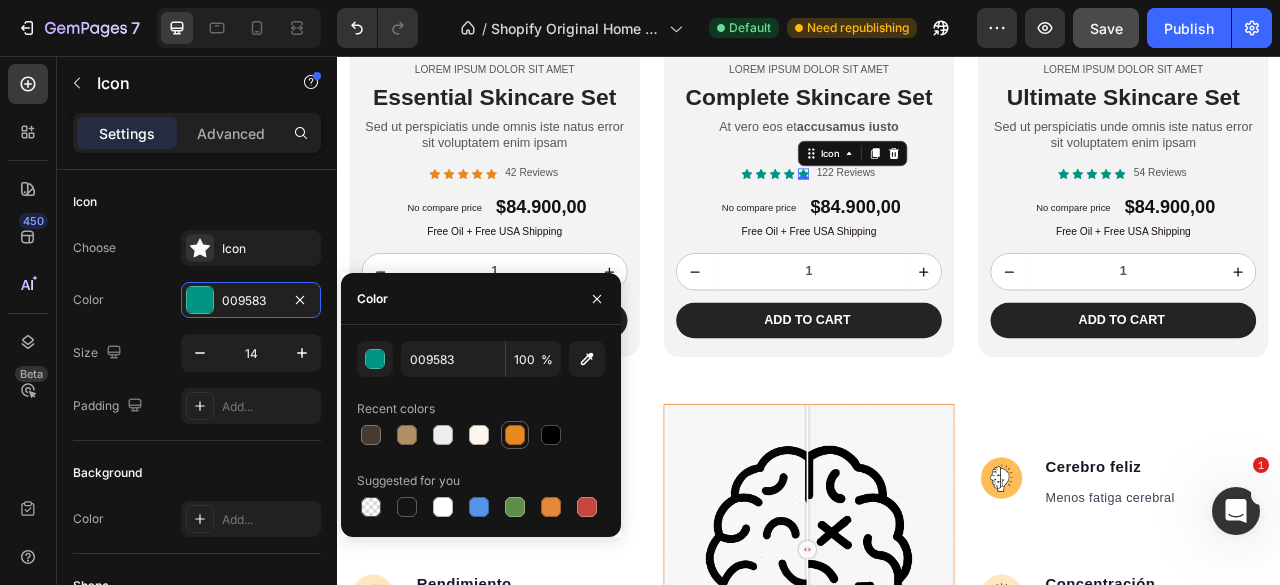 click at bounding box center [515, 435] 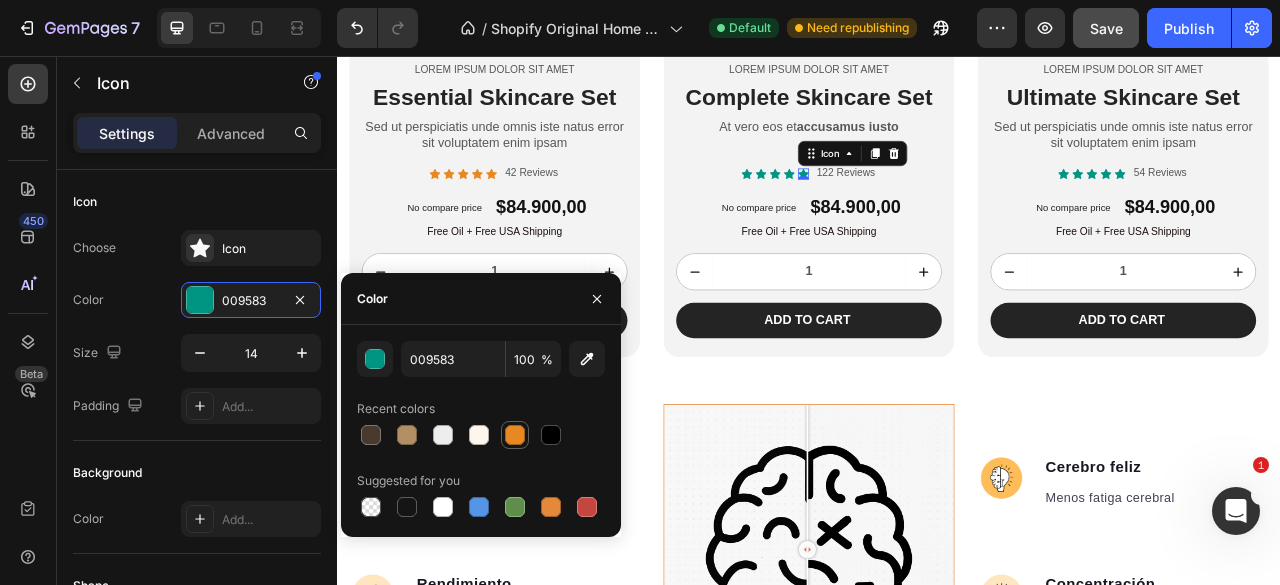 type on "E78822" 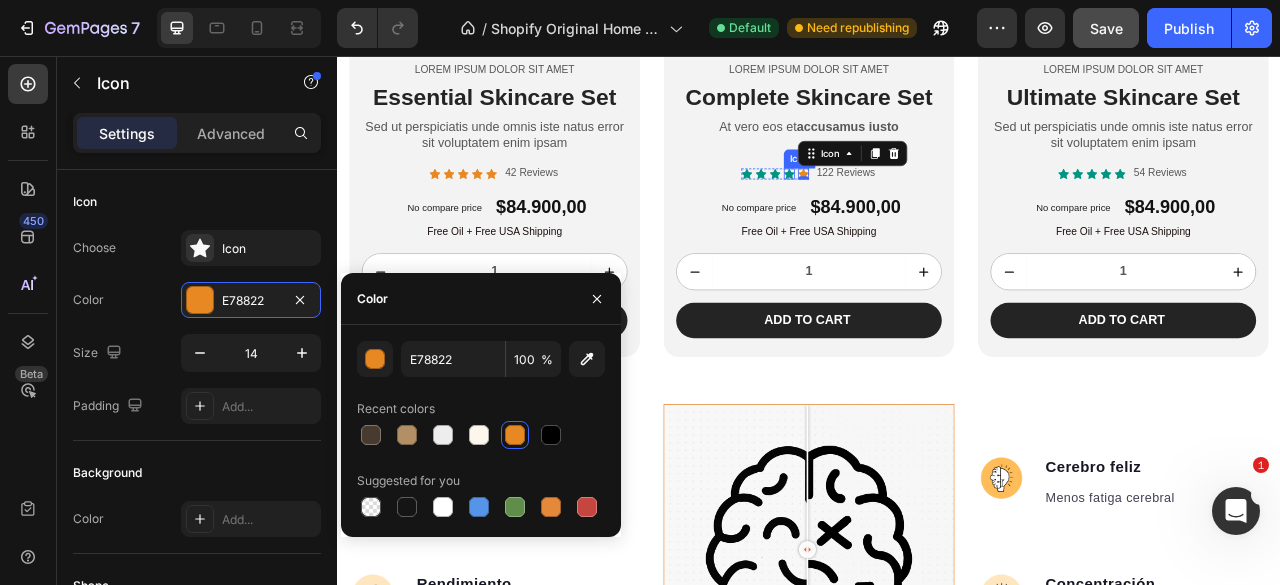 click 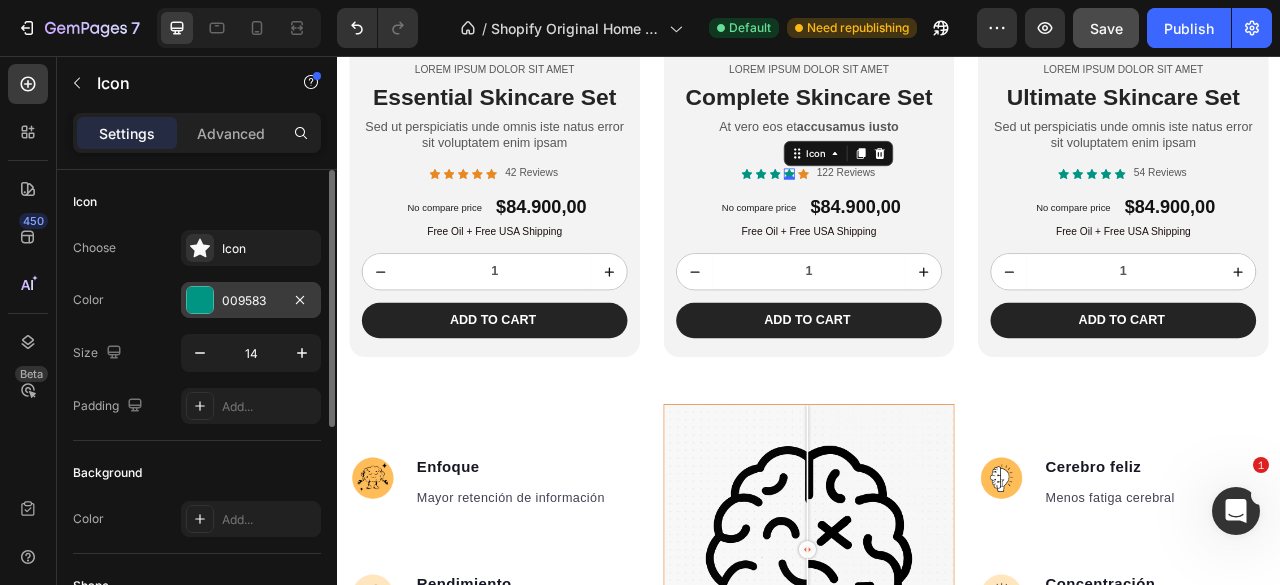 click at bounding box center [200, 300] 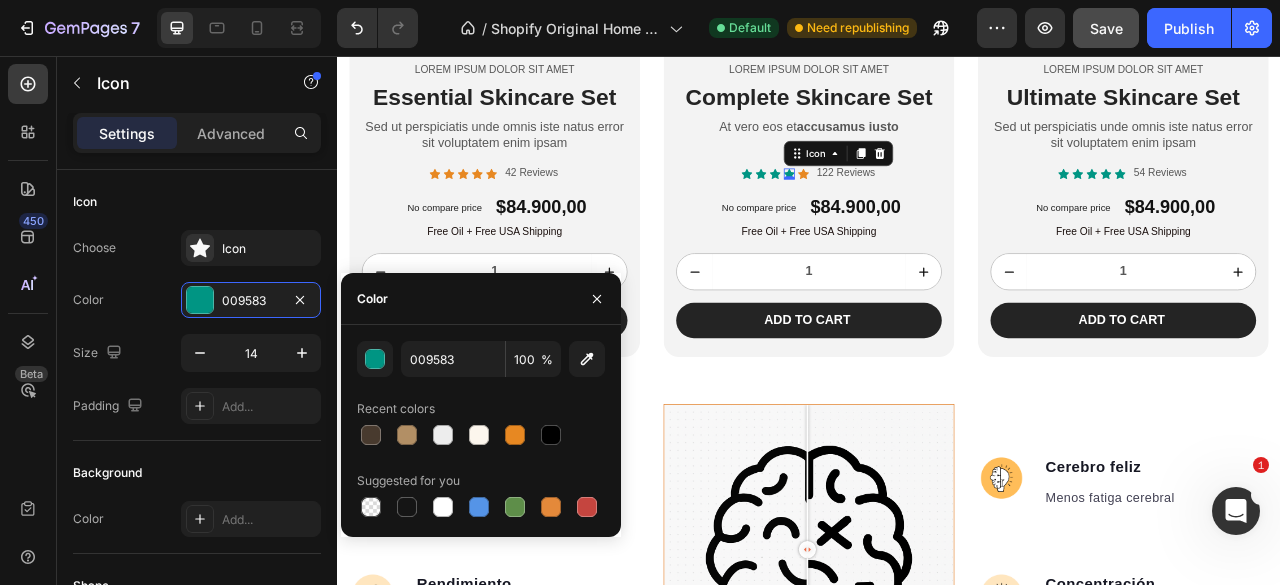 click at bounding box center [515, 435] 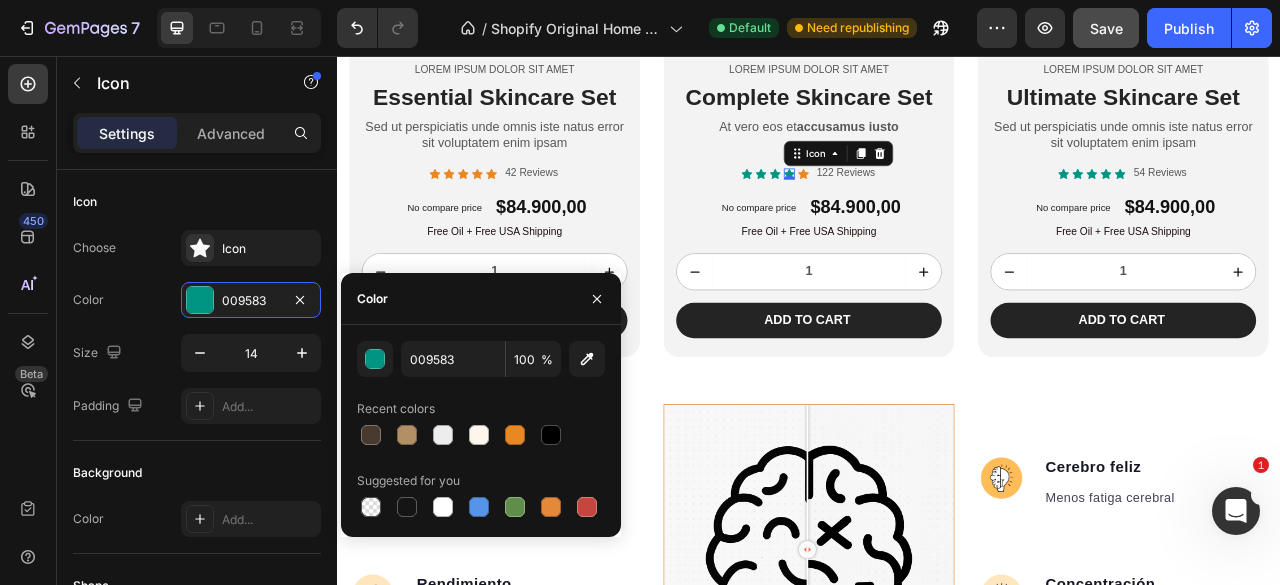 type on "E78822" 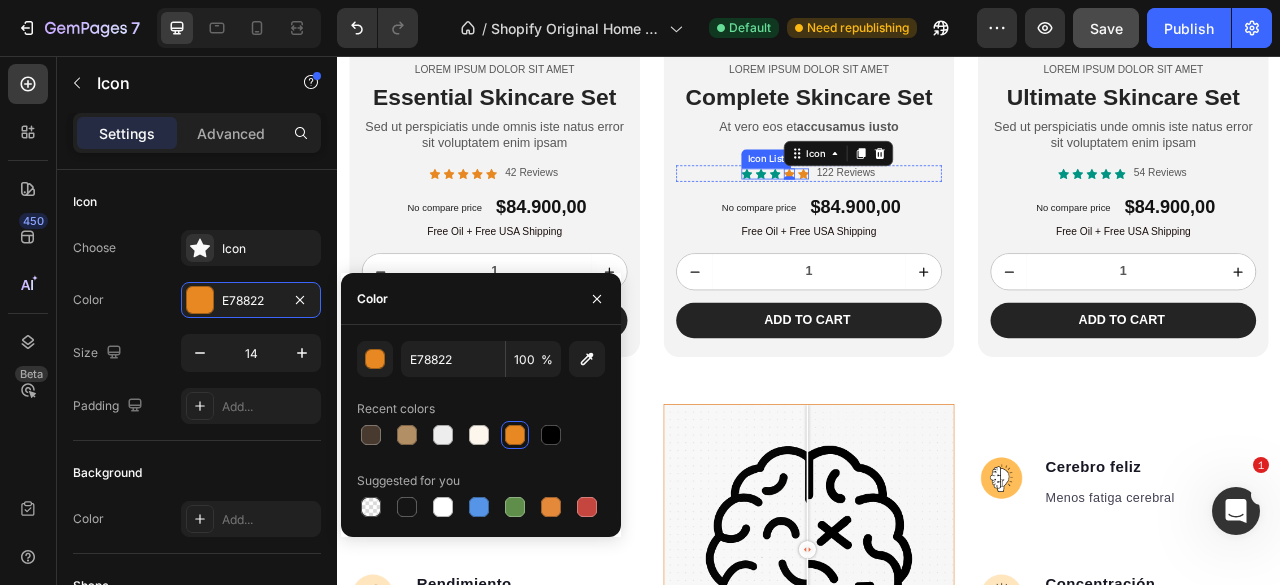 click 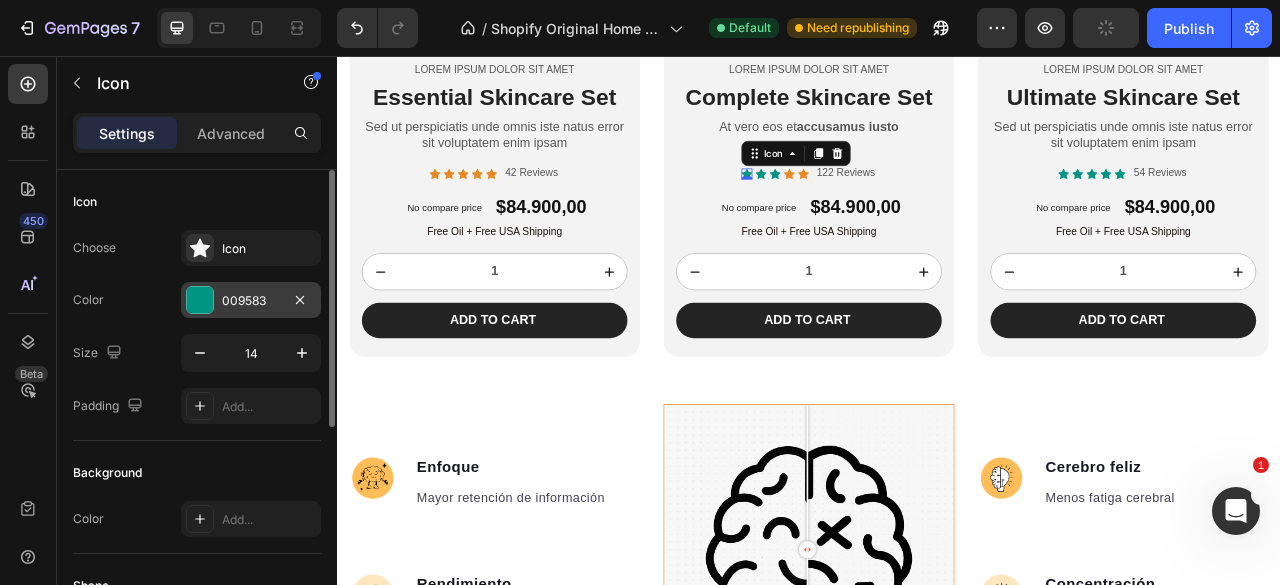 click on "Color 009583" at bounding box center (197, 300) 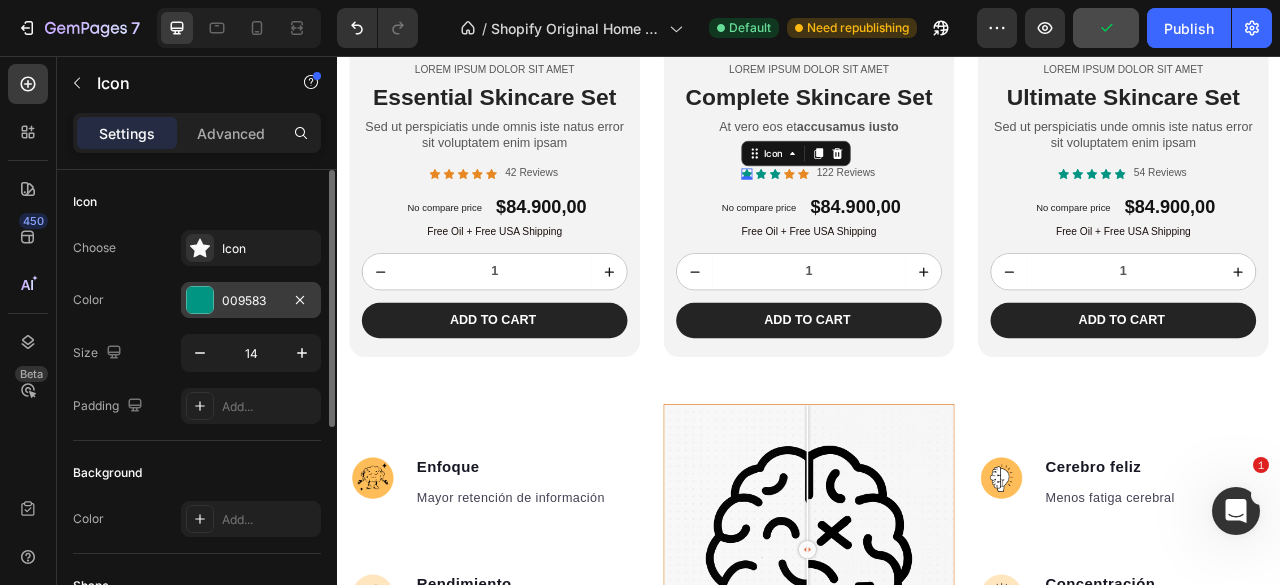 drag, startPoint x: 196, startPoint y: 302, endPoint x: 206, endPoint y: 303, distance: 10.049875 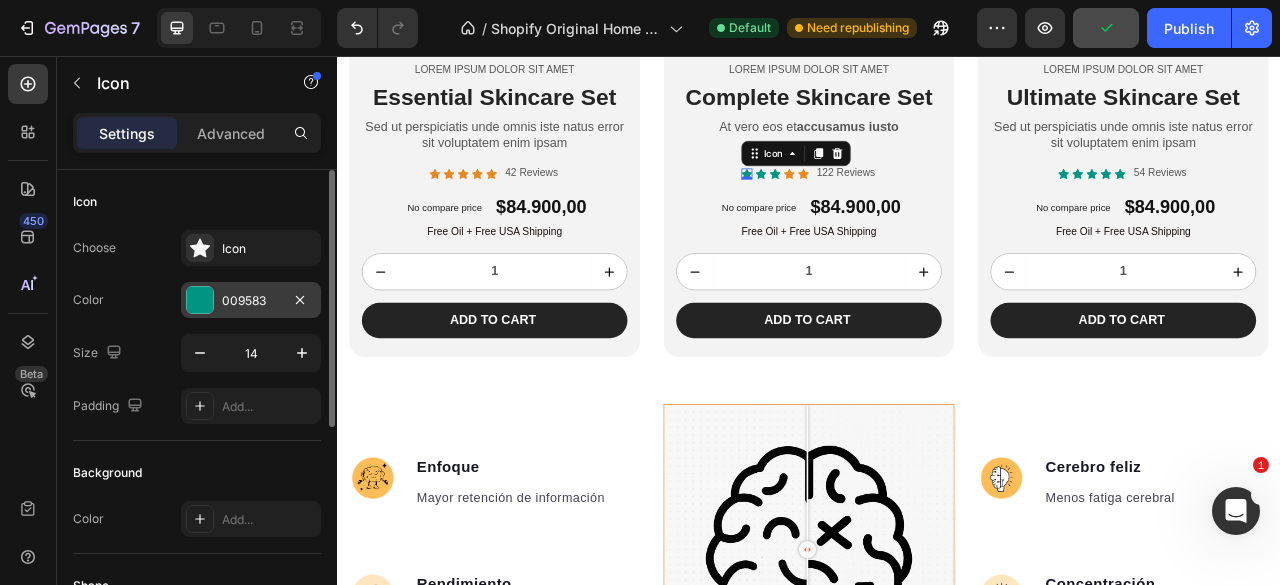 click at bounding box center (200, 300) 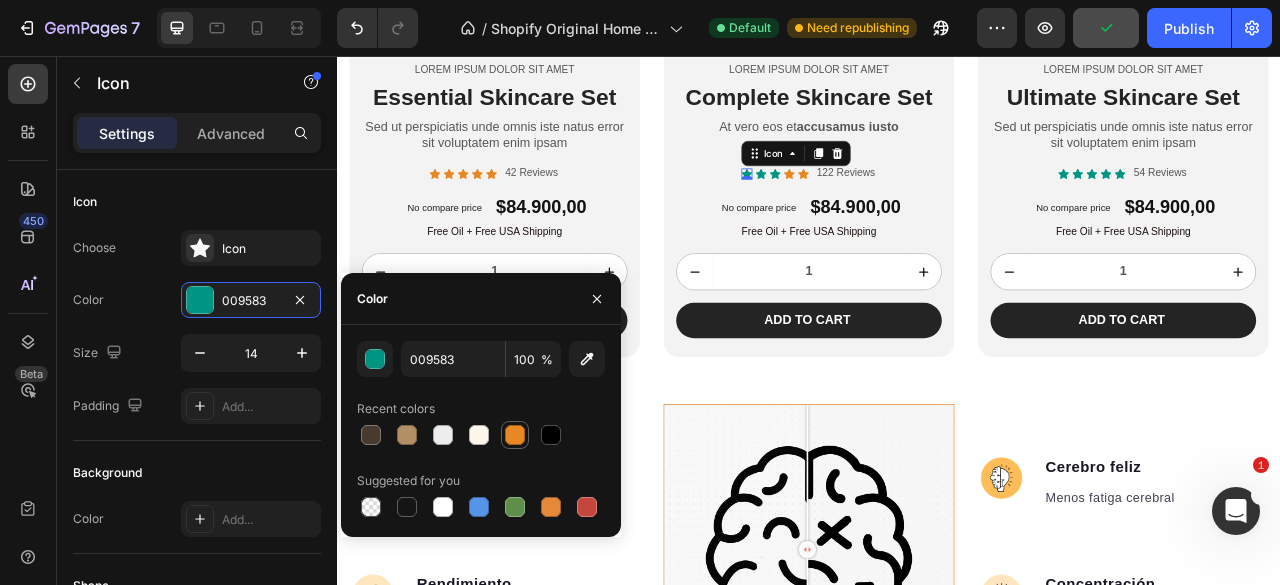 click at bounding box center [515, 435] 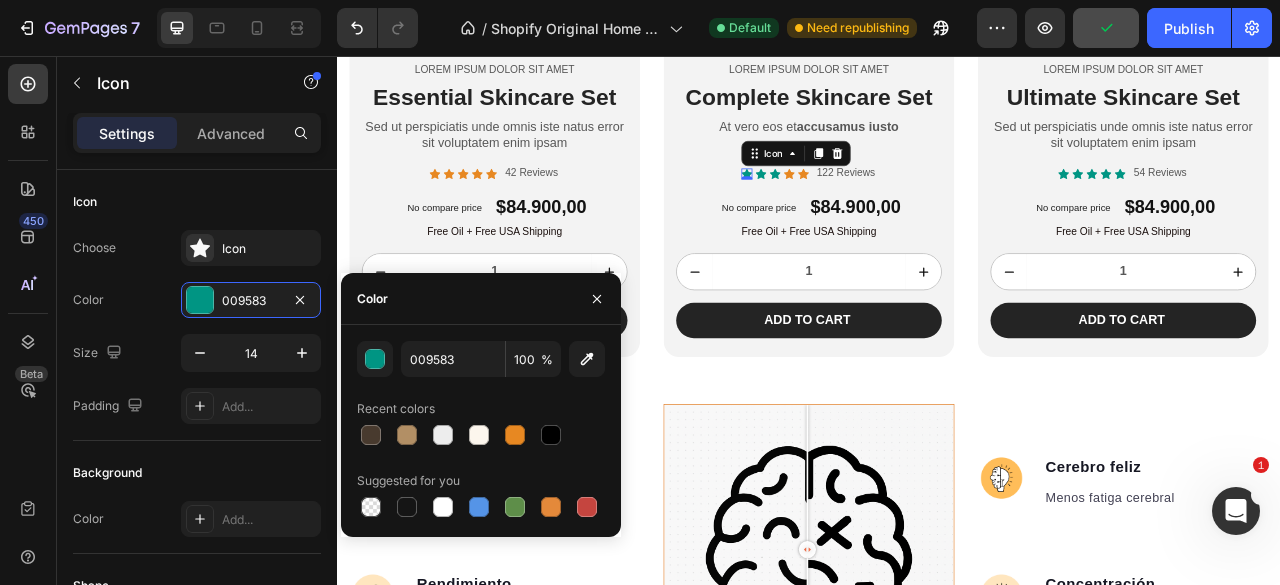 type on "E78822" 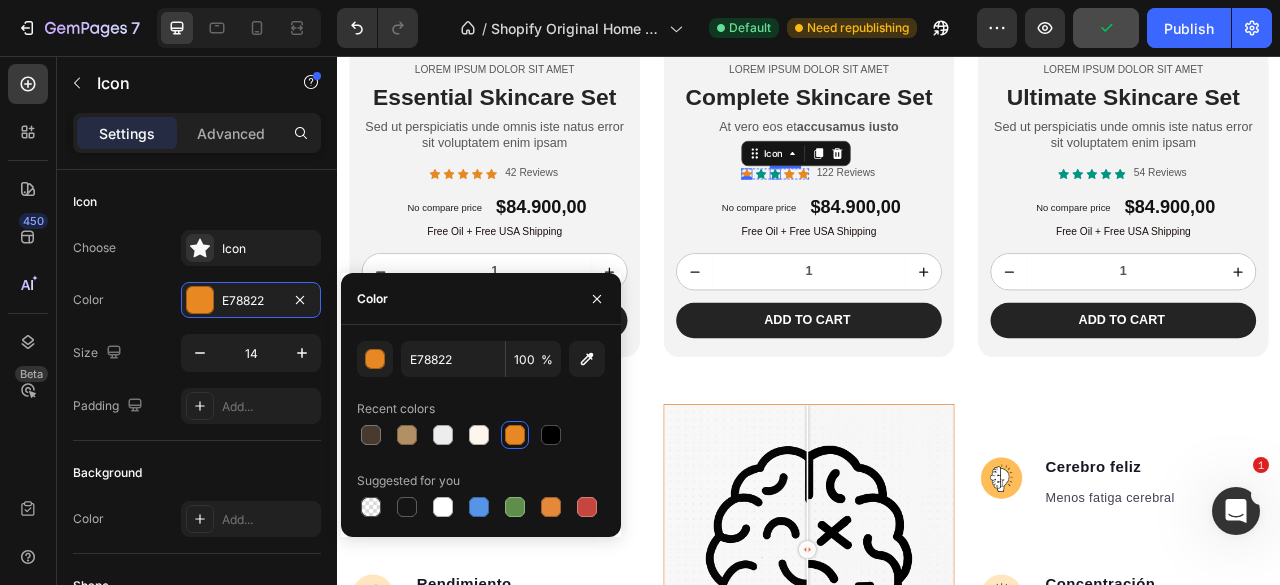 click 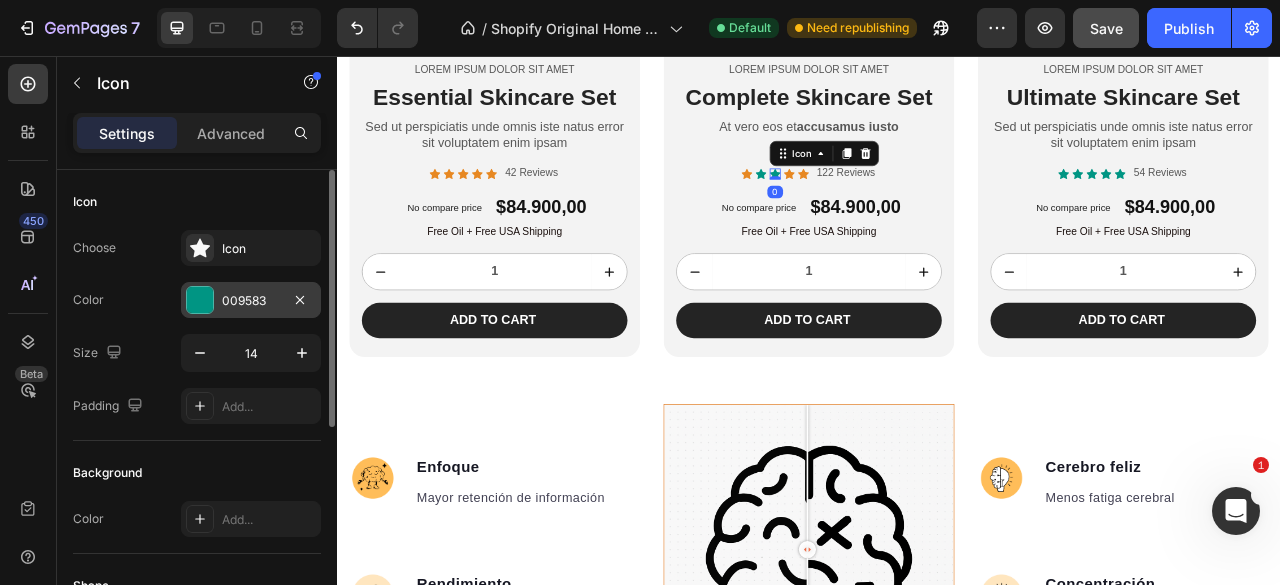 click at bounding box center (200, 300) 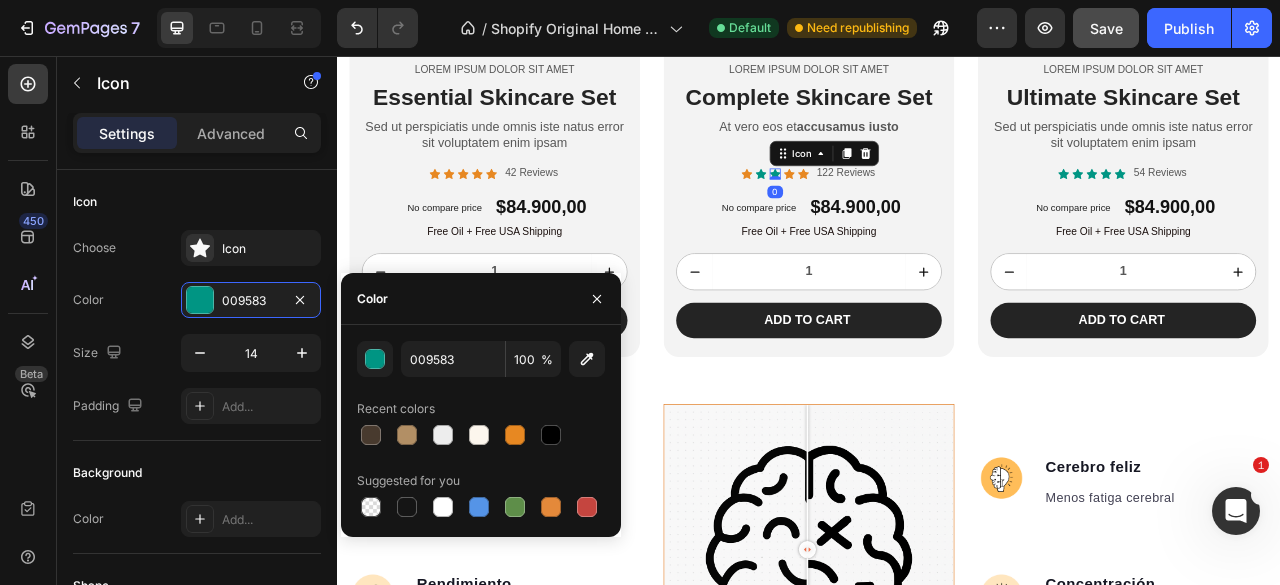 click at bounding box center (515, 435) 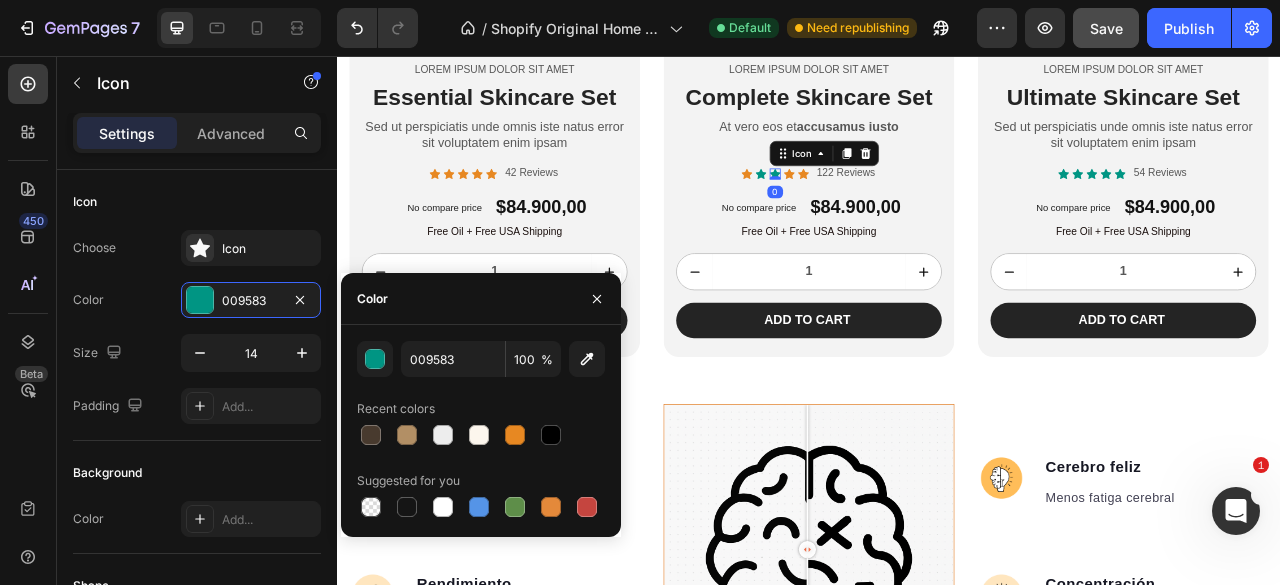 type on "E78822" 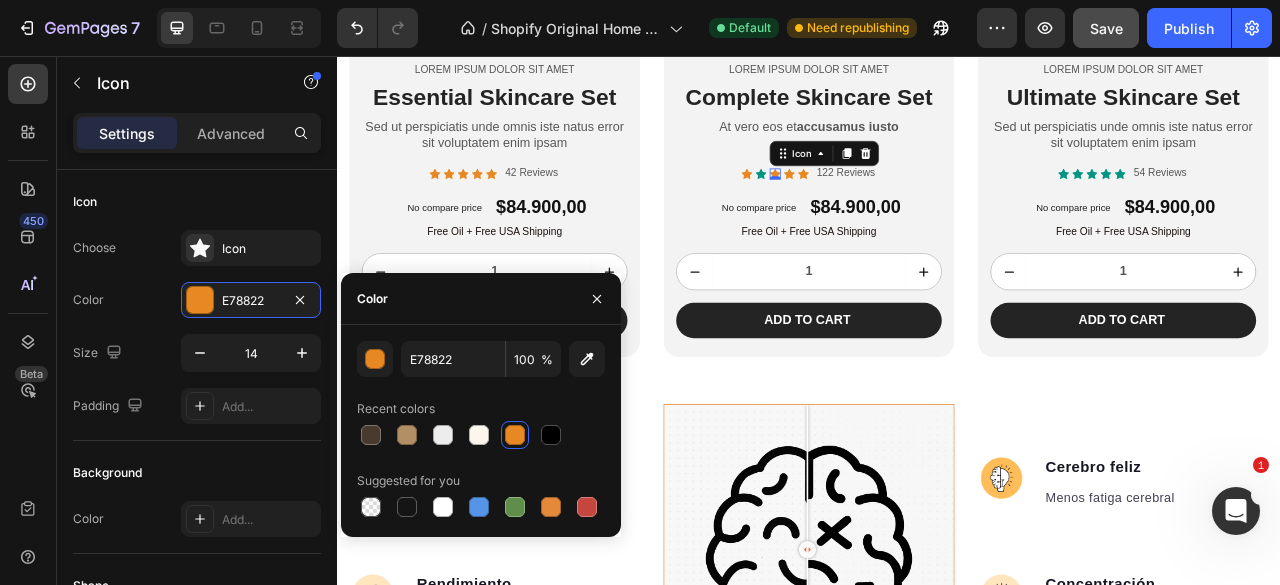 click 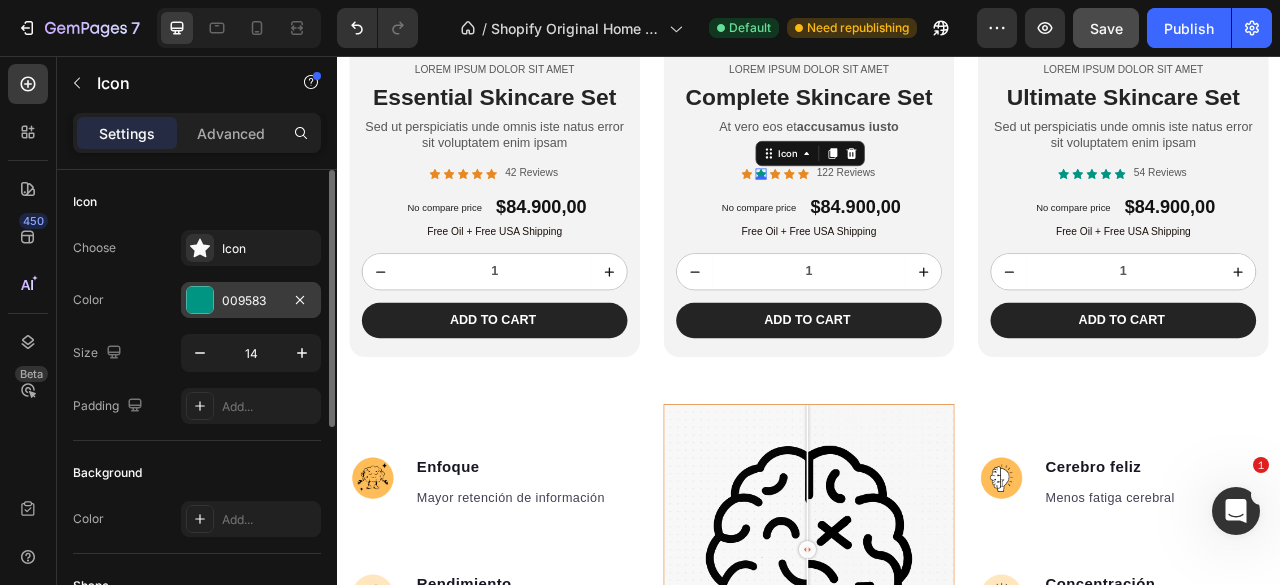 drag, startPoint x: 203, startPoint y: 301, endPoint x: 232, endPoint y: 293, distance: 30.083218 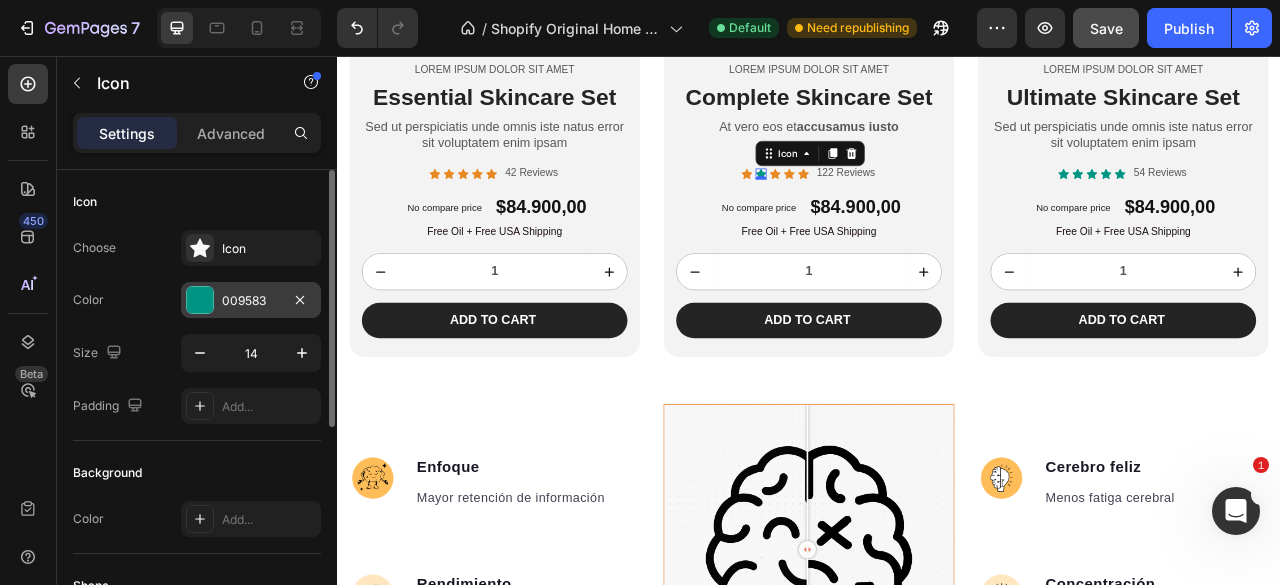 click at bounding box center (200, 300) 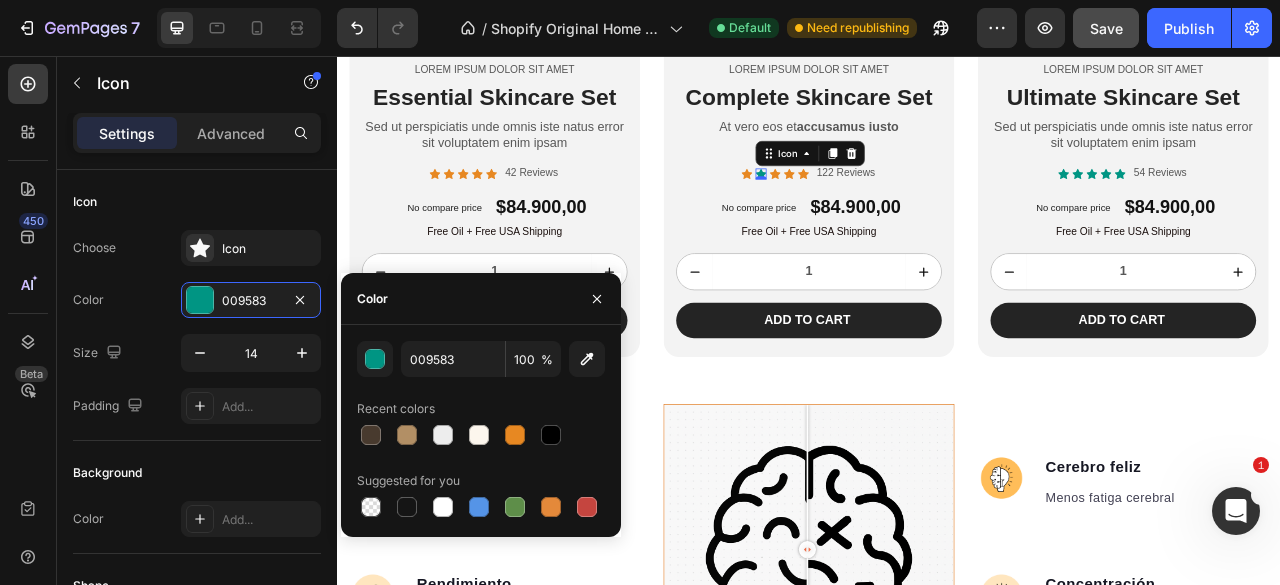 click 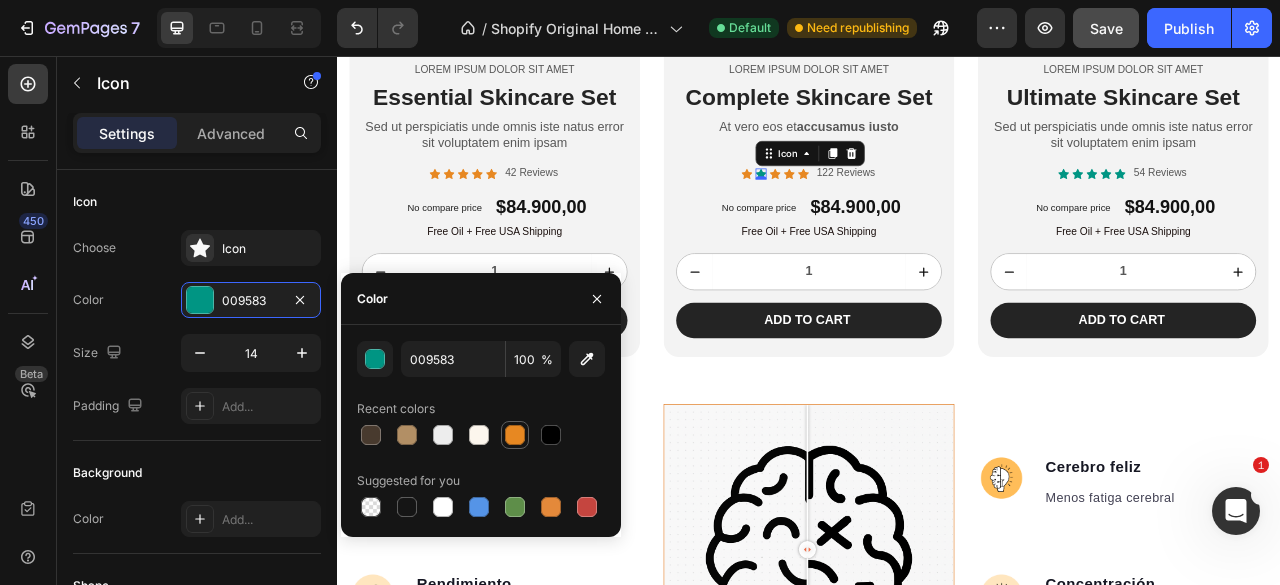 click at bounding box center (515, 435) 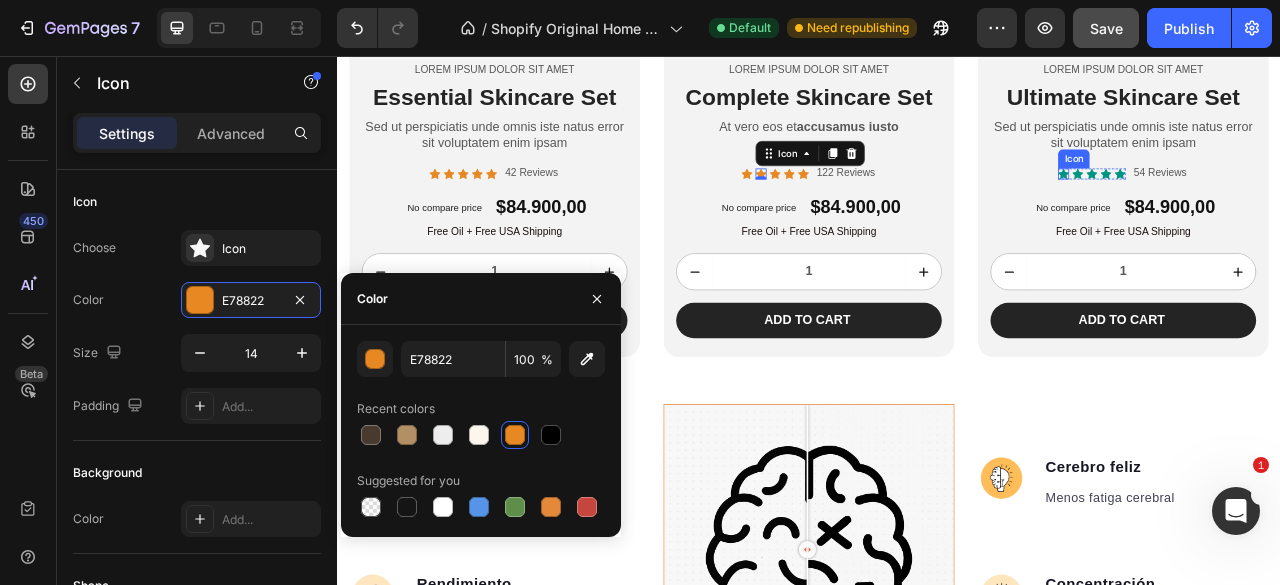 click 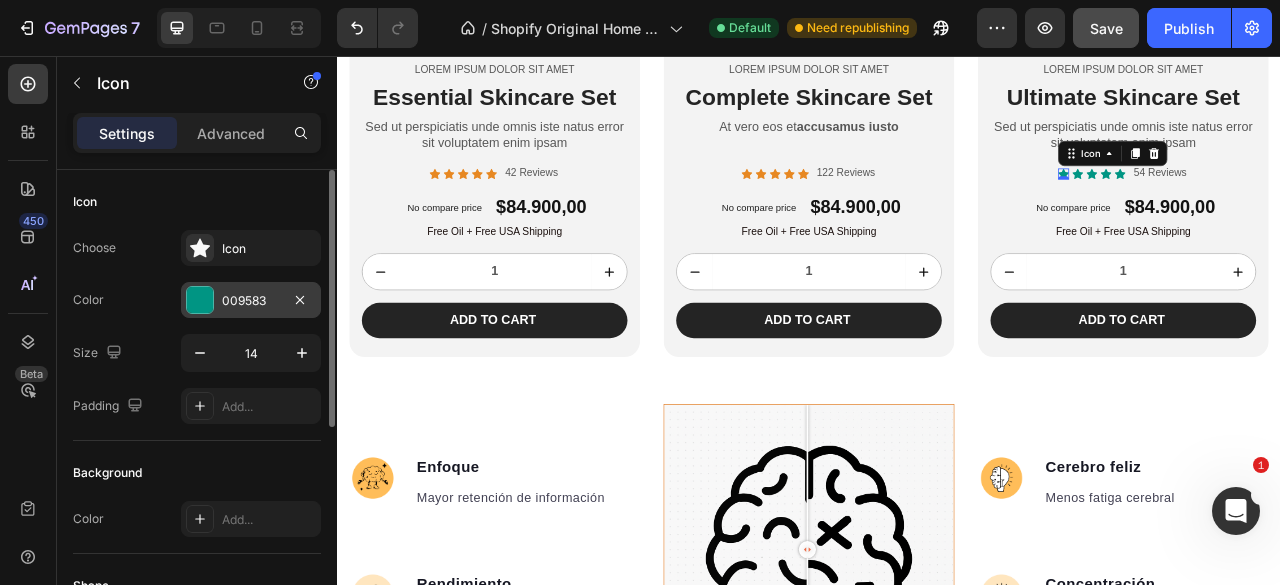 click at bounding box center (200, 300) 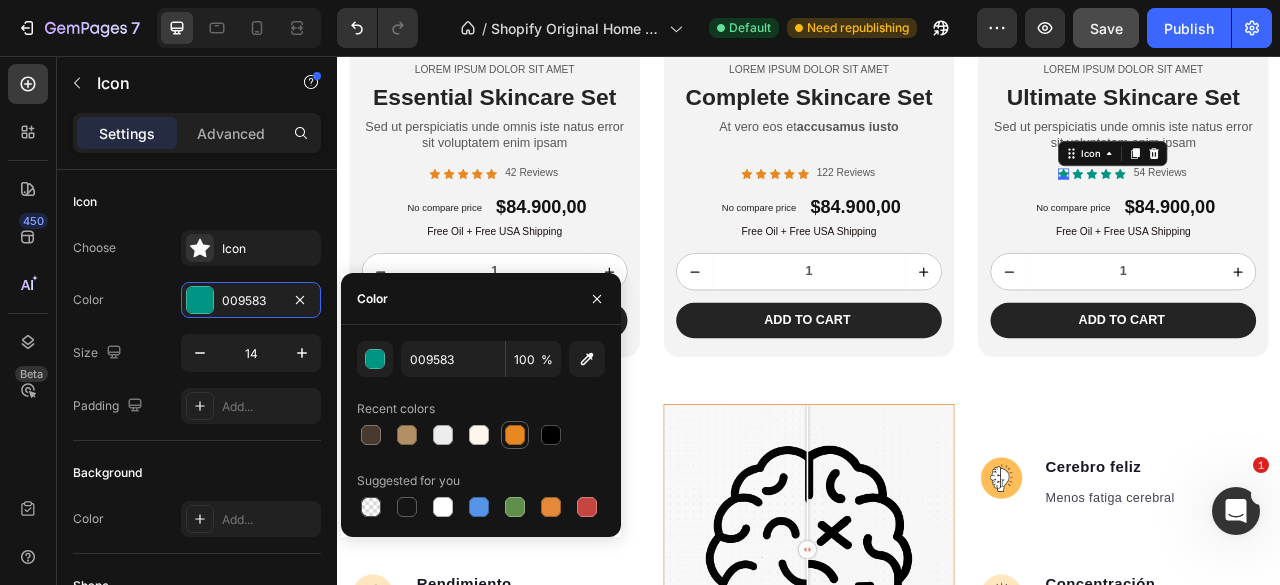 click at bounding box center [515, 435] 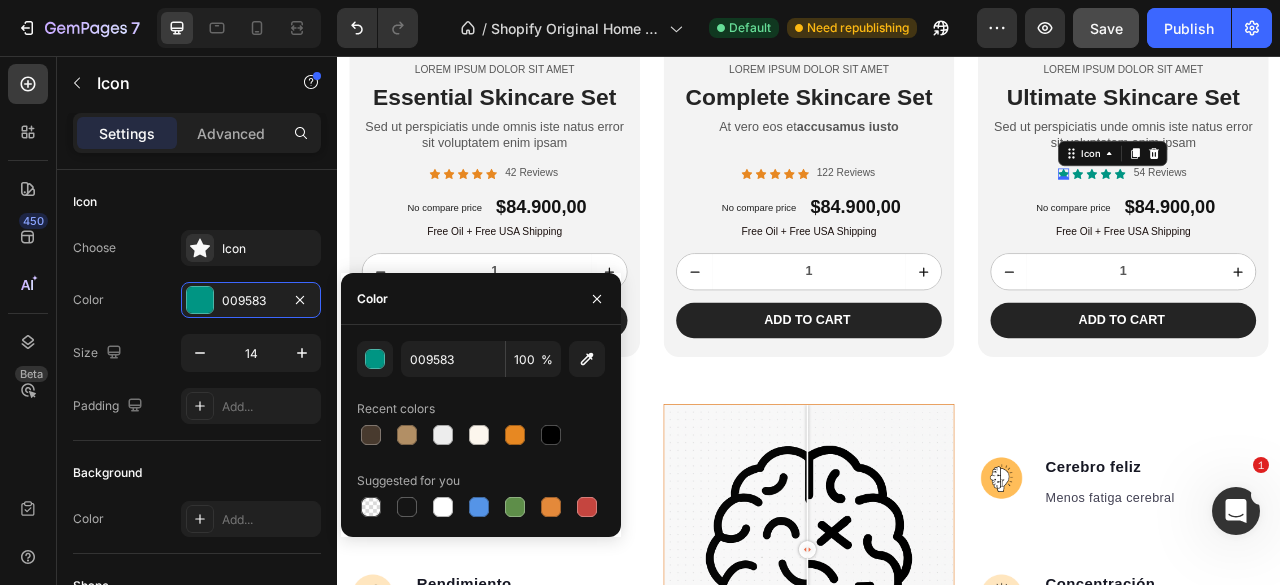 type on "E78822" 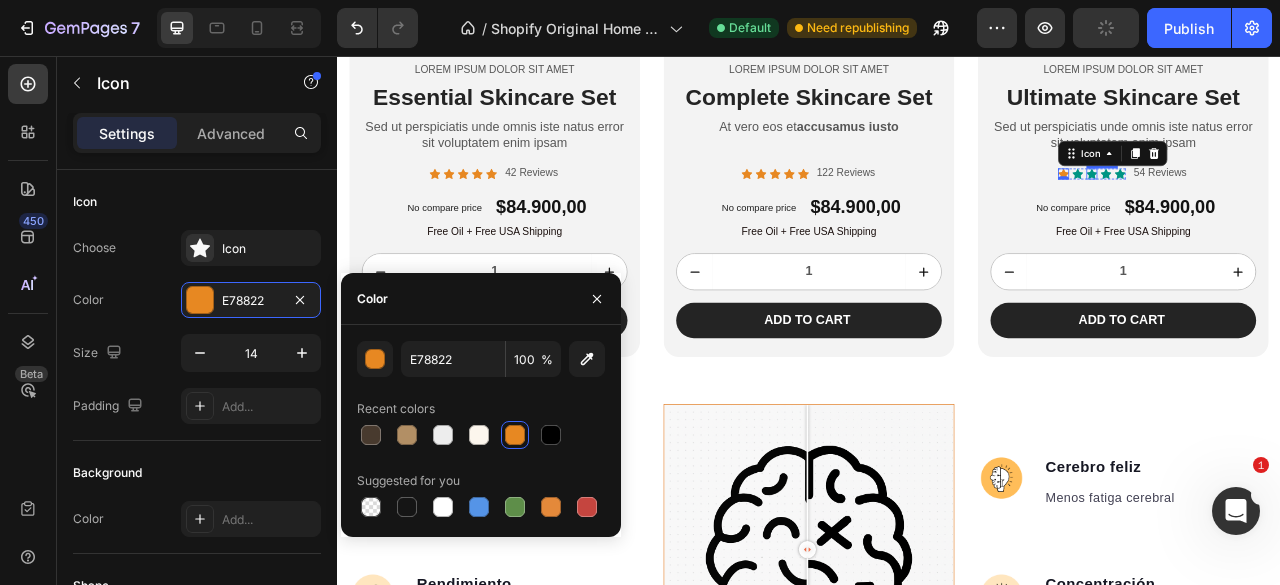 click 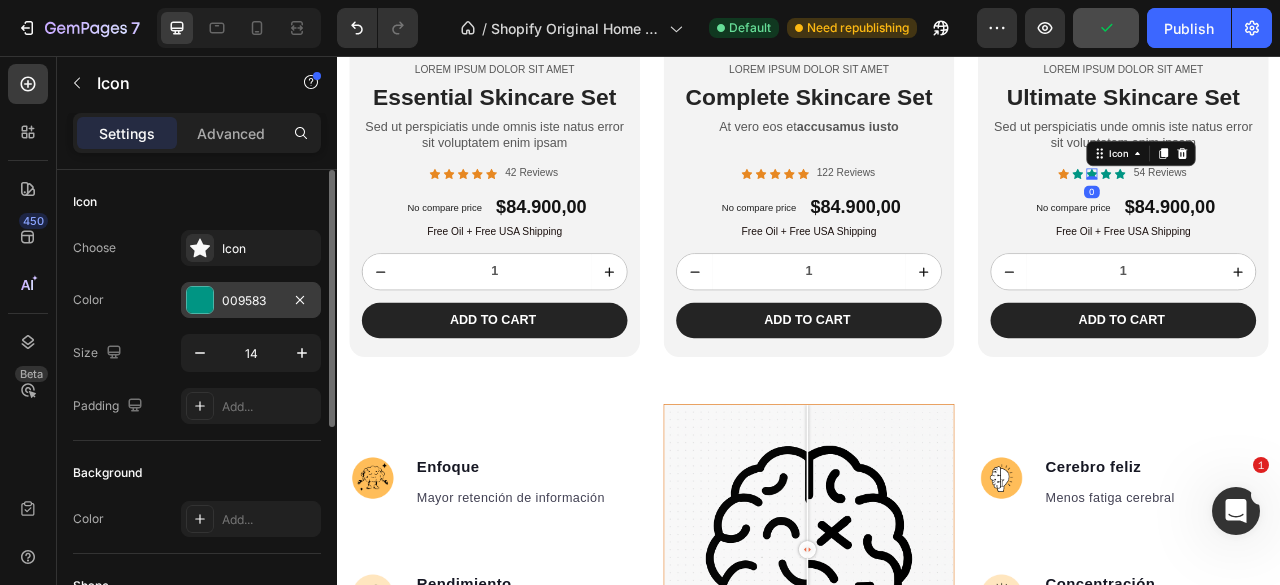 click on "009583" at bounding box center (251, 301) 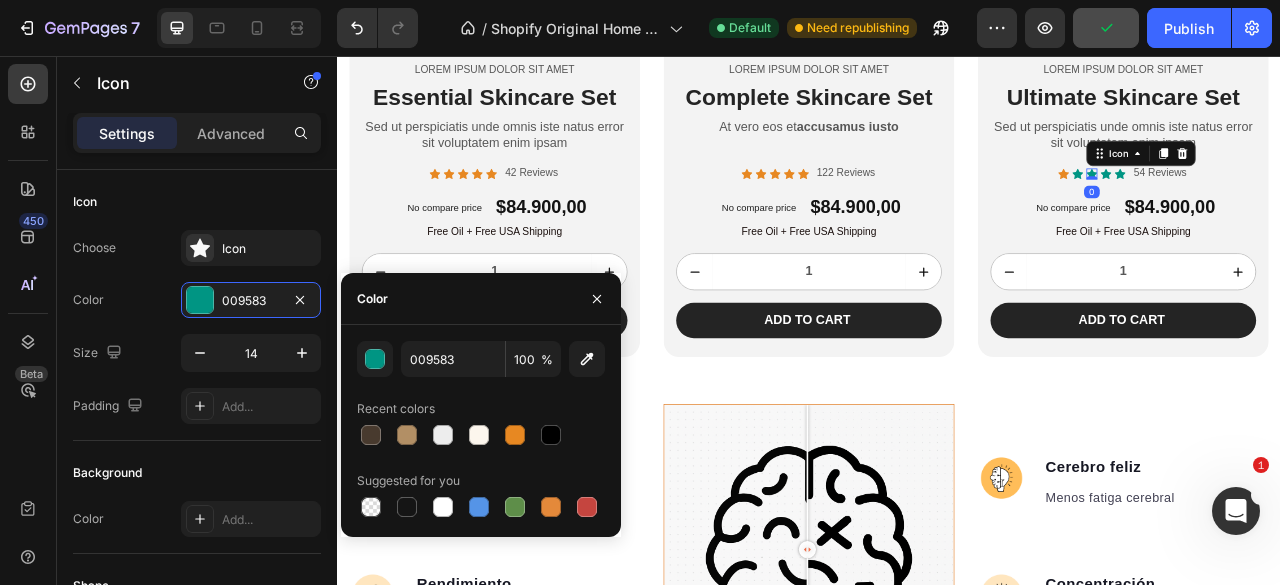 click at bounding box center [515, 435] 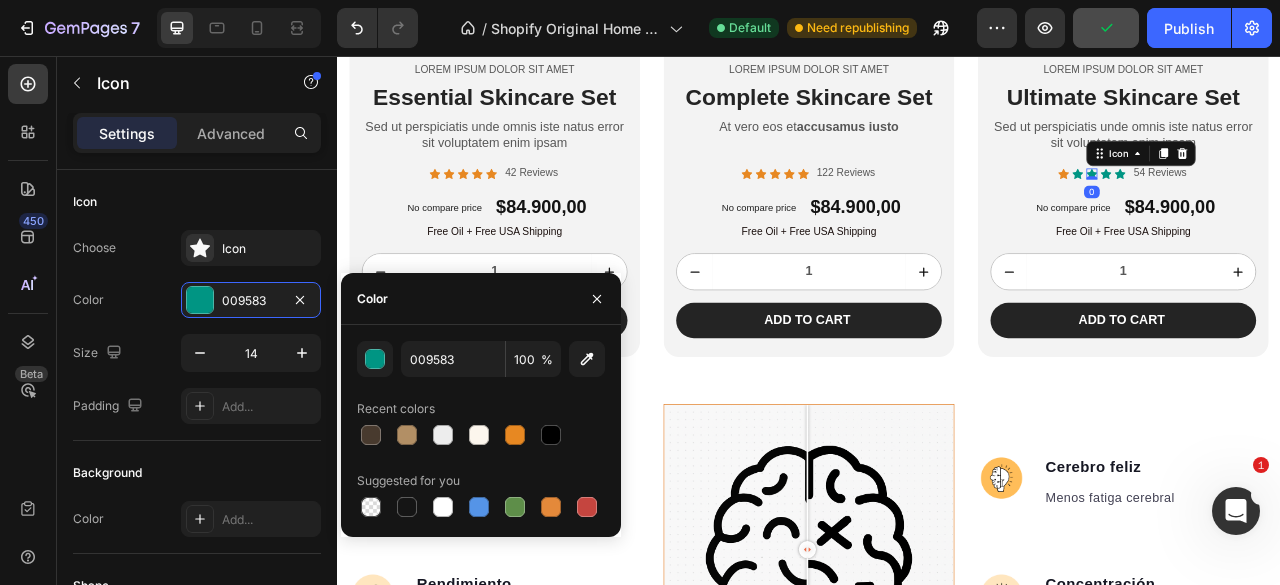 type on "E78822" 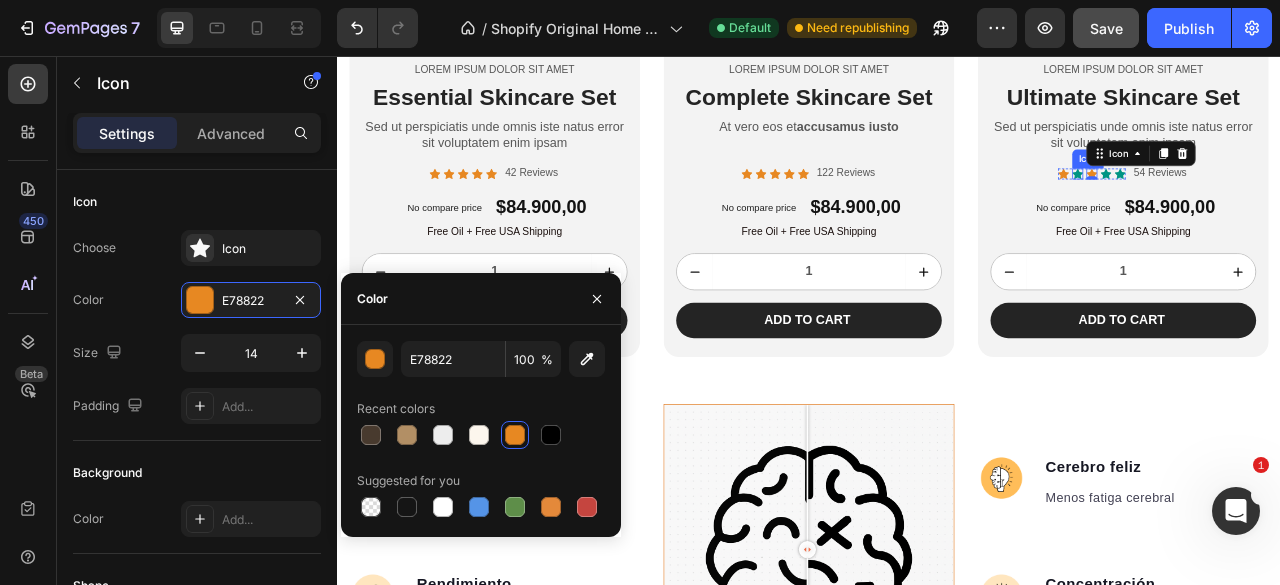 click 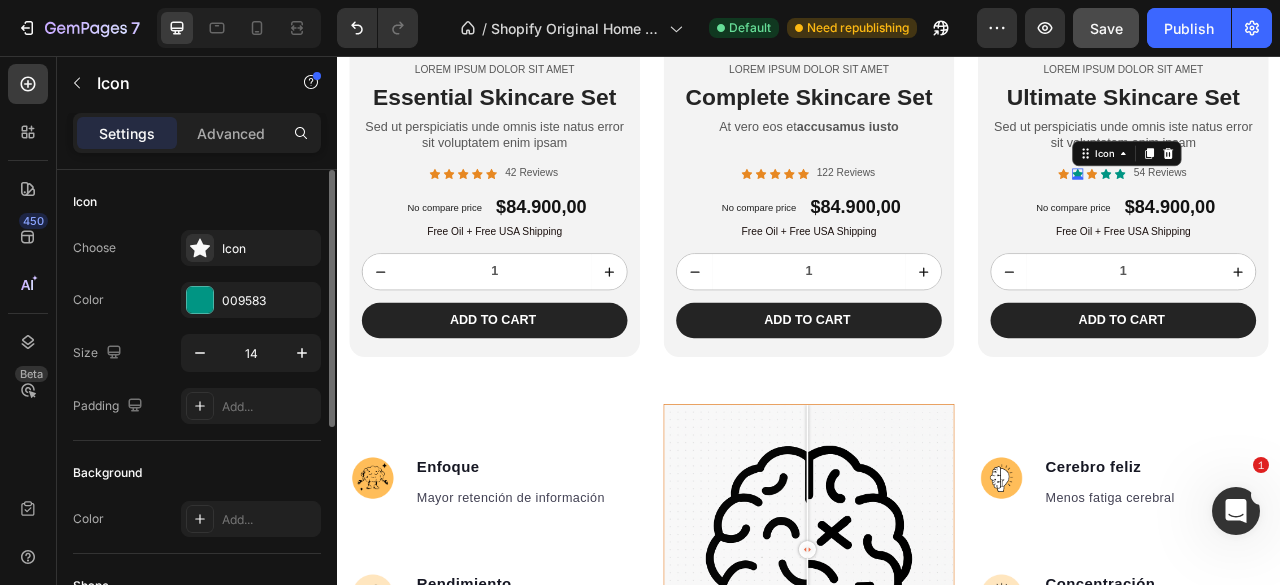 click on "Choose Icon Color 009583 Size 14 Padding Add..." at bounding box center (197, 327) 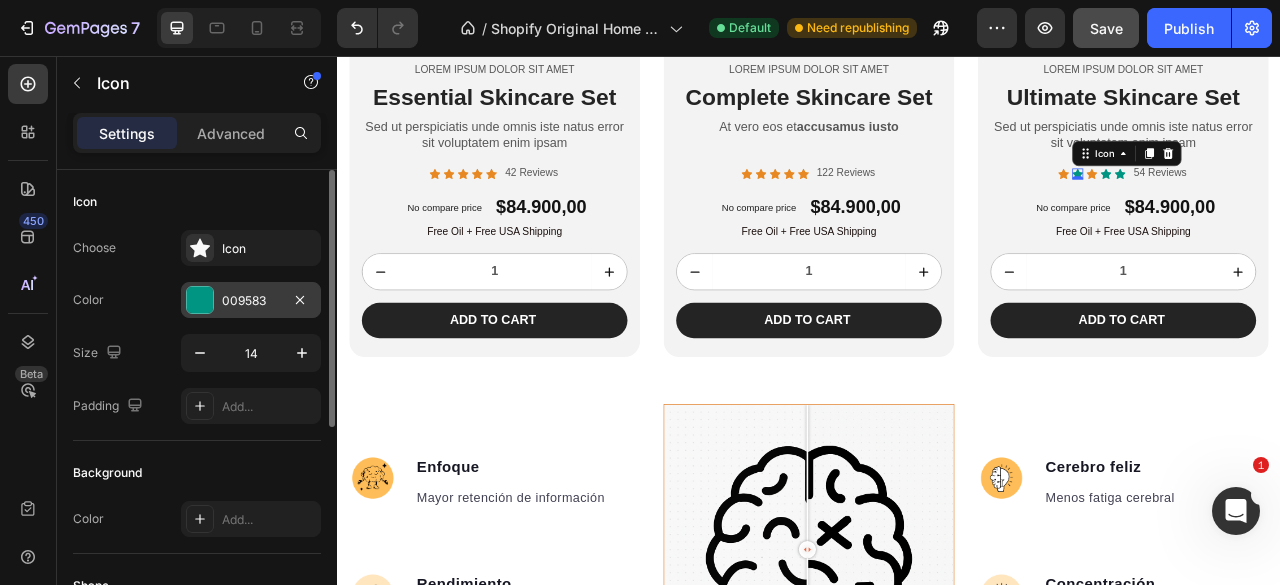 click on "009583" at bounding box center [251, 300] 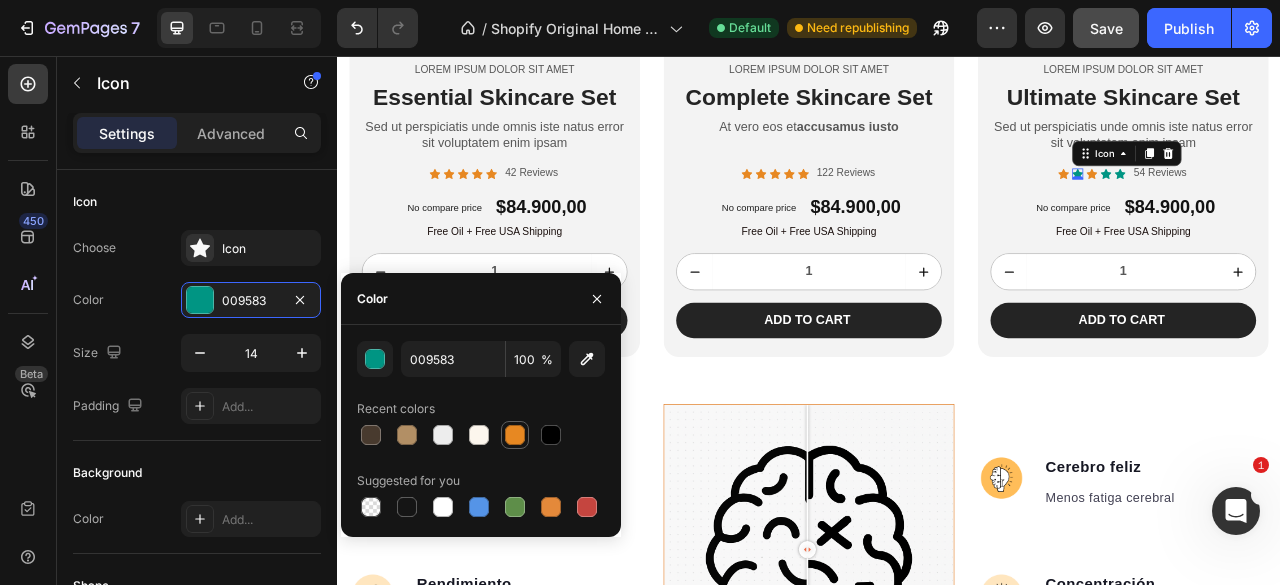 click at bounding box center (515, 435) 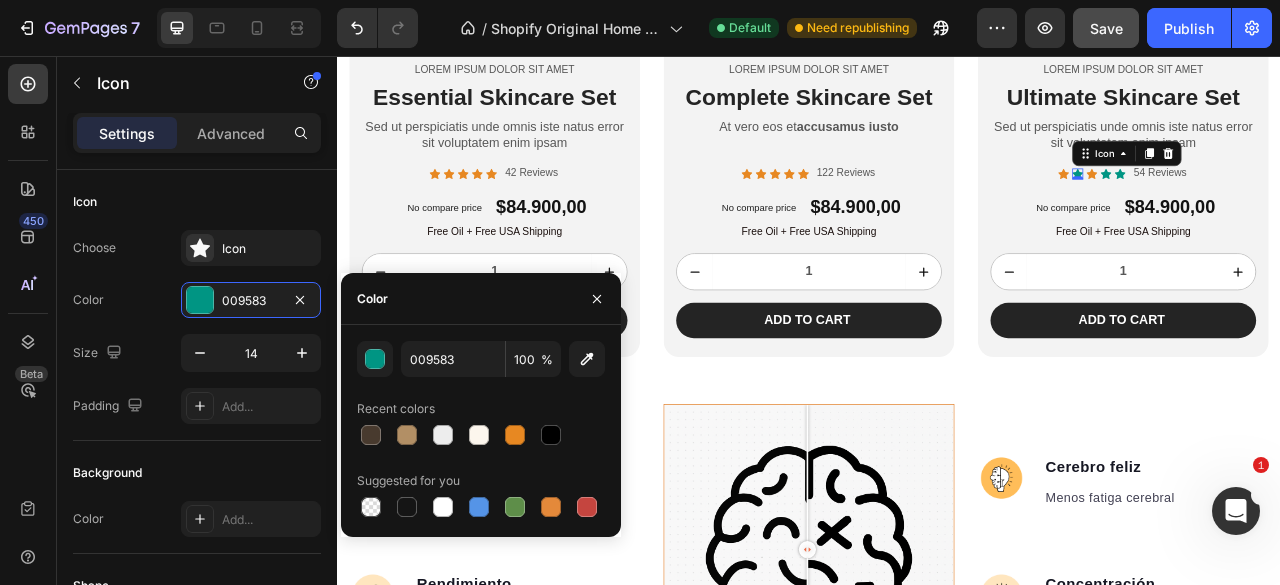 type on "E78822" 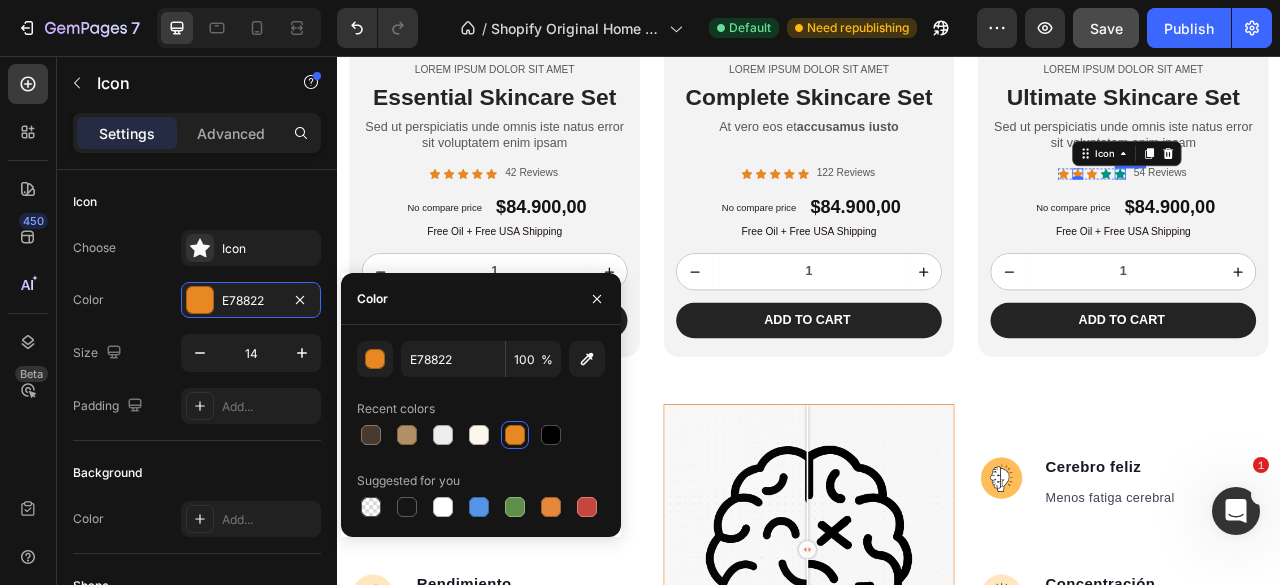click 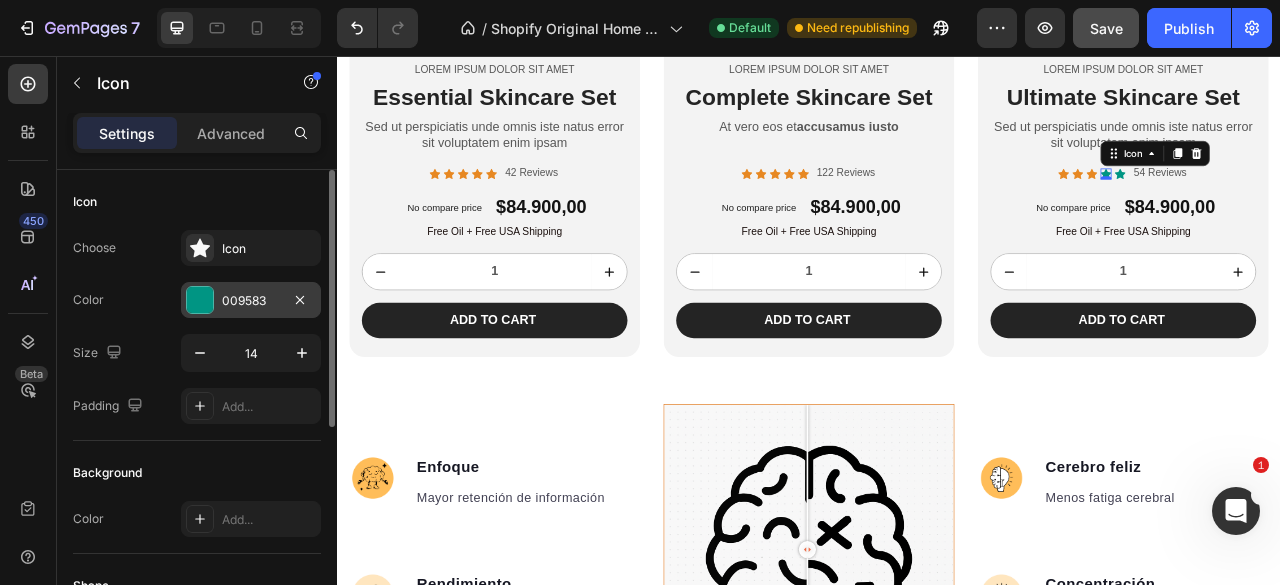 click at bounding box center [200, 300] 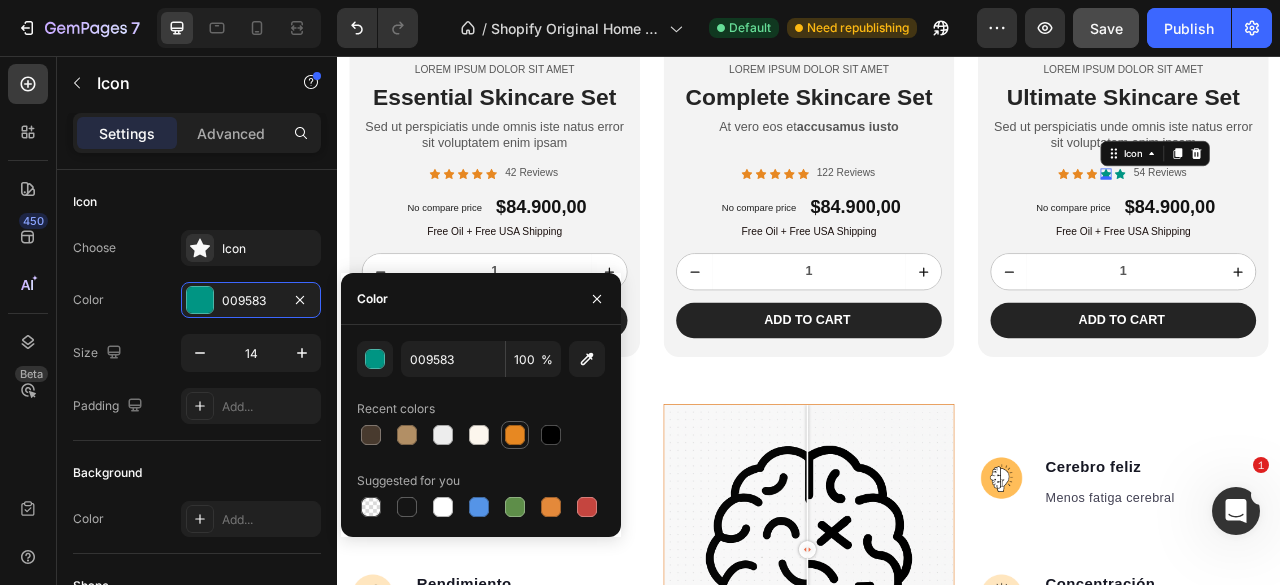 drag, startPoint x: 522, startPoint y: 427, endPoint x: 722, endPoint y: 196, distance: 305.55032 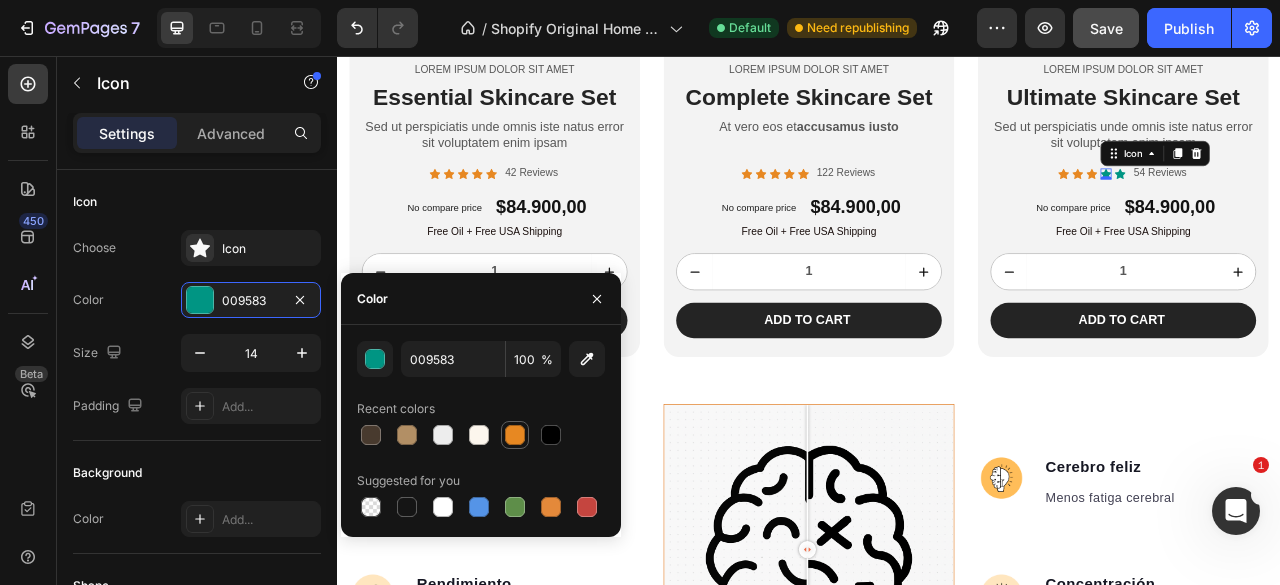 click at bounding box center (515, 435) 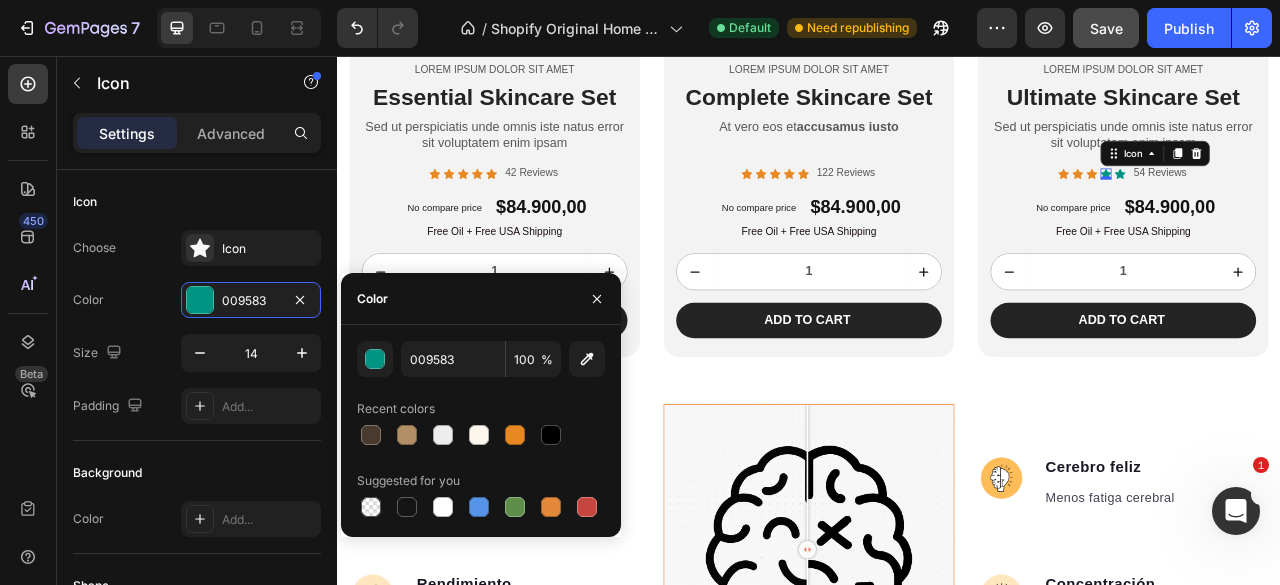 type on "E78822" 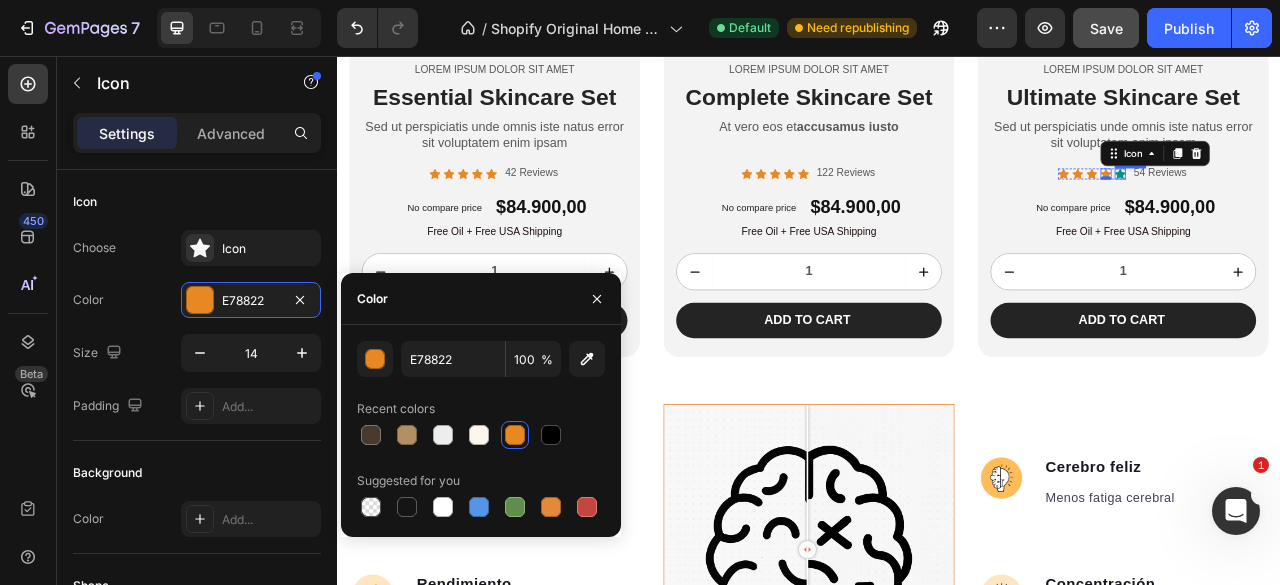 click 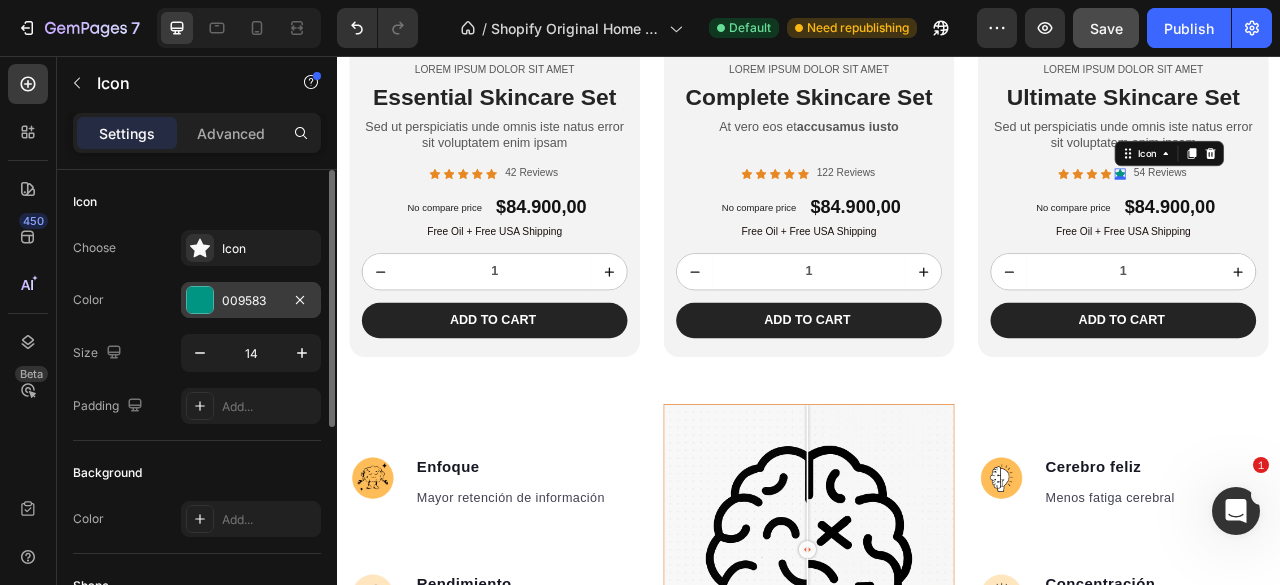 click on "009583" at bounding box center (251, 300) 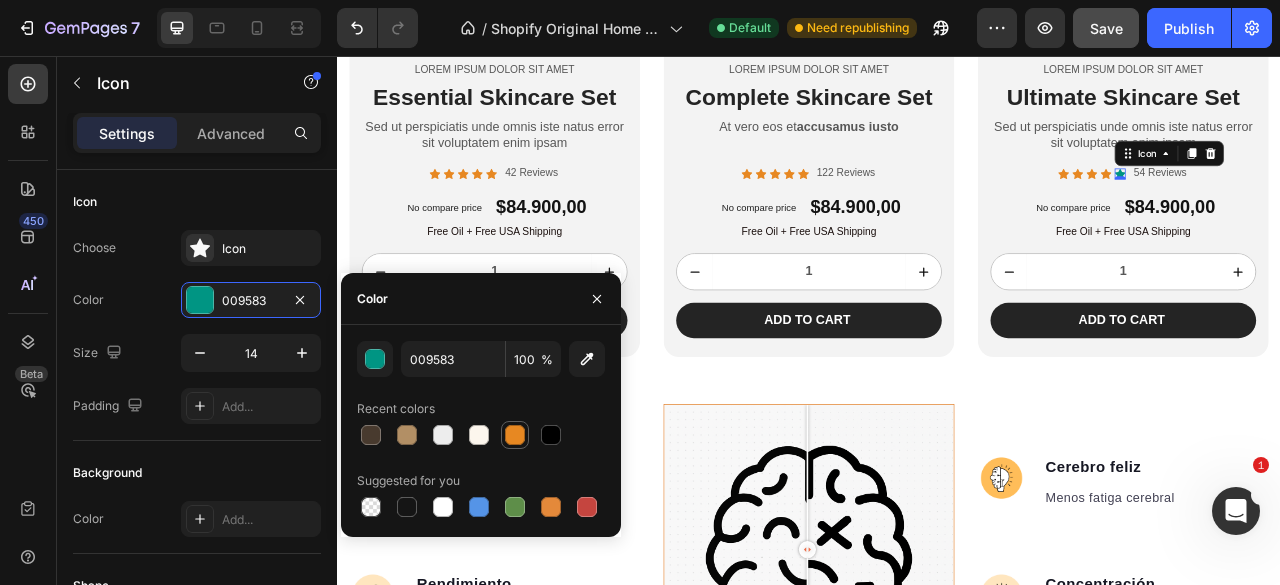 click at bounding box center [515, 435] 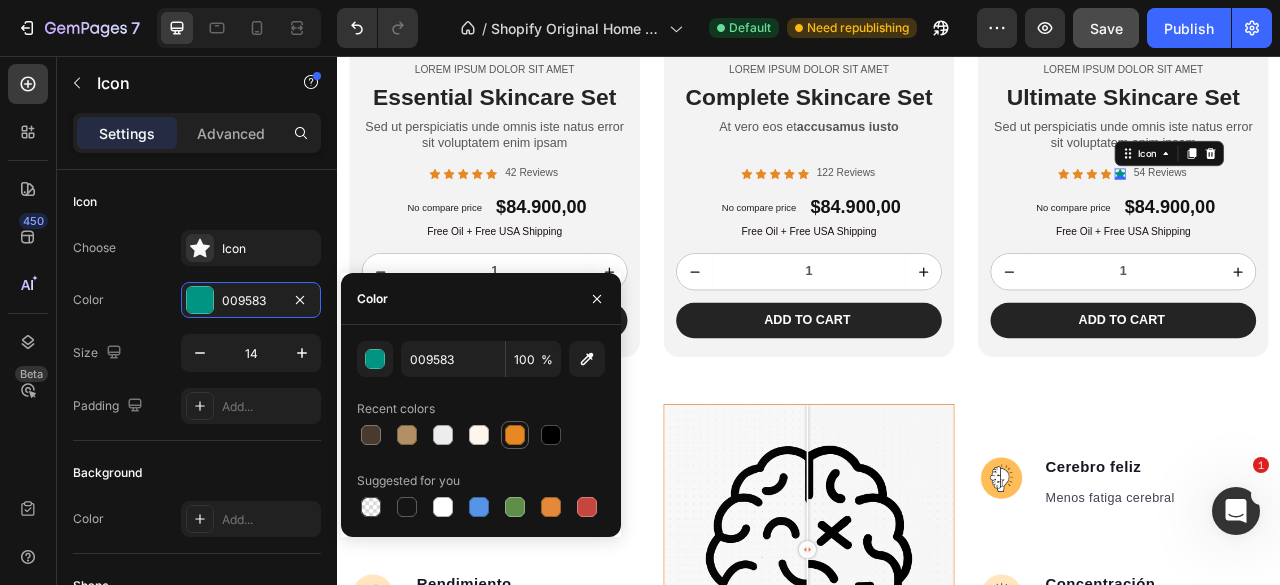 type on "E78822" 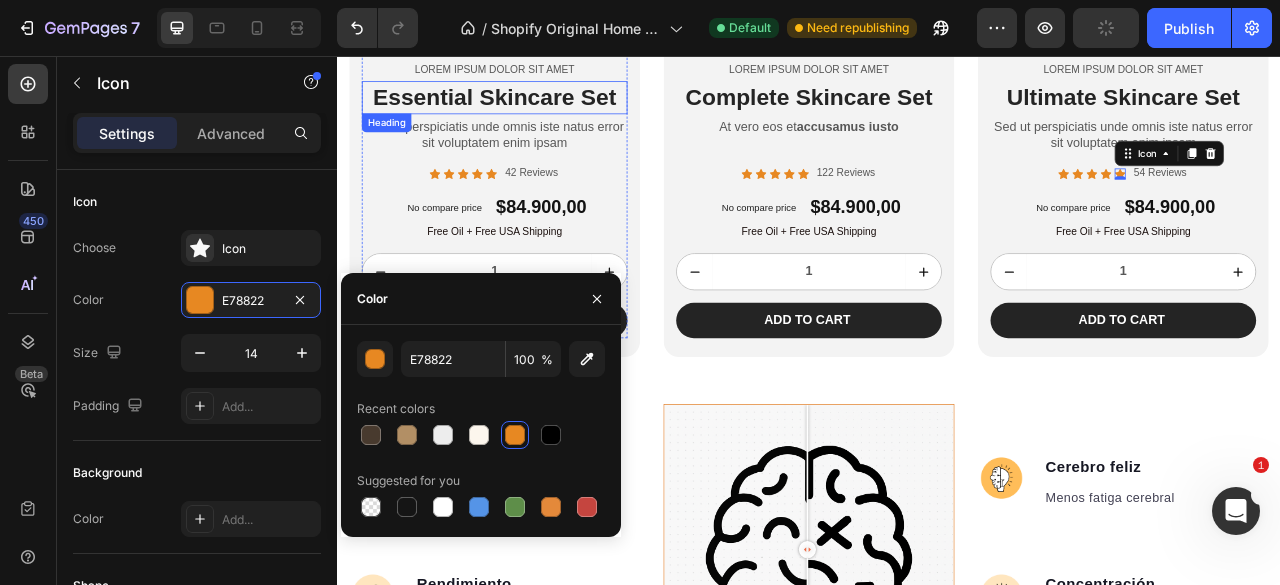 click on "Essential Skincare Set" at bounding box center (537, 109) 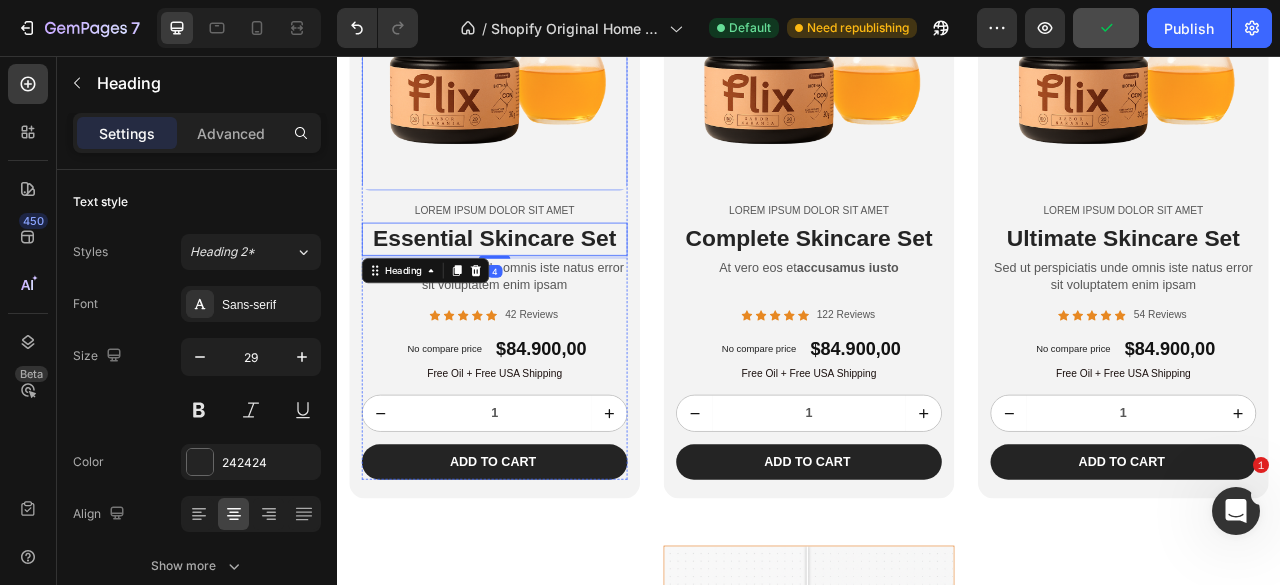 scroll, scrollTop: 1095, scrollLeft: 0, axis: vertical 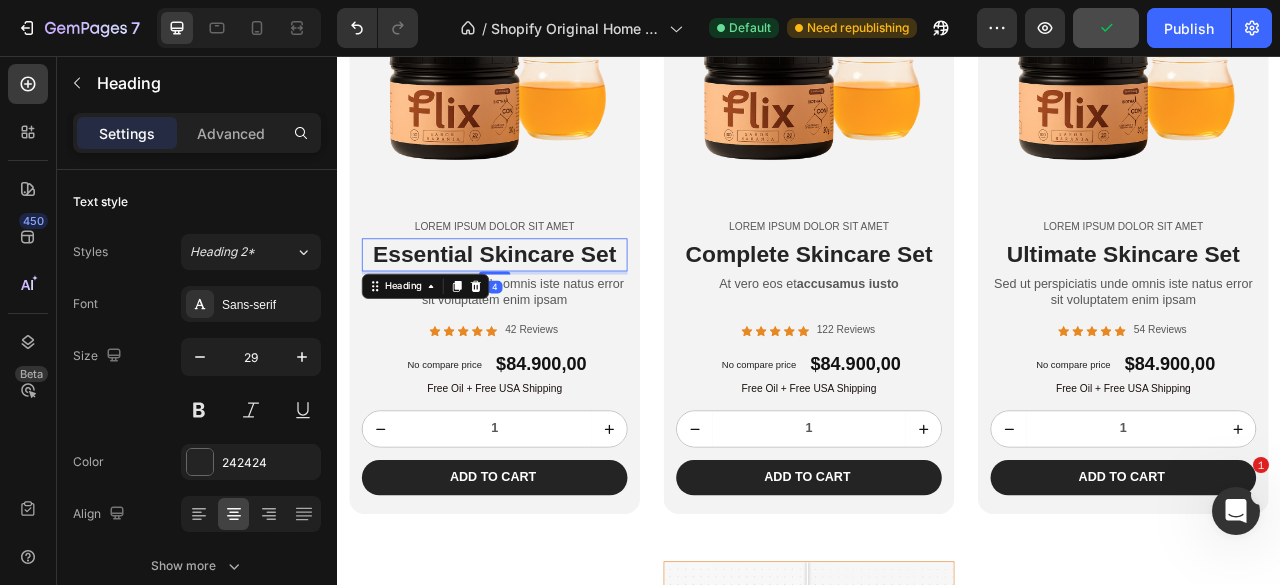click on "Essential Skincare Set" at bounding box center [537, 309] 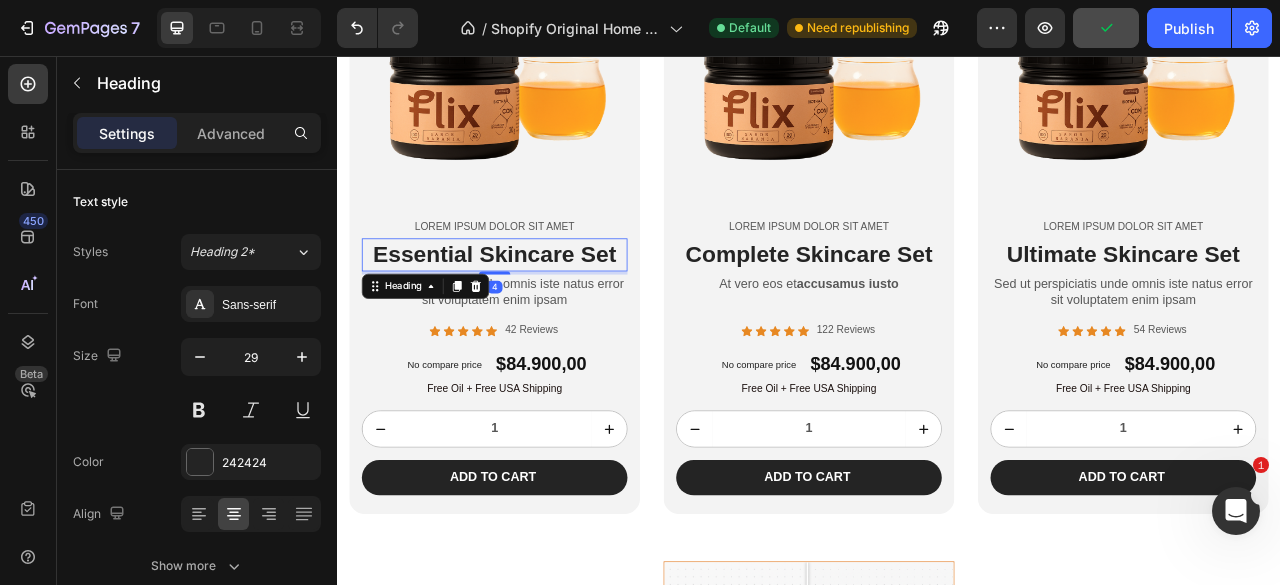 click on "Essential Skincare Set" at bounding box center (537, 309) 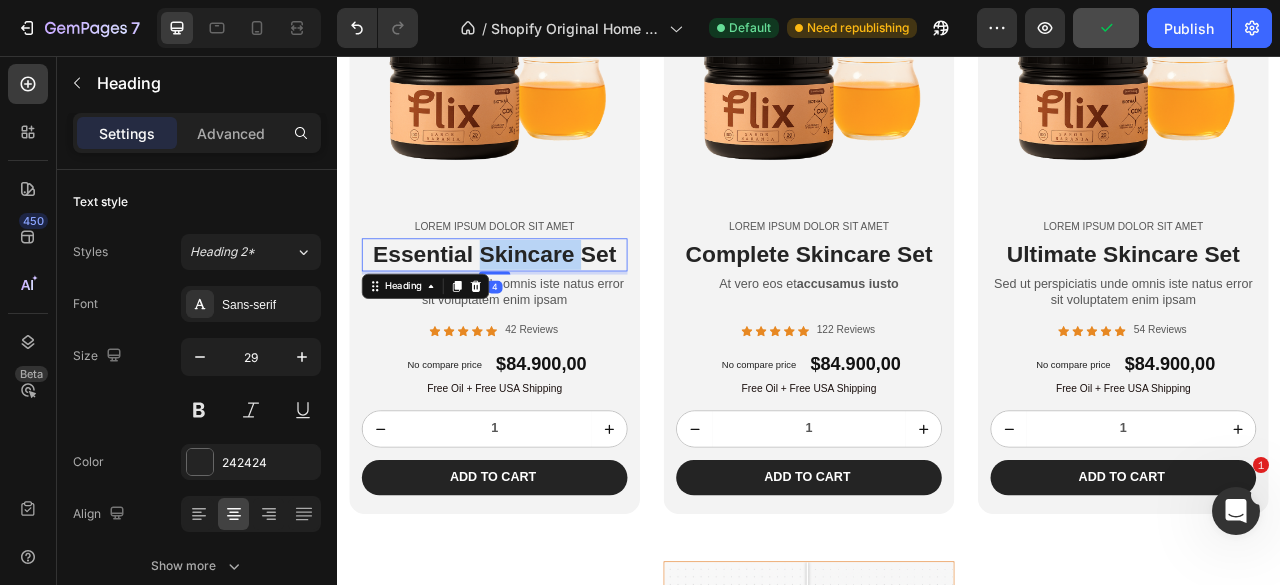 click on "Essential Skincare Set" at bounding box center (537, 309) 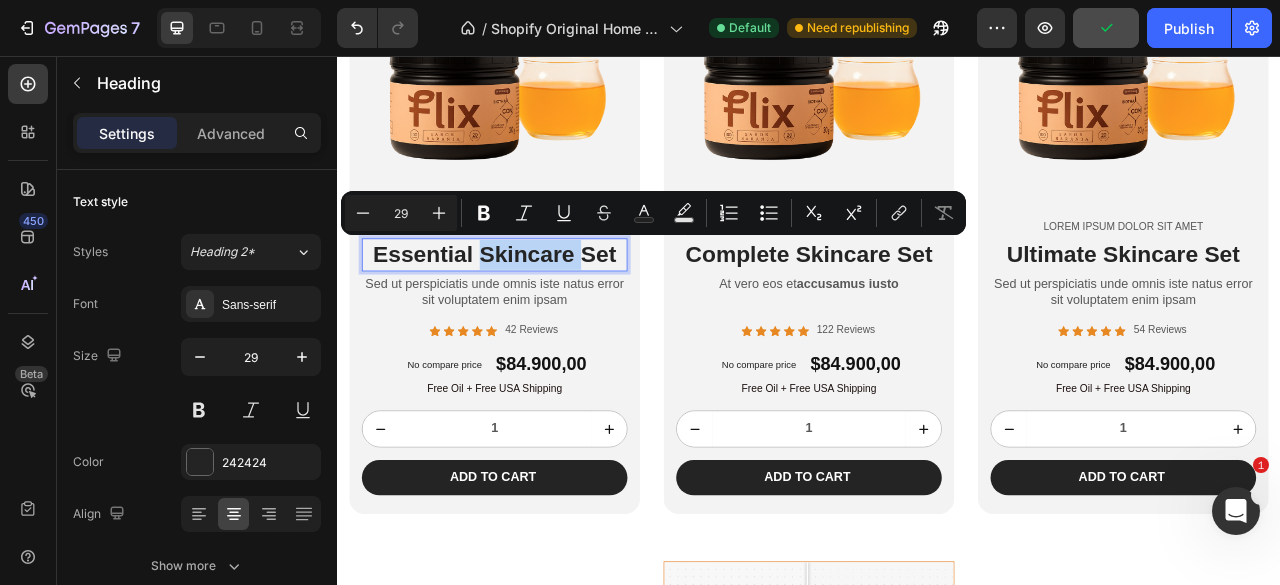 click on "Essential Skincare Set" at bounding box center [537, 309] 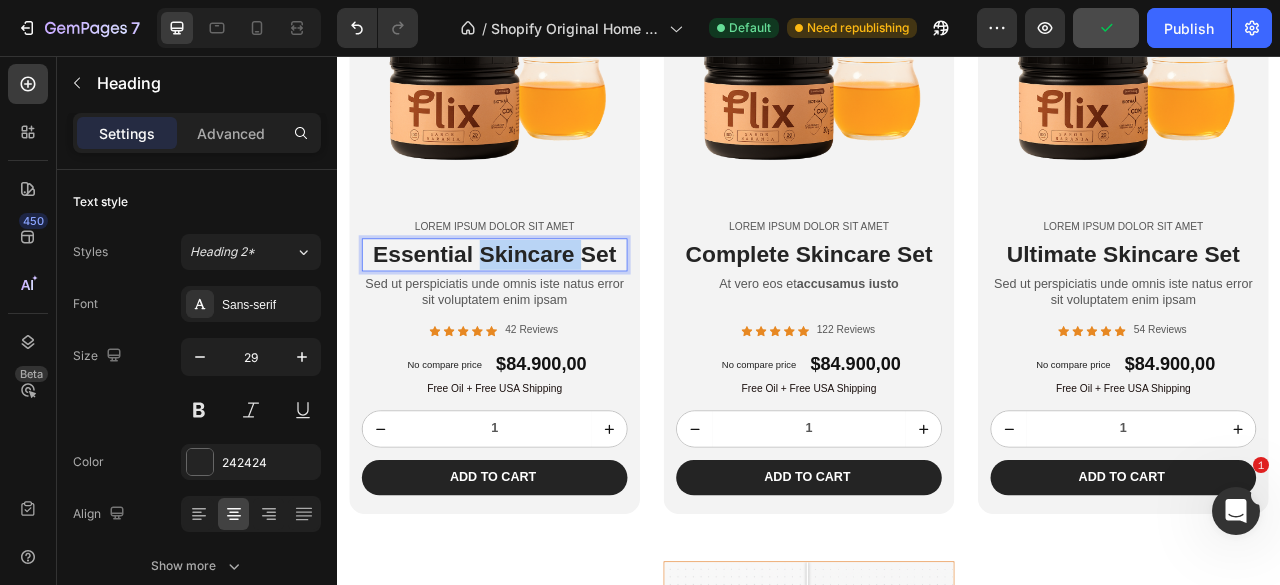 click on "Essential Skincare Set" at bounding box center (537, 309) 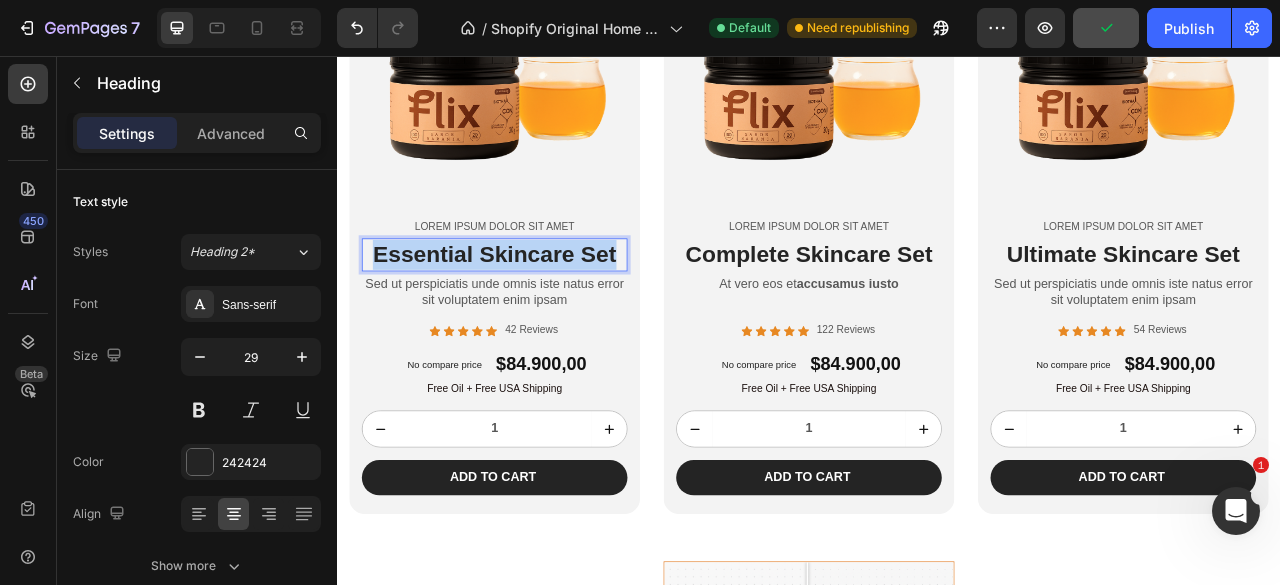 click on "Essential Skincare Set" at bounding box center (537, 309) 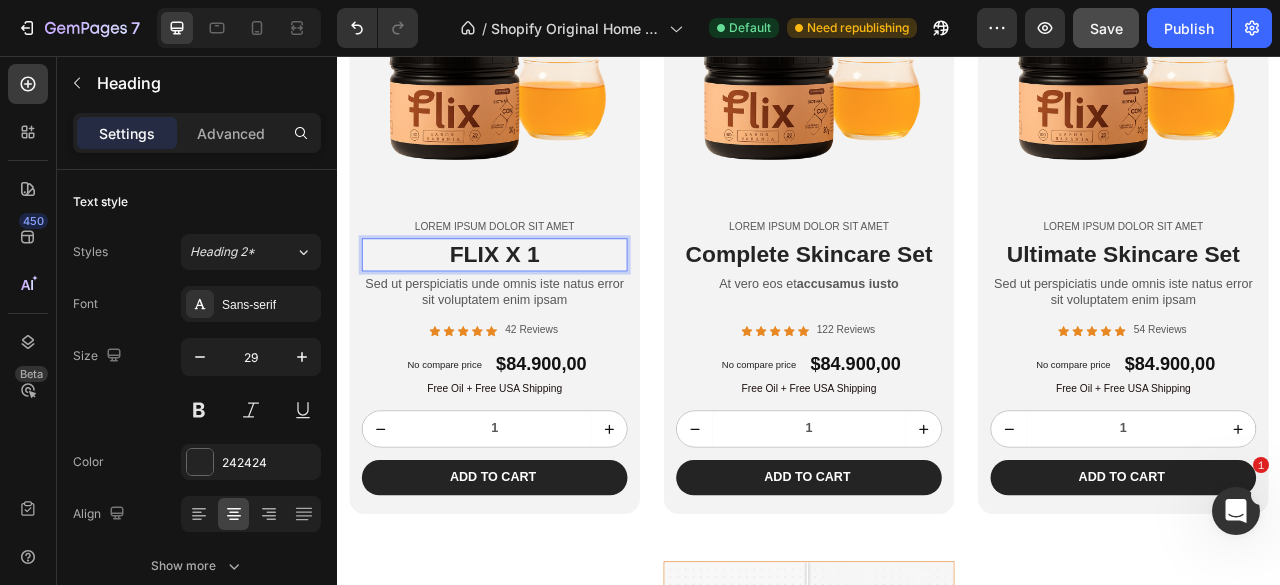 click on "FLIX X 1" at bounding box center [537, 309] 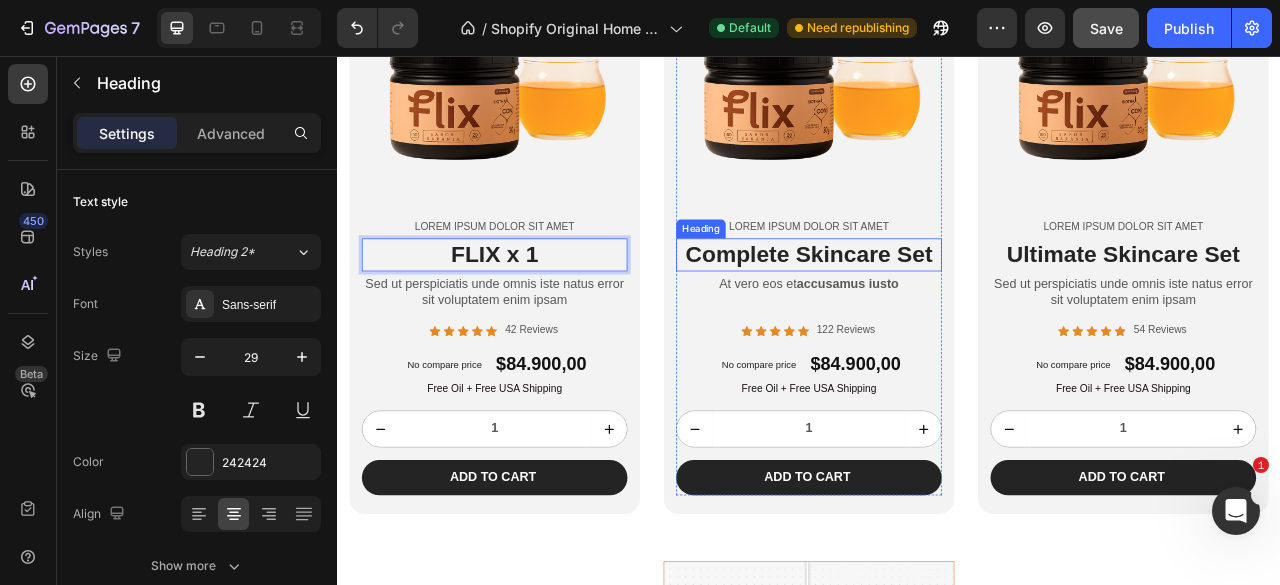 click on "Complete Skincare Set" at bounding box center [937, 309] 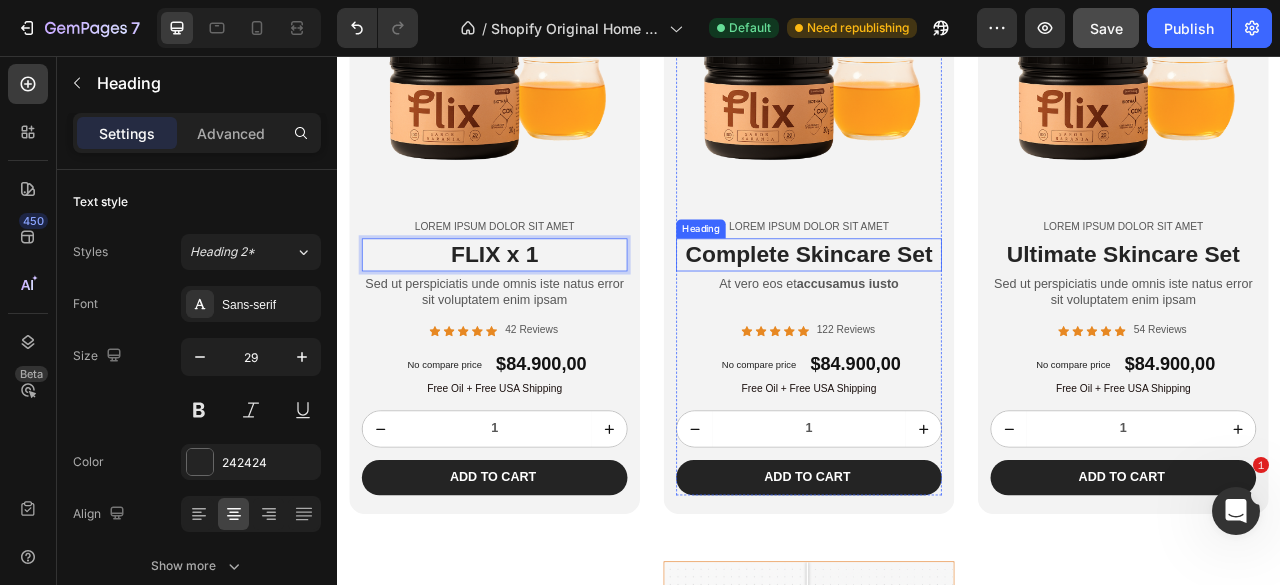 click on "Complete Skincare Set" at bounding box center (937, 309) 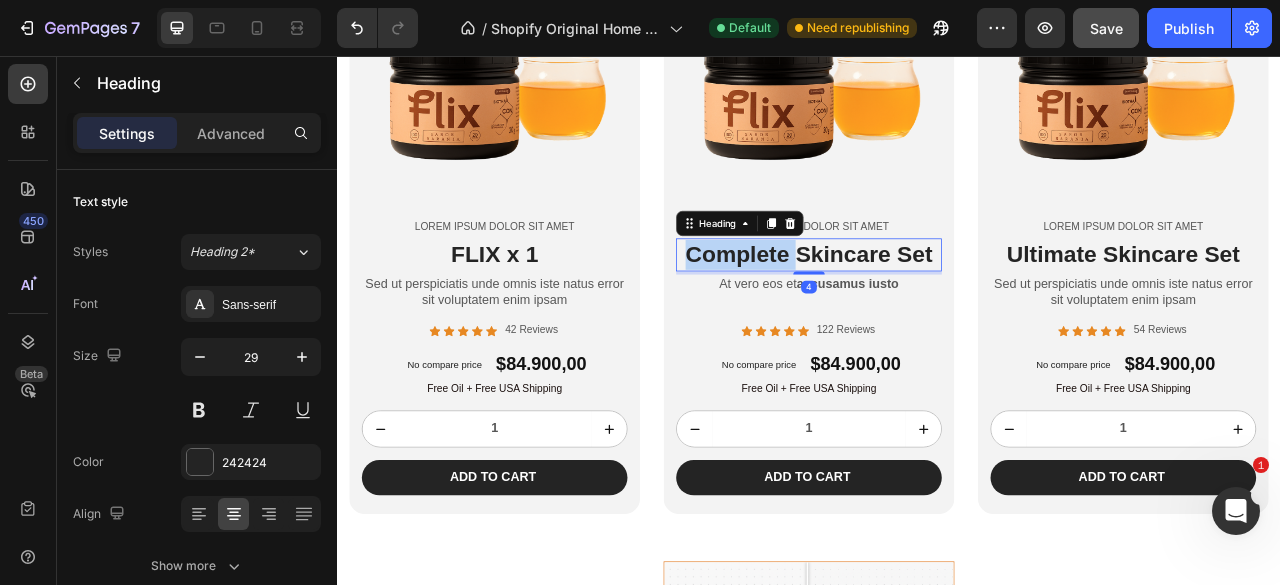 click on "Complete Skincare Set" at bounding box center (937, 309) 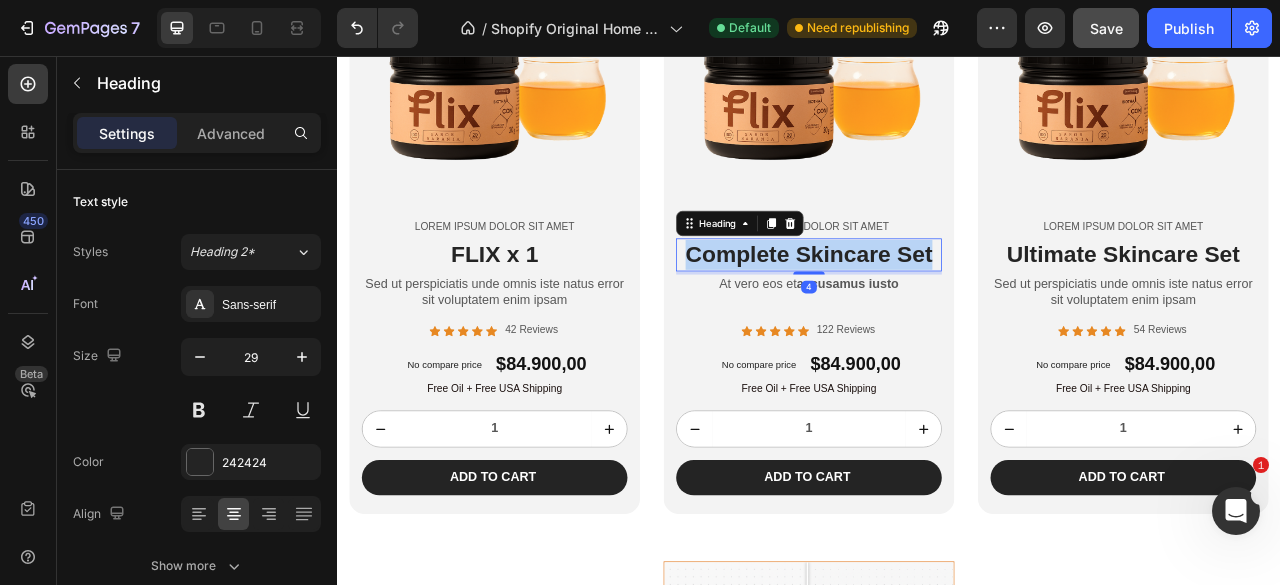 click on "Complete Skincare Set" at bounding box center (937, 309) 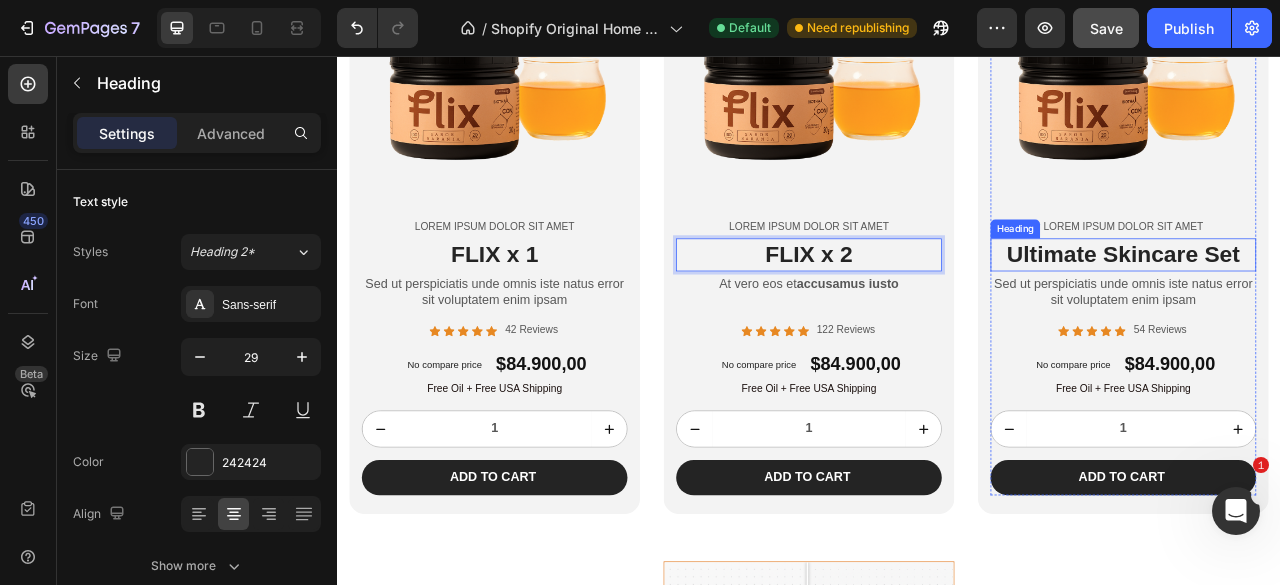 click on "Ultimate Skincare Set" at bounding box center [1337, 309] 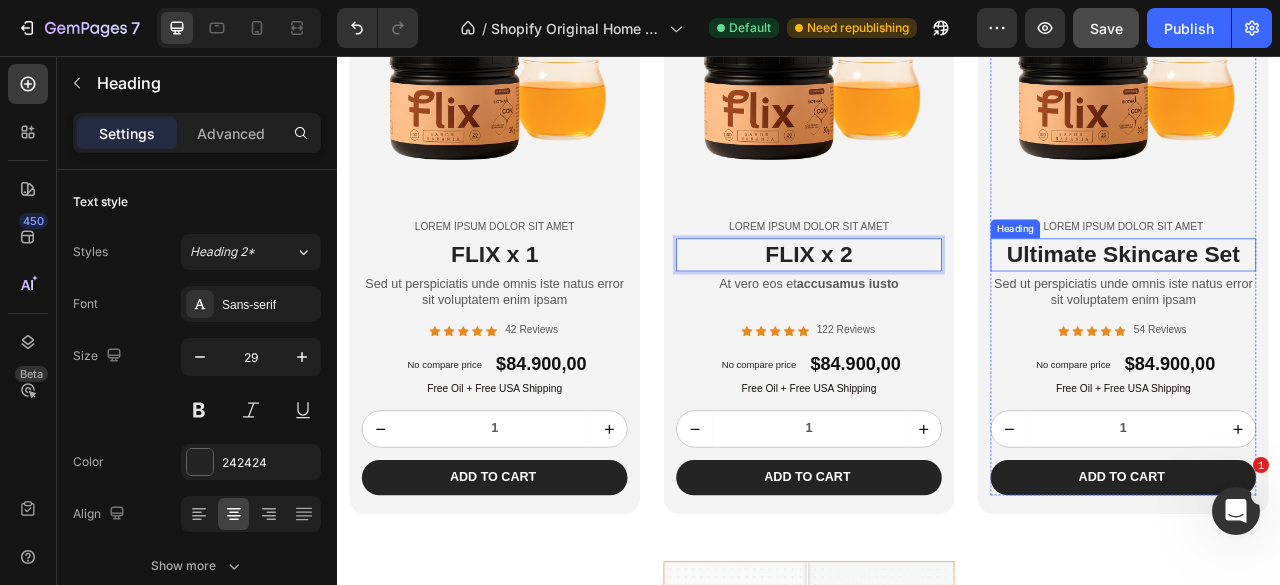 click on "Ultimate Skincare Set" at bounding box center [1337, 309] 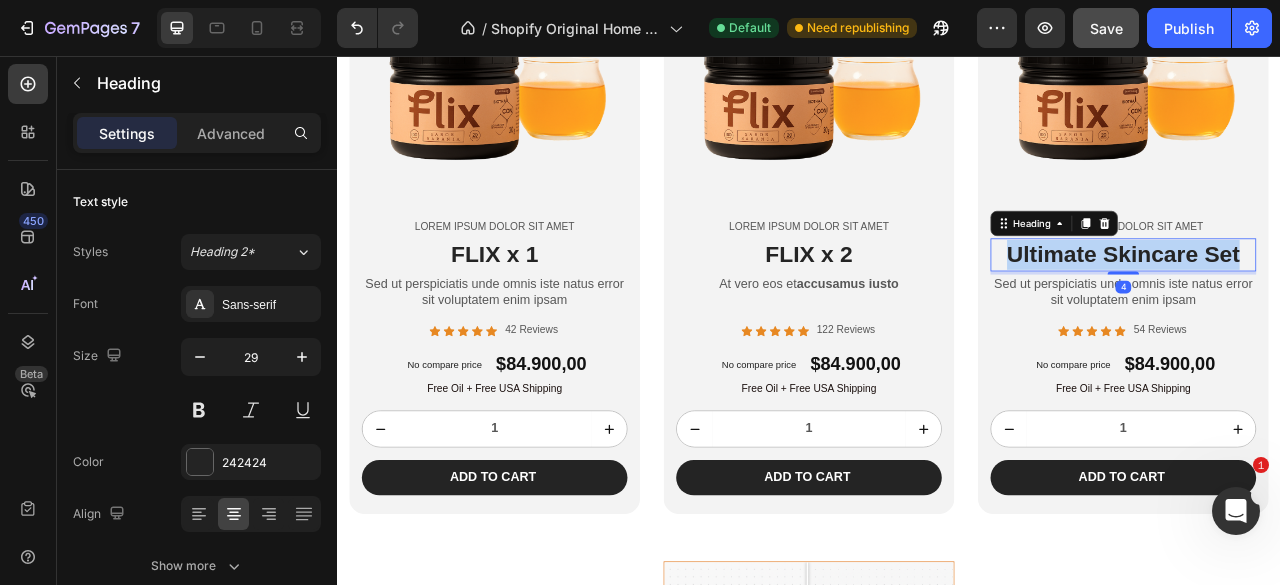 click on "Ultimate Skincare Set" at bounding box center [1337, 309] 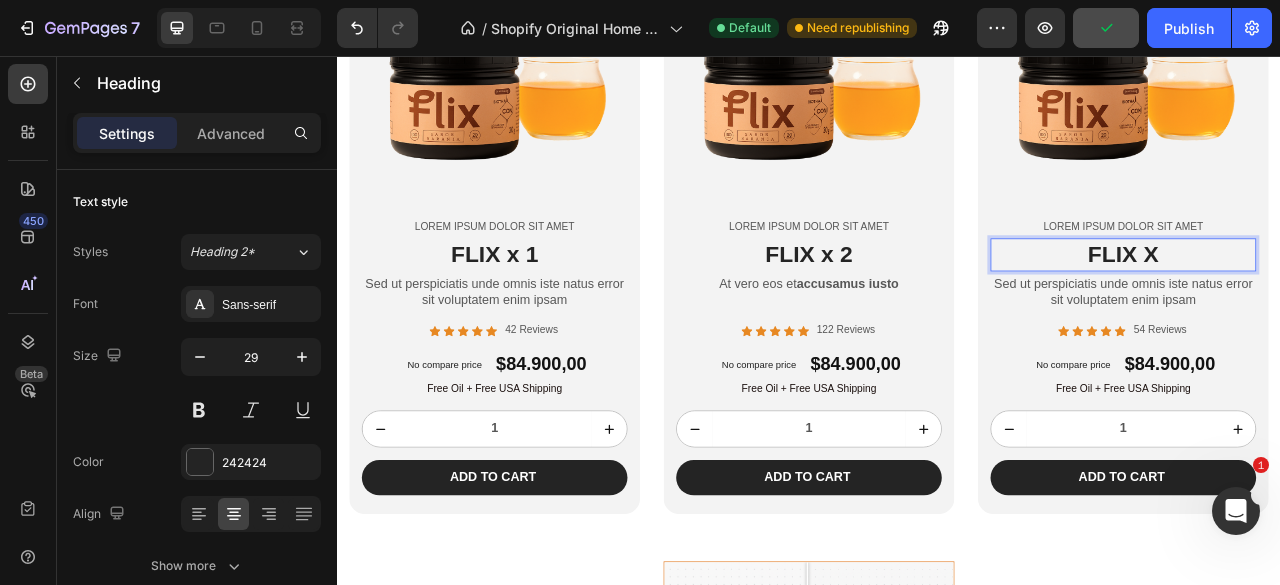type 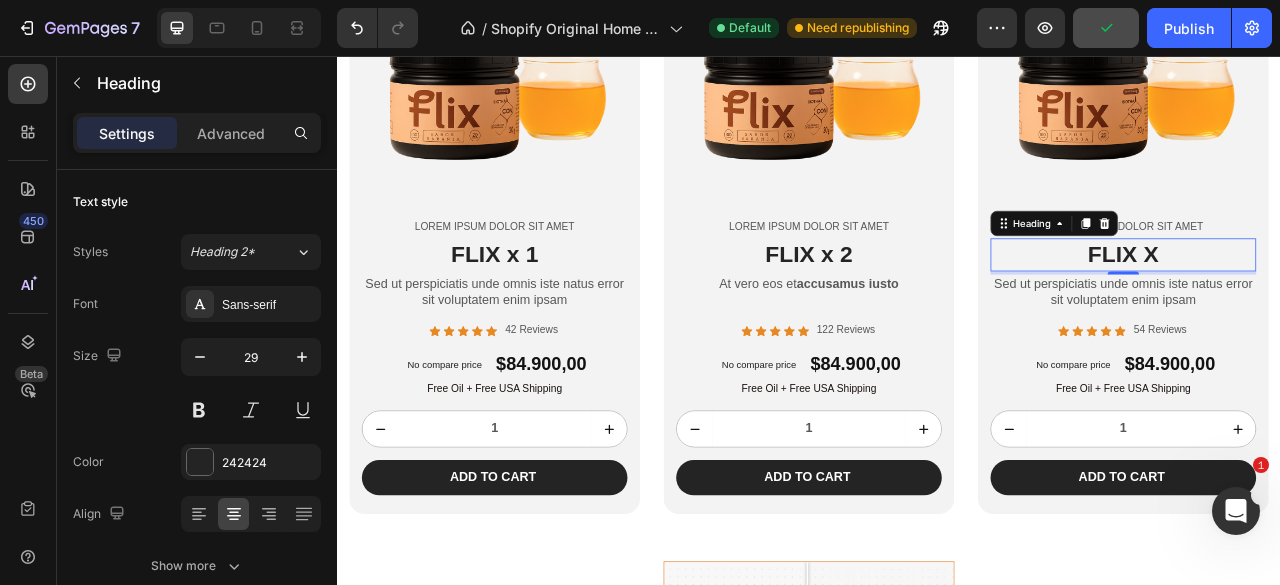 click at bounding box center [1191, 530] 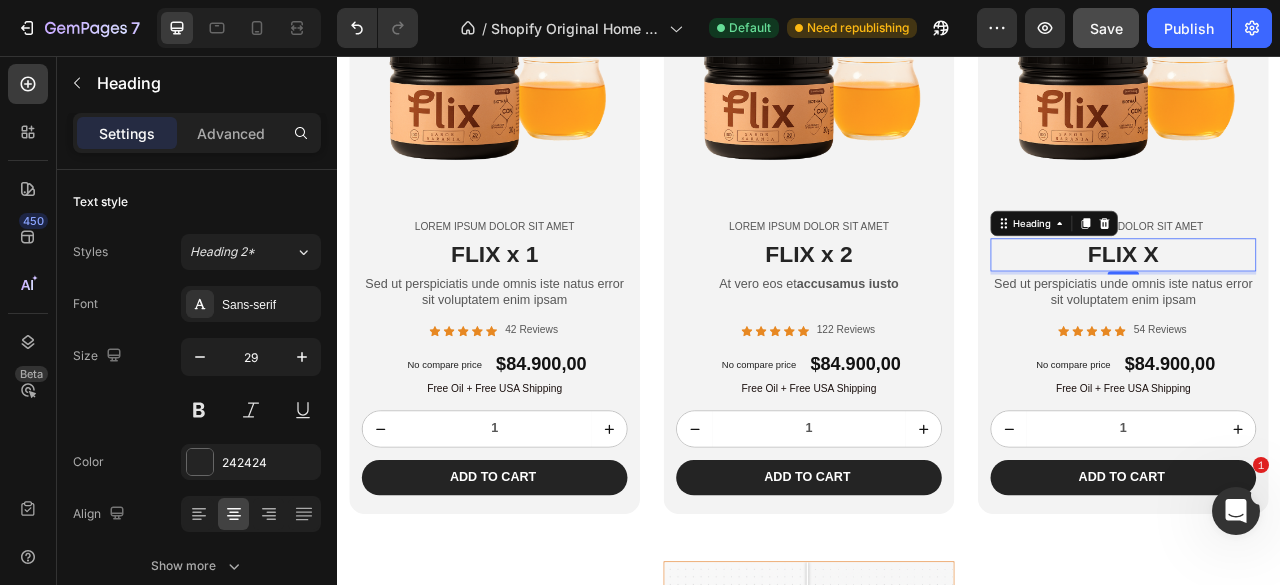 click on "FLIX X" at bounding box center (1337, 309) 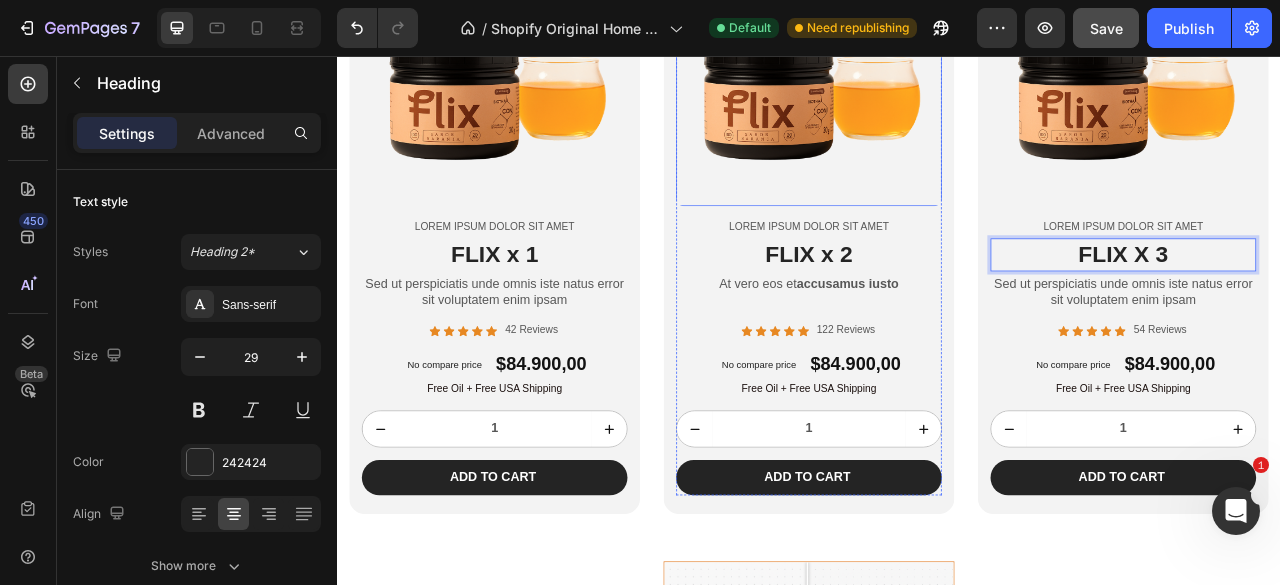 click at bounding box center [937, 105] 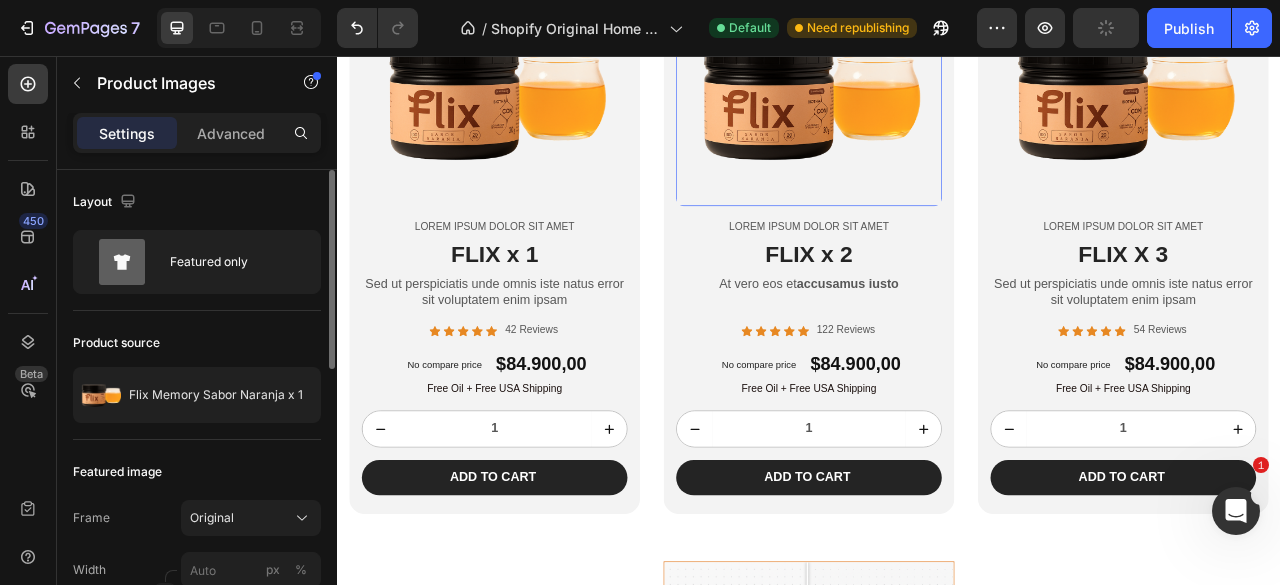 scroll, scrollTop: 995, scrollLeft: 0, axis: vertical 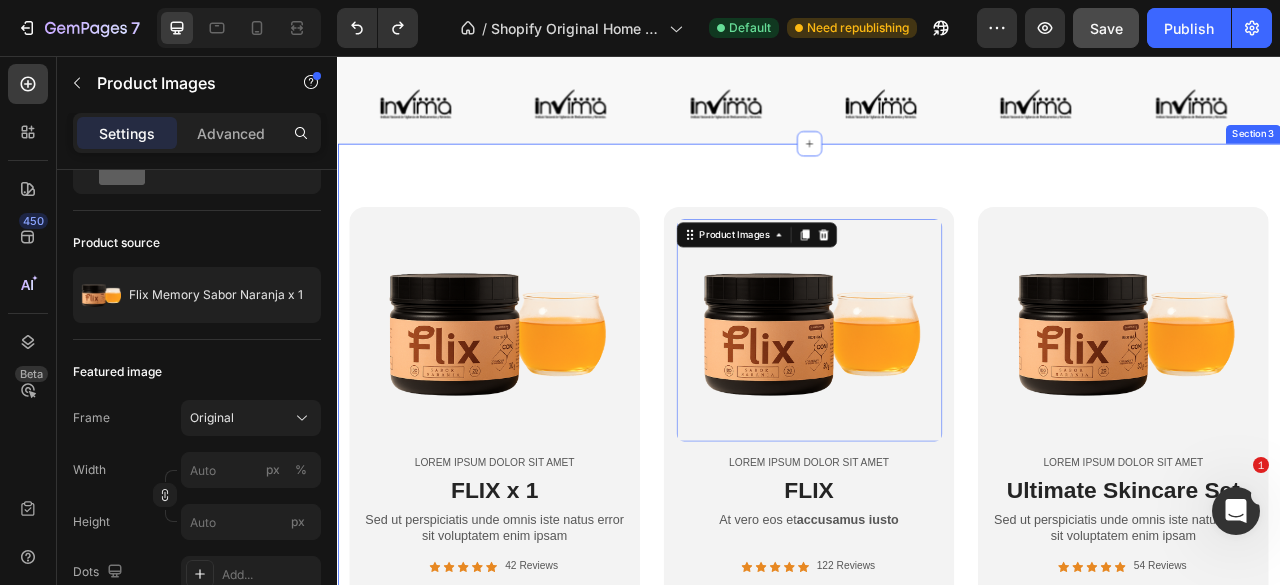 click on "Product Images Lorem ipsum dolor sit amet Text Block FLIX x 1 Heading Sed ut perspiciatis unde omnis iste natus error sit voluptatem enim ipsam Text Block Icon Icon Icon Icon Icon Icon List 42 Reviews Text Block Row No compare price Product Price $84.900,00 Product Price Product Price Row Free Oil + Free USA Shipping Text Block
1
Product Quantity Add to cart Add to Cart Row Product Row Product Images   16 Lorem ipsum dolor sit amet Text Block FLIX  Heading At vero eos et  accusamus iusto   Text Block Icon Icon Icon Icon Icon Icon List 122 Reviews Text Block Row No compare price Product Price $84.900,00 Product Price Product Price Row Free Oil + Free USA Shipping Text Block
1
Product Quantity Add to cart Add to Cart Row Product Row Product Images Lorem ipsum dolor sit amet Text Block Ultimate Skincare Set Heading Sed ut perspiciatis unde omnis iste natus error sit voluptatem enim ipsam Text Block Icon Icon Icon Icon Icon Icon List 54 Reviews Row Row" at bounding box center [937, 593] 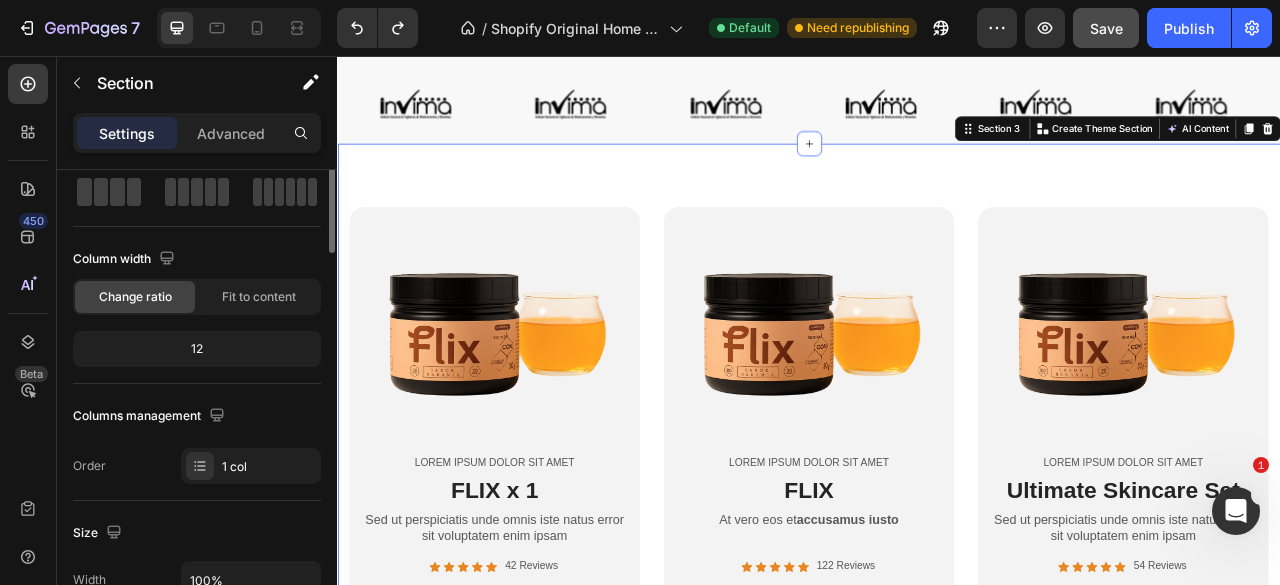 scroll, scrollTop: 0, scrollLeft: 0, axis: both 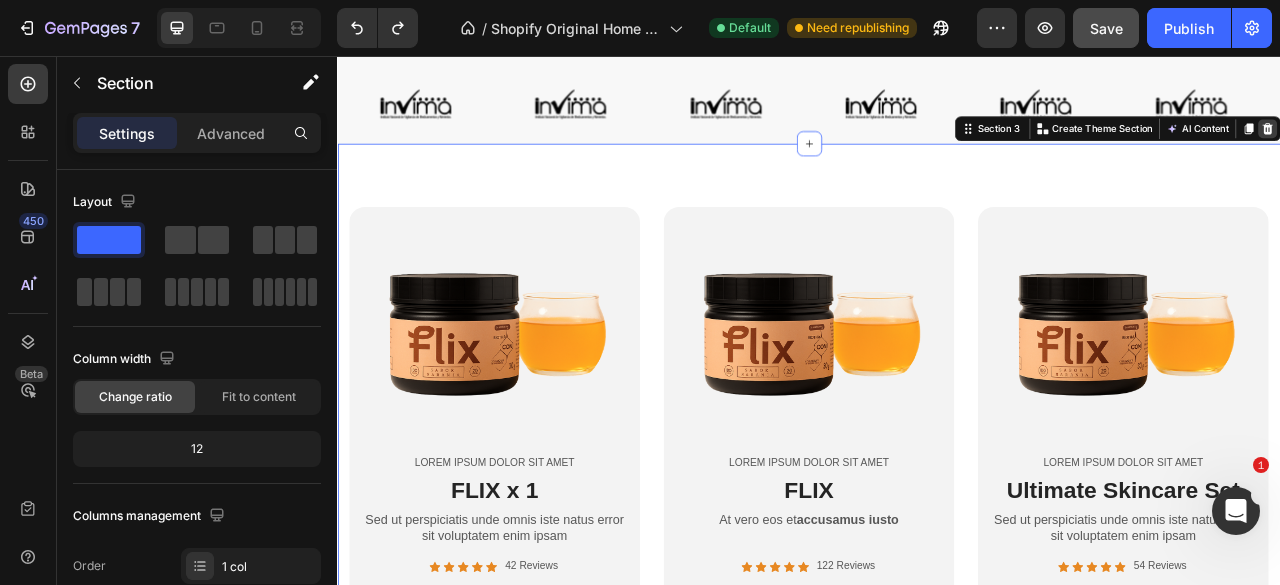 click 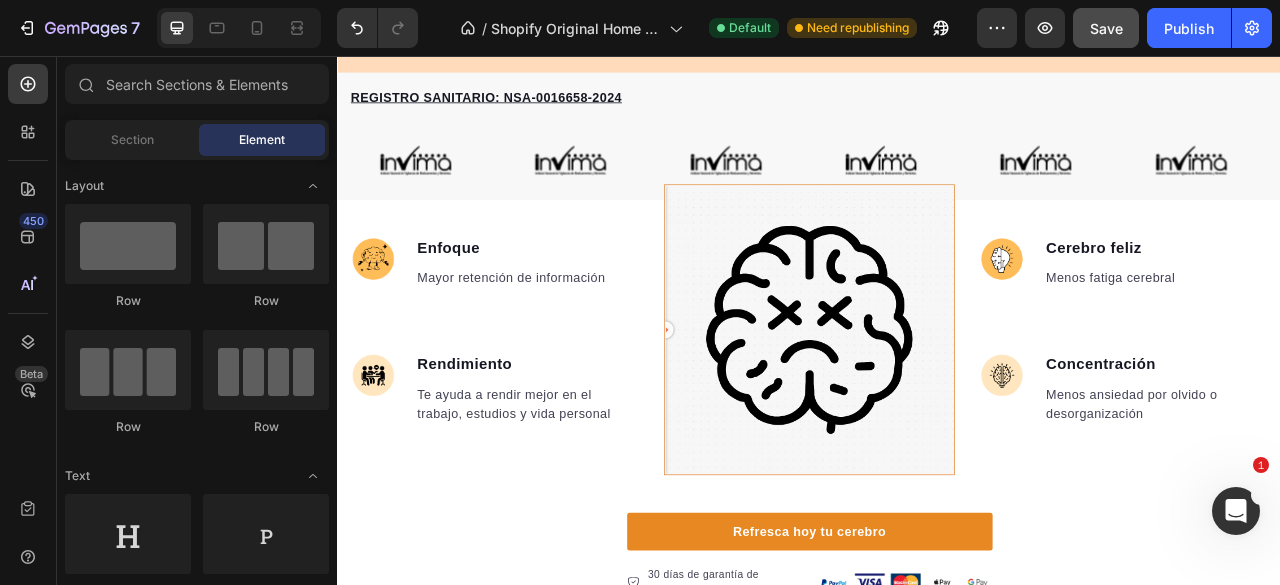 scroll, scrollTop: 527, scrollLeft: 0, axis: vertical 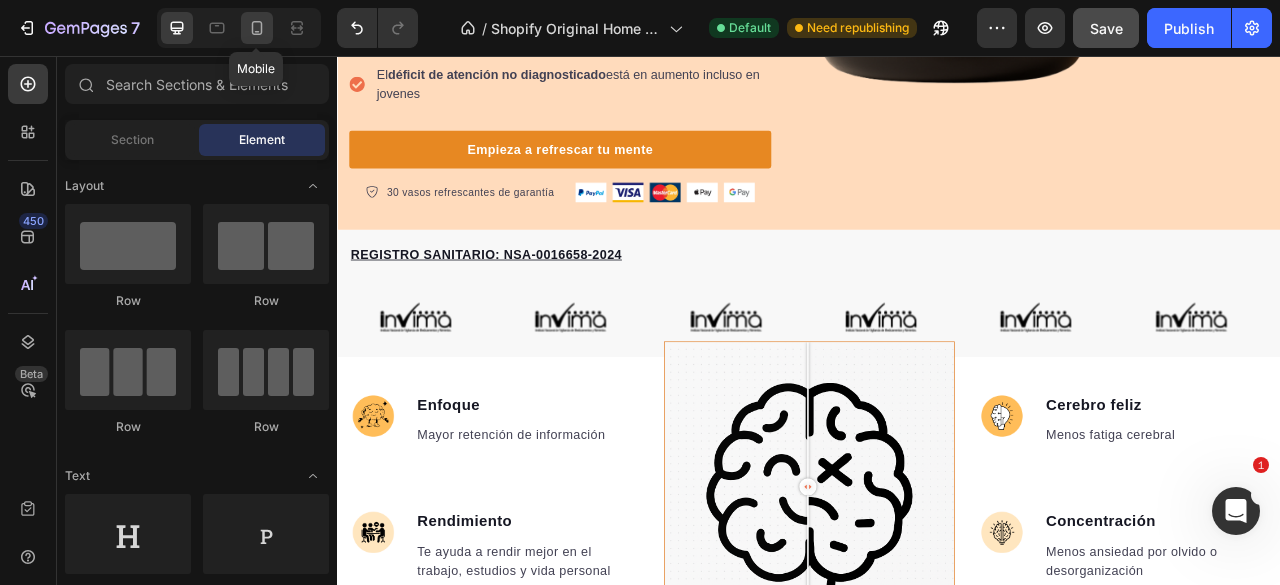 click 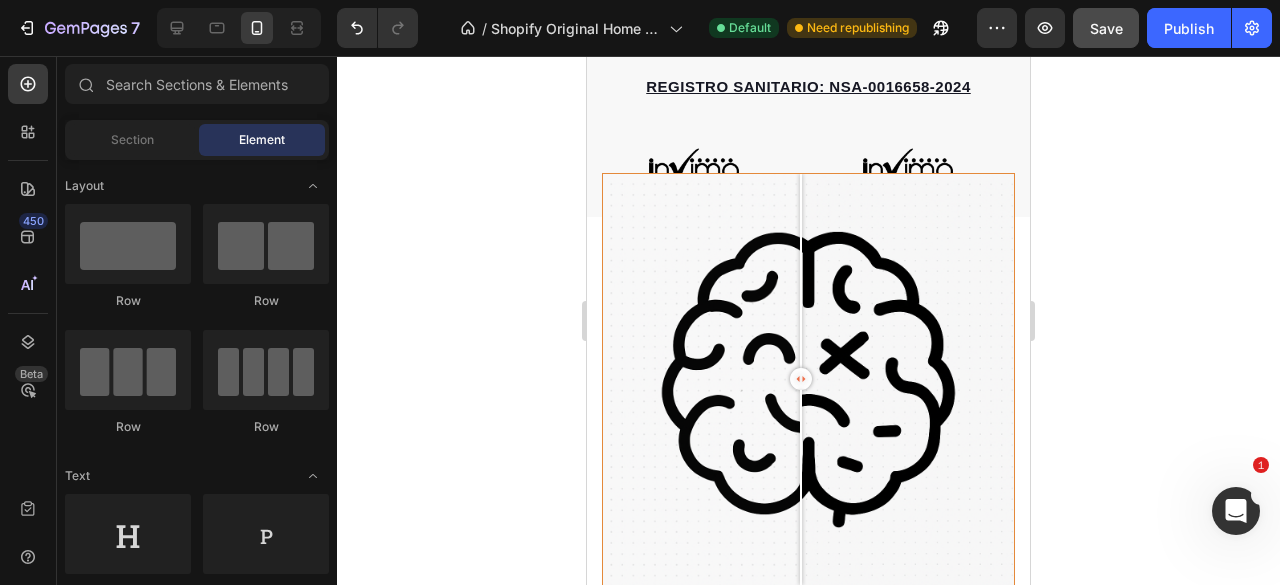 scroll, scrollTop: 783, scrollLeft: 0, axis: vertical 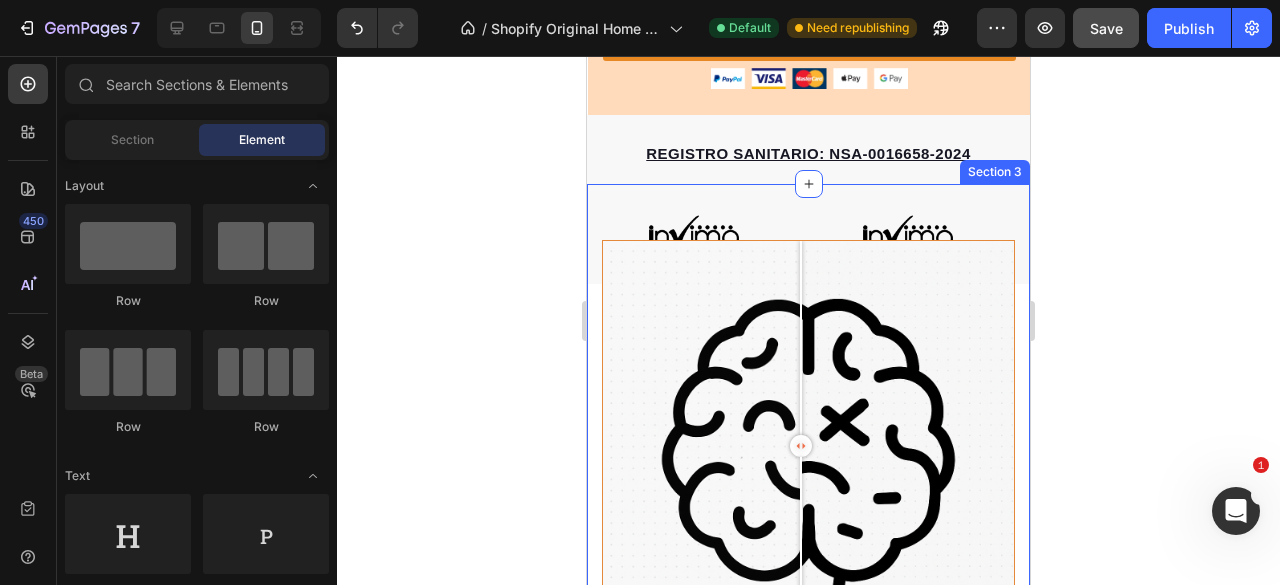 click on "Image Enfoque Text block Mayor retención de información Text block Image Rendimiento Text block Te ayuda a rendir mejor en el trabajo, estudios y vida personal Text block Advanced list Image Comparison Image Cerebro feliz Text block Menos fatiga cerebral Text block Image Concentración Text block Menos ansiedad por olvido o desorganización Text block Advanced list Row Row Image Enfoque Text block Mayor retención de información Text block Image Rendimiento Text block Te ayuda a rendir mejor en el trabajo, estudios y vida personal Text block Advanced list Image Cerebro feliz Text block Menos fatiga cerebral Text block Image Concentración Text block Menos ansiedad por olvido o desorganización Text block Advanced list Row Refresca hoy tu cerebro   Button
30 días de garantía de satisfacción Item list Image Row Row Section 3" at bounding box center (808, 701) 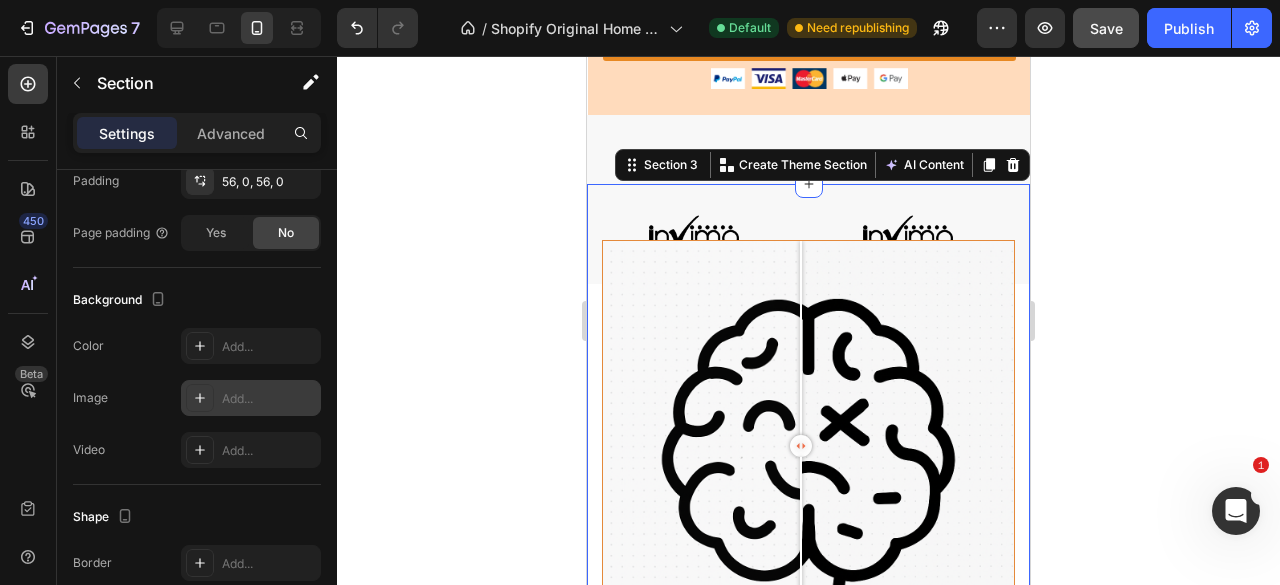 scroll, scrollTop: 693, scrollLeft: 0, axis: vertical 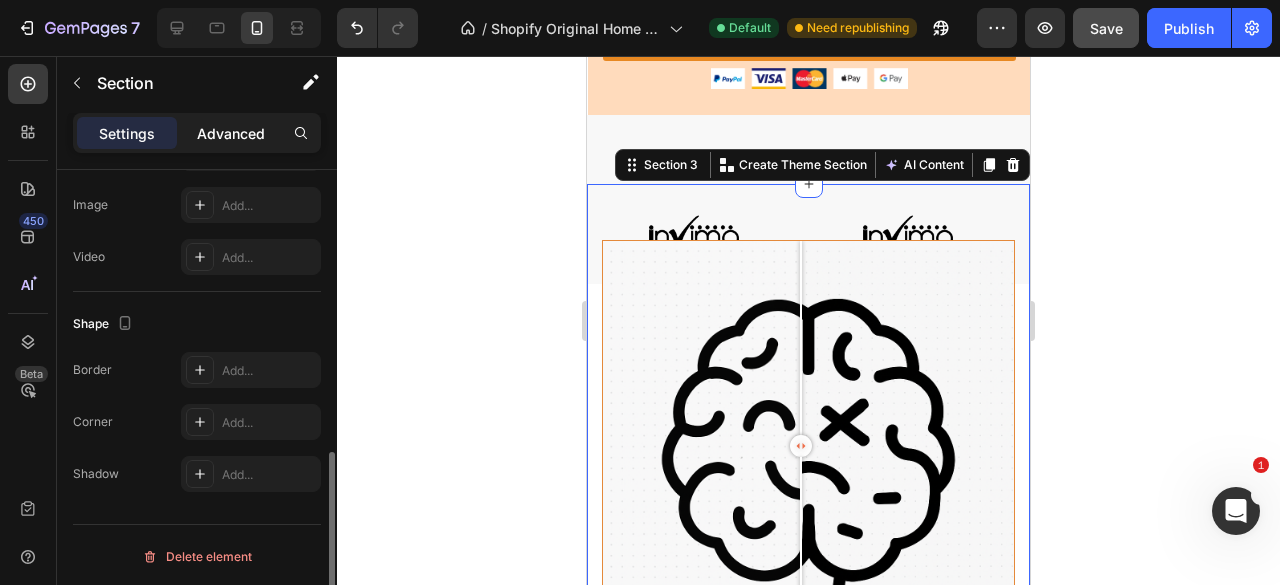 click on "Advanced" at bounding box center (231, 133) 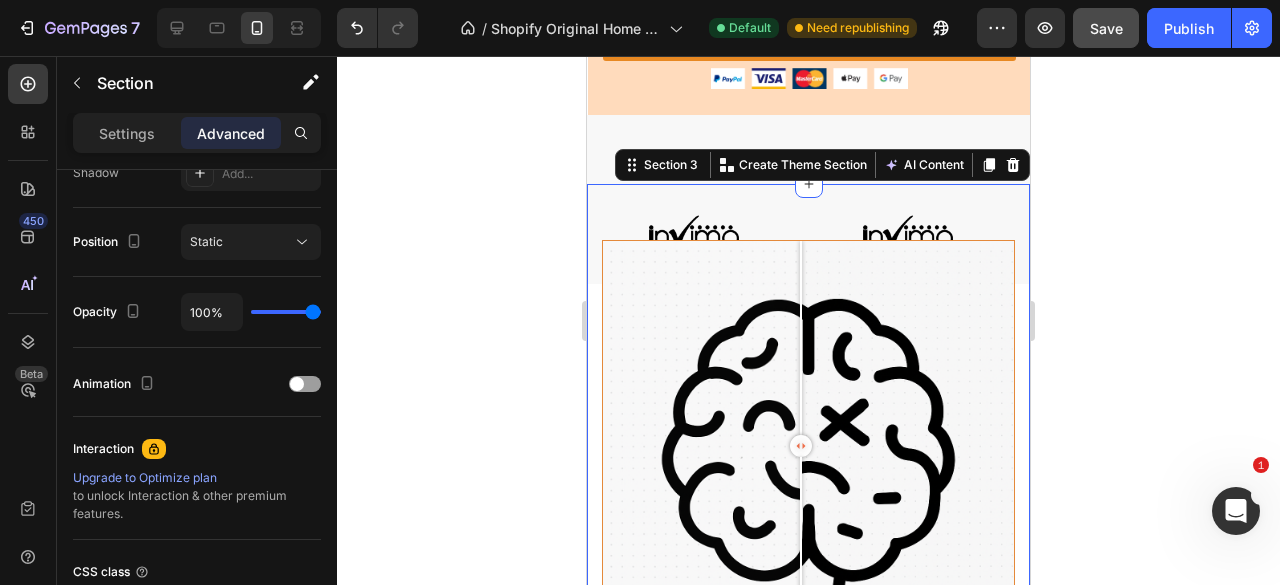 click on "Advanced" at bounding box center (231, 133) 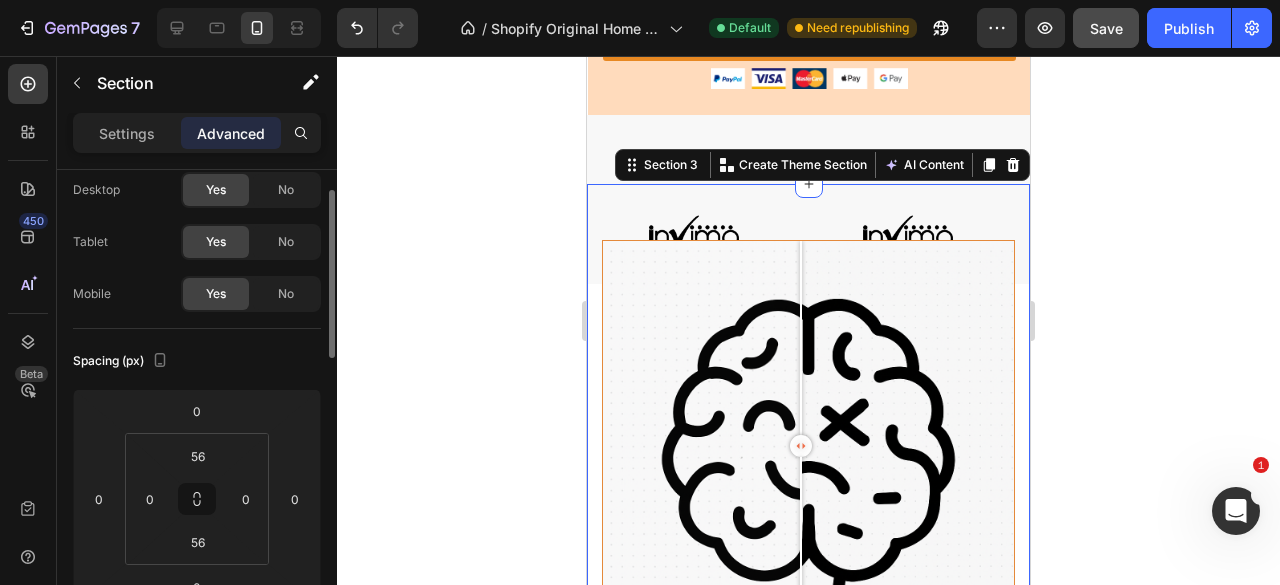 scroll, scrollTop: 158, scrollLeft: 0, axis: vertical 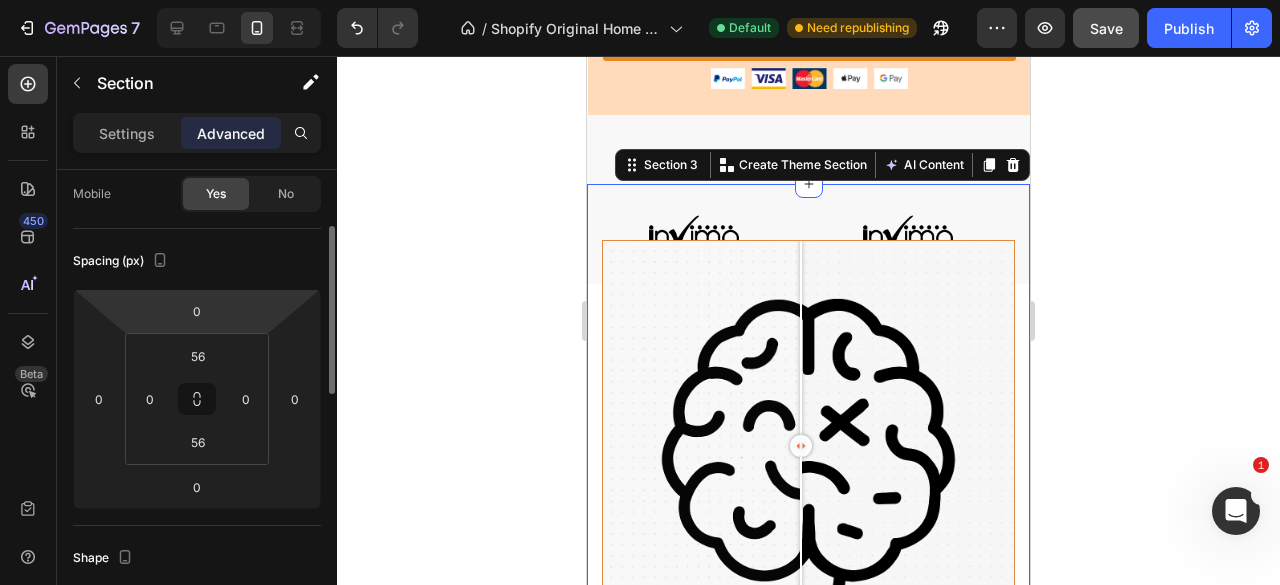 click on "7   /  Shopify Original Home Template Default Need republishing Preview  Save   Publish  450 Beta Sections(18) Elements(83) Section Element Hero Section Product Detail Brands Trusted Badges Guarantee Product Breakdown How to use Testimonials Compare Bundle FAQs Social Proof Brand Story Product List Collection Blog List Contact Sticky Add to Cart Custom Footer Browse Library 450 Layout
Row
Row
Row
Row Text
Heading
Text Block Button
Button
Button Media
Image
Image
Video" at bounding box center (640, 0) 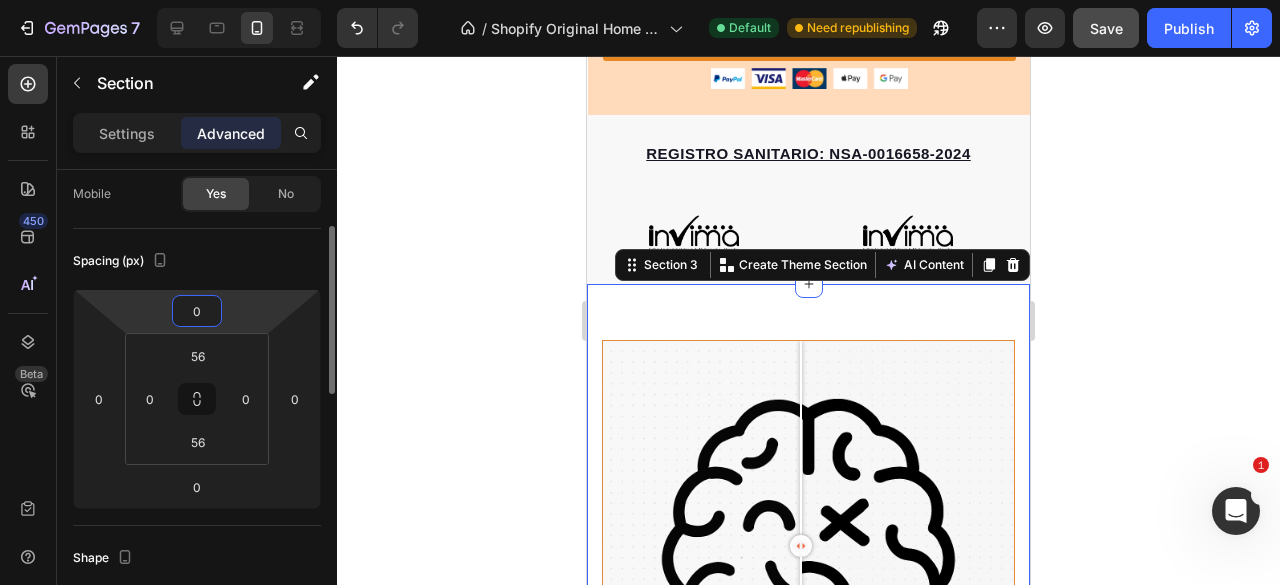 click on "0" at bounding box center (197, 311) 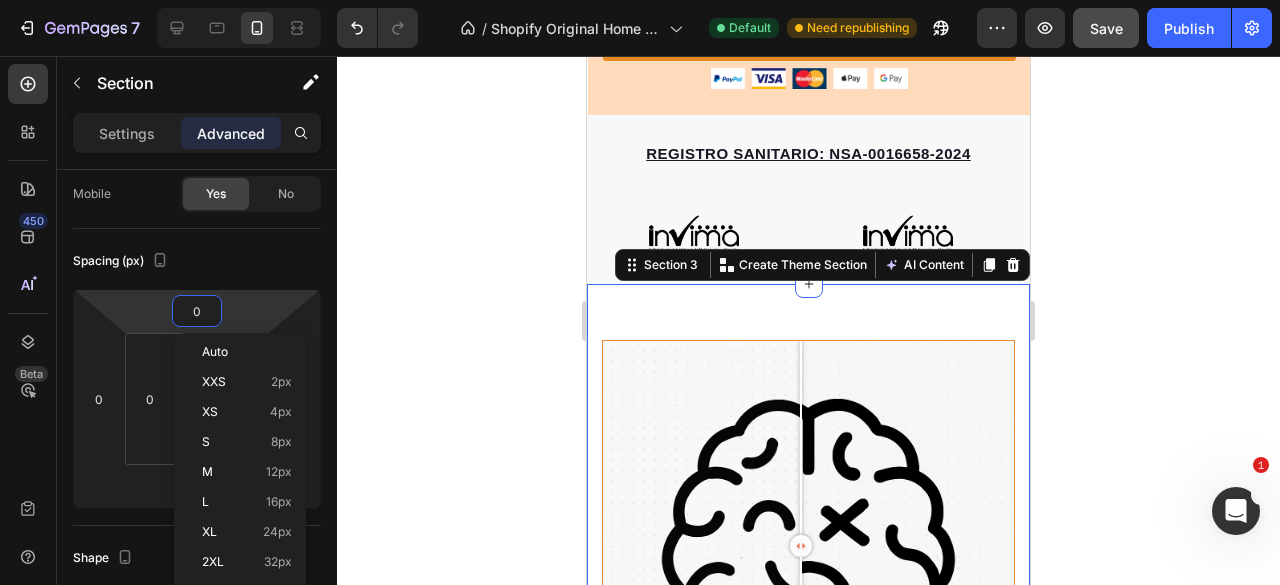 click 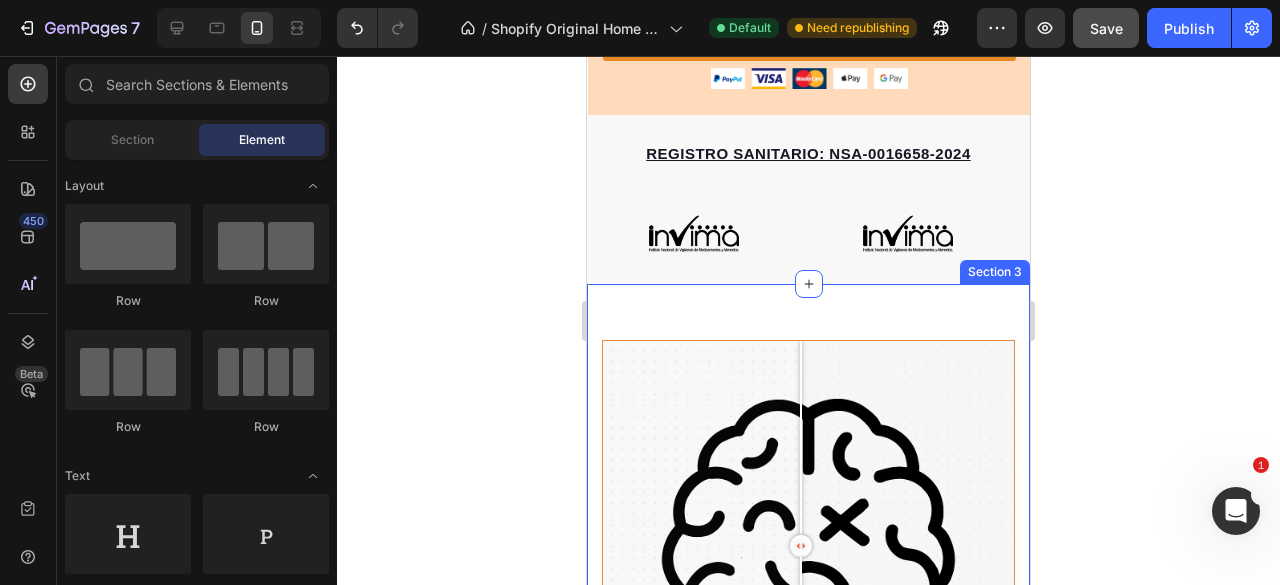 click on "Image Enfoque Text block Mayor retención de información Text block Image Rendimiento Text block Te ayuda a rendir mejor en el trabajo, estudios y vida personal Text block Advanced list Image Comparison Image Cerebro feliz Text block Menos fatiga cerebral Text block Image Concentración Text block Menos ansiedad por olvido o desorganización Text block Advanced list Row Row Image Enfoque Text block Mayor retención de información Text block Image Rendimiento Text block Te ayuda a rendir mejor en el trabajo, estudios y vida personal Text block Advanced list Image Cerebro feliz Text block Menos fatiga cerebral Text block Image Concentración Text block Menos ansiedad por olvido o desorganización Text block Advanced list Row Refresca hoy tu cerebro   Button
30 días de garantía de satisfacción Item list Image Row Row Section 3" at bounding box center [808, 801] 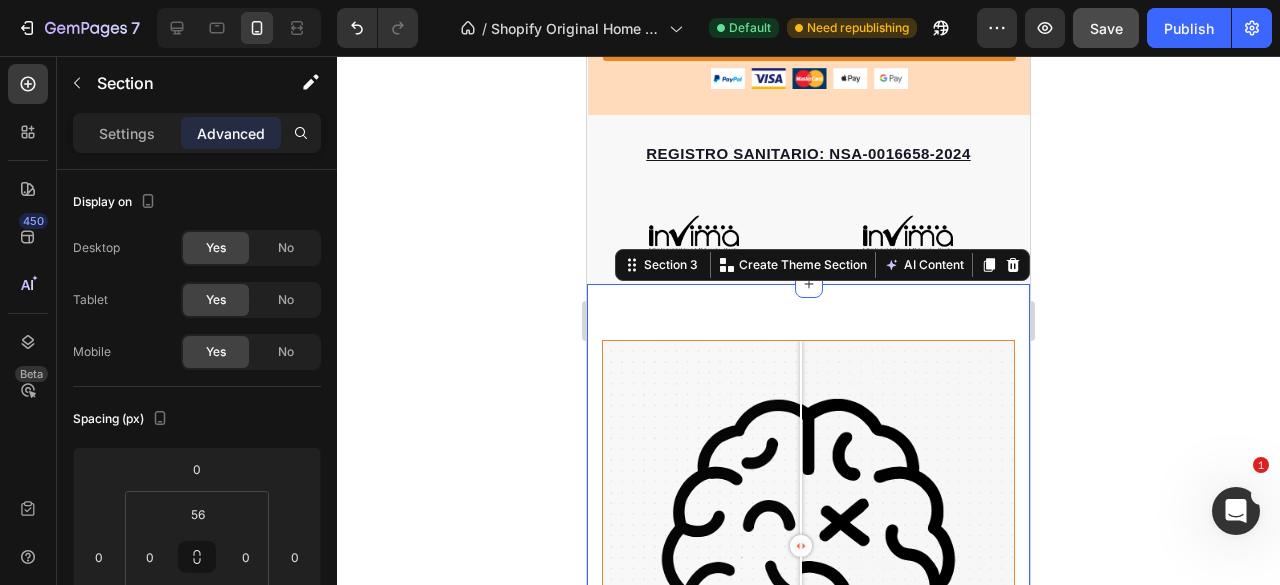 click 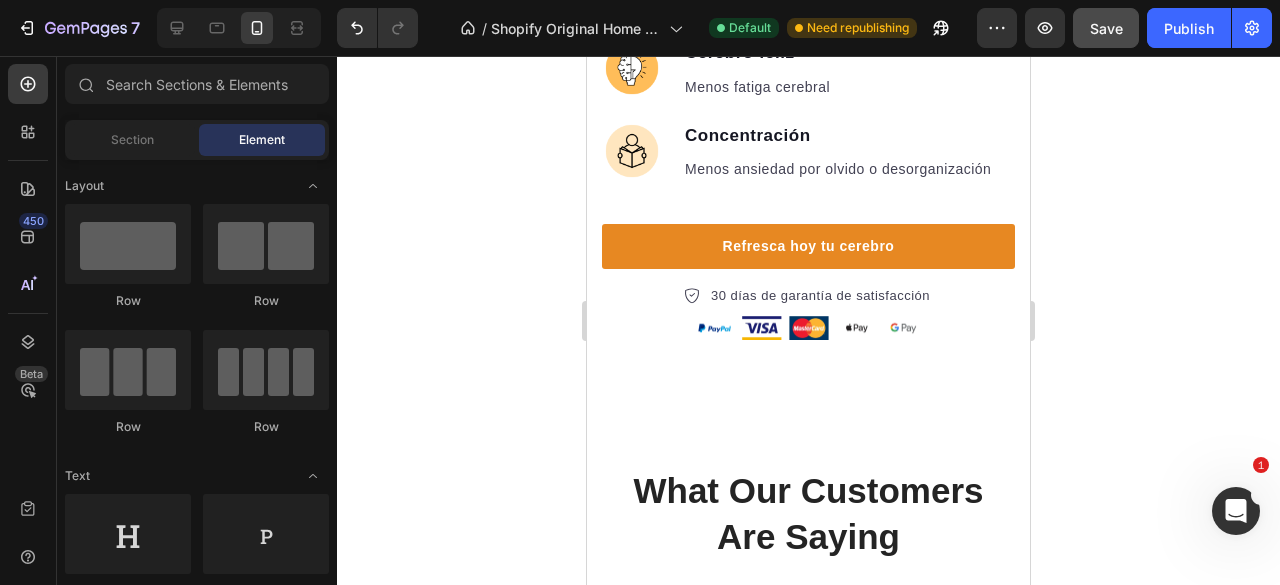 scroll, scrollTop: 1983, scrollLeft: 0, axis: vertical 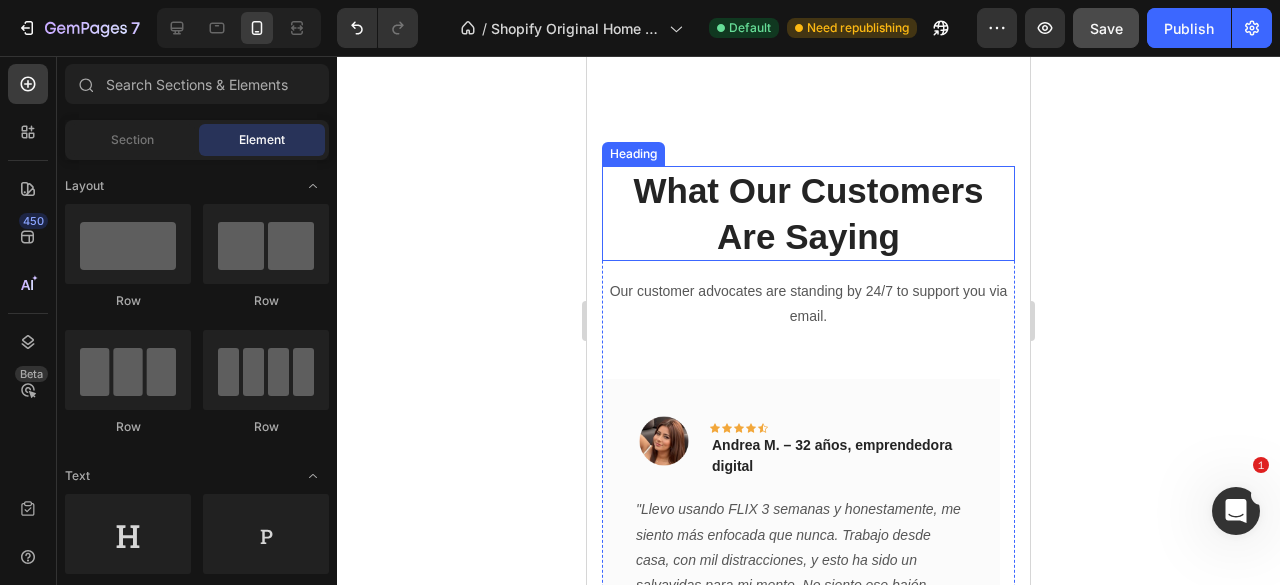 click on "What Our Customers Are Saying" at bounding box center [808, 213] 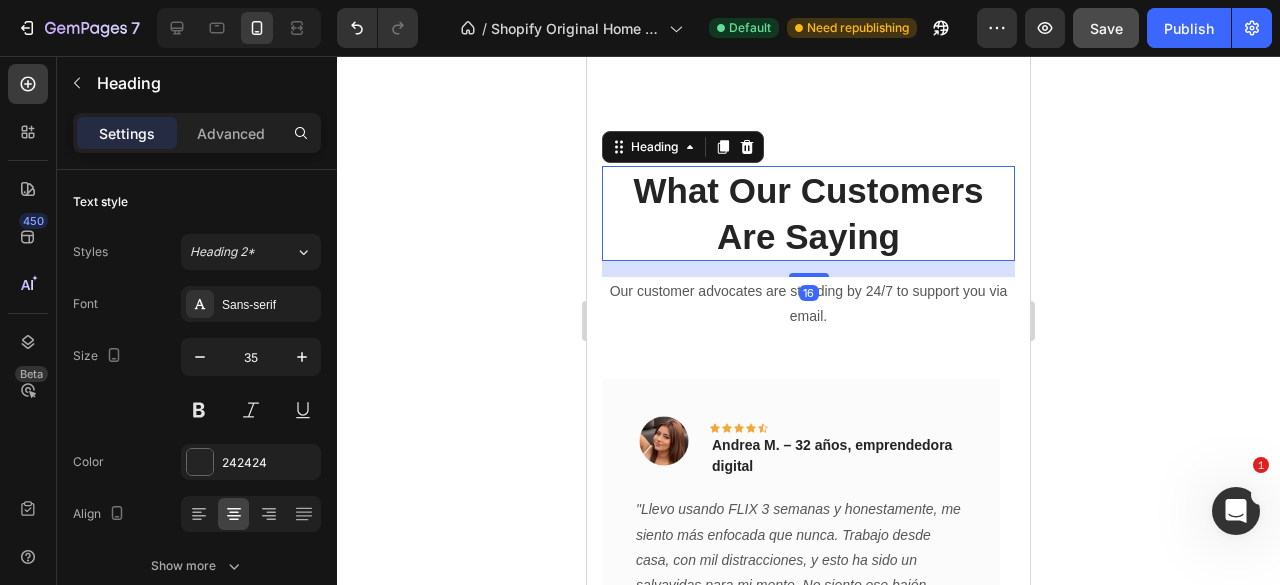 click on "What Our Customers Are Saying" at bounding box center [808, 213] 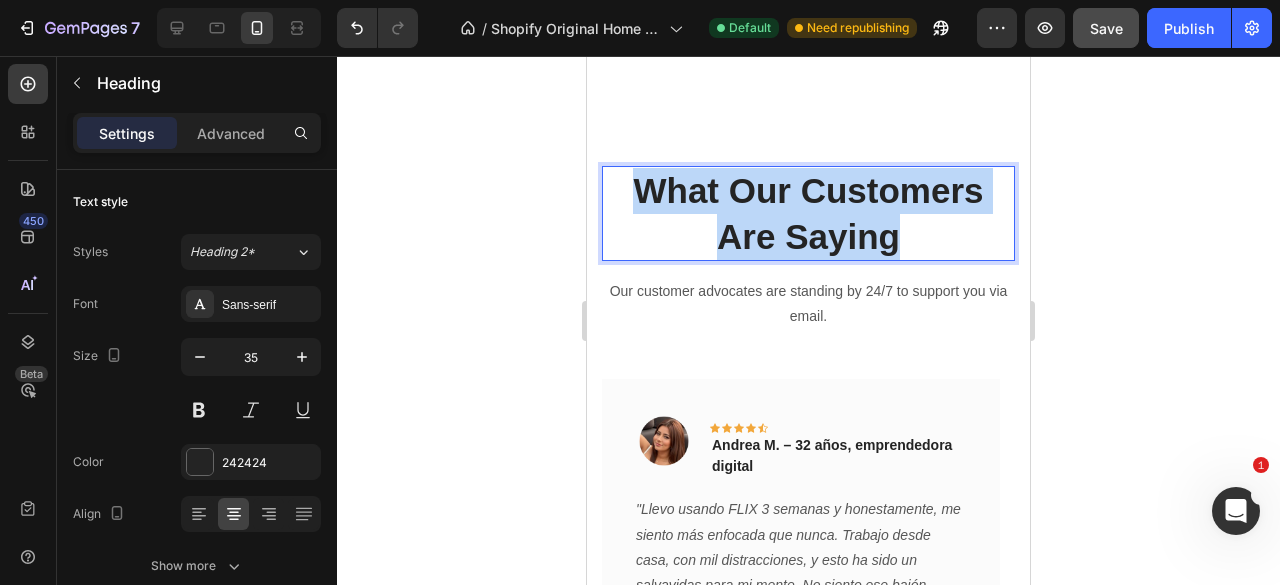click on "What Our Customers Are Saying" at bounding box center (808, 213) 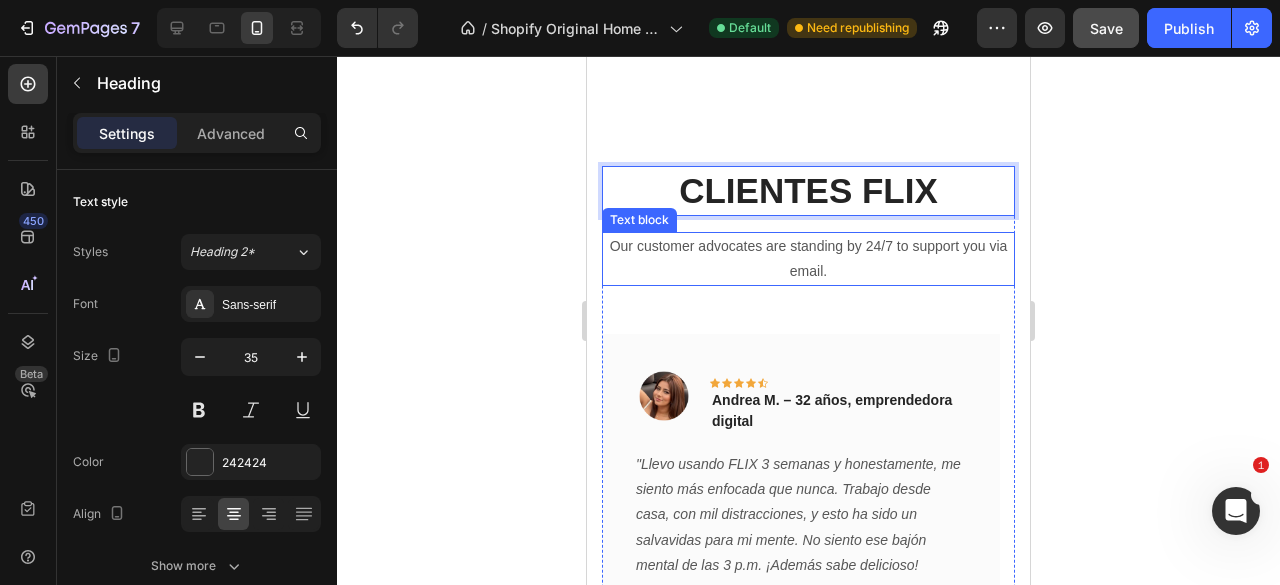 click on "Our customer advocates are standing by 24/7 to support you via email." at bounding box center (808, 259) 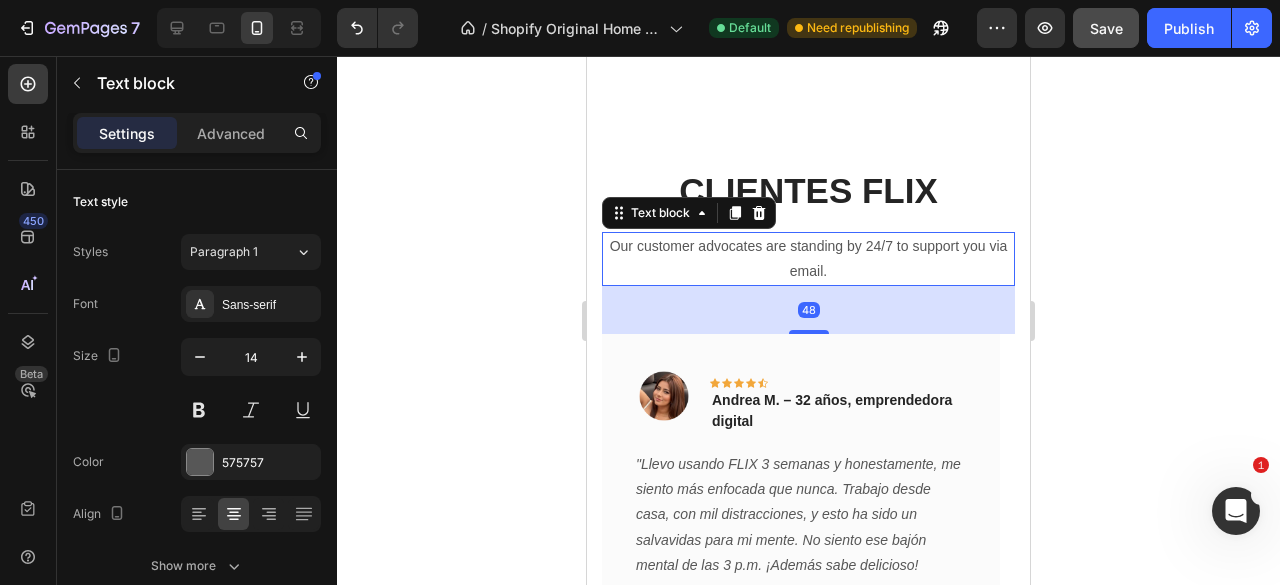 click on "Our customer advocates are standing by 24/7 to support you via email." at bounding box center (808, 259) 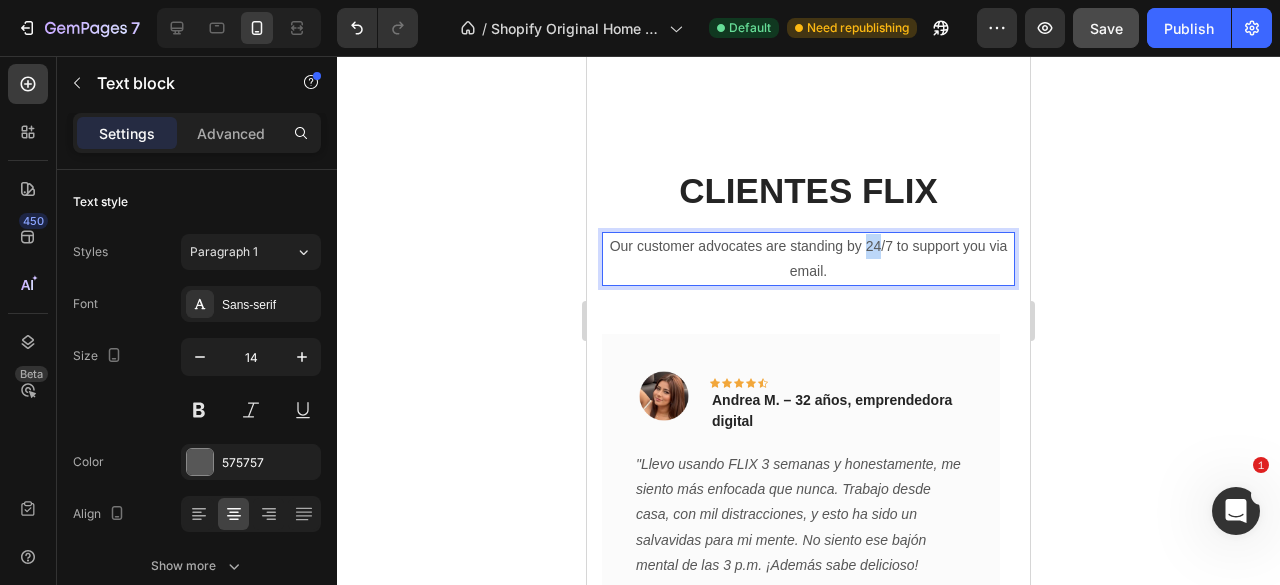 click on "Our customer advocates are standing by 24/7 to support you via email." at bounding box center [808, 259] 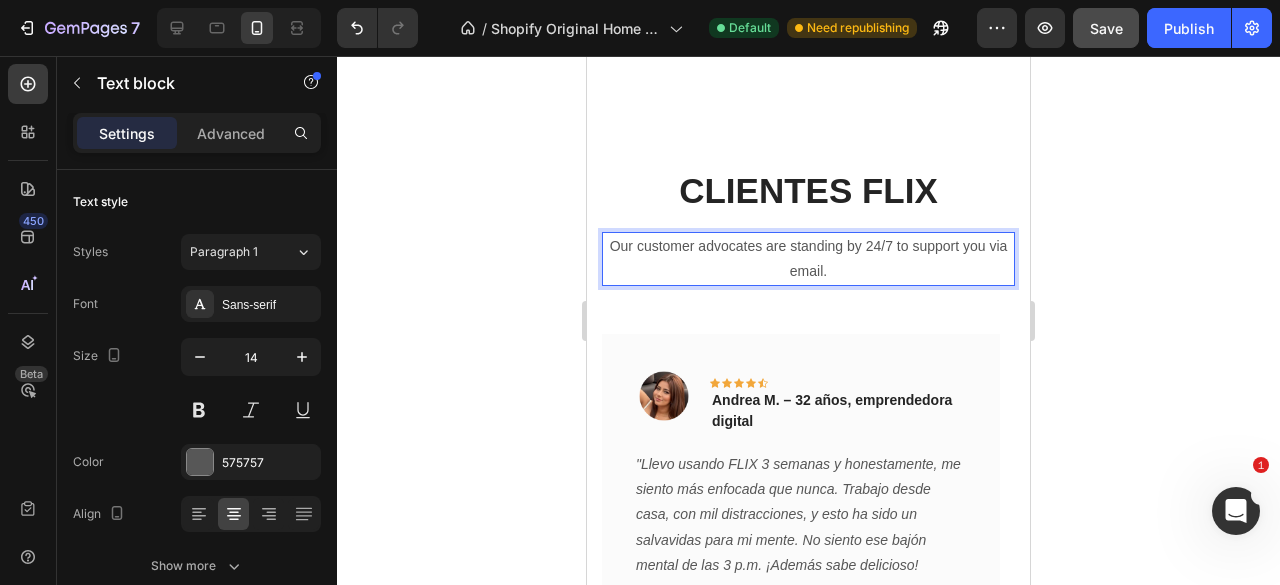 click on "Our customer advocates are standing by 24/7 to support you via email." at bounding box center (808, 259) 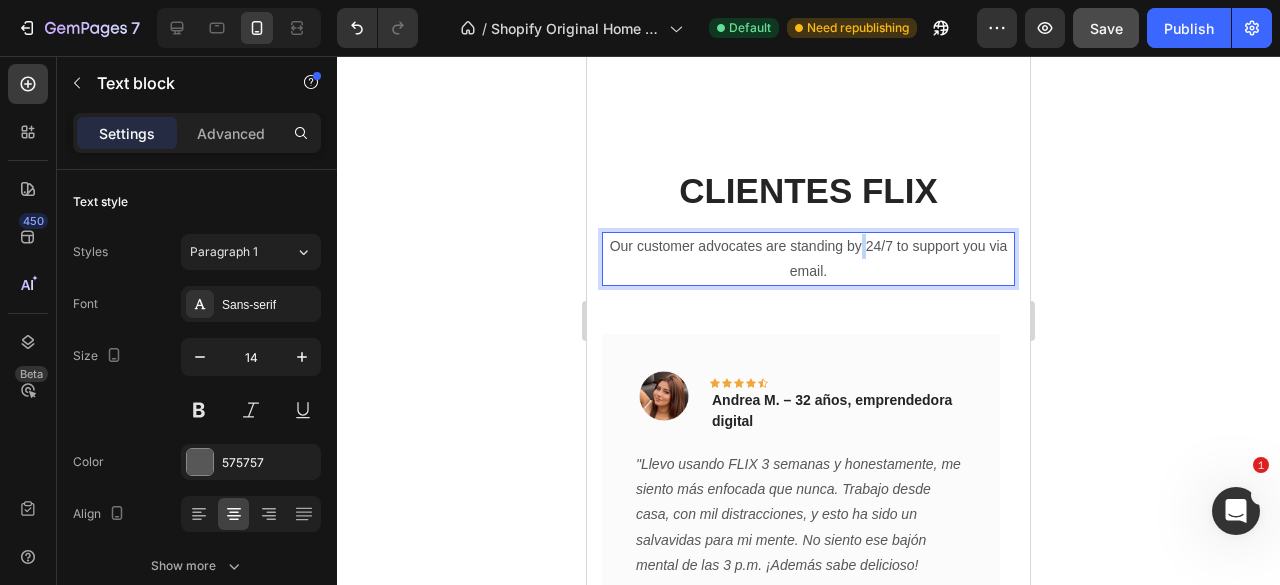 click on "Our customer advocates are standing by 24/7 to support you via email." at bounding box center (808, 259) 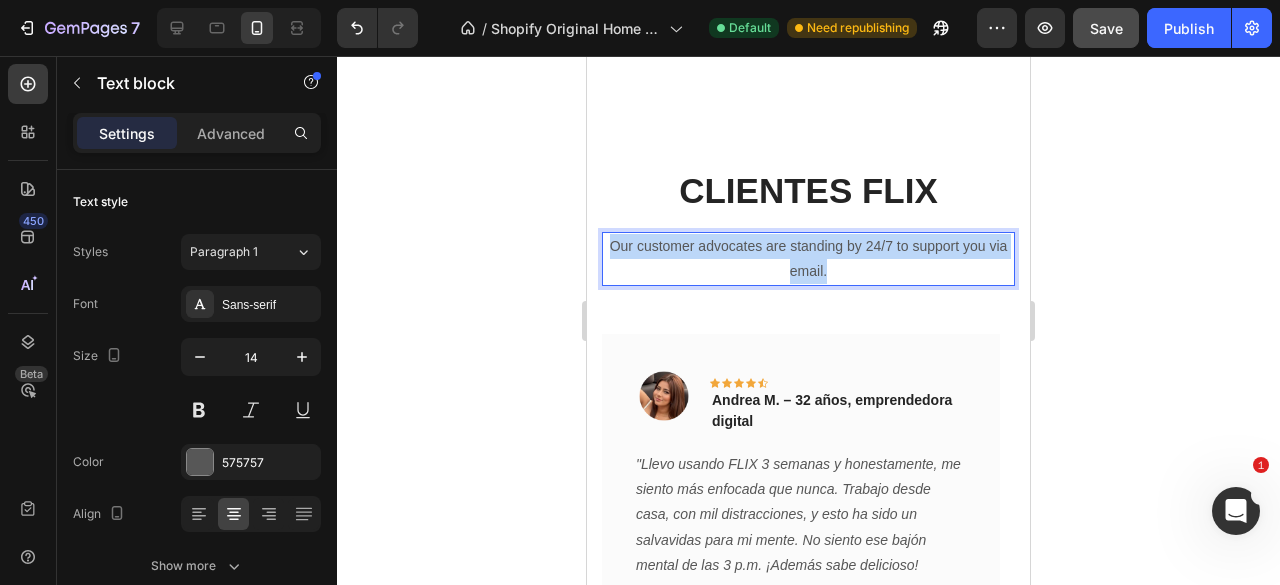 click on "Our customer advocates are standing by 24/7 to support you via email." at bounding box center (808, 259) 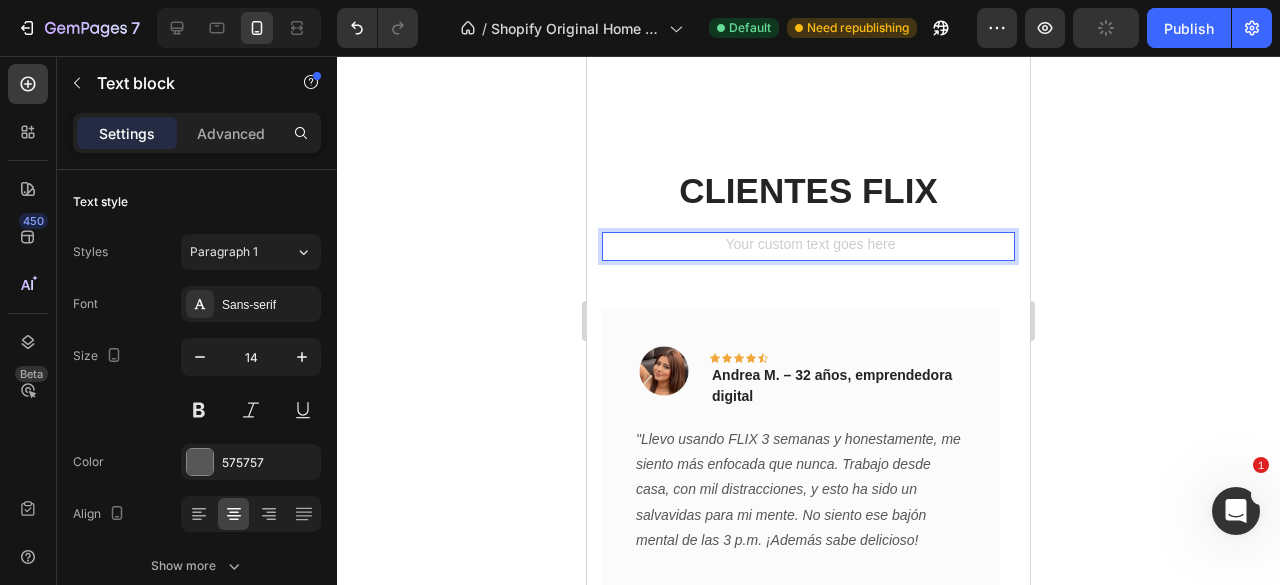 click 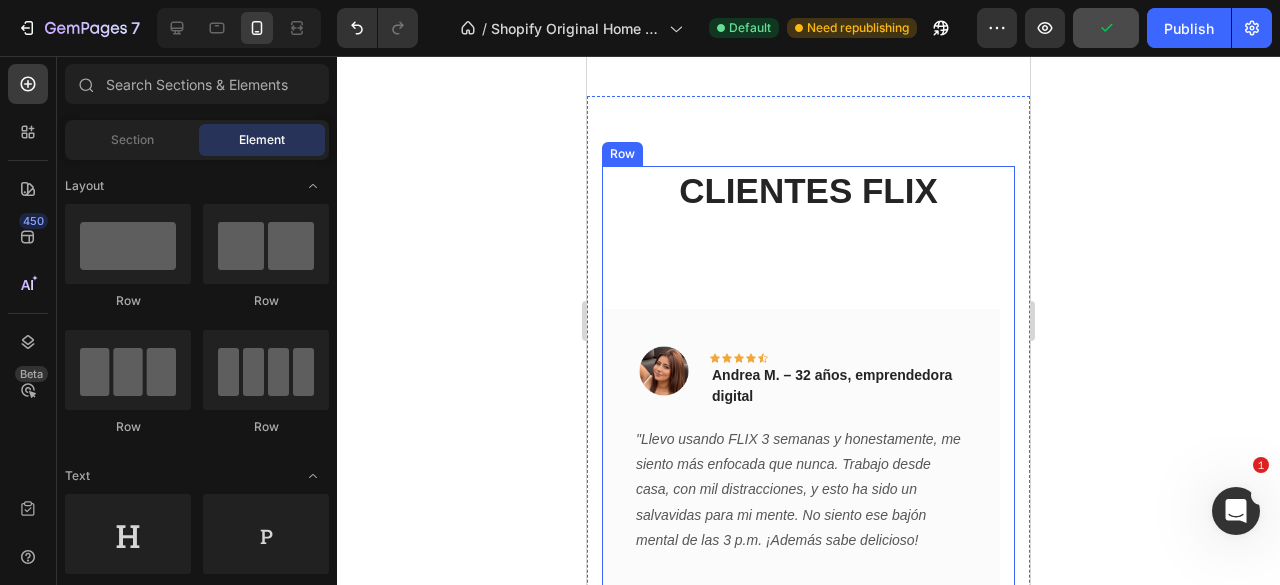 click on "CLIENTES FLIX Heading Text block Image
Icon
Icon
Icon
Icon
Icon Row Andrea M. – 32 años, emprendedora digital Text block Row "Llevo usando FLIX 3 semanas y honestamente, me siento más enfocada que nunca. Trabajo desde casa, con mil distracciones, y esto ha sido un salvavidas para mi mente. No siento ese bajón mental de las 3 p.m. ¡Además sabe delicioso! Text block                Title Line (P) Images & Gallery Flix Memory Sabor Naranja x 1 (P) Title $84.900,00 (P) Price (P) Price No compare price (P) Price Row Compra ahora (P) Cart Button Product Row Image
Icon
Icon
Icon
Icon
Icon Row Daniela P. – 24 años, estudiante de medicina   Text block Row Text block                Title Line (P) Images & Gallery Flix Memory Sabor Naranja x 1 (P) Title $84.900,00 (P) Price (P) Price No compare price (P) Price Row Compra ahora (P) Cart Button Product" at bounding box center (808, 476) 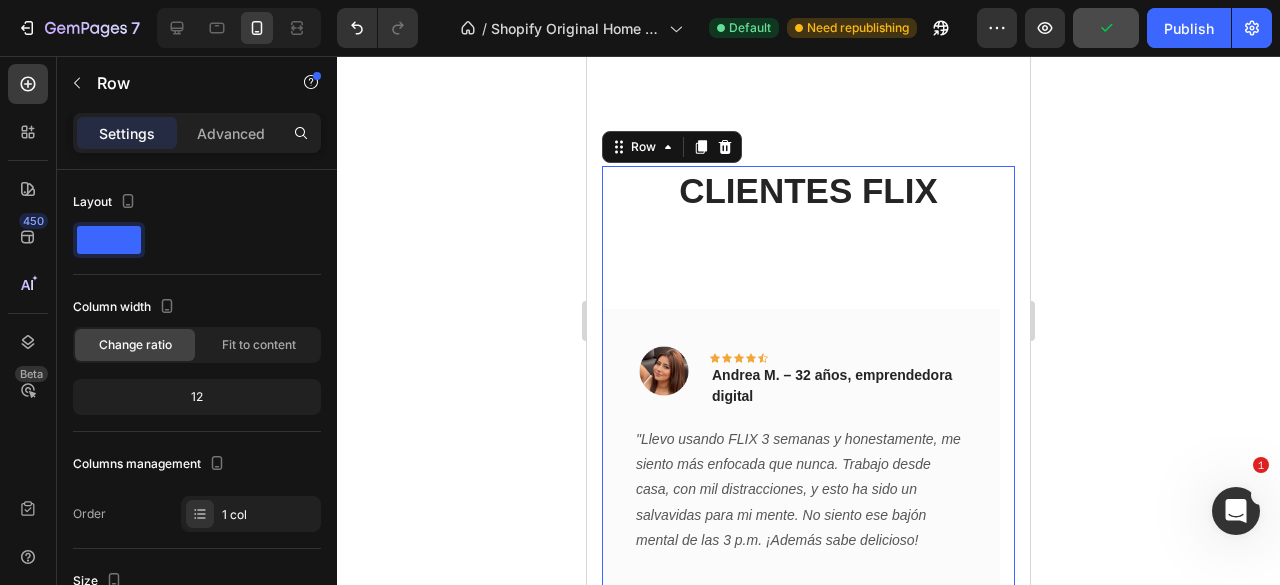 click on "CLIENTES FLIX Heading Text block Image
Icon
Icon
Icon
Icon
Icon Row Andrea M. – 32 años, emprendedora digital Text block Row "Llevo usando FLIX 3 semanas y honestamente, me siento más enfocada que nunca. Trabajo desde casa, con mil distracciones, y esto ha sido un salvavidas para mi mente. No siento ese bajón mental de las 3 p.m. ¡Además sabe delicioso! Text block                Title Line (P) Images & Gallery Flix Memory Sabor Naranja x 1 (P) Title $84.900,00 (P) Price (P) Price No compare price (P) Price Row Compra ahora (P) Cart Button Product Row Image
Icon
Icon
Icon
Icon
Icon Row Daniela P. – 24 años, estudiante de medicina   Text block Row Text block                Title Line (P) Images & Gallery Flix Memory Sabor Naranja x 1 (P) Title $84.900,00 (P) Price (P) Price No compare price (P) Price Row Compra ahora (P) Cart Button Product" at bounding box center (808, 476) 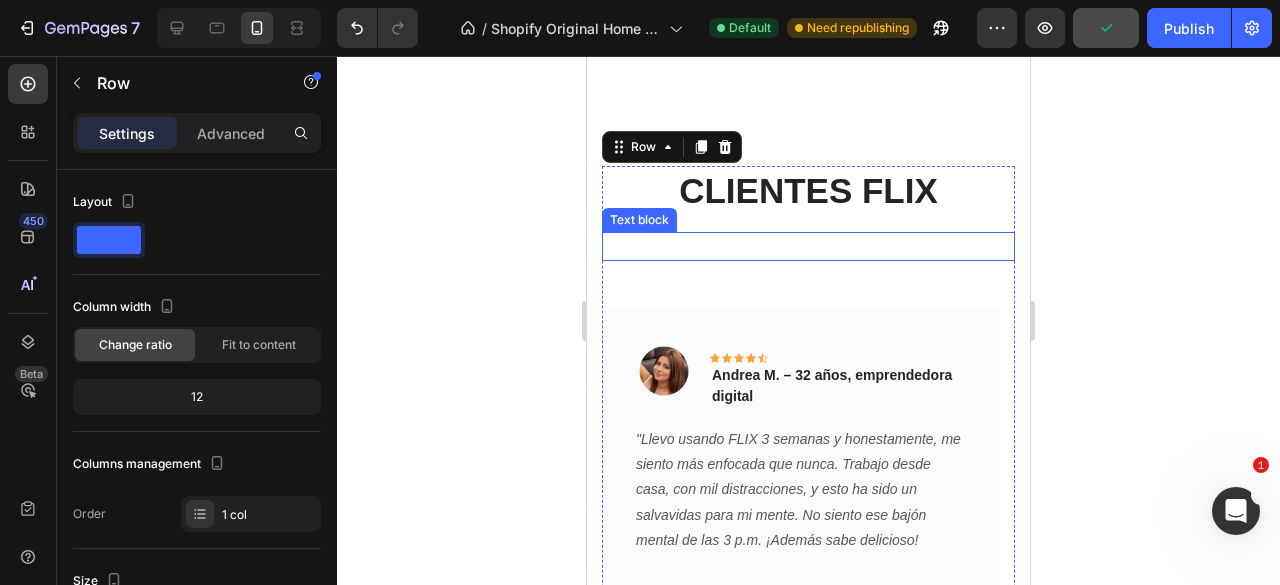 click at bounding box center [808, 246] 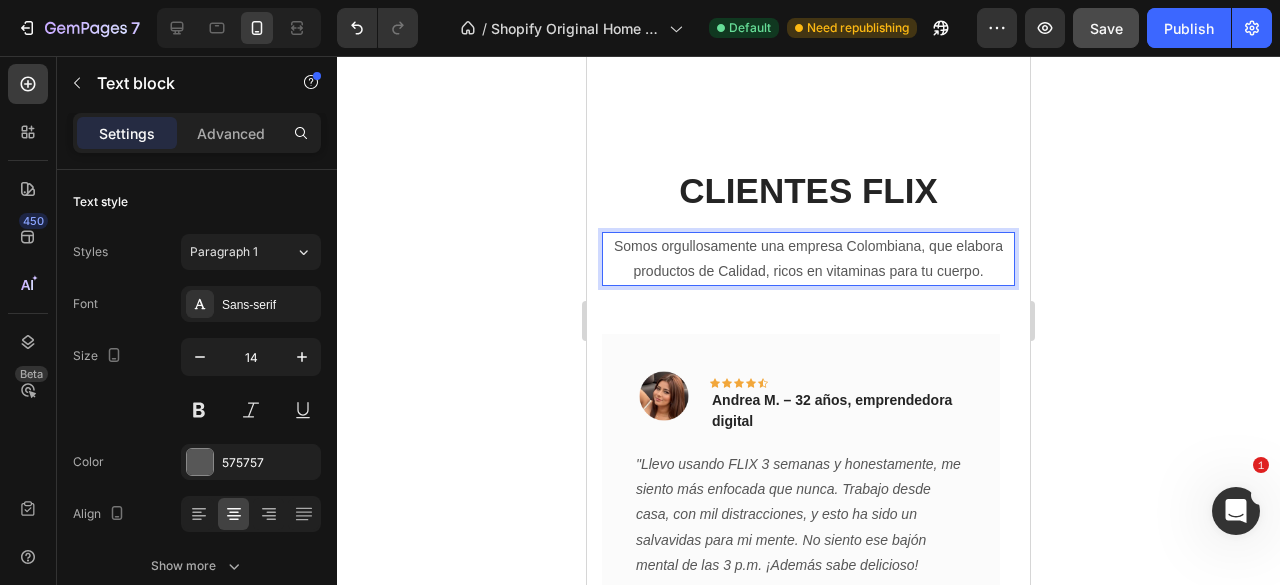 click 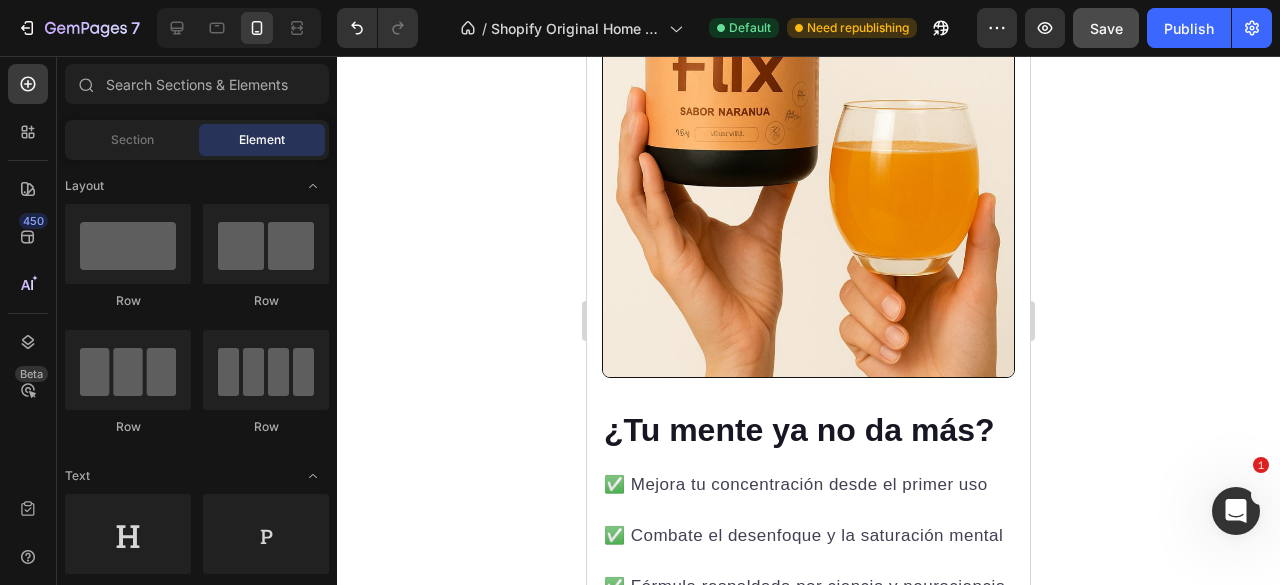 scroll, scrollTop: 3604, scrollLeft: 0, axis: vertical 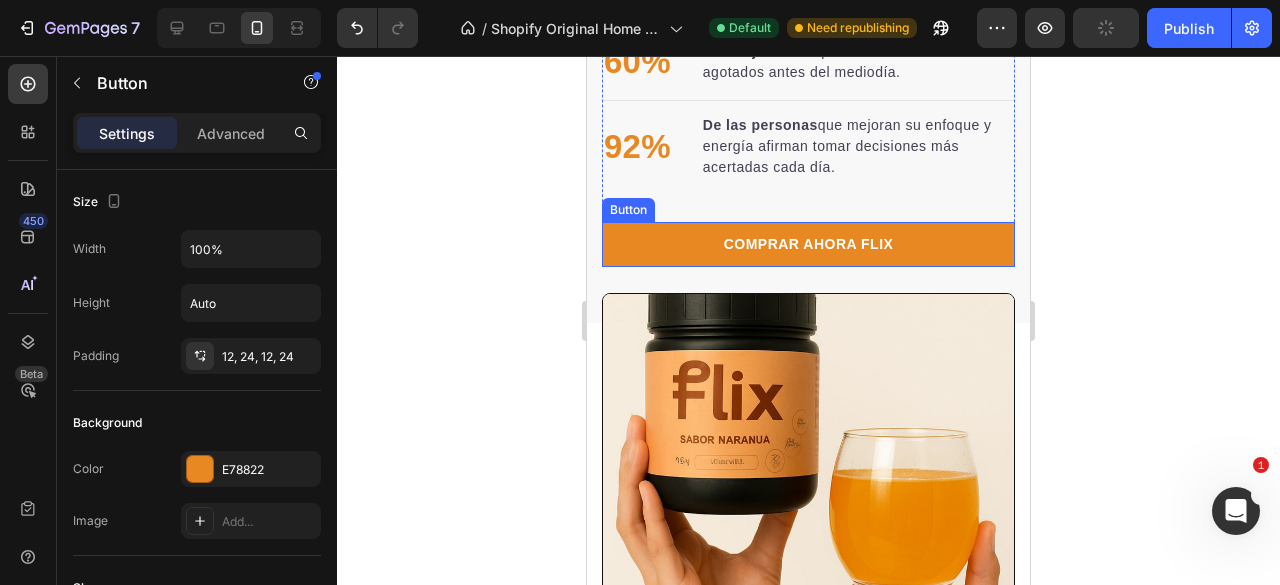 click on "COMPRAR AHORA FLIX" at bounding box center [808, 244] 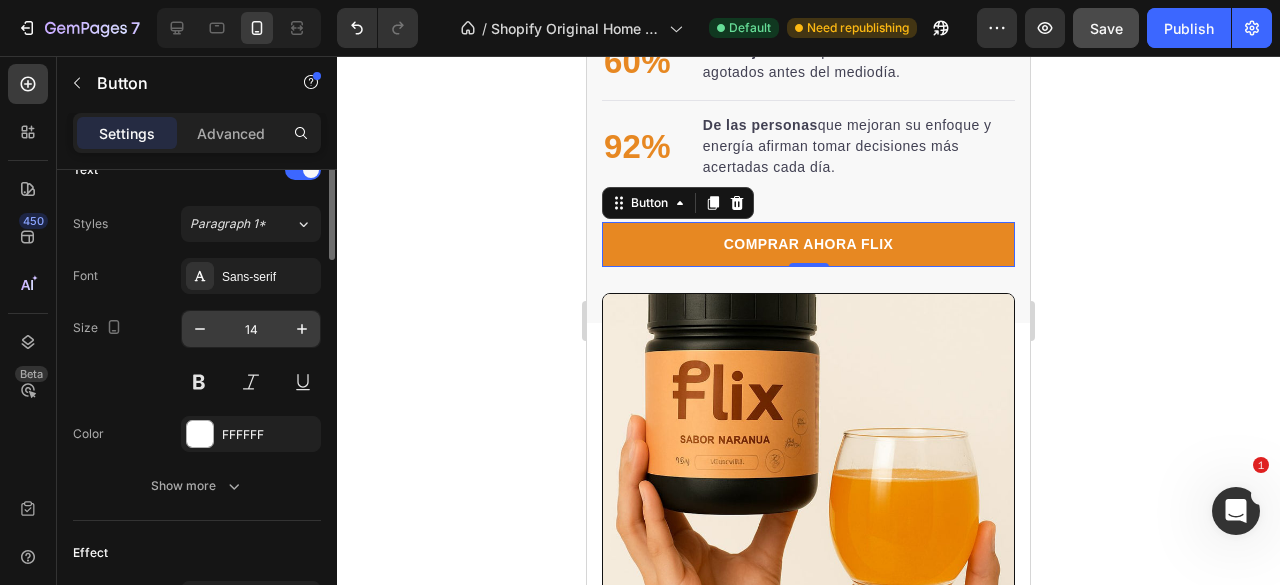 scroll, scrollTop: 500, scrollLeft: 0, axis: vertical 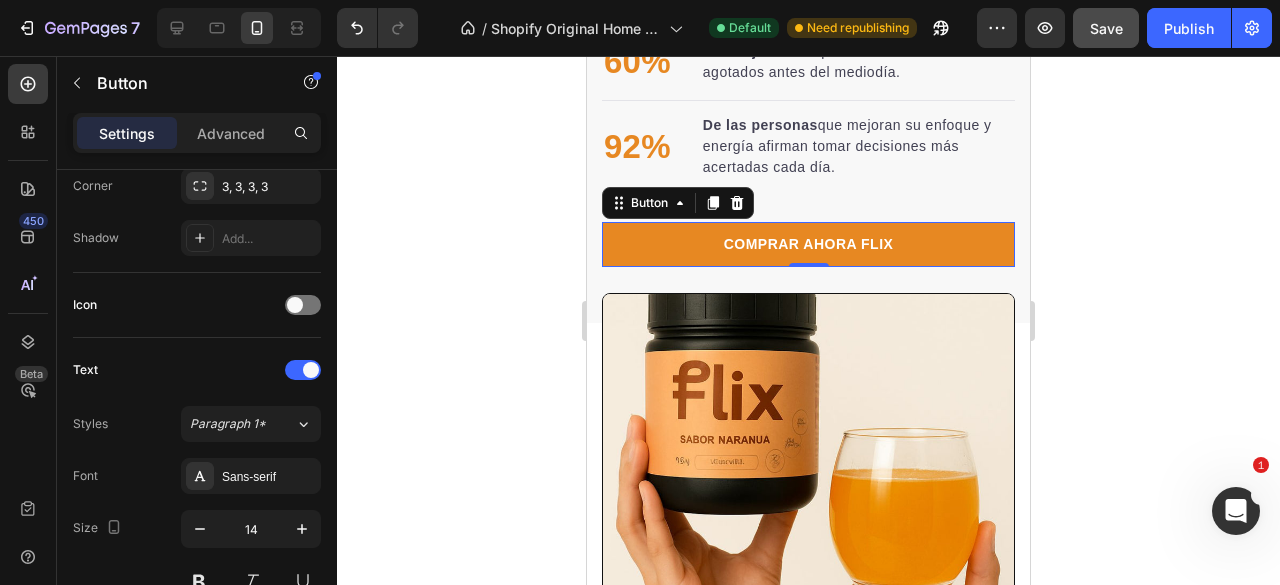 click 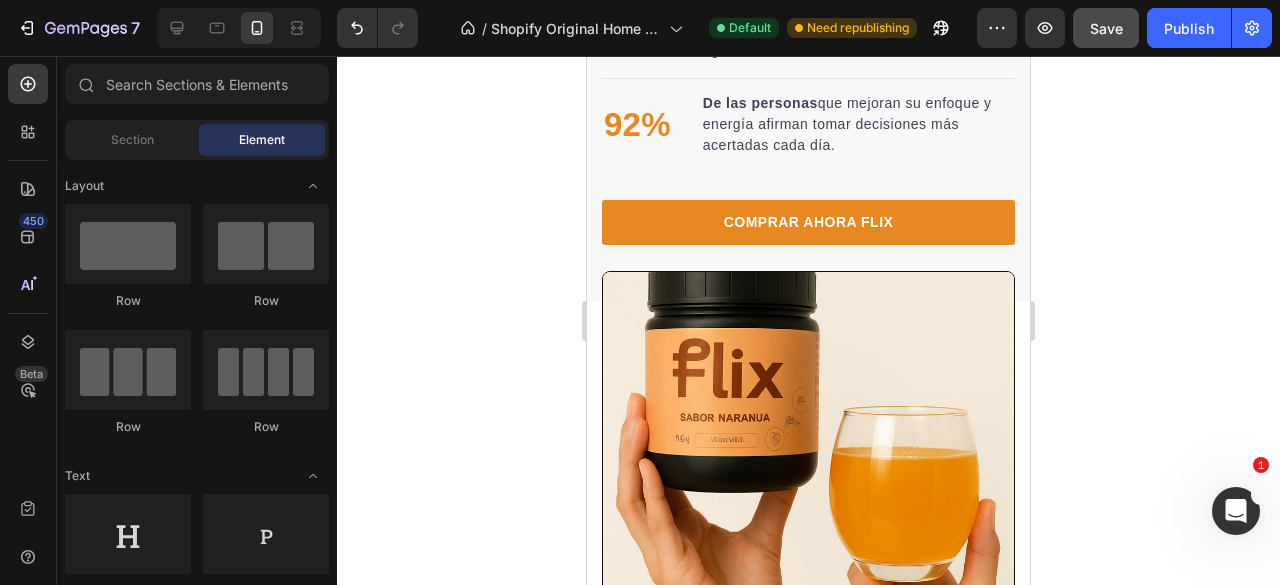 scroll, scrollTop: 3526, scrollLeft: 0, axis: vertical 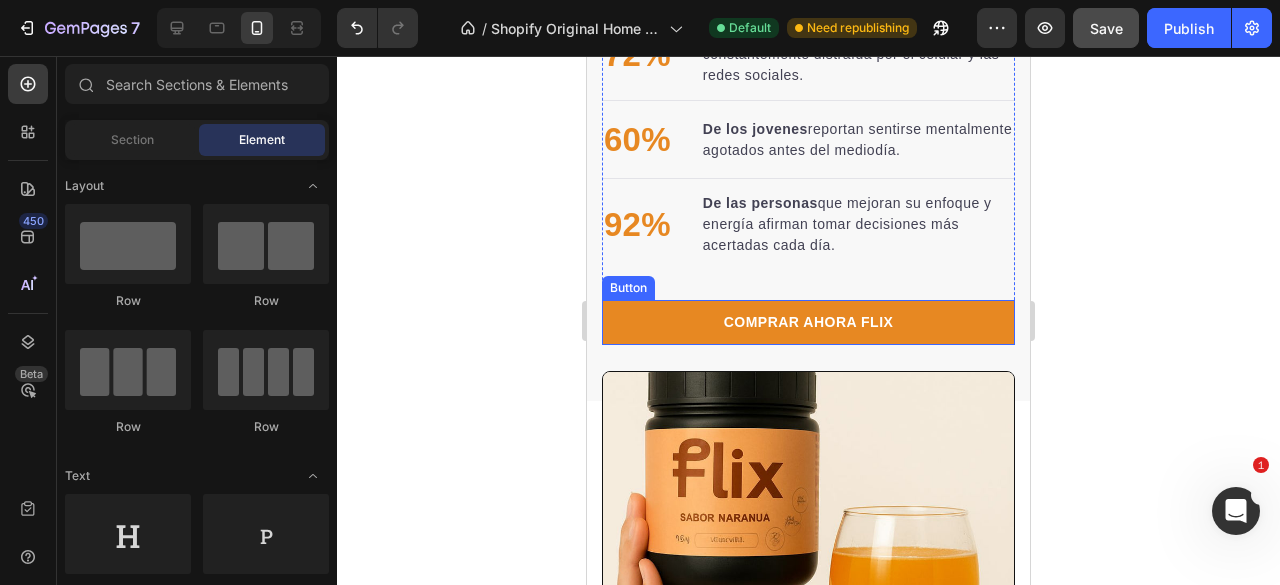 click on "COMPRAR AHORA FLIX" at bounding box center (808, 322) 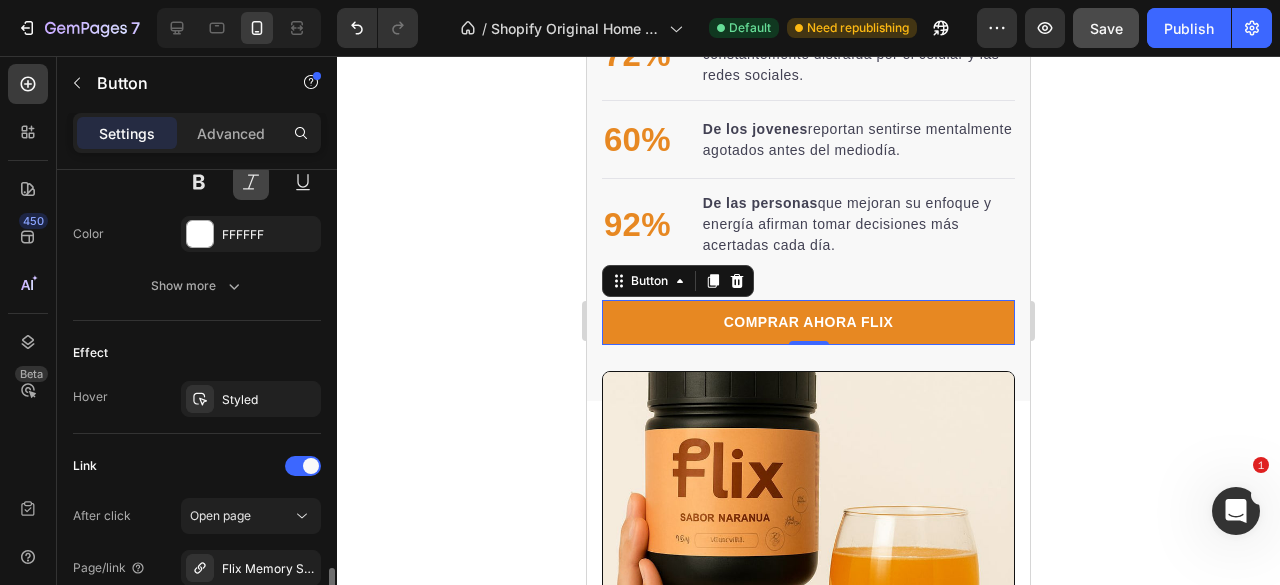 scroll, scrollTop: 1000, scrollLeft: 0, axis: vertical 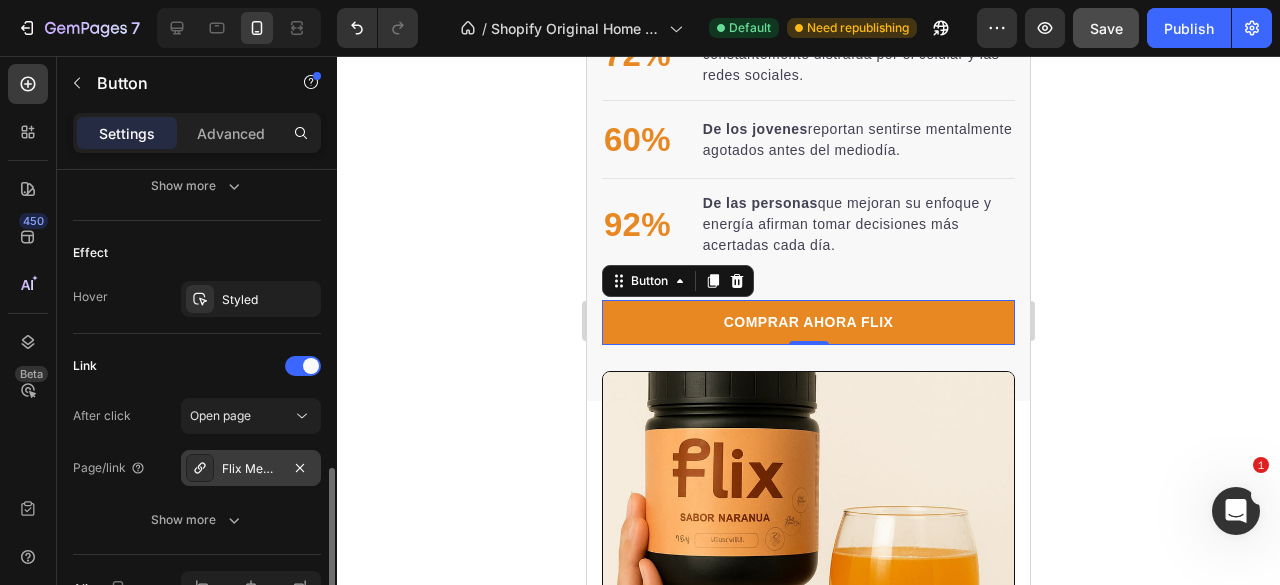 click on "Flix Memory Sabor Naranja x 1" at bounding box center (251, 468) 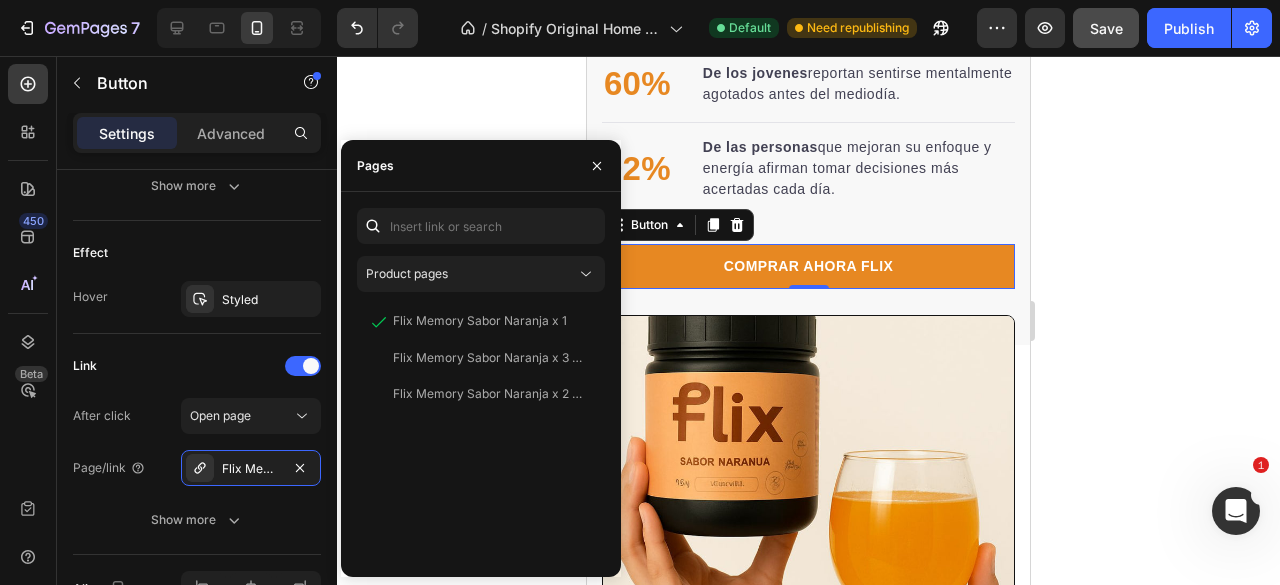 scroll, scrollTop: 3626, scrollLeft: 0, axis: vertical 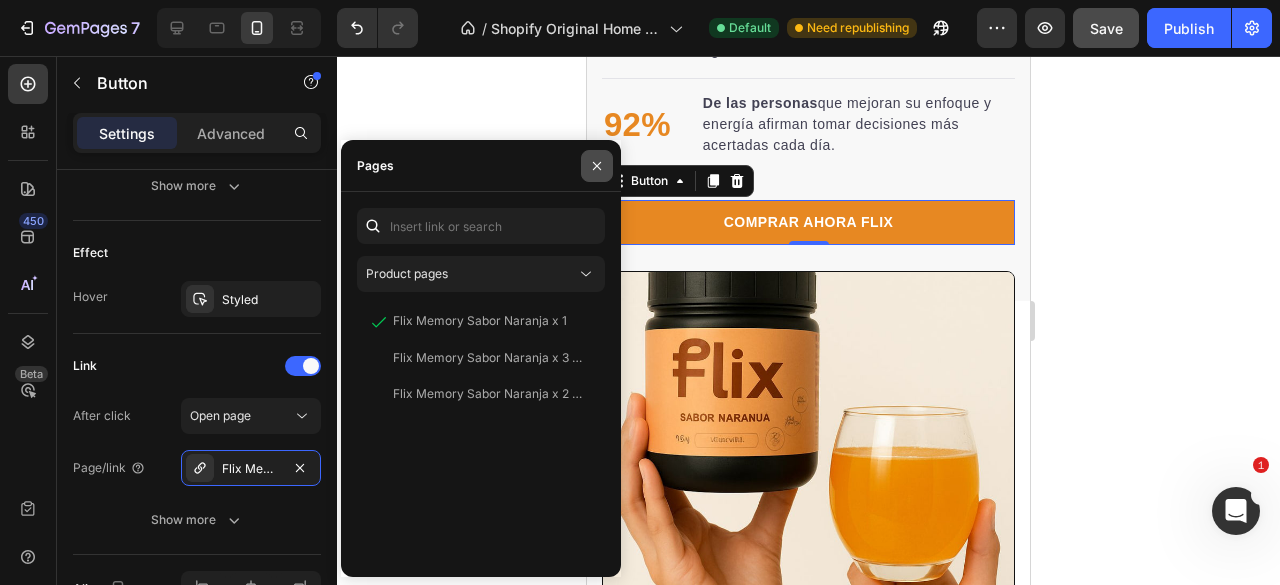 click at bounding box center (597, 166) 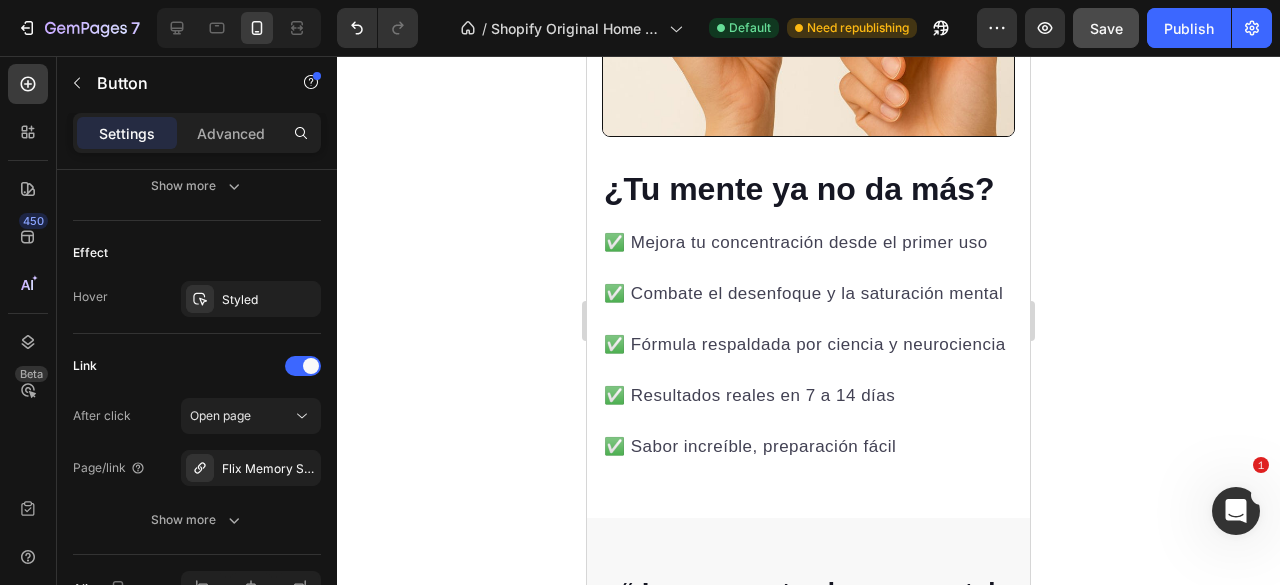 scroll, scrollTop: 3894, scrollLeft: 0, axis: vertical 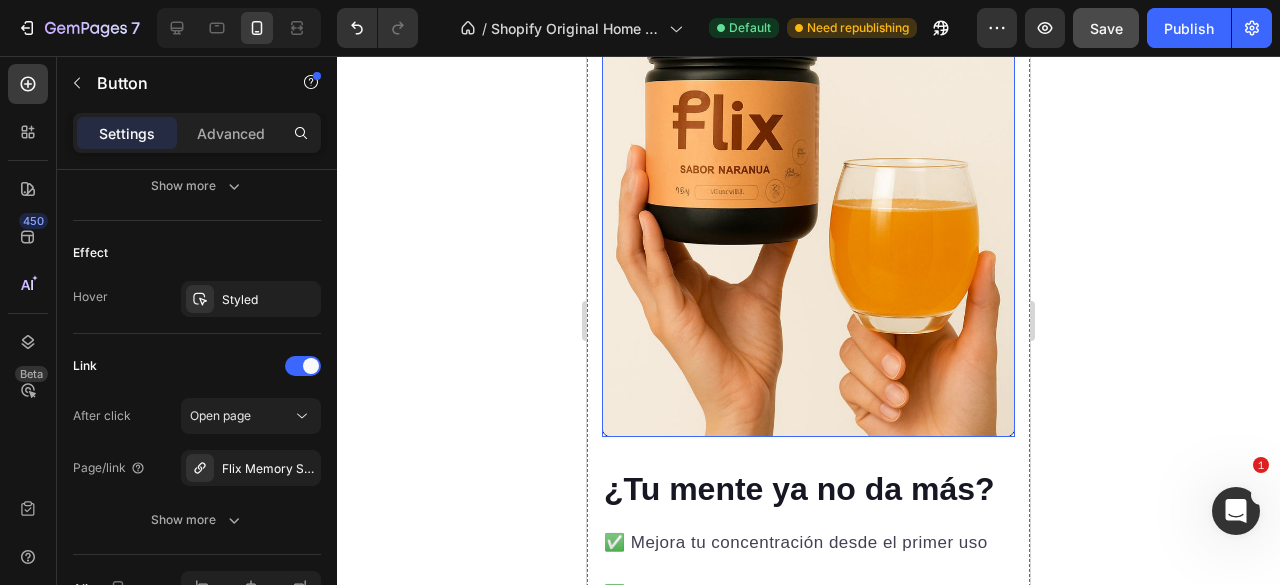 click at bounding box center (808, 230) 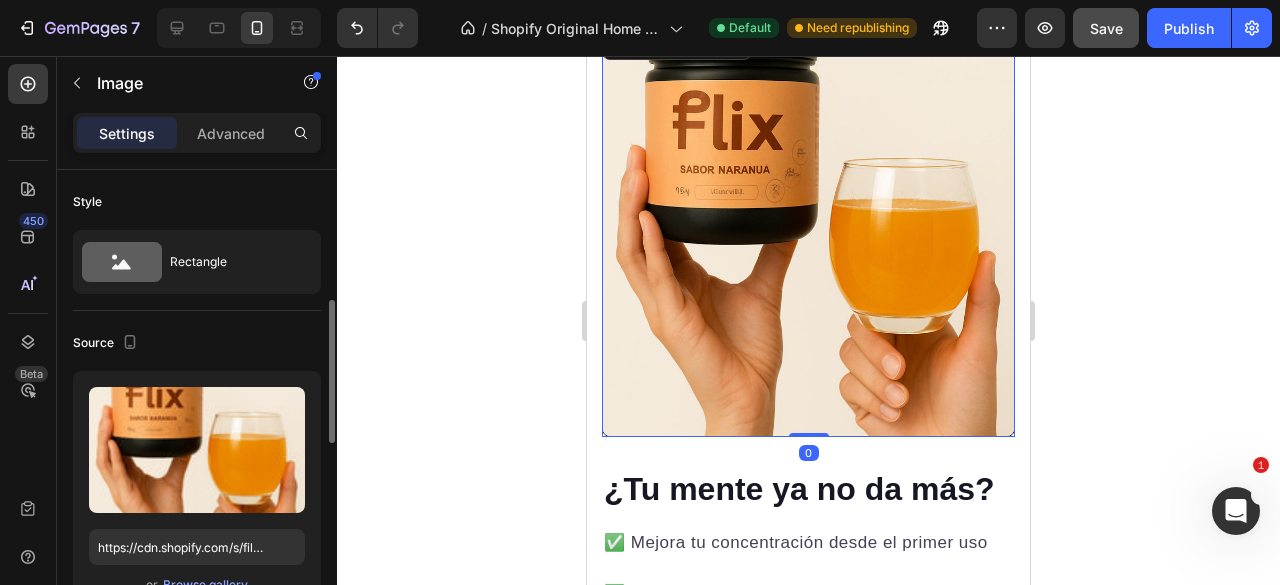 scroll, scrollTop: 300, scrollLeft: 0, axis: vertical 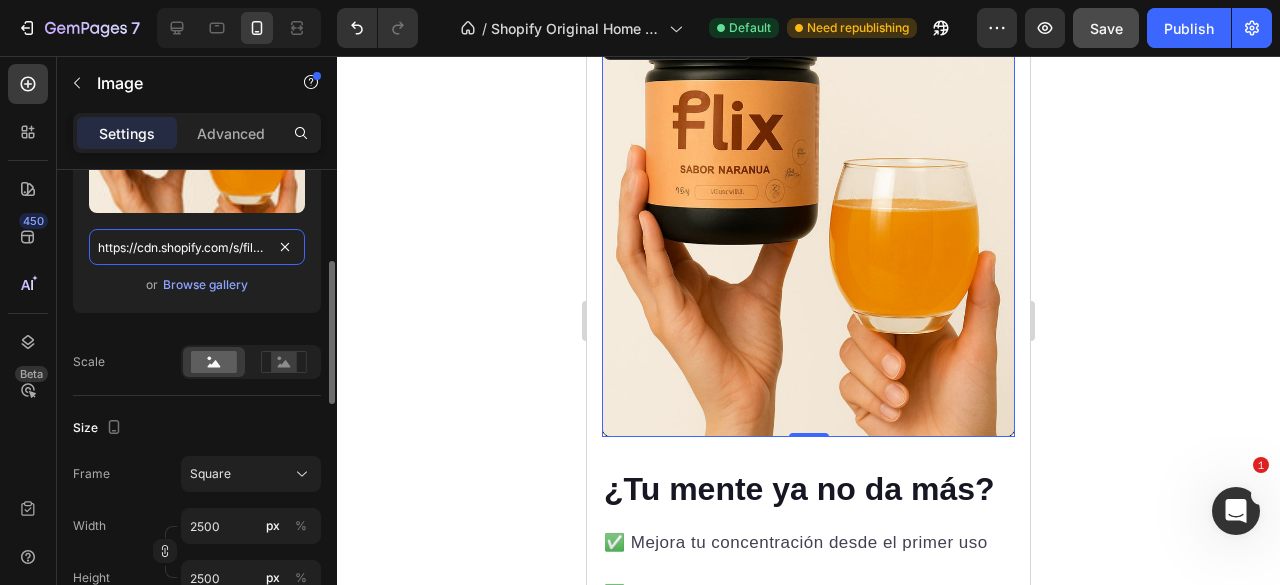 click on "https://cdn.shopify.com/s/files/1/0637/1740/8837/files/gempages_551218195810223352-36561000-beca-4668-a4fb-464111dbae55.jpg" at bounding box center (197, 247) 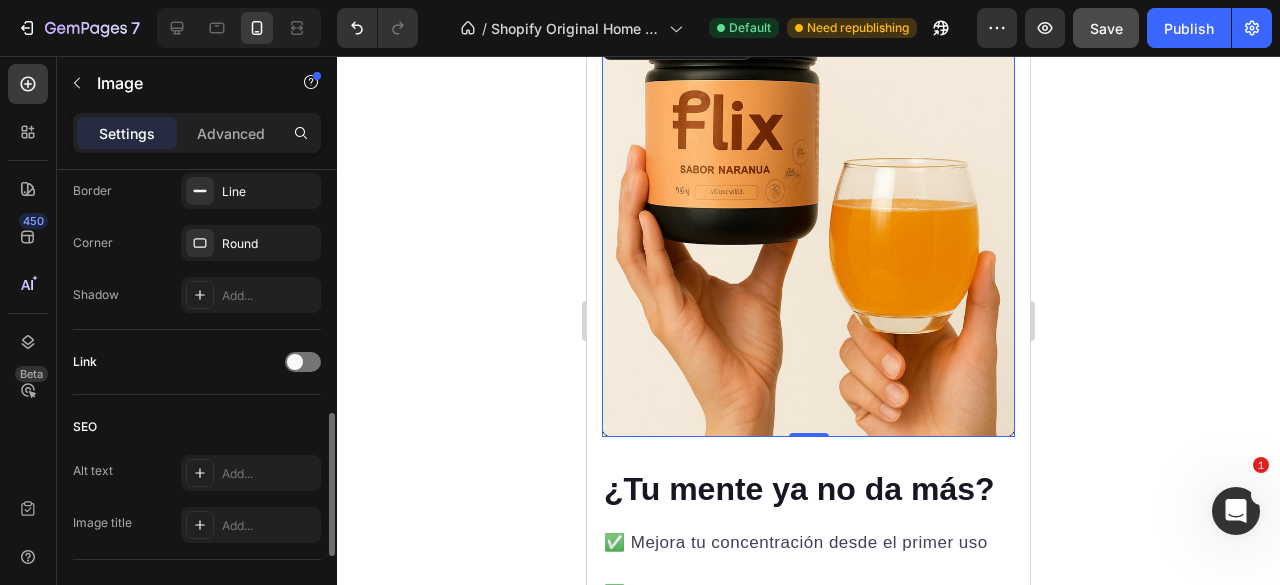 scroll, scrollTop: 1085, scrollLeft: 0, axis: vertical 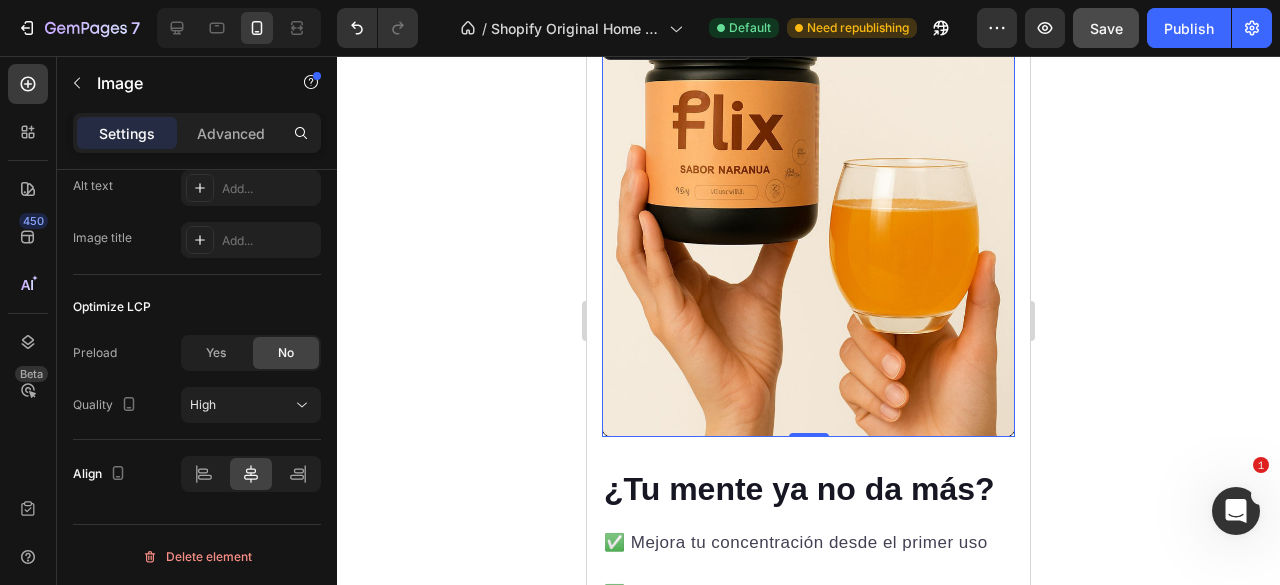 click 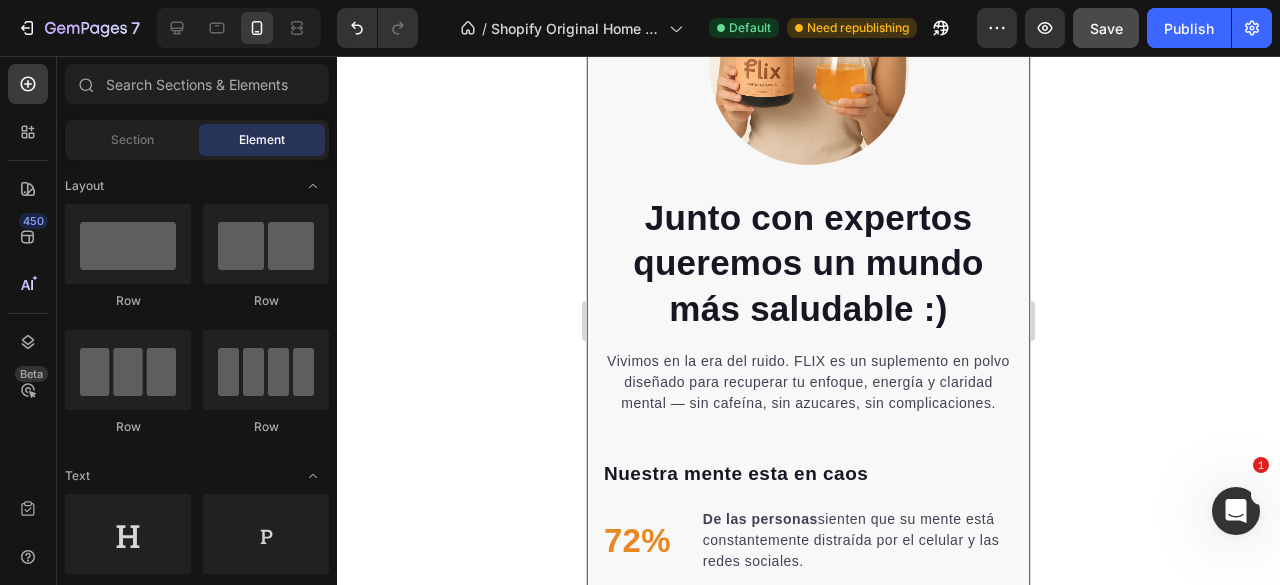 scroll, scrollTop: 2958, scrollLeft: 0, axis: vertical 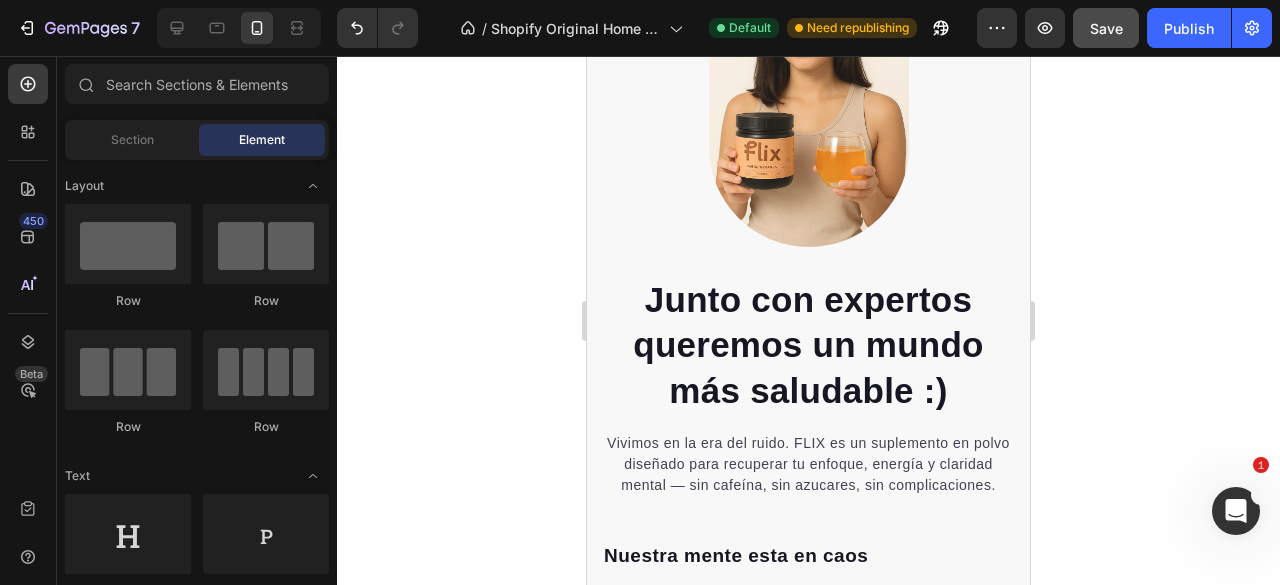 click on "Save" at bounding box center (1106, 28) 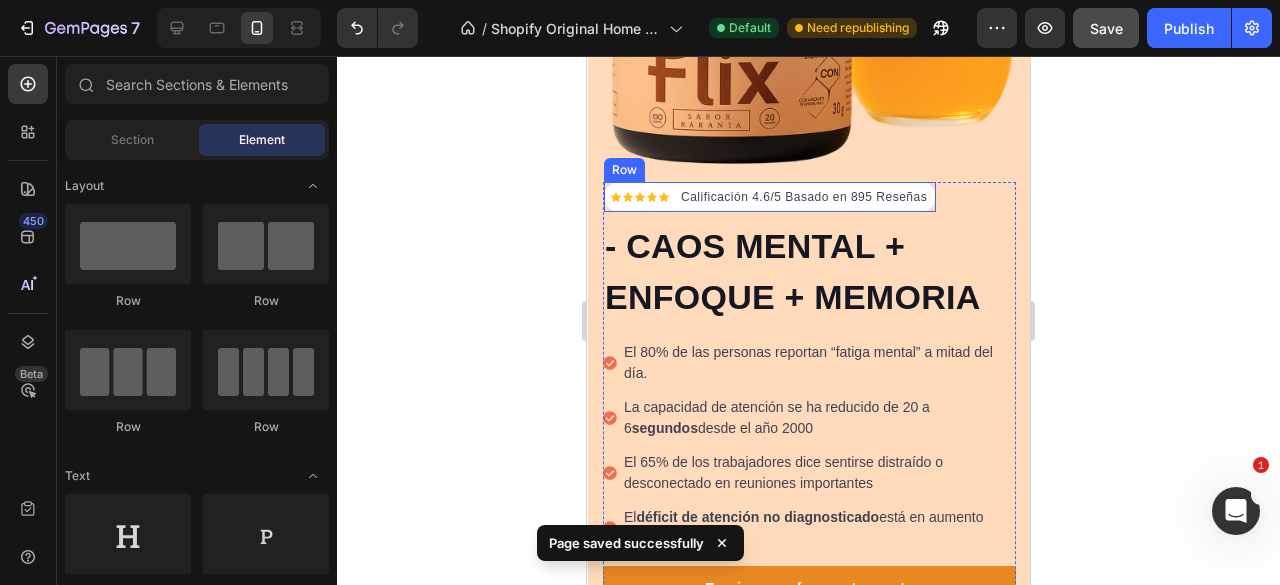 scroll, scrollTop: 0, scrollLeft: 0, axis: both 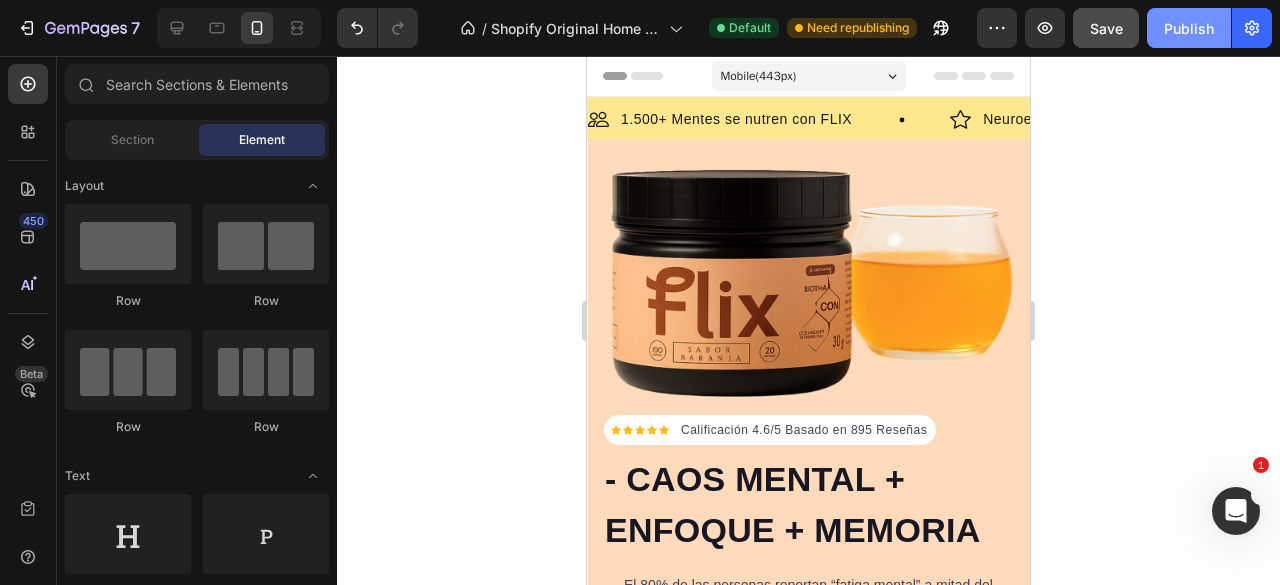 click on "Publish" at bounding box center (1189, 28) 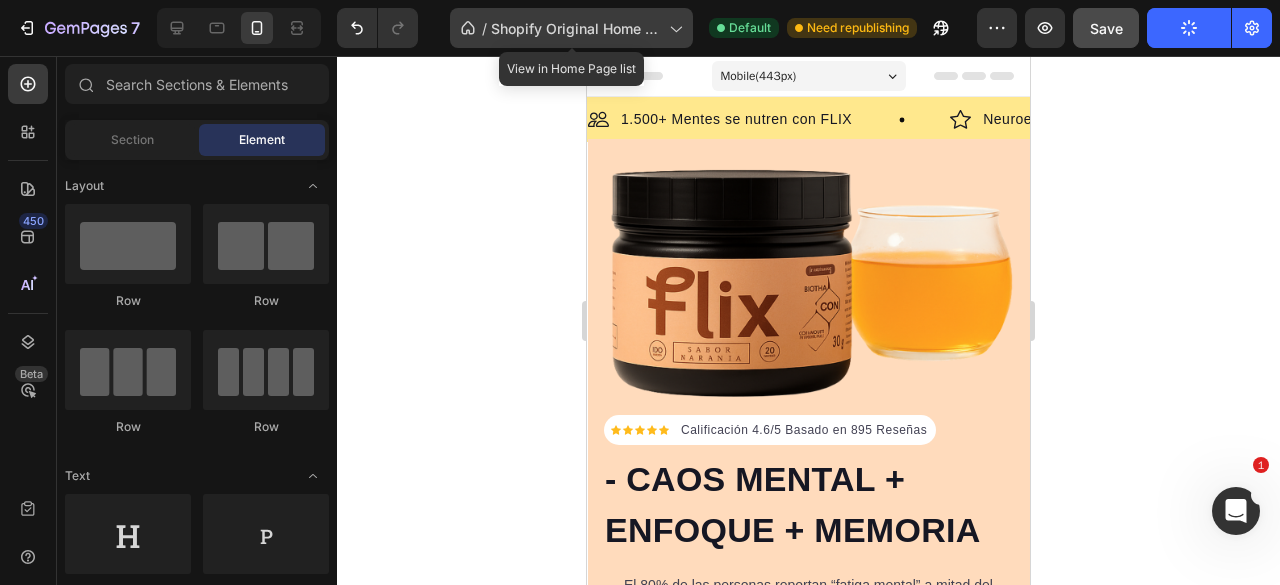 click on "Shopify Original Home Template" at bounding box center (576, 28) 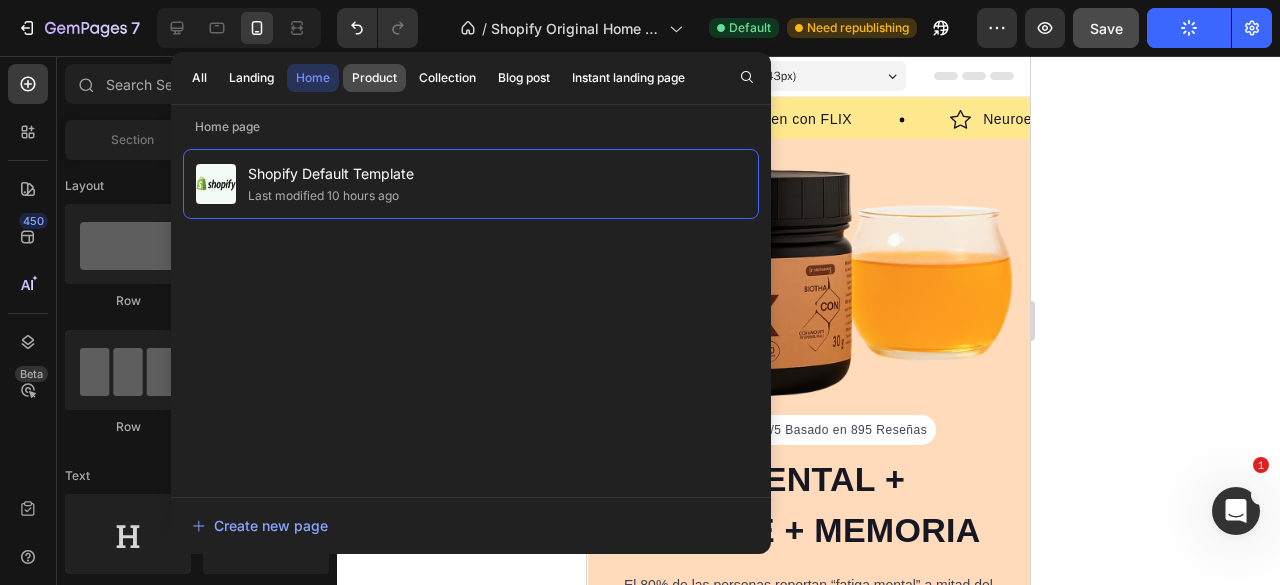 click on "Product" at bounding box center [374, 78] 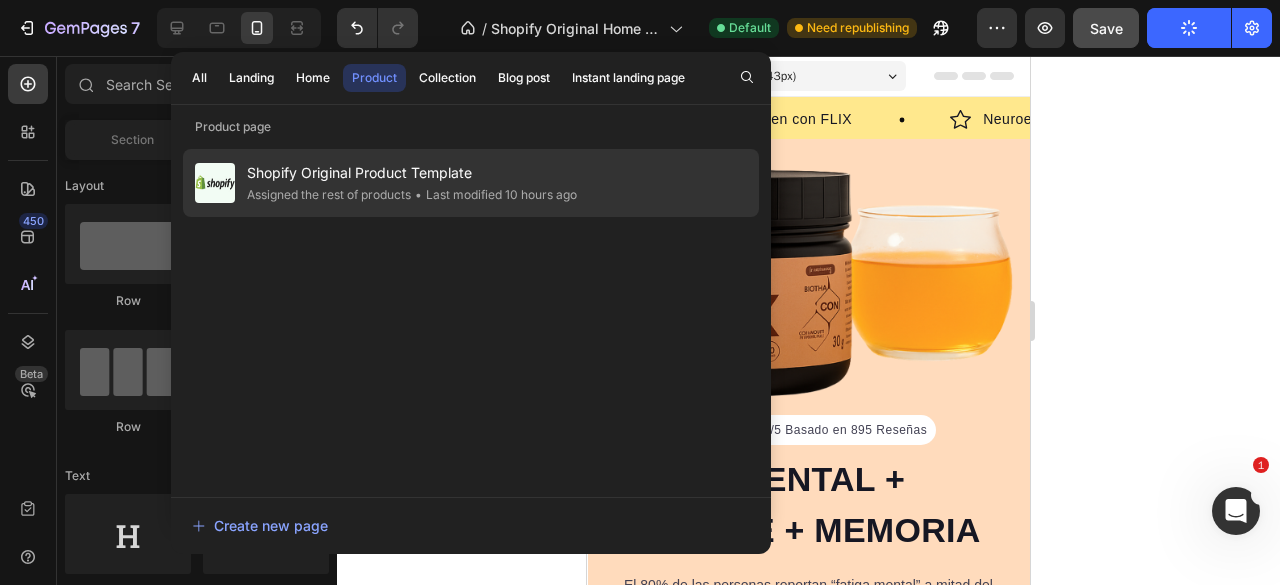 click on "Assigned the rest of products" 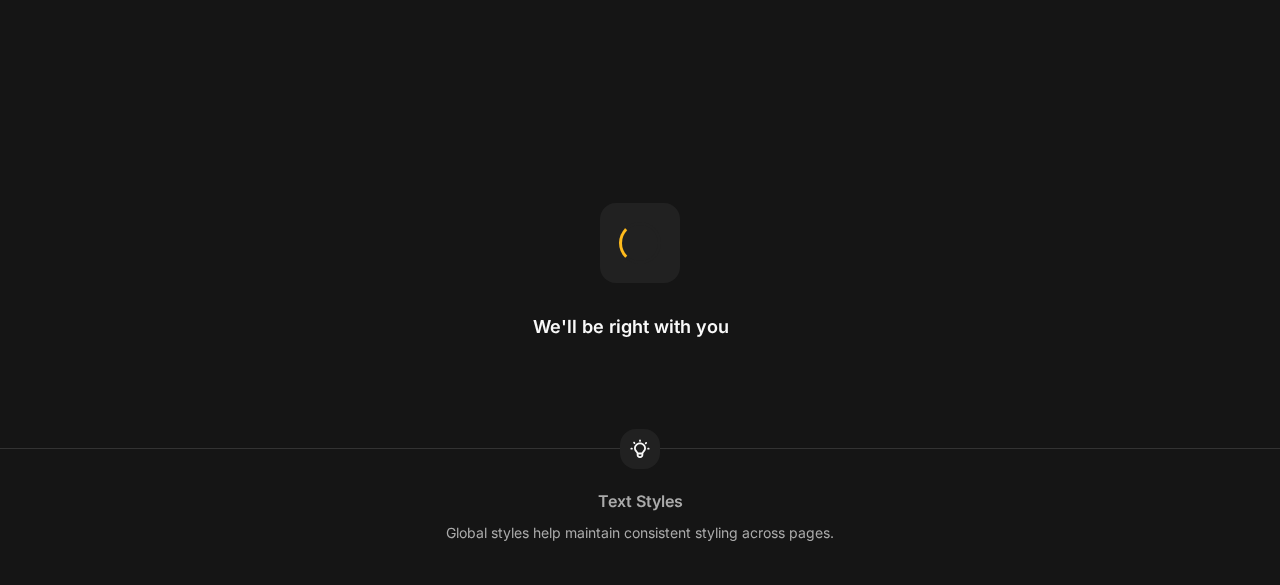 scroll, scrollTop: 0, scrollLeft: 0, axis: both 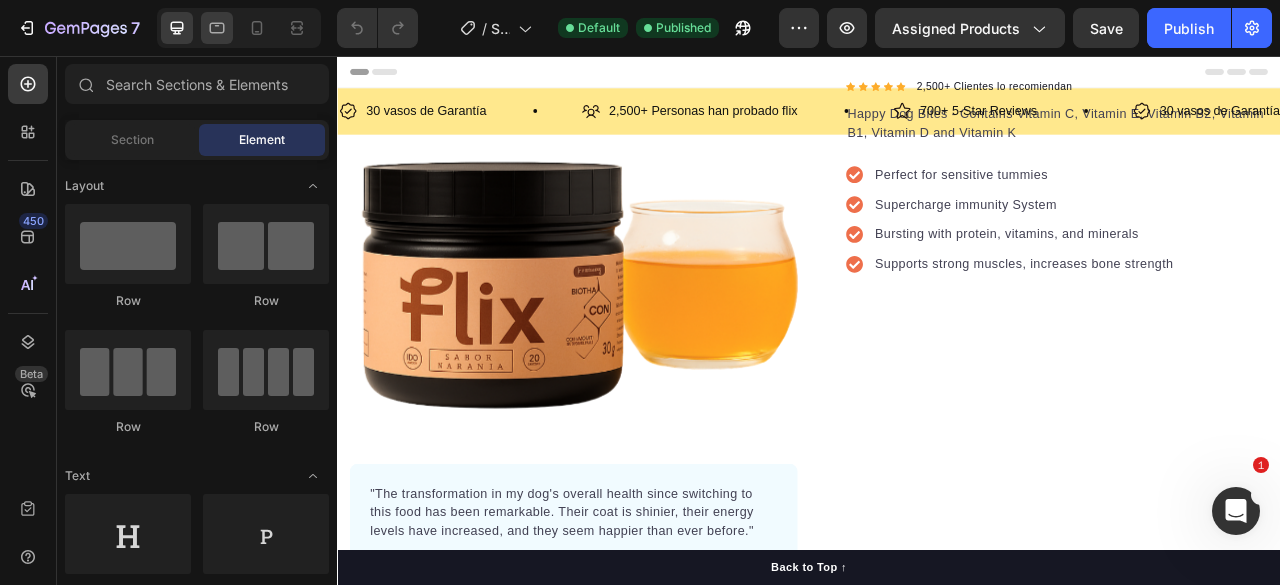 click 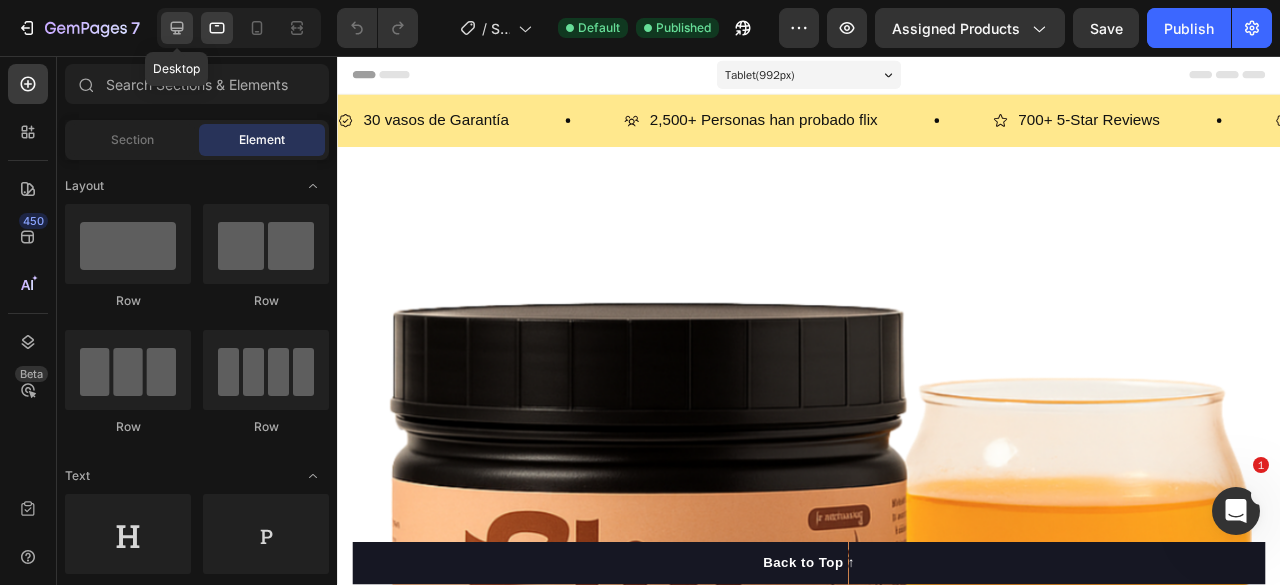 click 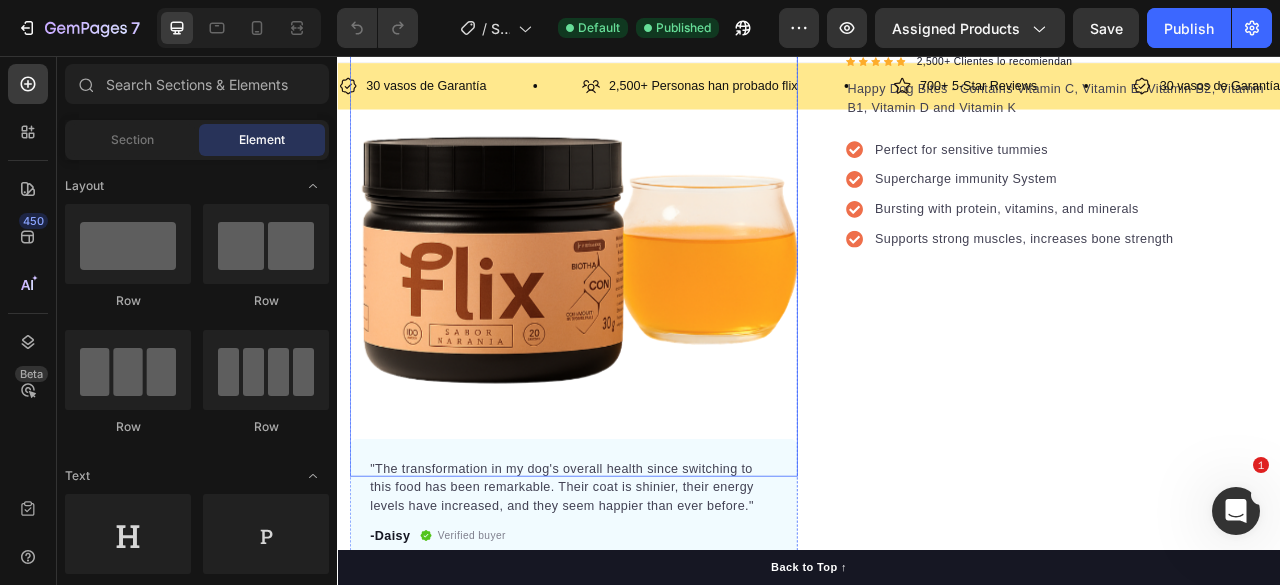 scroll, scrollTop: 0, scrollLeft: 0, axis: both 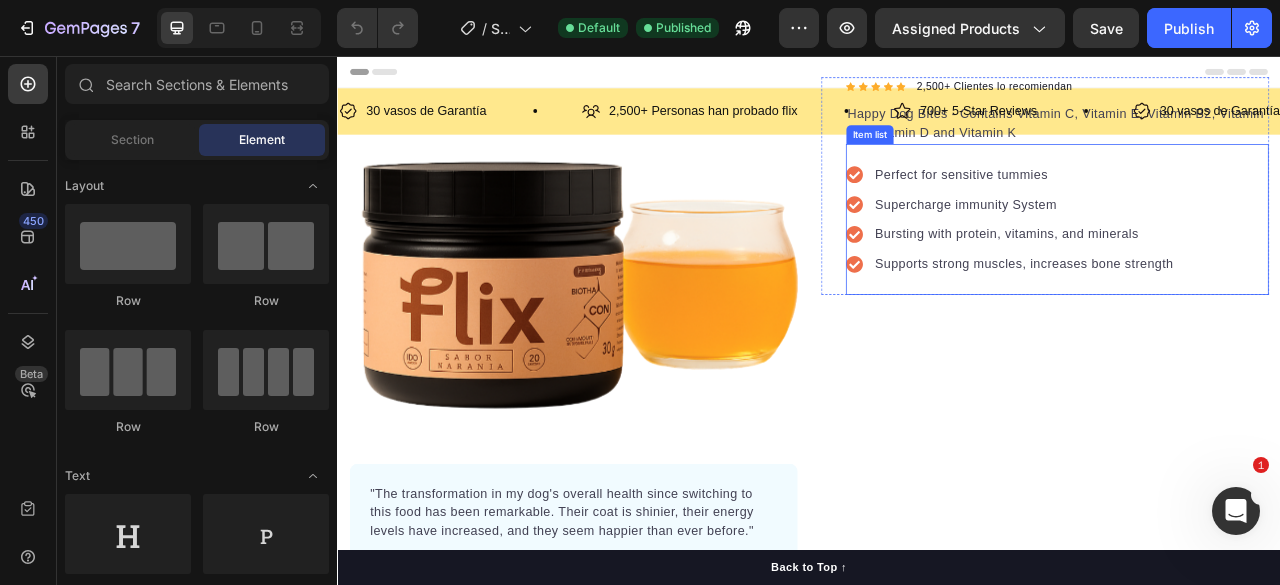 click on "Bursting with protein, vitamins, and minerals" at bounding box center (1194, 283) 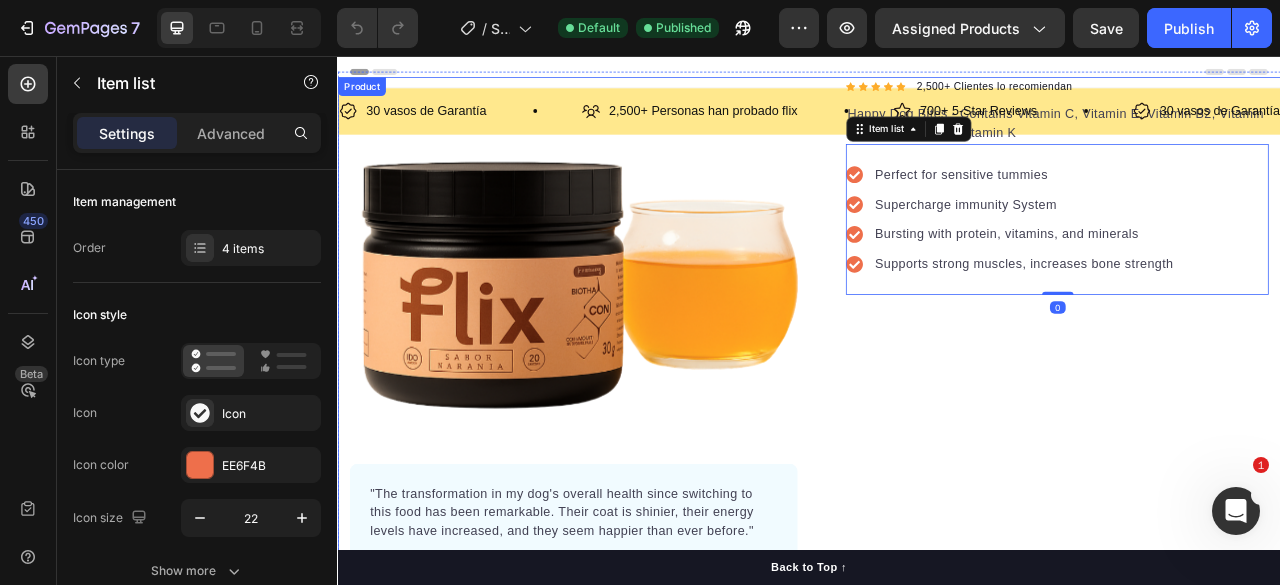 click on "Icon Icon Icon Icon Icon Icon List Hoz 2,500+ Clientes lo recomiendan Text block Row Happy Dog Bites - Contains Vitamin C, Vitamin E, Vitamin B2, Vitamin B1, Vitamin D and Vitamin K Text block Perfect for sensitive tummies Supercharge immunity System Bursting with protein, vitamins, and minerals Supports strong muscles, increases bone strength Item list   0 Row" at bounding box center (1237, 410) 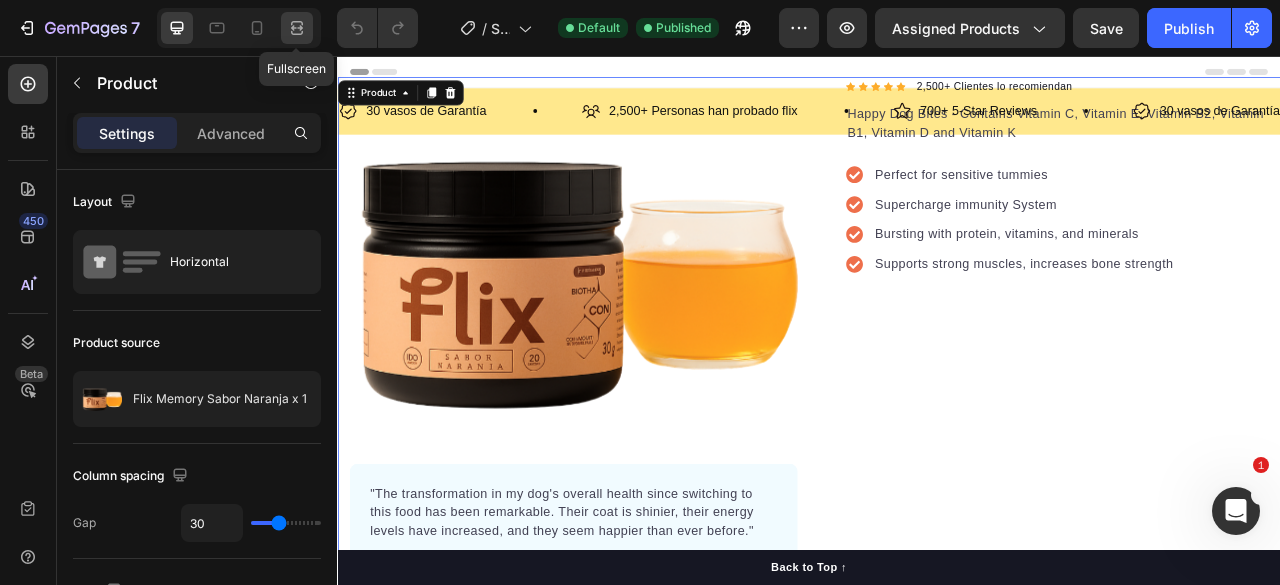 click 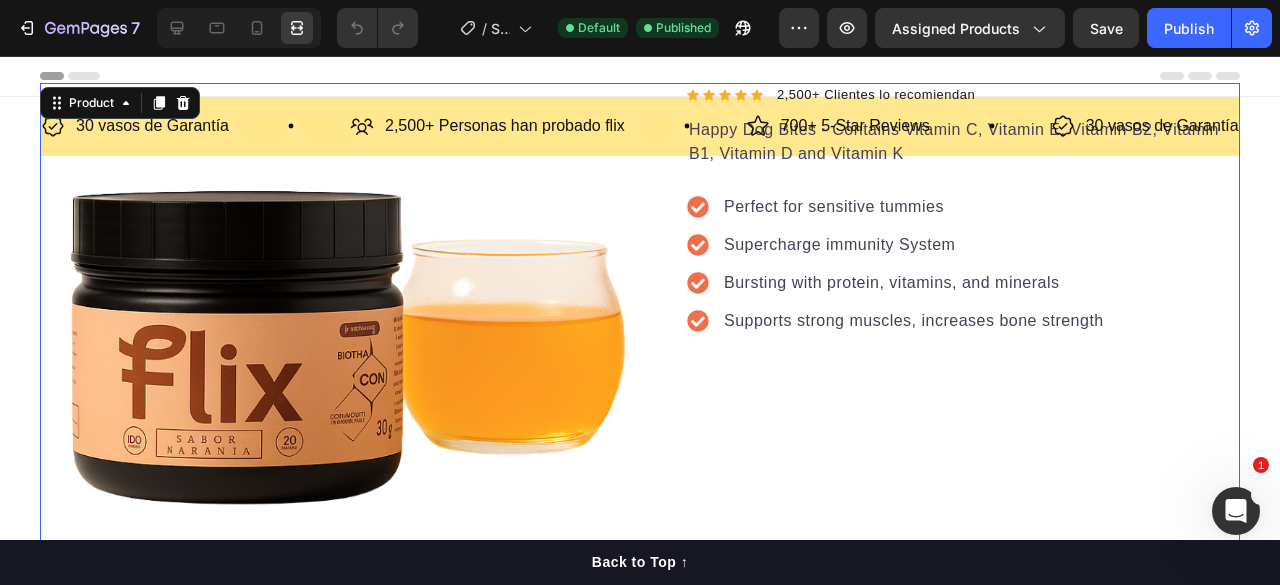 click at bounding box center (239, 28) 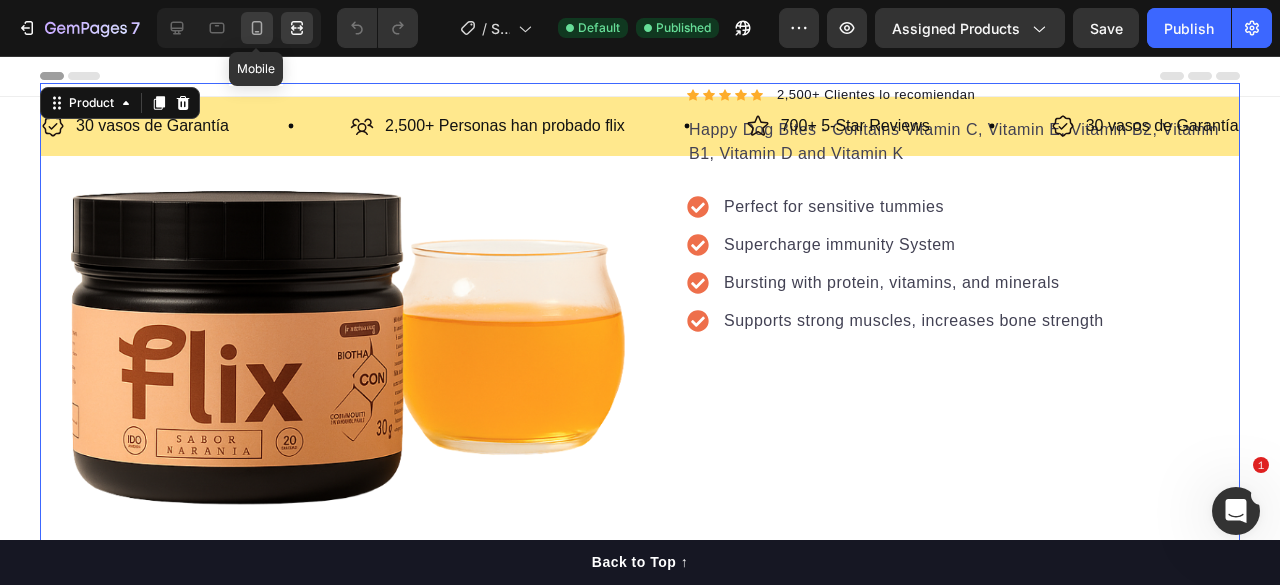 click 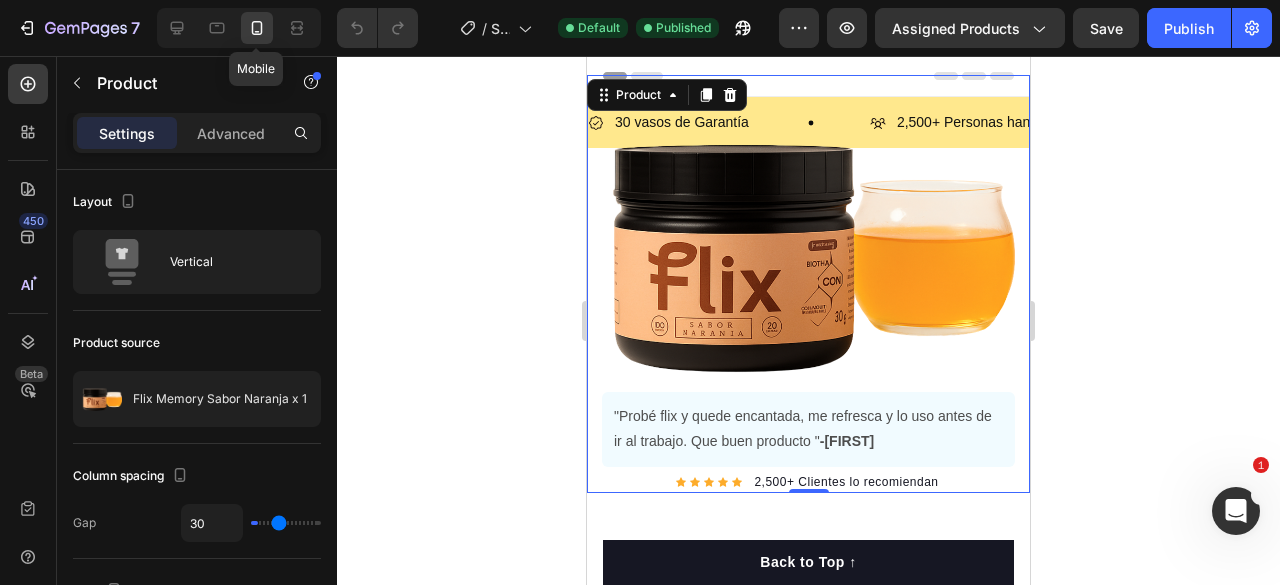 type on "0" 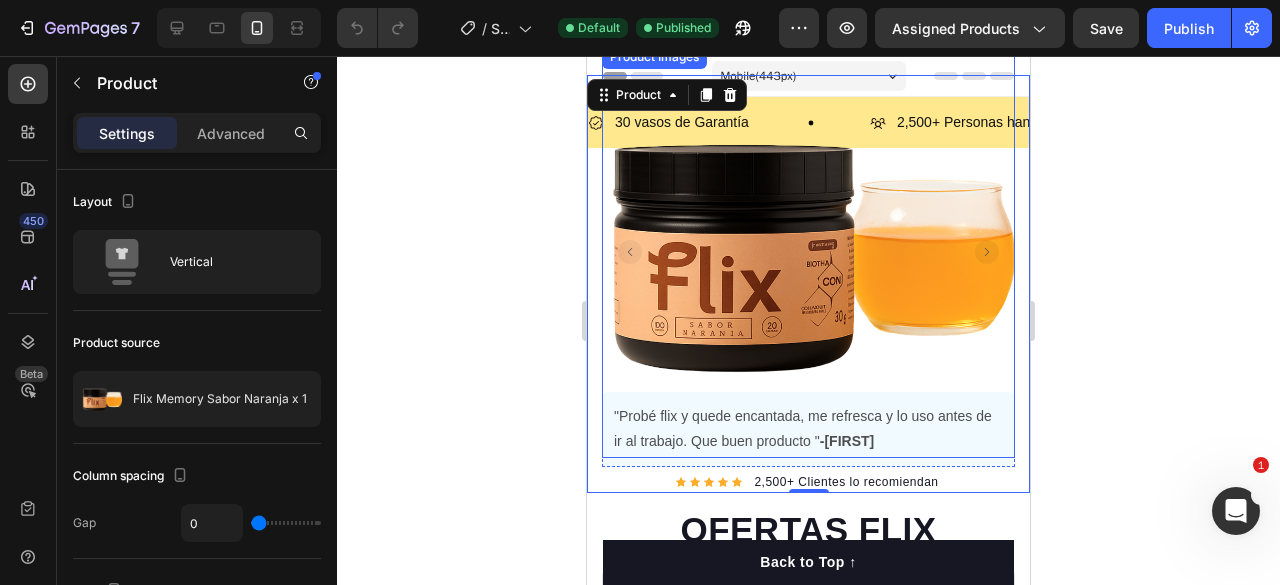 click at bounding box center [808, 251] 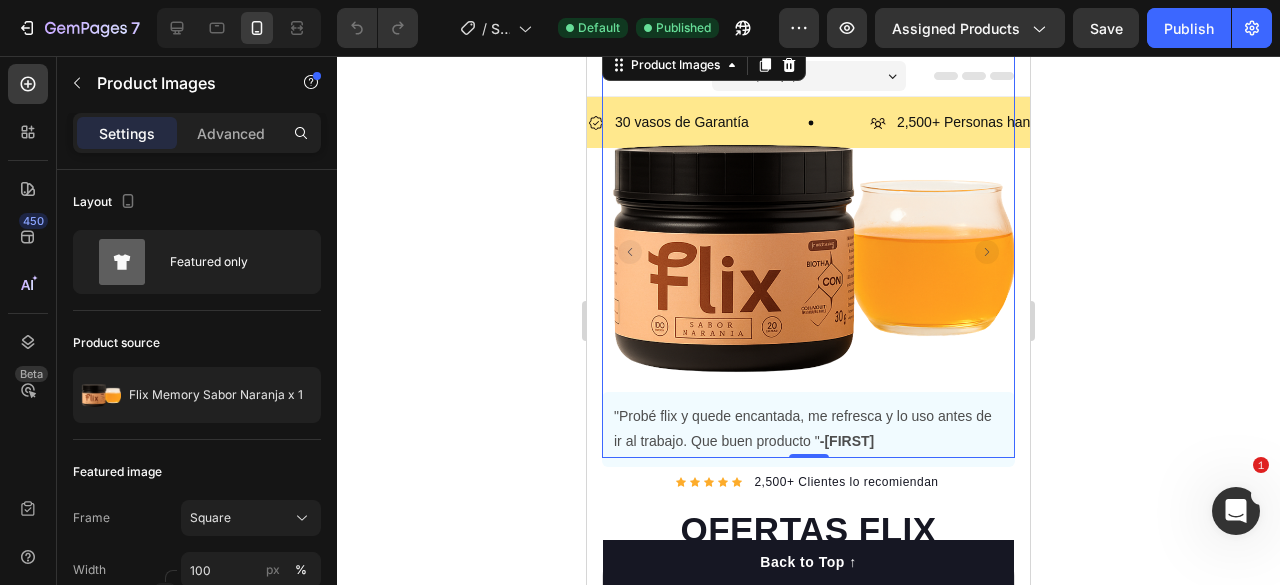 click 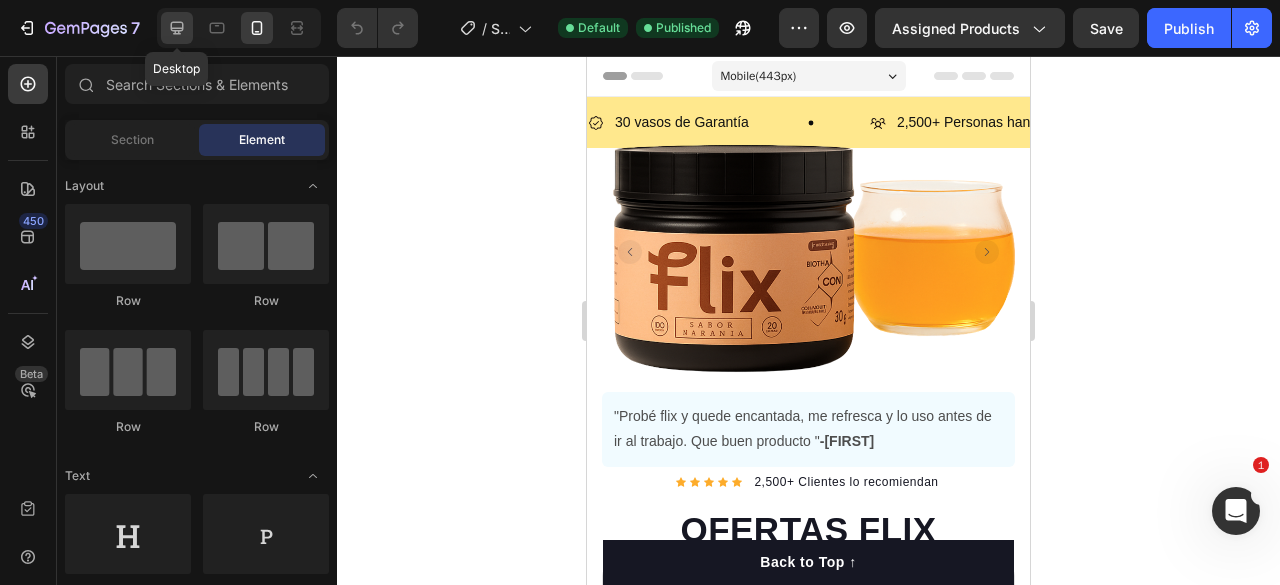 click 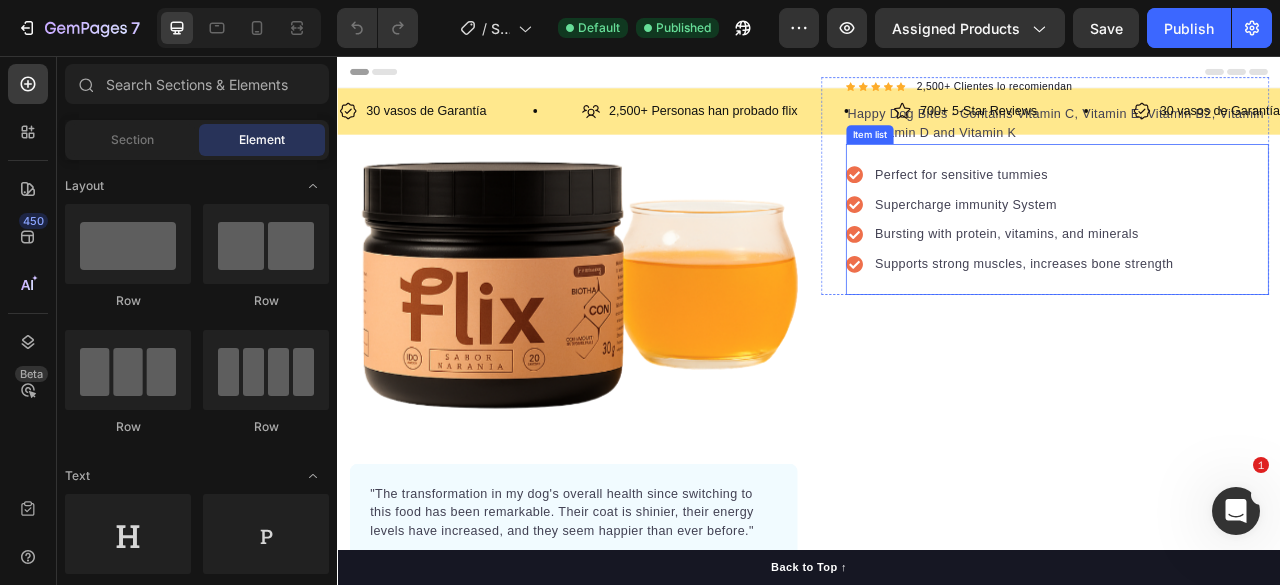 click on "Perfect for sensitive tummies Supercharge immunity System Bursting with protein, vitamins, and minerals Supports strong muscles, increases bone strength" at bounding box center [1253, 264] 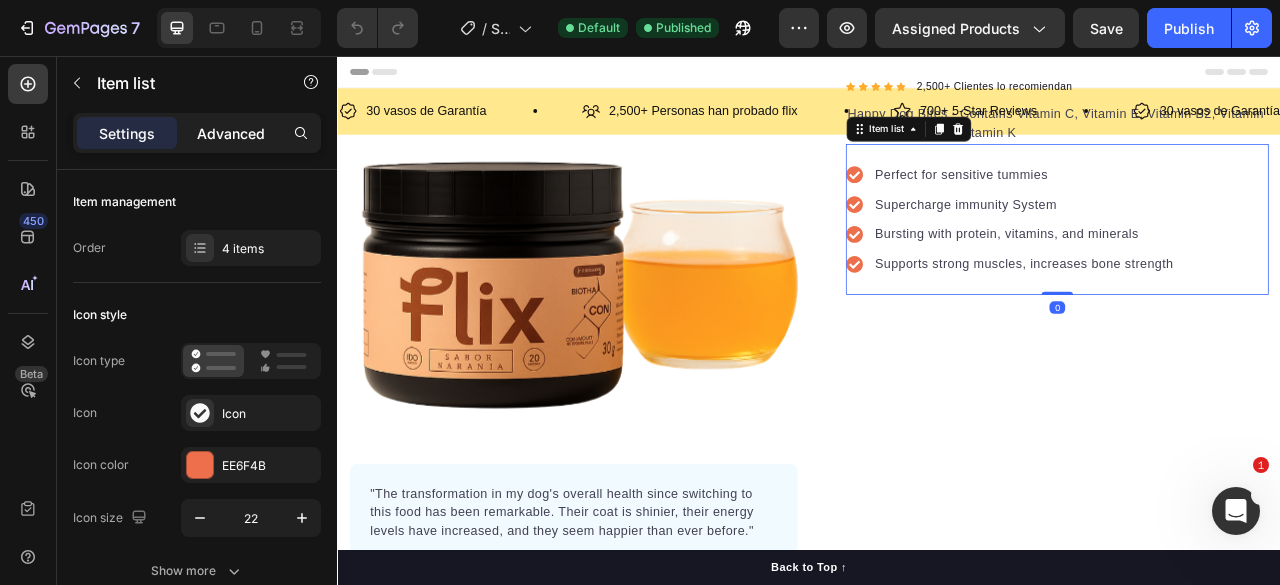 click on "Advanced" 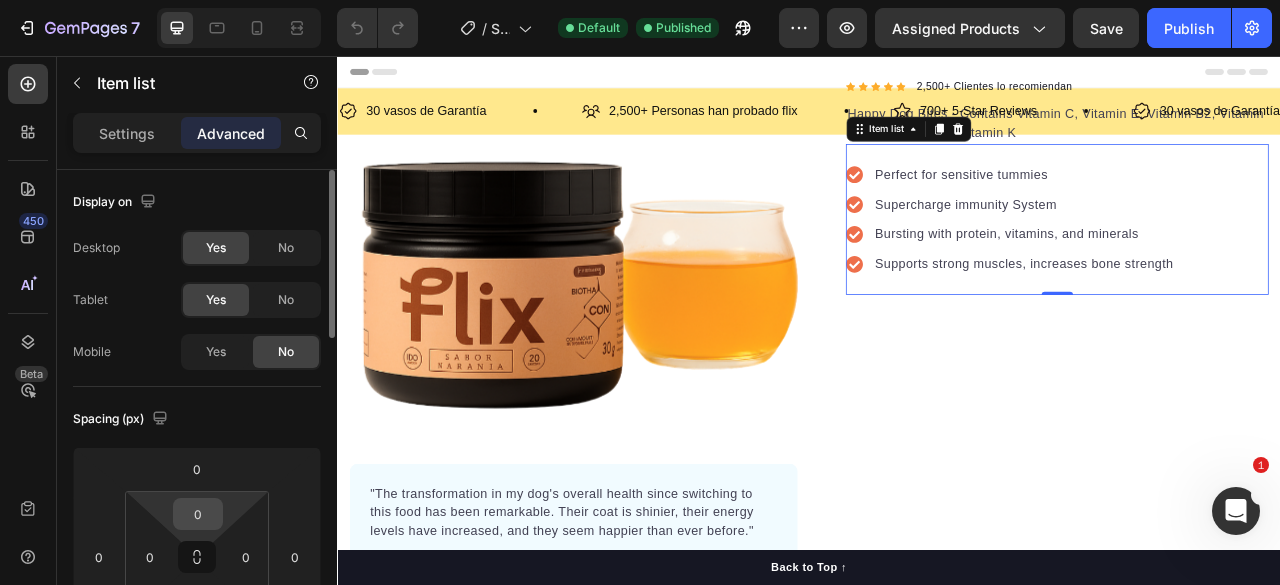 click on "0" at bounding box center [198, 514] 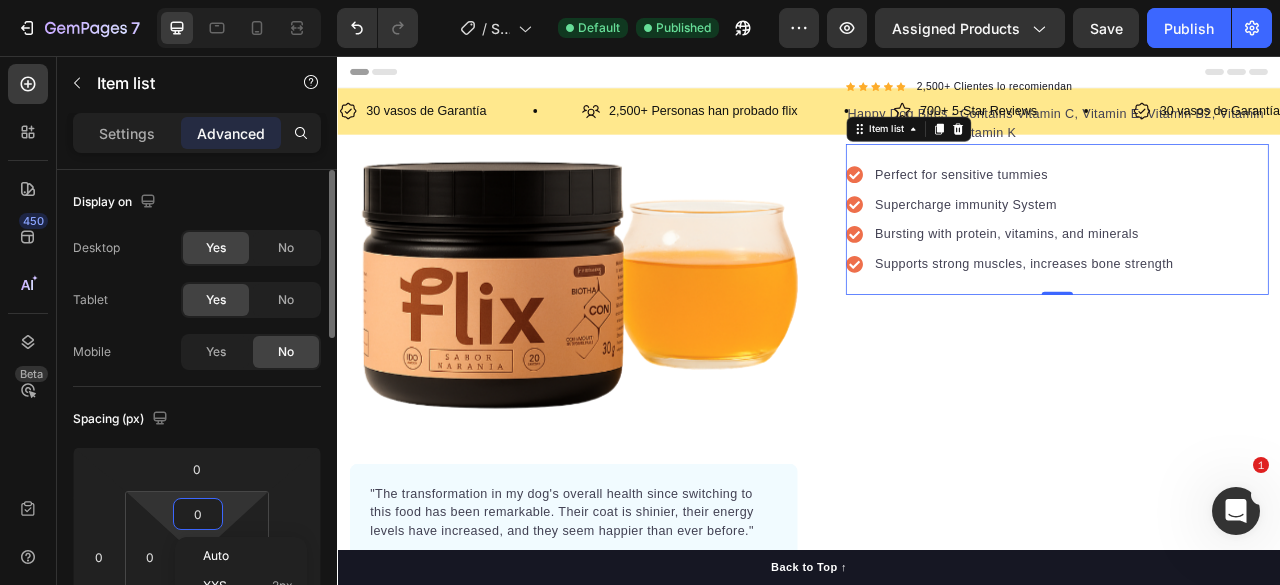 scroll, scrollTop: 100, scrollLeft: 0, axis: vertical 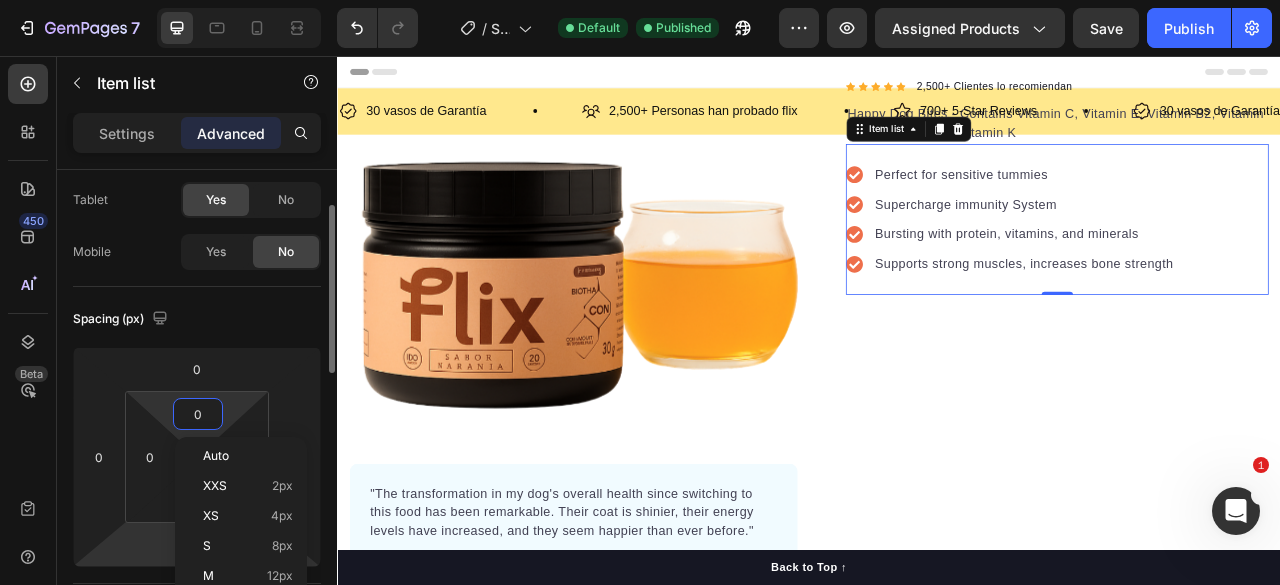 click on "7   /  Shopify Original Product Template Default Published Preview Assigned Products  Save   Publish  450 Beta Sections(18) Elements(84) Section Element Hero Section Product Detail Brands Trusted Badges Guarantee Product Breakdown How to use Testimonials Compare Bundle FAQs Social Proof Brand Story Product List Collection Blog List Contact Sticky Add to Cart Custom Footer Browse Library 450 Layout
Row
Row
Row
Row Text
Heading
Text Block Button
Button
Button Media
Image
Image
Video" at bounding box center [640, 0] 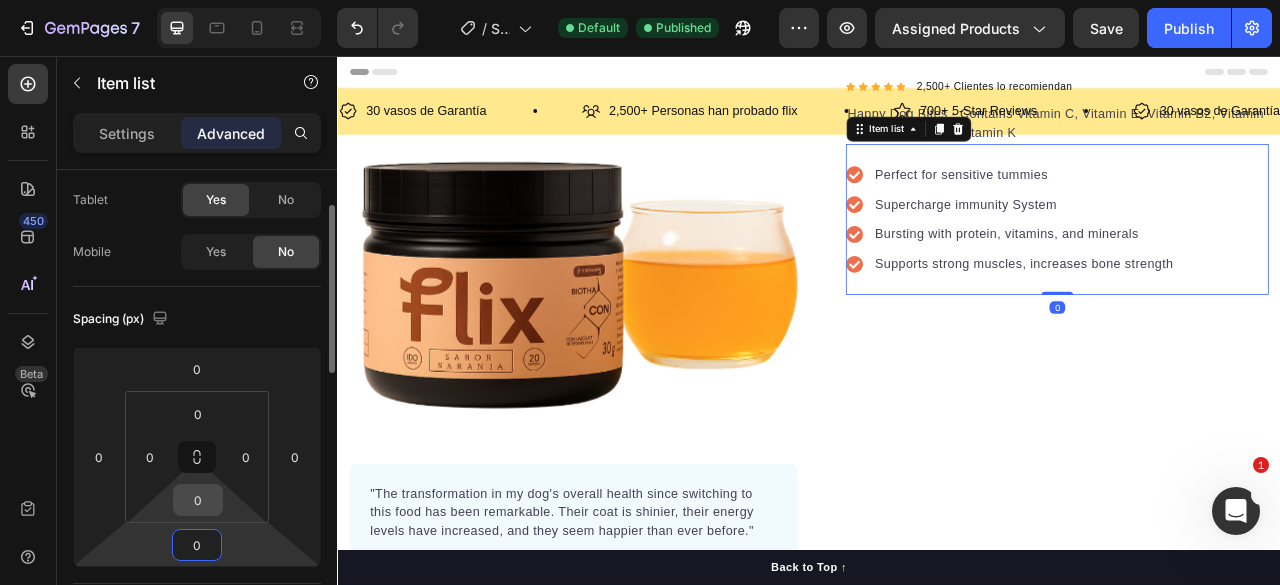 click on "0" at bounding box center [198, 500] 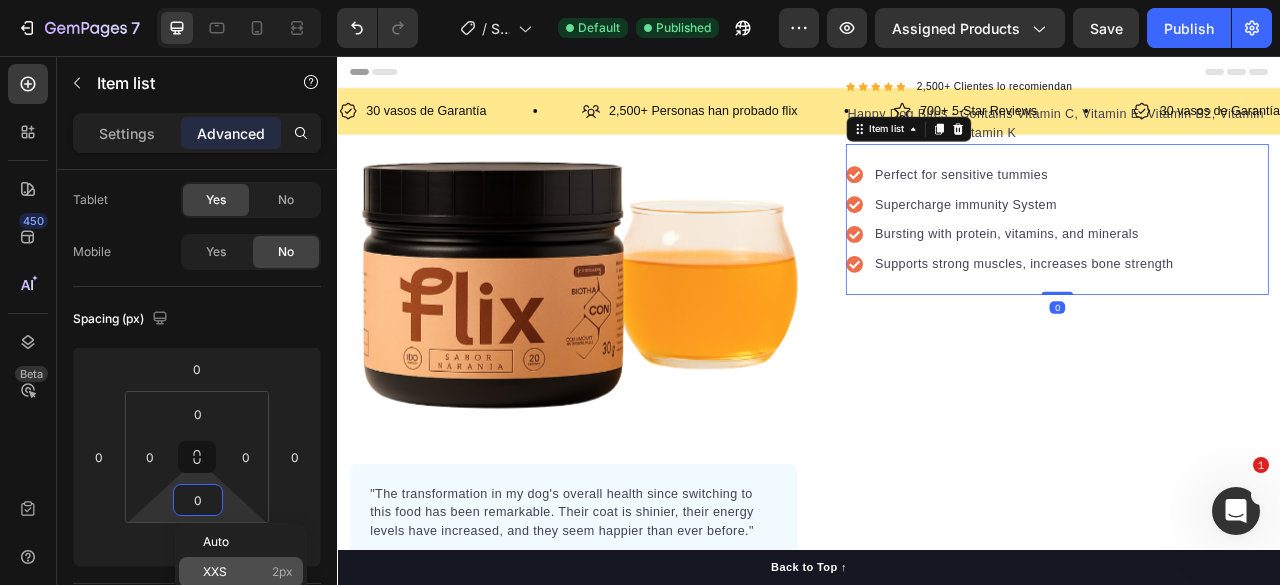 click on "XXS 2px" at bounding box center [248, 572] 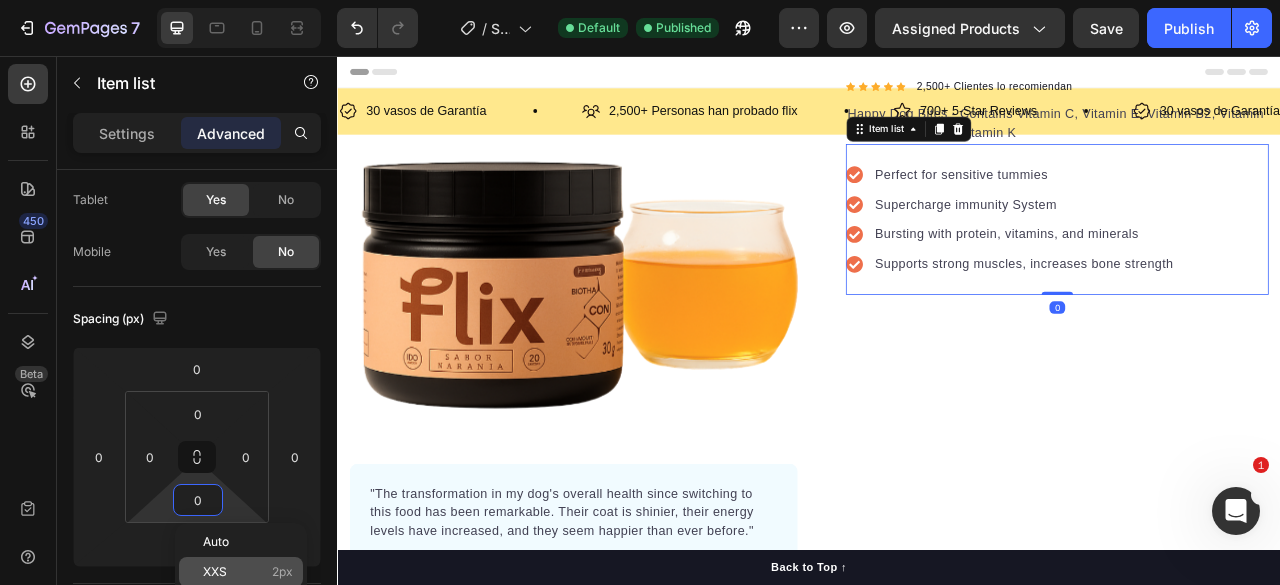 type on "2" 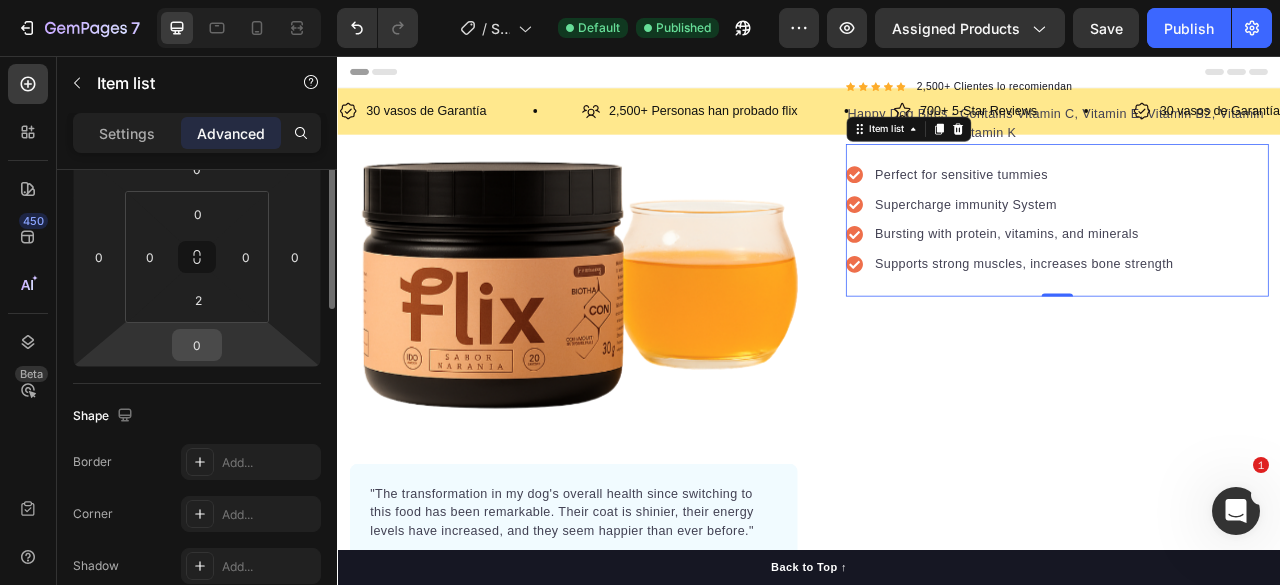 scroll, scrollTop: 100, scrollLeft: 0, axis: vertical 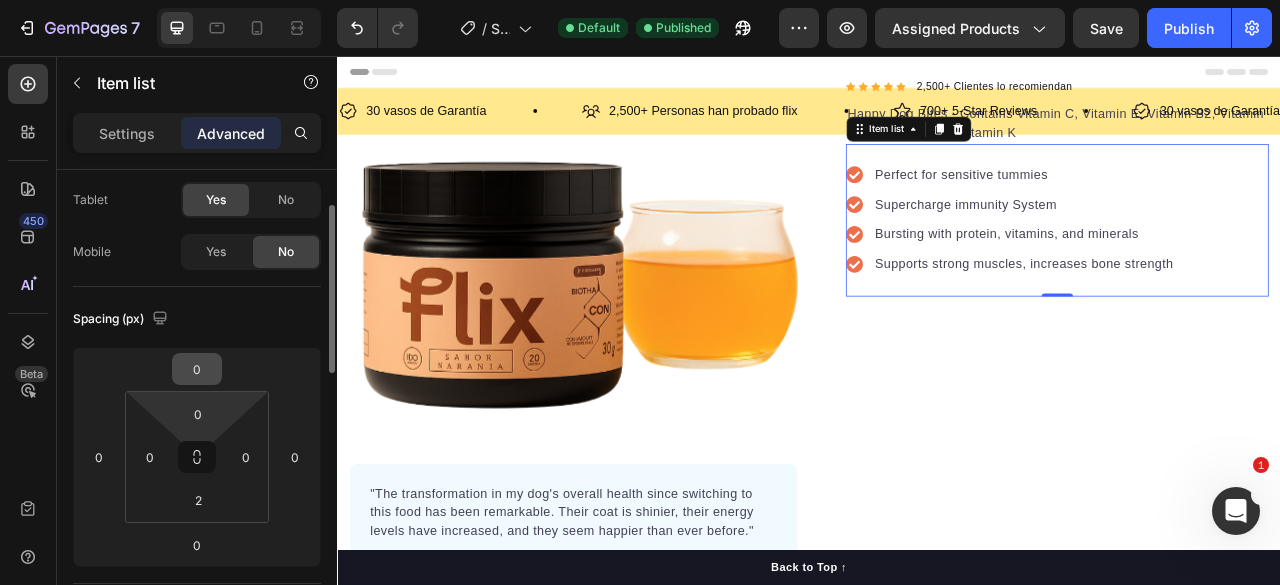 click on "0" at bounding box center (197, 369) 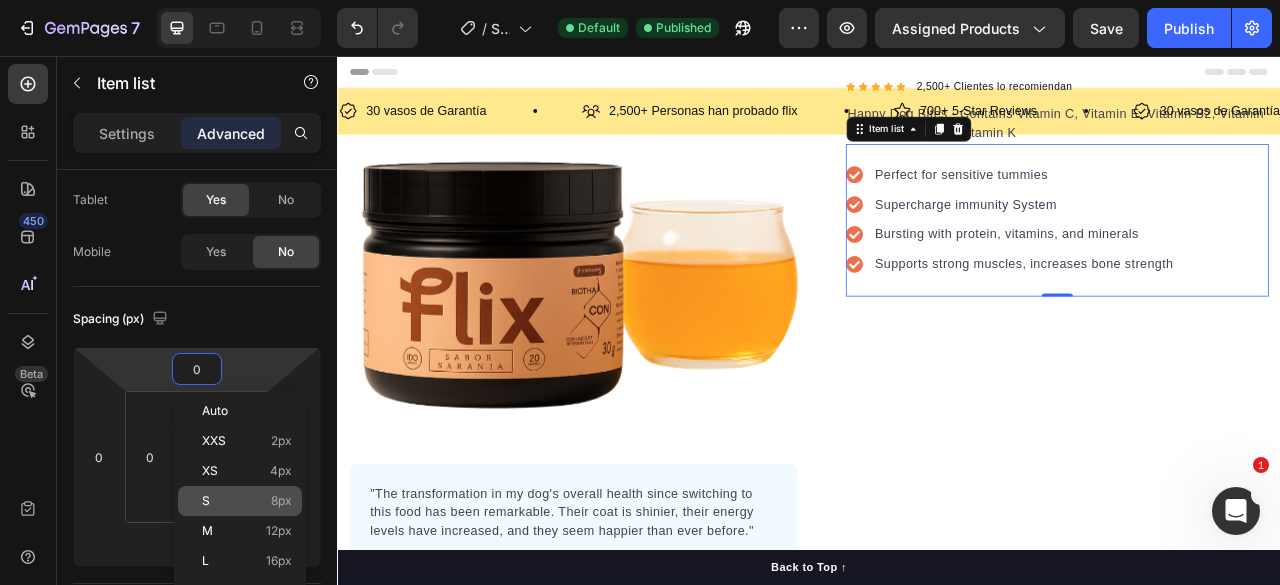 click on "S 8px" 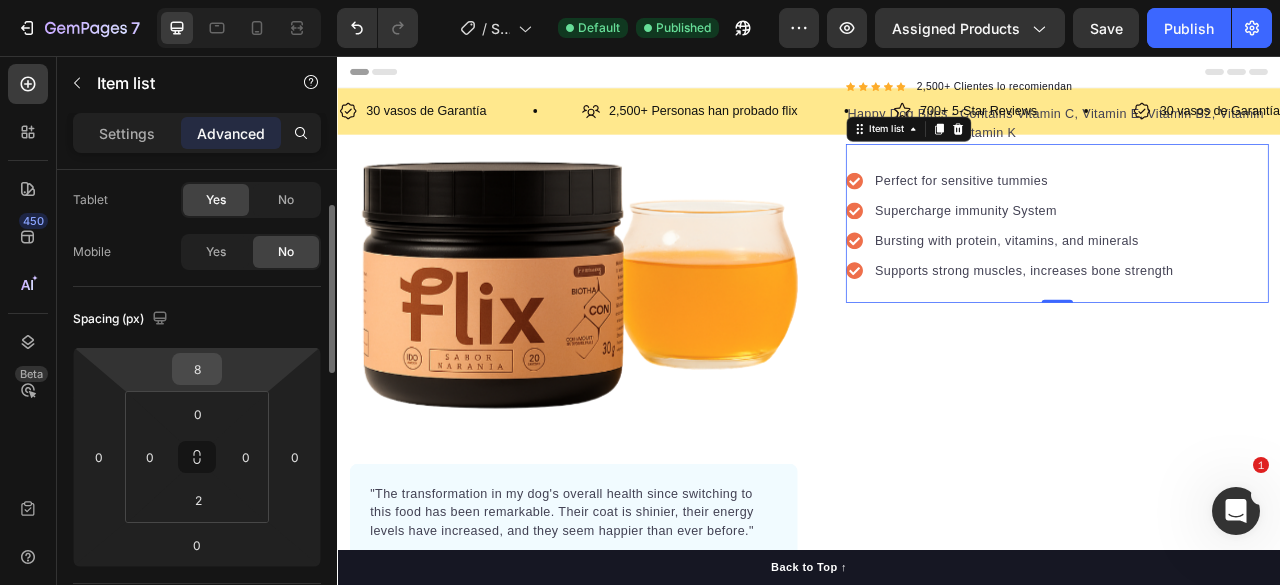 click on "8" at bounding box center (197, 369) 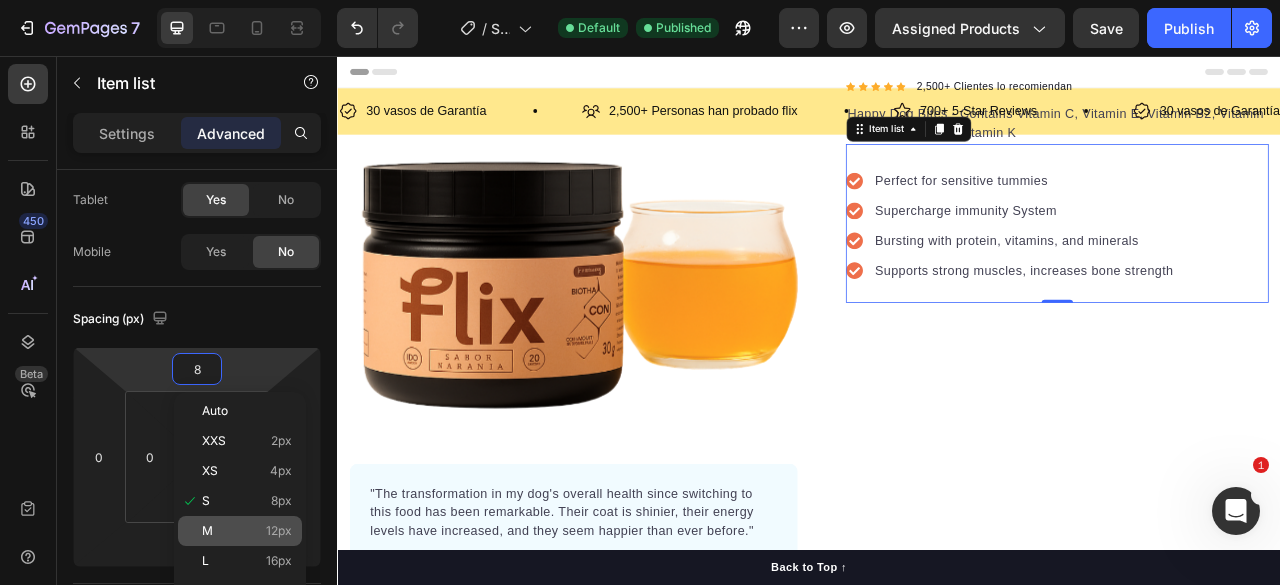 click on "M 12px" at bounding box center [247, 531] 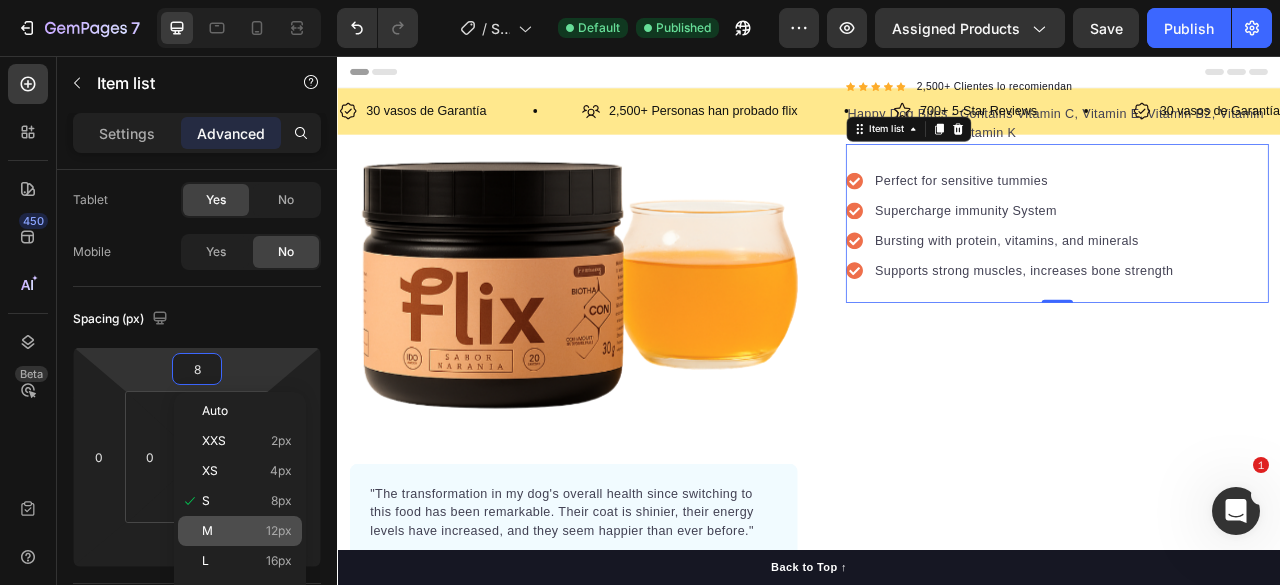 type on "12" 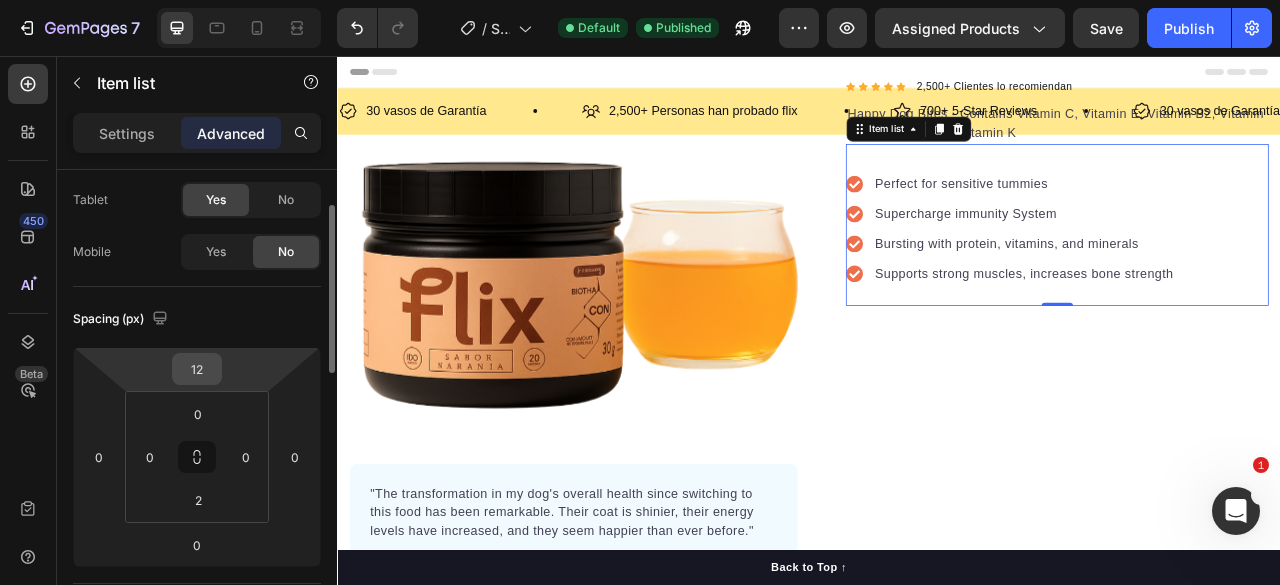 click on "12" at bounding box center (197, 369) 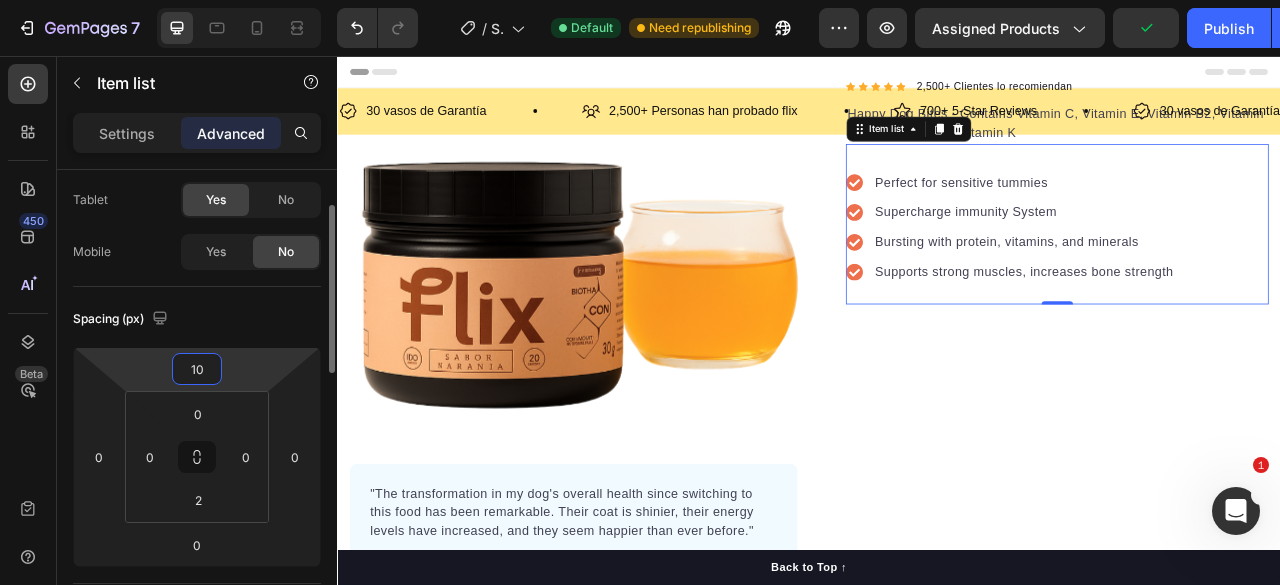 type on "100" 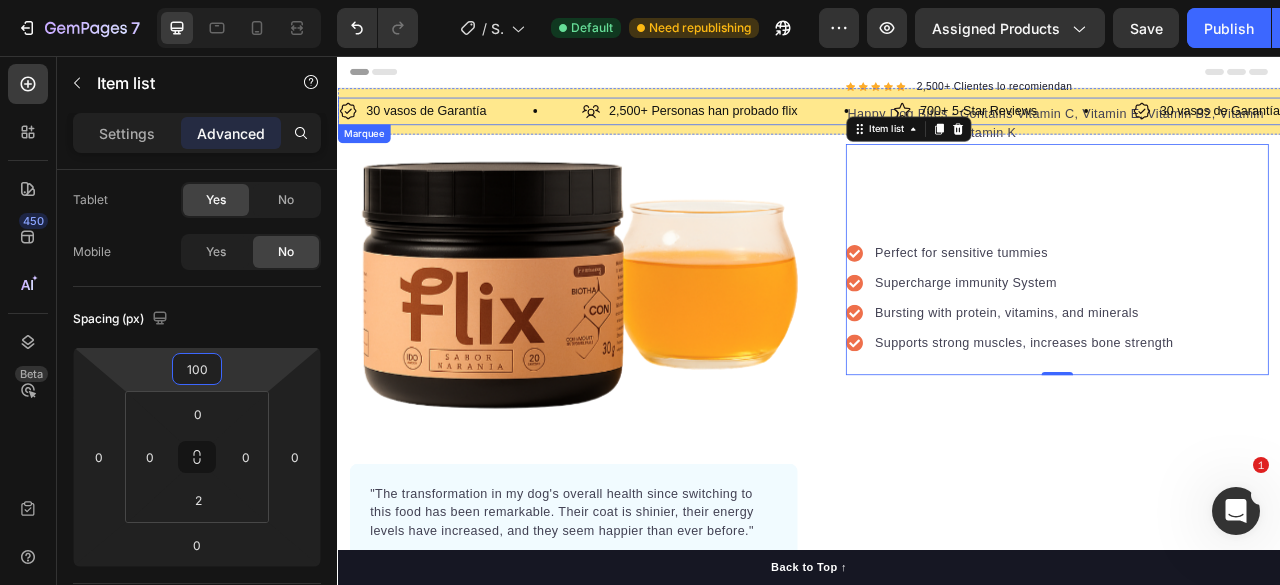click on "700+ 5-Star Reviews Item List" at bounding box center [1195, 126] 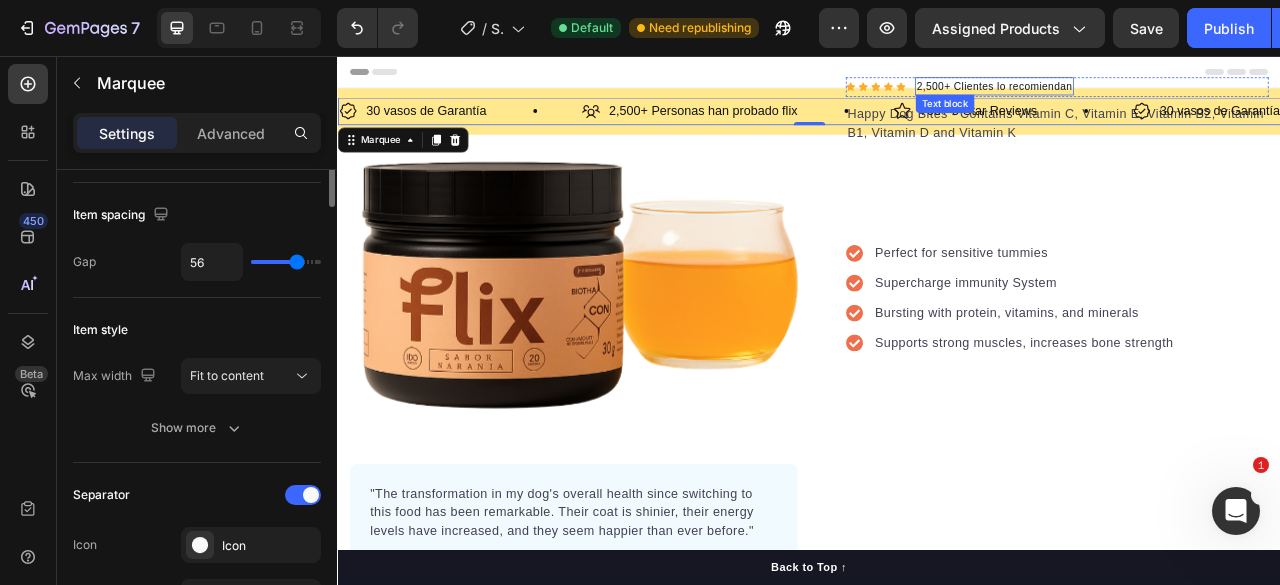 scroll, scrollTop: 0, scrollLeft: 0, axis: both 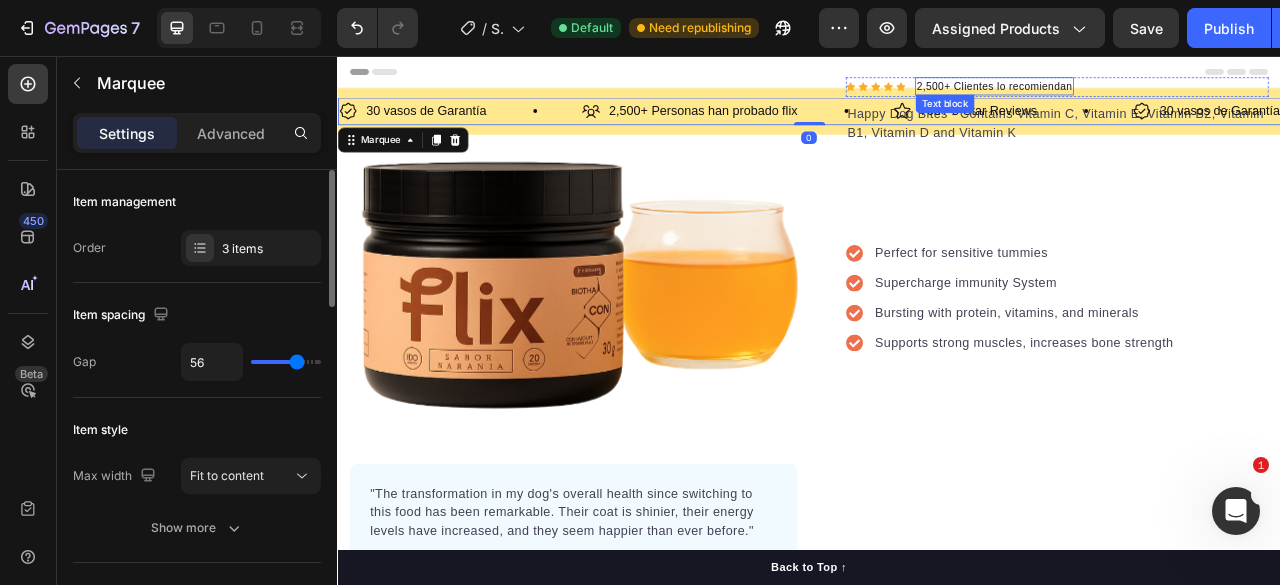 click on "2,500+ Clientes lo recomiendan" at bounding box center (1173, 95) 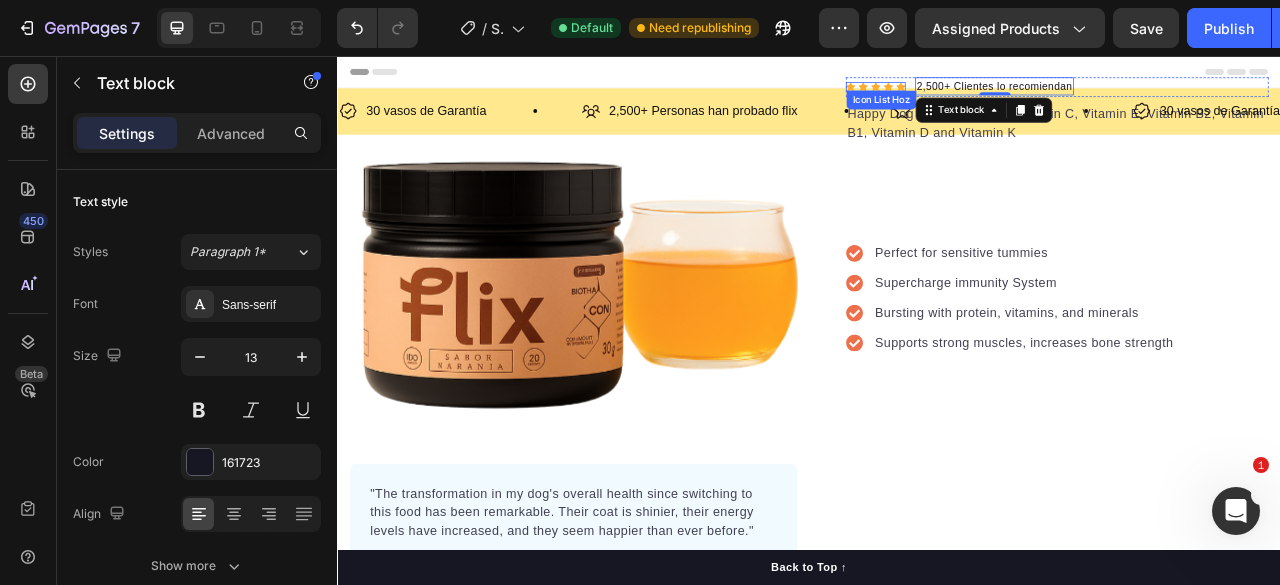 click 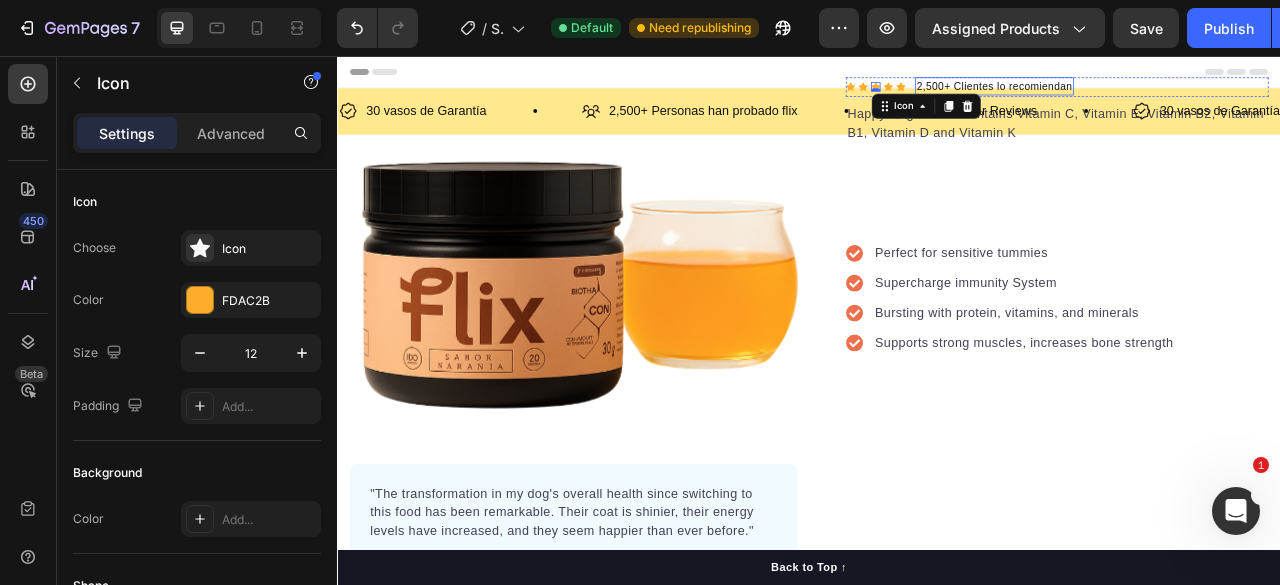 click on "2,500+ Clientes lo recomiendan" at bounding box center (1173, 95) 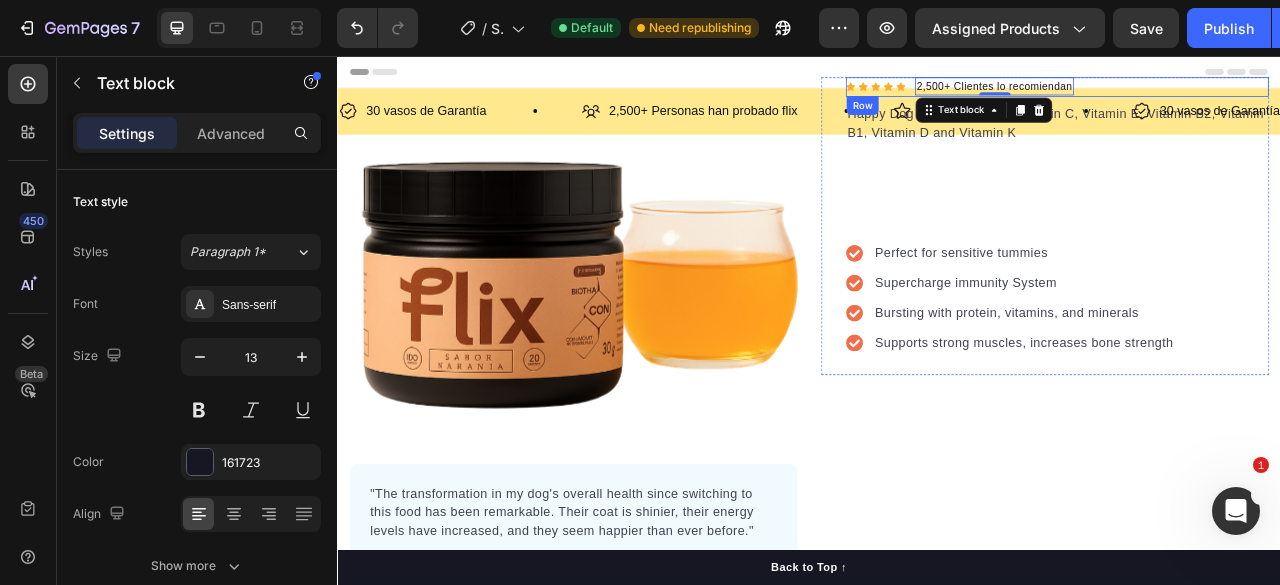click on "Icon Icon Icon Icon Icon Icon List Hoz 2,500+ Clientes lo recomiendan Text block   0 Row" at bounding box center (1253, 96) 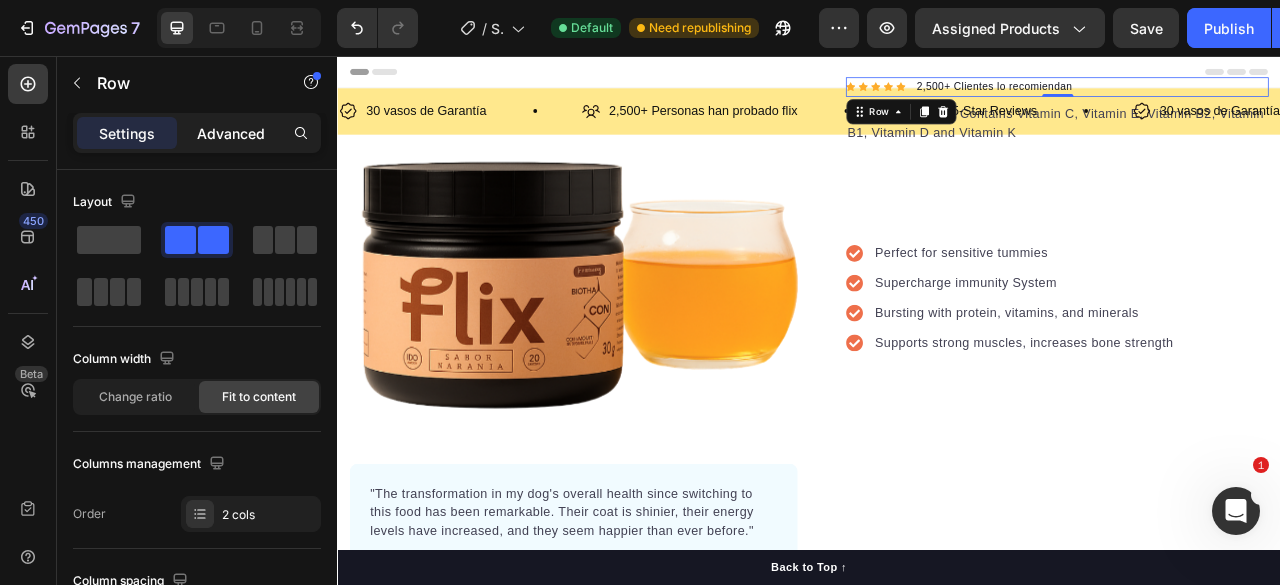click on "Advanced" at bounding box center [231, 133] 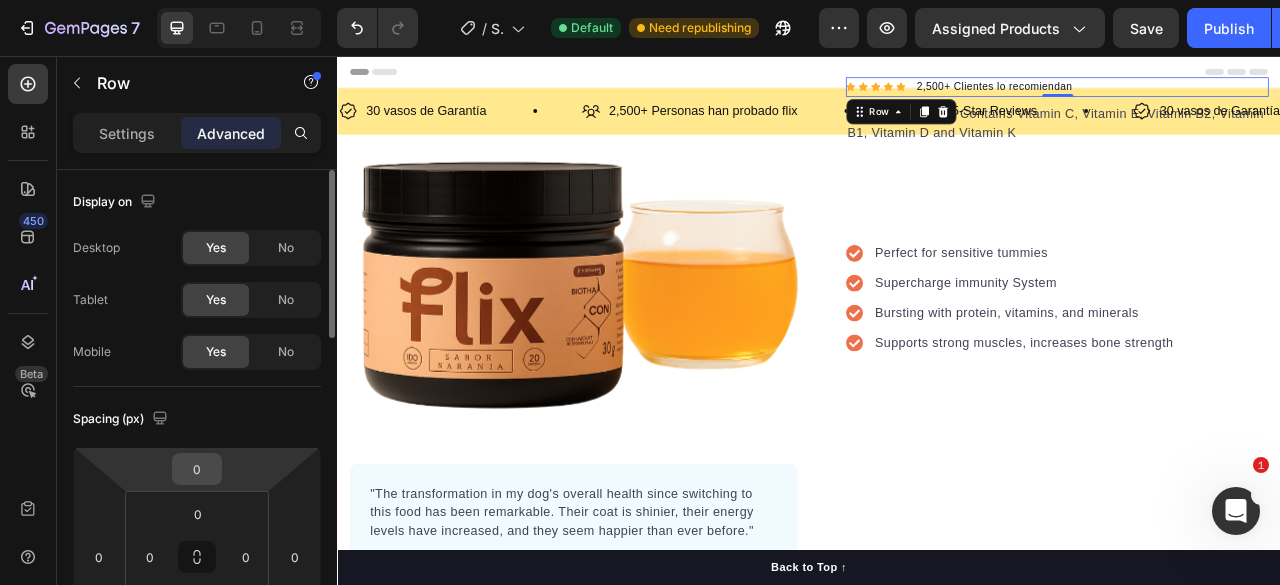 click on "0" at bounding box center [197, 469] 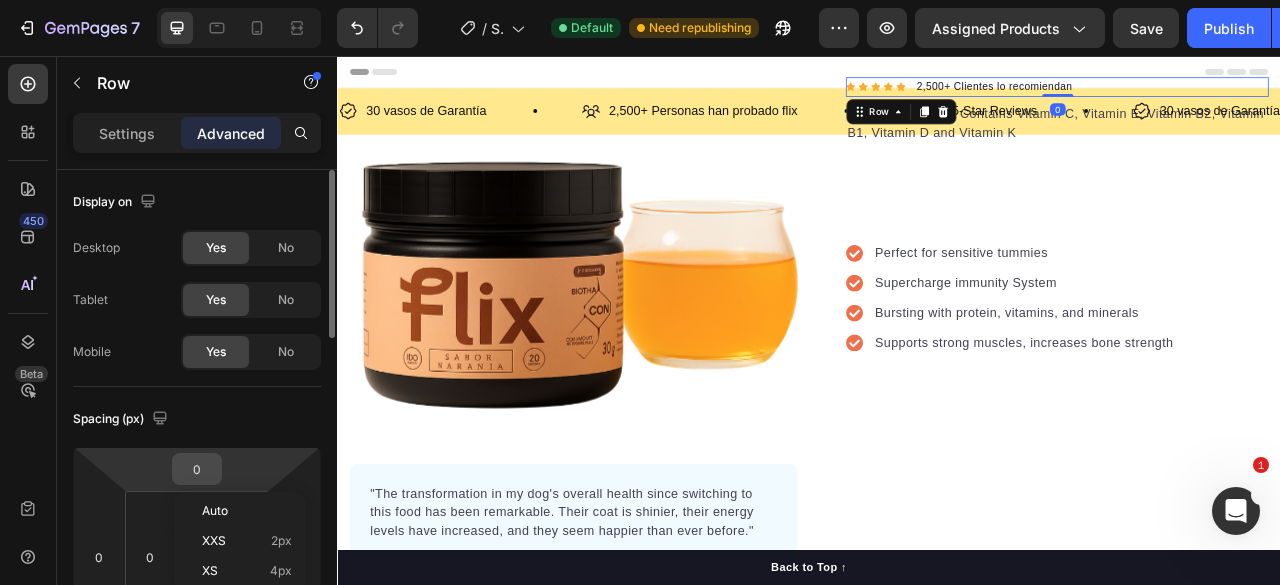 click on "0" at bounding box center [197, 469] 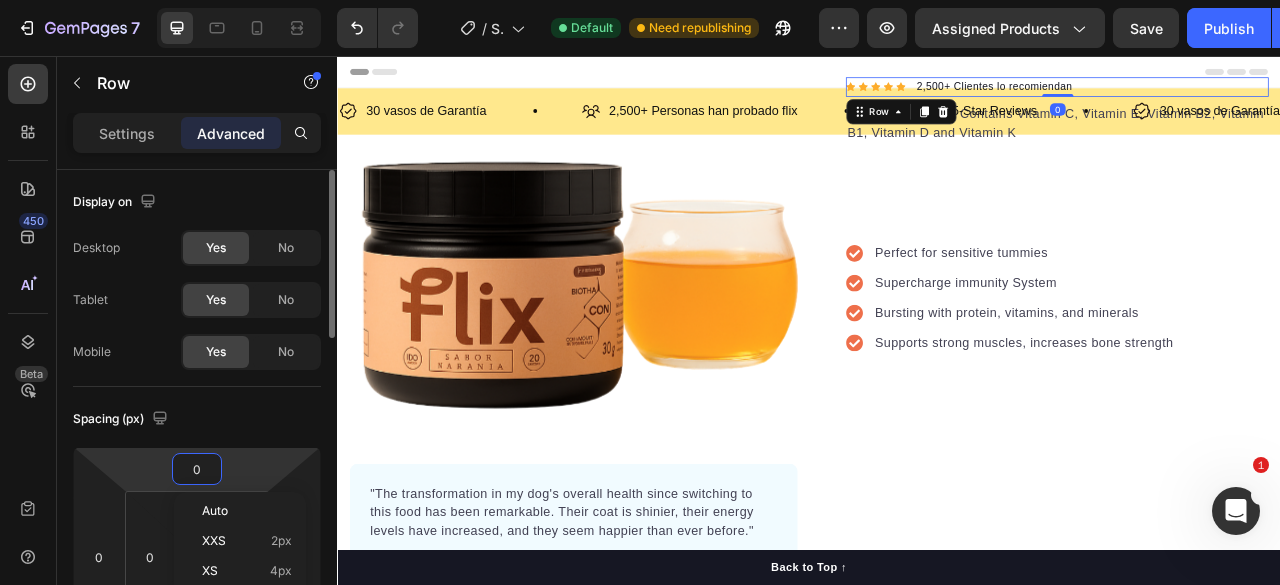 click on "0" at bounding box center [197, 469] 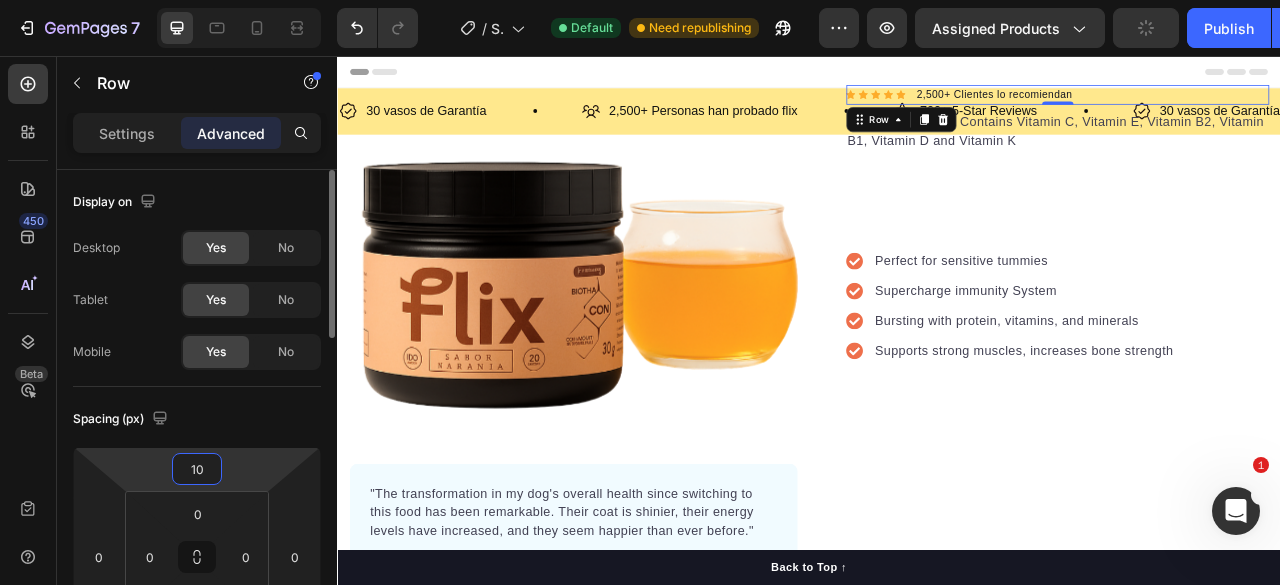 click on "10" at bounding box center (197, 469) 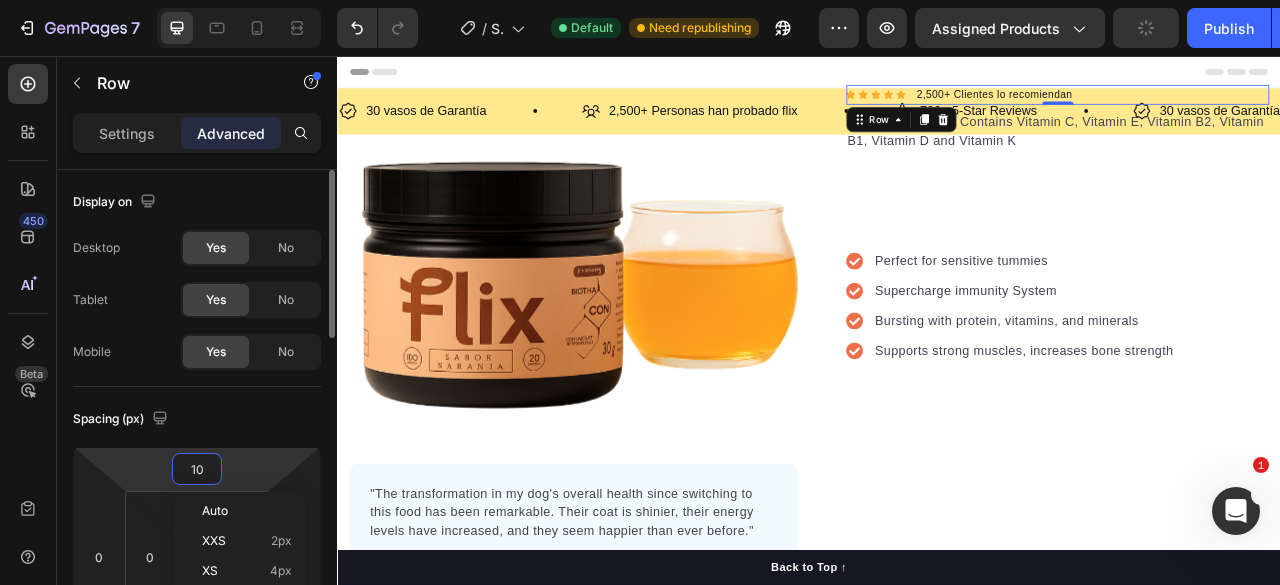 click on "10" at bounding box center (197, 469) 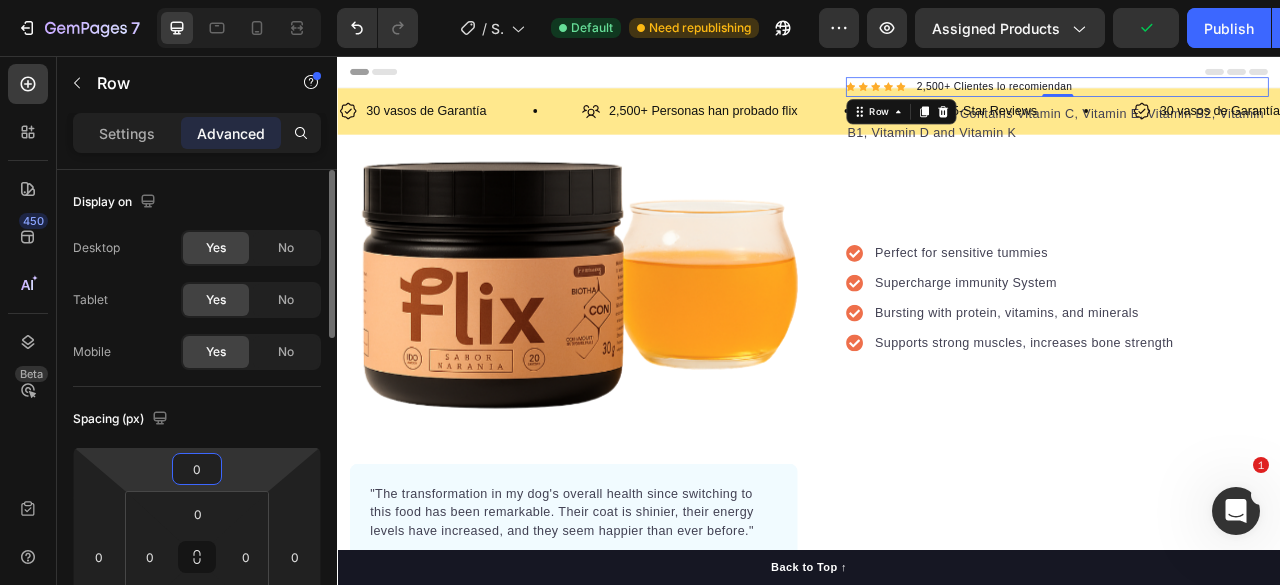 click on "0" at bounding box center (197, 469) 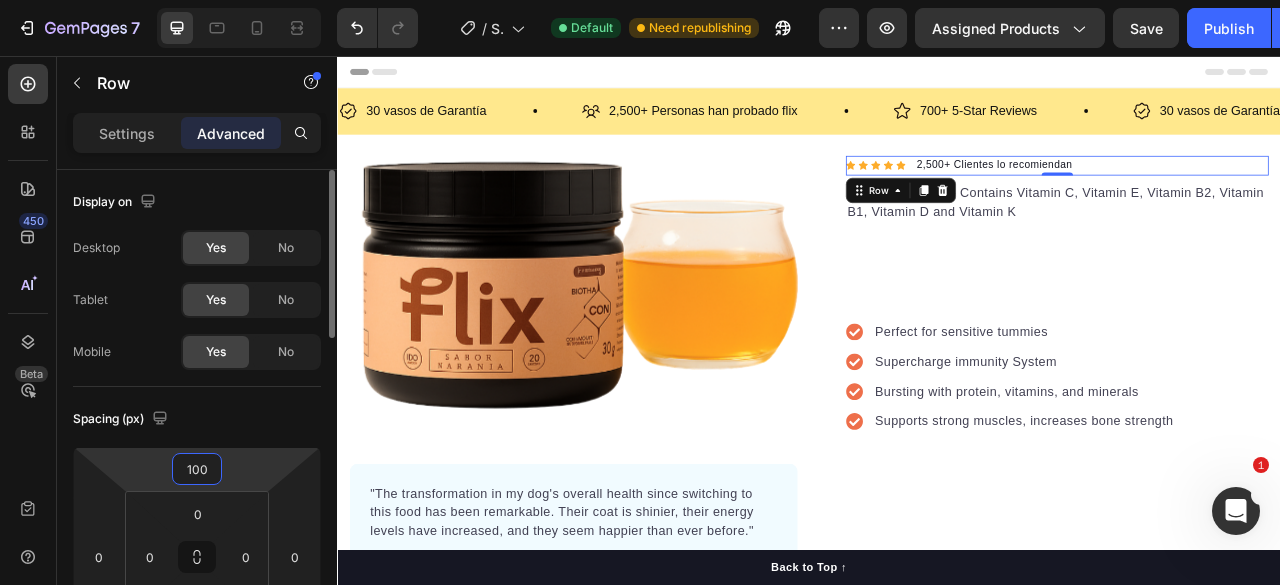 click on "100" at bounding box center [197, 469] 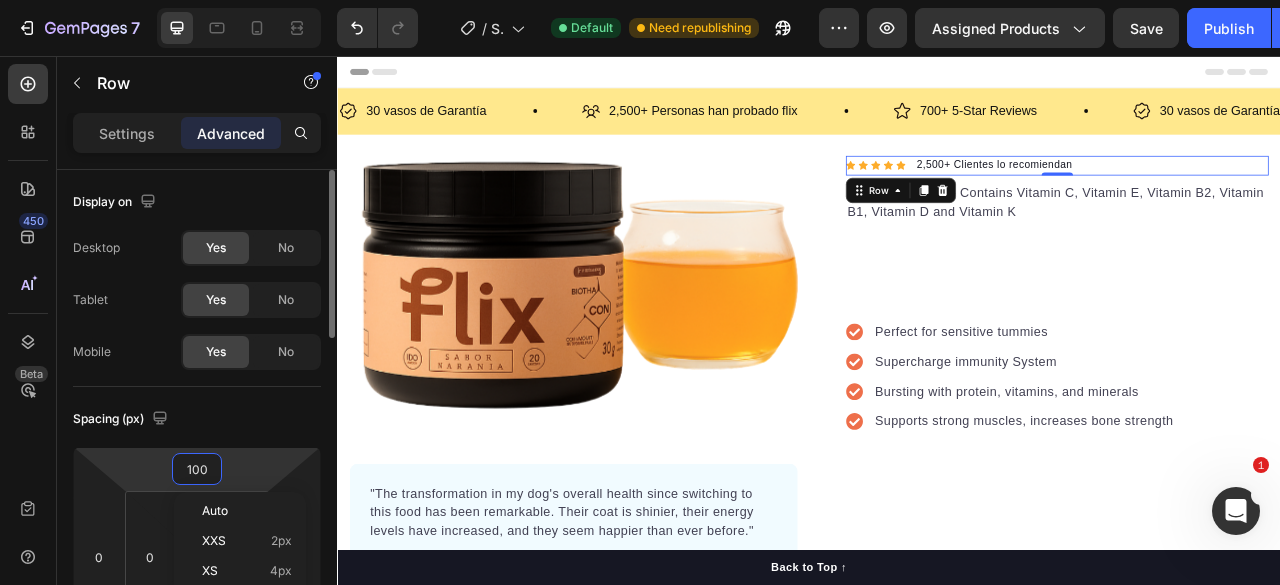 click on "100" at bounding box center (197, 469) 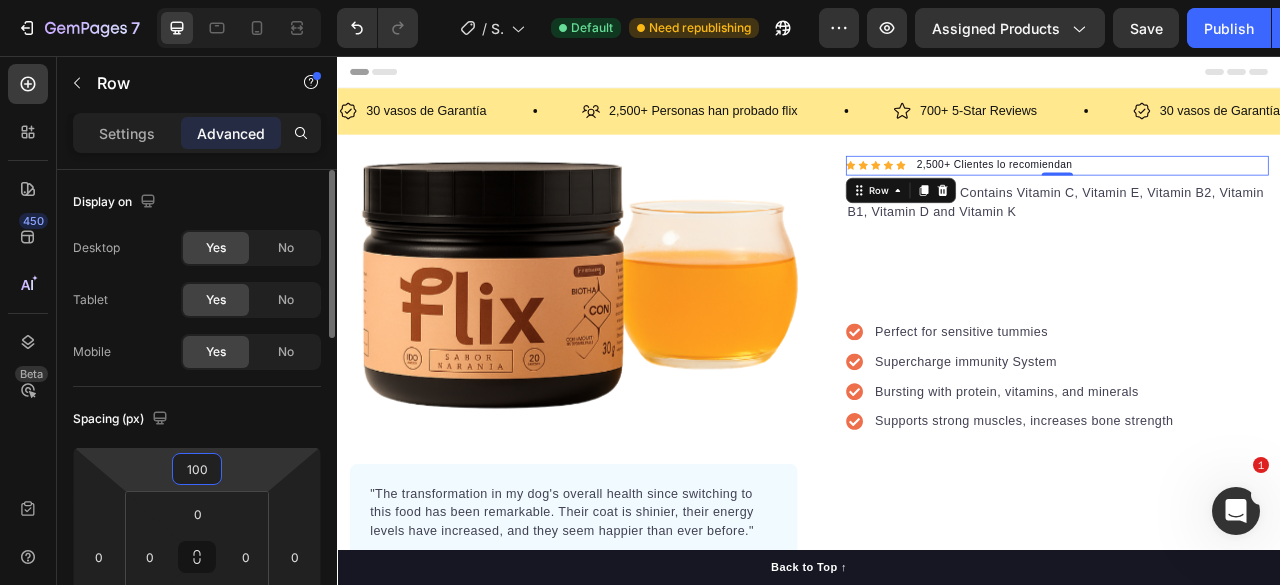 click on "100" at bounding box center (197, 469) 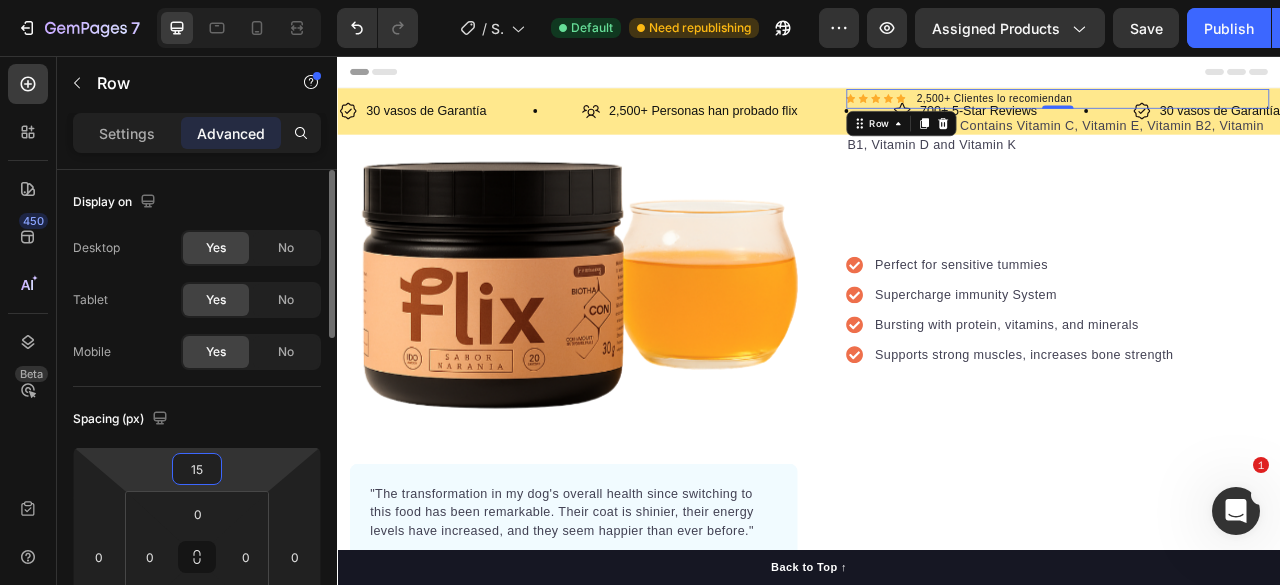 type on "150" 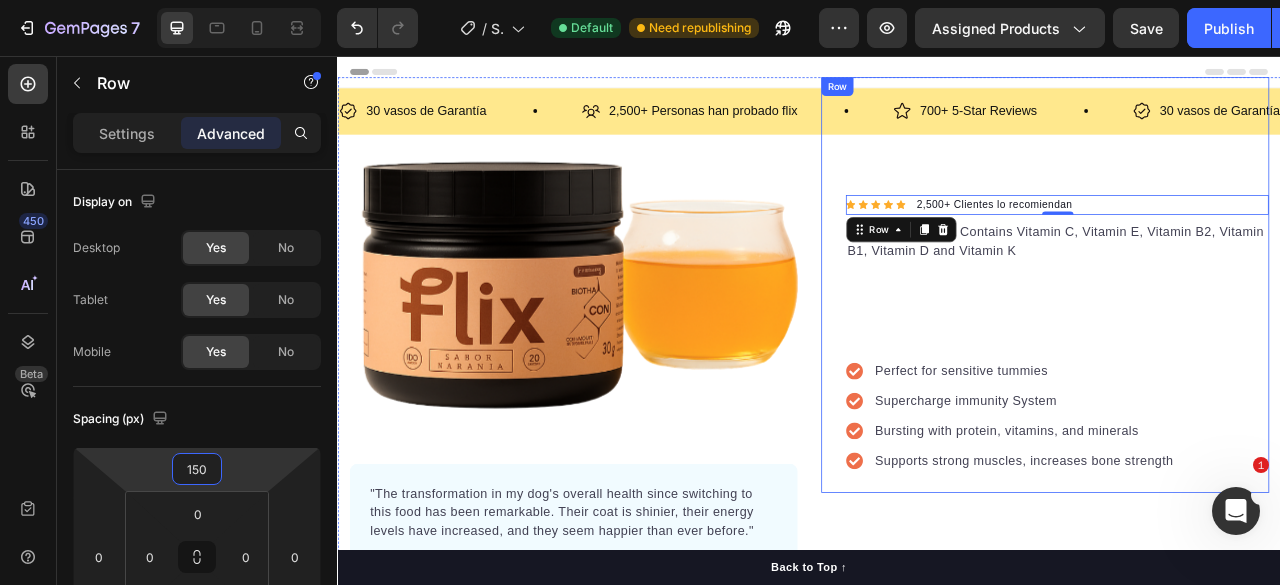 click on "Icon Icon Icon Icon Icon Icon List Hoz 2,500+ Clientes lo recomiendan Text block Row   0 Happy Dog Bites - Contains Vitamin C, Vitamin E, Vitamin B2, Vitamin B1, Vitamin D and Vitamin K Text block Perfect for sensitive tummies Supercharge immunity System Bursting with protein, vitamins, and minerals Supports strong muscles, increases bone strength Item list" at bounding box center (1253, 348) 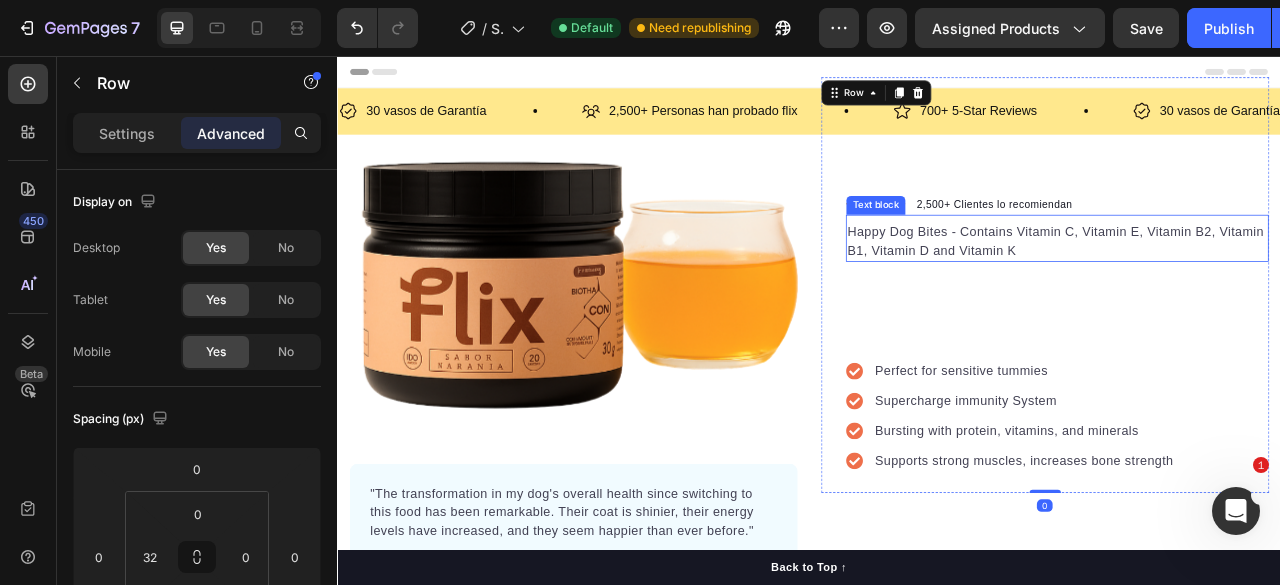 click on "Happy Dog Bites - Contains Vitamin C, Vitamin E, Vitamin B2, Vitamin B1, Vitamin D and Vitamin K" at bounding box center [1253, 292] 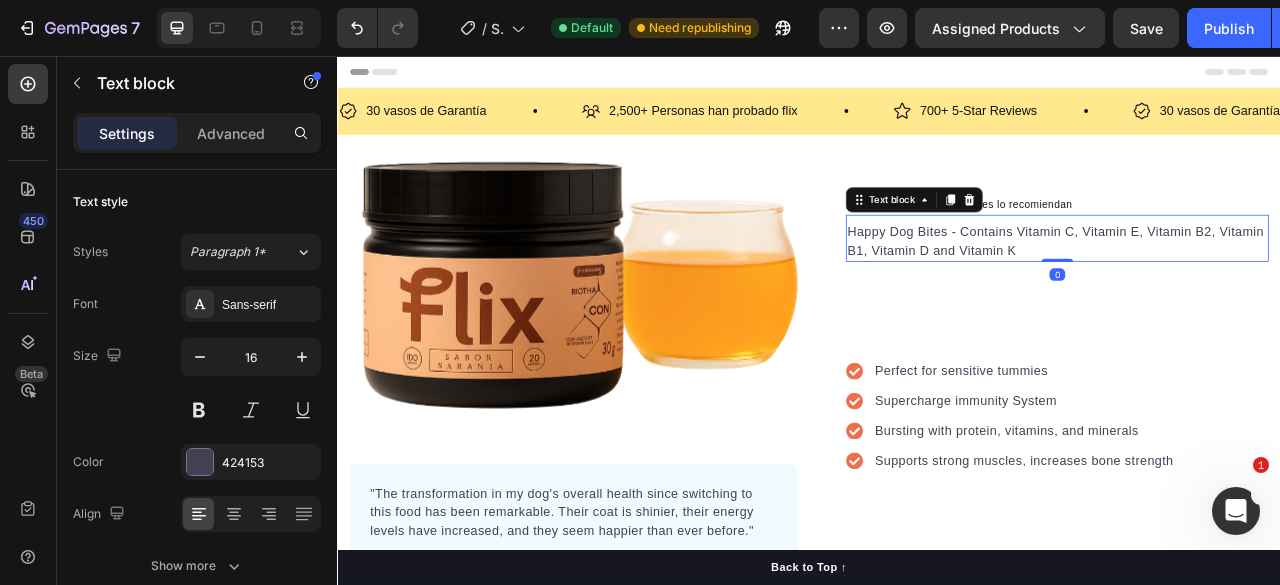 click on "Happy Dog Bites - Contains Vitamin C, Vitamin E, Vitamin B2, Vitamin B1, Vitamin D and Vitamin K" at bounding box center [1253, 292] 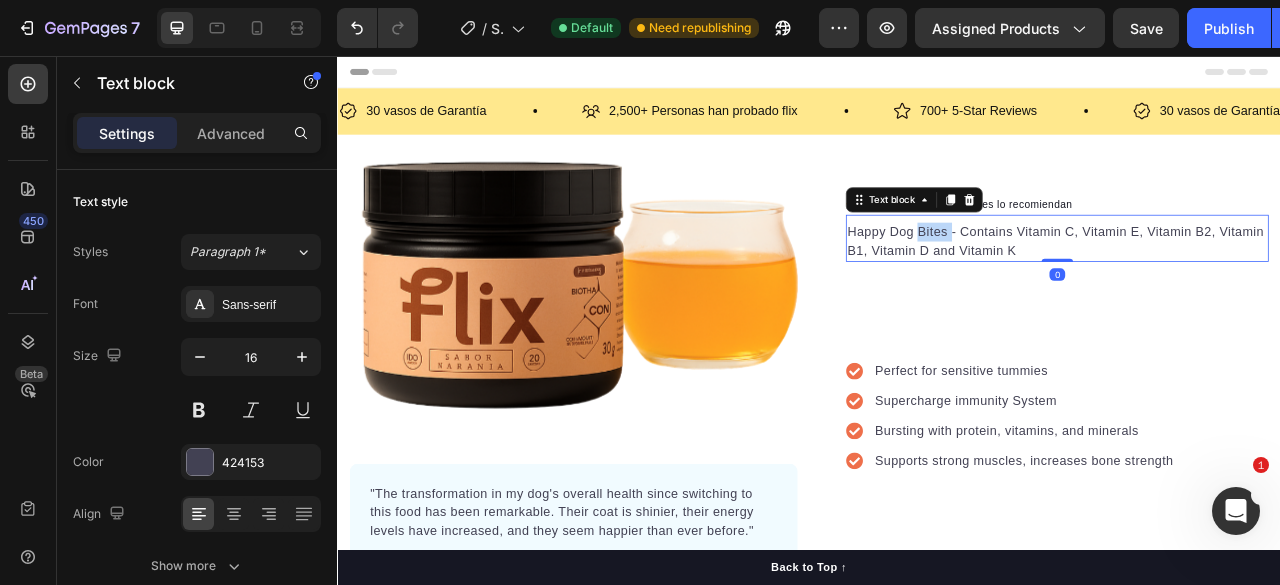 click on "Happy Dog Bites - Contains Vitamin C, Vitamin E, Vitamin B2, Vitamin B1, Vitamin D and Vitamin K" at bounding box center (1253, 292) 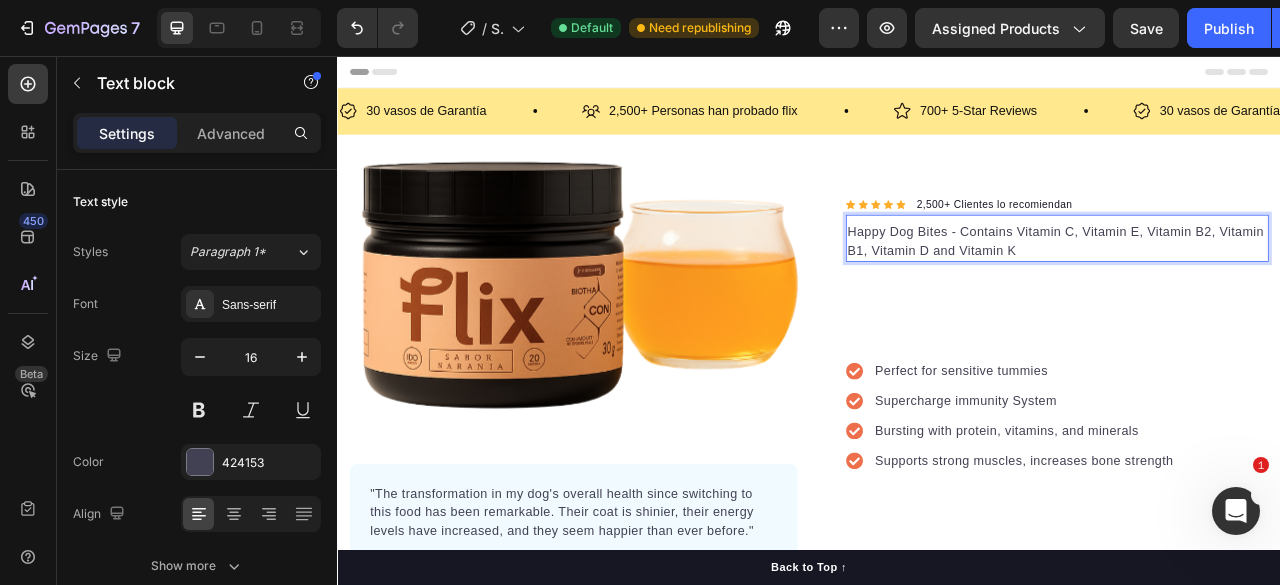 click on "Happy Dog Bites - Contains Vitamin C, Vitamin E, Vitamin B2, Vitamin B1, Vitamin D and Vitamin K" at bounding box center (1253, 292) 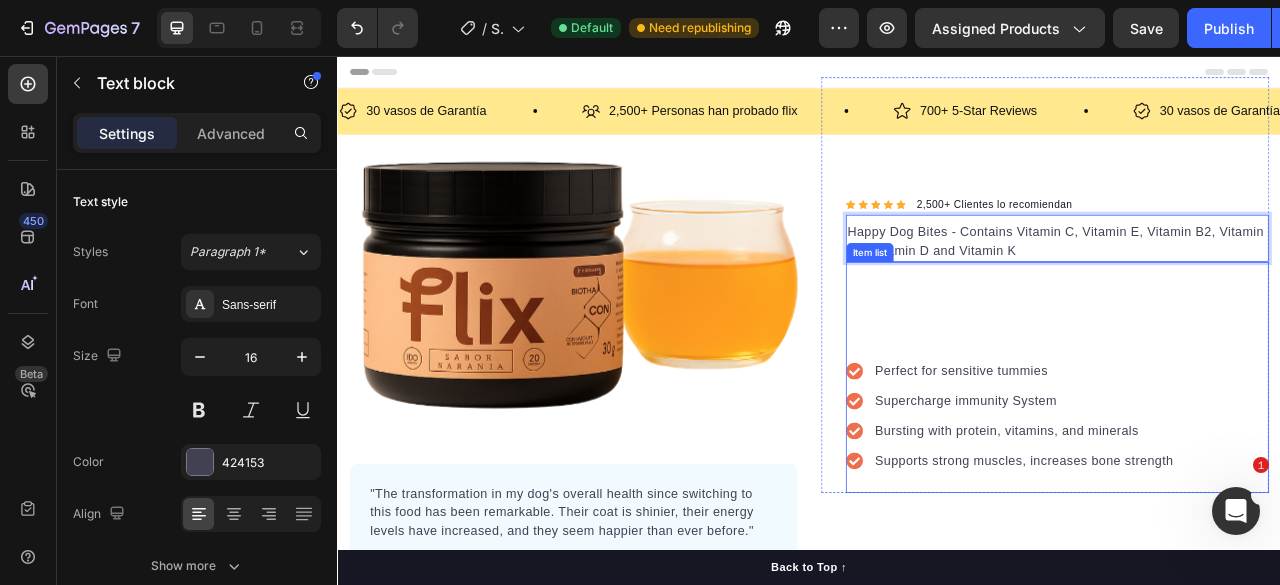 click on "Perfect for sensitive tummies Supercharge immunity System Bursting with protein, vitamins, and minerals Supports strong muscles, increases bone strength Item list" at bounding box center [1253, 465] 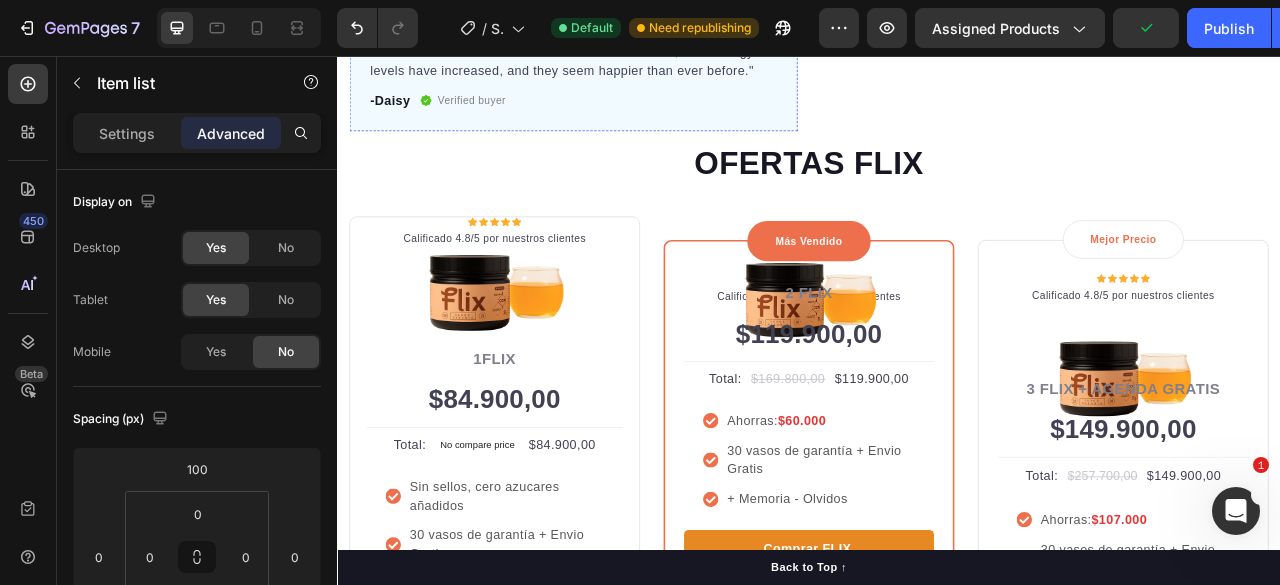 scroll, scrollTop: 700, scrollLeft: 0, axis: vertical 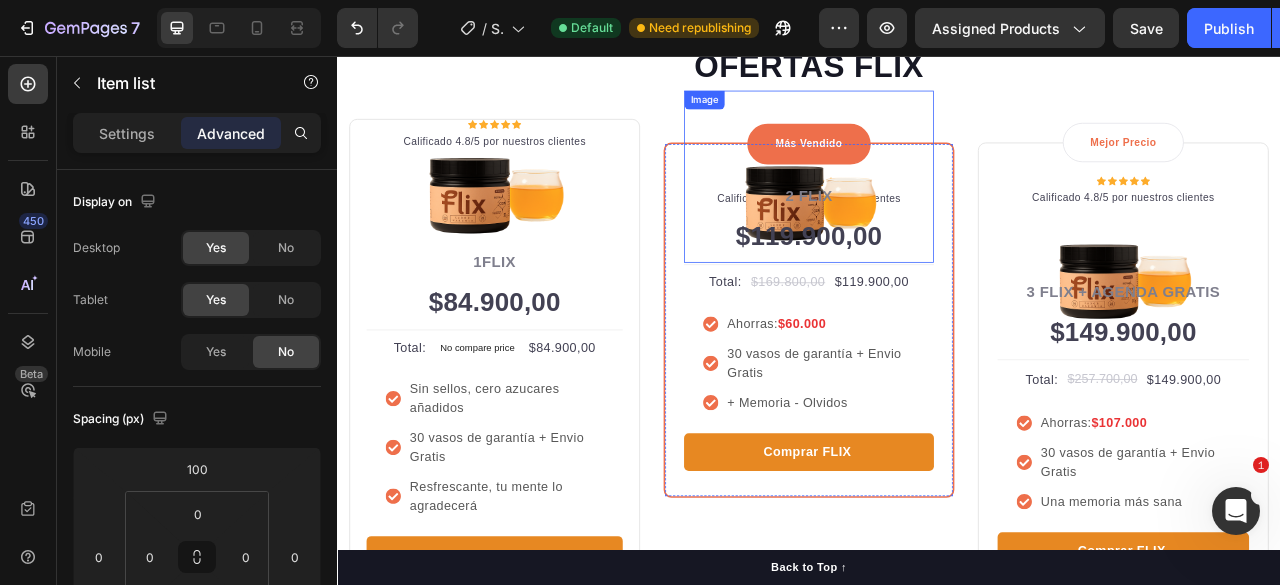click at bounding box center (937, 213) 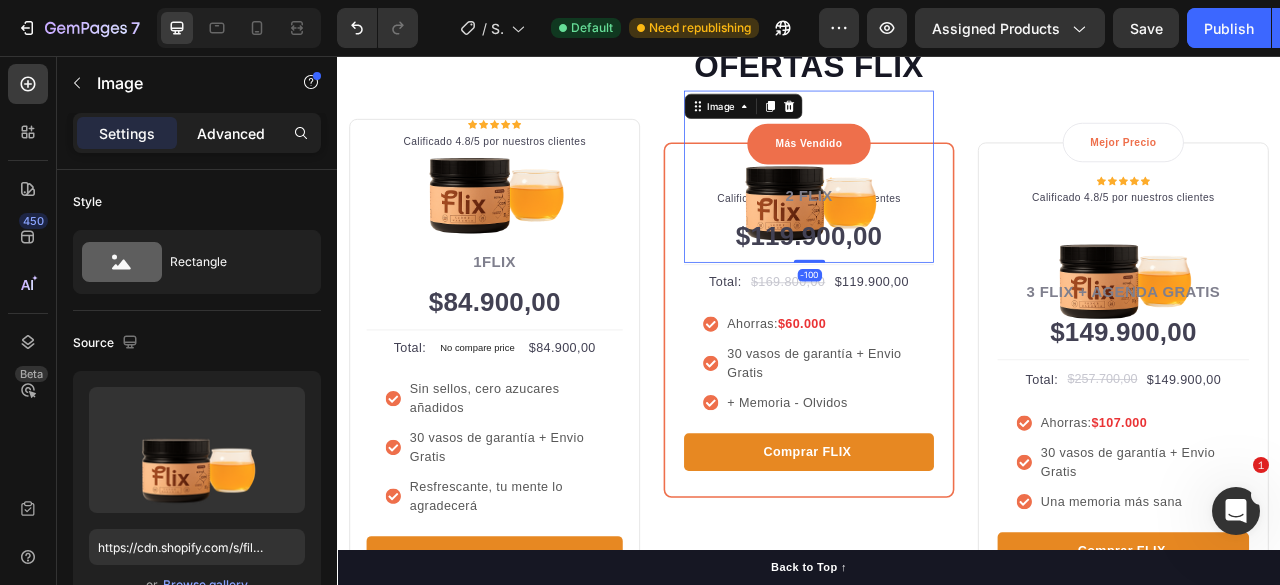 click on "Advanced" at bounding box center [231, 133] 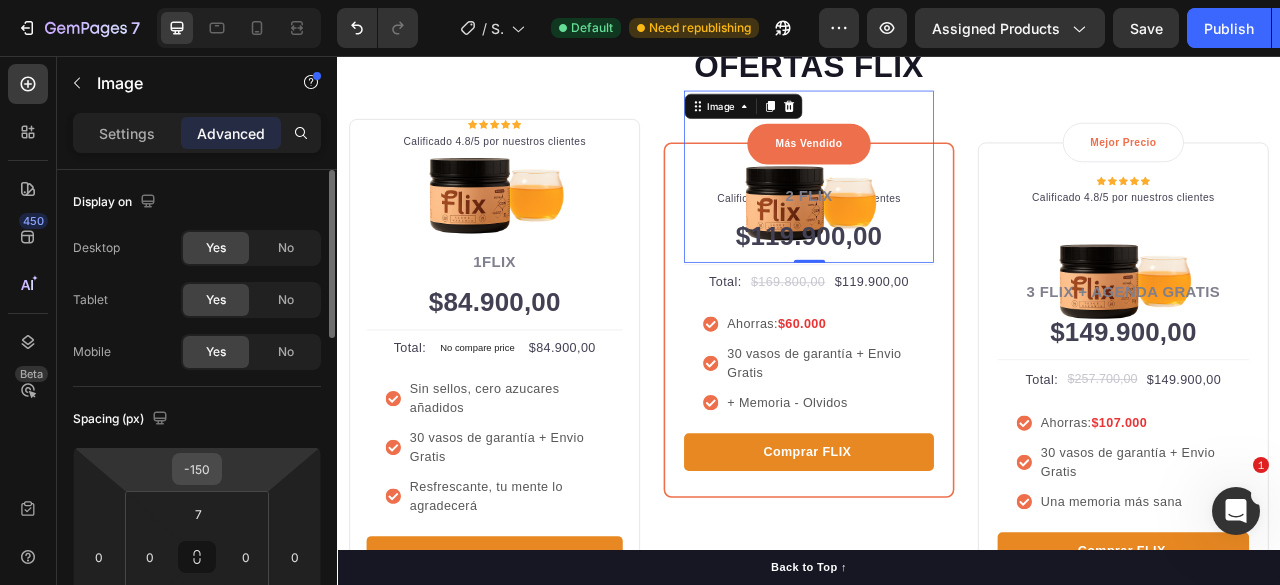 click on "-150" at bounding box center [197, 469] 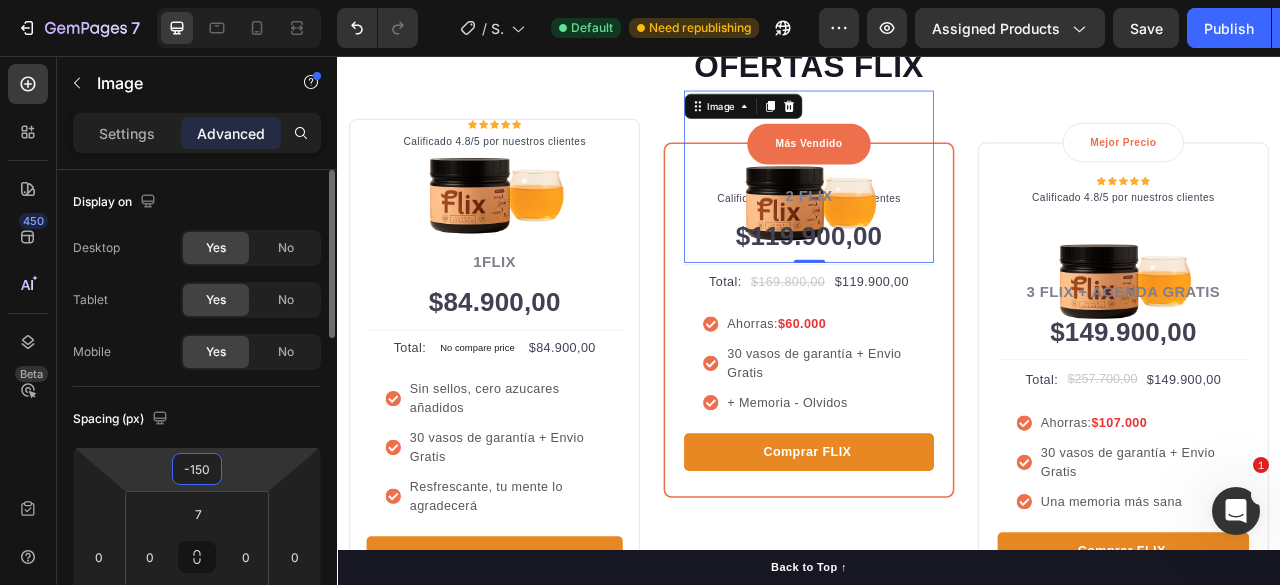 click on "-150" at bounding box center [197, 469] 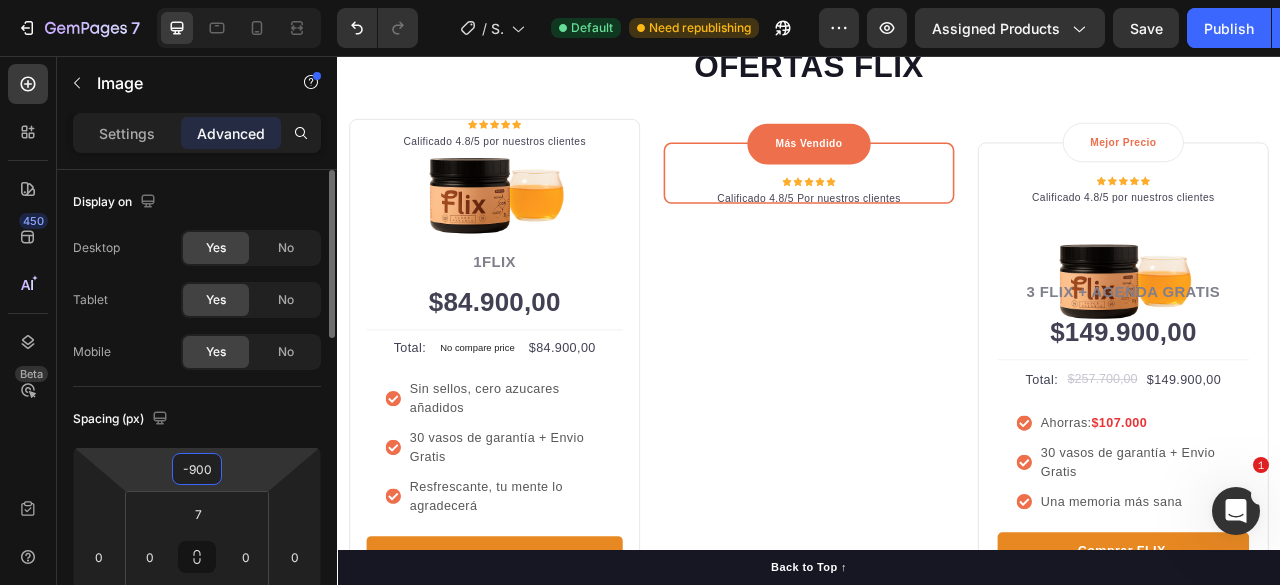 type on "-90" 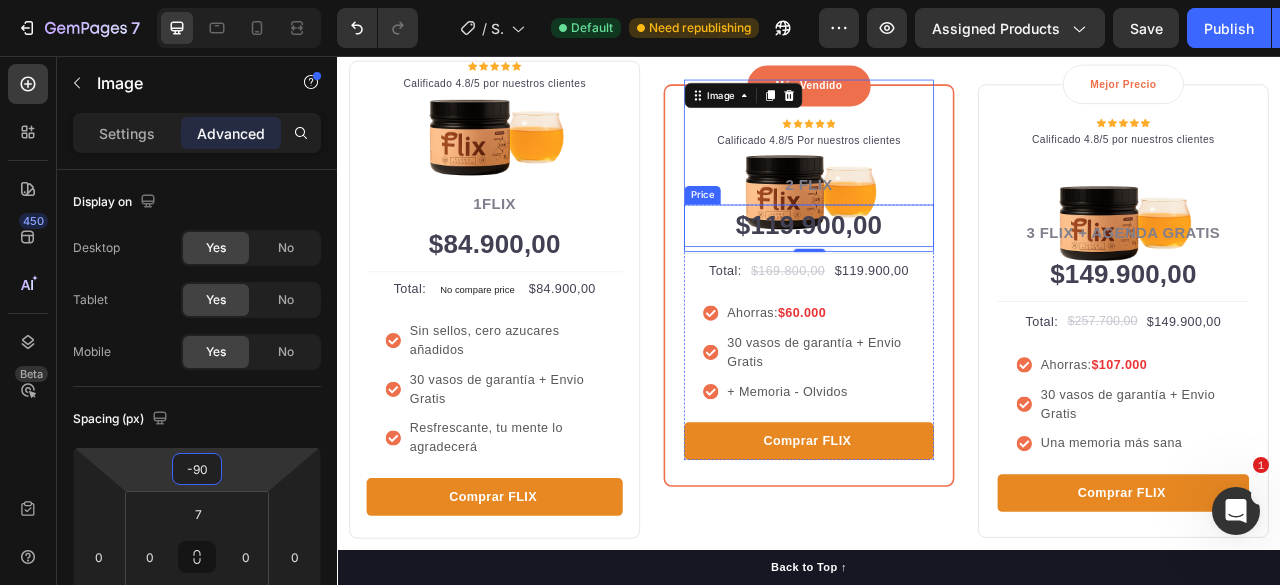 scroll, scrollTop: 800, scrollLeft: 0, axis: vertical 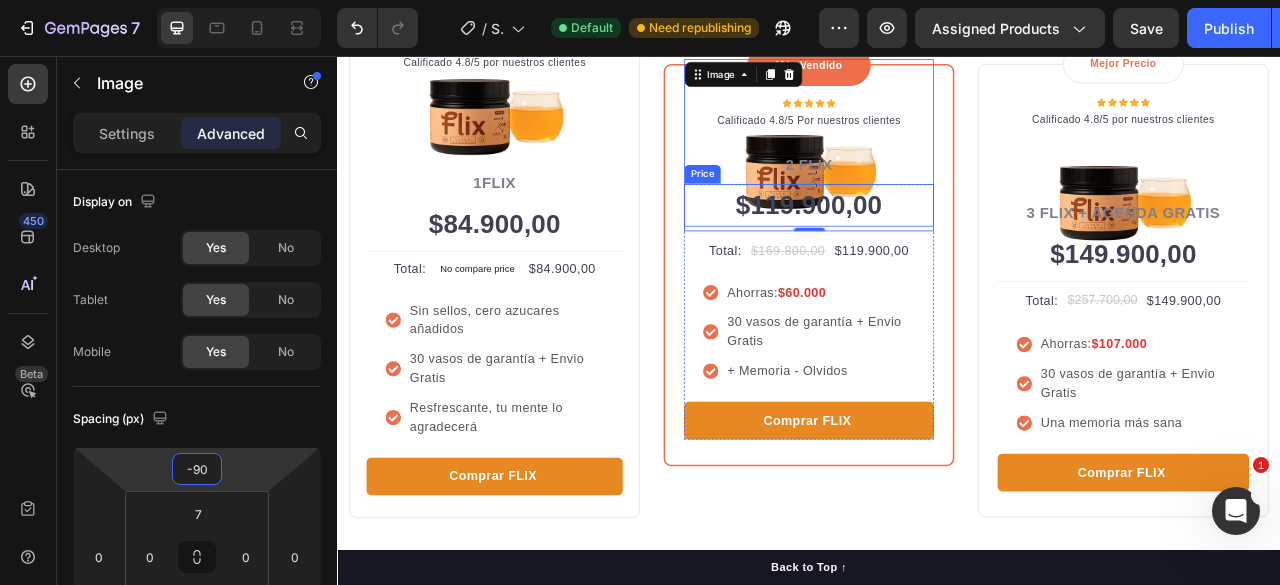 click on "$119.900,00" at bounding box center [937, 246] 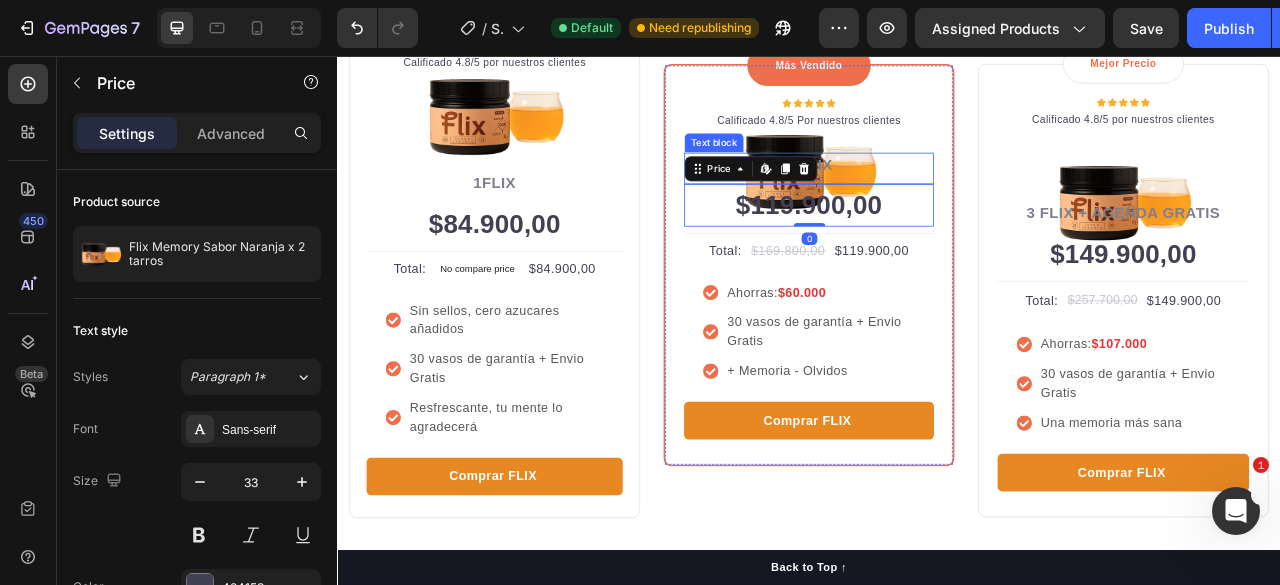 click on "2 FLIX" at bounding box center (937, 195) 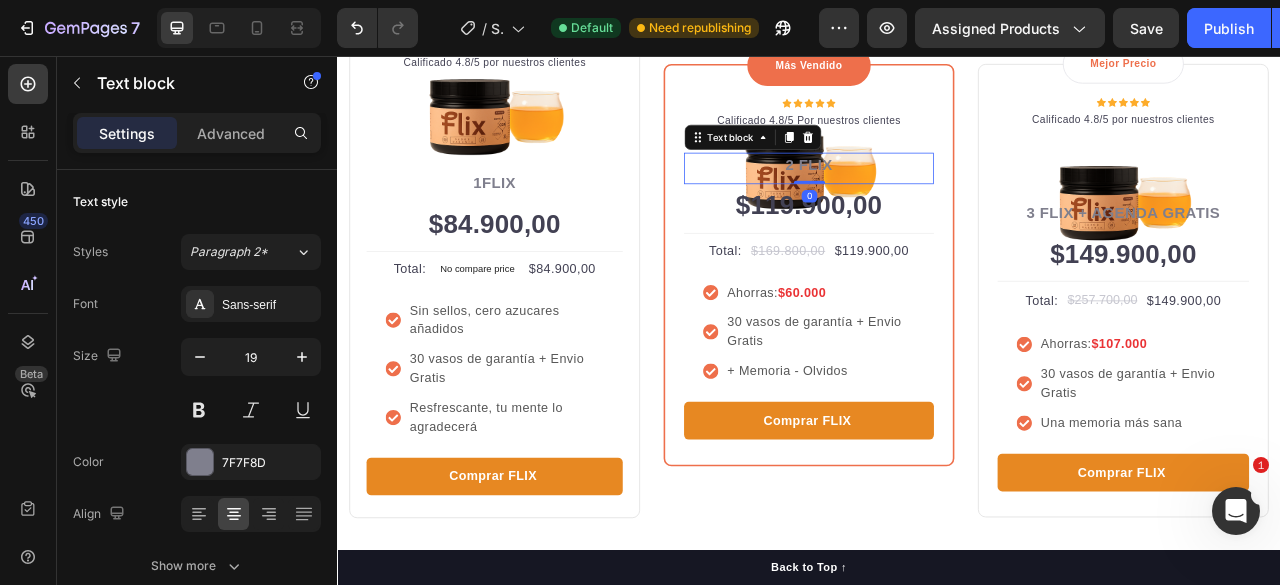 click on "$119.900,00" at bounding box center (937, 246) 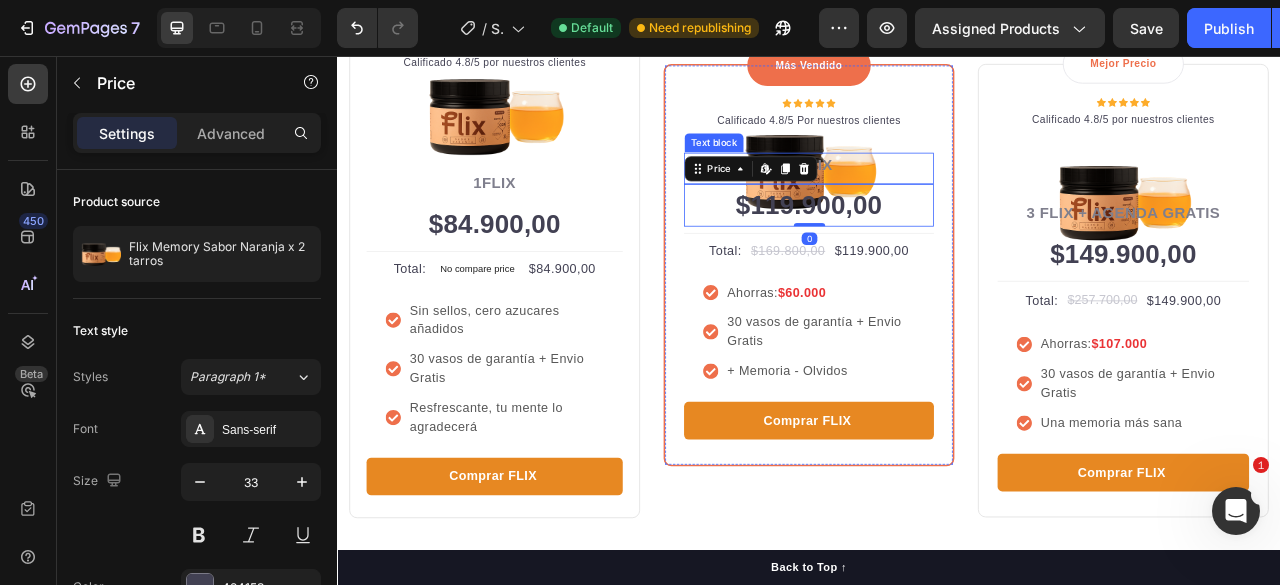 click on "2 FLIX" at bounding box center [937, 195] 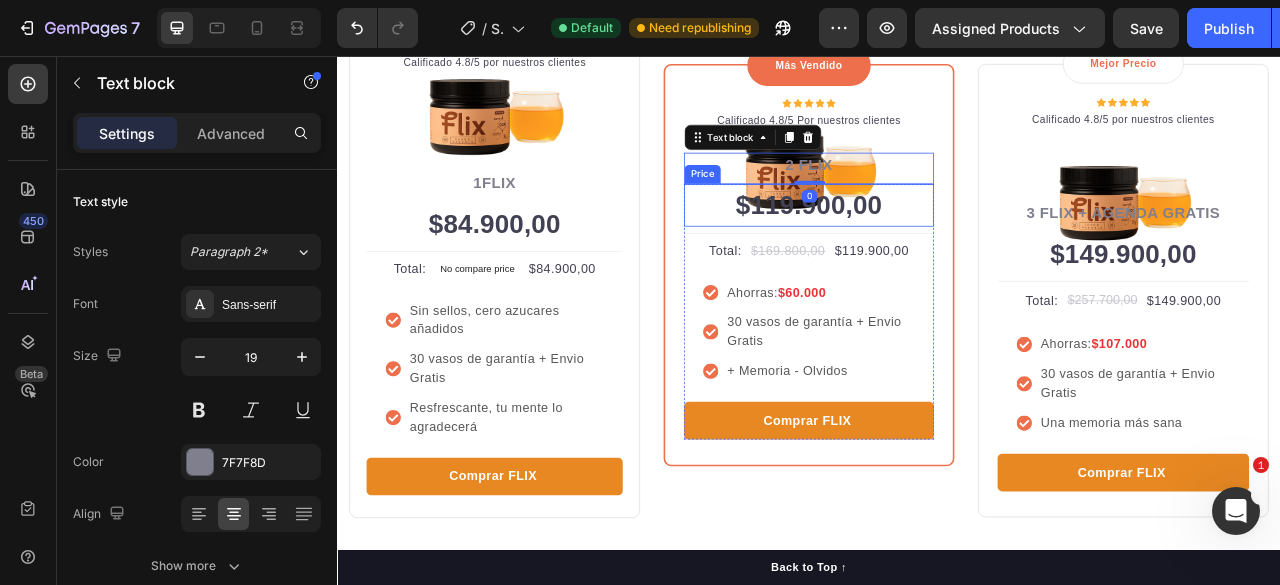 click on "$119.900,00" at bounding box center [937, 246] 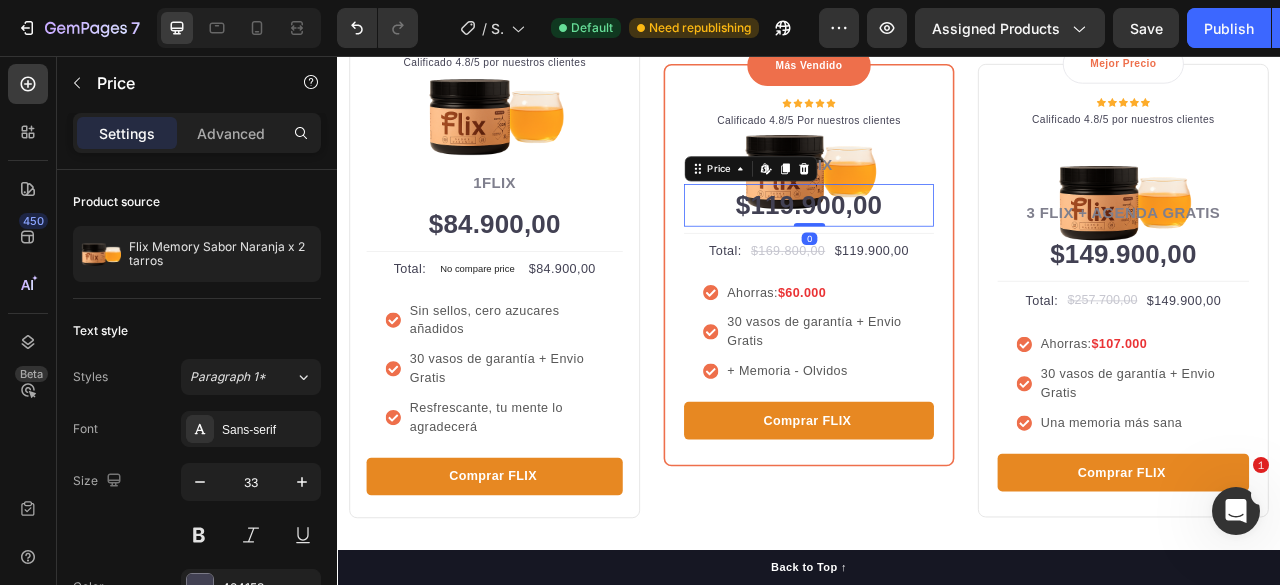 click on "$119.900,00" at bounding box center (937, 246) 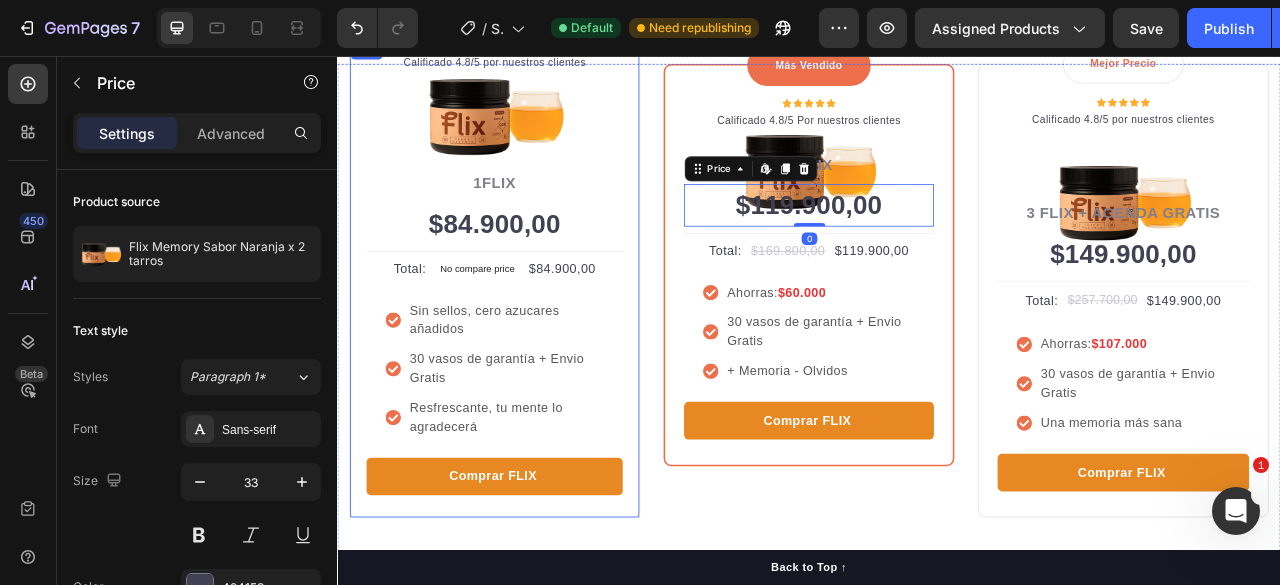 click on "Icon Icon Icon Icon Icon Icon List Hoz Calificado 4.8/5 por nuestros clientes Text block Row Image Icon + Mente Feliz Text block Icon Row 1FLIX Text block $84.900,00 Price Price                Title Line Total: Text block No compare price Price $84.900,00 Price Price Row Sin sellos, cero azucares añadidos 30 vasos de garantía + Envio Gratis Resfrescante, tu mente lo agradecerá Item list Comprar FLIX Product Cart Button Product Row Más Vendido Text block Row Icon Icon Icon Icon Icon Icon List Hoz Calificado 4.8/5 Por nuestros clientes Text block Row Image Icon Más Vendido Text block Icon Row 2 FLIX Text block $119.900,00 Price   Edit content in Shopify 0 Price   Edit content in Shopify 0                Title Line Total: Text block $169.800,00 Price Price $119.900,00 Price Price Row Ahorras:  $60.000 30 vasos de garantía + Envio Gratis  + Memoria - Olvidos Item list Comprar FLIX Product Cart Button Product Row Mejor Precio Text block Row Icon Icon Icon Icon Icon Icon List Hoz Text block Row Image Icon" at bounding box center (937, 381) 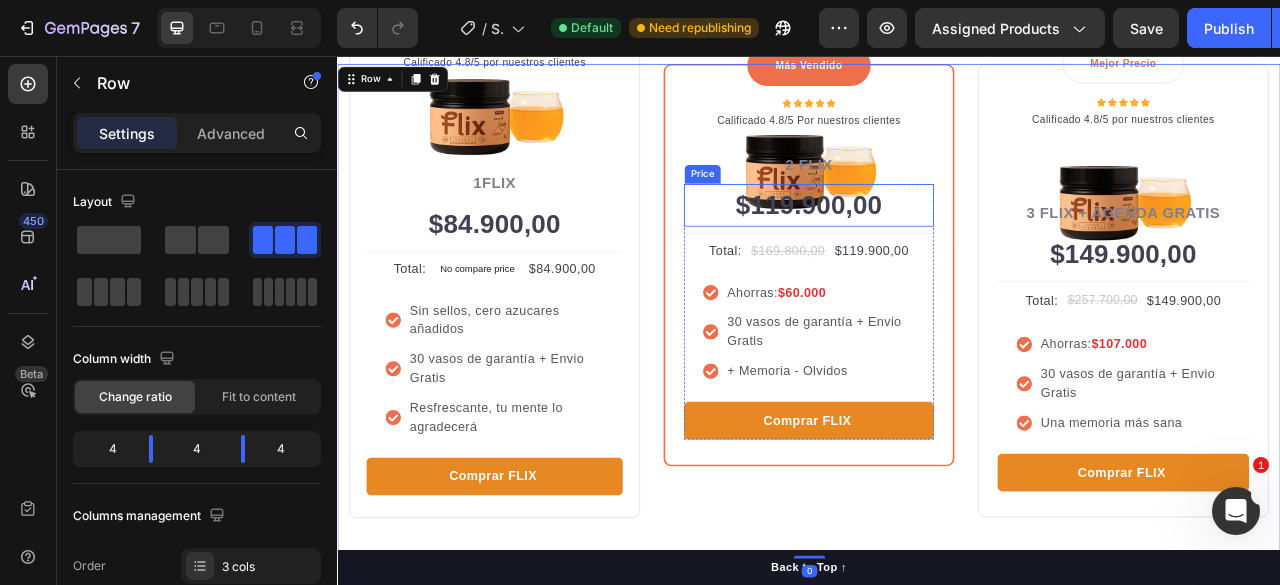 click on "$119.900,00 Price Price" at bounding box center [937, 246] 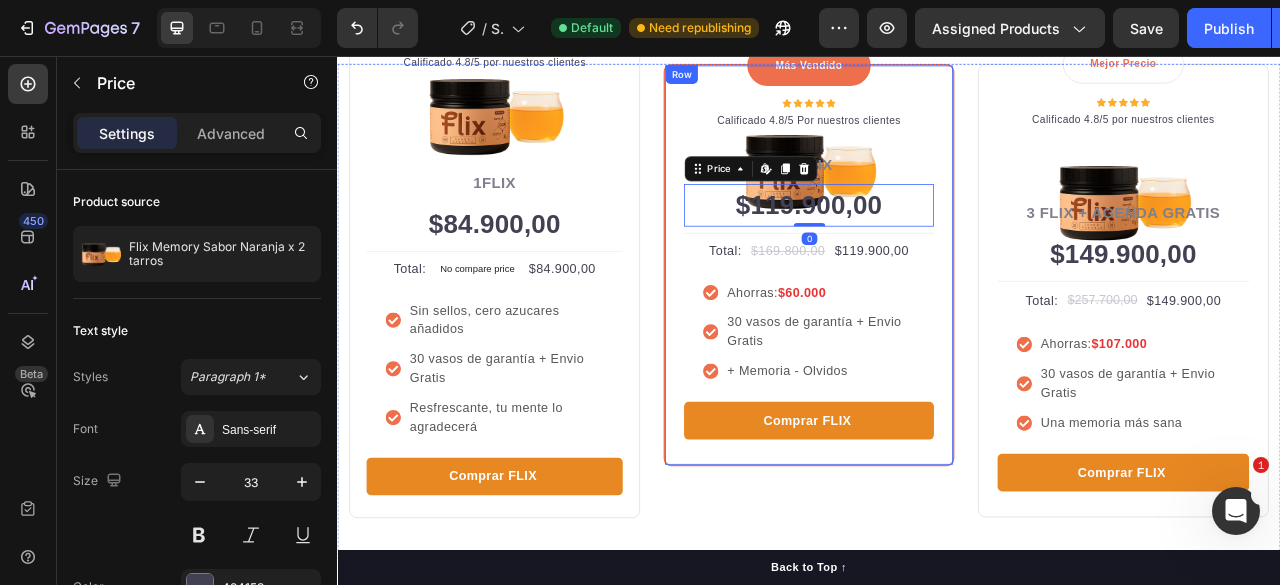 click on "Más Vendido Text block Row Icon Icon Icon Icon Icon Icon List Hoz Calificado 4.8/5 Por nuestros clientes Text block Row Image Icon Más Vendido Text block Icon Row 2 FLIX Text block $119.900,00 Price   Edit content in Shopify 0 Price   Edit content in Shopify 0                Title Line Total: Text block $169.800,00 Price Price $119.900,00 Price Price Row Ahorras:  $60.000 30 vasos de garantía + Envio Gratis  + Memoria - Olvidos Item list Comprar FLIX Product Cart Button Product Row" at bounding box center [937, 322] 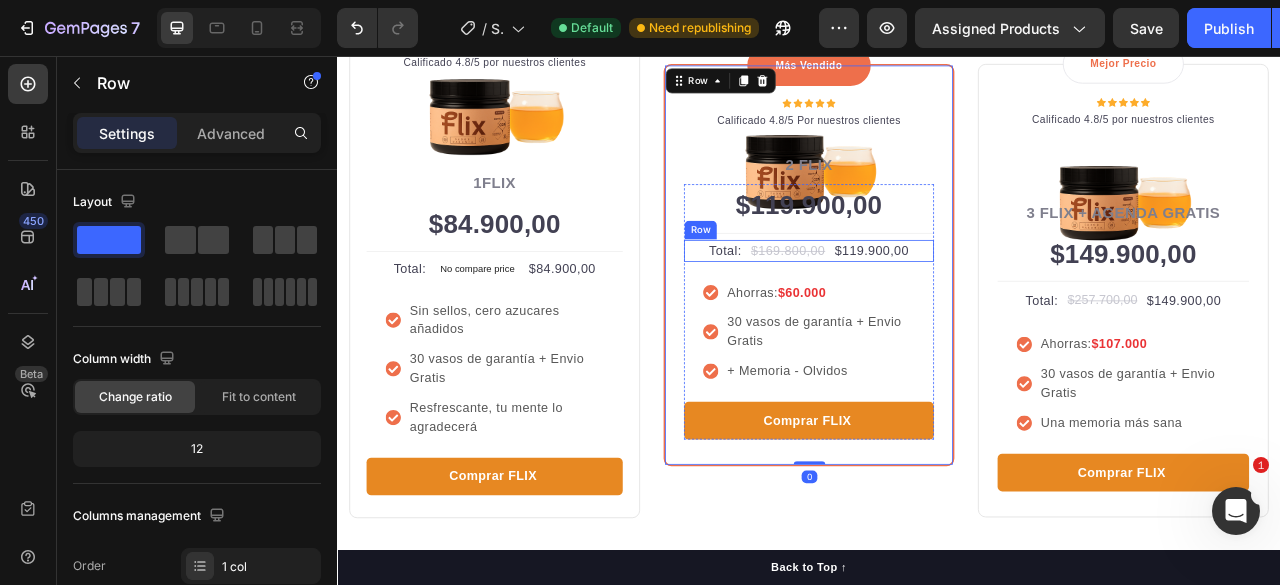 click on "Total: Text block $169.800,00 Price Price $119.900,00 Price Price Row" at bounding box center [937, 304] 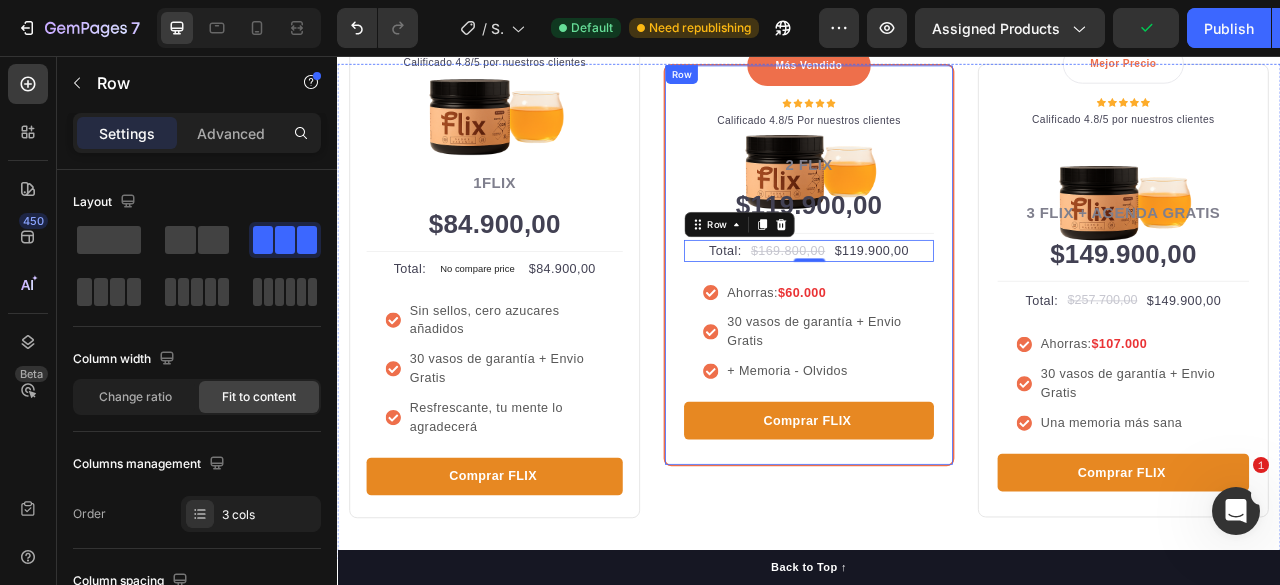 click on "2 FLIX" at bounding box center (937, 195) 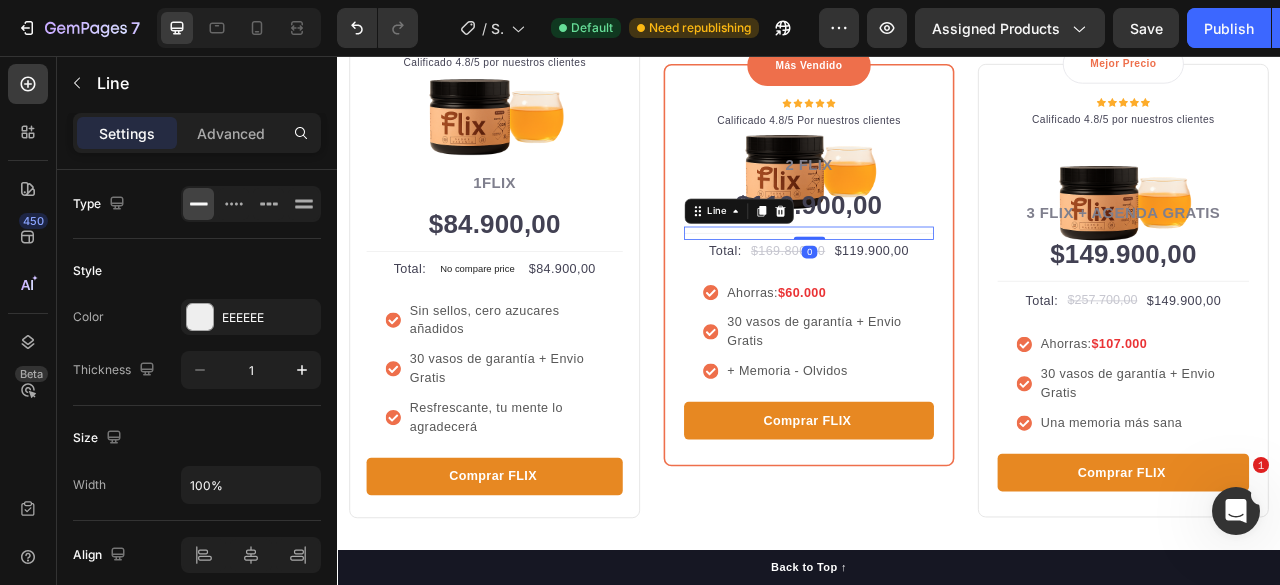 drag, startPoint x: 801, startPoint y: 252, endPoint x: 787, endPoint y: 234, distance: 22.803509 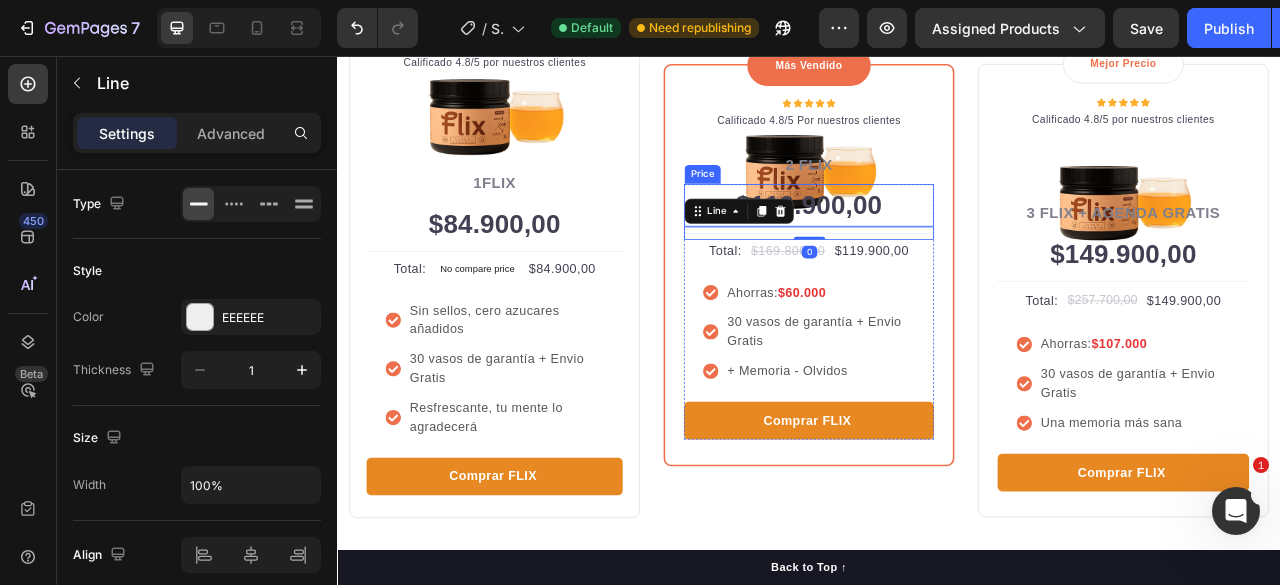 click on "$119.900,00" at bounding box center [937, 246] 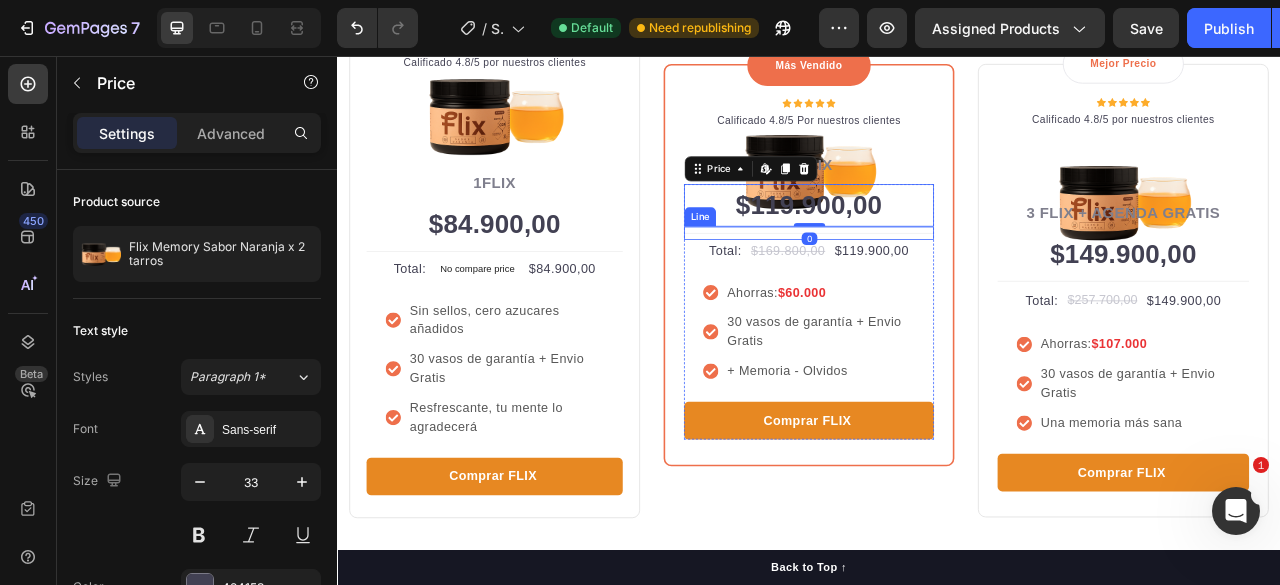 click on "Title Line" at bounding box center [937, 281] 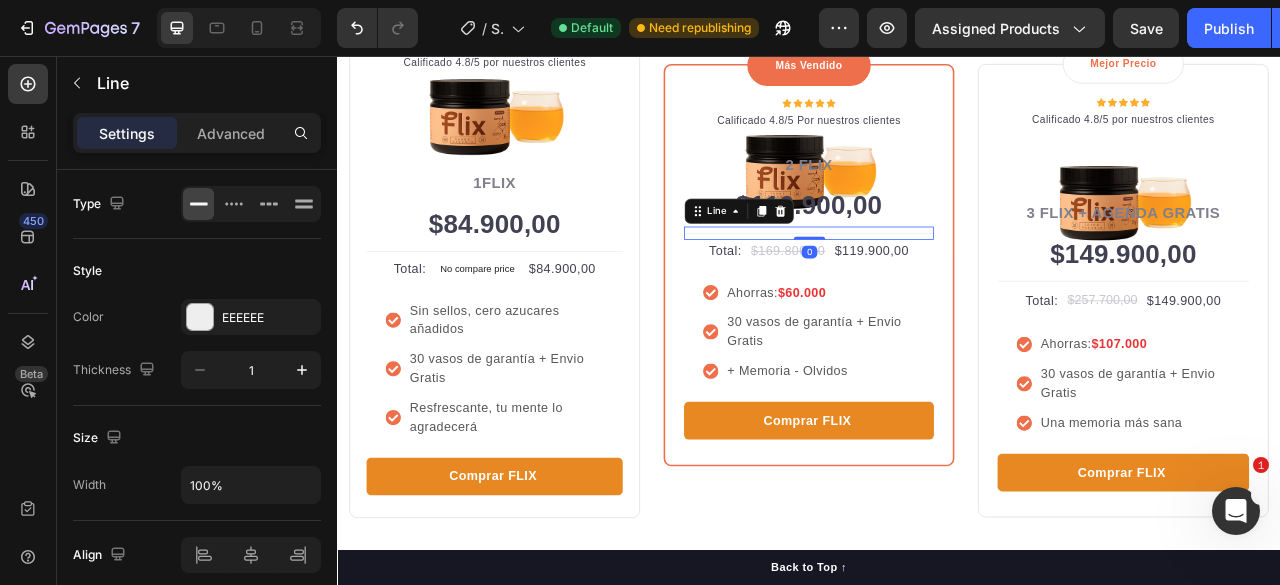 click on "Ahorras:  $60.000 30 vasos de garantía + Envio Gratis  + Memoria - Olvidos" at bounding box center (937, 407) 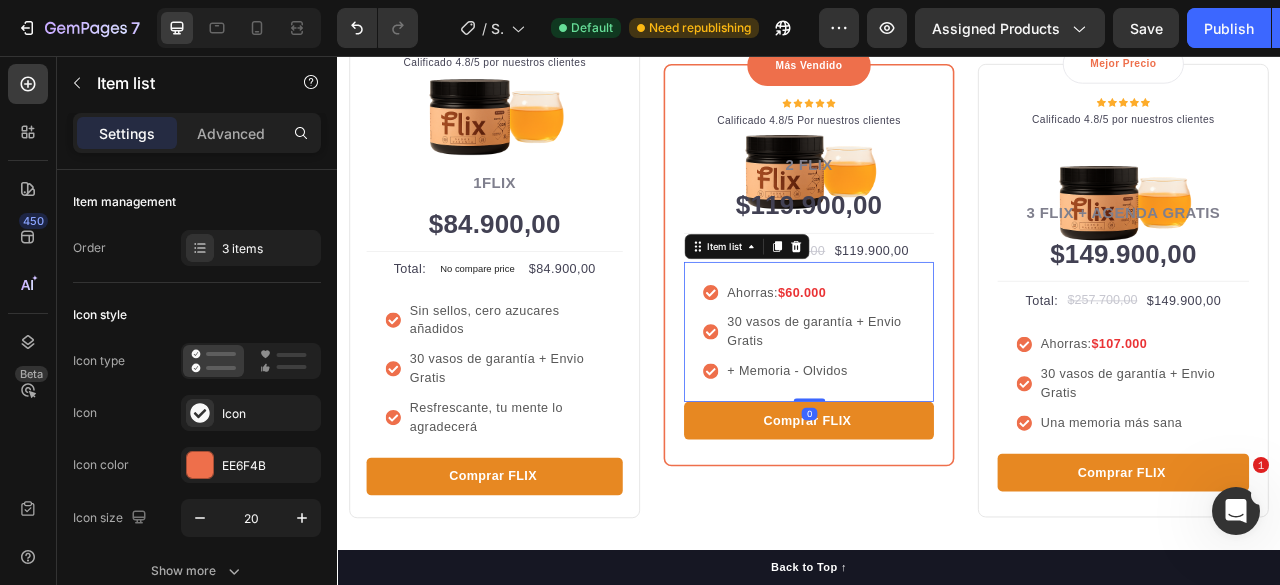 click 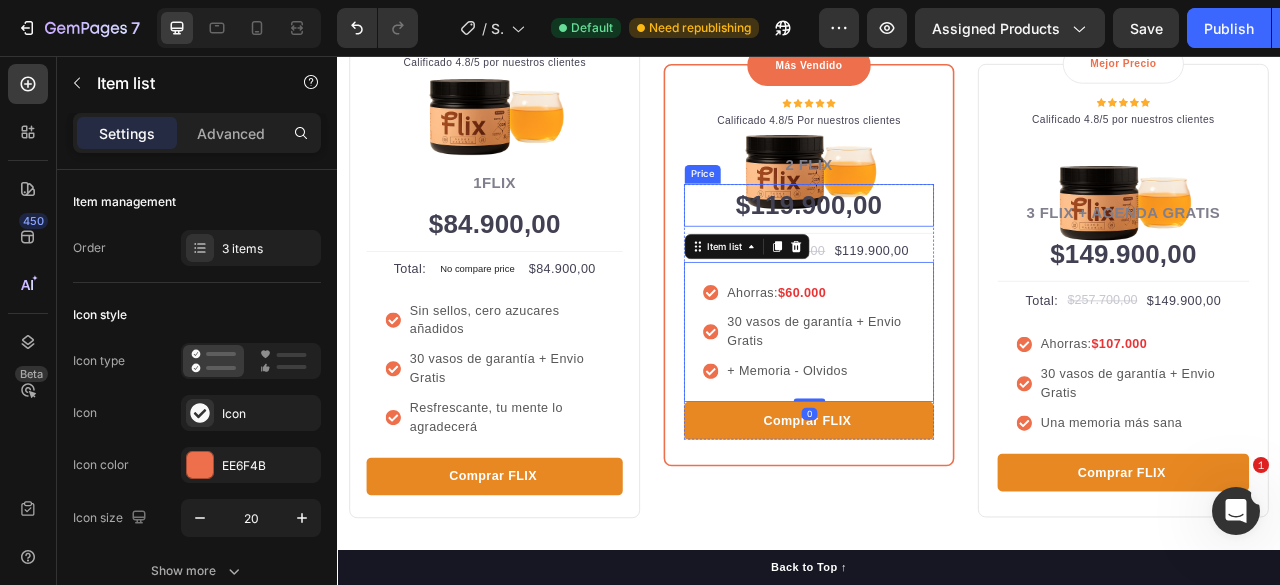 click on "$119.900,00" at bounding box center [937, 246] 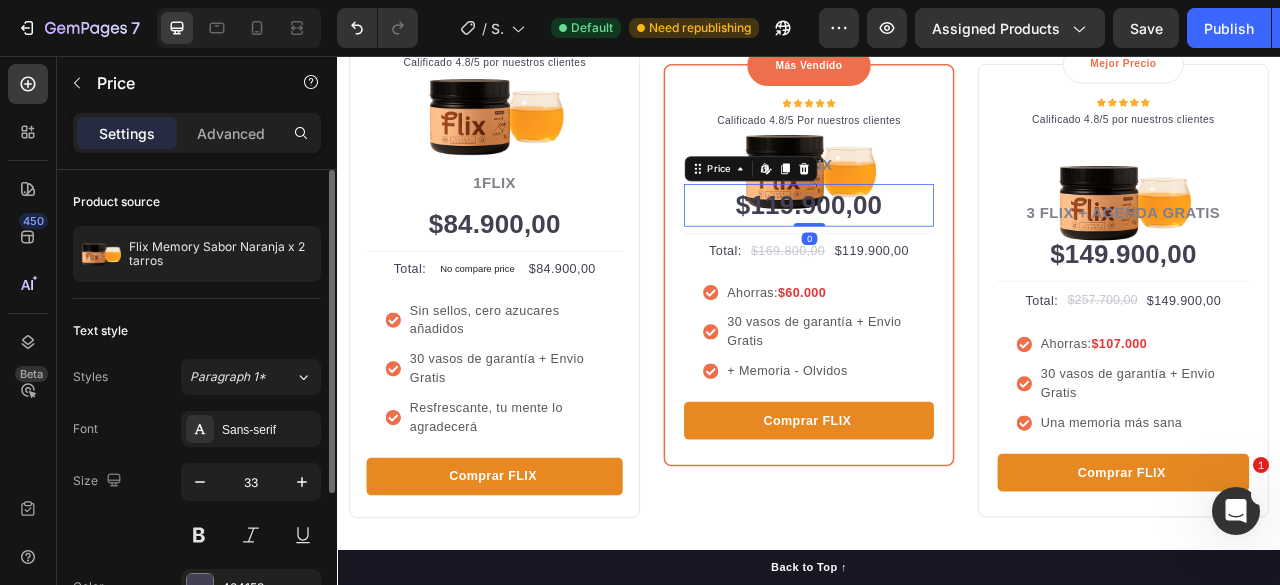 drag, startPoint x: 248, startPoint y: 136, endPoint x: 248, endPoint y: 171, distance: 35 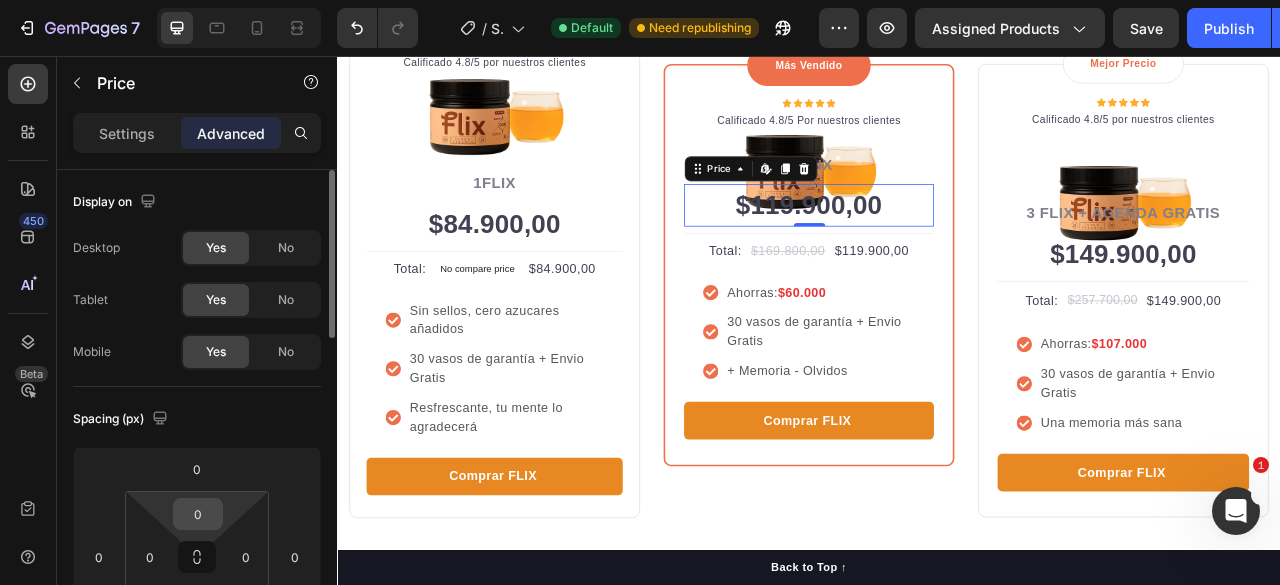 click on "0" at bounding box center [198, 514] 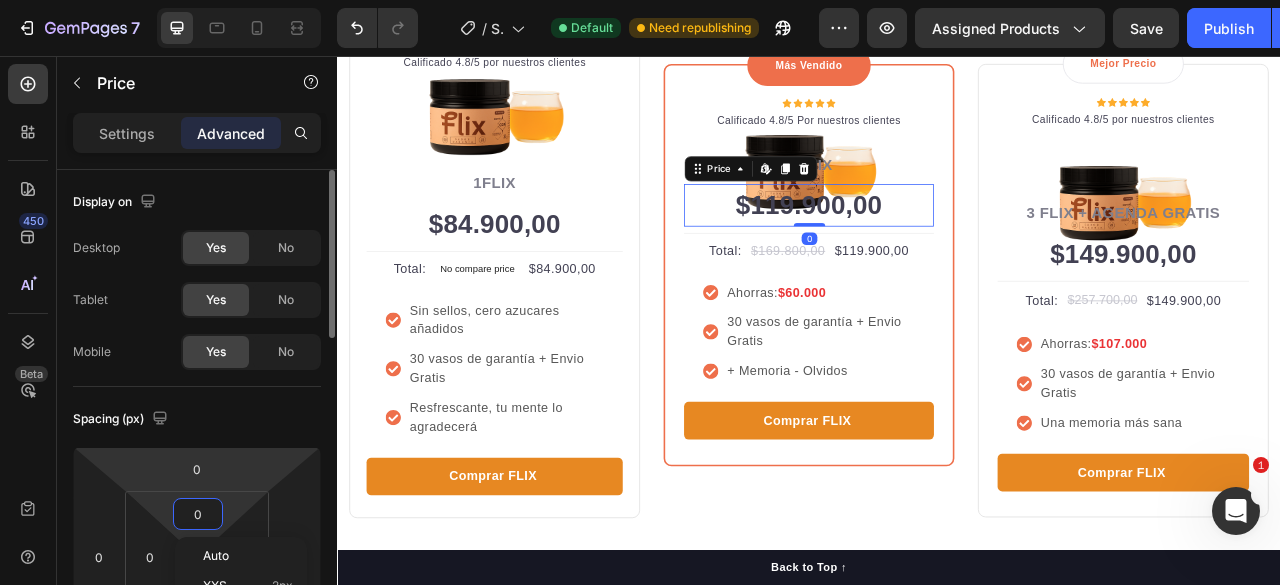 click on "7   /  Shopify Original Product Template Default Need republishing Preview Assigned Products  Save   Publish  450 Beta Sections(18) Elements(84) Section Element Hero Section Product Detail Brands Trusted Badges Guarantee Product Breakdown How to use Testimonials Compare Bundle FAQs Social Proof Brand Story Product List Collection Blog List Contact Sticky Add to Cart Custom Footer Browse Library 450 Layout
Row
Row
Row
Row Text
Heading
Text Block Button
Button
Button Media
Image
Image" at bounding box center (640, 0) 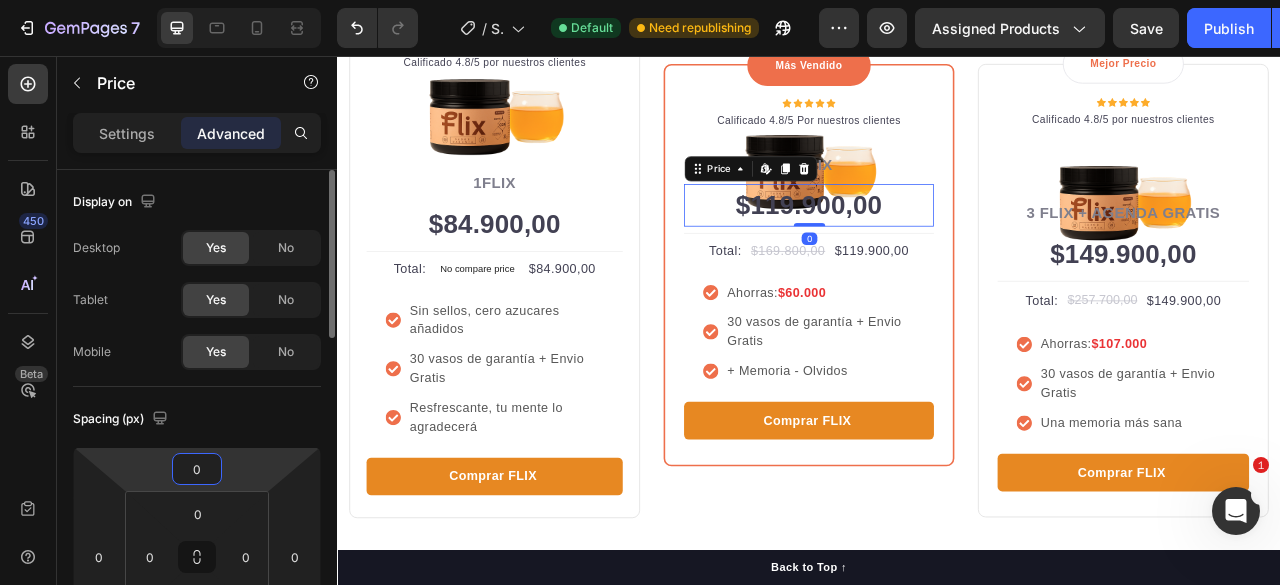 click on "0" at bounding box center [197, 469] 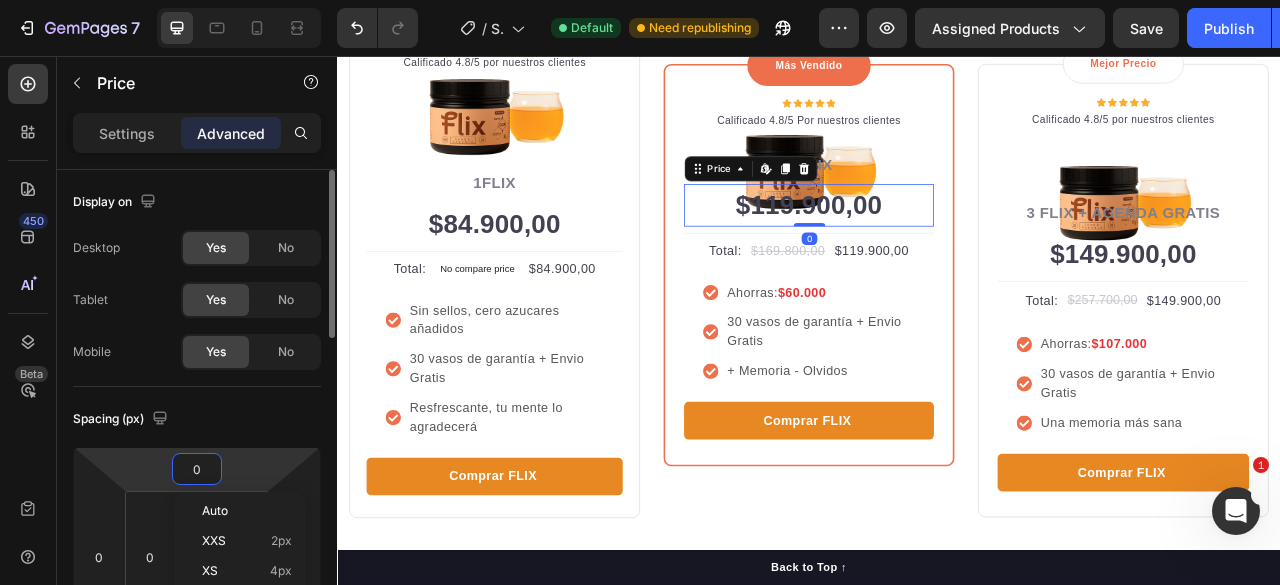 click on "0" at bounding box center (197, 469) 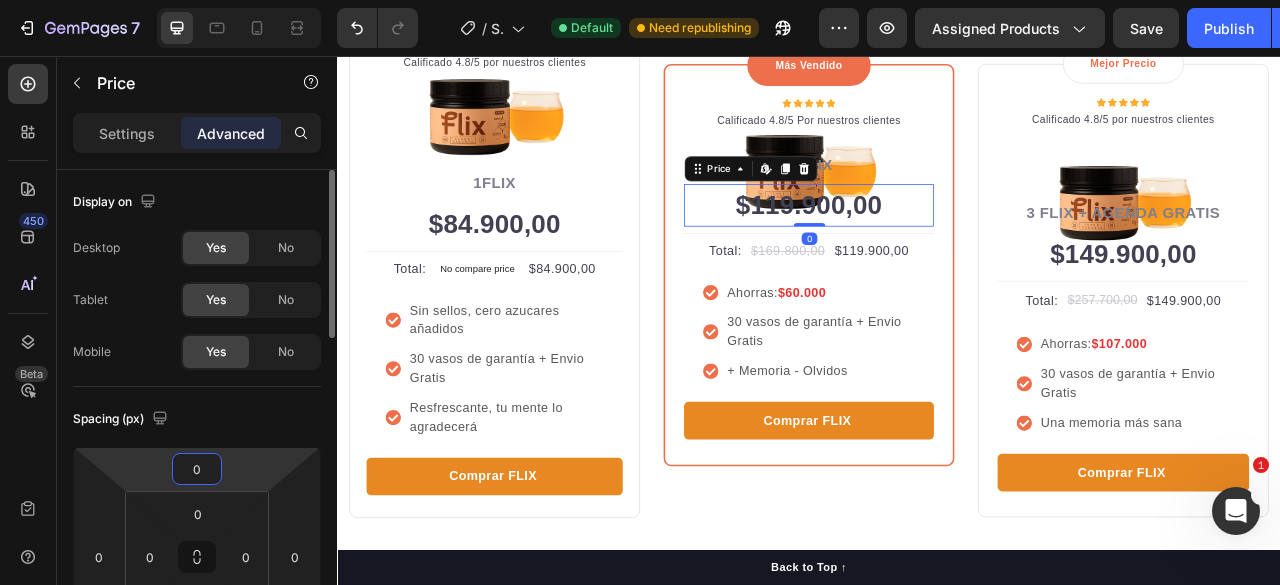 click on "0" at bounding box center (197, 469) 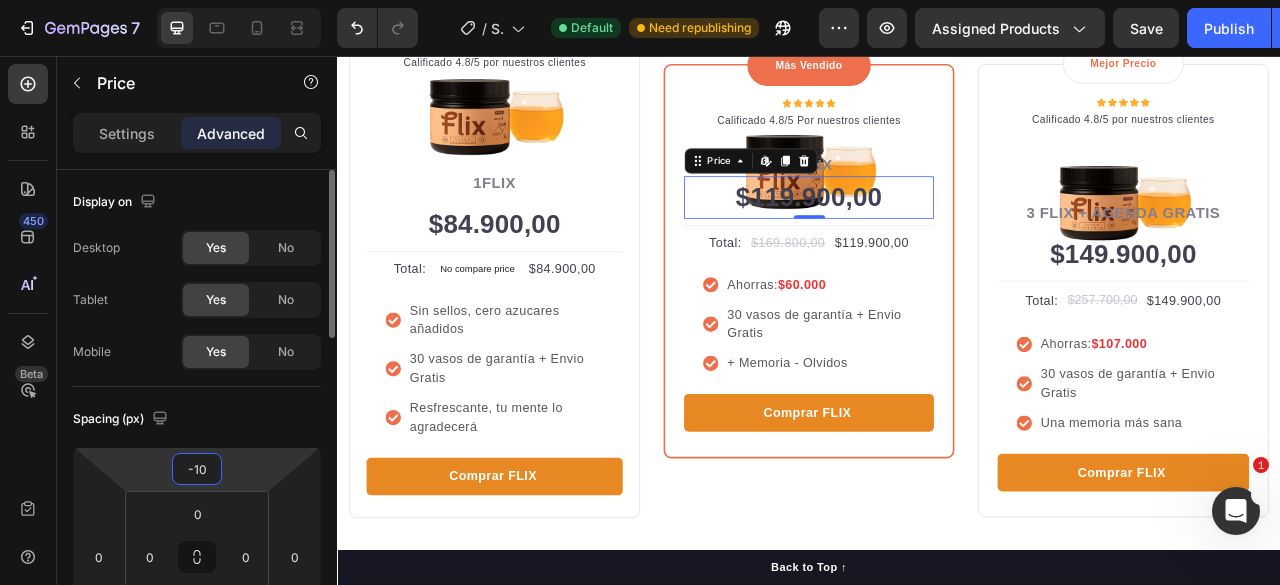 click on "-10" at bounding box center (197, 469) 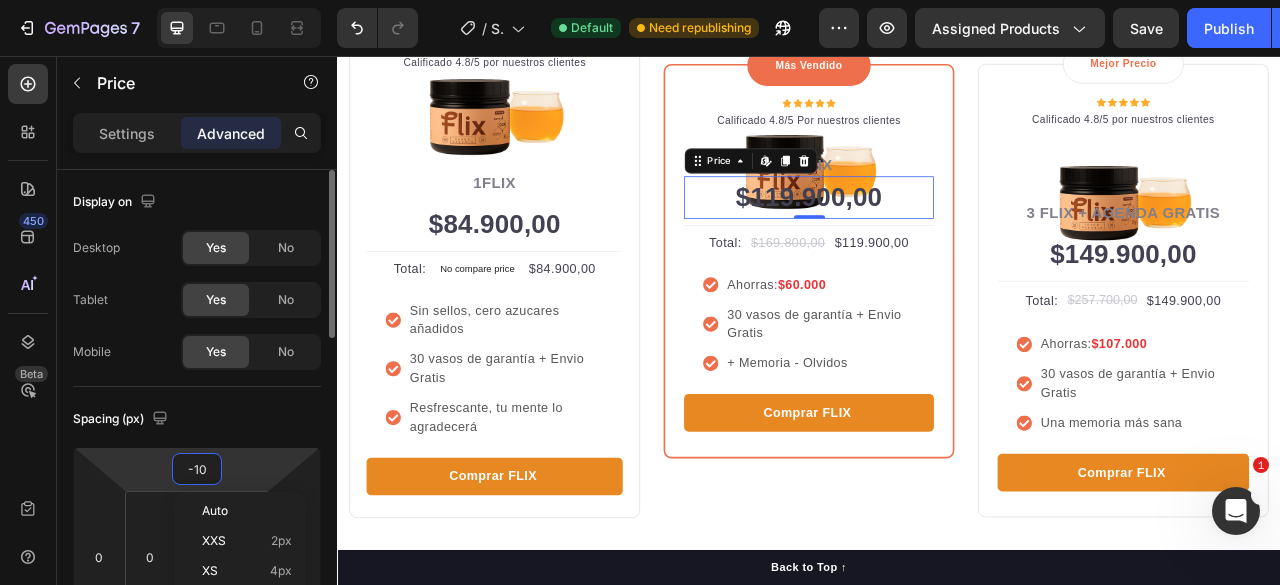 click on "-10" at bounding box center [197, 469] 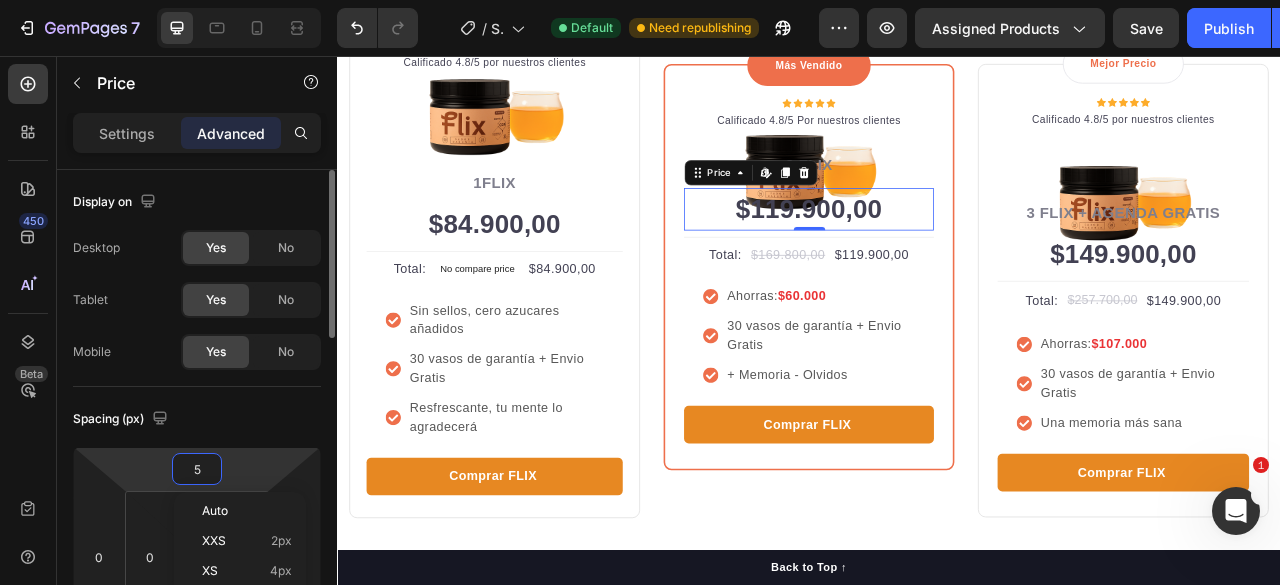 type on "50" 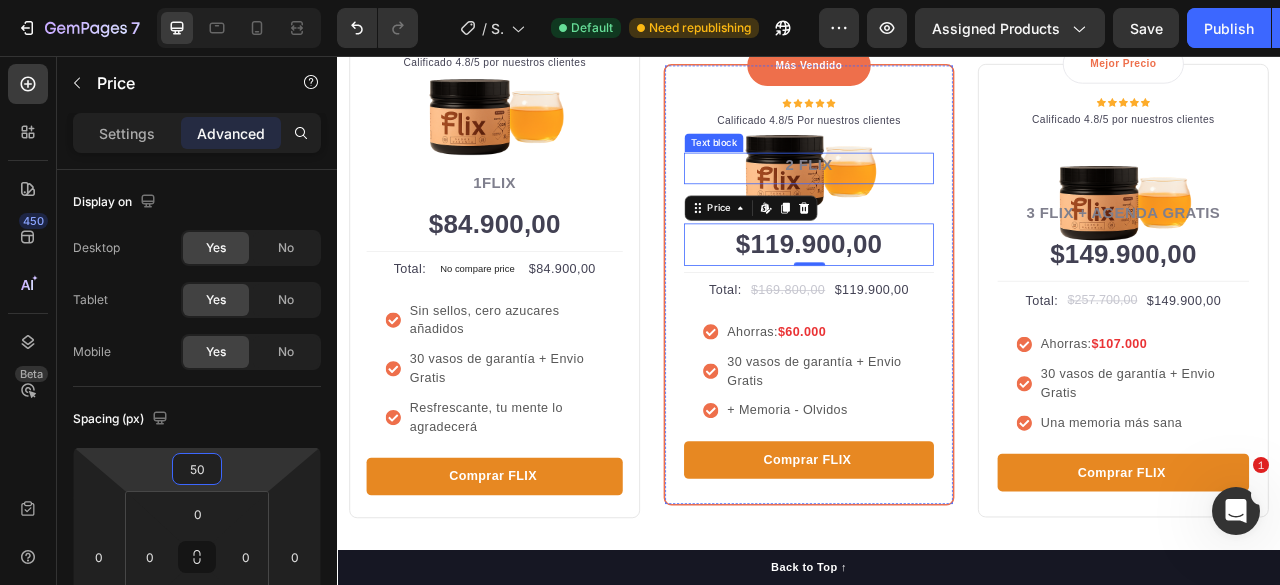 click on "2 FLIX" at bounding box center (937, 195) 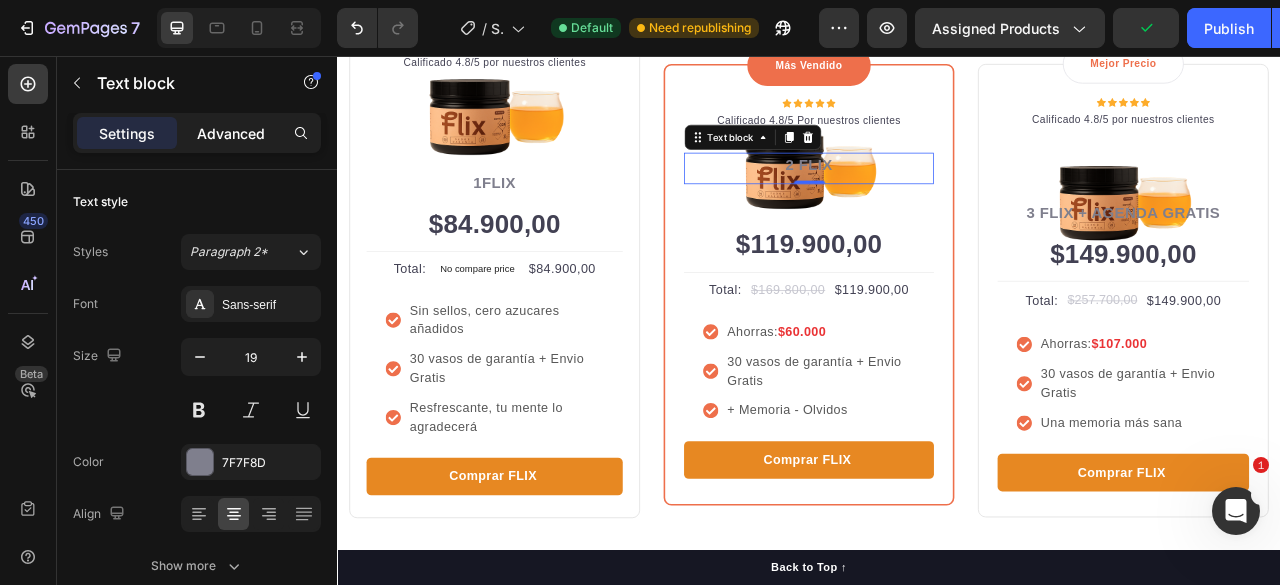 click on "Advanced" at bounding box center (231, 133) 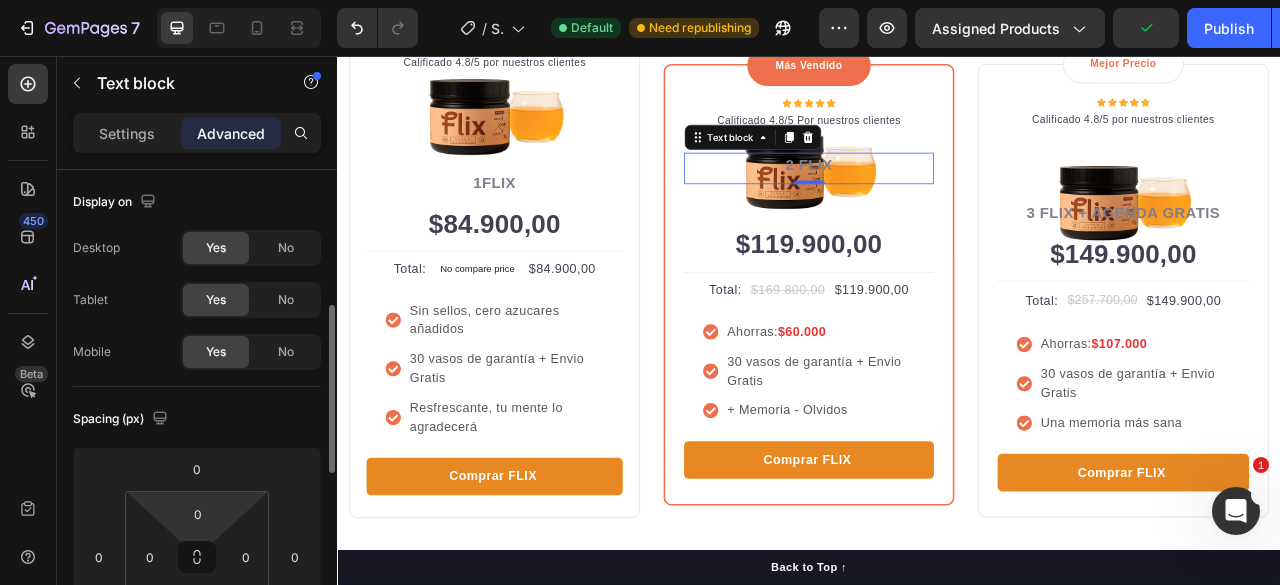 scroll, scrollTop: 200, scrollLeft: 0, axis: vertical 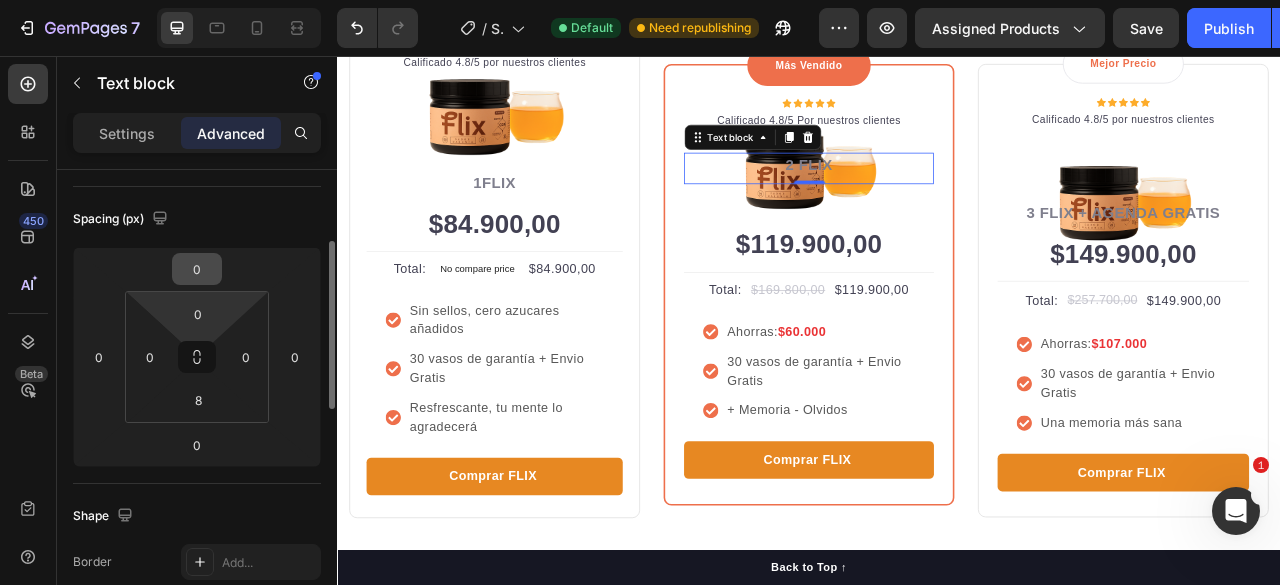 click on "0" at bounding box center (197, 269) 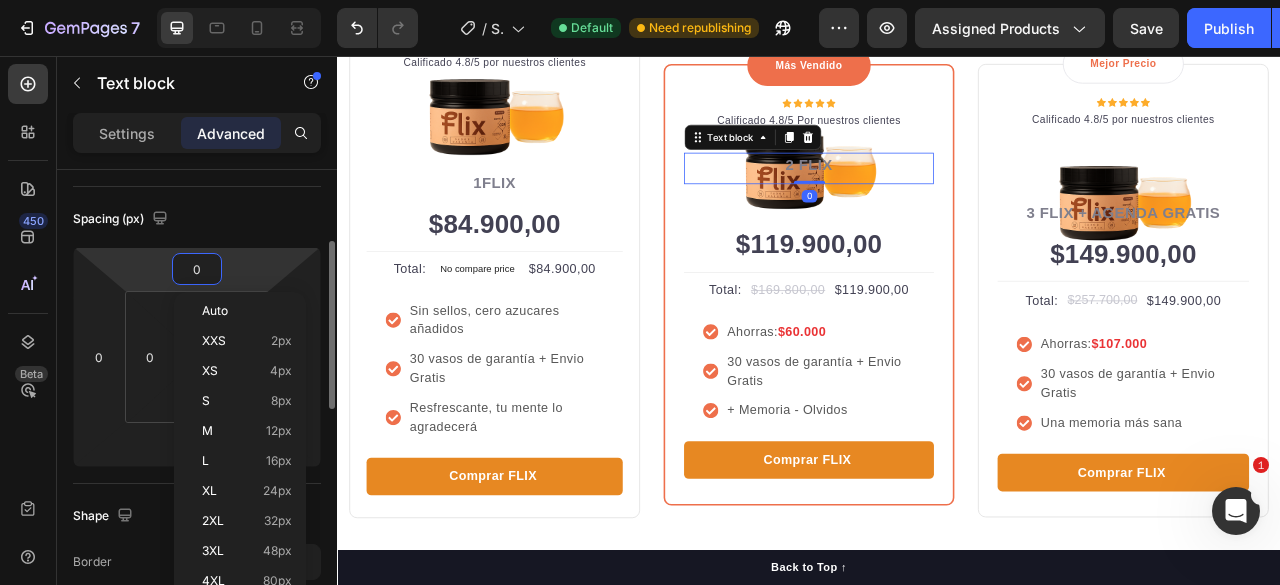click on "0" at bounding box center [197, 269] 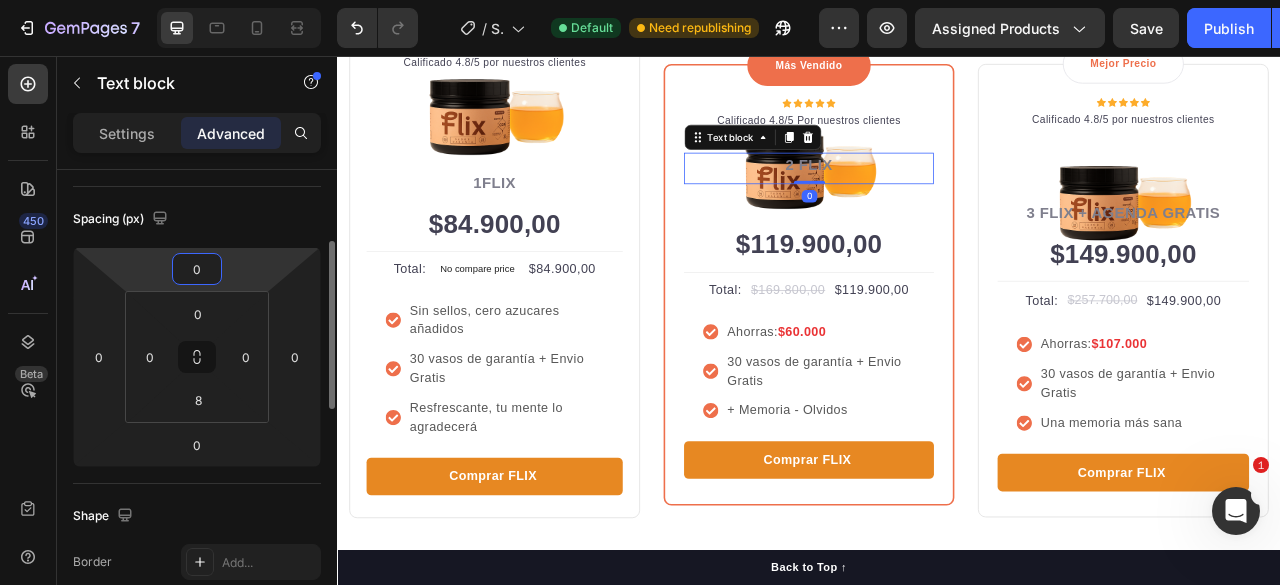 click on "0" at bounding box center [197, 269] 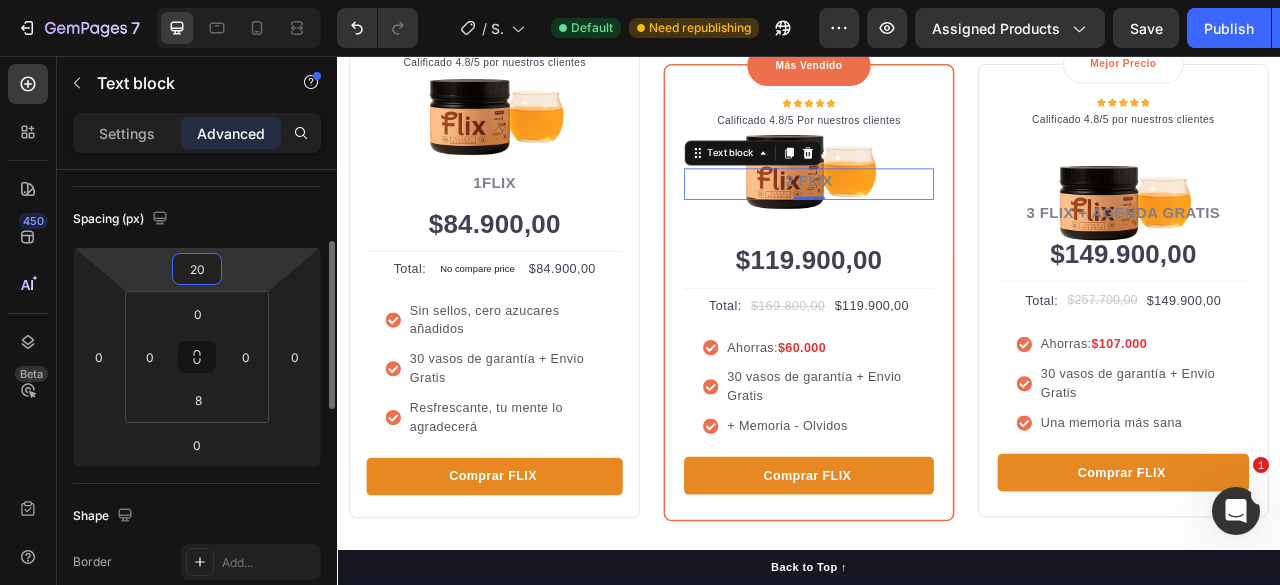 click on "20" at bounding box center (197, 269) 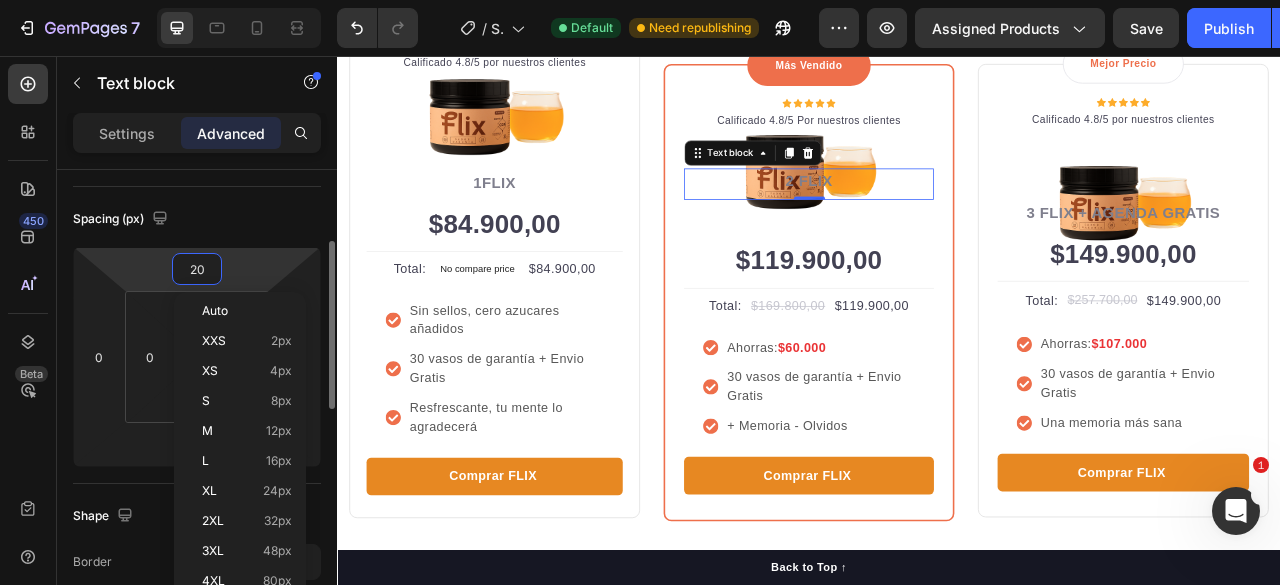 click on "20" at bounding box center [197, 269] 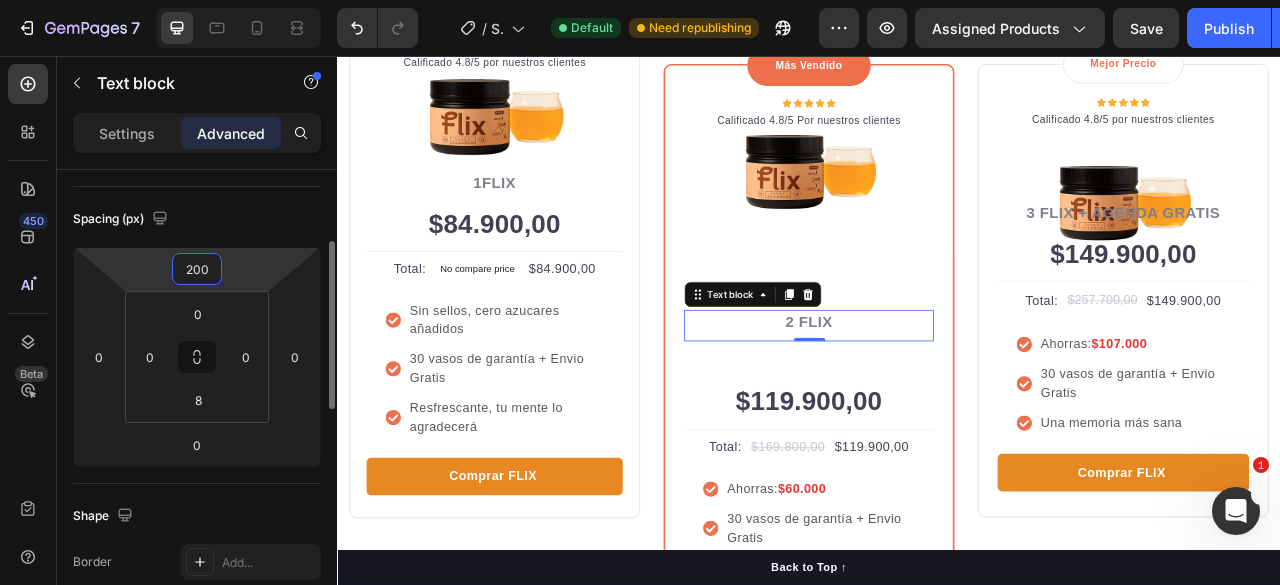 click on "200" at bounding box center (197, 269) 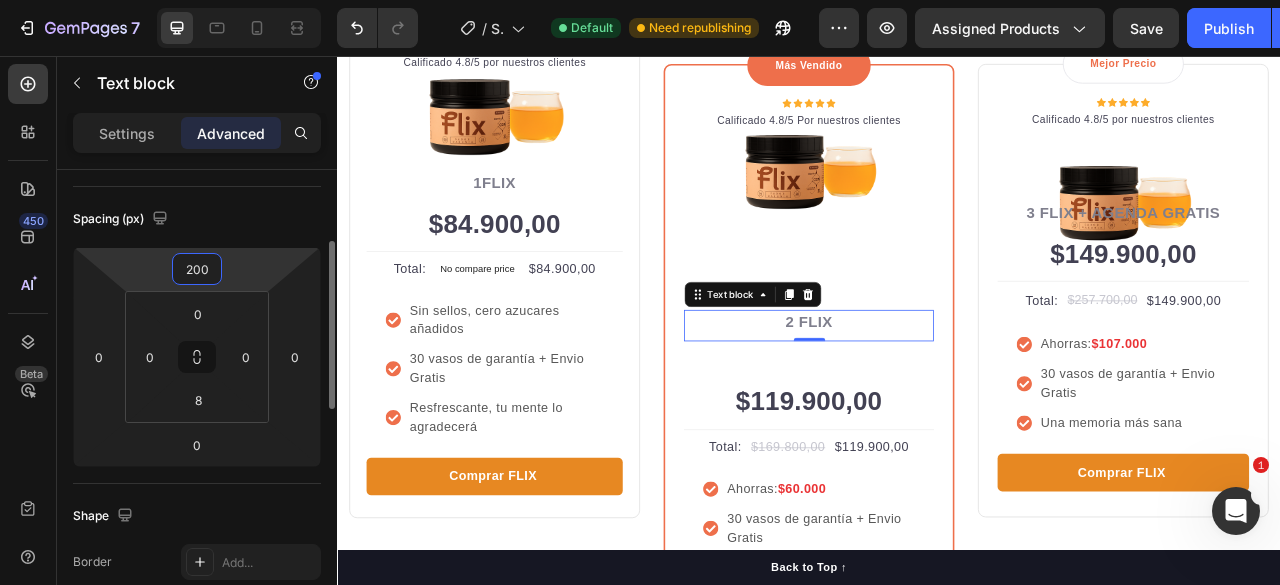 click on "200" at bounding box center [197, 269] 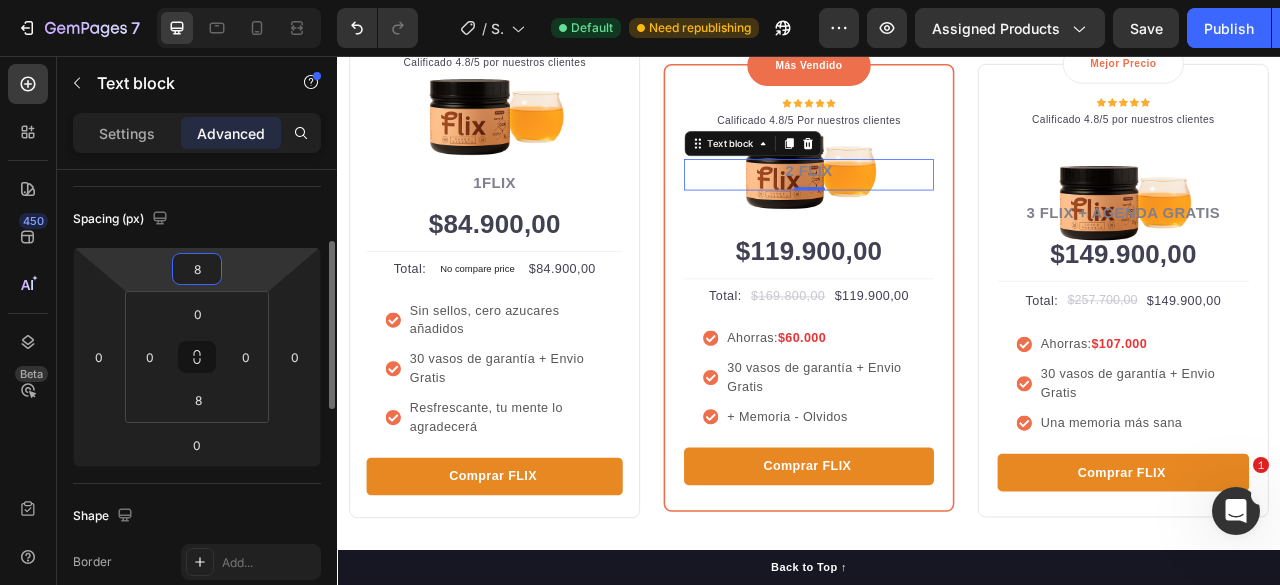type on "80" 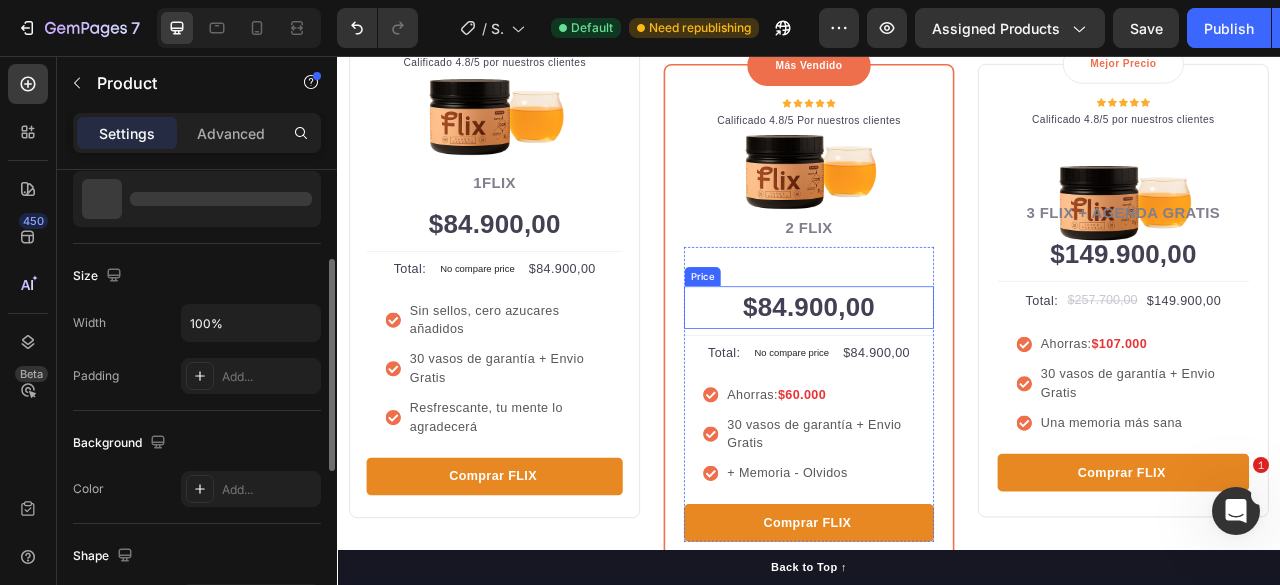 click on "$84.900,00" at bounding box center (937, 376) 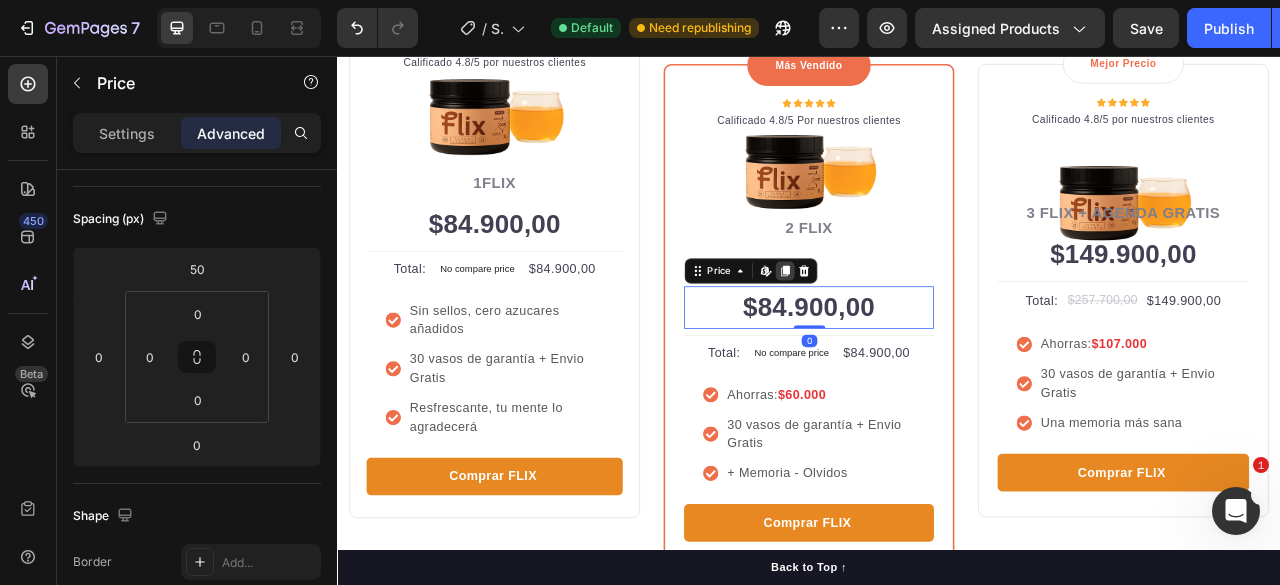 scroll, scrollTop: 0, scrollLeft: 0, axis: both 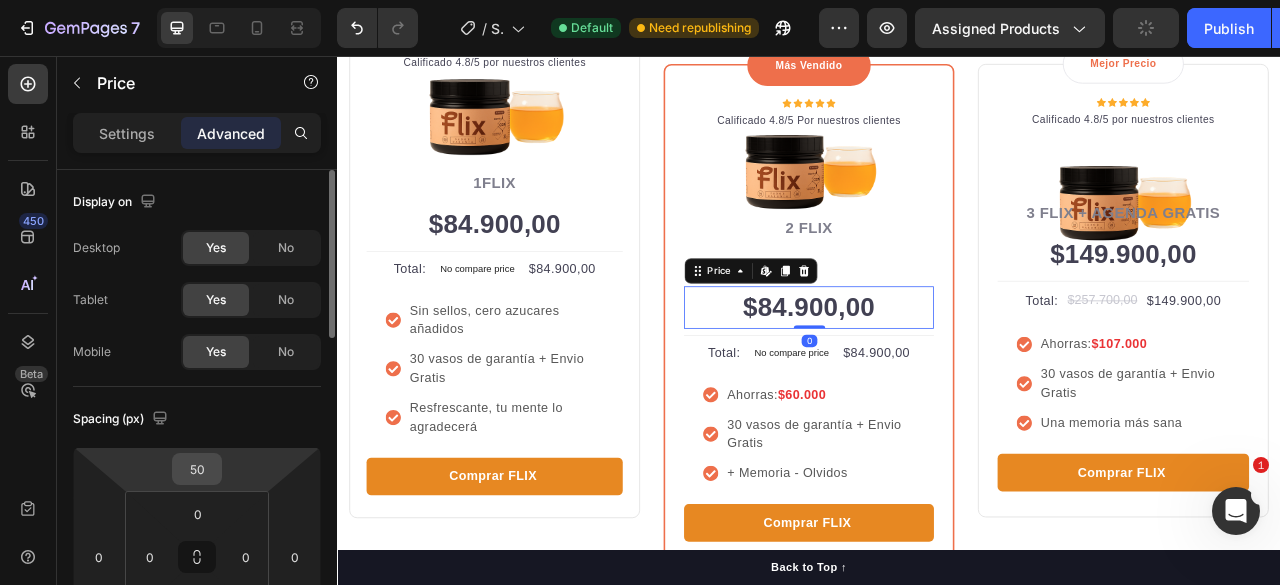 click on "50" at bounding box center (197, 469) 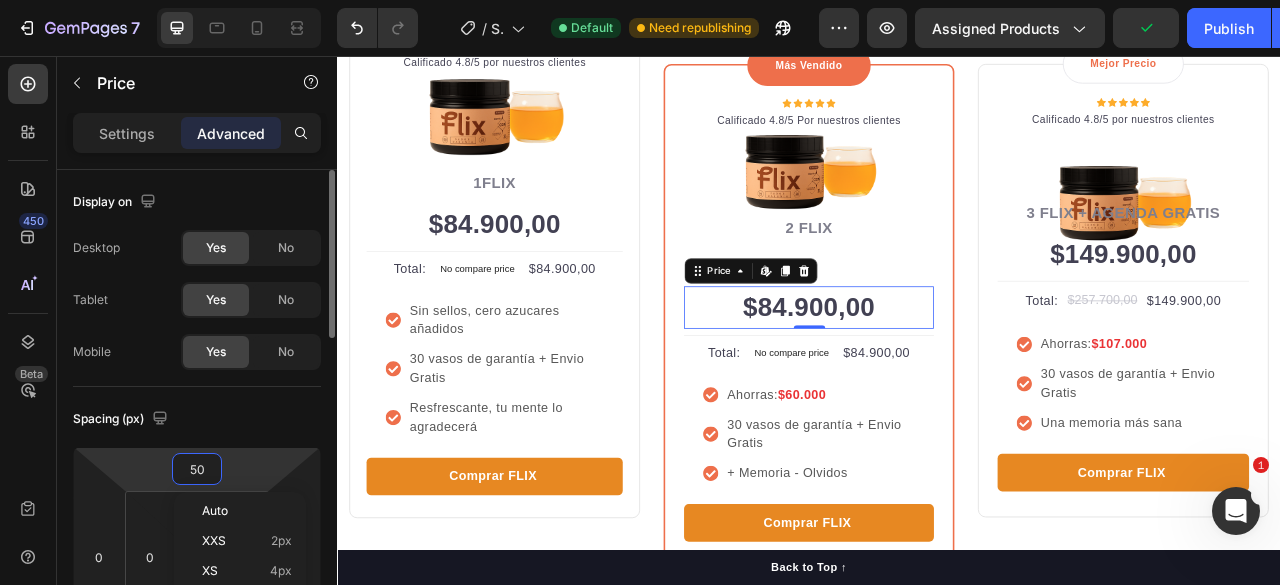 type 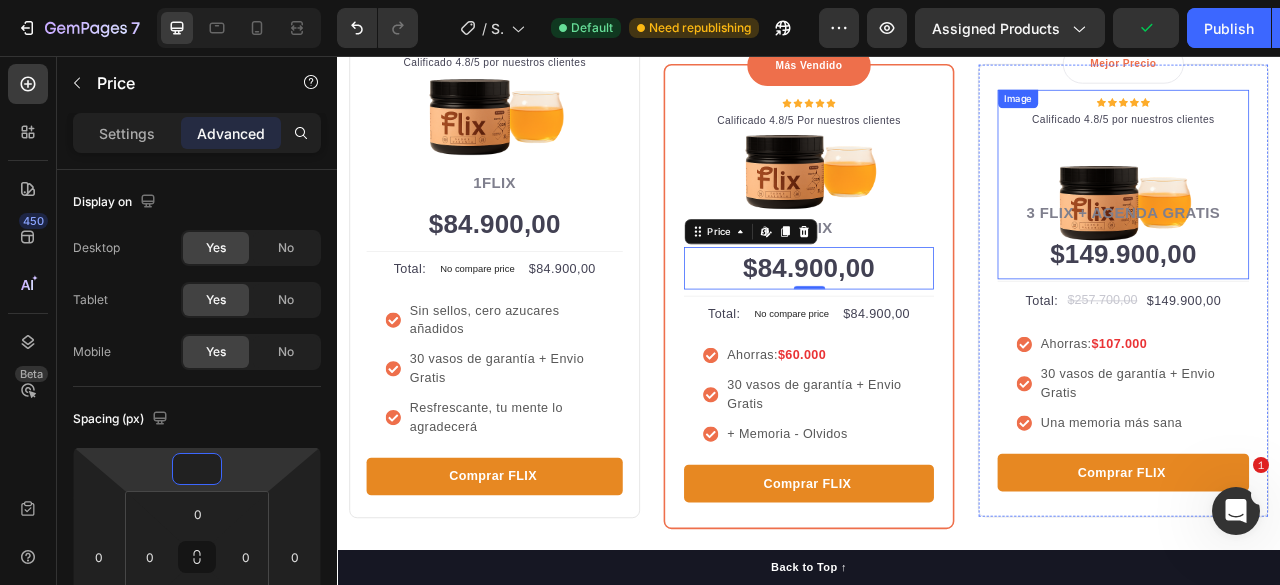 click on "Image" at bounding box center [1337, 219] 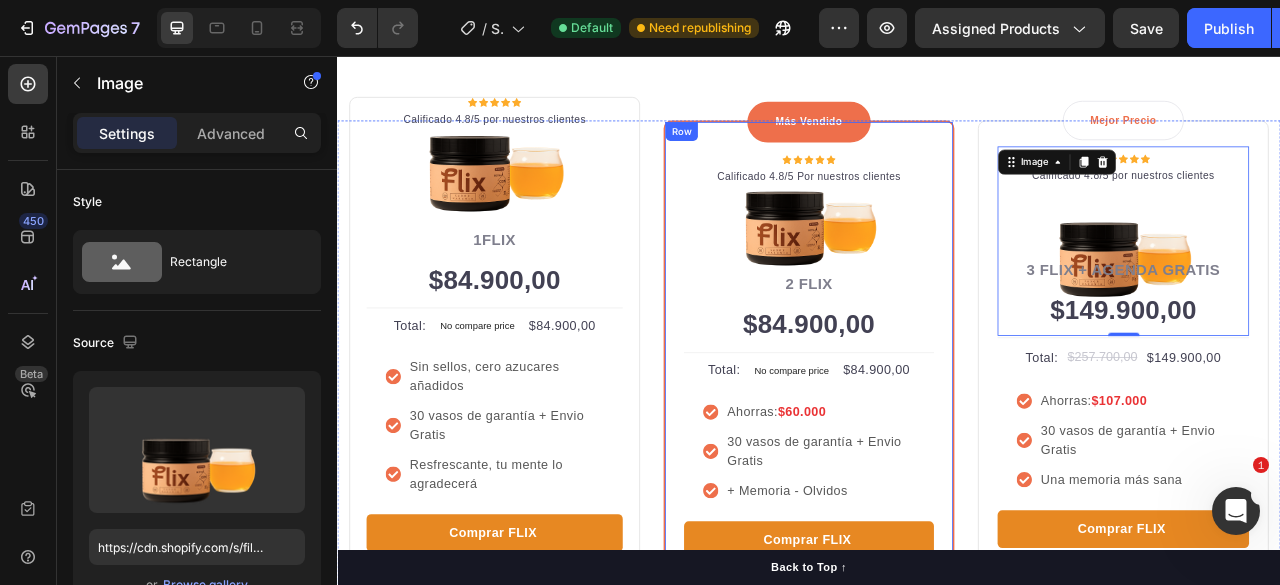 scroll, scrollTop: 700, scrollLeft: 0, axis: vertical 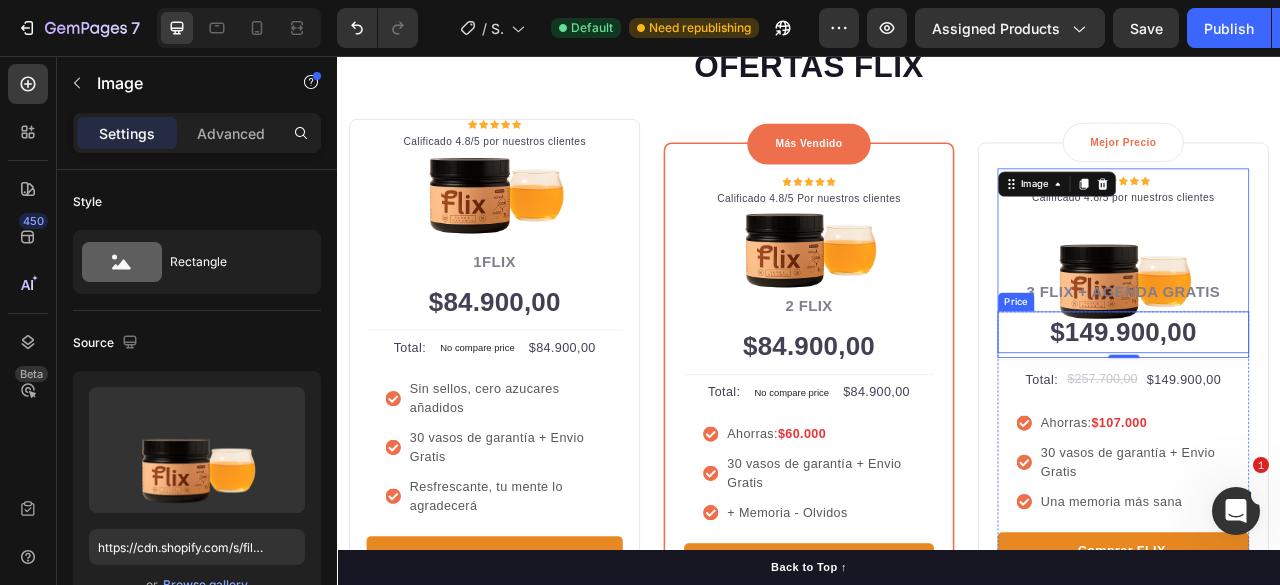 click on "$149.900,00" at bounding box center (1337, 408) 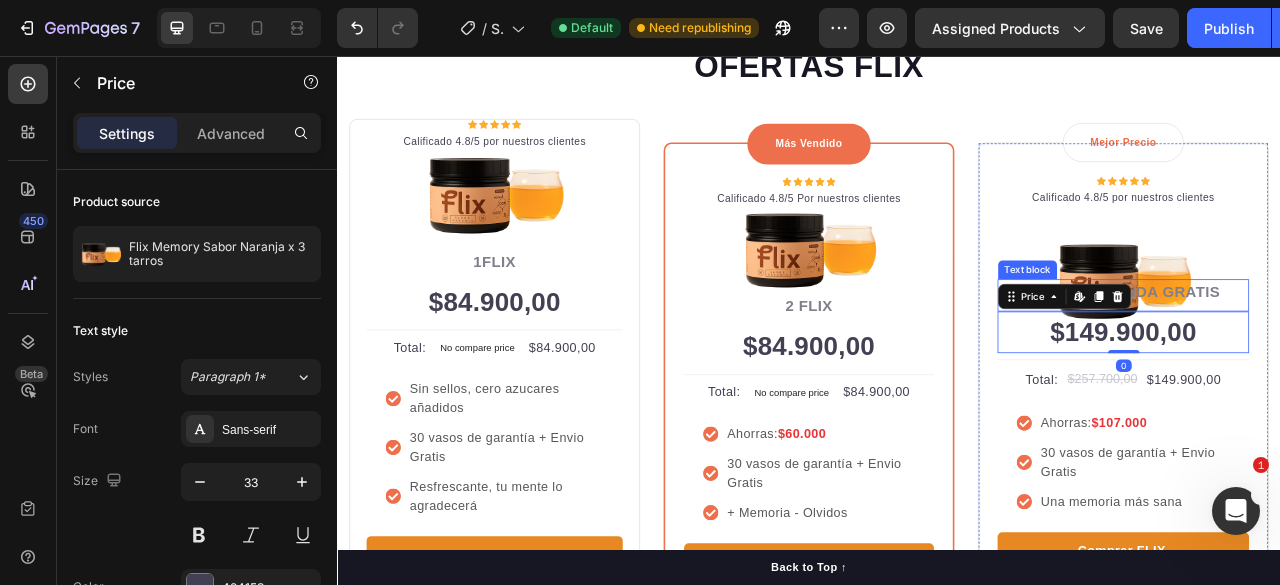 click on "3 FLIX + AGENDA GRATIS" at bounding box center [1337, 356] 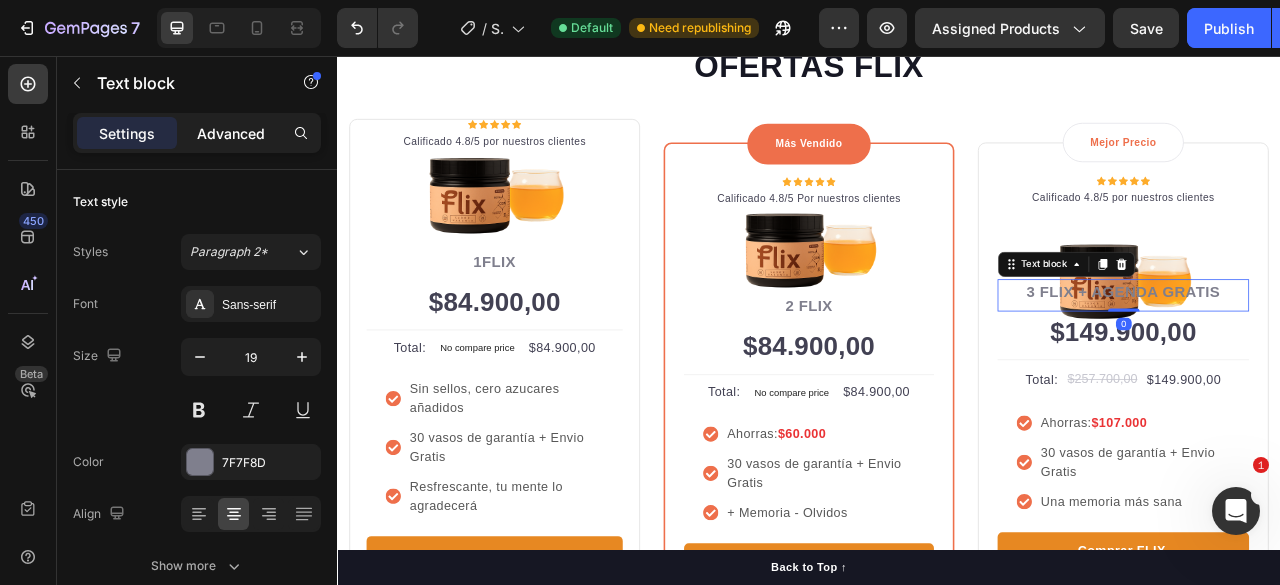 click on "Advanced" at bounding box center (231, 133) 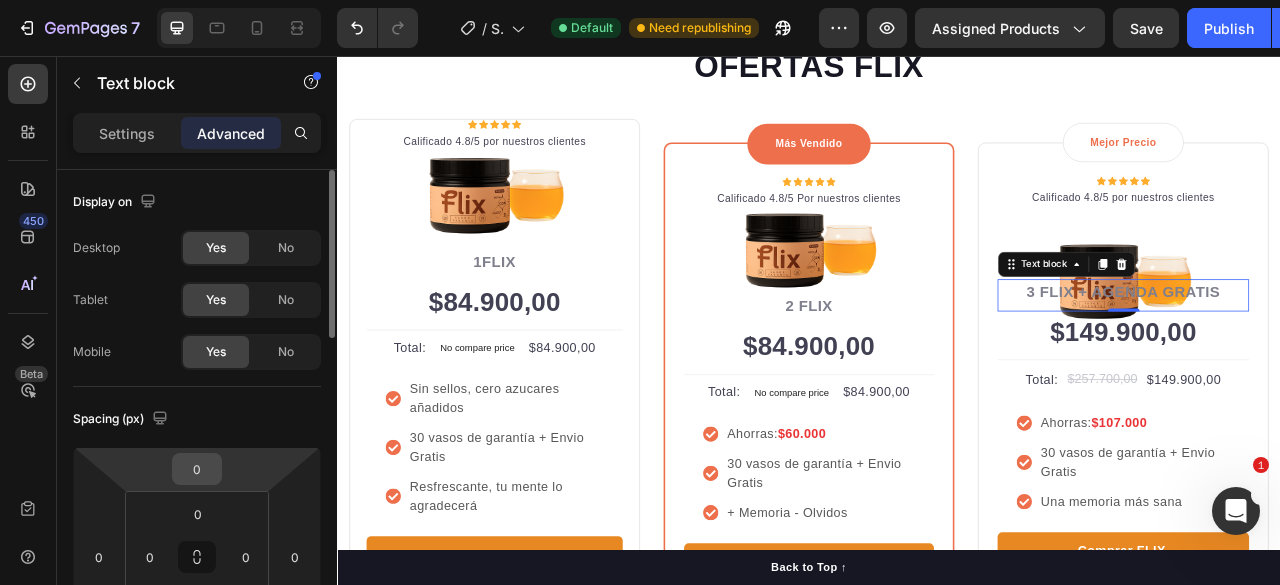 click on "0" at bounding box center [197, 469] 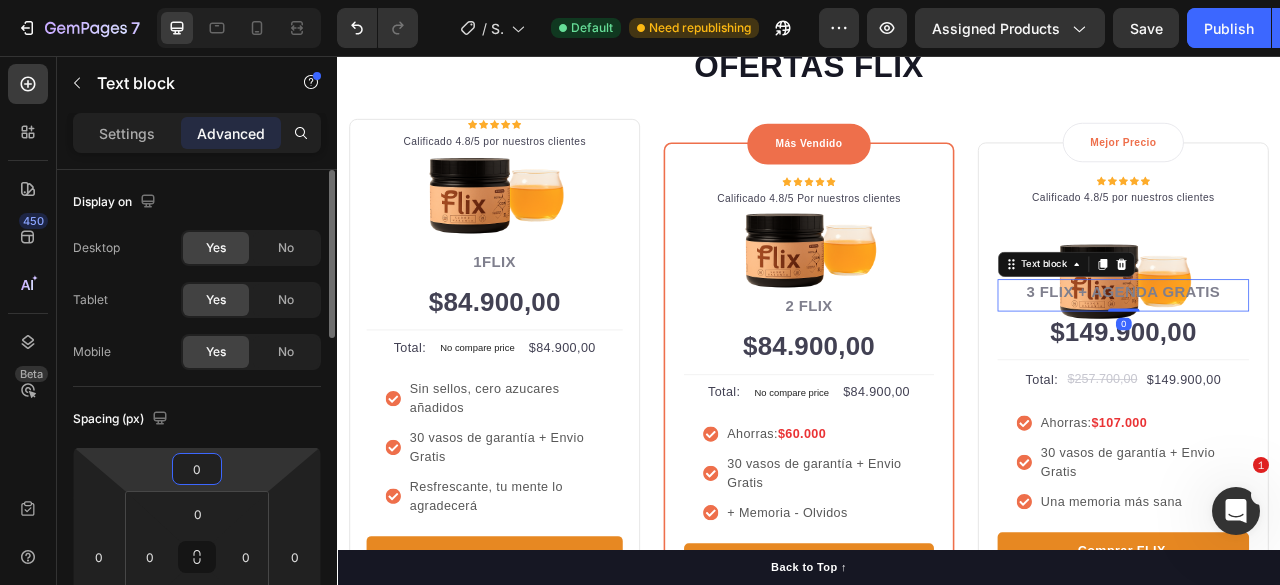 click on "0" at bounding box center [197, 469] 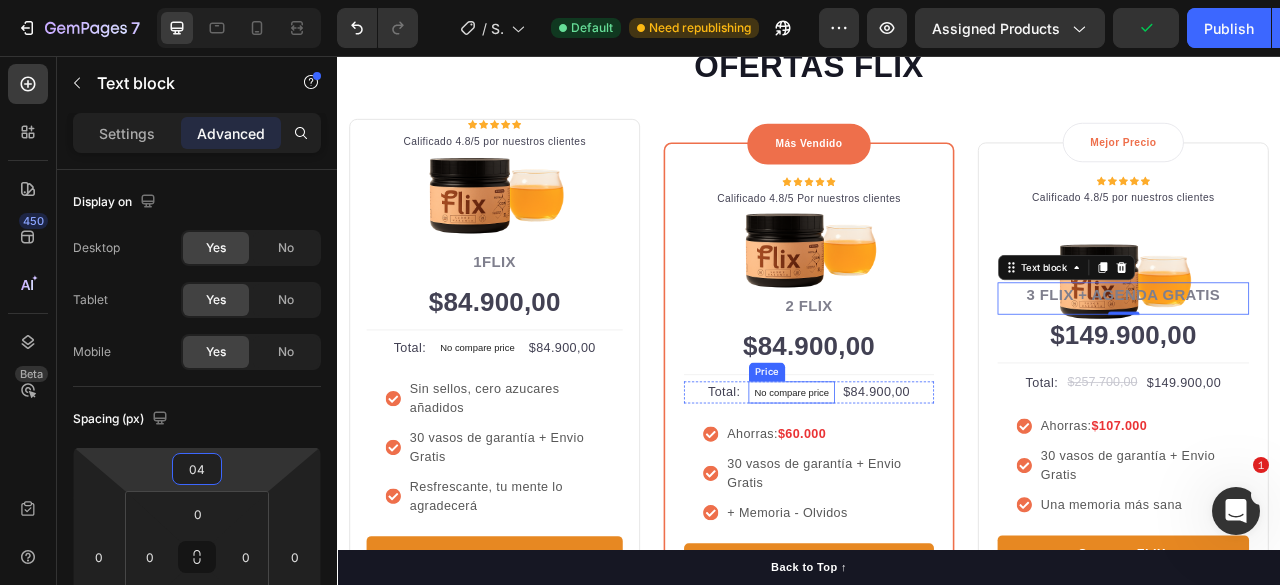 type on "0" 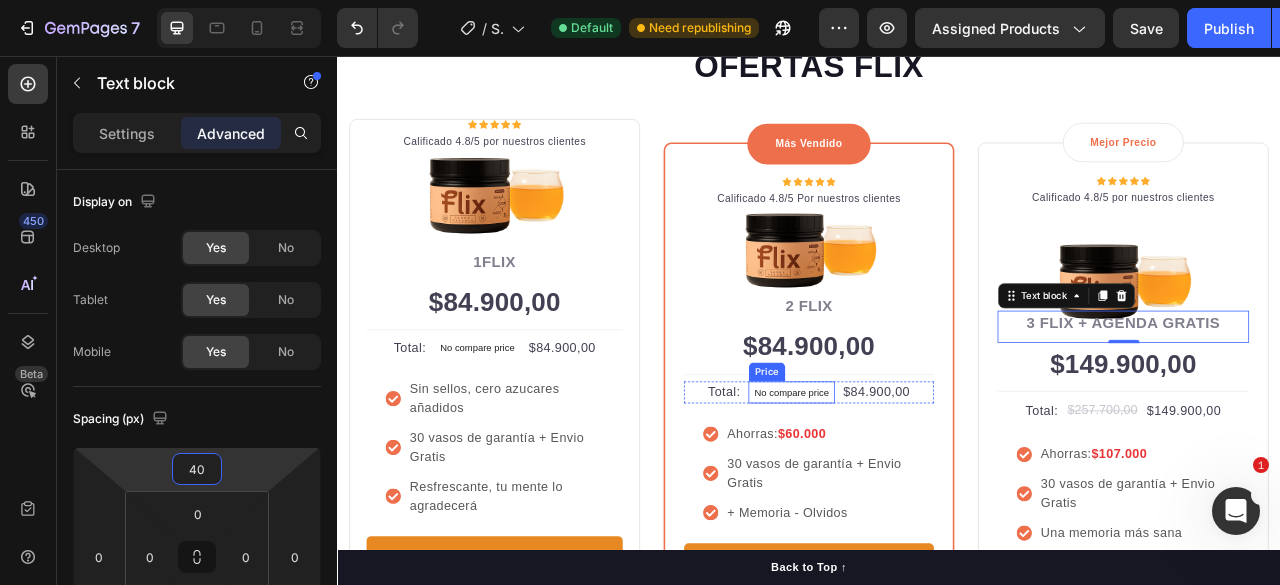 type on "4" 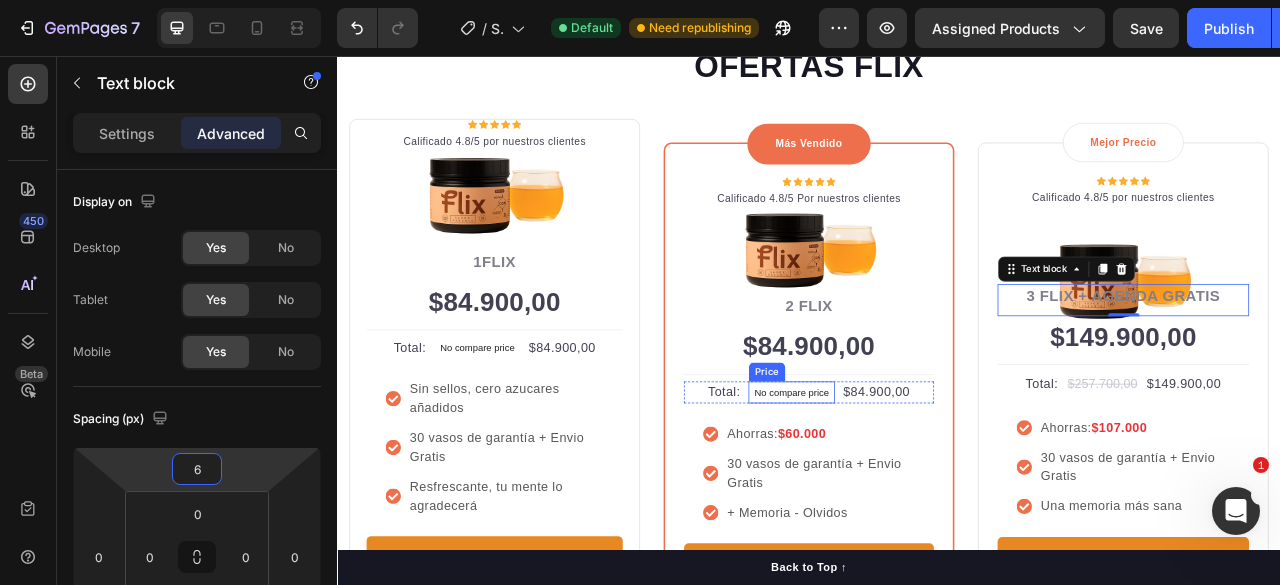 type on "60" 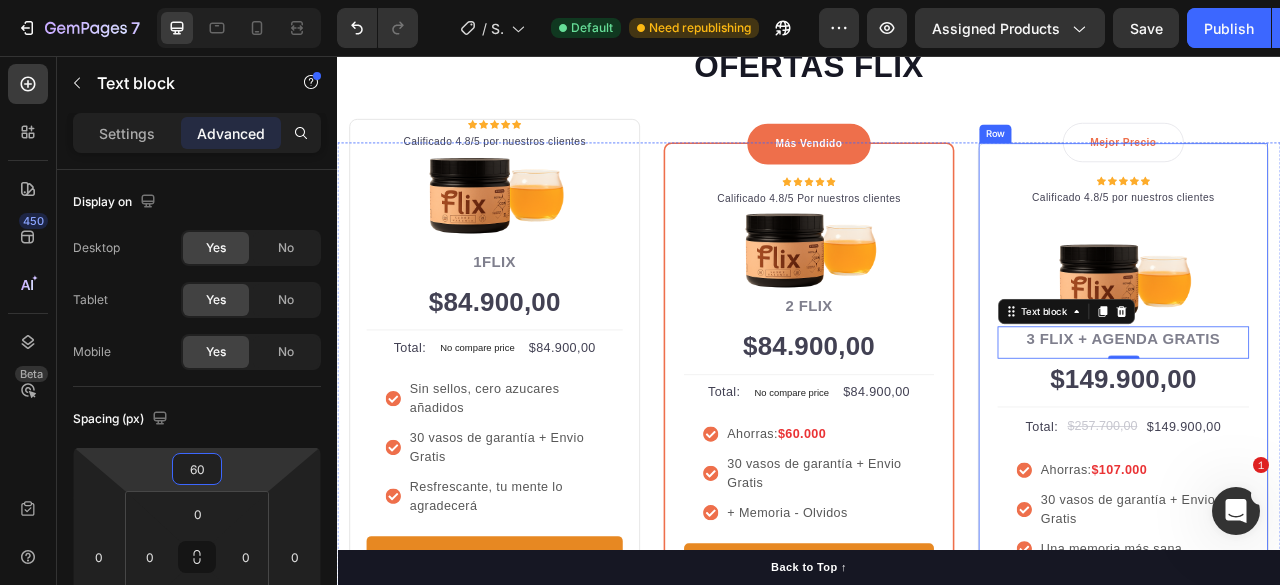 click on "OFERTAS FLIX Heading" at bounding box center [937, 103] 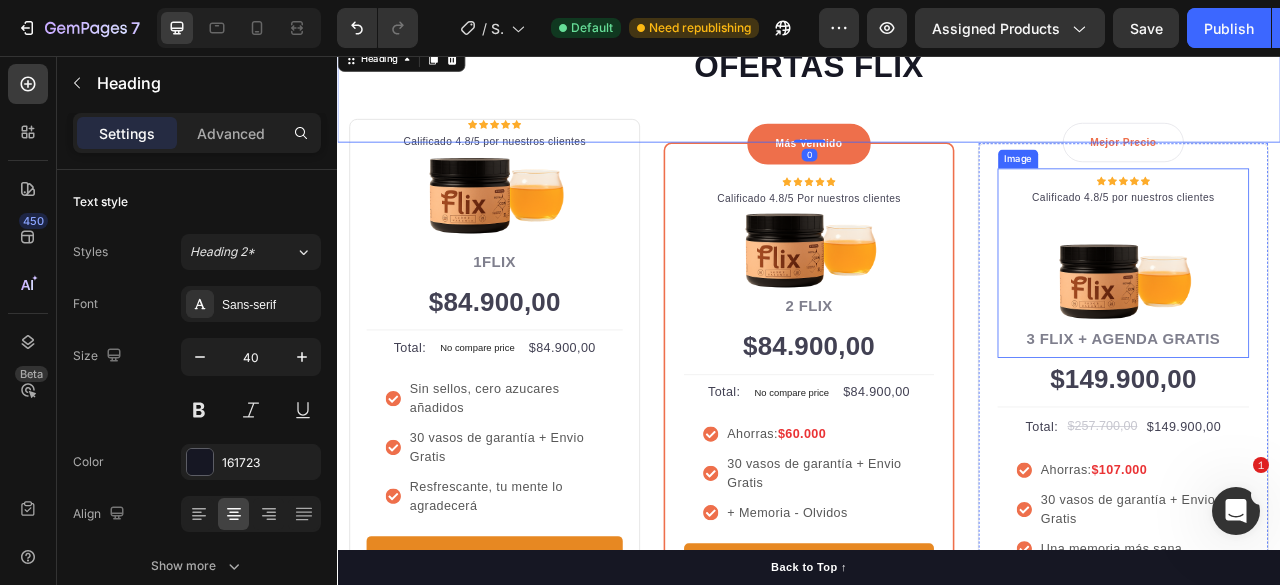 click at bounding box center [1337, 312] 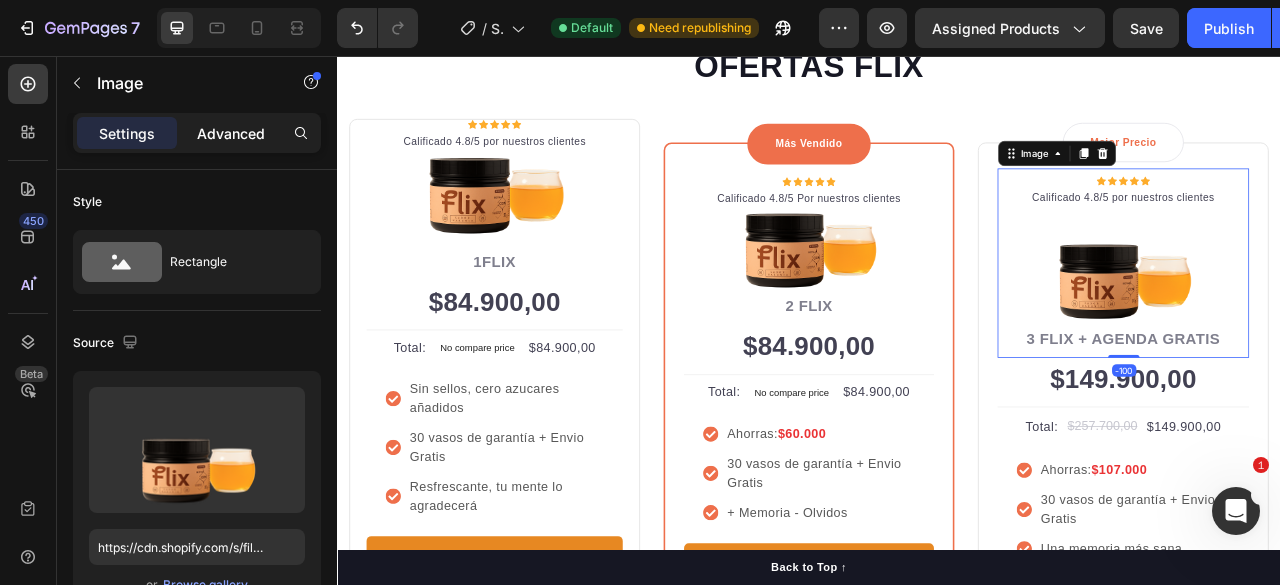 click on "Advanced" at bounding box center (231, 133) 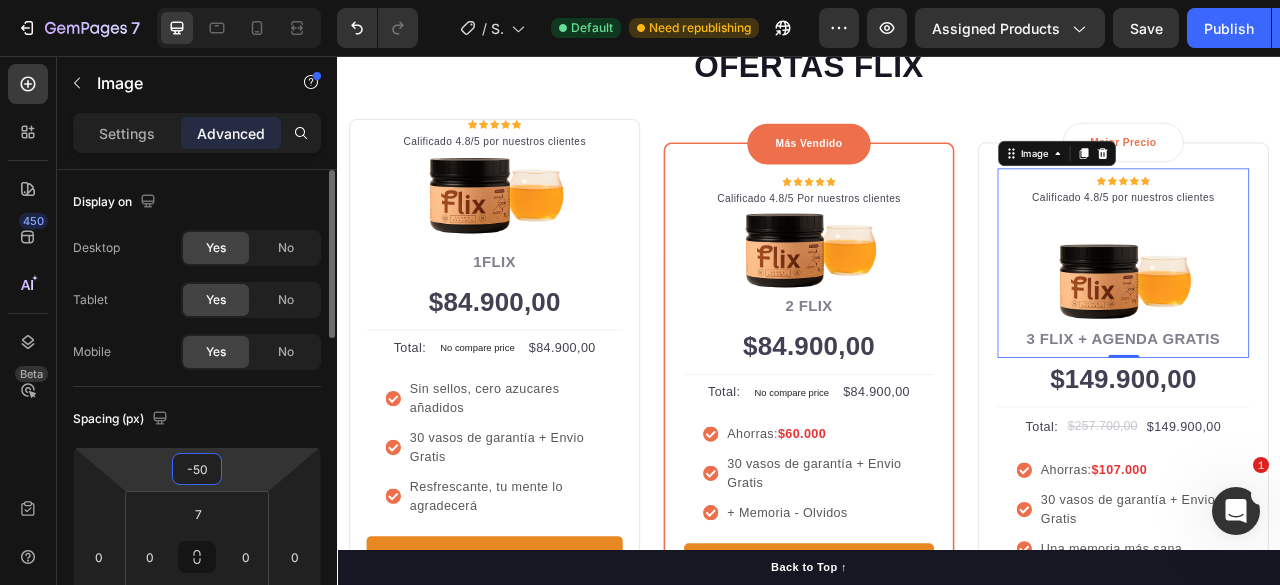 click on "-50" at bounding box center (197, 469) 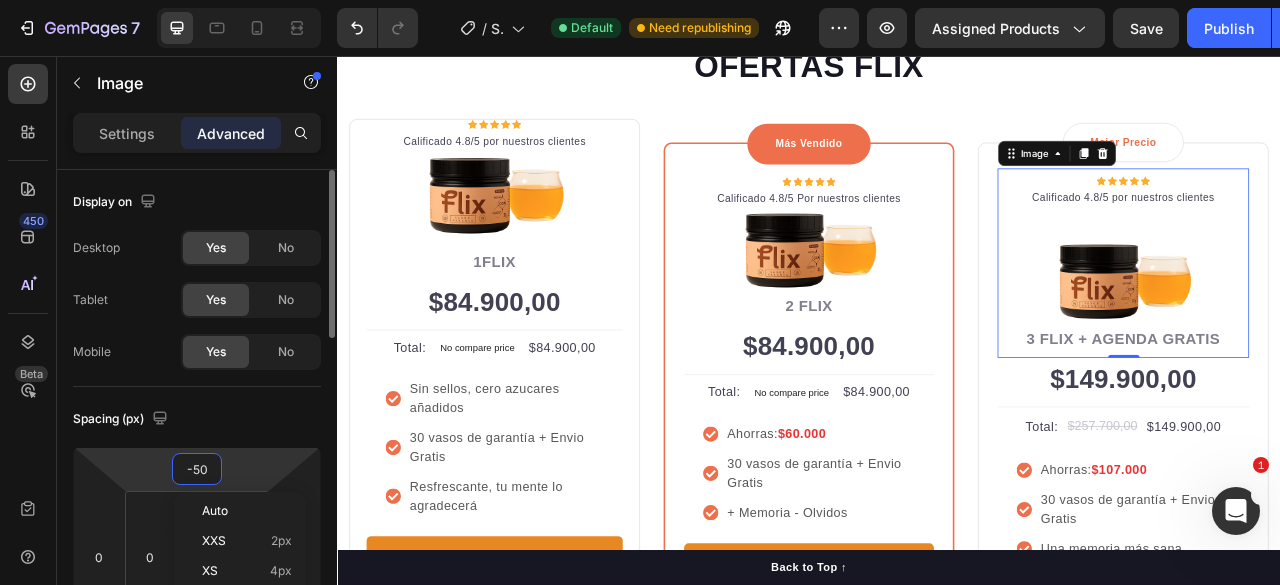 type on "-5" 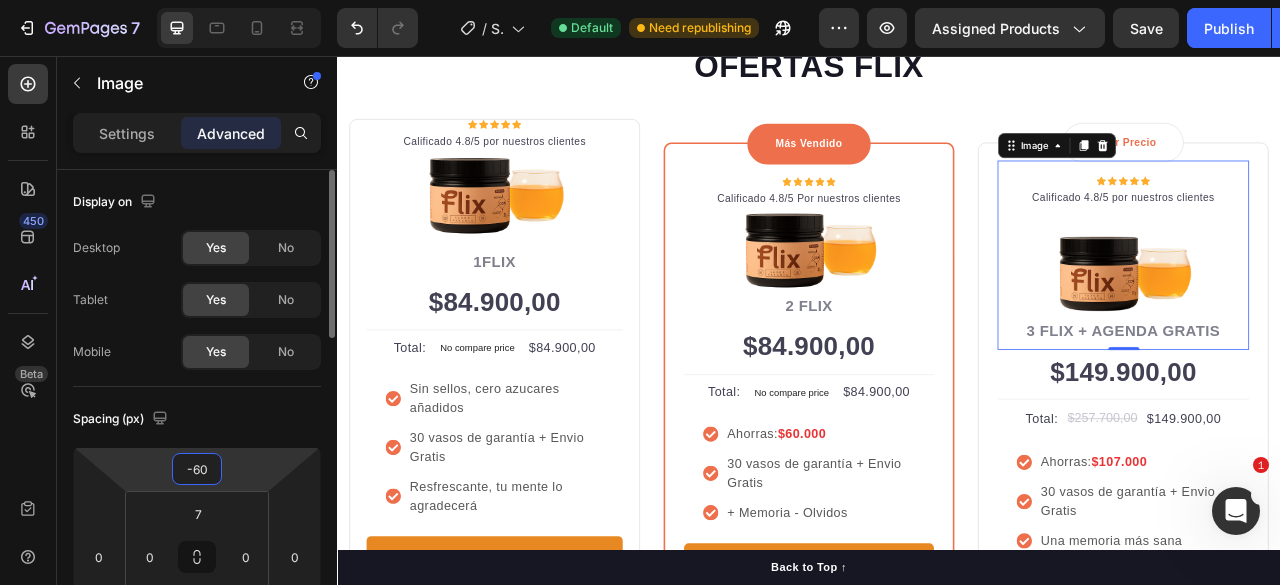 type on "-6" 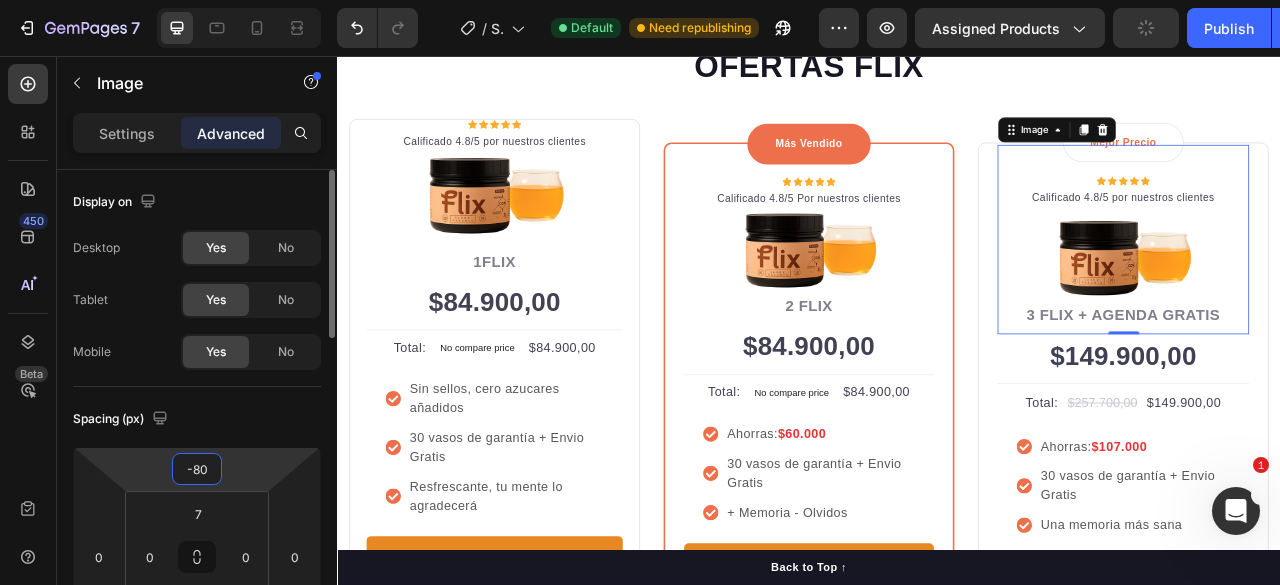type on "-8" 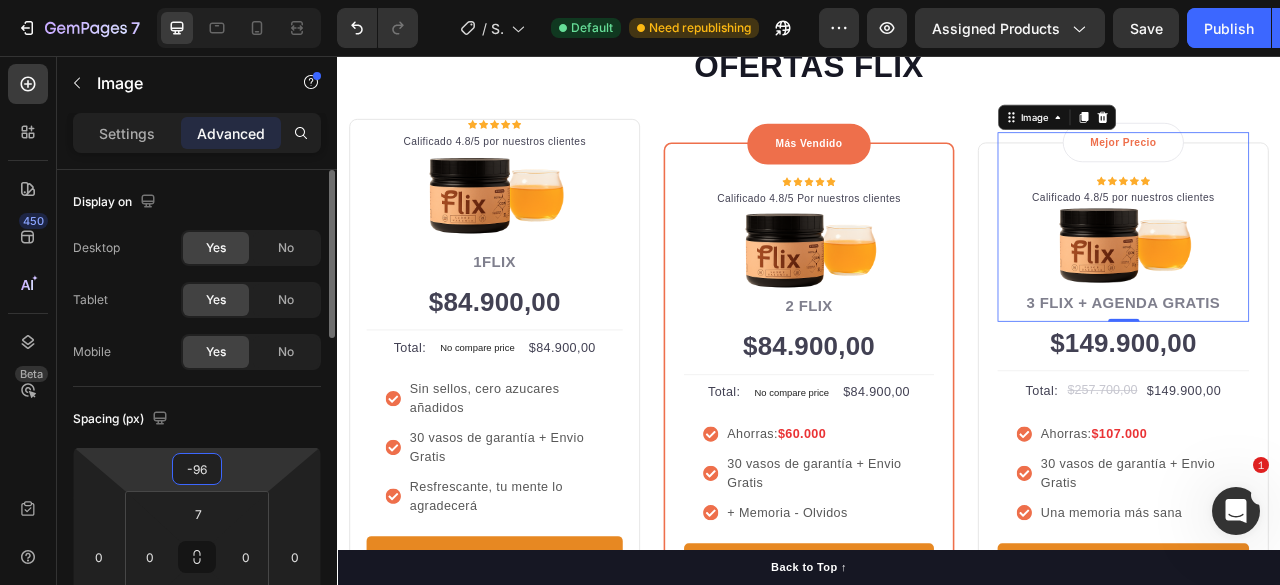 type on "-9" 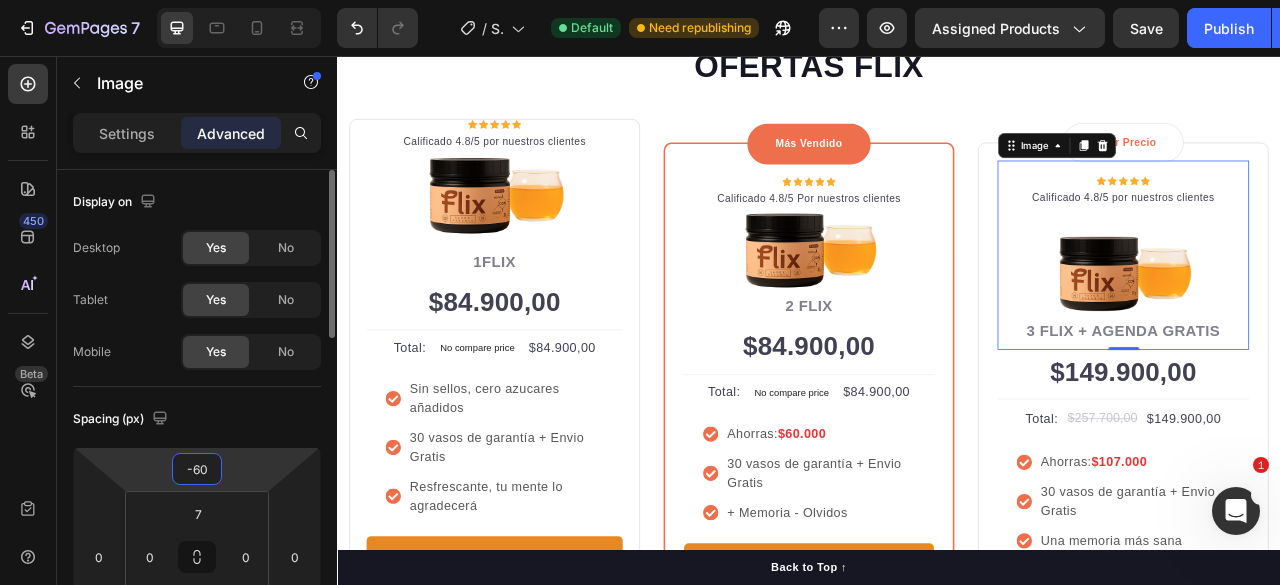 type on "-6" 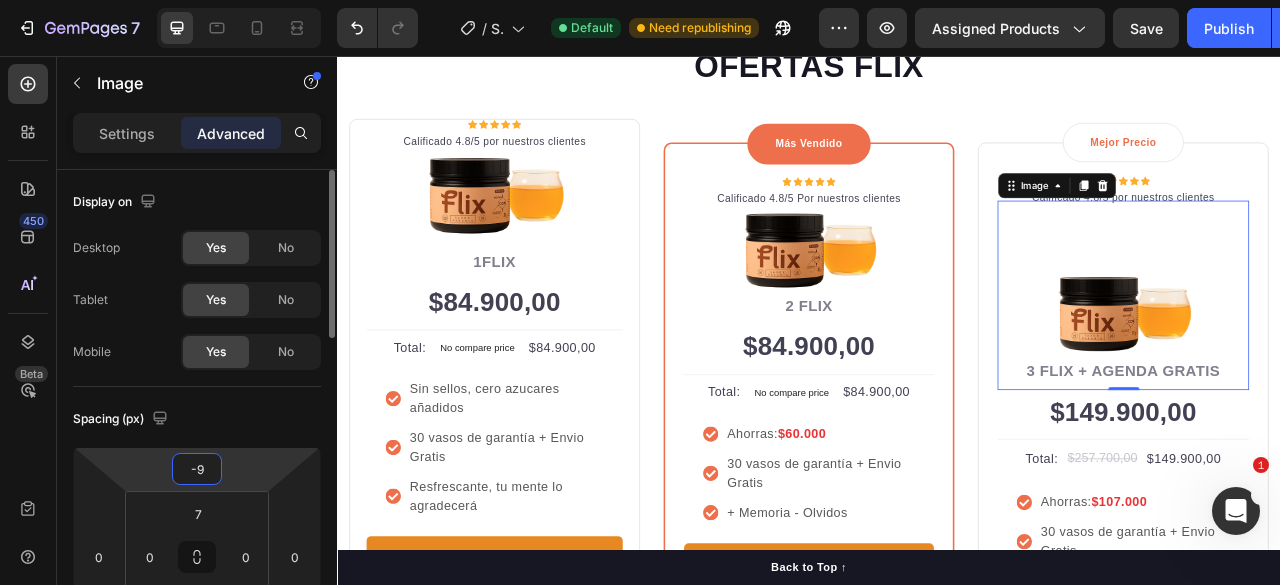 type on "-90" 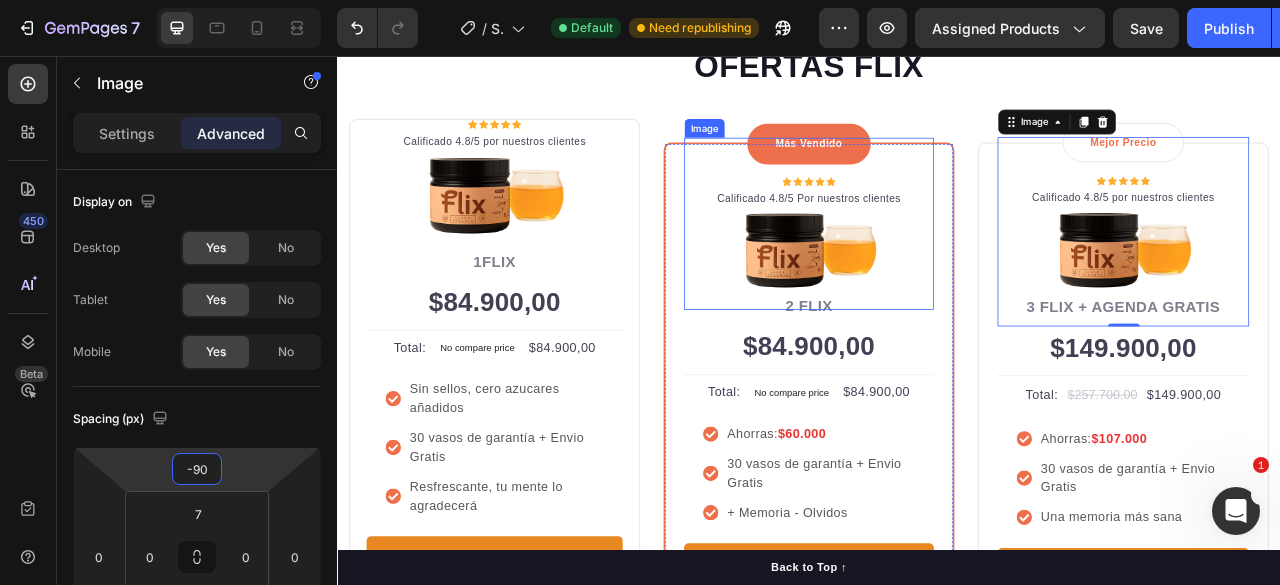 click at bounding box center (937, 273) 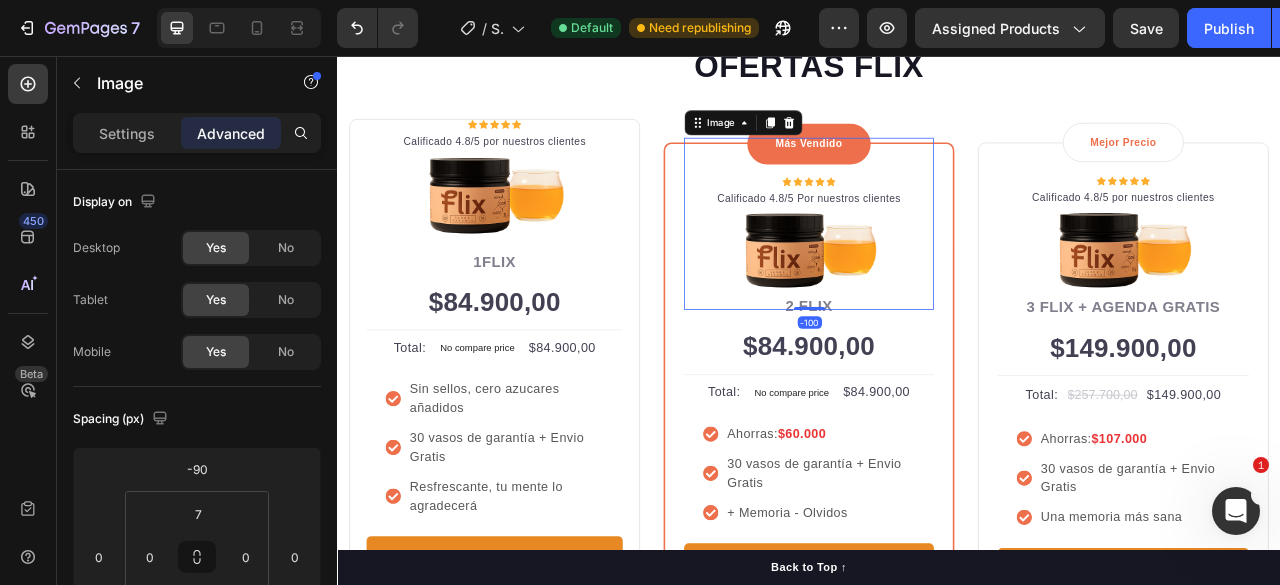 click at bounding box center (937, 273) 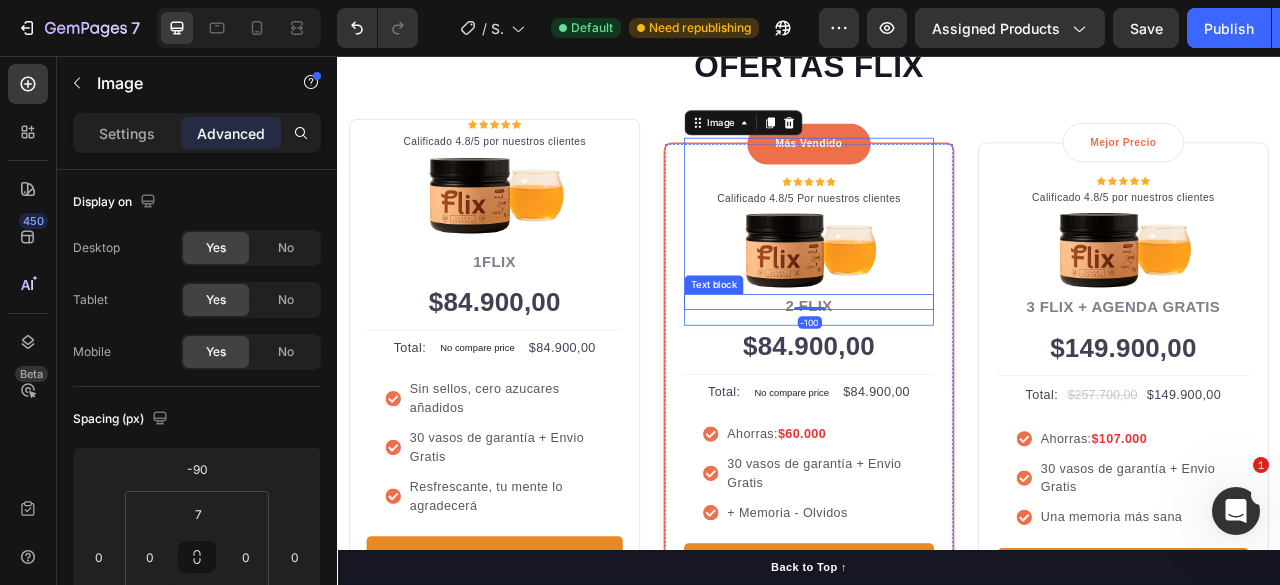 click on "$84.900,00" at bounding box center [937, 426] 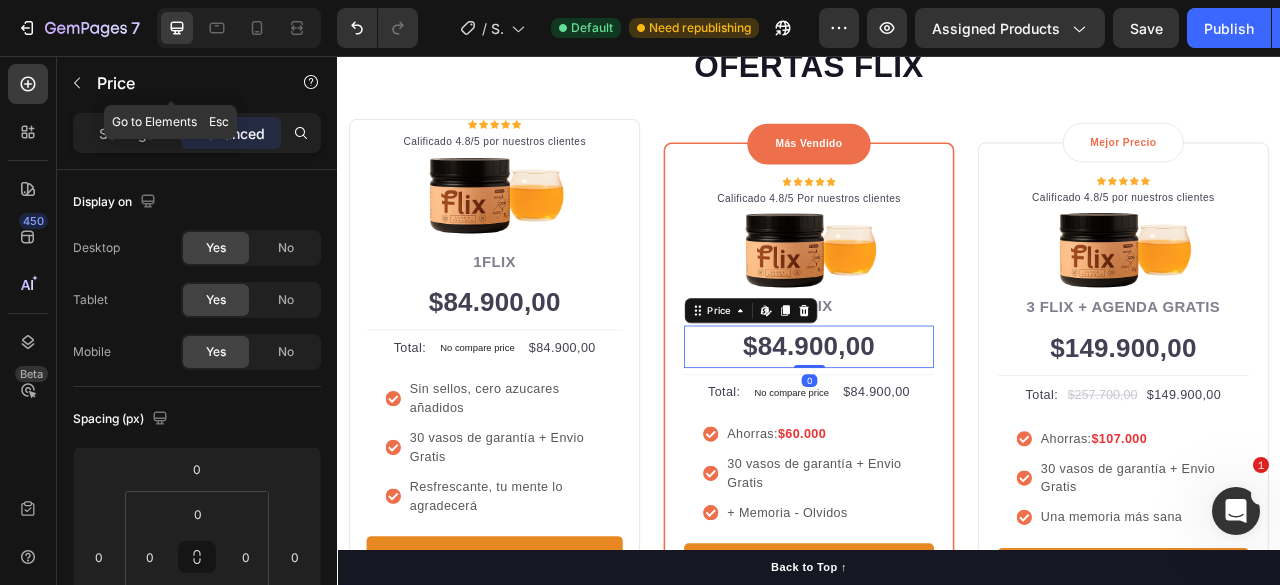 click on "Settings" 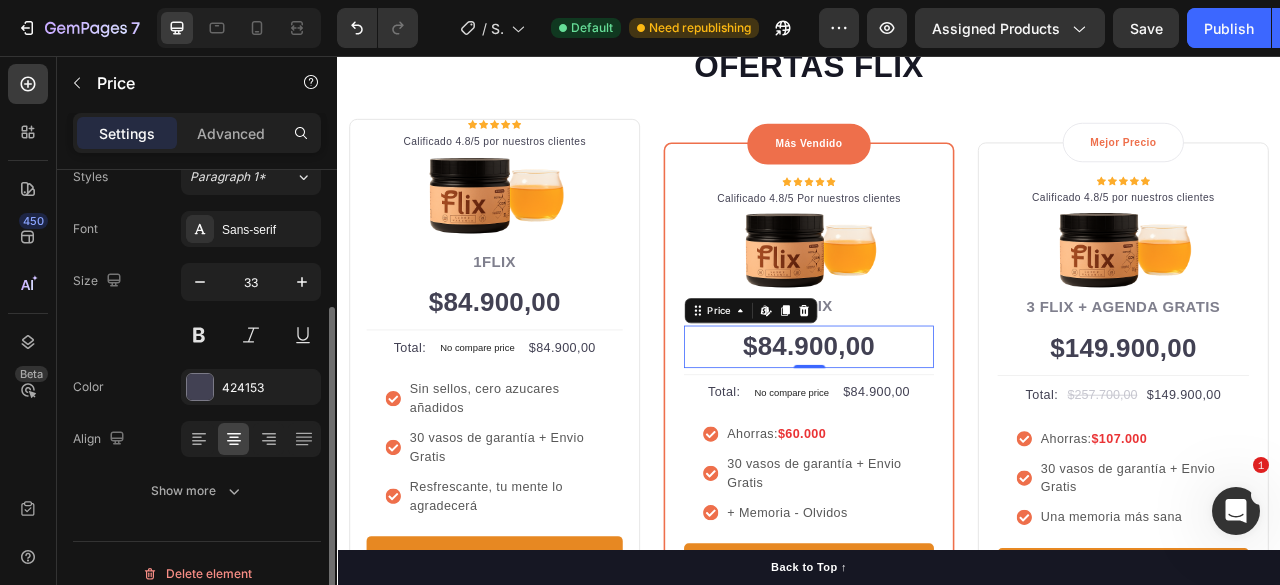 scroll, scrollTop: 0, scrollLeft: 0, axis: both 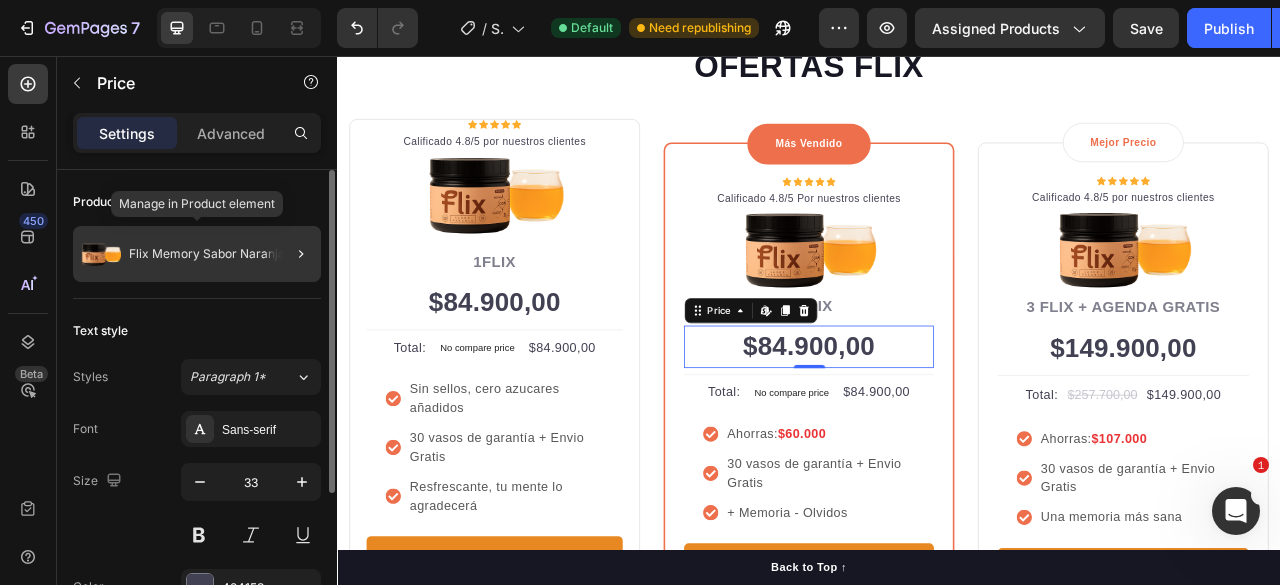 click on "Flix Memory Sabor Naranja x 1" at bounding box center (216, 254) 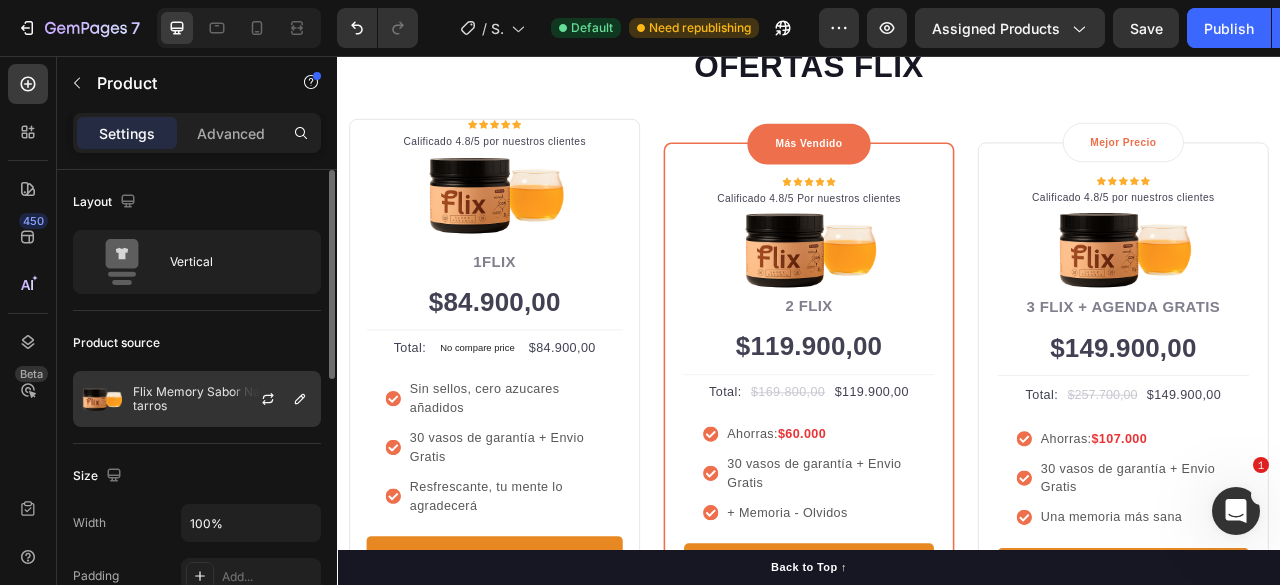 click on "Flix Memory Sabor Naranja x 2 tarros" at bounding box center [222, 399] 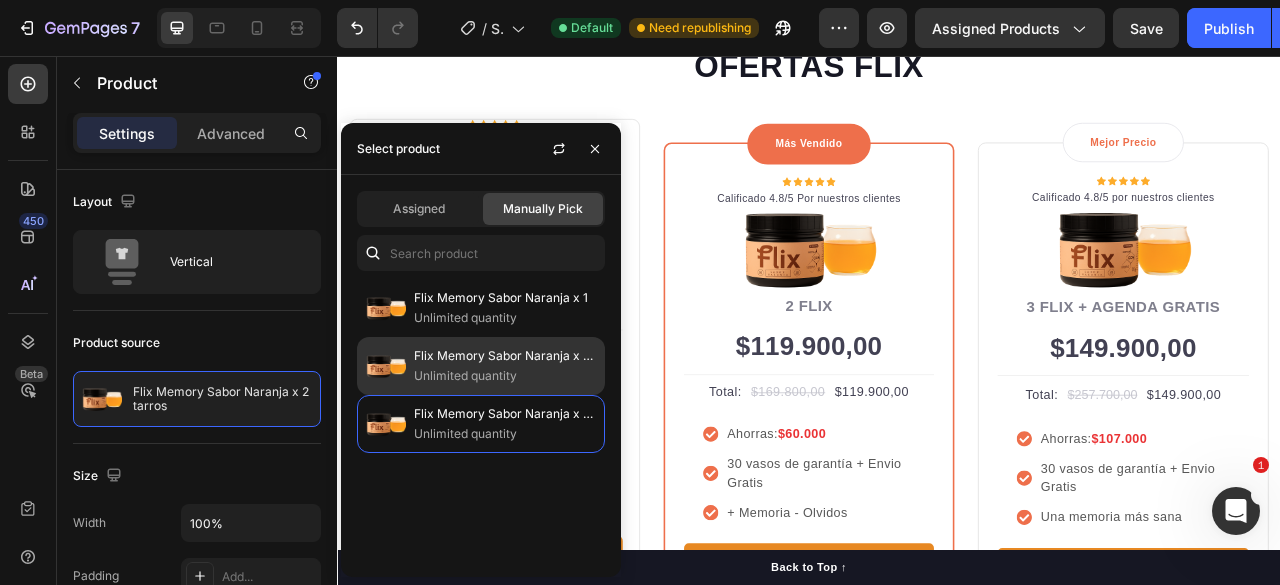 click on "Flix Memory Sabor Naranja x 3 tarros" at bounding box center (505, 356) 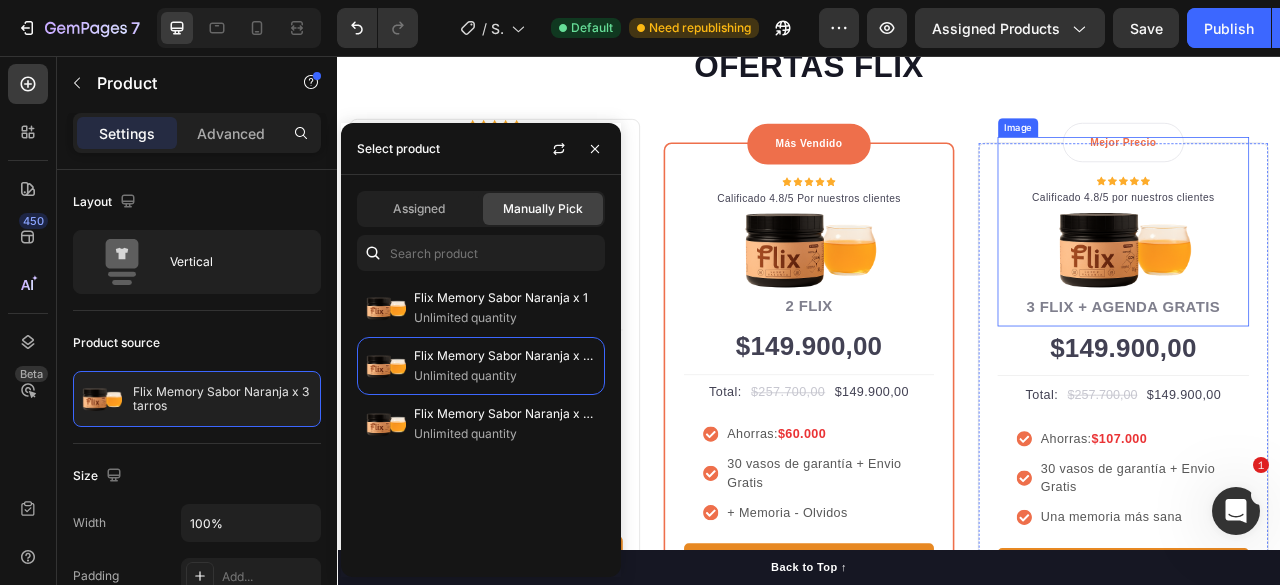 click on "Image" at bounding box center [1202, 147] 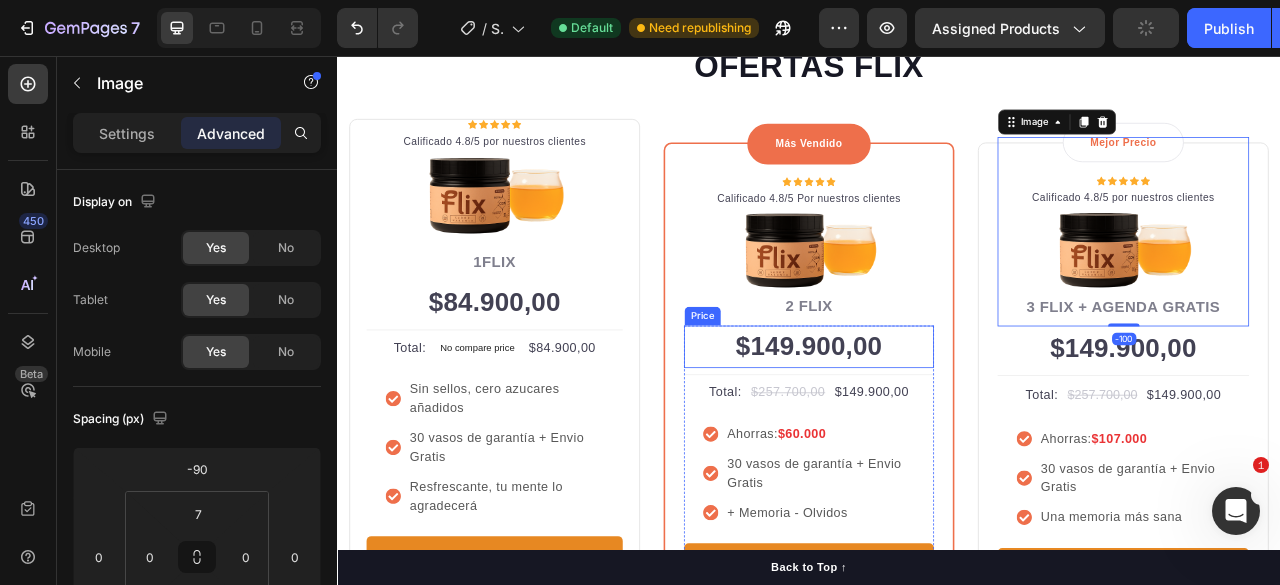 click on "$149.900,00" at bounding box center (937, 426) 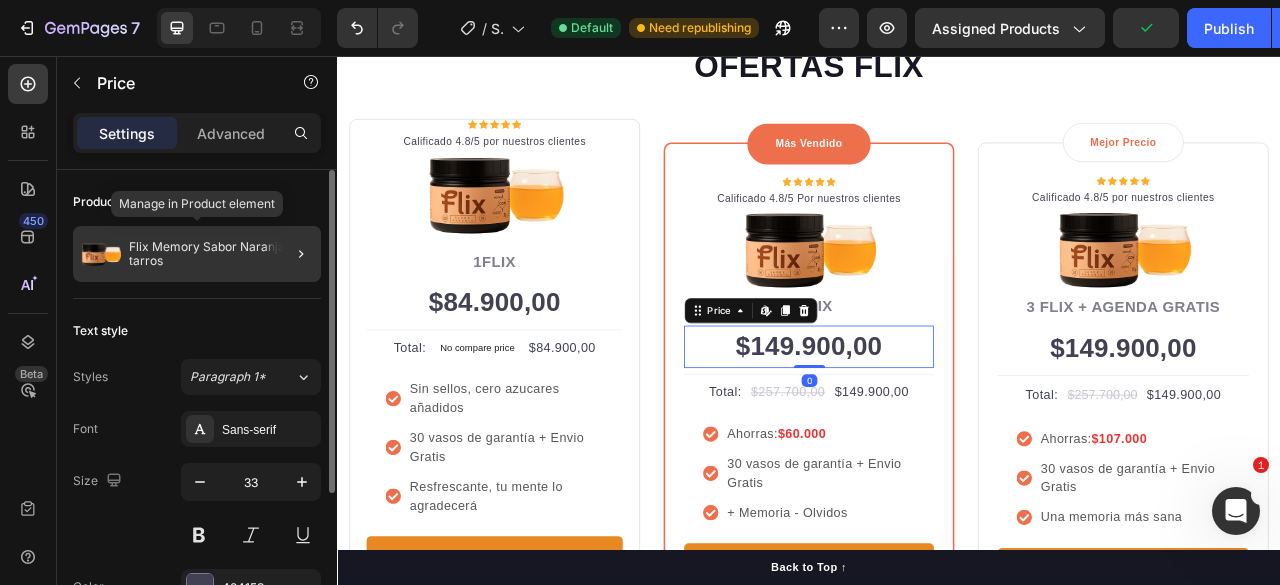 click on "Flix Memory Sabor Naranja x 3 tarros" at bounding box center (221, 254) 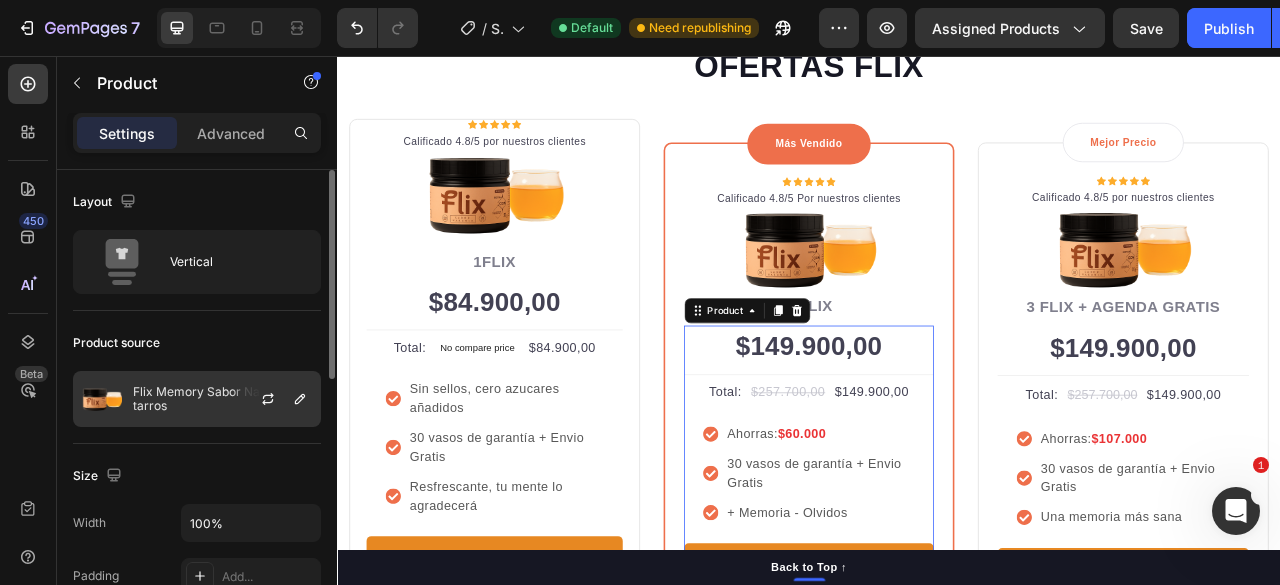 click at bounding box center [276, 399] 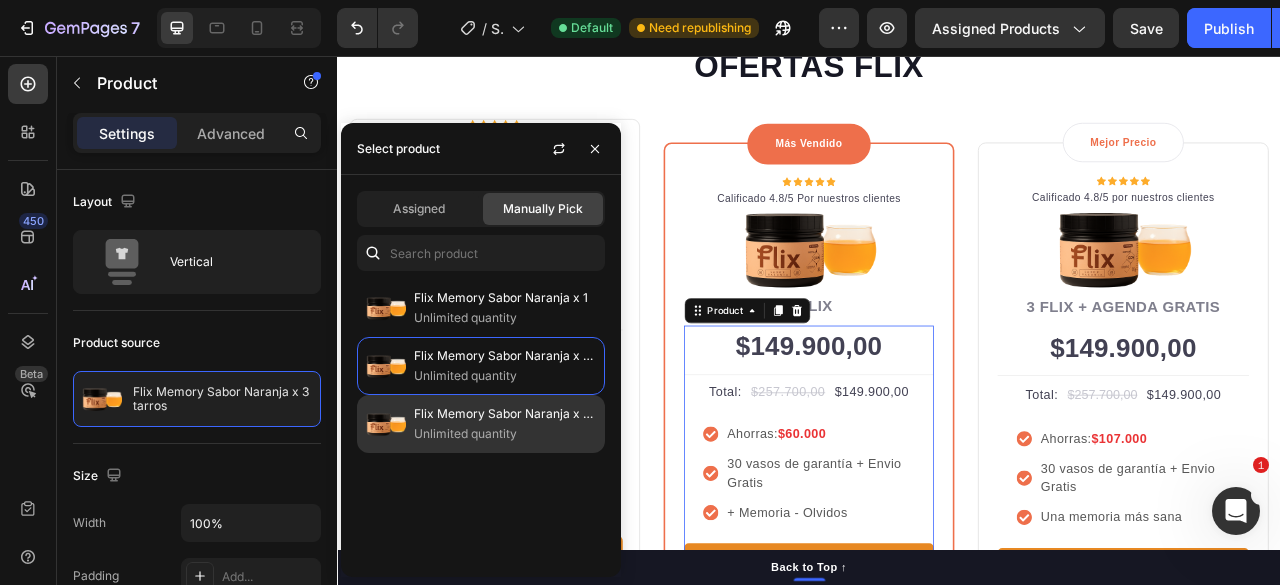 click on "Flix Memory Sabor Naranja x 2 tarros" at bounding box center (505, 414) 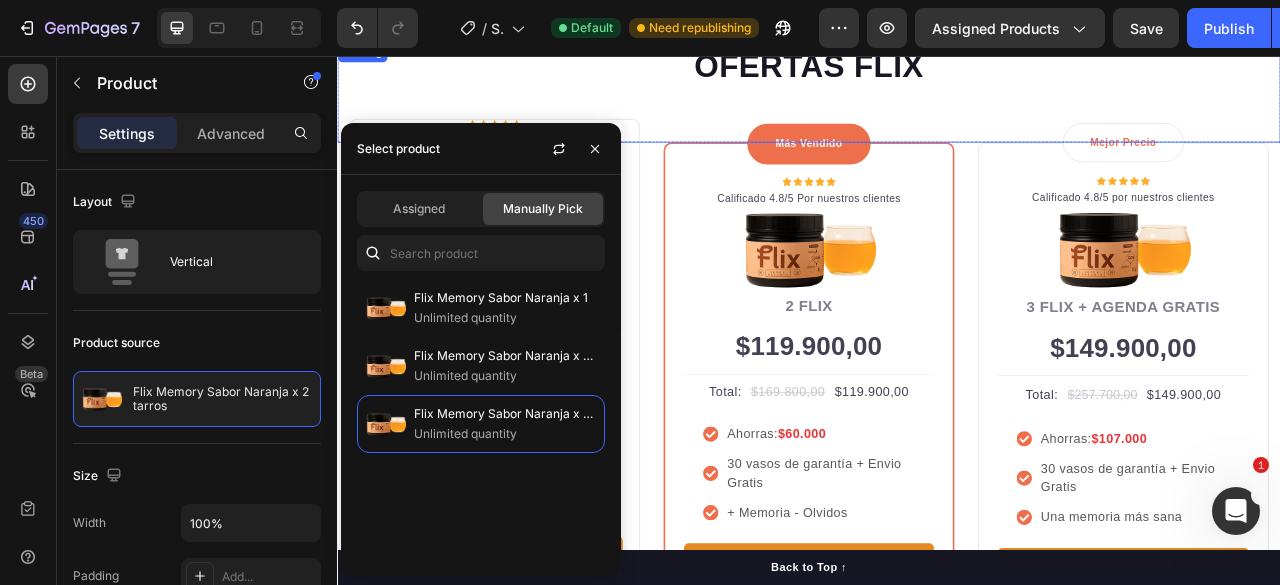 click on "OFERTAS FLIX Heading" at bounding box center (937, 103) 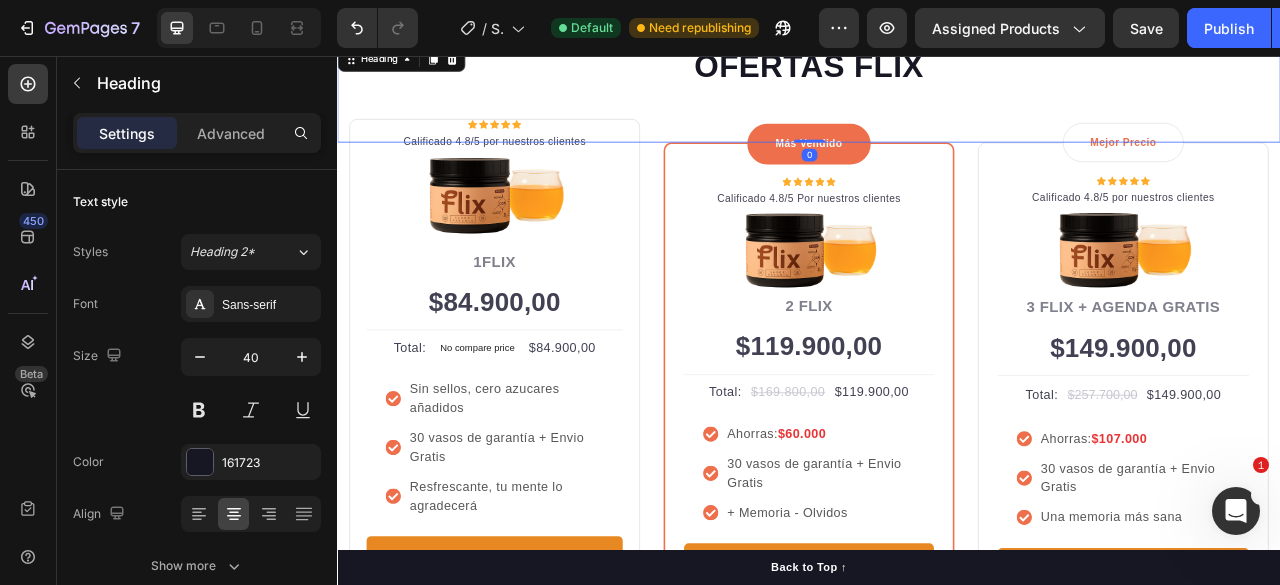 click on "OFERTAS FLIX Heading   0" at bounding box center [937, 103] 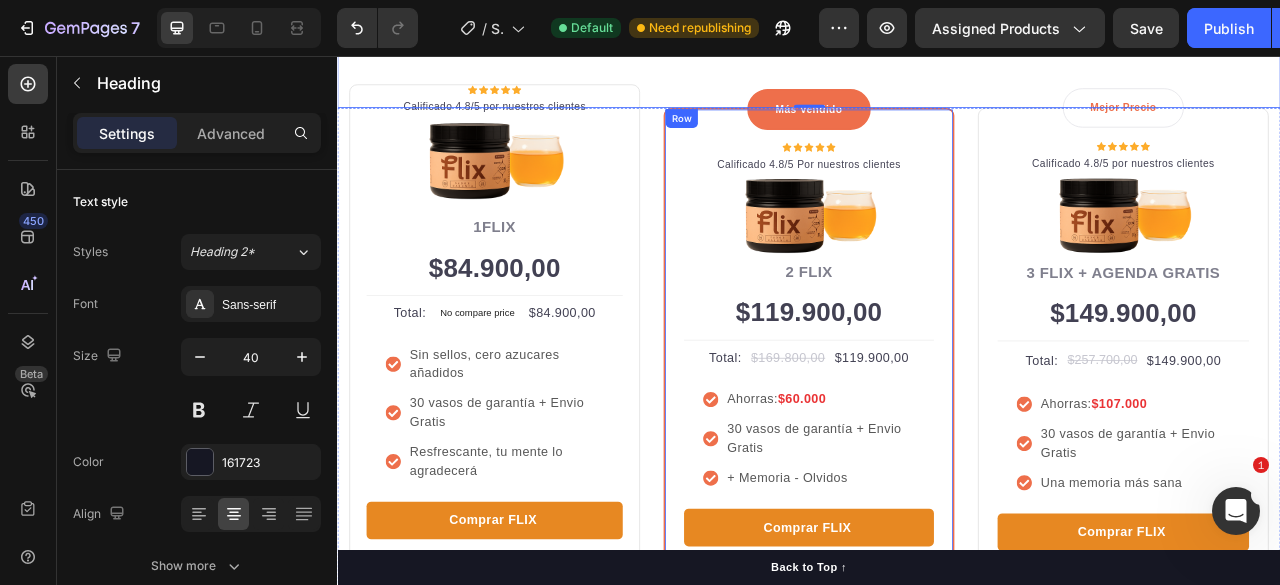 scroll, scrollTop: 700, scrollLeft: 0, axis: vertical 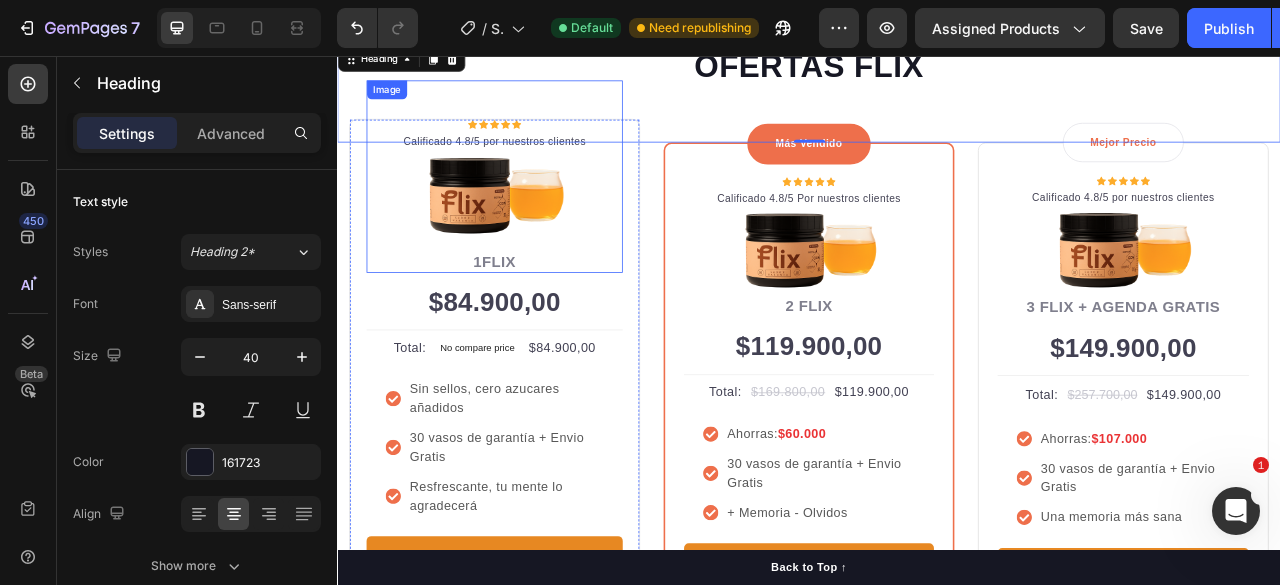 click at bounding box center (537, 202) 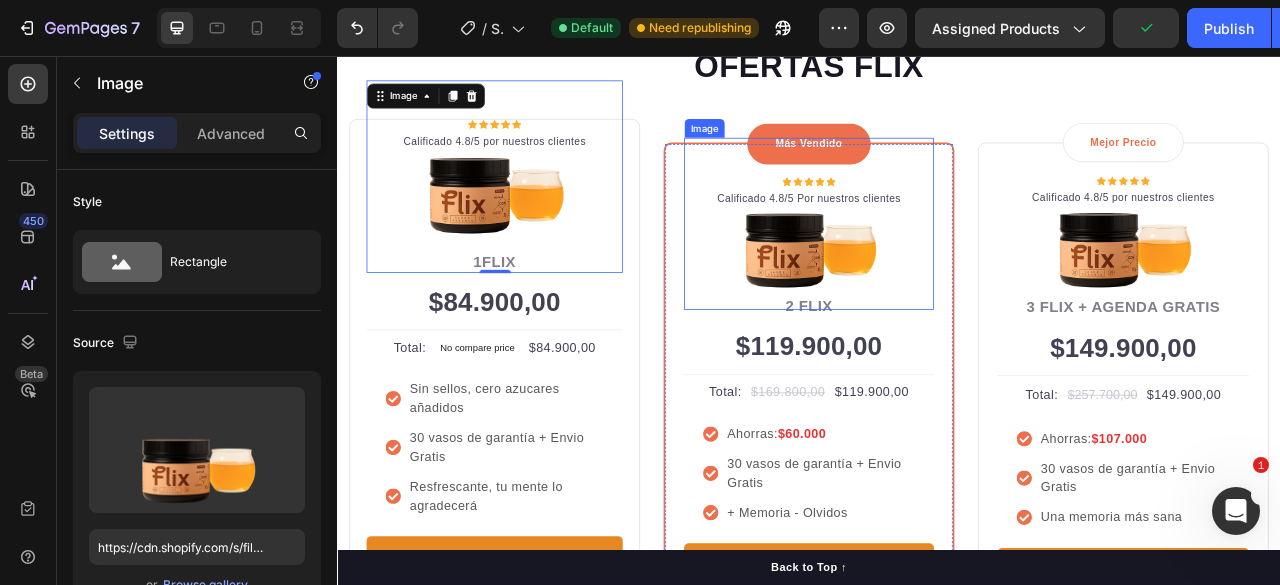 click at bounding box center [937, 273] 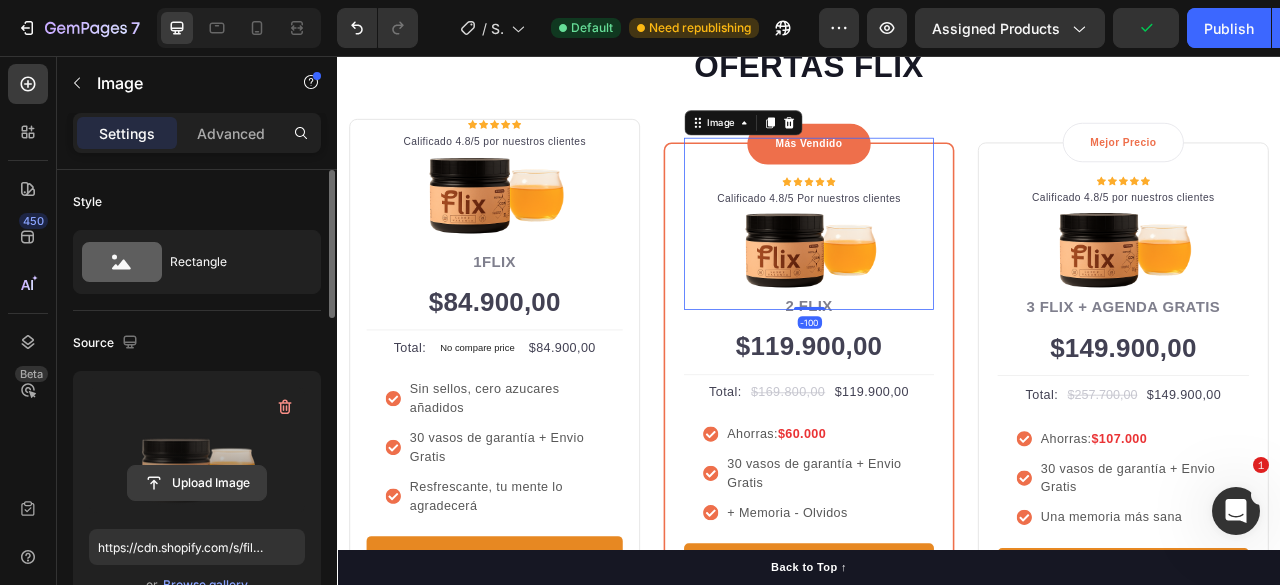 click 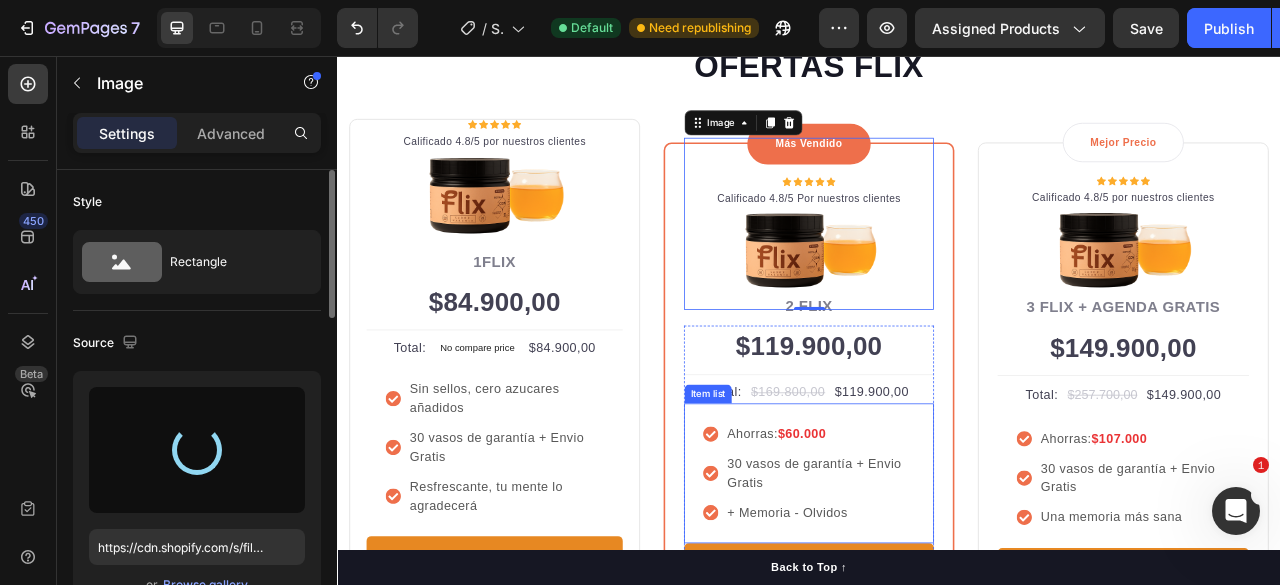 type on "https://cdn.shopify.com/s/files/1/0637/1740/8837/files/gempages_551218195810223352-8abbf85c-802e-4256-8e07-7c143d4db7dc.png" 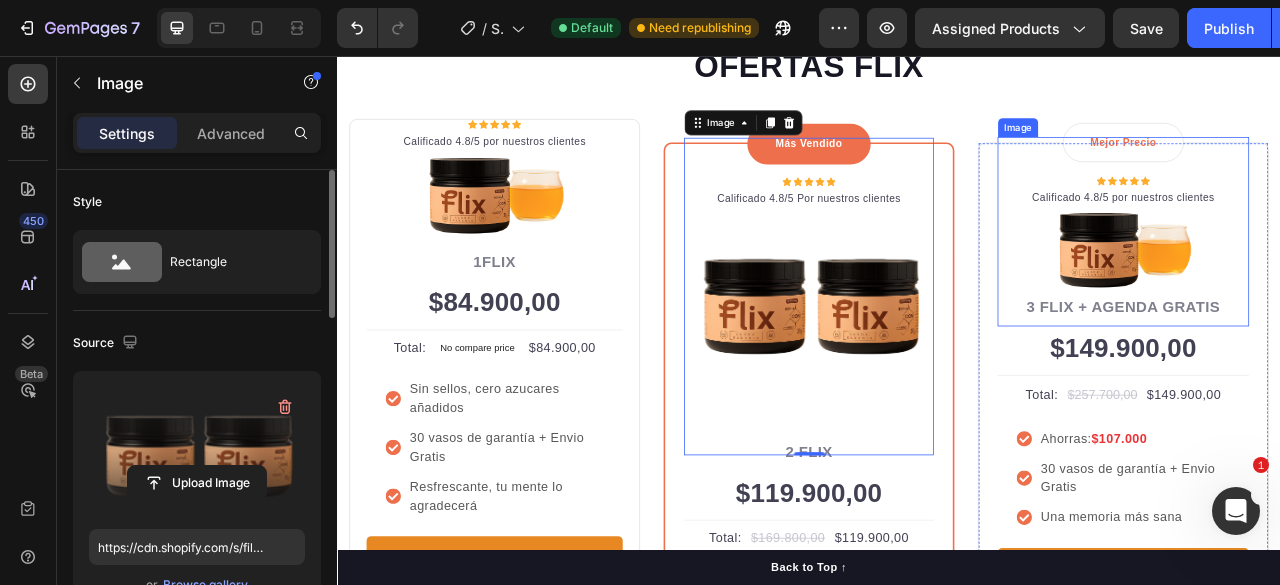 click at bounding box center [1337, 272] 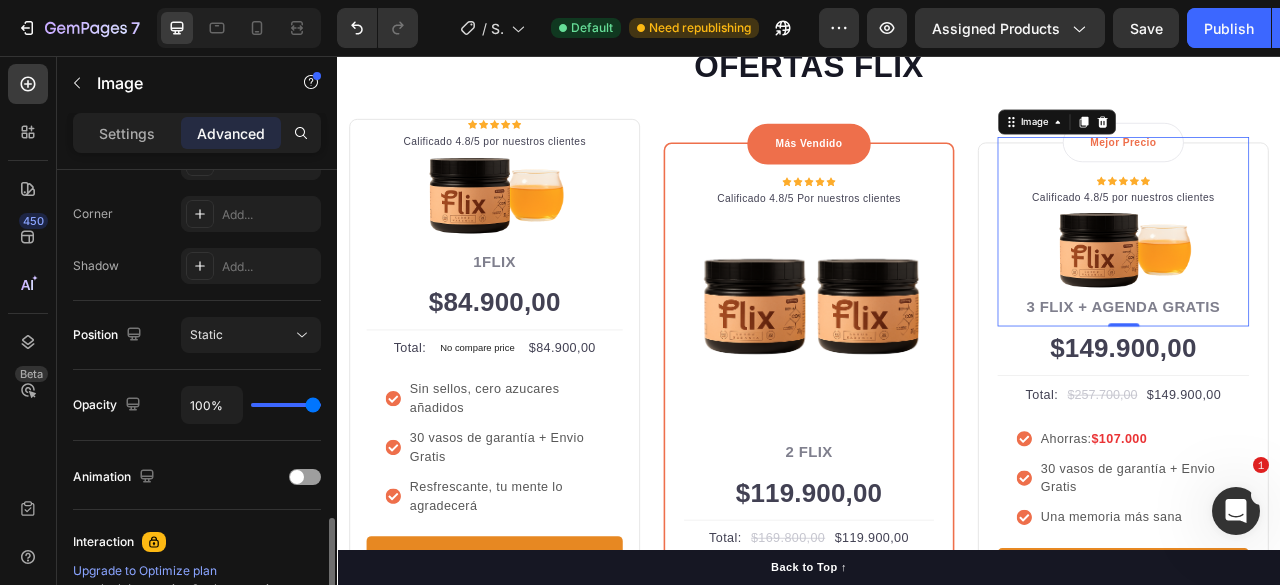 scroll, scrollTop: 700, scrollLeft: 0, axis: vertical 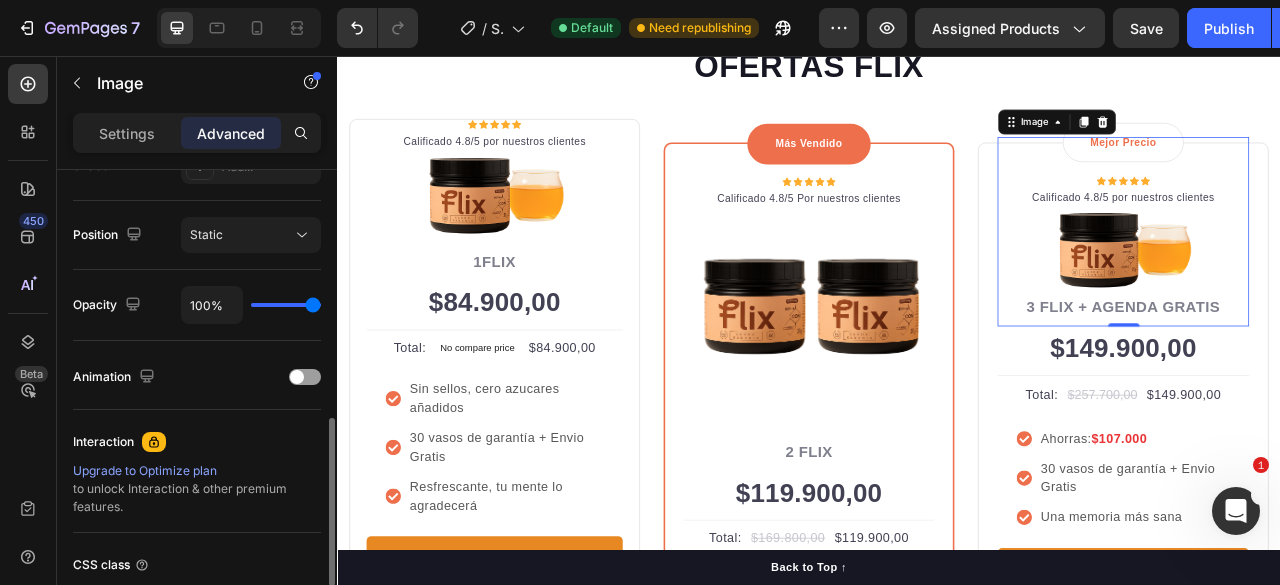 click at bounding box center [1337, 272] 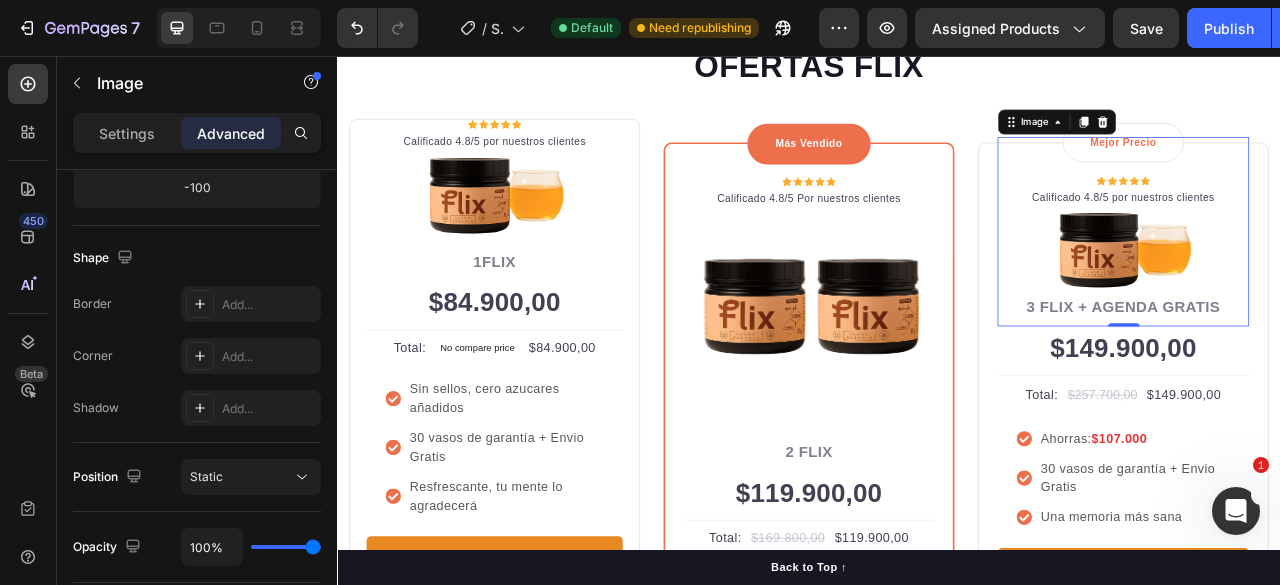 scroll, scrollTop: 58, scrollLeft: 0, axis: vertical 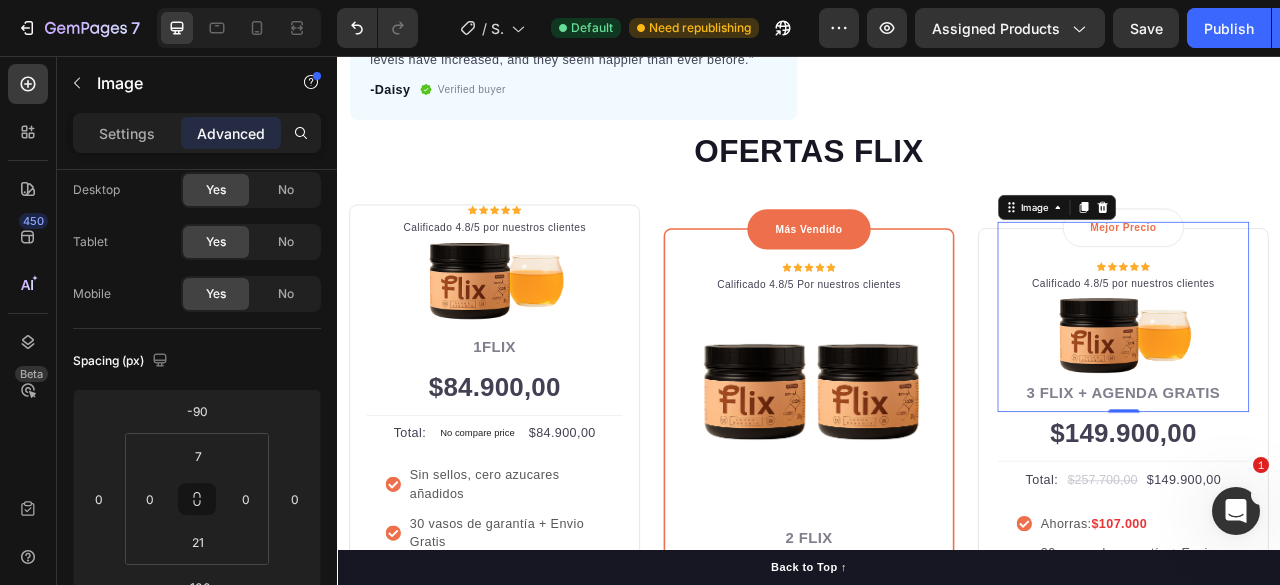 click at bounding box center [1337, 380] 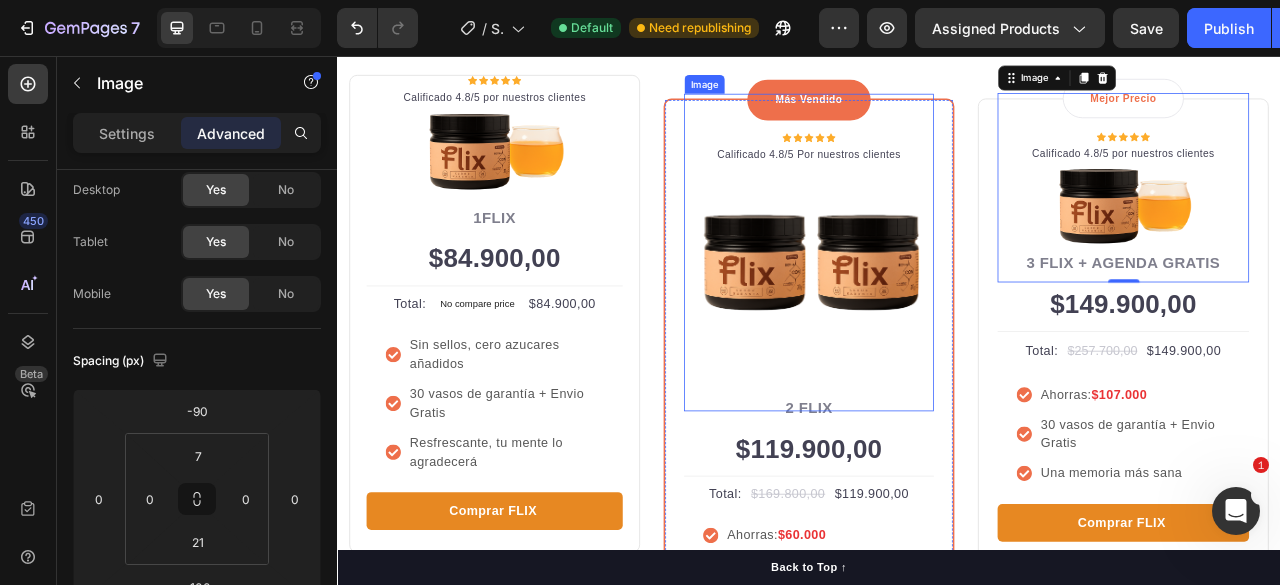 scroll, scrollTop: 700, scrollLeft: 0, axis: vertical 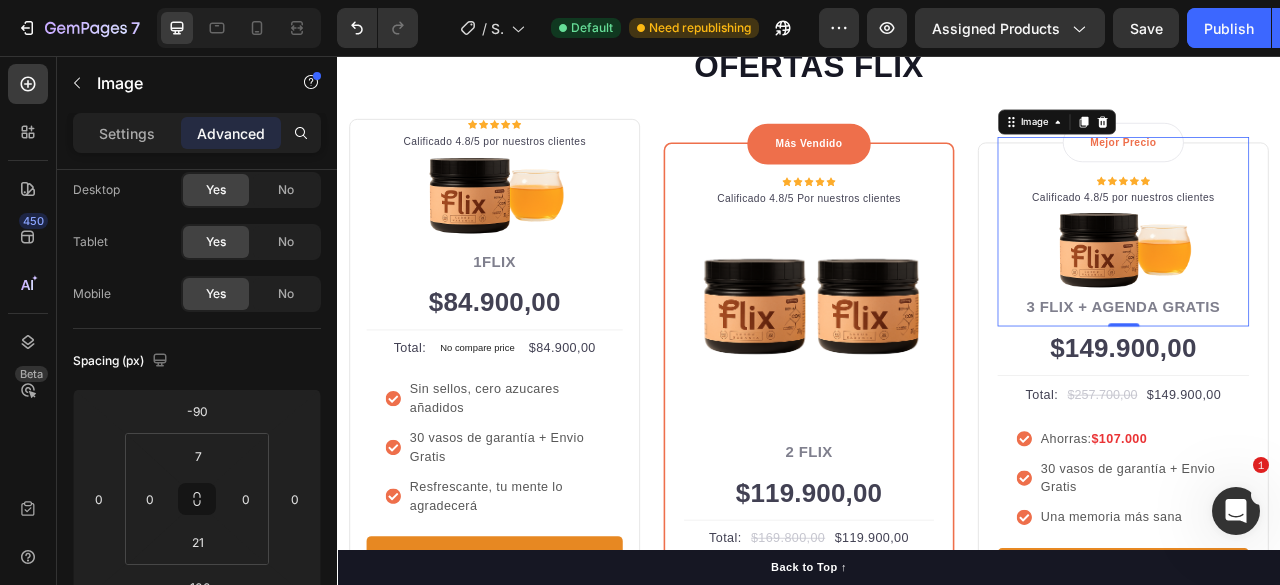 click at bounding box center [1337, 272] 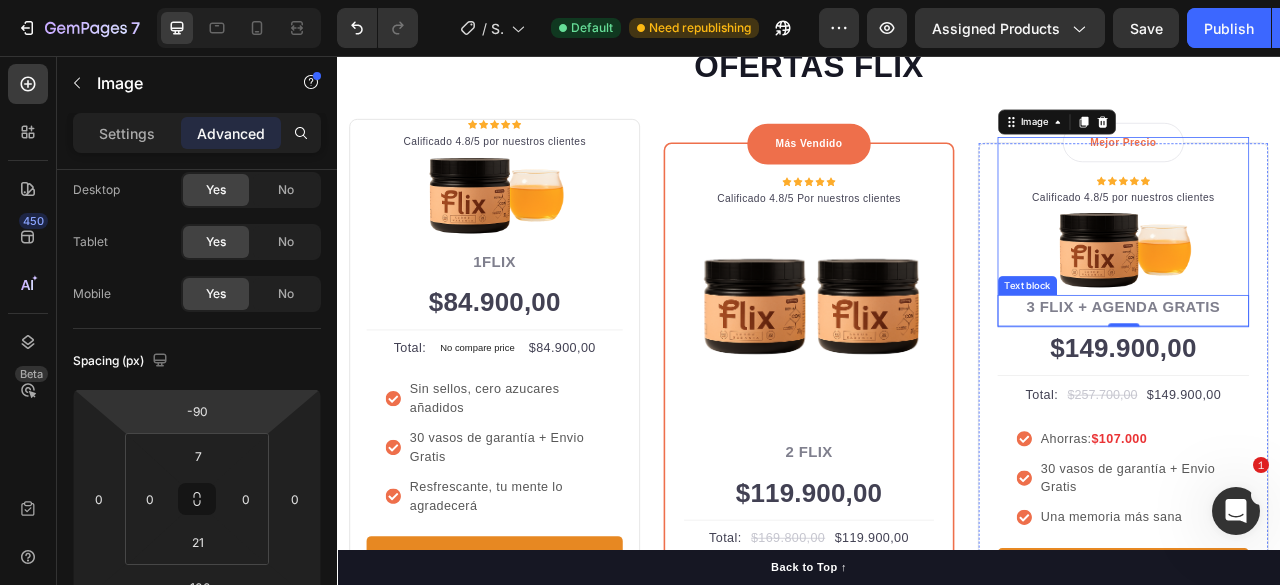 click at bounding box center (1337, 272) 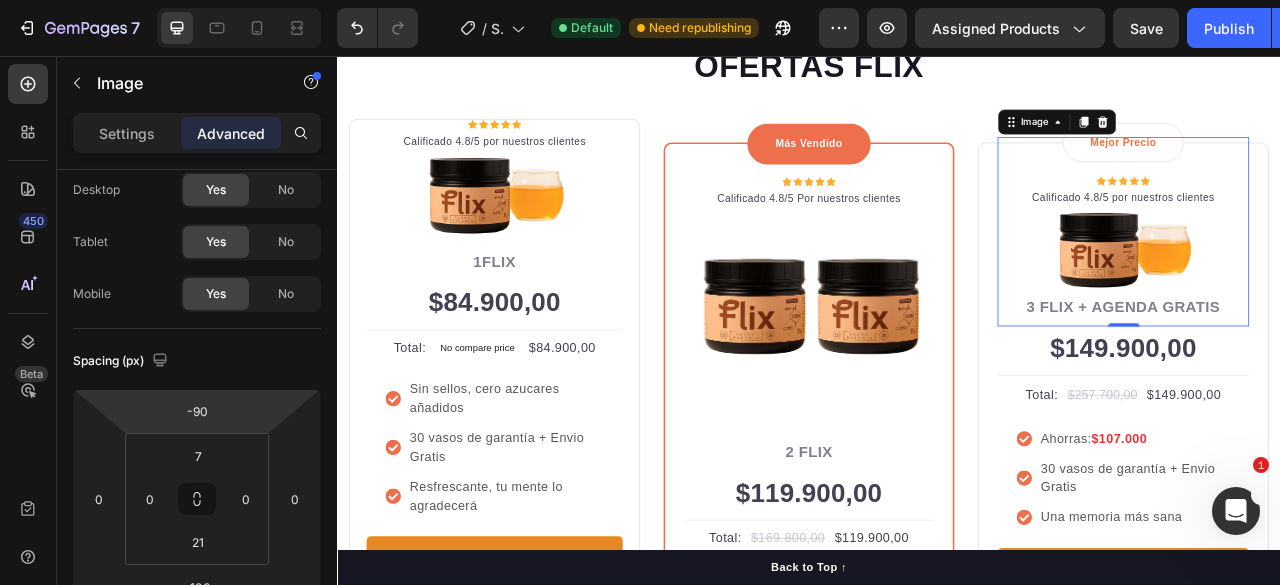 click at bounding box center [1337, 272] 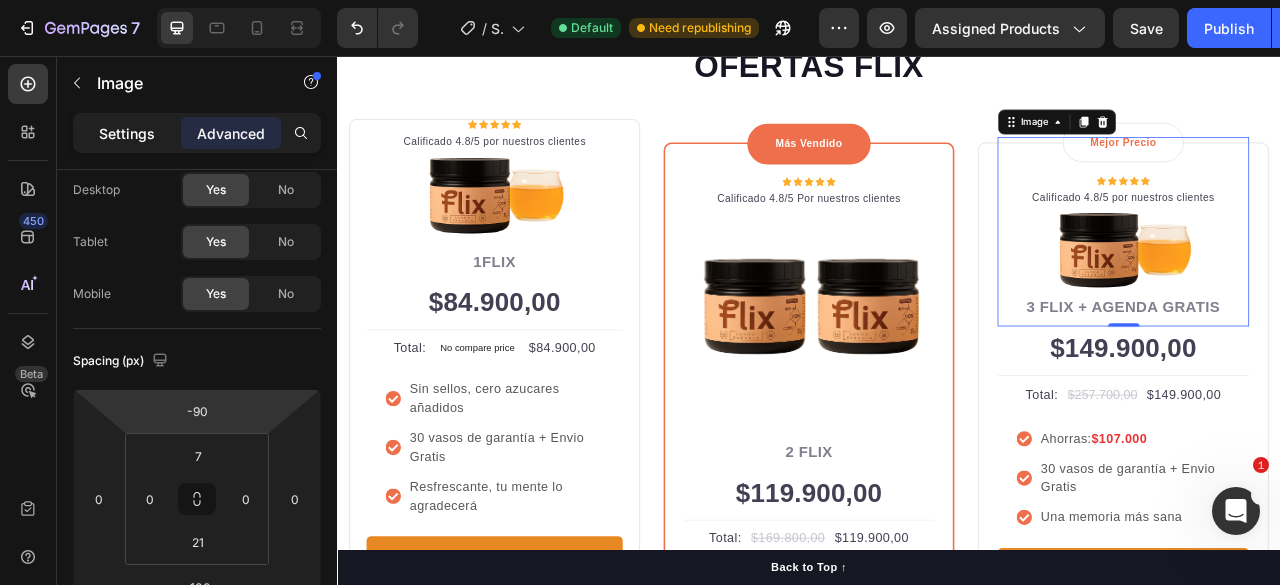 click on "Settings" 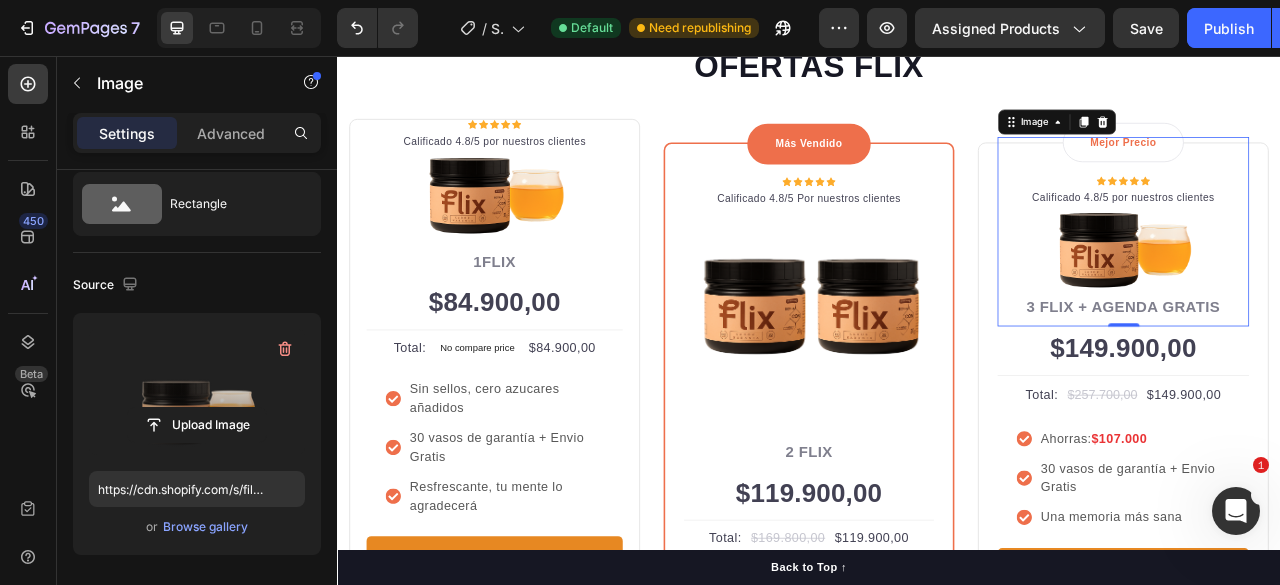 click at bounding box center (197, 392) 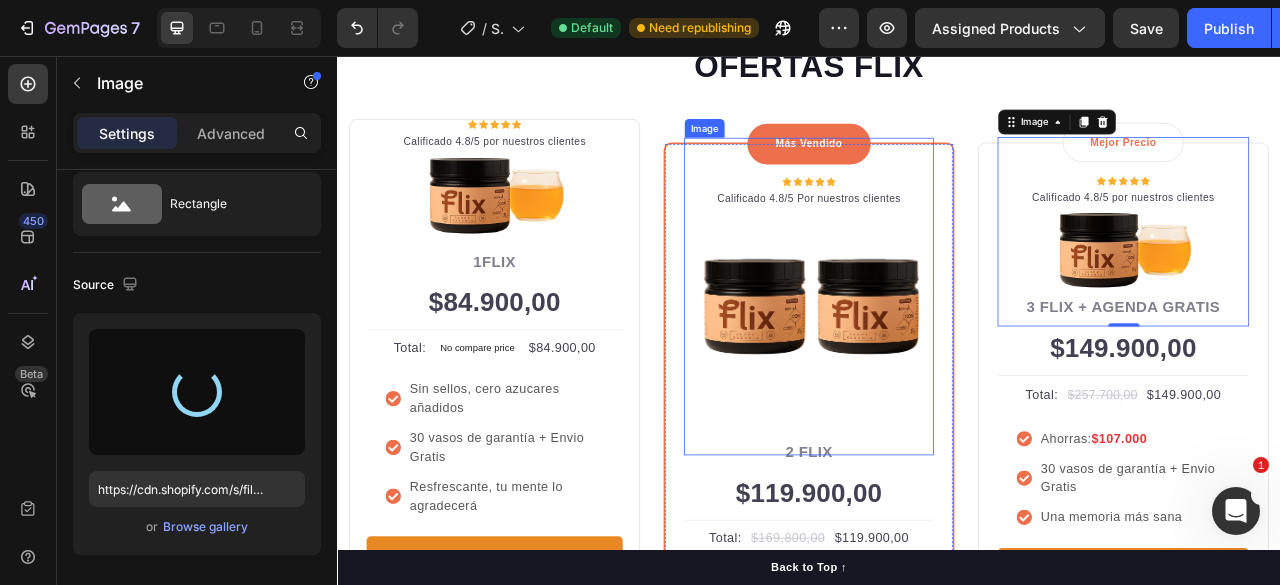 type on "https://cdn.shopify.com/s/files/1/0637/1740/8837/files/gempages_551218195810223352-2c9ea245-db46-4f1b-9ee6-d680a1653bdb.png" 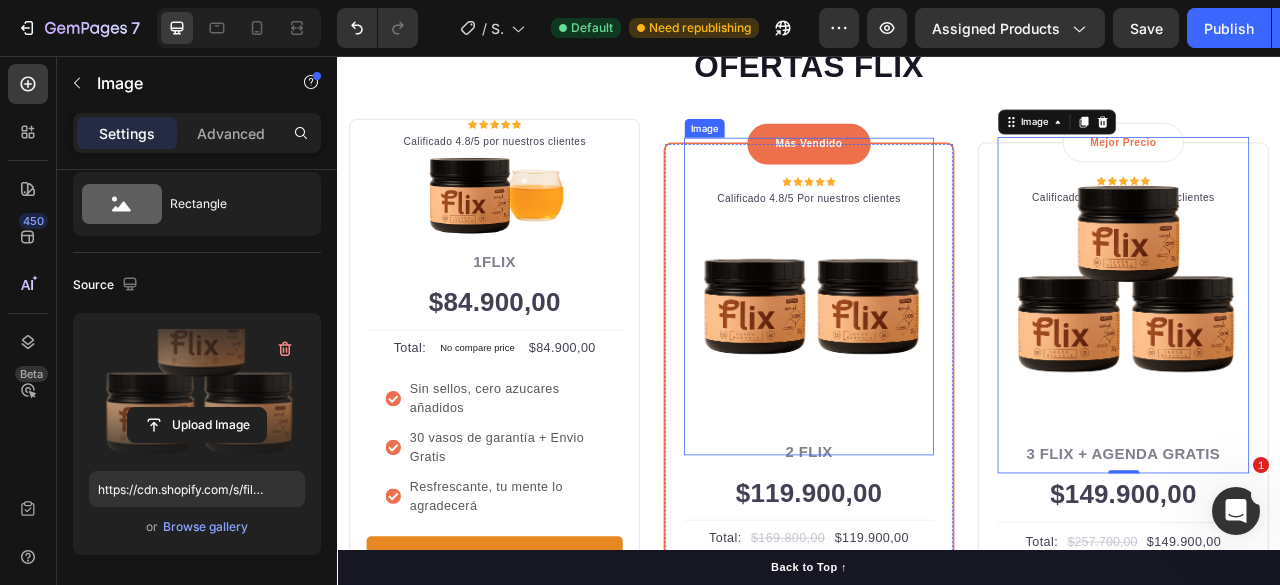 click at bounding box center (937, 366) 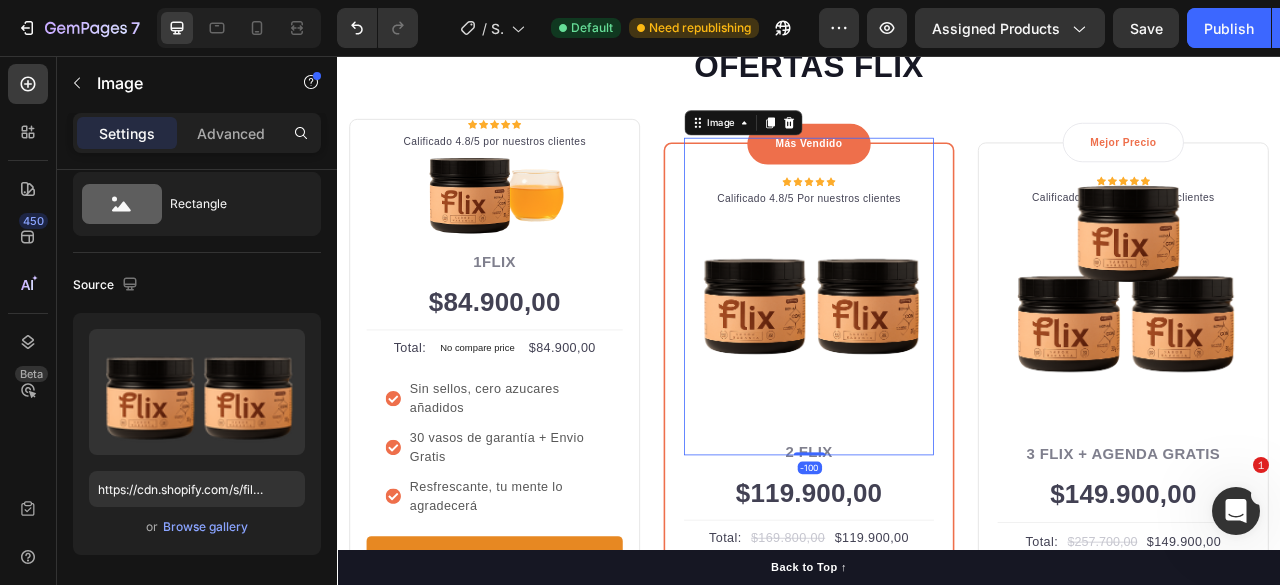 scroll, scrollTop: 58, scrollLeft: 0, axis: vertical 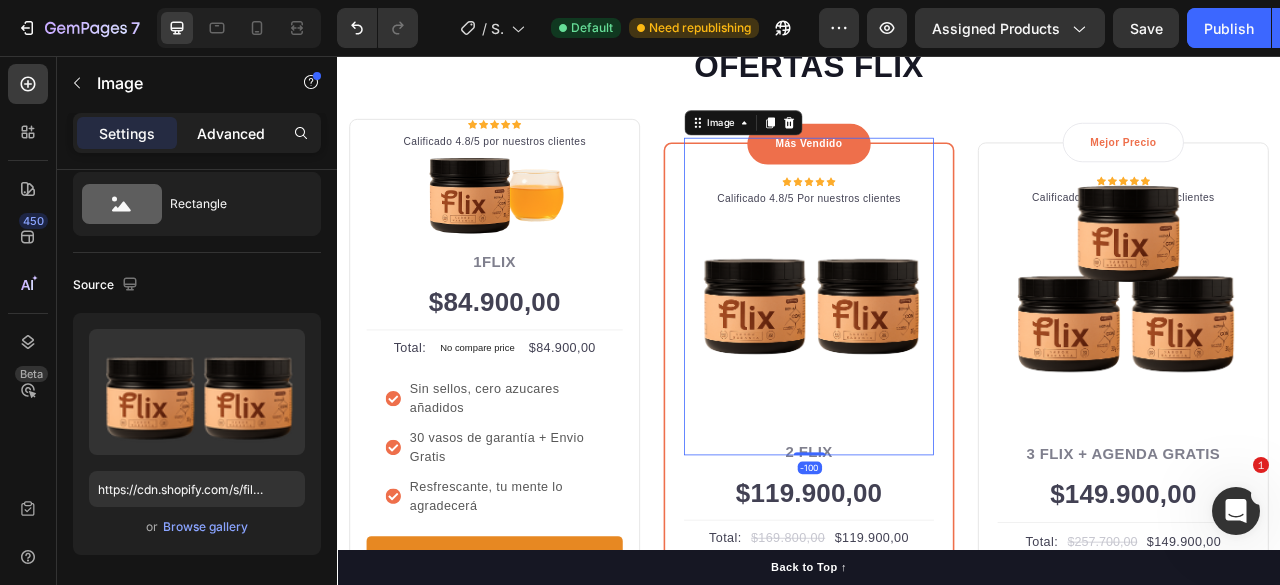 click on "Advanced" 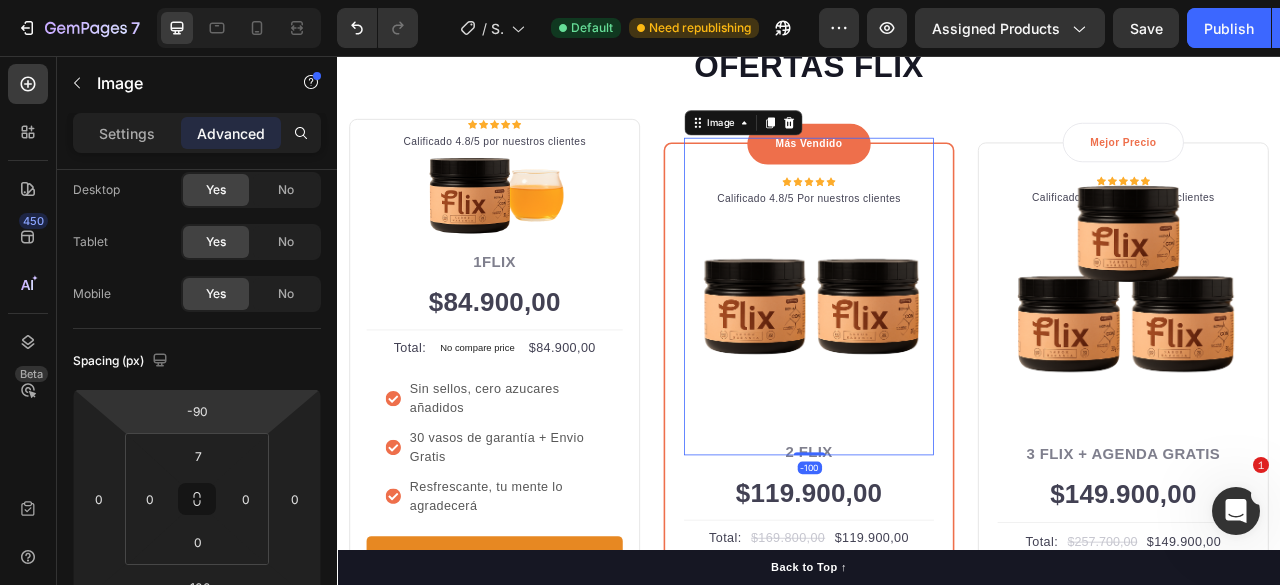 click on "7   /  Shopify Original Product Template Default Need republishing Preview Assigned Products  Save   Publish  450 Beta Sections(18) Elements(84) Section Element Hero Section Product Detail Brands Trusted Badges Guarantee Product Breakdown How to use Testimonials Compare Bundle FAQs Social Proof Brand Story Product List Collection Blog List Contact Sticky Add to Cart Custom Footer Browse Library 450 Layout
Row
Row
Row
Row Text
Heading
Text Block Button
Button
Button Media
Image
Image" at bounding box center [640, 0] 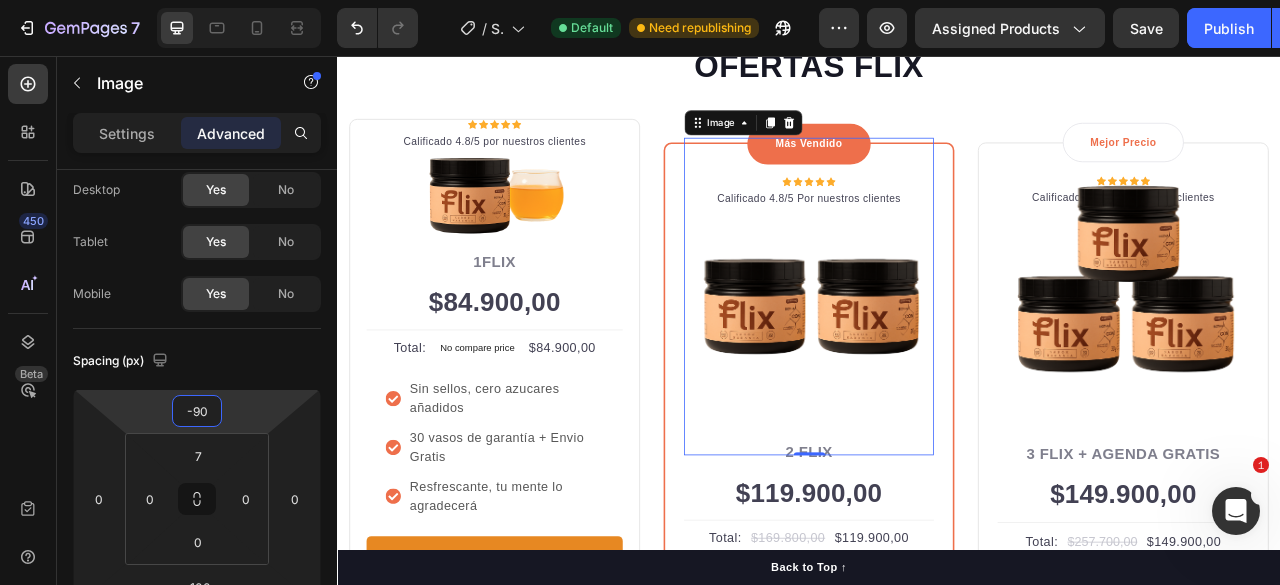 click on "-90" at bounding box center (197, 411) 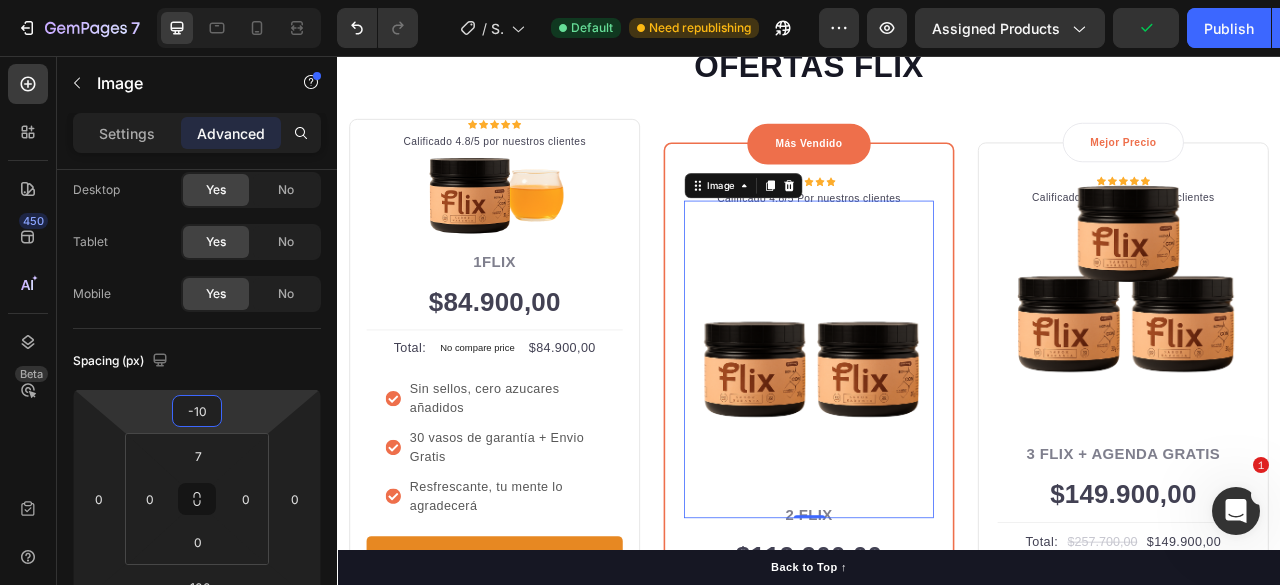 type on "-1" 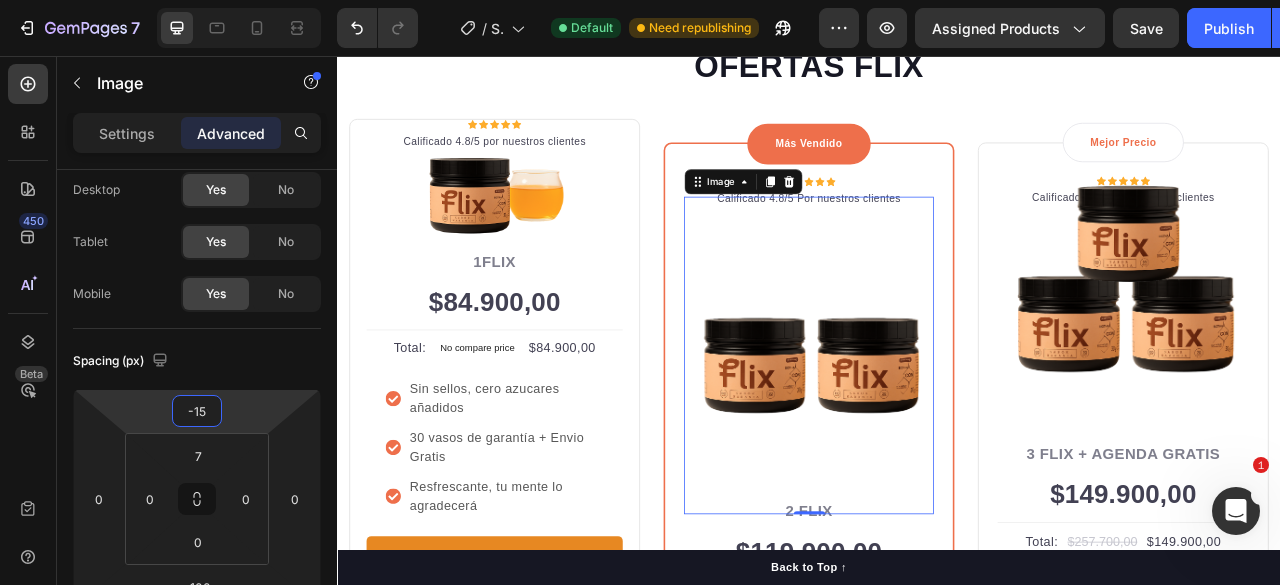 type on "-150" 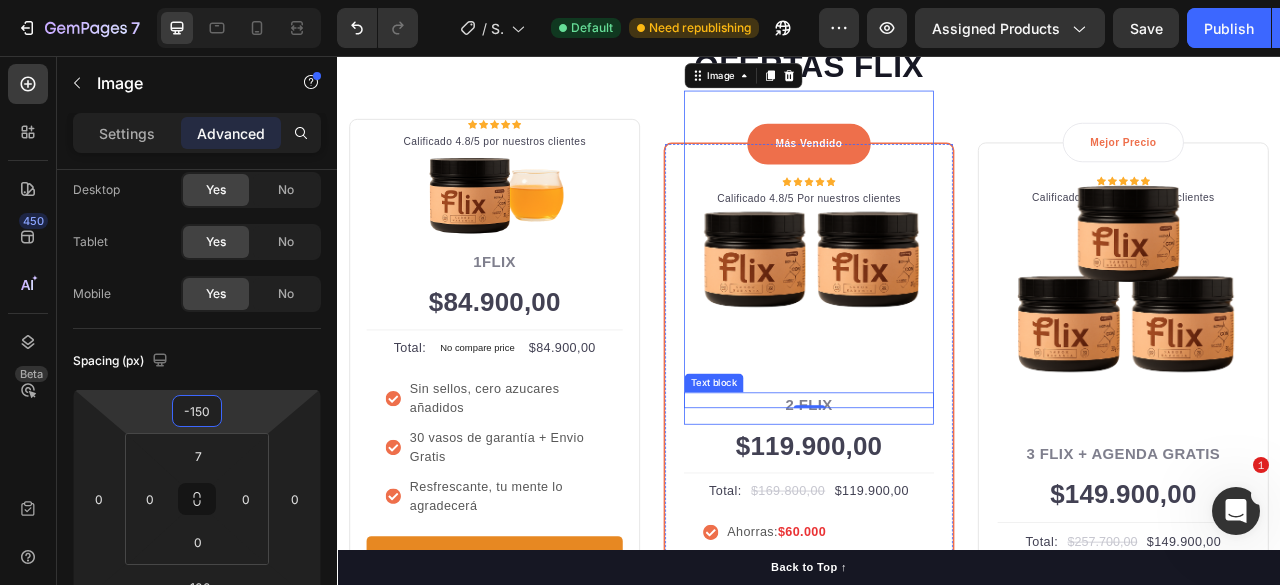 click on "$119.900,00" at bounding box center (937, 552) 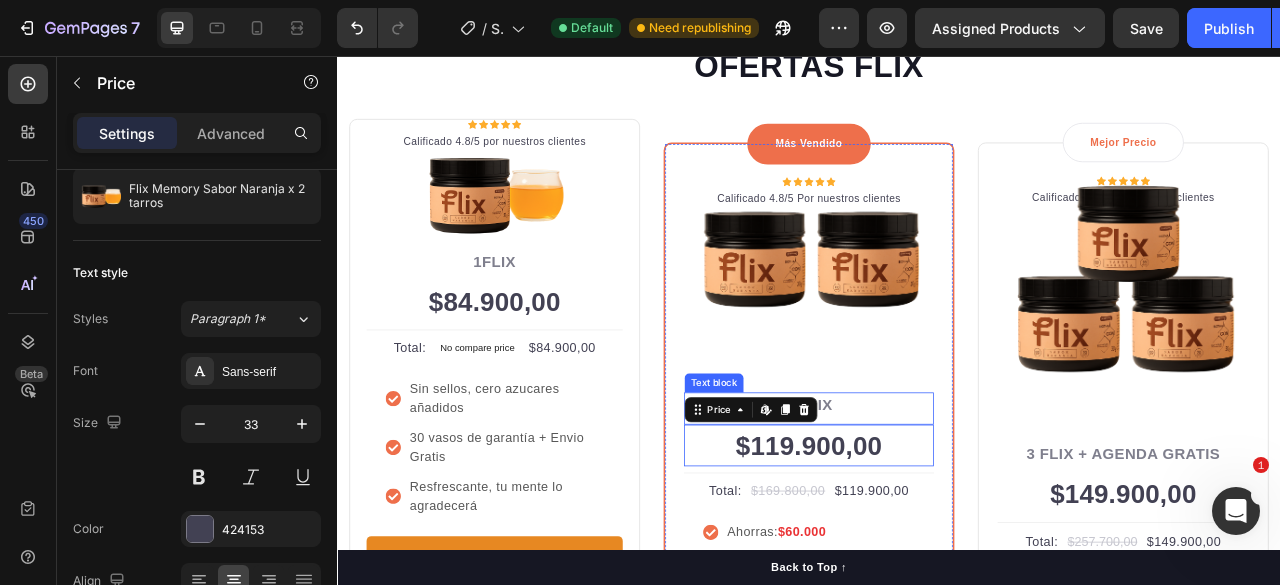 scroll, scrollTop: 0, scrollLeft: 0, axis: both 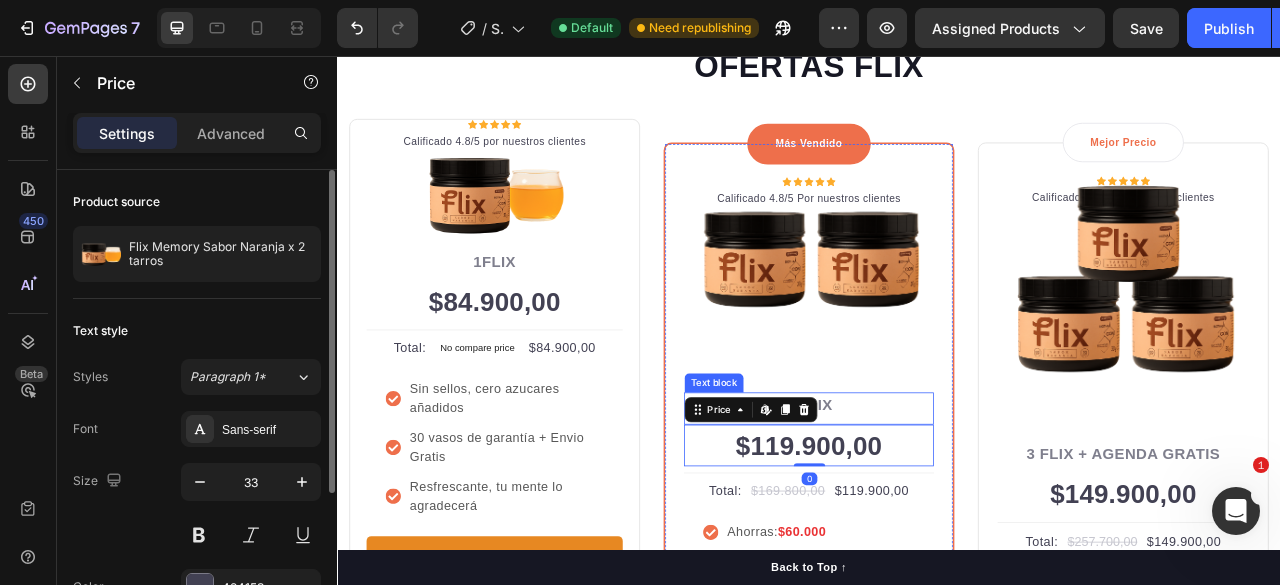 click on "2 FLIX" at bounding box center (937, 500) 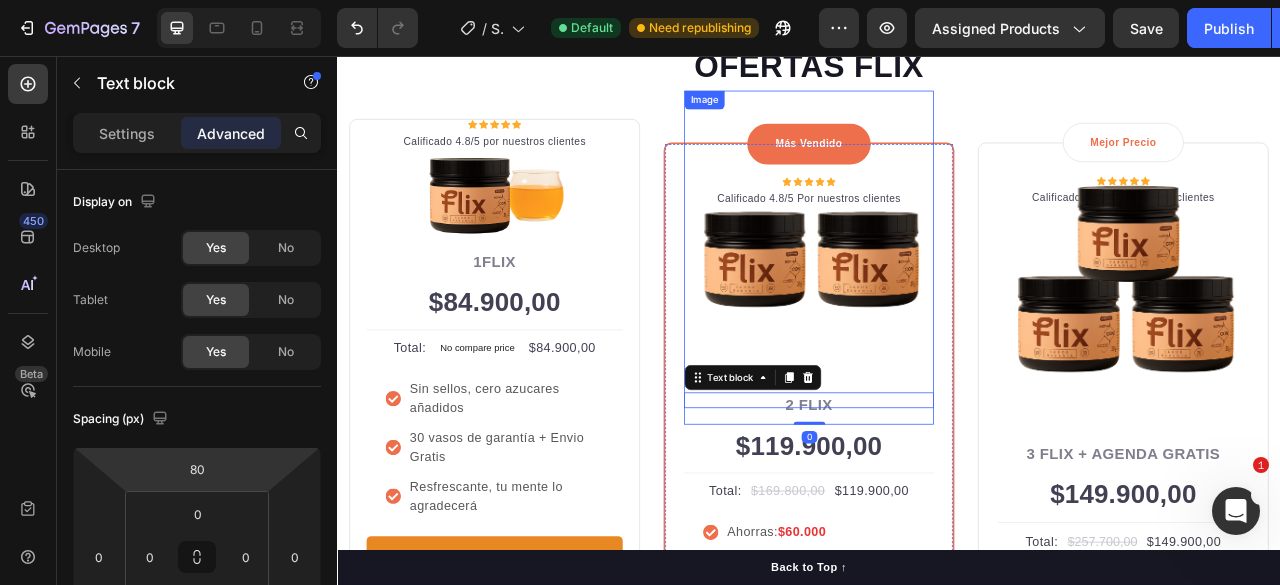 click at bounding box center [937, 306] 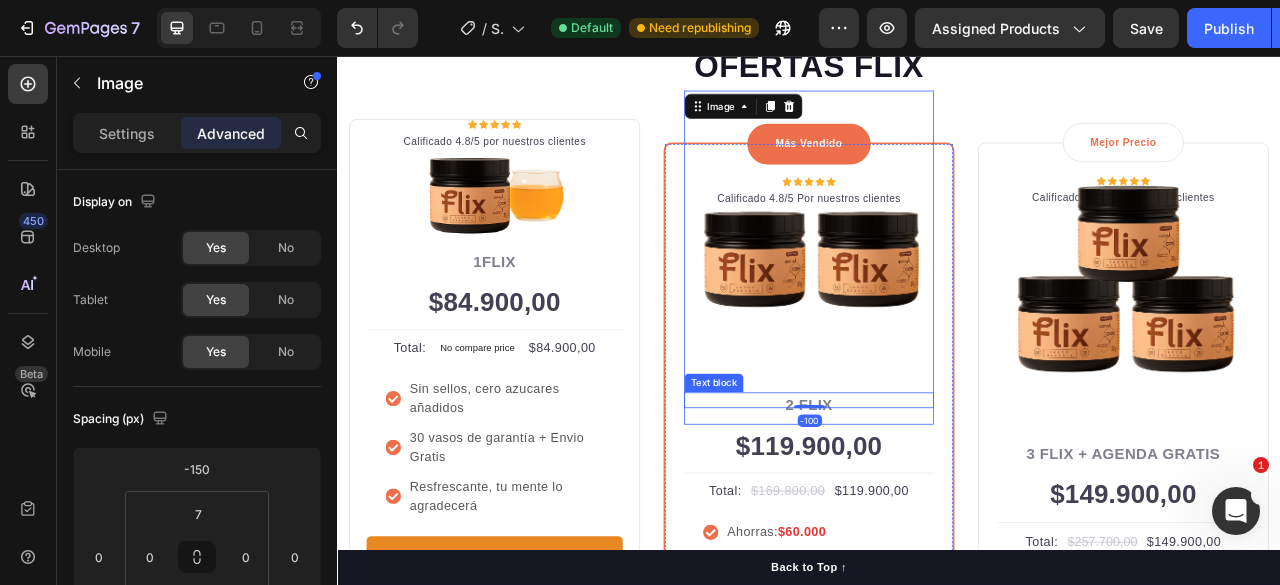click on "2 FLIX" at bounding box center [937, 500] 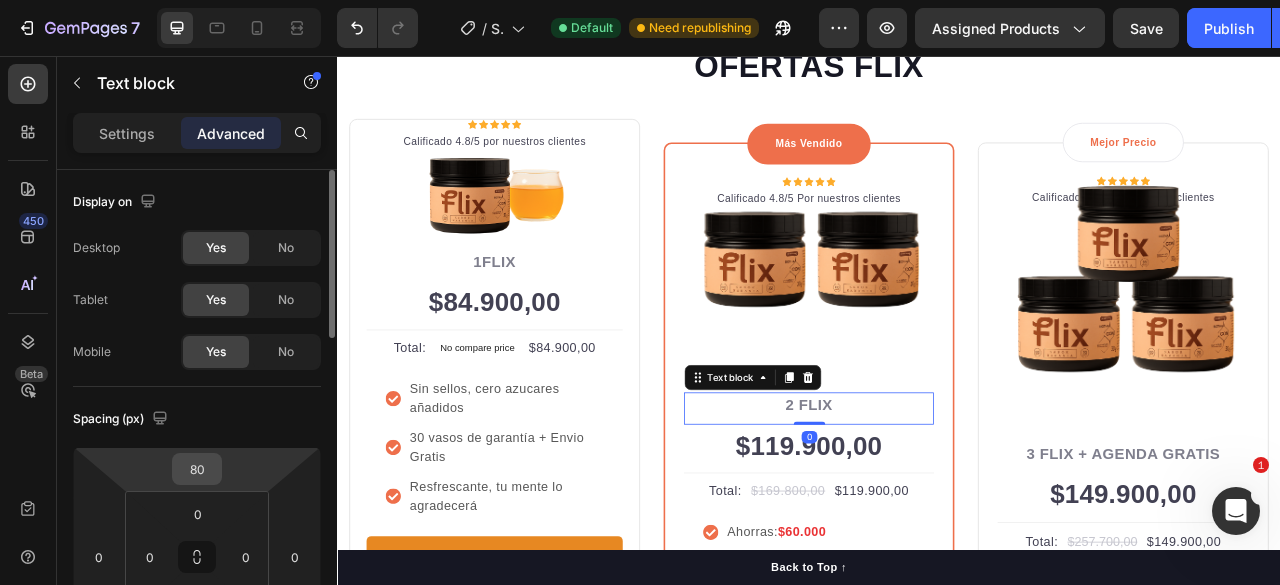 click on "80" at bounding box center (197, 469) 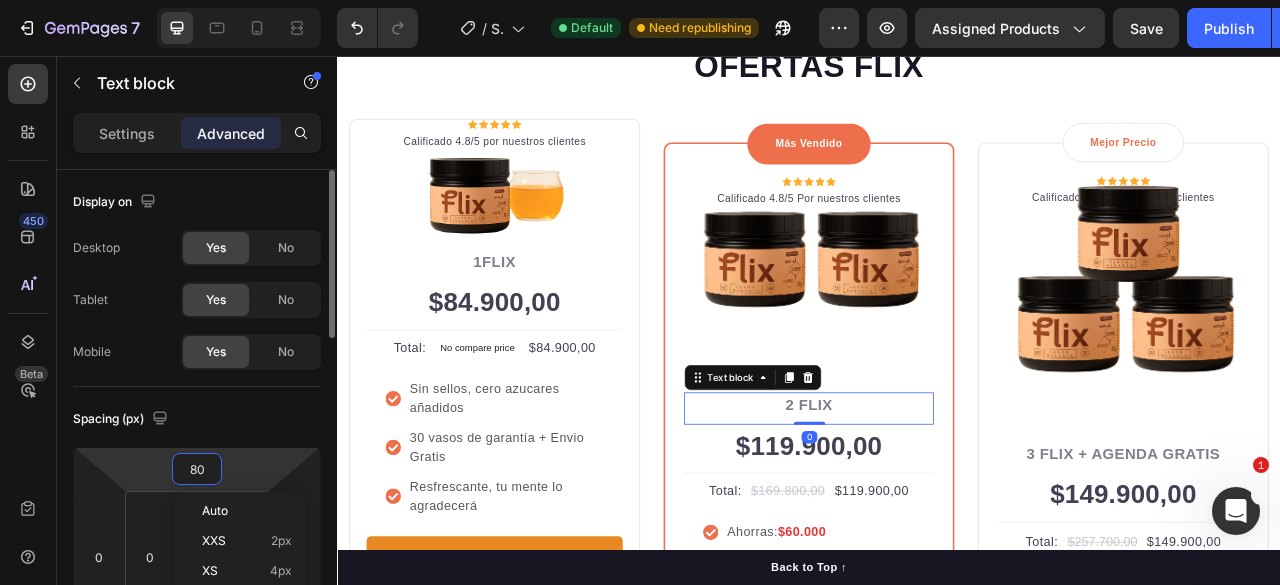 type 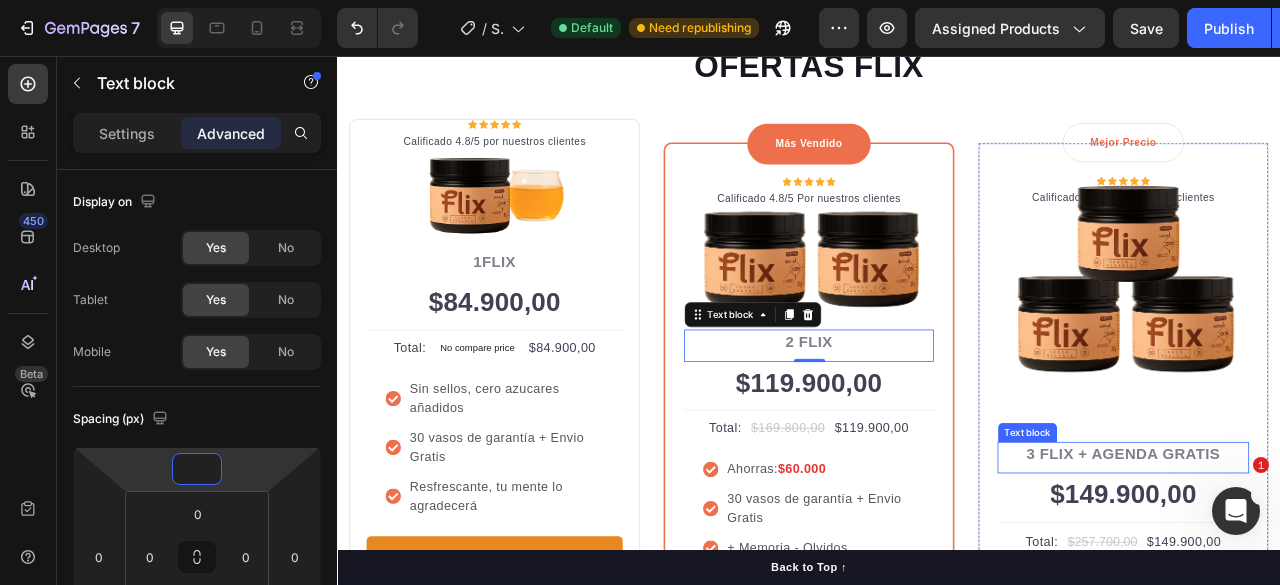click at bounding box center [1337, 366] 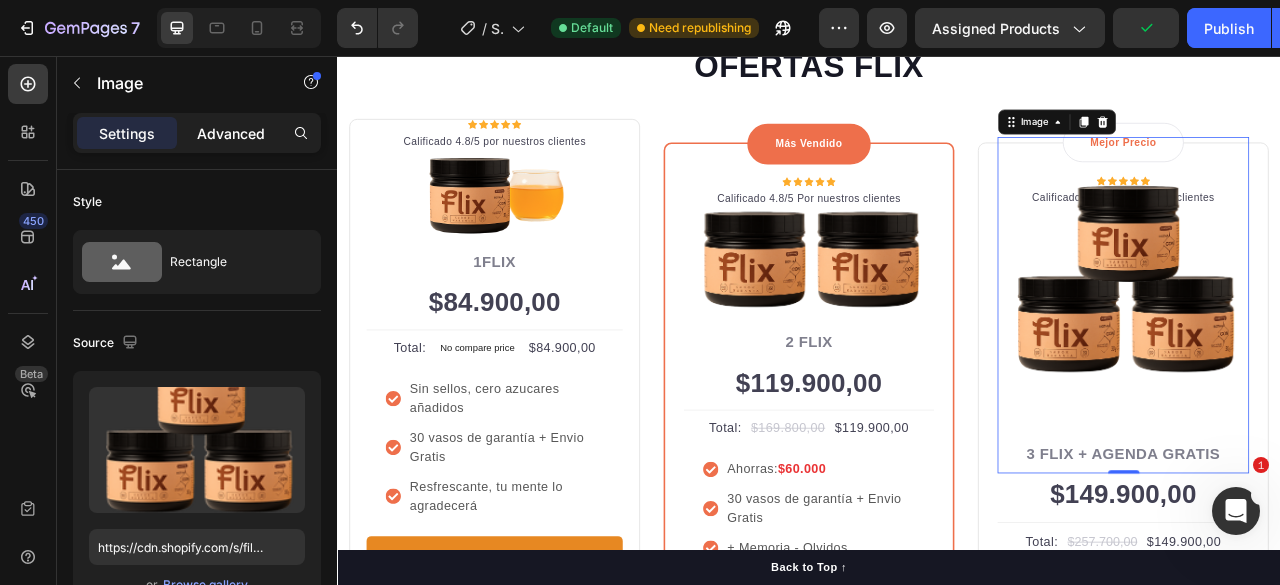 click on "Advanced" at bounding box center (231, 133) 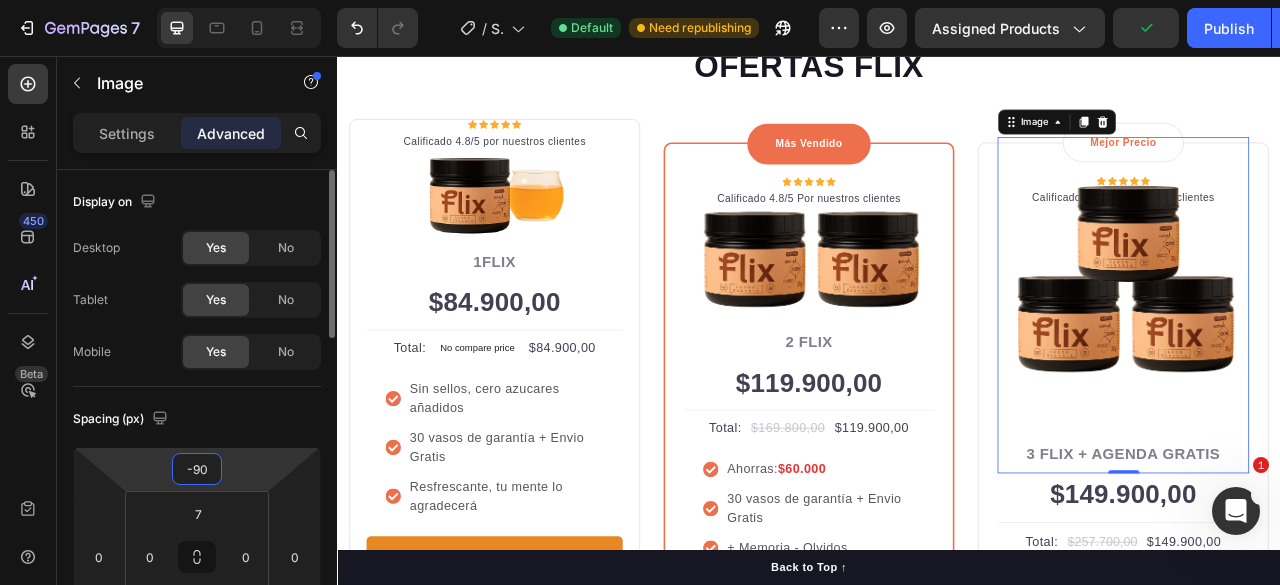 click on "-90" at bounding box center (197, 469) 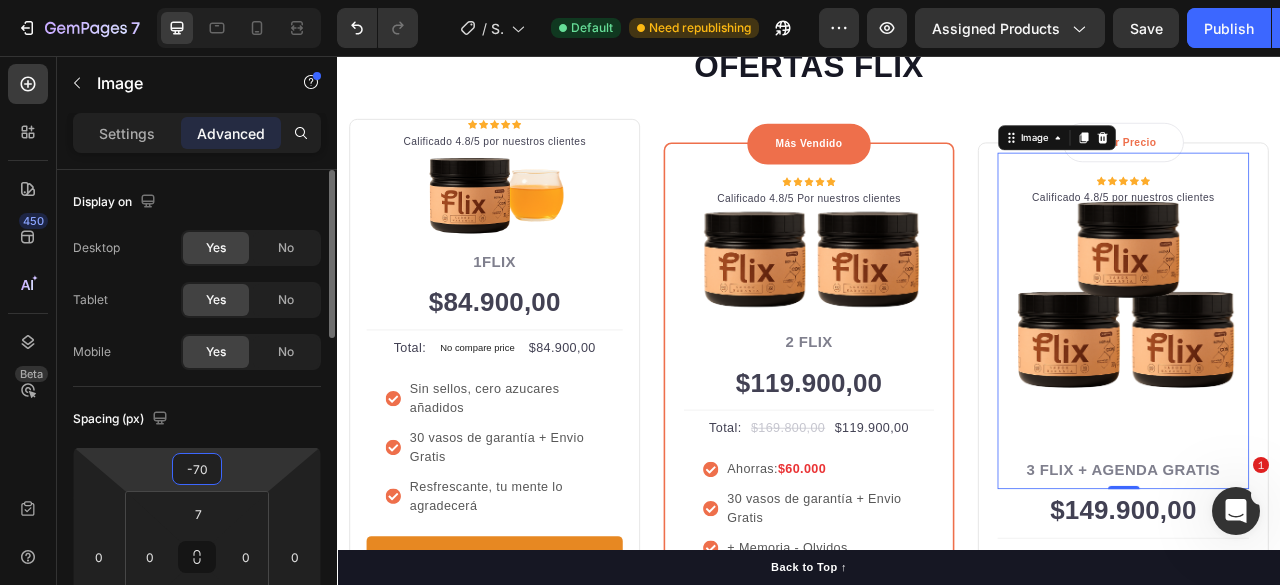 type on "-7" 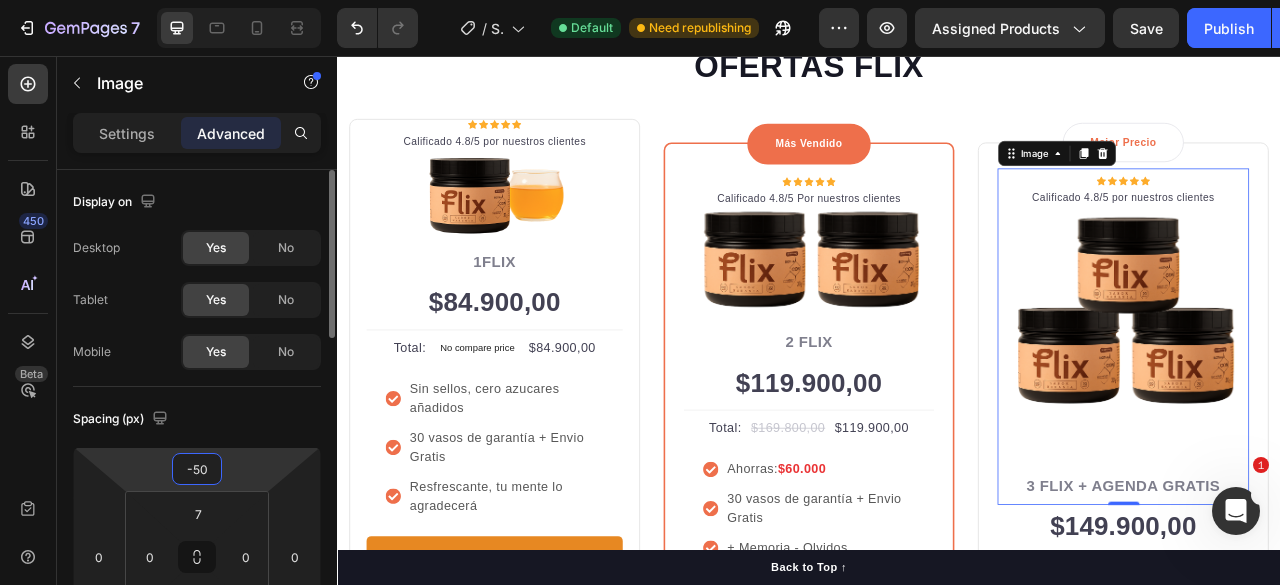 type on "-5" 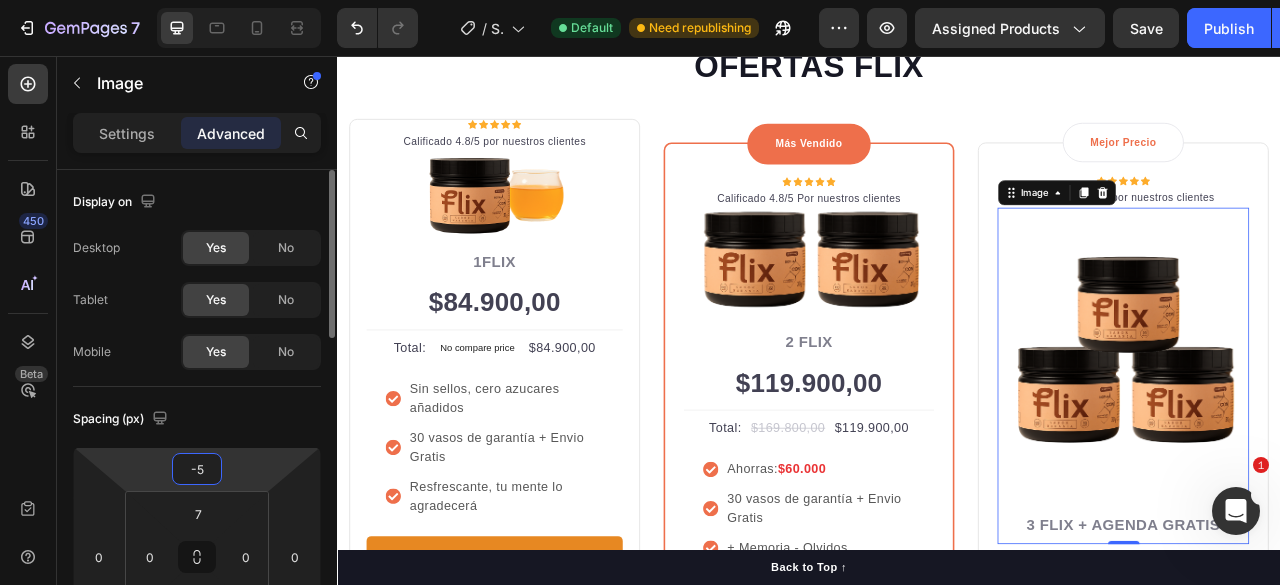 type on "-55" 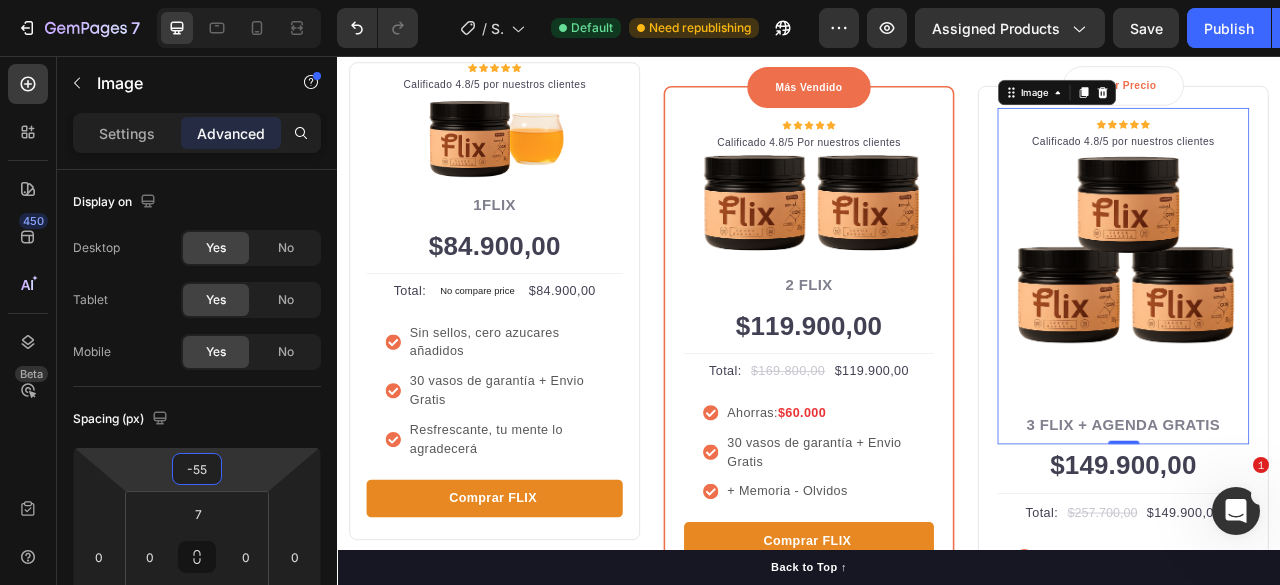 scroll, scrollTop: 800, scrollLeft: 0, axis: vertical 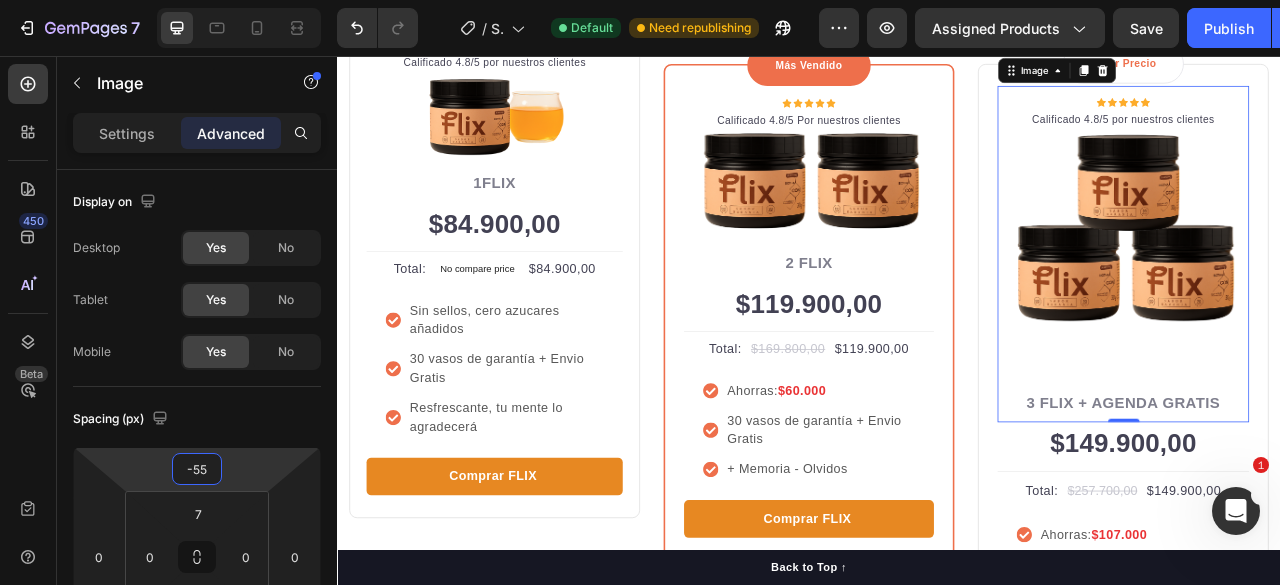 click on "Icon Icon Icon Icon Icon Icon List Hoz Calificado 4.8/5 por nuestros clientes Text block Row Image Icon + Mente Feliz Text block Icon Row 1FLIX Text block $84.900,00 Price Price                Title Line Total: Text block No compare price Price $84.900,00 Price Price Row Sin sellos, cero azucares añadidos 30 vasos de garantía + Envio Gratis Resfrescante, tu mente lo agradecerá Item list Comprar FLIX Product Cart Button Product Row Más Vendido Text block Row Icon Icon Icon Icon Icon Icon List Hoz Calificado 4.8/5 Por nuestros clientes Text block Row Image Icon Más Vendido Text block Icon Row 2 FLIX Text block $119.900,00 Price Price                Title Line Total: Text block $169.800,00 Price Price $119.900,00 Price Price Row Ahorras:  $60.000 30 vasos de garantía + Envio Gratis  + Memoria - Olvidos Item list Comprar FLIX Product Cart Button Product Row Mejor Precio Text block Row Icon Icon Icon Icon Icon Icon List Hoz Calificado 4.8/5 por nuestros clientes Text block Row Image   -100 Icon Best offer" at bounding box center [937, 475] 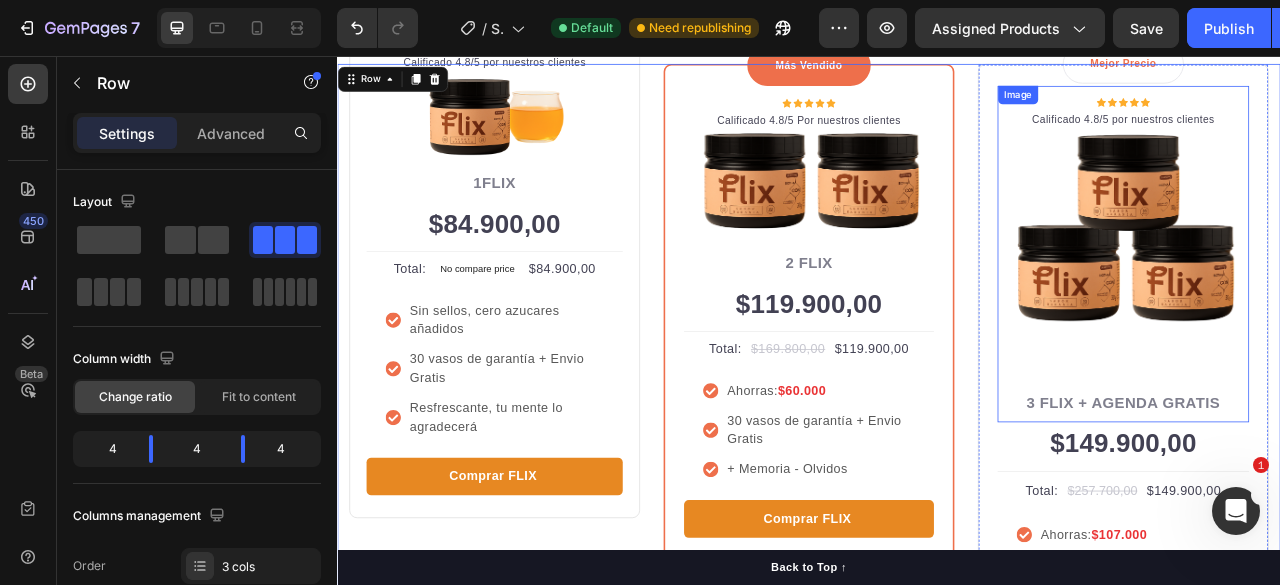 click at bounding box center [1337, 301] 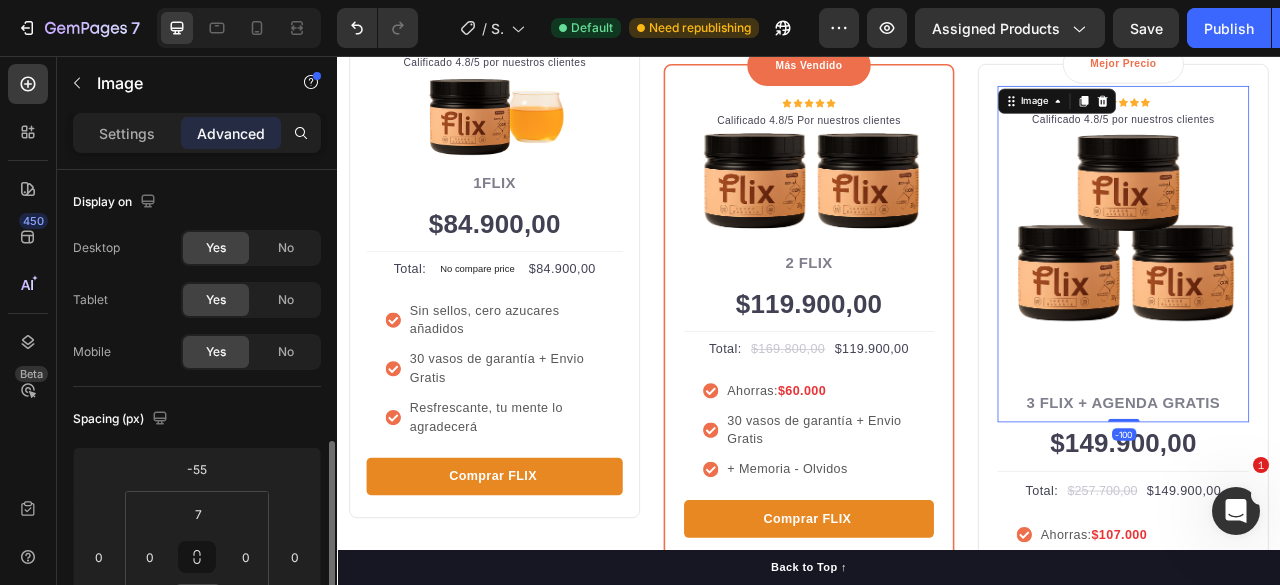 scroll, scrollTop: 200, scrollLeft: 0, axis: vertical 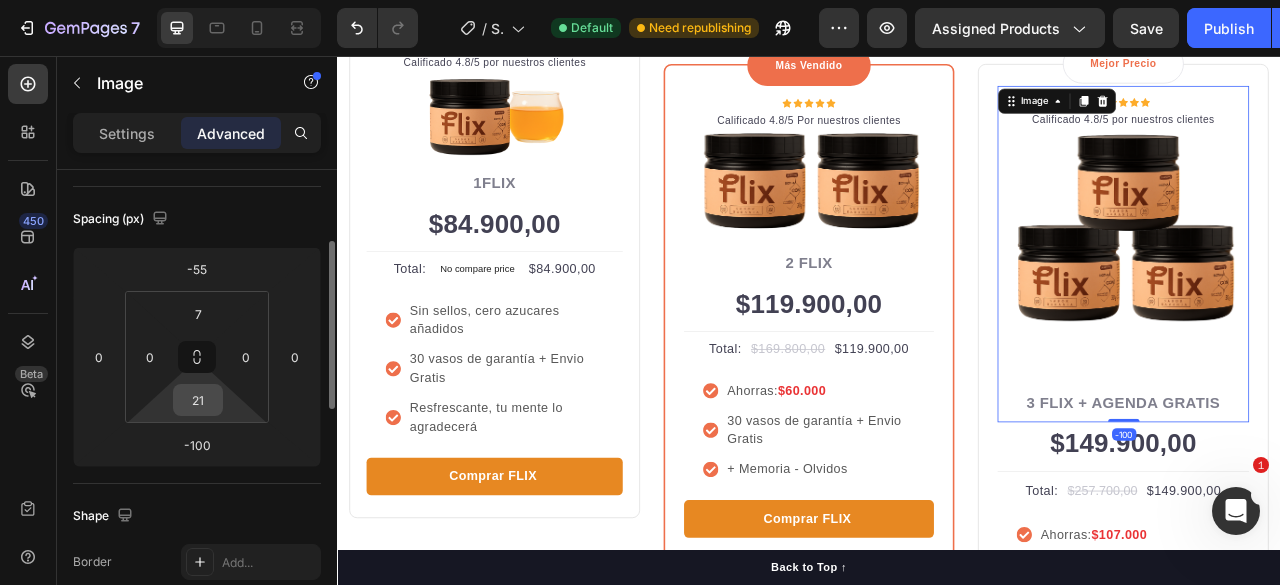 click on "21" at bounding box center (198, 400) 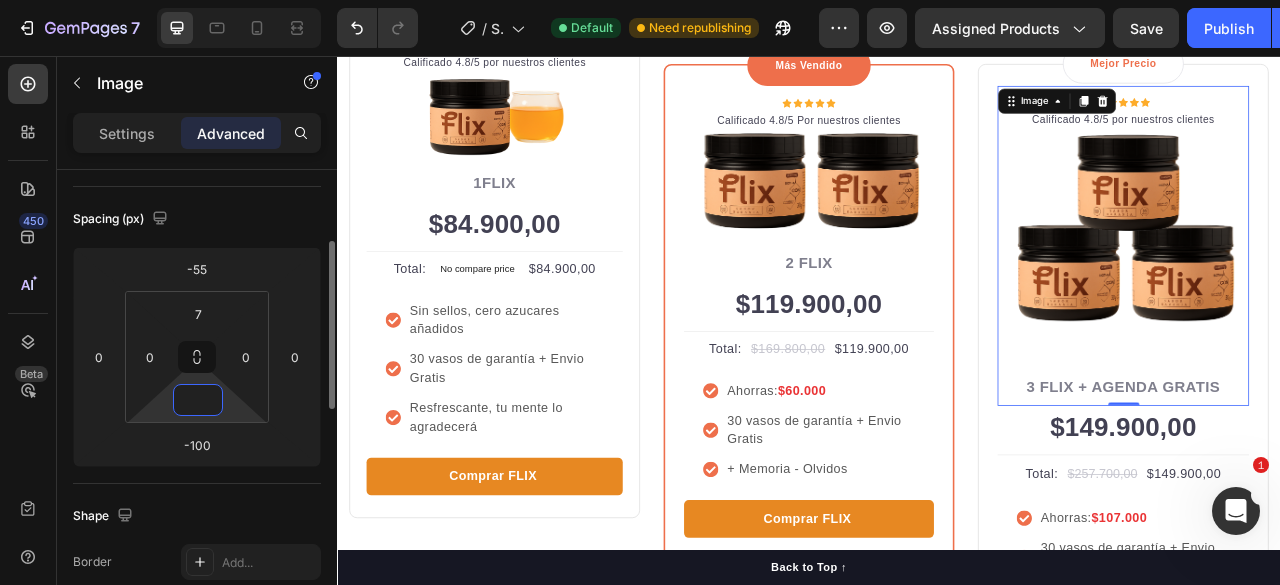 click at bounding box center (198, 400) 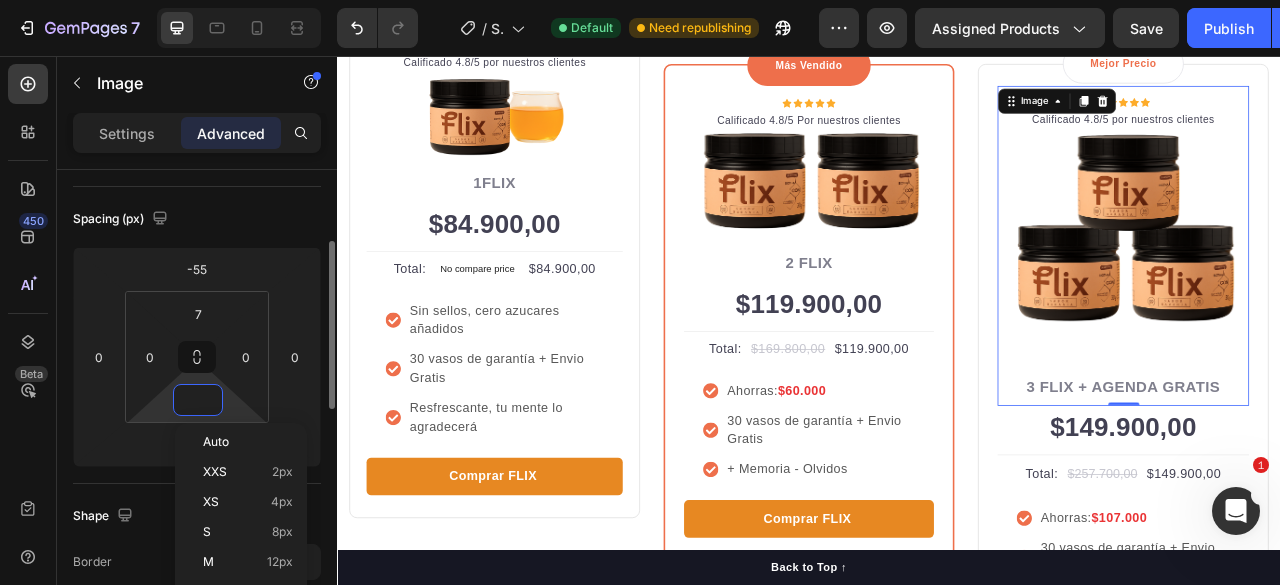 type on "0" 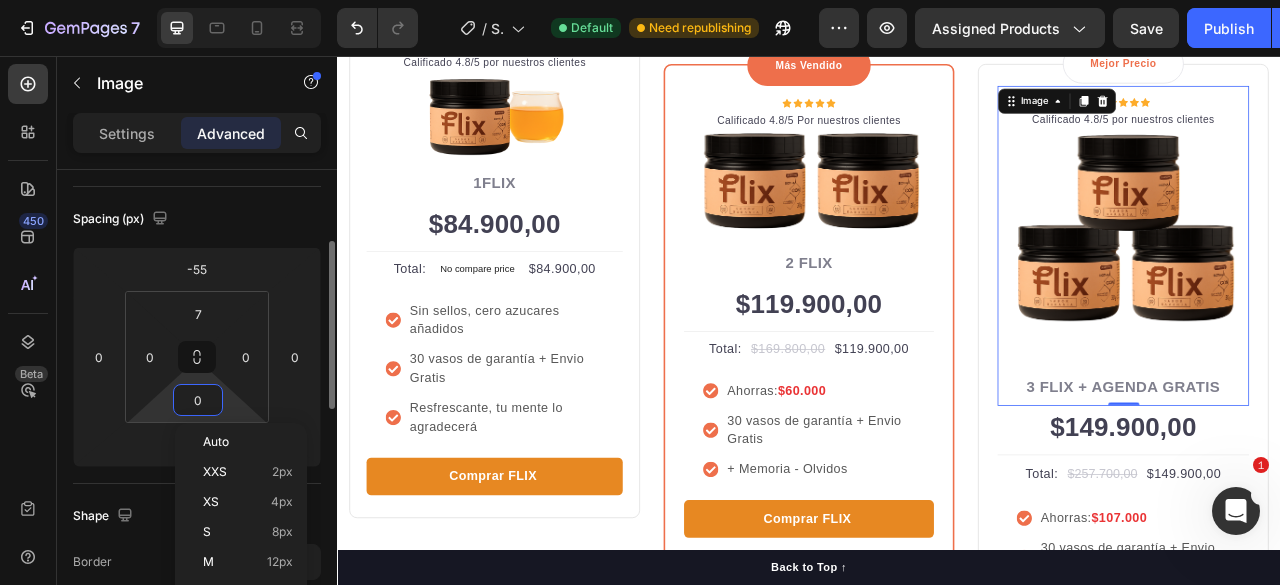 click on "7   /  Shopify Original Product Template Default Need republishing Preview Assigned Products  Save   Publish  450 Beta Sections(18) Elements(84) Section Element Hero Section Product Detail Brands Trusted Badges Guarantee Product Breakdown How to use Testimonials Compare Bundle FAQs Social Proof Brand Story Product List Collection Blog List Contact Sticky Add to Cart Custom Footer Browse Library 450 Layout
Row
Row
Row
Row Text
Heading
Text Block Button
Button
Button Media
Image
Image" at bounding box center (640, 0) 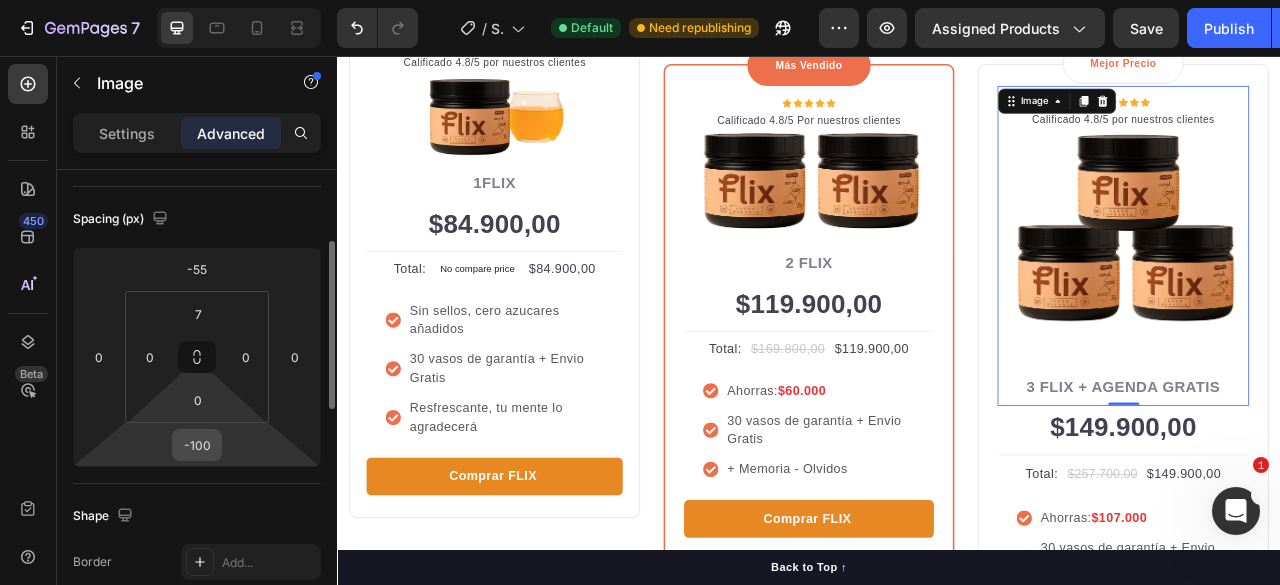 click on "-100" at bounding box center [197, 445] 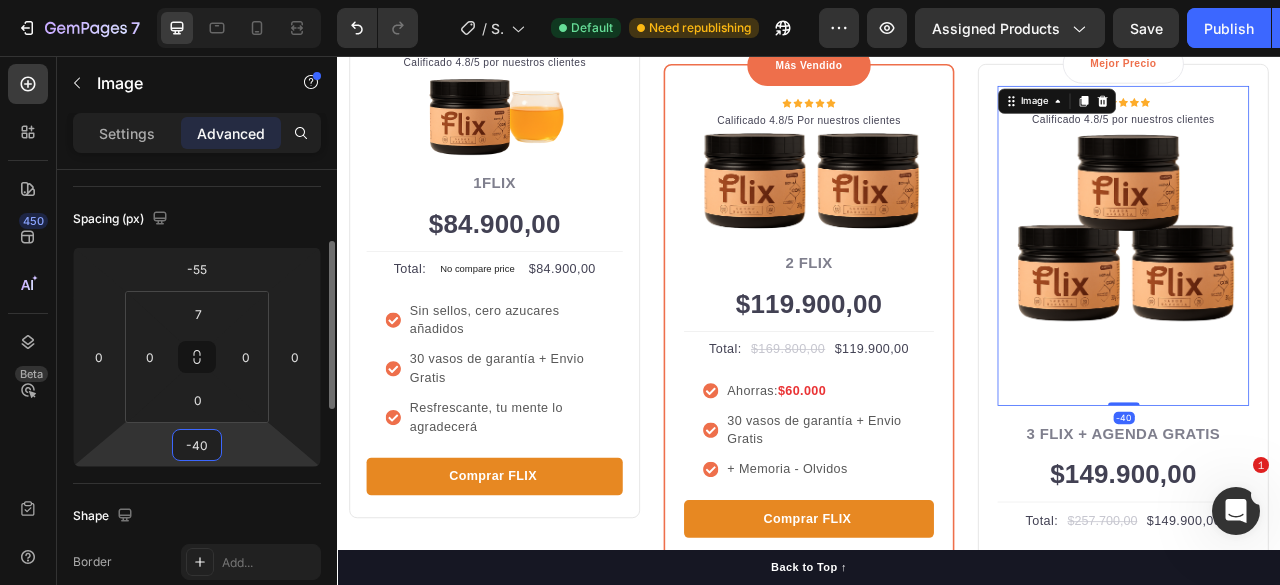 type on "-4" 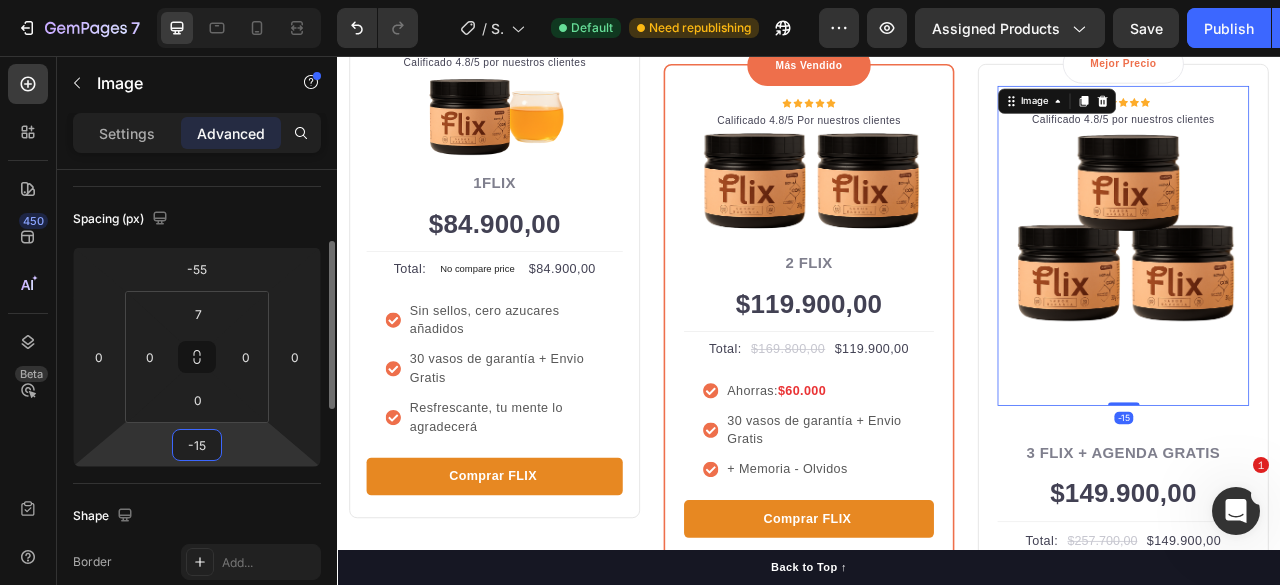 type on "-150" 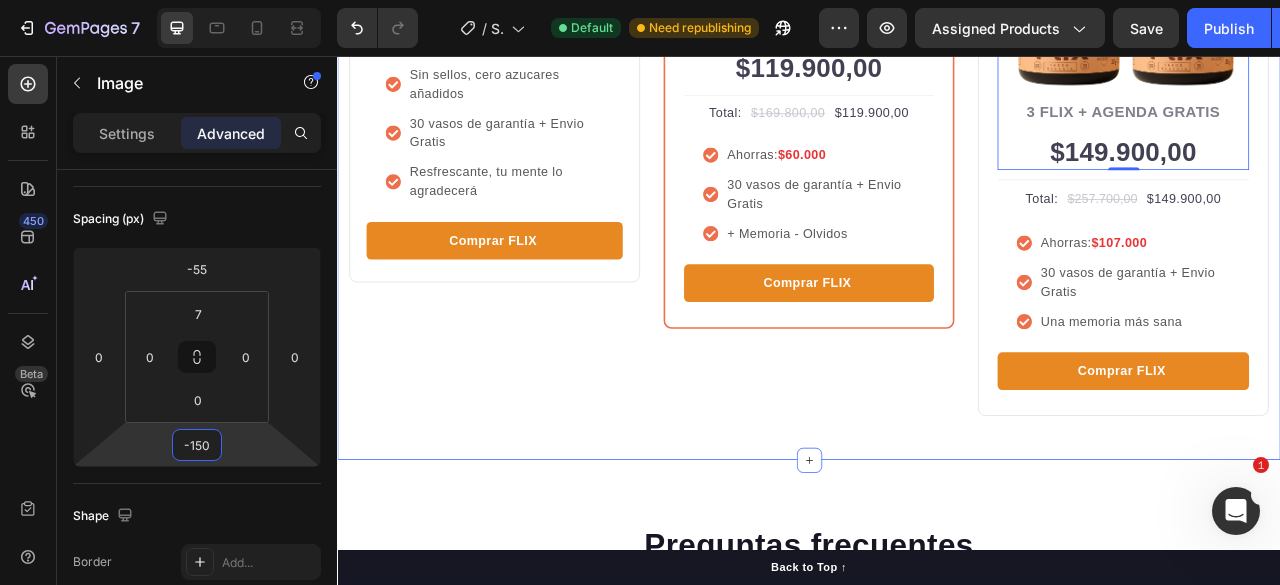 click on "OFERTAS FLIX Heading Row Icon Icon Icon Icon Icon Icon List Hoz Calificado 4.8/5 por nuestros clientes Text block Row Image Icon + Mente Feliz Text block Icon Row 1FLIX Text block $84.900,00 Price Price                Title Line Total: Text block No compare price Price $84.900,00 Price Price Row Sin sellos, cero azucares añadidos 30 vasos de garantía + Envio Gratis Resfrescante, tu mente lo agradecerá Item list Comprar FLIX Product Cart Button Product Row Más Vendido Text block Row Icon Icon Icon Icon Icon Icon List Hoz Calificado 4.8/5 Por nuestros clientes Text block Row Image Icon Más Vendido Text block Icon Row 2 FLIX Text block $119.900,00 Price Price                Title Line Total: Text block $169.800,00 Price Price $119.900,00 Price Price Row Ahorras:  $60.000 30 vasos de garantía + Envio Gratis  + Memoria - Olvidos Item list Comprar FLIX Product Cart Button Product Row Mejor Precio Text block Row Icon Icon Icon Icon Icon Icon List Hoz Calificado 4.8/5 por nuestros clientes Text block Row Image" at bounding box center [937, 100] 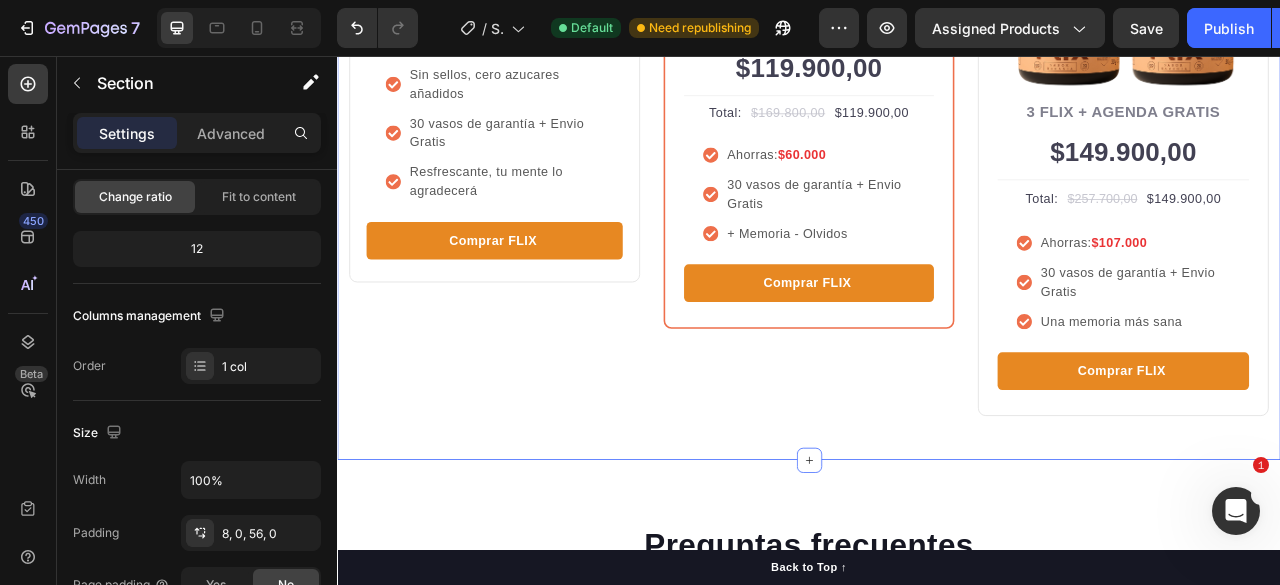 scroll, scrollTop: 0, scrollLeft: 0, axis: both 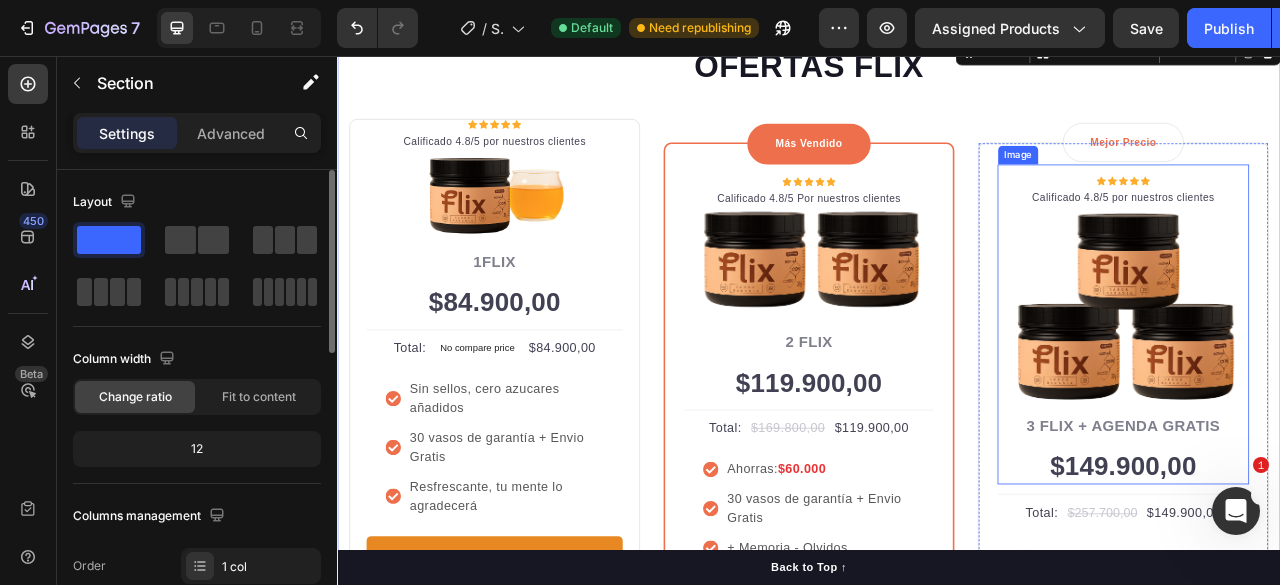 click at bounding box center (1337, 401) 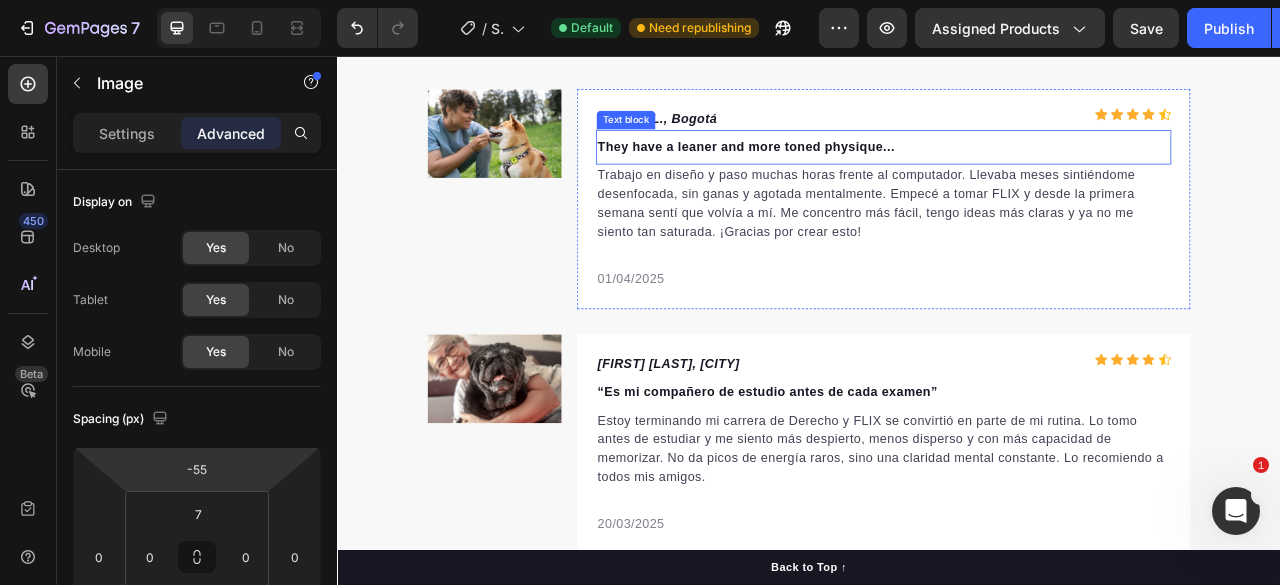 scroll, scrollTop: 2400, scrollLeft: 0, axis: vertical 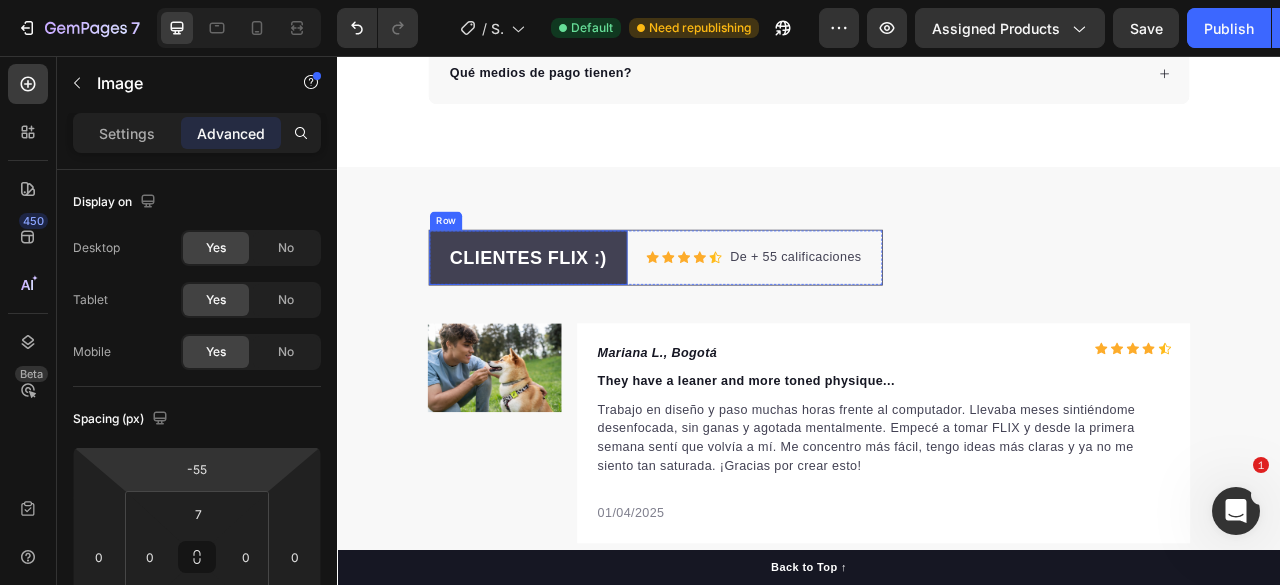 click on "CLIENTES FLIX :) Text block Row" at bounding box center [580, 312] 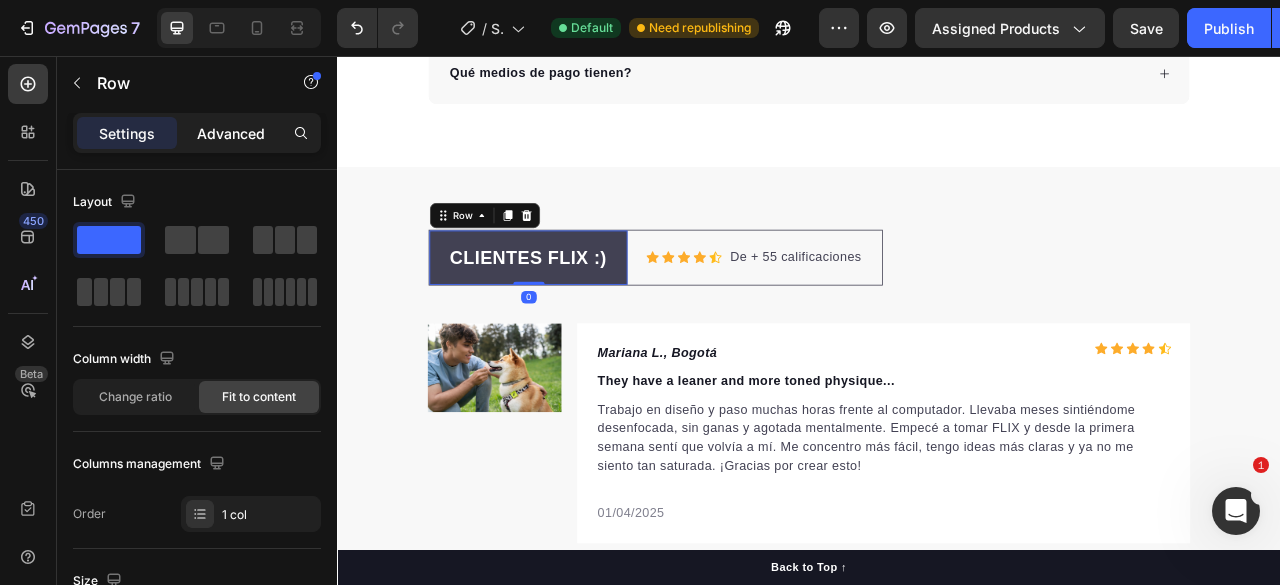 click on "Advanced" at bounding box center [231, 133] 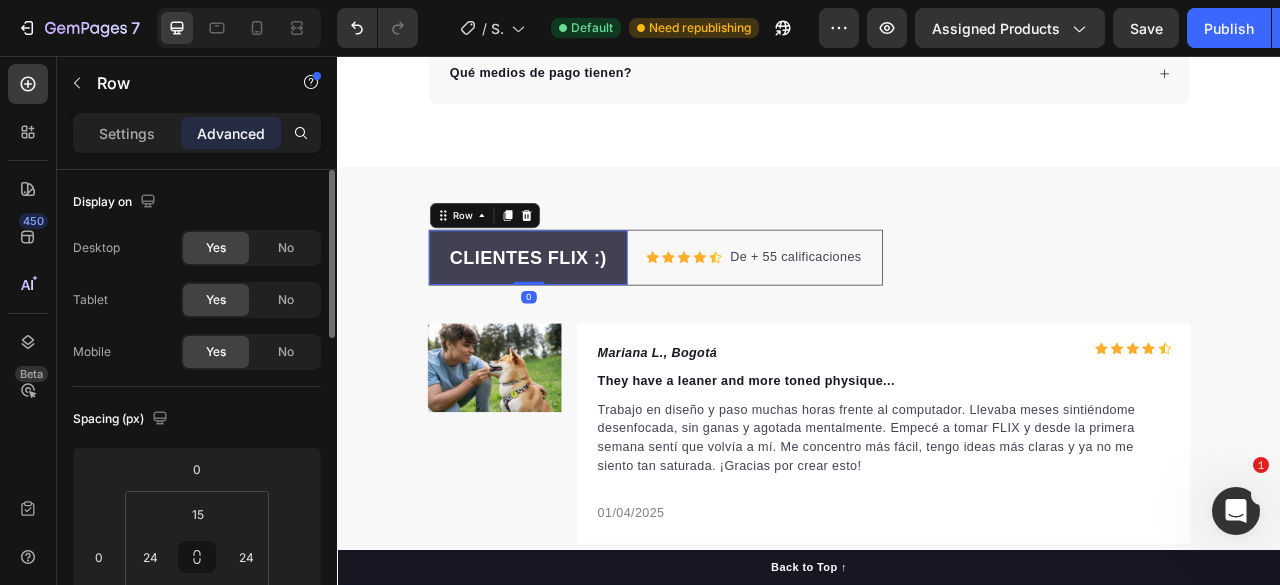 scroll, scrollTop: 400, scrollLeft: 0, axis: vertical 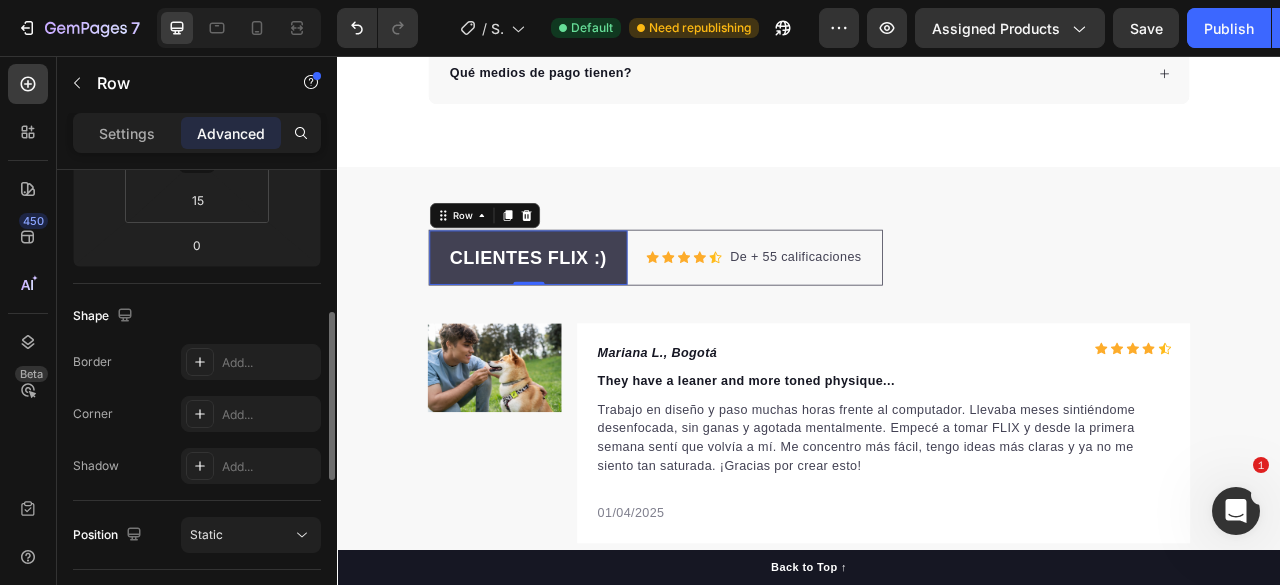 click on "CLIENTES FLIX :) Text block Row   0" at bounding box center (580, 312) 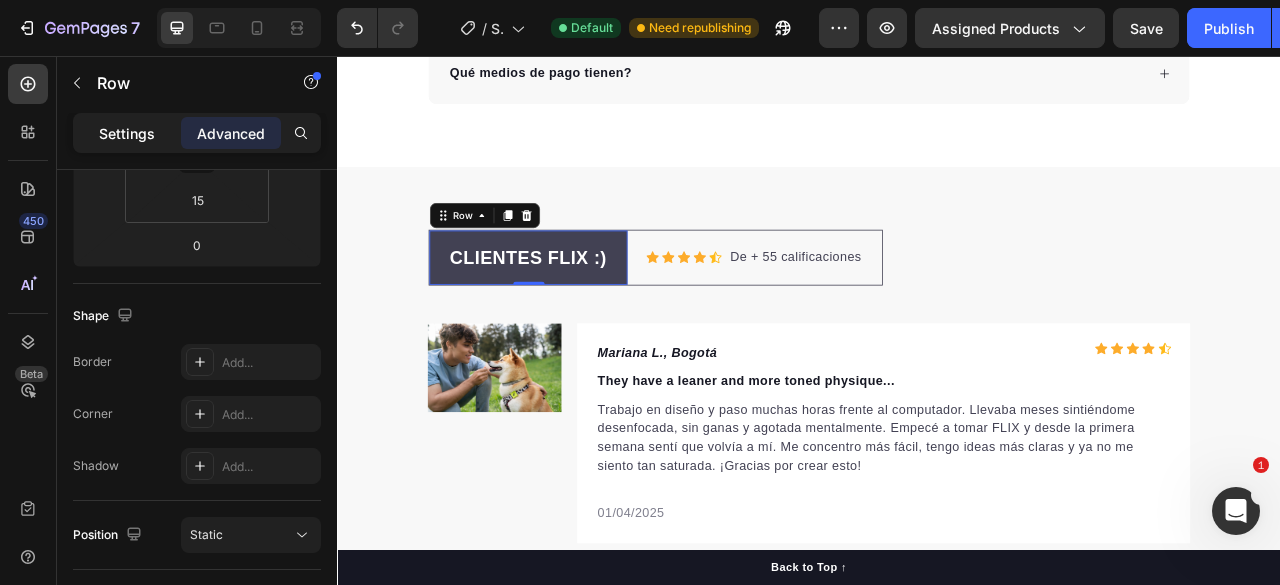 click on "Settings" at bounding box center [127, 133] 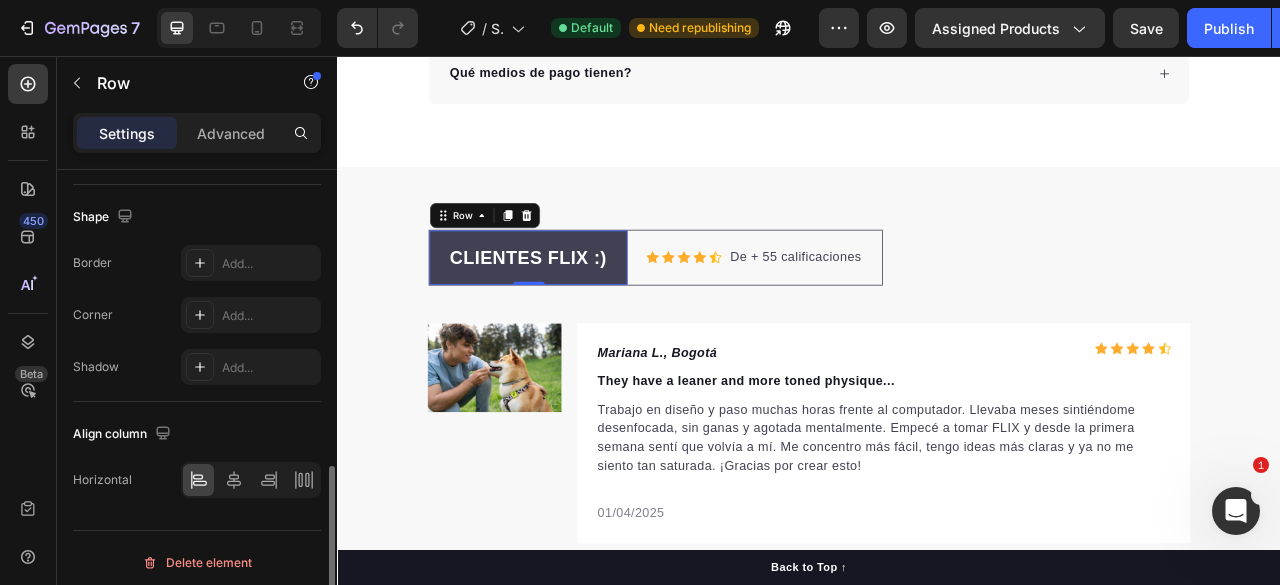 scroll, scrollTop: 600, scrollLeft: 0, axis: vertical 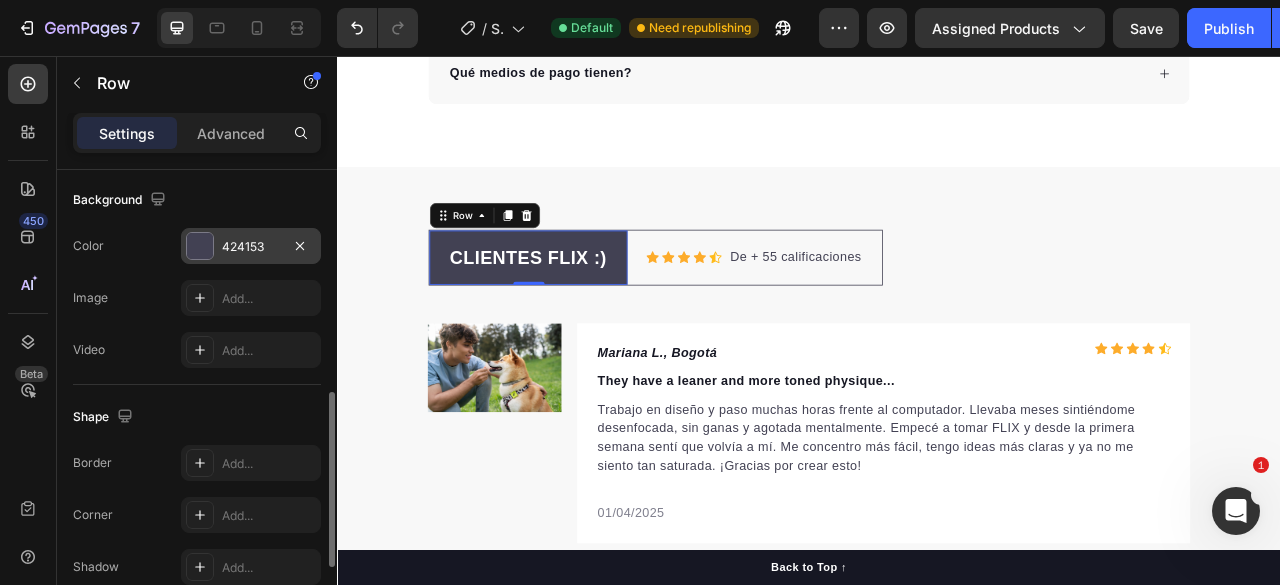 click at bounding box center (200, 246) 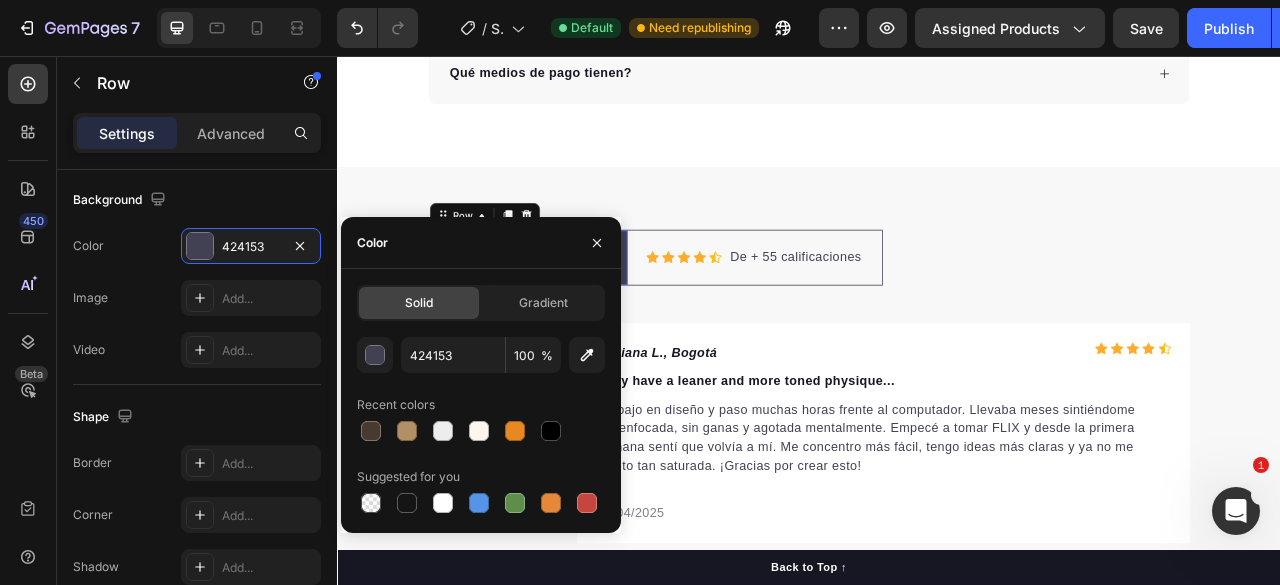 click at bounding box center [515, 431] 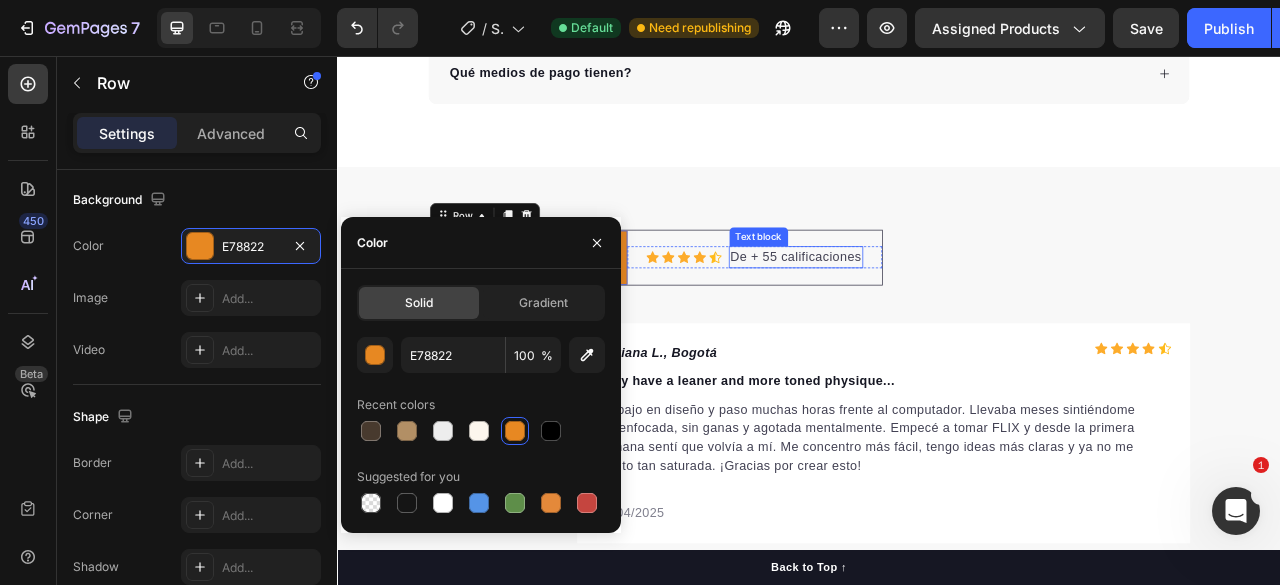 click on "CLIENTES FLIX :) Text block Row   0 Icon Icon Icon Icon
Icon Icon List Hoz De + 55 calificaciones Text block Row Row Image Mariana L., Bogotá Text block Icon Icon Icon Icon
Icon Icon List Hoz Row They have a leaner and more toned physique... Text block Trabajo en diseño y paso muchas horas frente al computador. Llevaba meses sintiéndome desenfocada, sin ganas y agotada mentalmente. Empecé a tomar FLIX y desde la primera semana sentí que volvía a mí. Me concentro más fácil, tengo ideas más claras y ya no me siento tan saturada. ¡Gracias por crear esto! Text block 01/04/2025 Text block Row Row Image Carlos A., Medellín Text block Icon Icon Icon Icon
Icon Icon List Hoz Row “Es mi compañero de estudio antes de cada examen” Text block Text block 20/03/2025 Text block Row Row Image Natalia M., Cali Text block Icon Icon Icon Icon
Icon Icon List Hoz Row “Volví a tener control sobre mi mente”   Text block Text block Row Row" at bounding box center (937, 788) 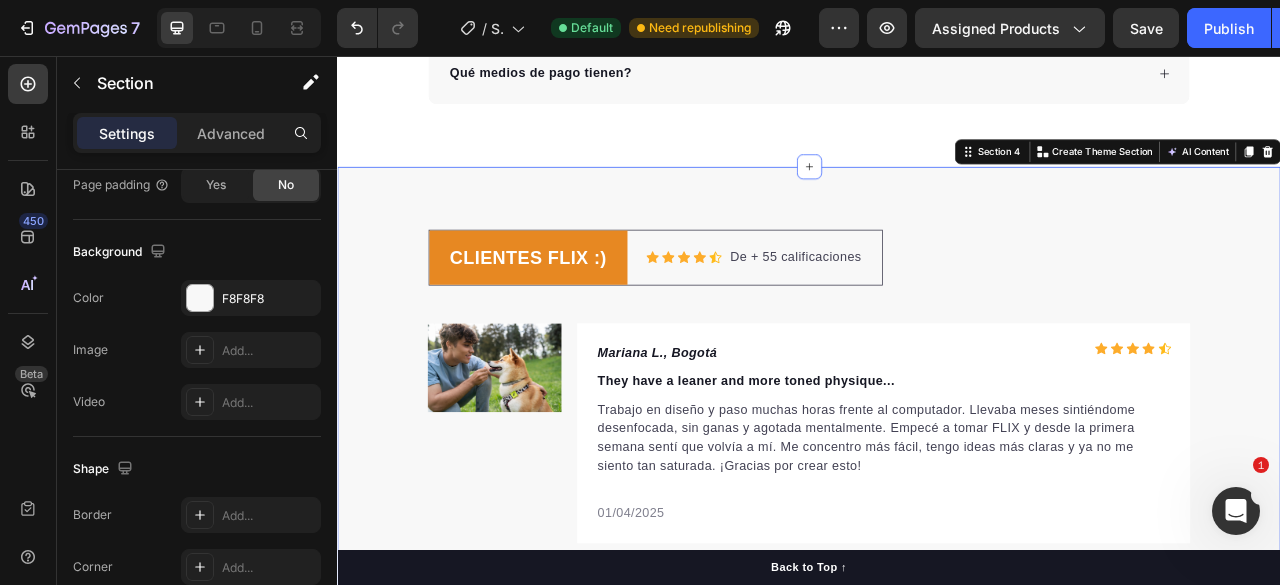 scroll, scrollTop: 0, scrollLeft: 0, axis: both 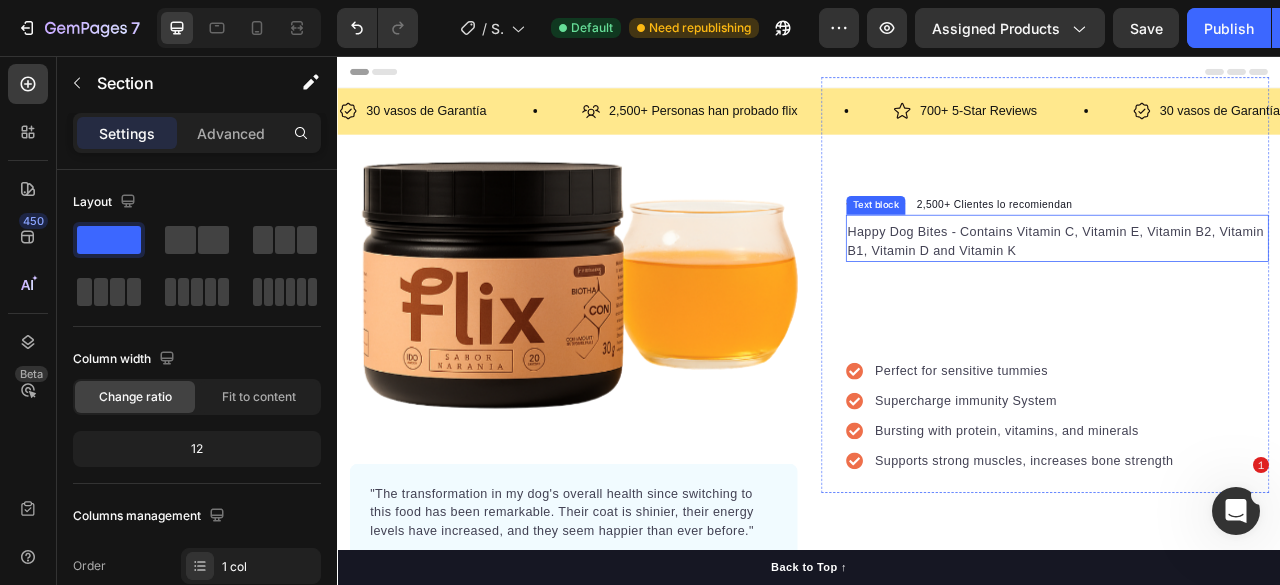 click on "Happy Dog Bites - Contains Vitamin C, Vitamin E, Vitamin B2, Vitamin B1, Vitamin D and Vitamin K" at bounding box center (1253, 292) 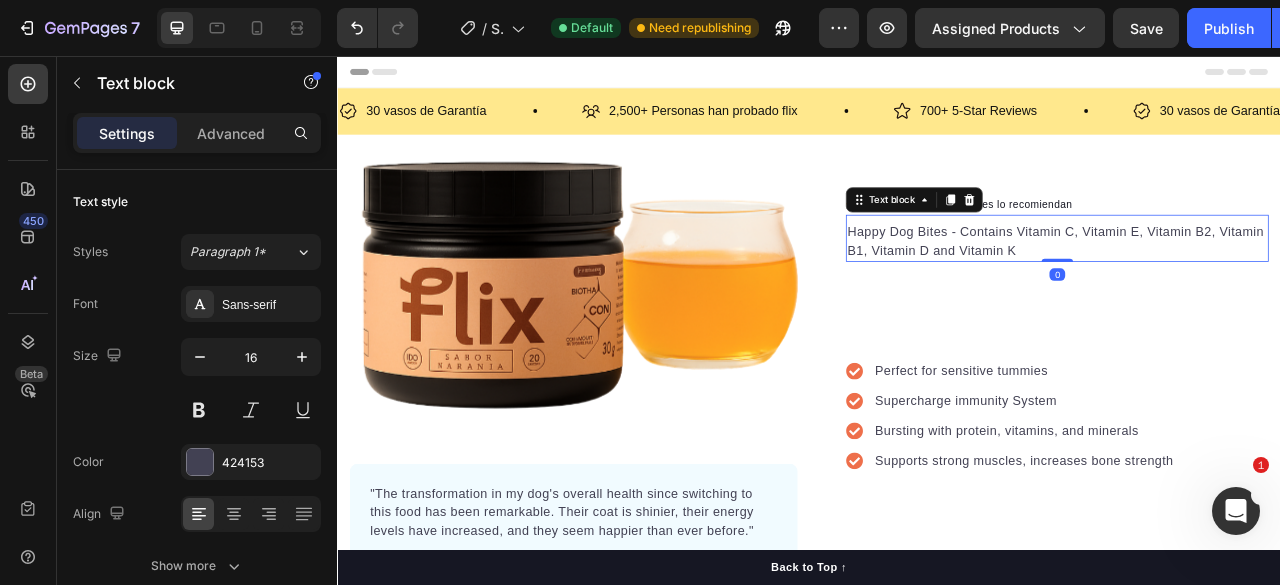 click on "Happy Dog Bites - Contains Vitamin C, Vitamin E, Vitamin B2, Vitamin B1, Vitamin D and Vitamin K" at bounding box center (1253, 292) 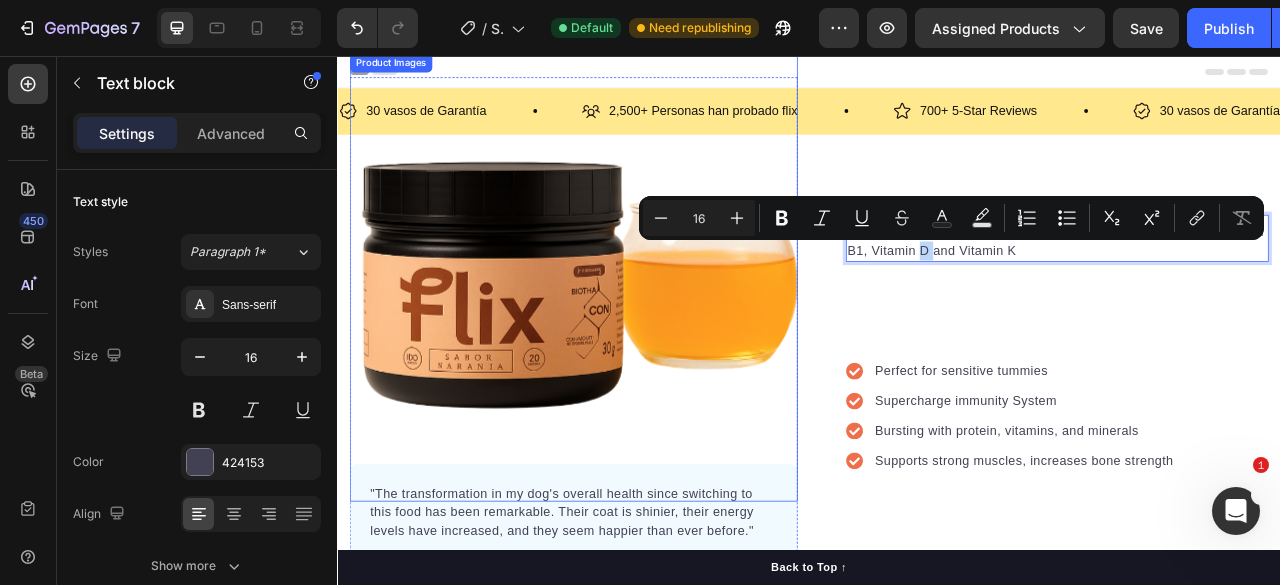 click at bounding box center (637, 338) 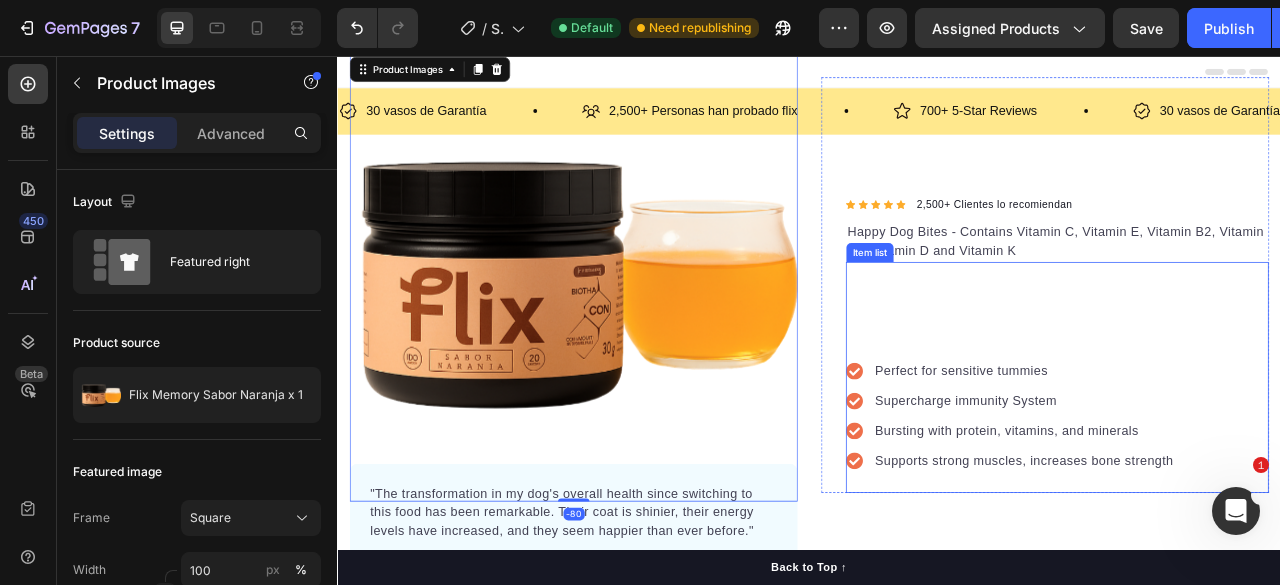 click on "Supercharge immunity System" at bounding box center (1211, 495) 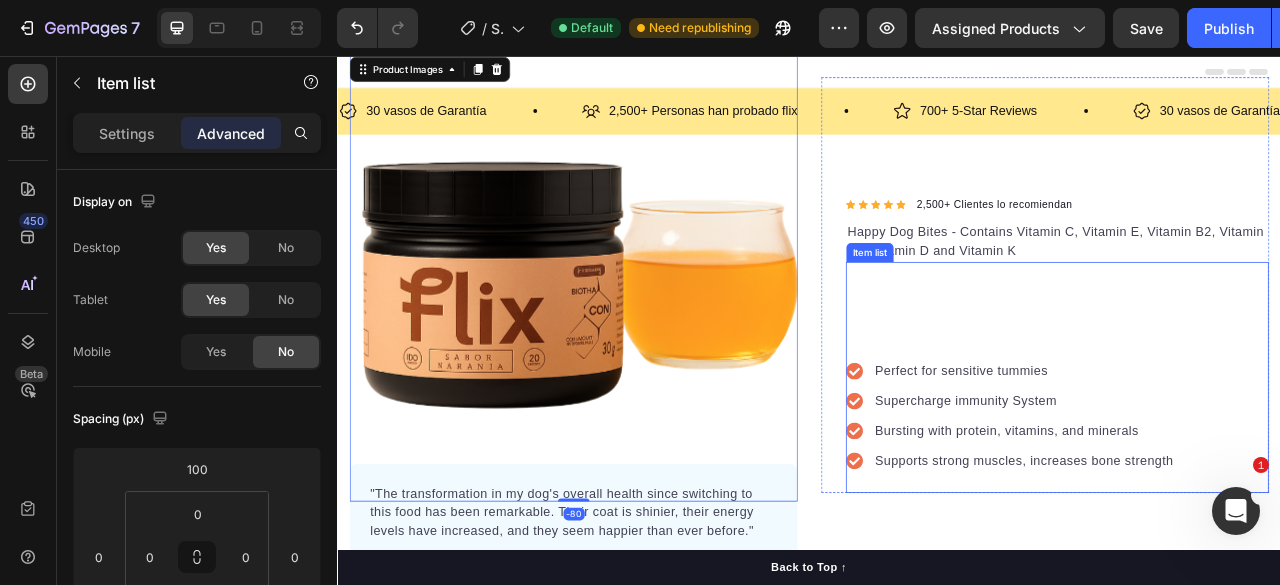 click on "Supercharge immunity System" at bounding box center [1211, 495] 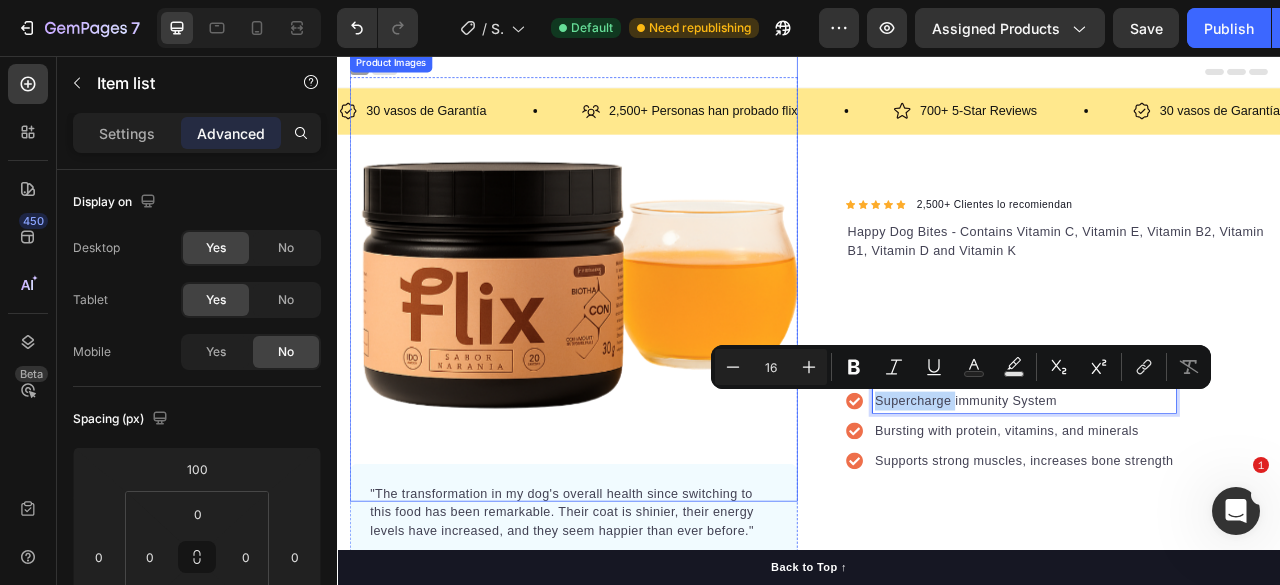 click at bounding box center [637, 338] 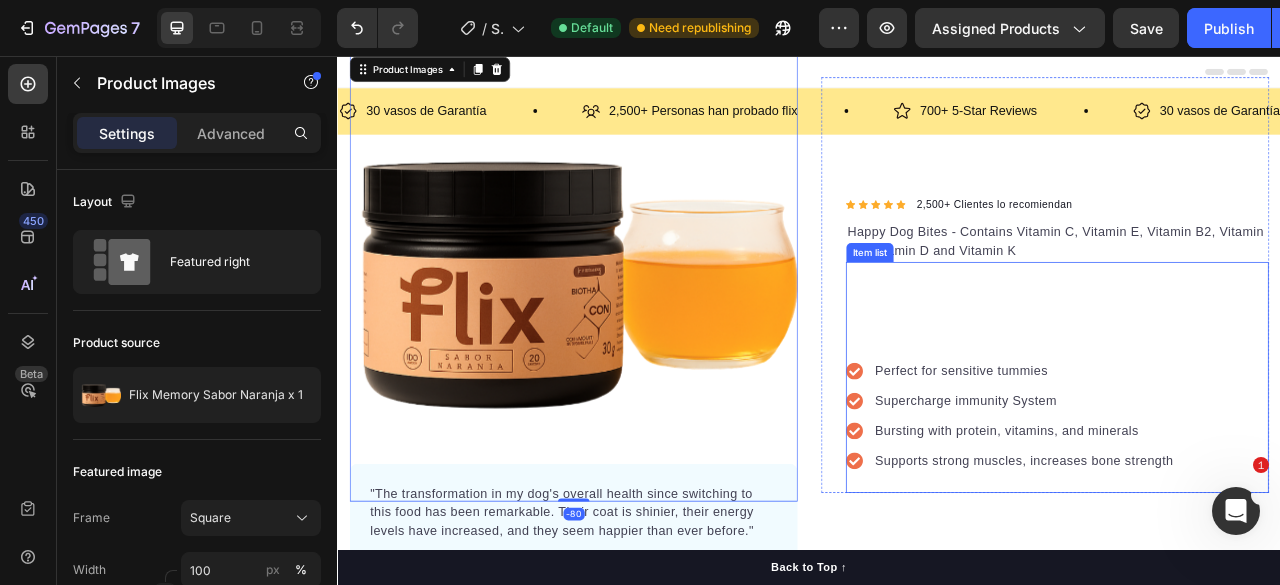 click on "Perfect for sensitive tummies Supercharge immunity System Bursting with protein, vitamins, and minerals Supports strong muscles, increases bone strength Item list" at bounding box center (1253, 465) 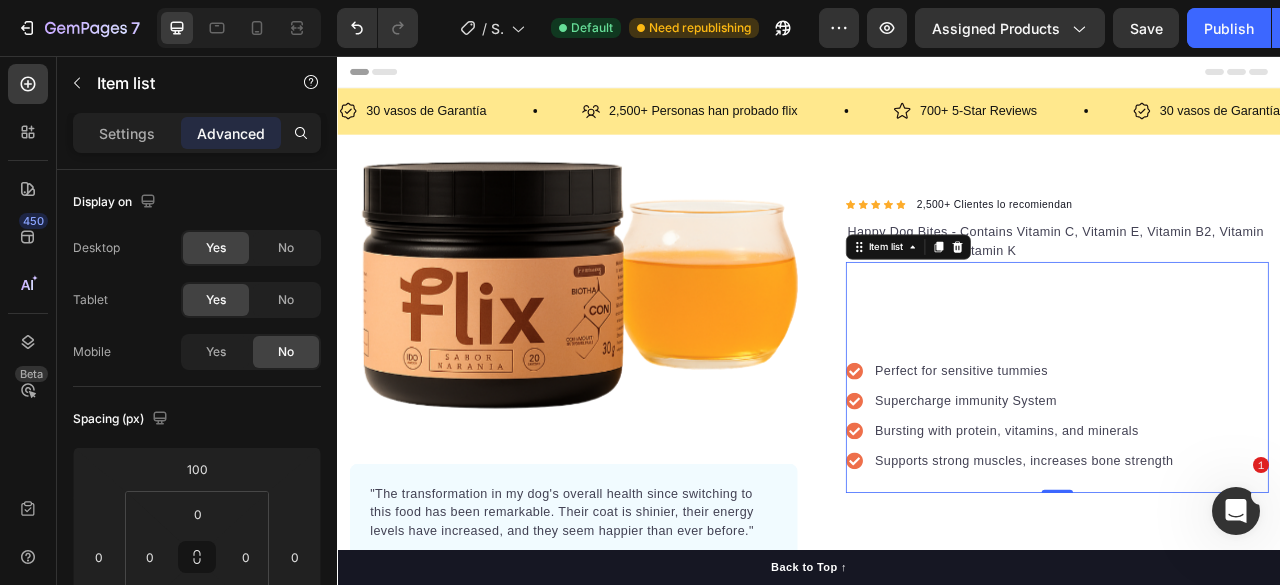 scroll, scrollTop: 200, scrollLeft: 0, axis: vertical 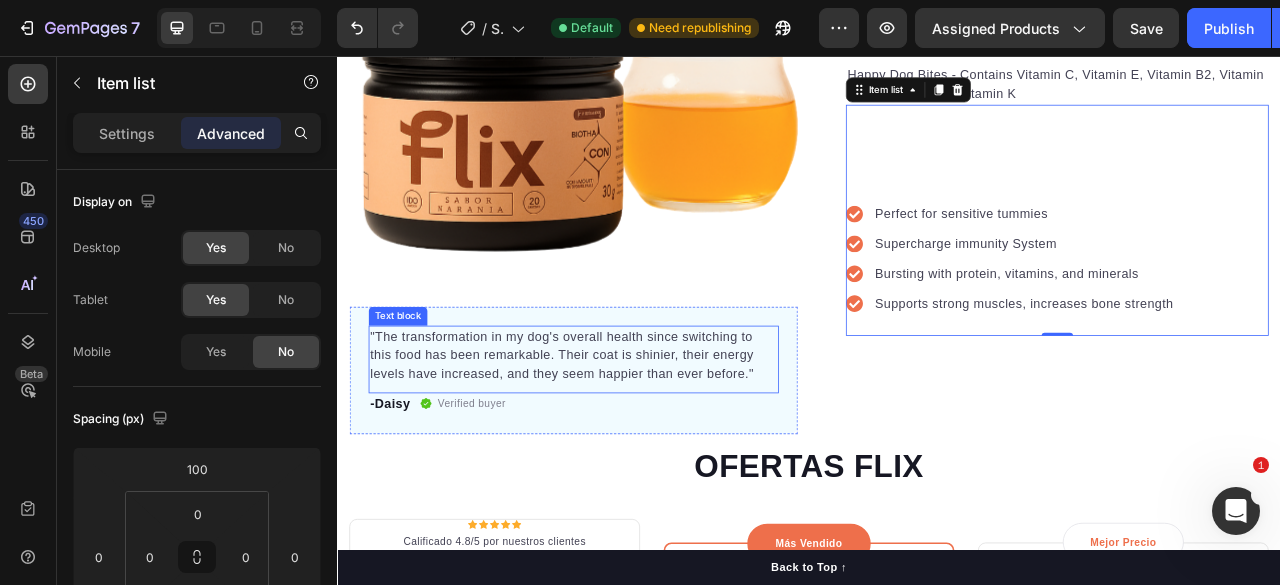 click on ""The transformation in my dog's overall health since switching to this food has been remarkable. Their coat is shinier, their energy levels have increased, and they seem happier than ever before."" at bounding box center (637, 437) 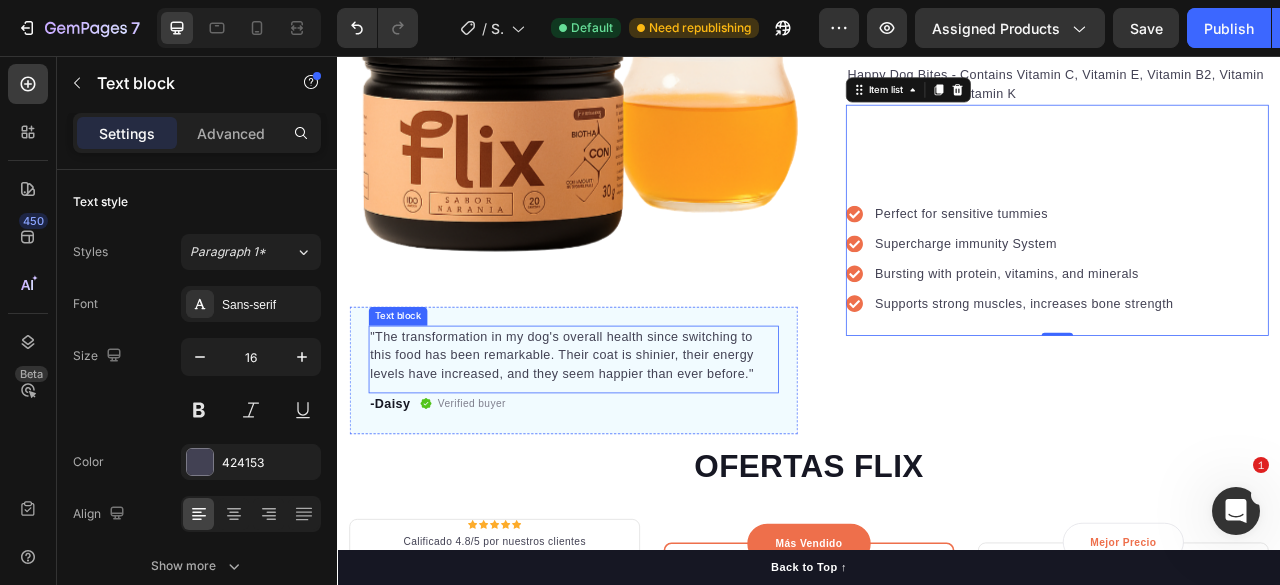 click on ""The transformation in my dog's overall health since switching to this food has been remarkable. Their coat is shinier, their energy levels have increased, and they seem happier than ever before."" at bounding box center (637, 437) 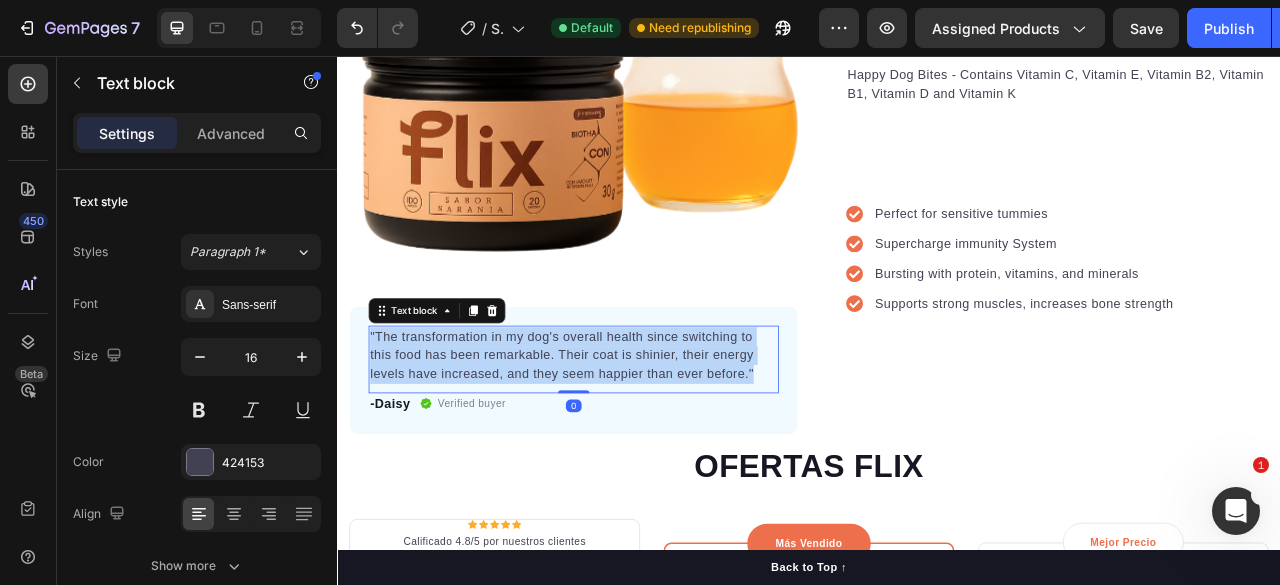 click on ""The transformation in my dog's overall health since switching to this food has been remarkable. Their coat is shinier, their energy levels have increased, and they seem happier than ever before."" at bounding box center [637, 437] 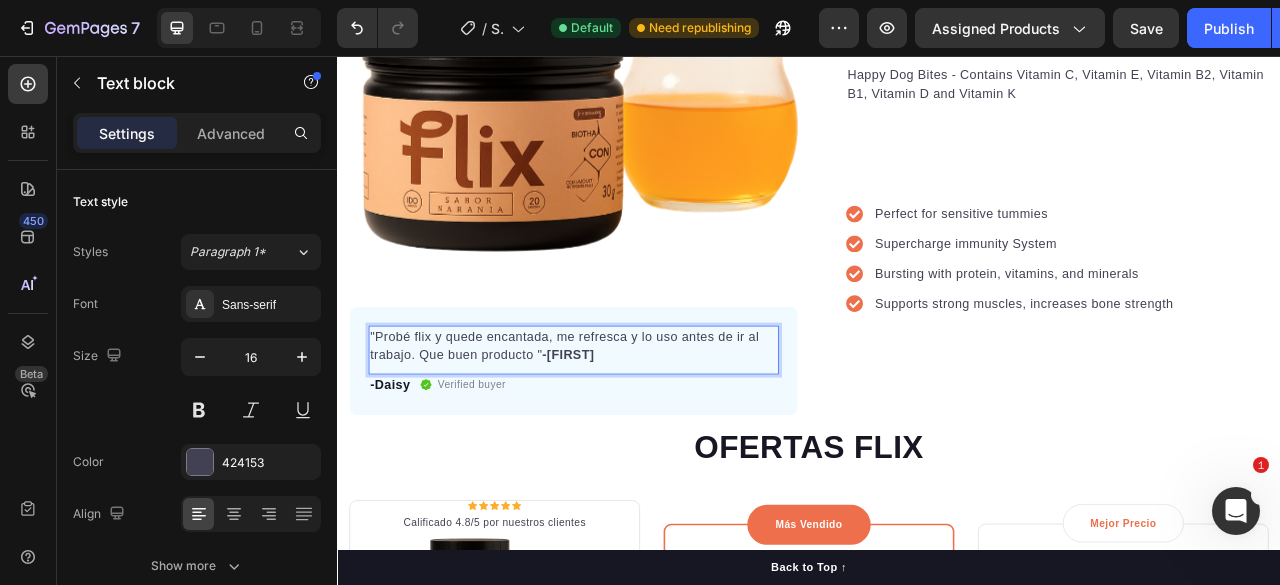 click on ""Probé flix y quede encantada, me refresca y lo uso antes de ir al trabajo. Que buen producto "  -Alejandra" at bounding box center [637, 425] 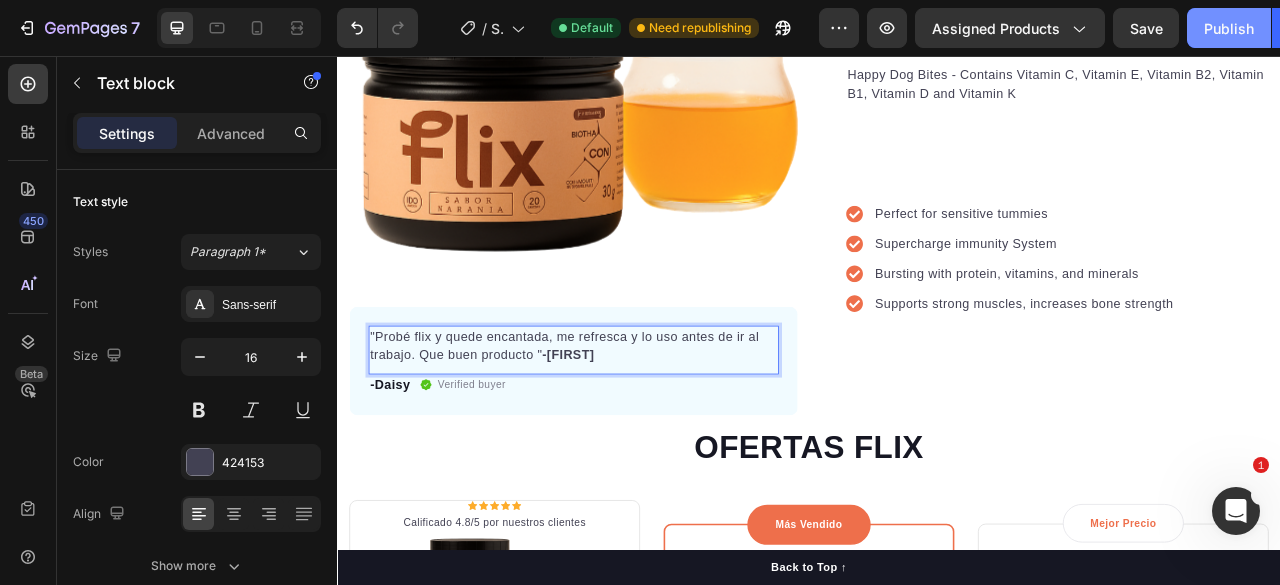 click on "Publish" at bounding box center (1229, 28) 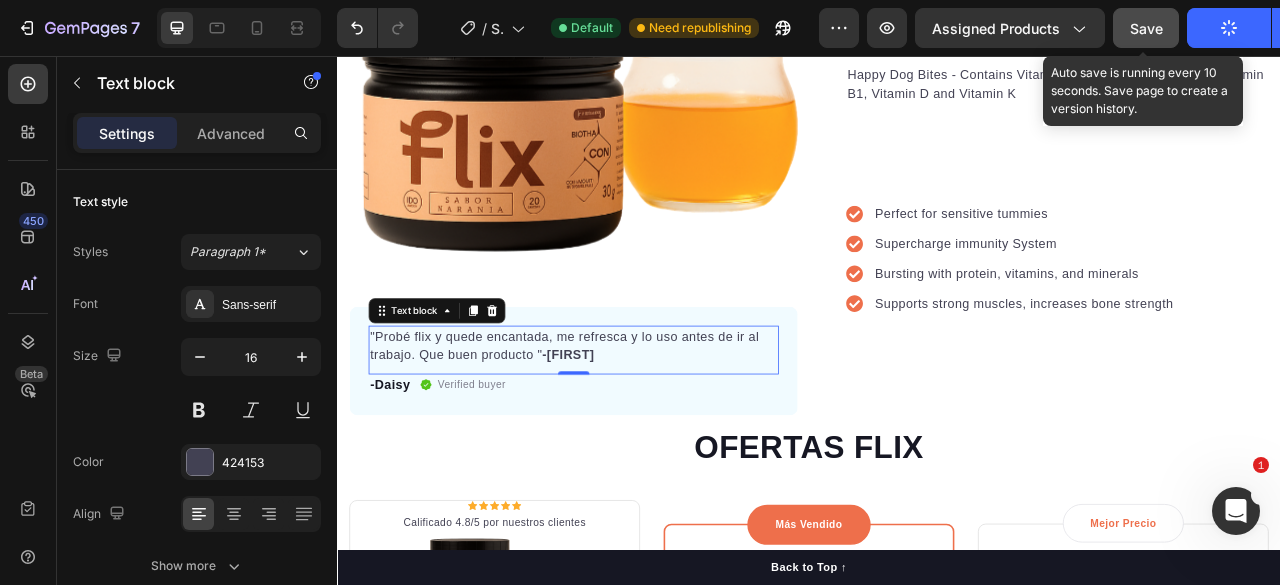 click on "Save" at bounding box center [1146, 28] 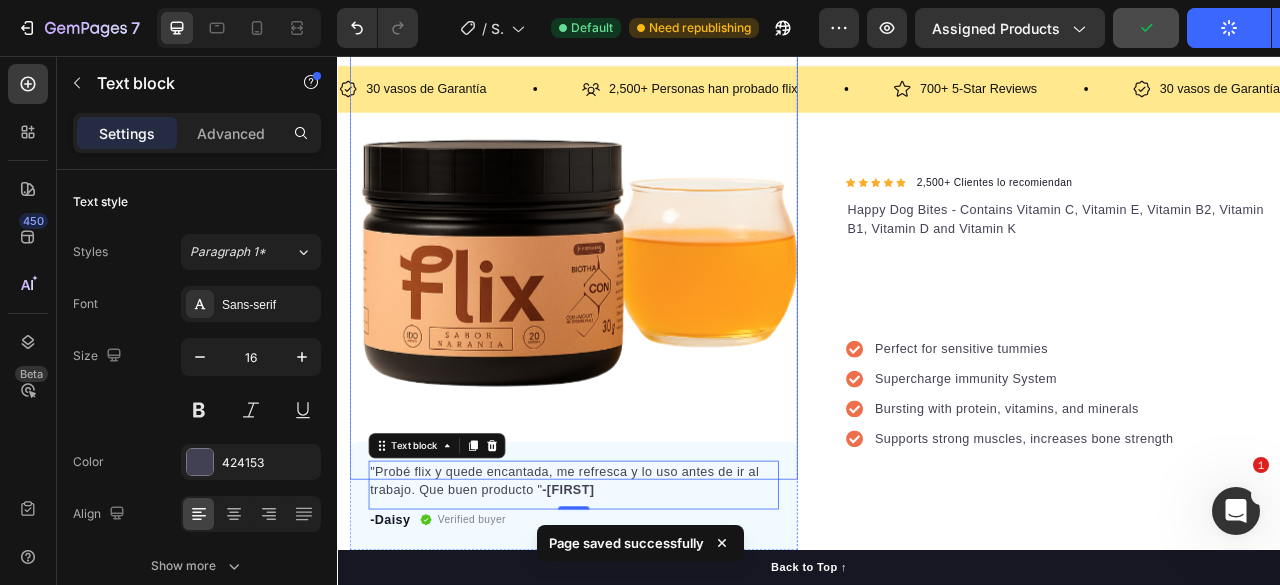 scroll, scrollTop: 0, scrollLeft: 0, axis: both 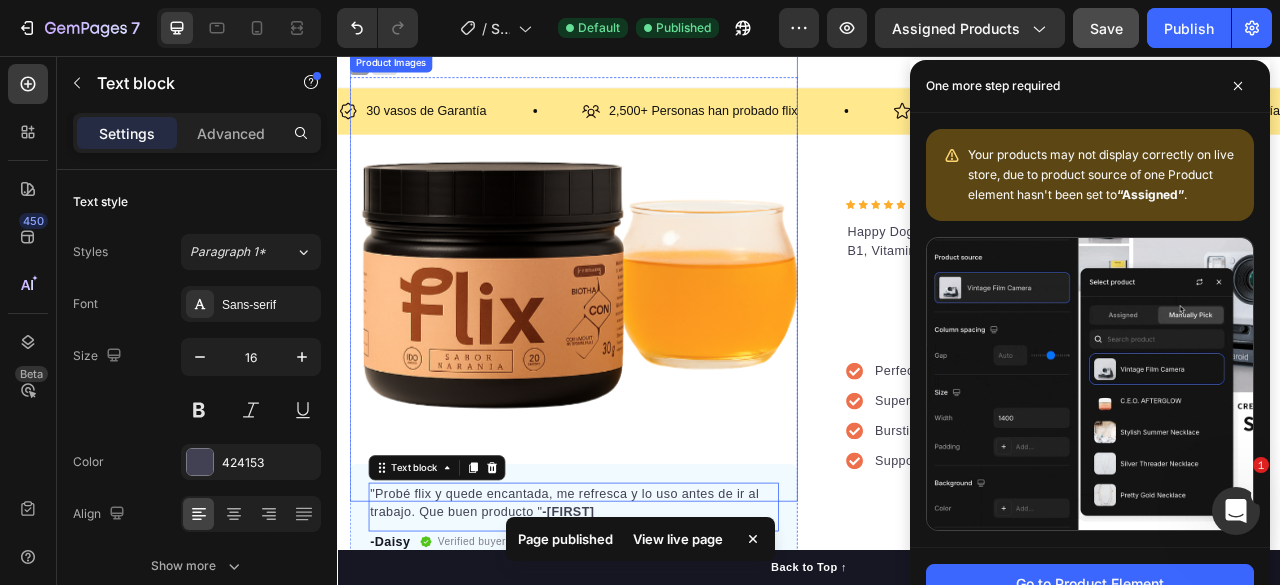 click at bounding box center [637, 338] 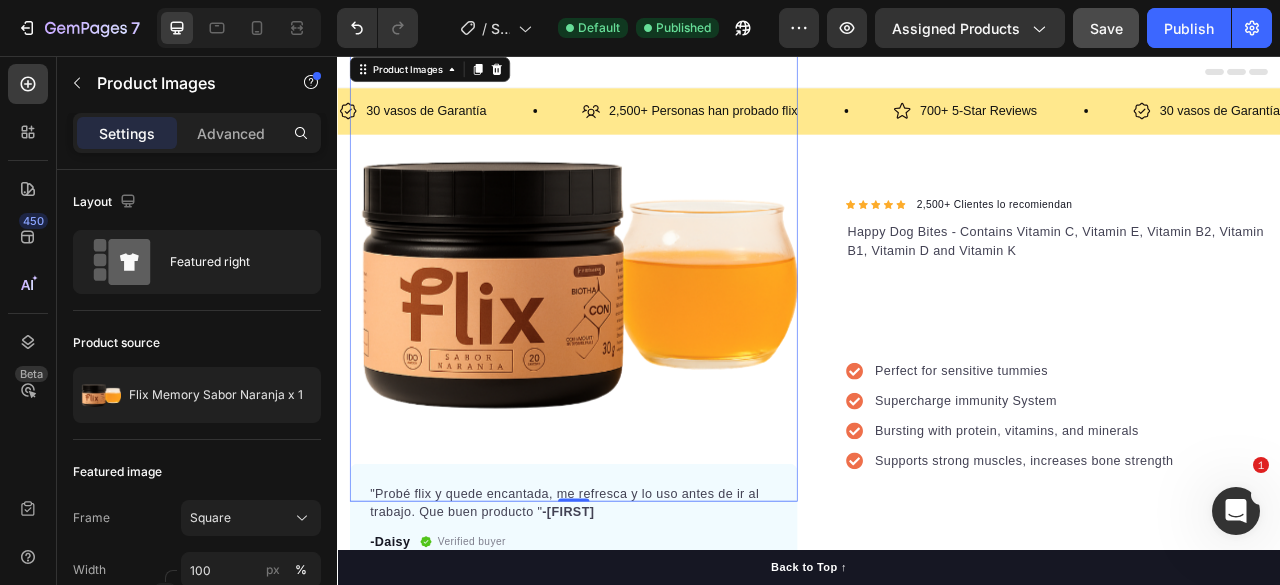 drag, startPoint x: 1176, startPoint y: 25, endPoint x: 1092, endPoint y: 25, distance: 84 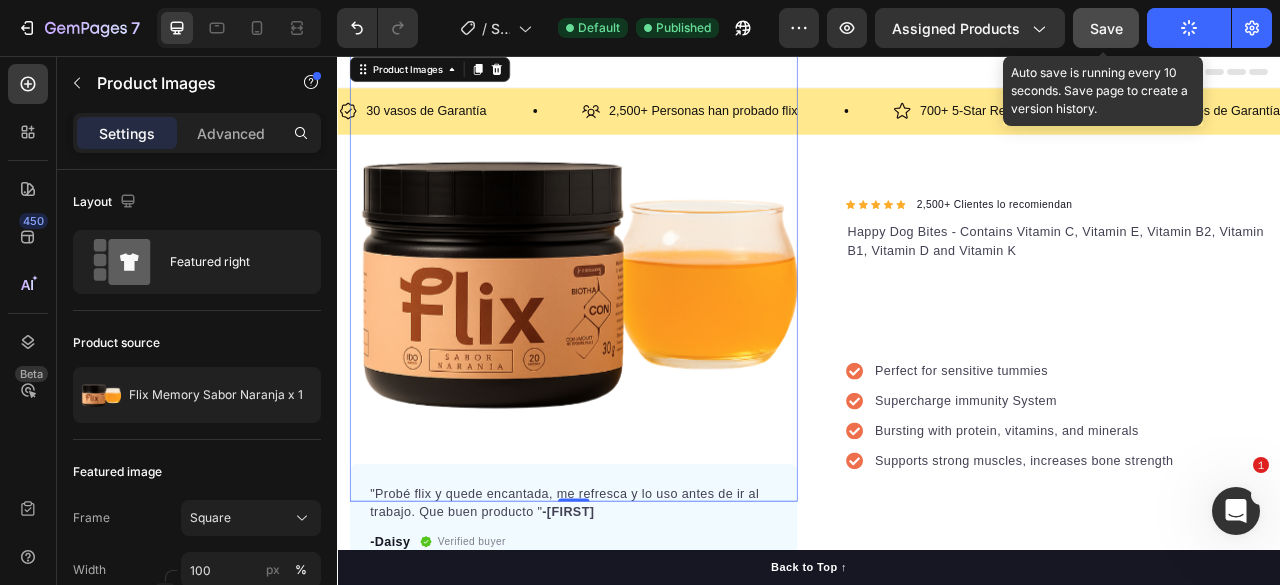 click on "Save" 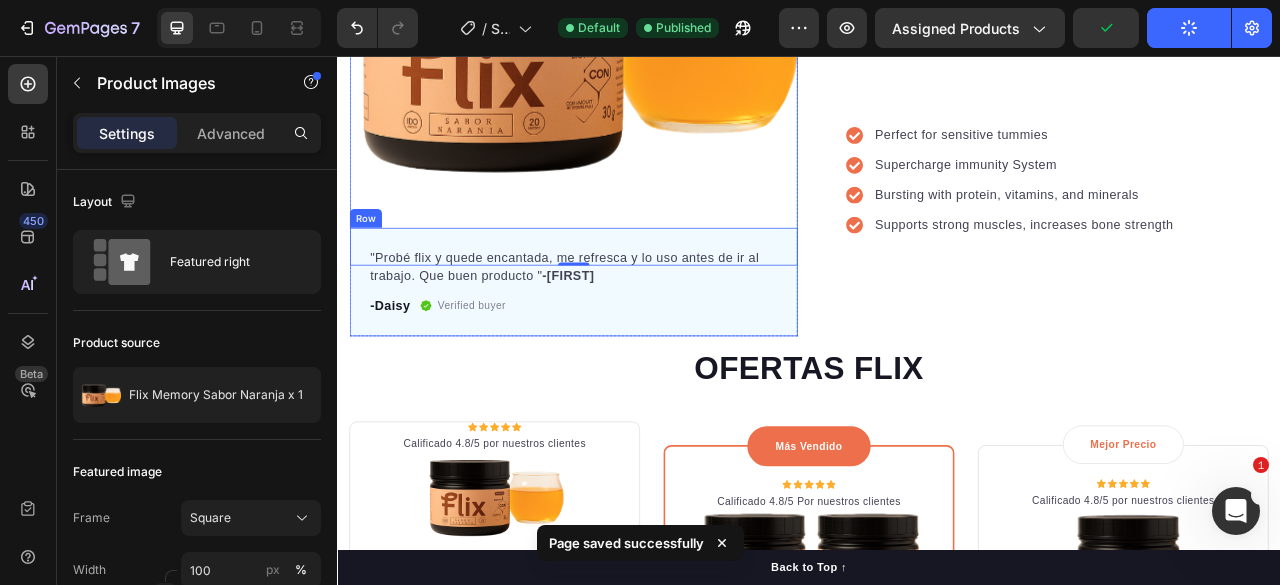 scroll, scrollTop: 0, scrollLeft: 0, axis: both 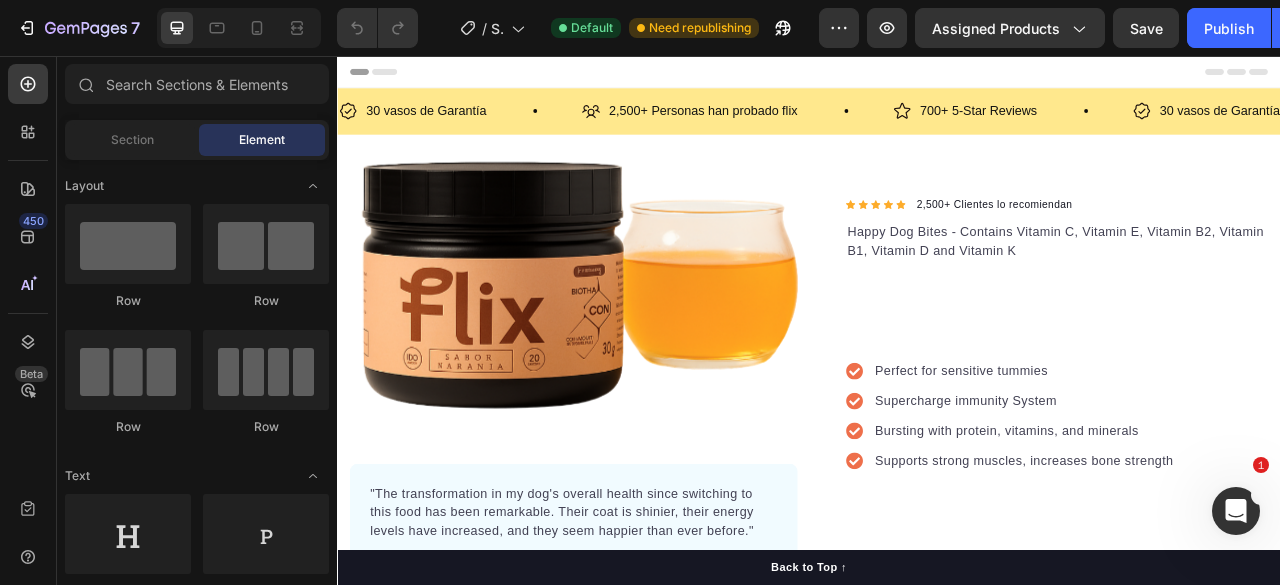 click 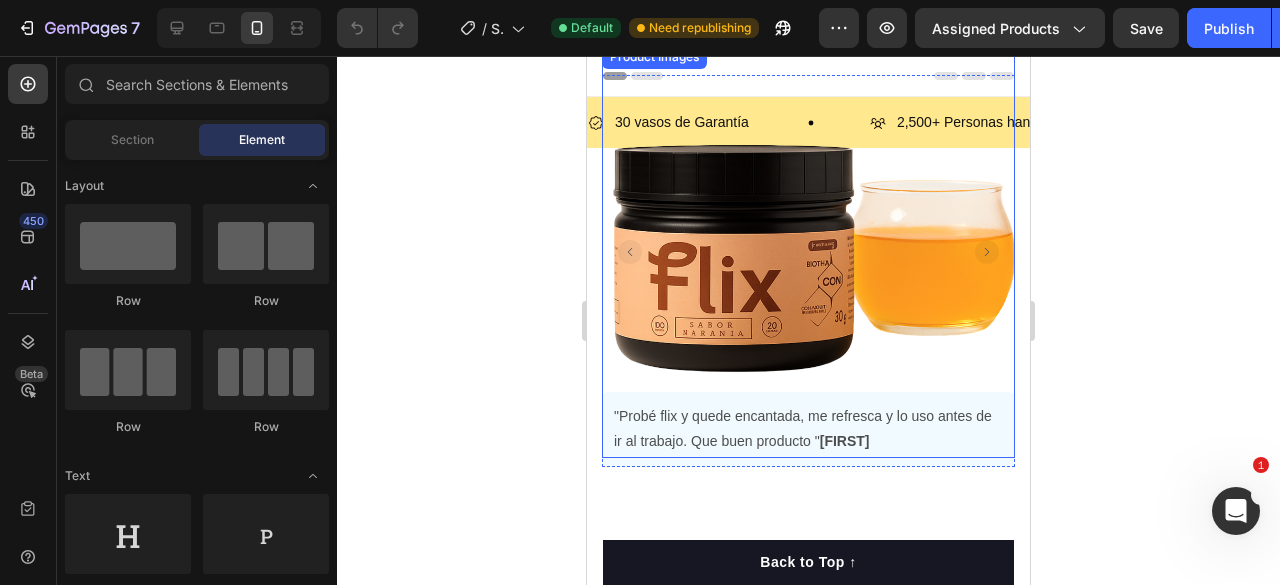scroll, scrollTop: 0, scrollLeft: 0, axis: both 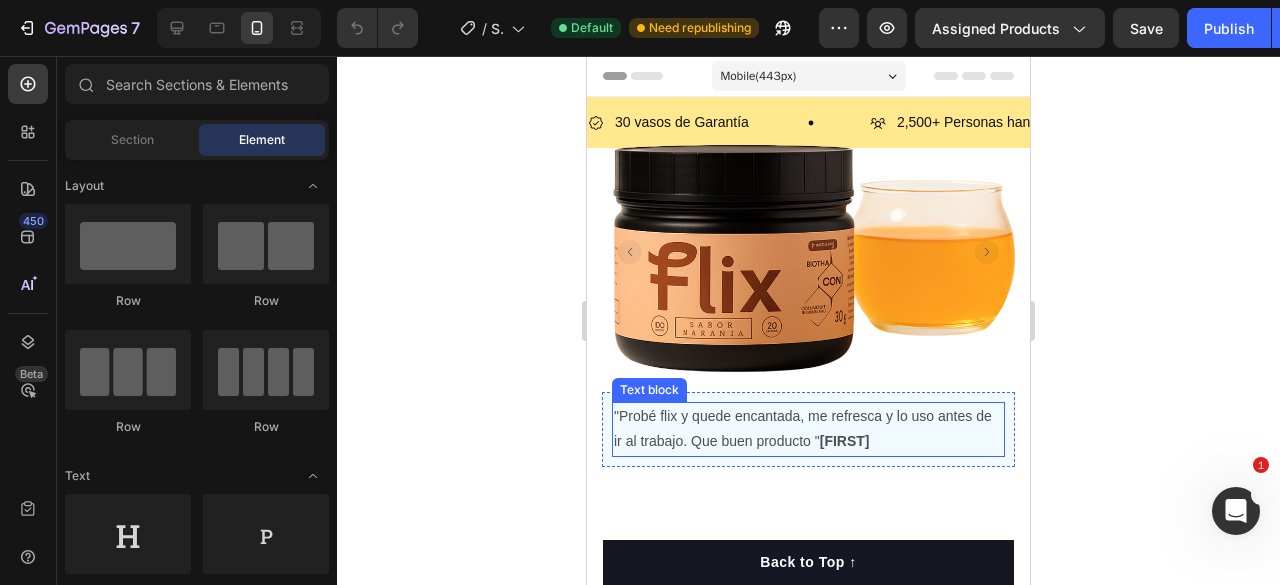 click on ""Probé flix y quede encantada, me refresca y lo uso antes de ir al trabajo. Que buen producto "  -Alejandra" at bounding box center [808, 429] 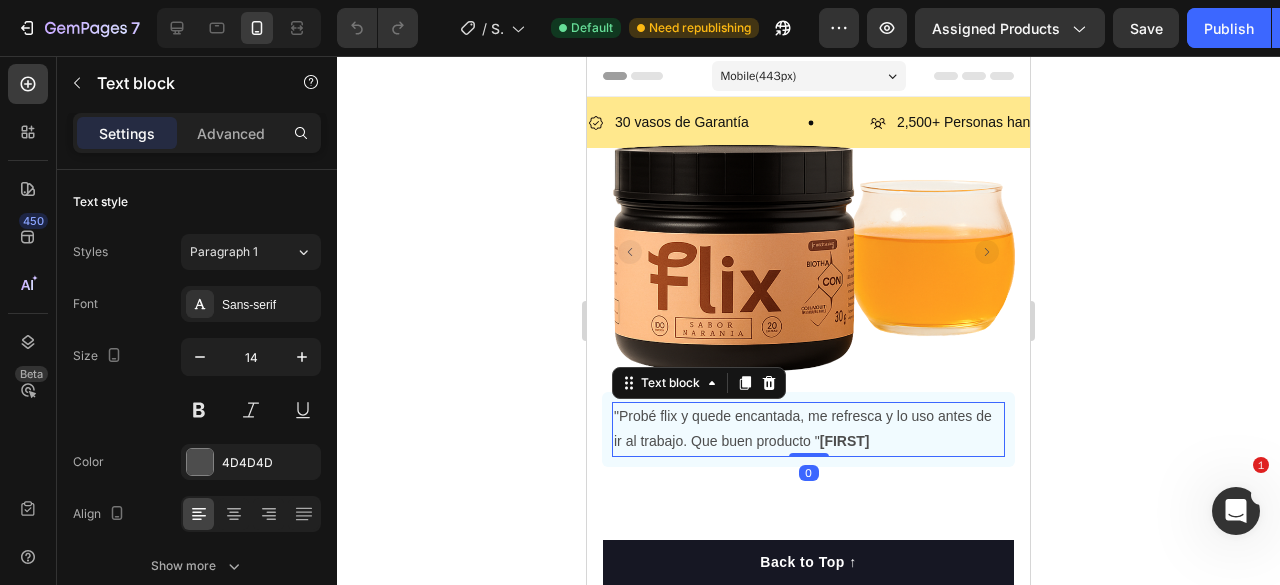 click on ""Probé flix y quede encantada, me refresca y lo uso antes de ir al trabajo. Que buen producto "  -Alejandra" at bounding box center [808, 429] 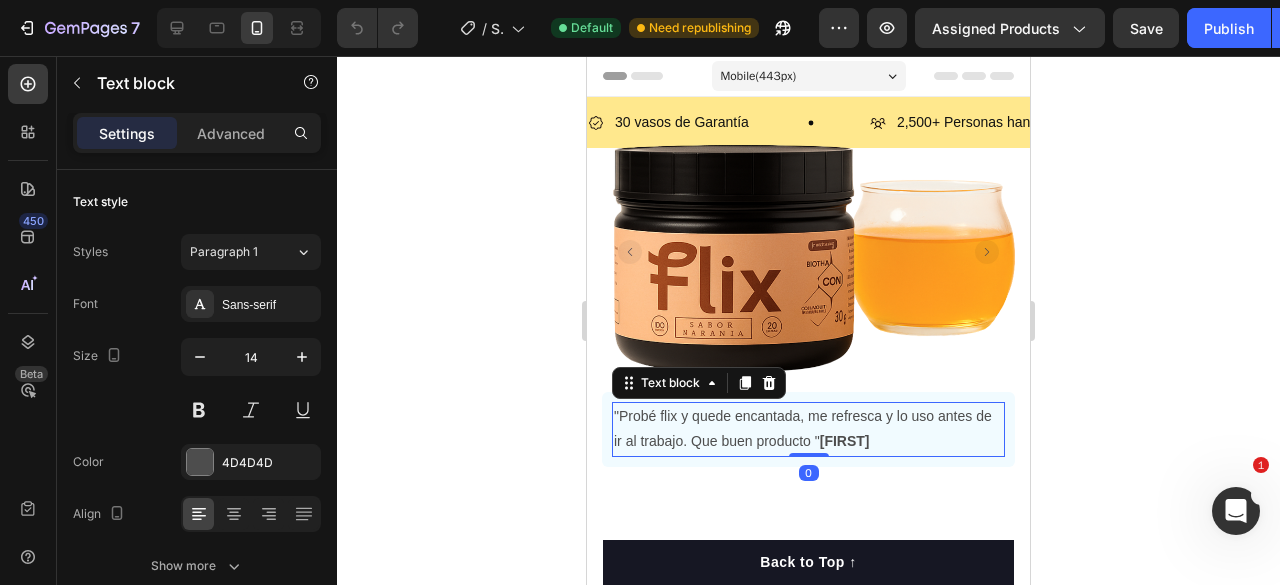 click on ""Probé flix y quede encantada, me refresca y lo uso antes de ir al trabajo. Que buen producto "  -Alejandra" at bounding box center [808, 429] 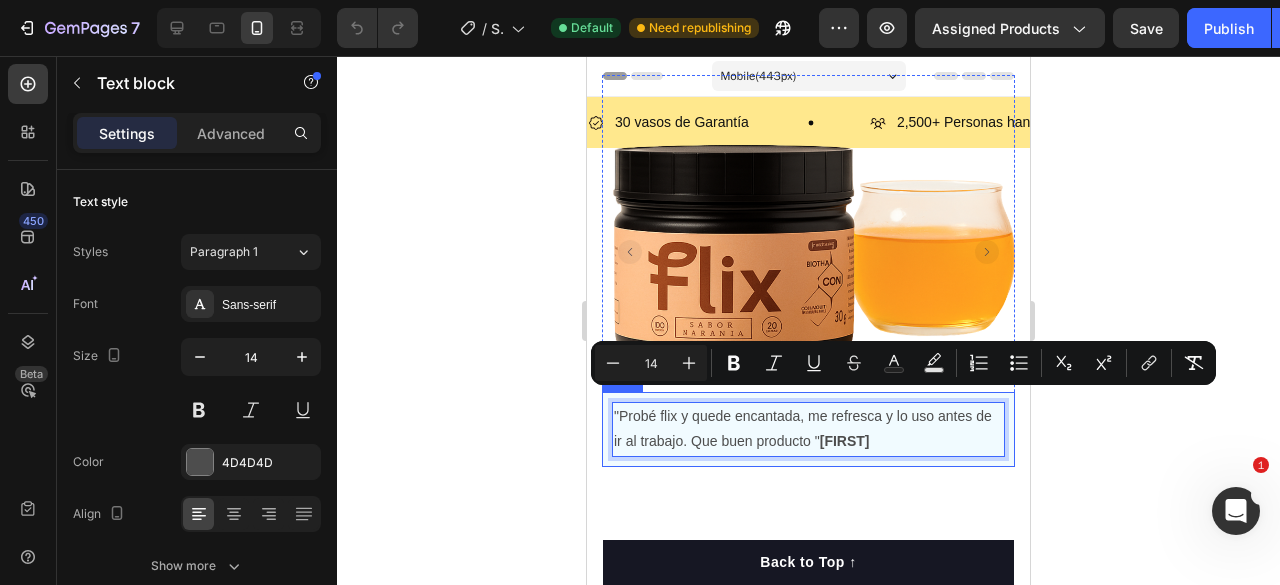 click on ""Probé flix y quede encantada, me refresca y lo uso antes de ir al trabajo. Que buen producto "  -Alejandra Text block   0 Row" at bounding box center (808, 429) 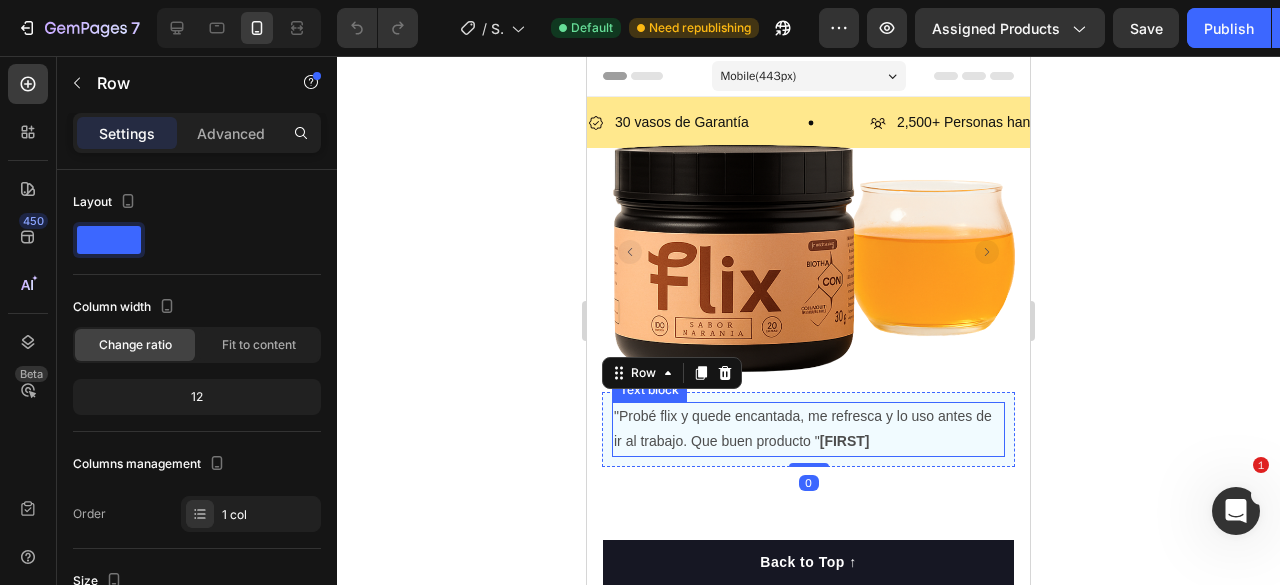 click on ""Probé flix y quede encantada, me refresca y lo uso antes de ir al trabajo. Que buen producto "  -Alejandra" at bounding box center (808, 429) 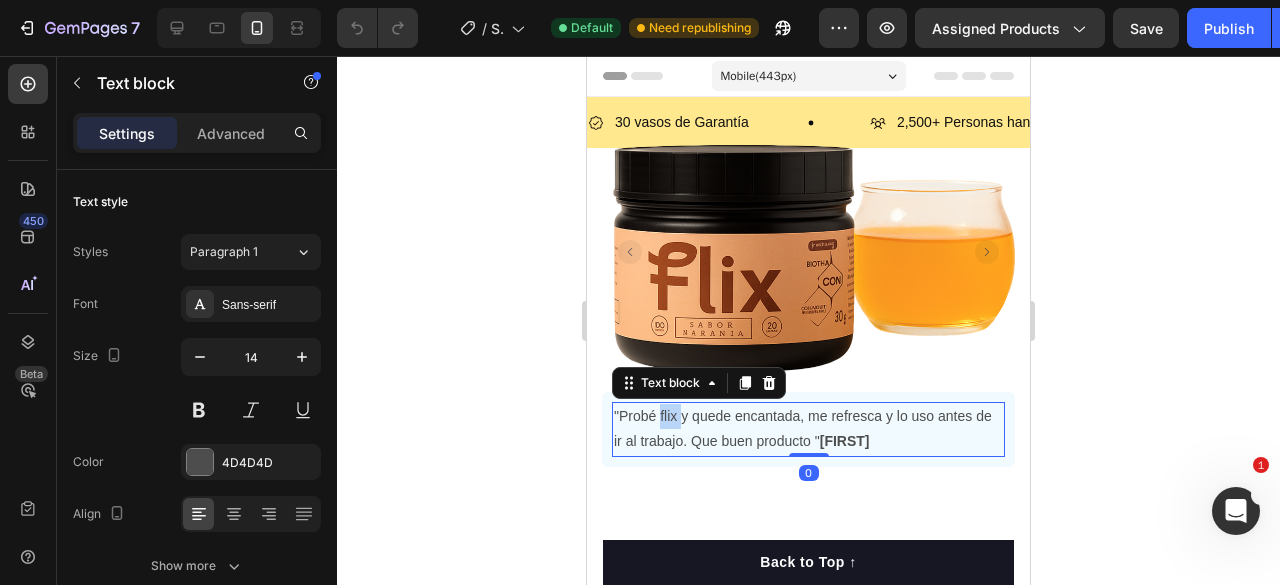 click on ""Probé flix y quede encantada, me refresca y lo uso antes de ir al trabajo. Que buen producto "  -Alejandra" at bounding box center (808, 429) 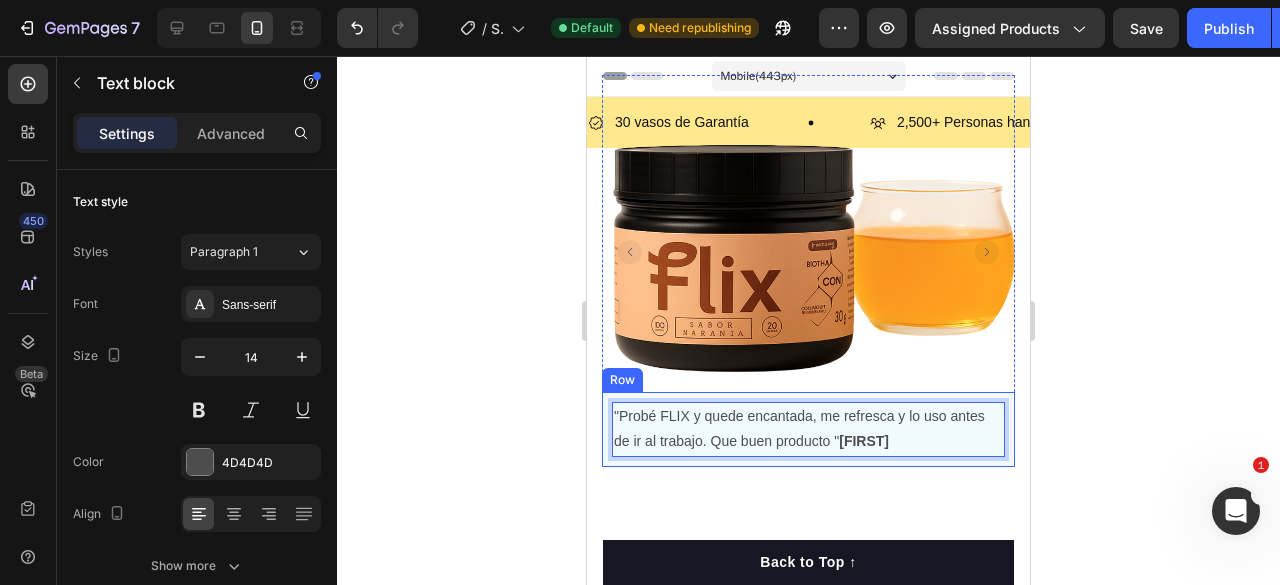 click 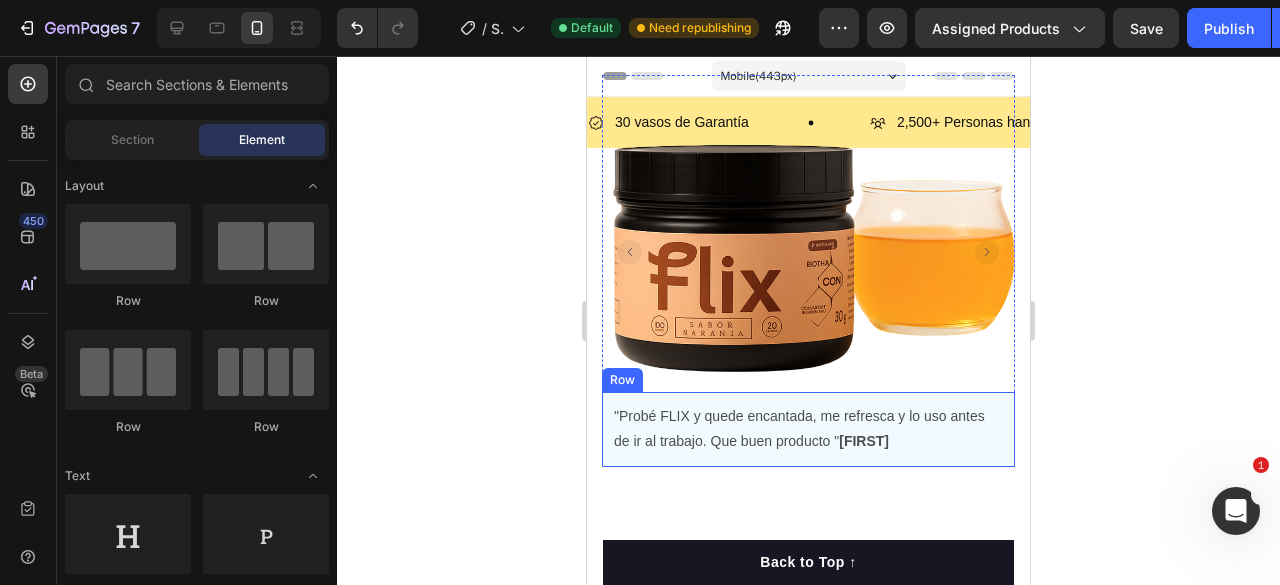 click 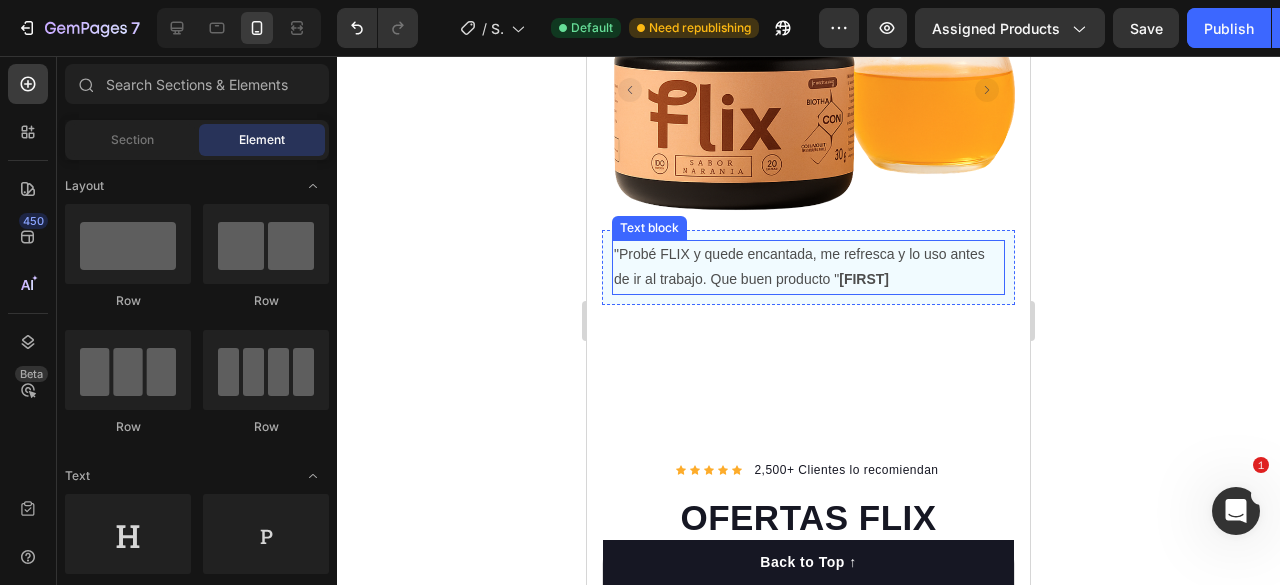 scroll, scrollTop: 100, scrollLeft: 0, axis: vertical 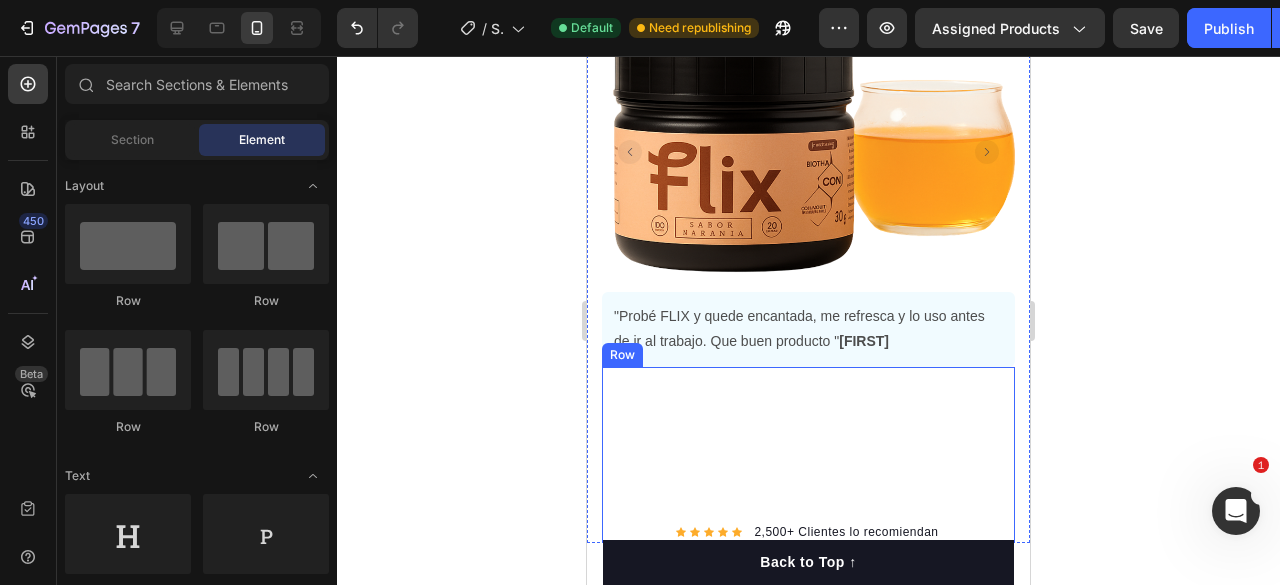 click 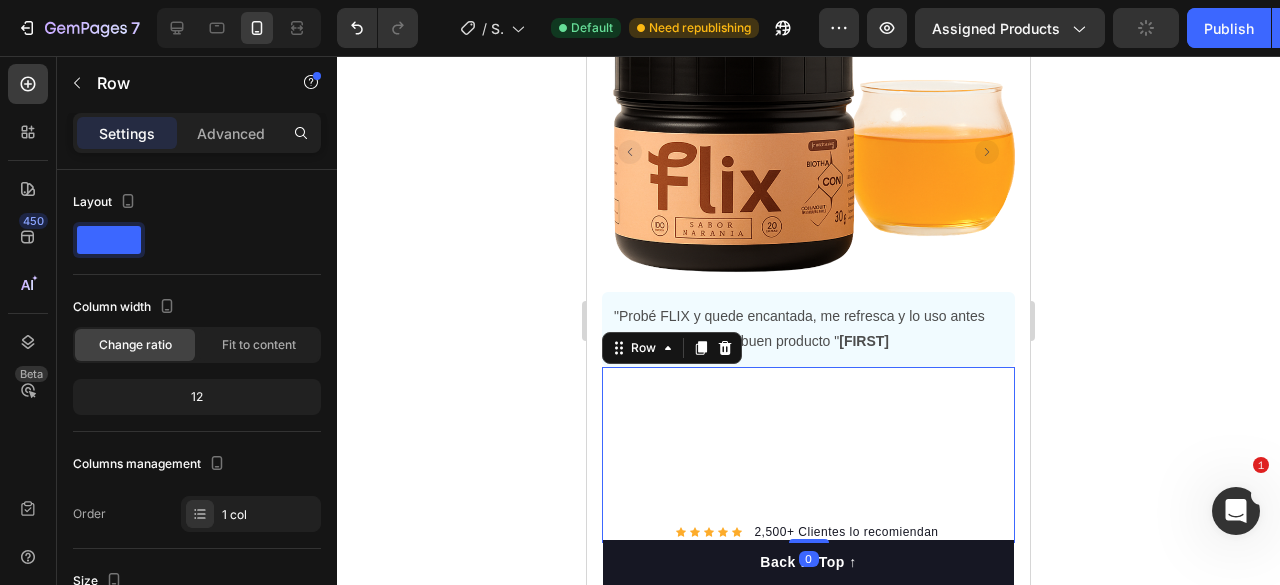 click 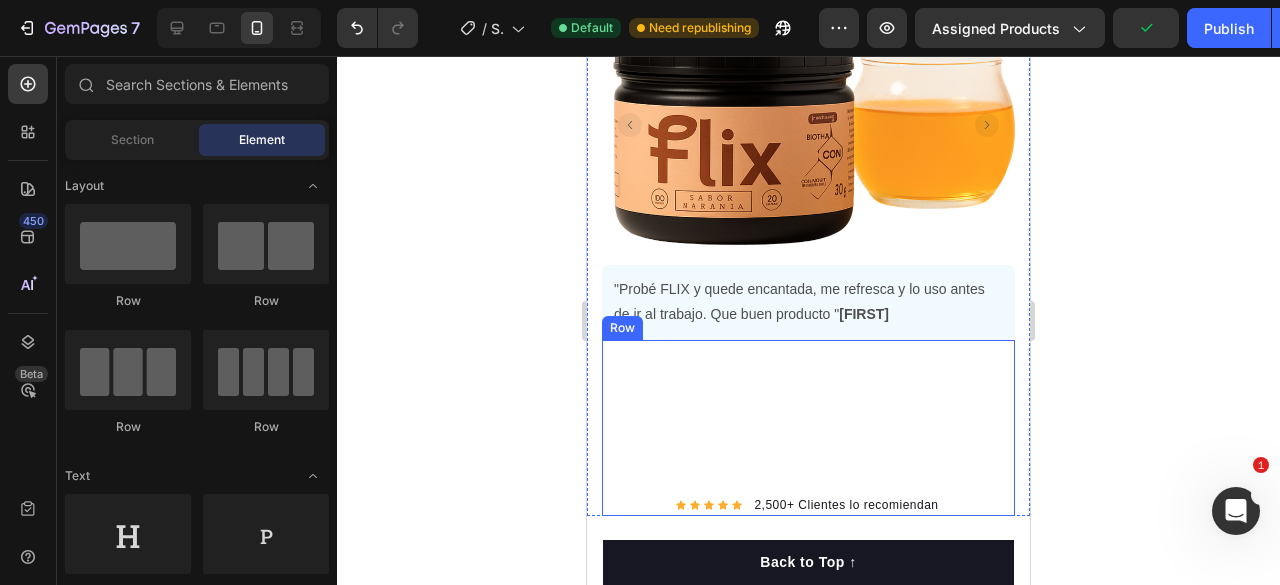 scroll, scrollTop: 100, scrollLeft: 0, axis: vertical 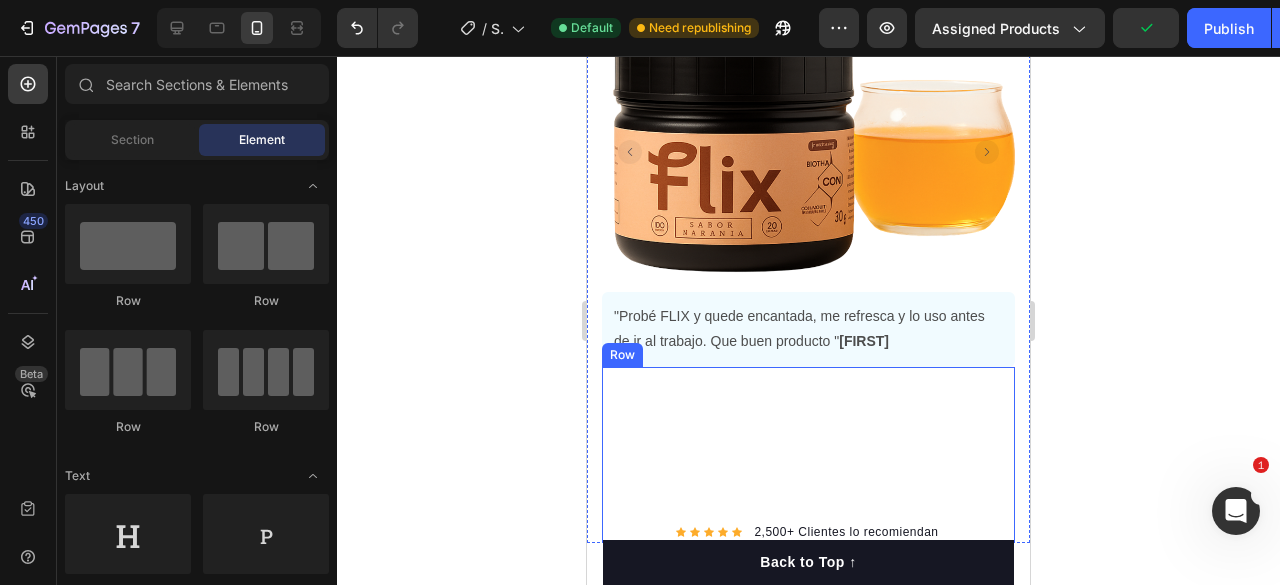 click on "Icon Icon Icon Icon Icon Icon List Hoz 2,500+ Clientes lo recomiendan Text block Row Happy Dog Bites - Contains Vitamin C, Vitamin E, Vitamin B2, Vitamin B1, Vitamin D and Vitamin K Text block Perfect for sensitive tummies Supercharge immunity System Bursting with protein, vitamins, and minerals Supports strong muscles, increases bone strength Item list" at bounding box center (808, 457) 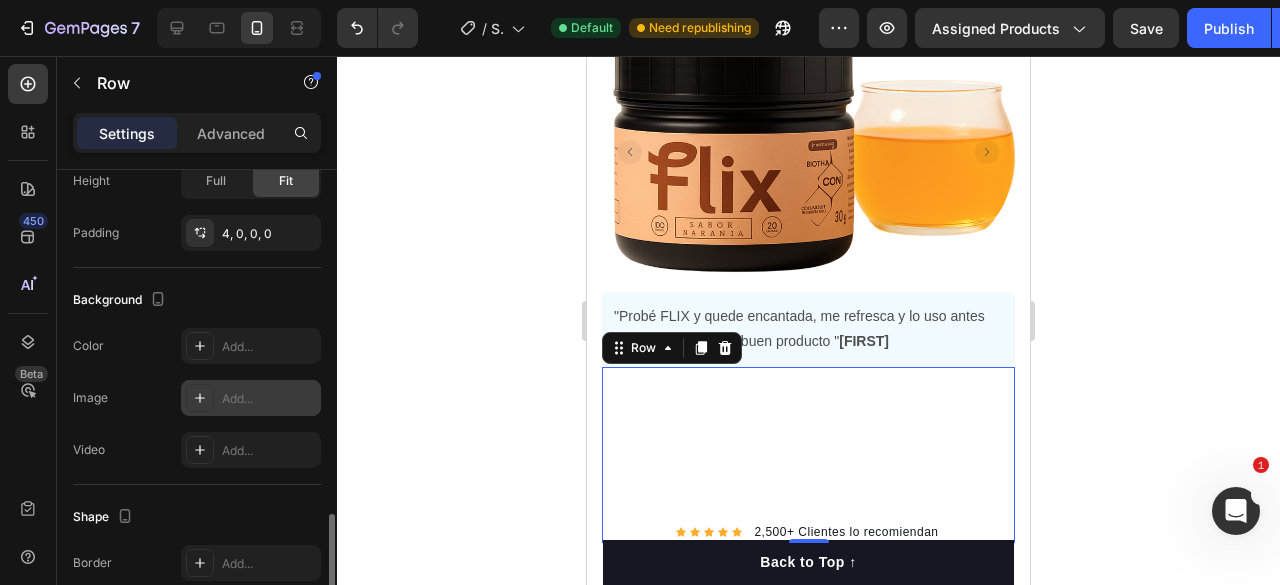 scroll, scrollTop: 693, scrollLeft: 0, axis: vertical 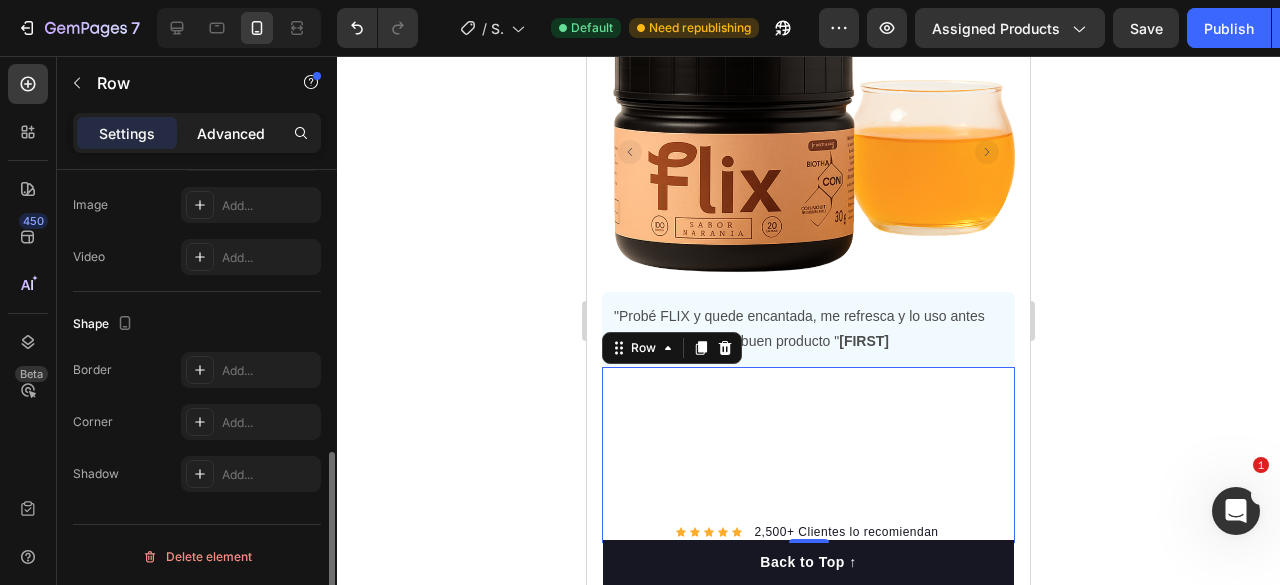 click on "Advanced" at bounding box center (231, 133) 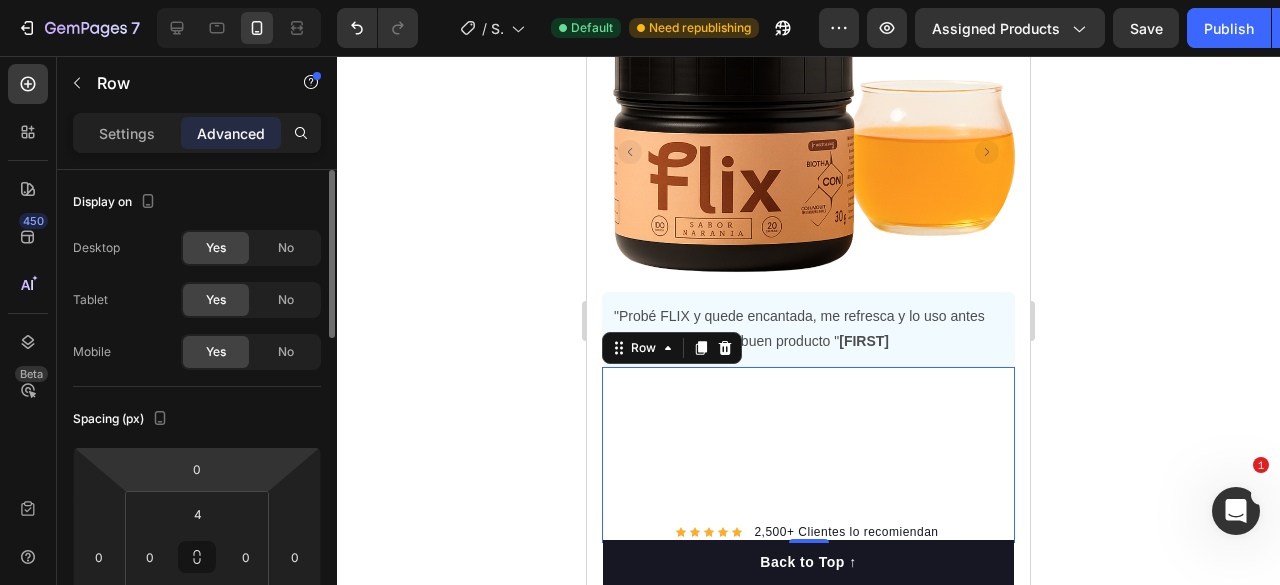 scroll, scrollTop: 200, scrollLeft: 0, axis: vertical 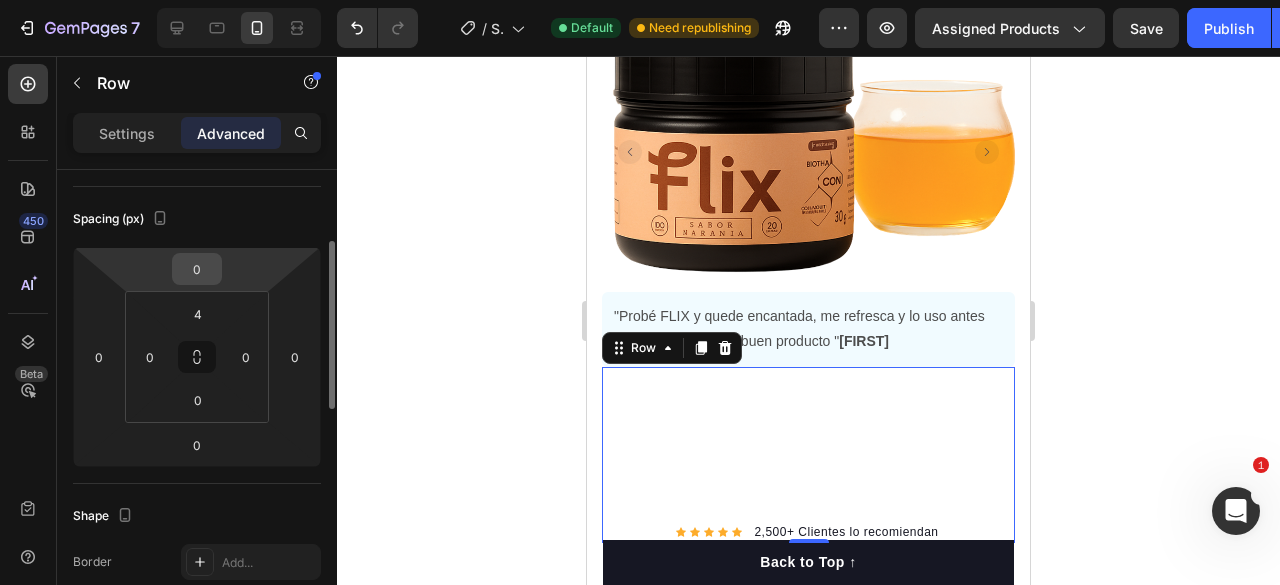 click on "0" at bounding box center (197, 269) 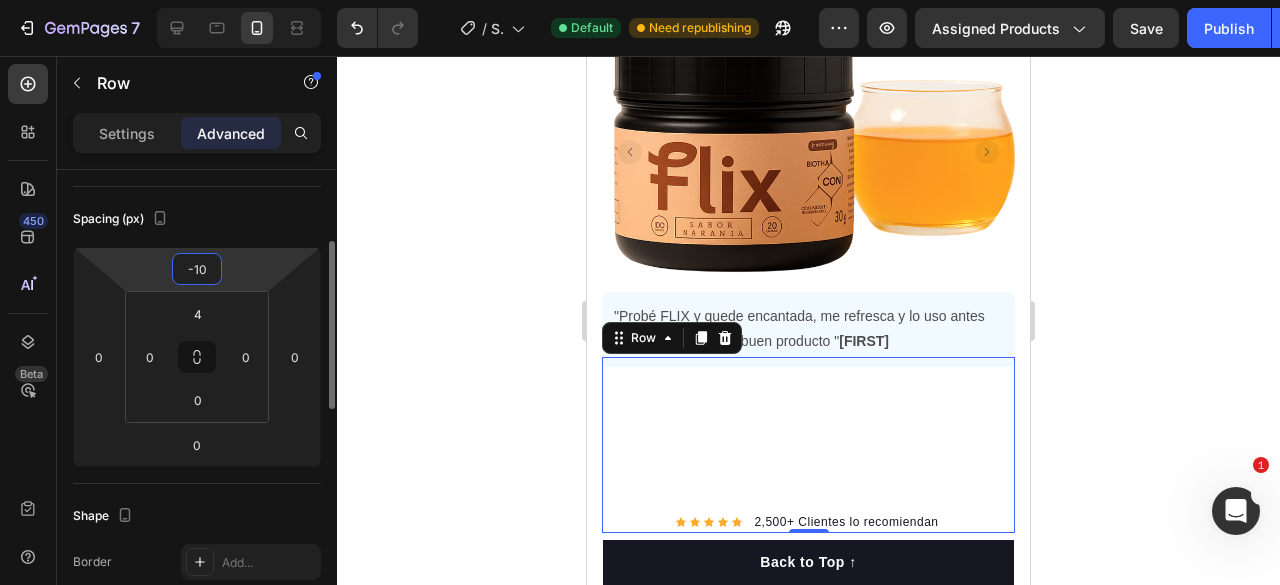 type on "-1" 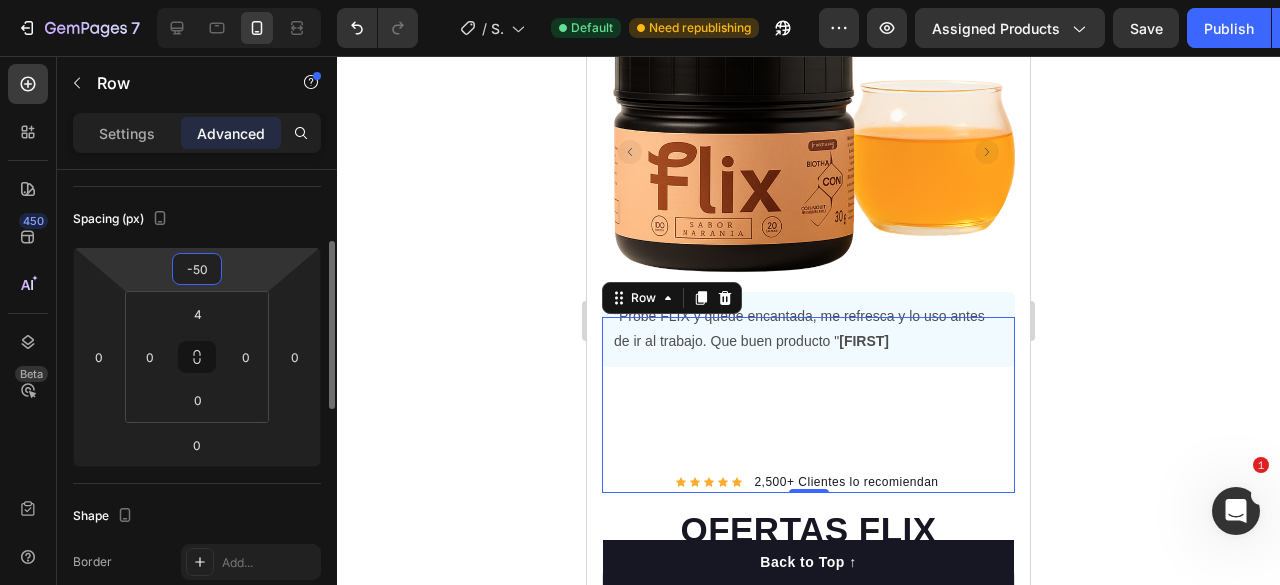 type on "-5" 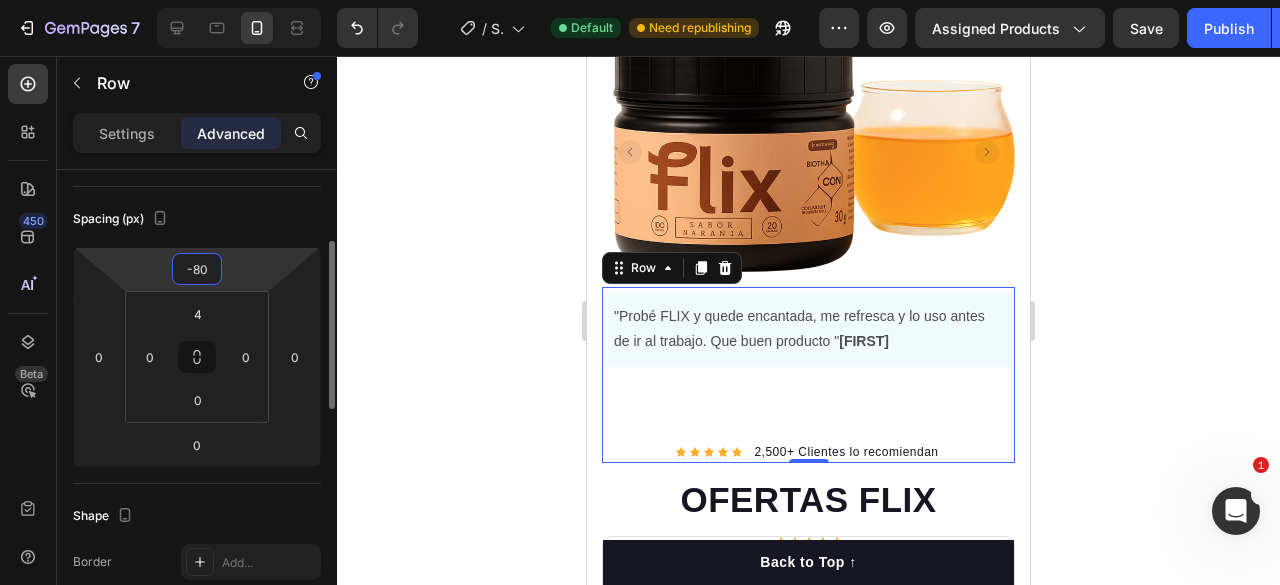 type on "-8" 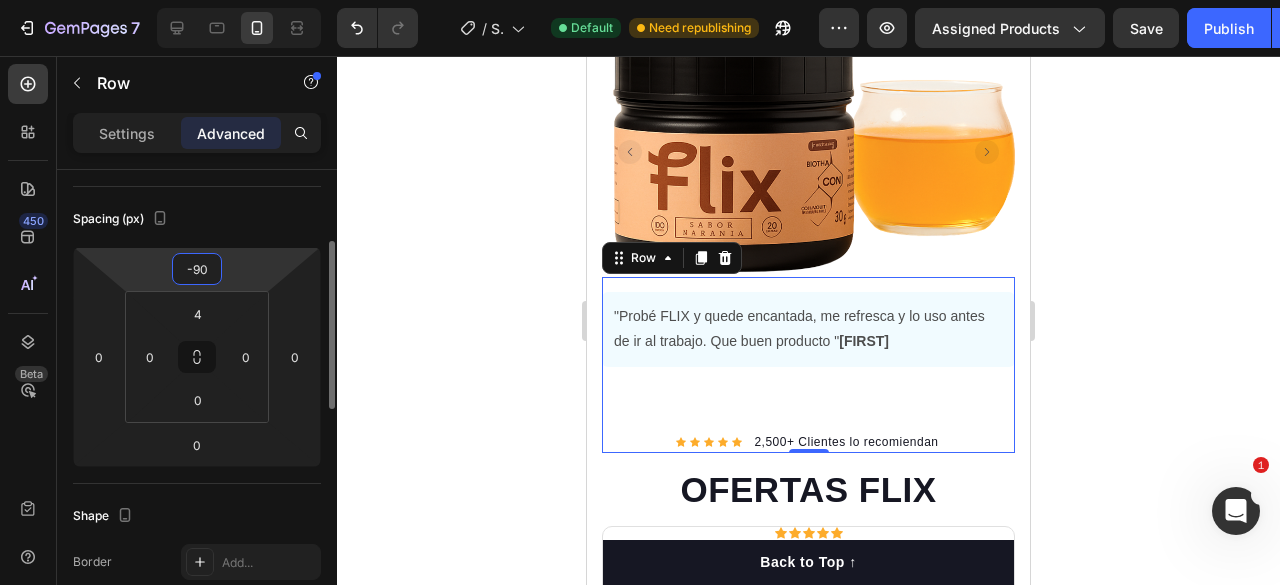 type on "-9" 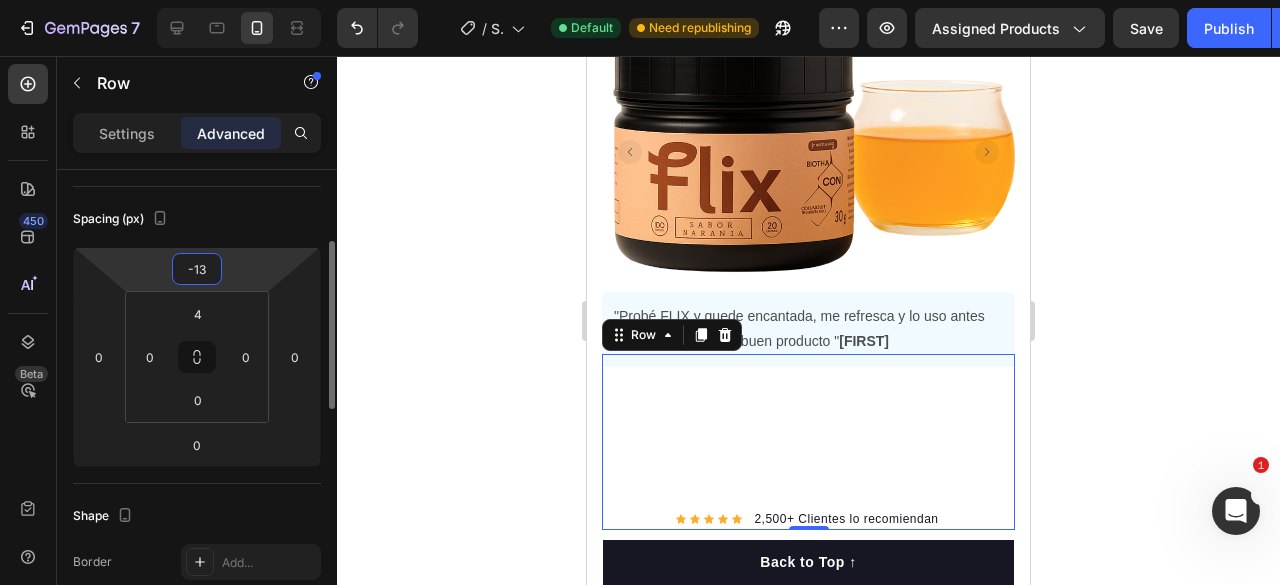type on "-130" 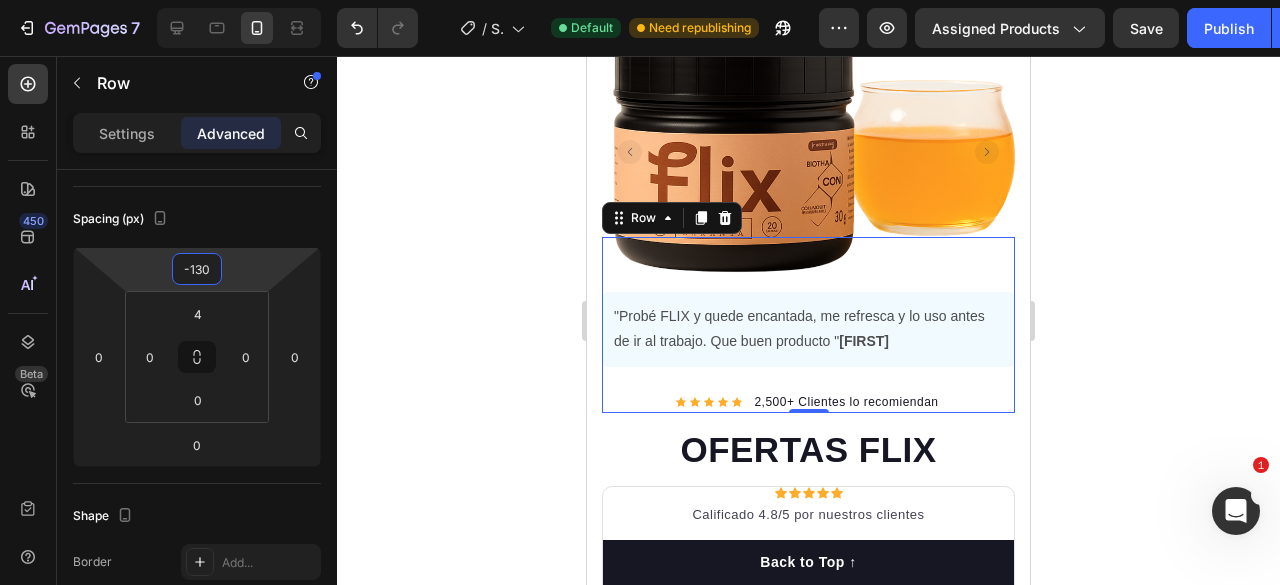 click 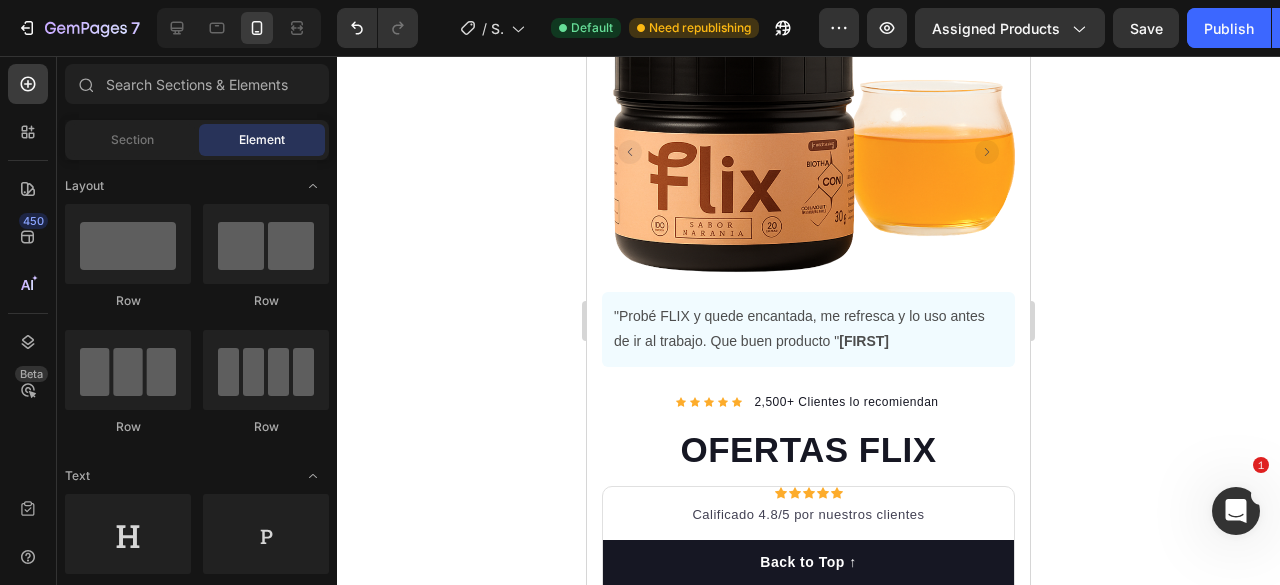 click 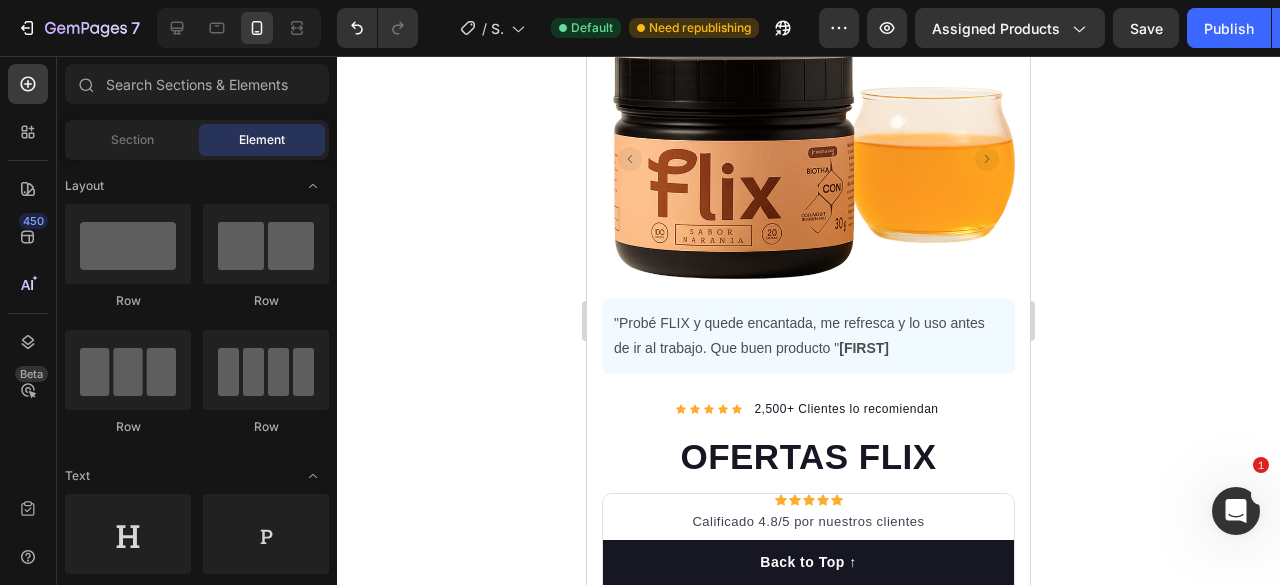 scroll, scrollTop: 0, scrollLeft: 0, axis: both 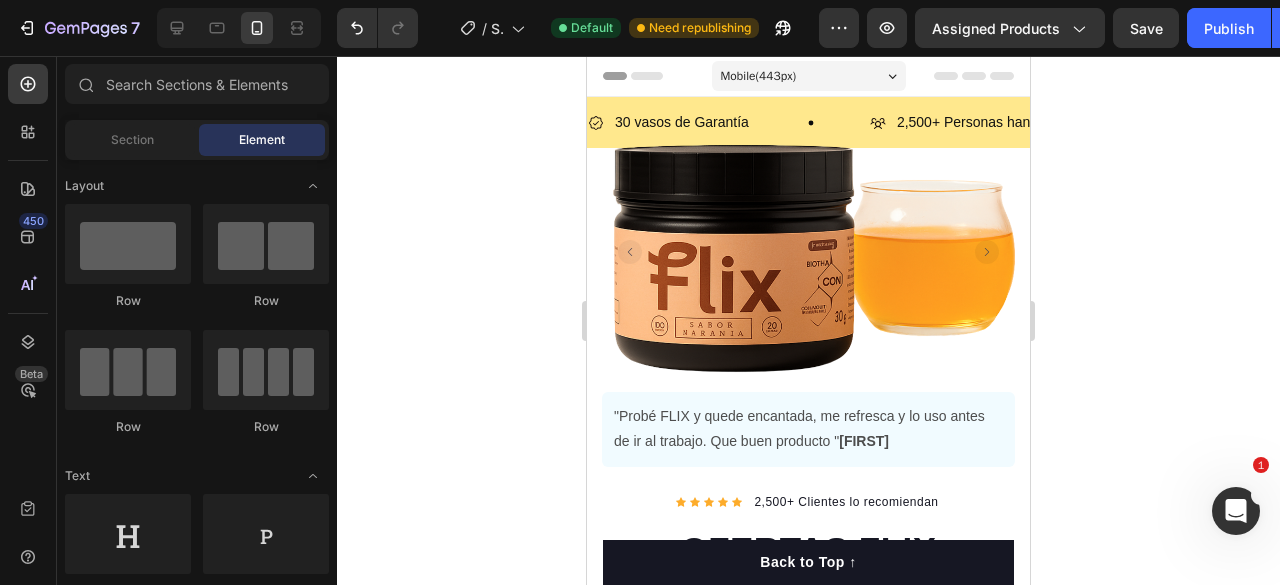 click 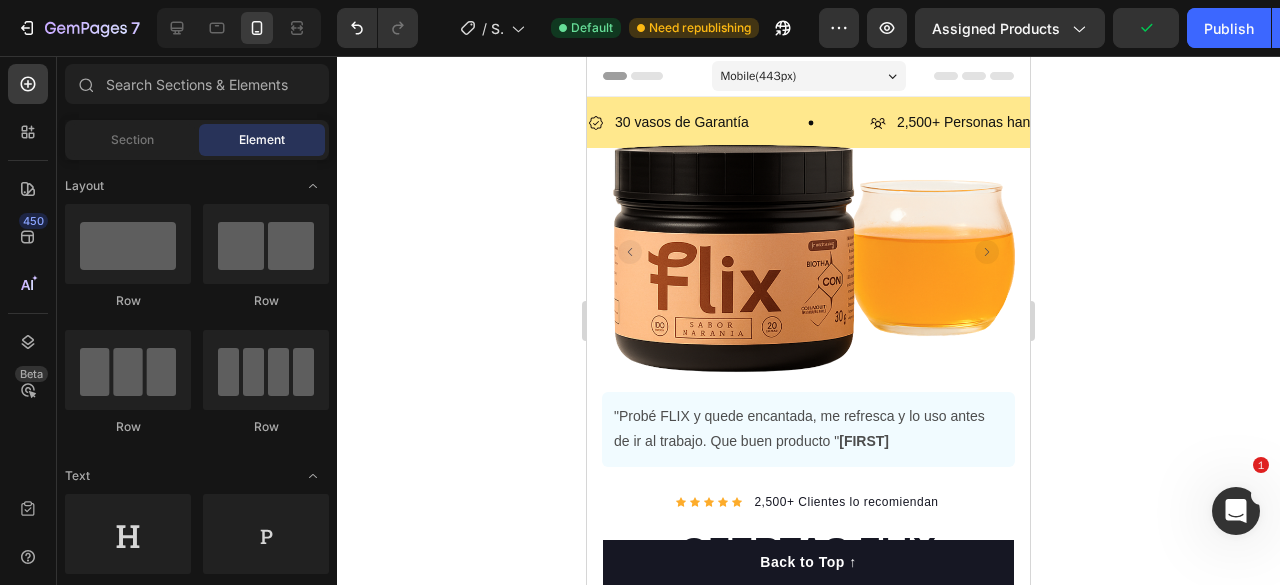 click on "7   /  Shopify Original Product Template Default Need republishing Preview Assigned Products  Publish" 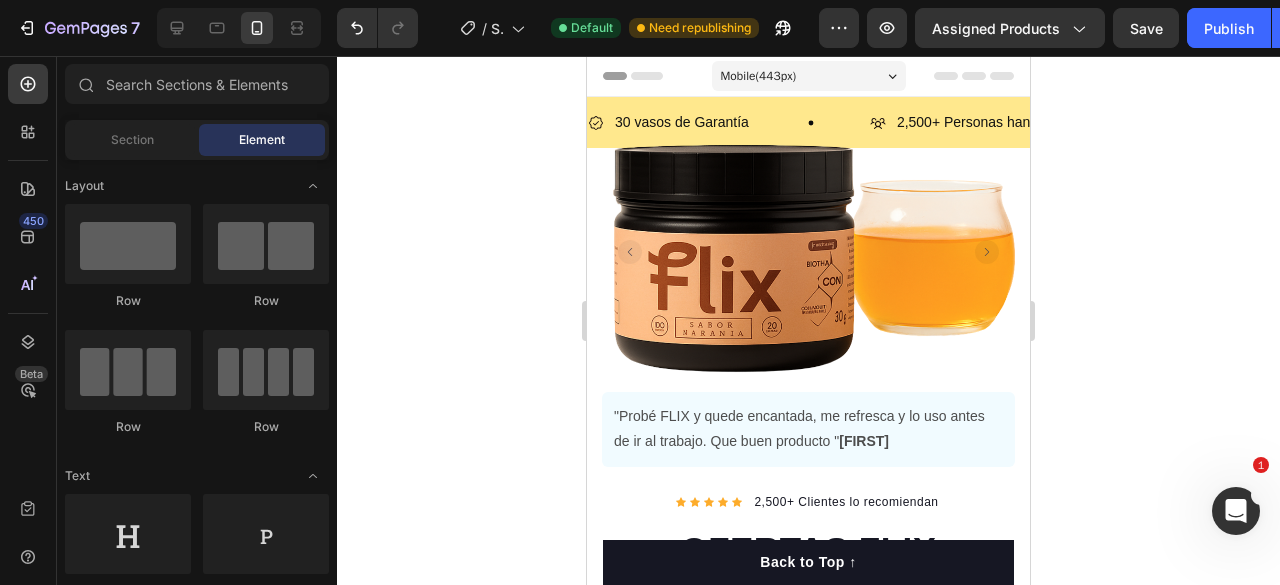 click on "7   /  Shopify Original Product Template Default Need republishing Preview Assigned Products  Save   Publish" 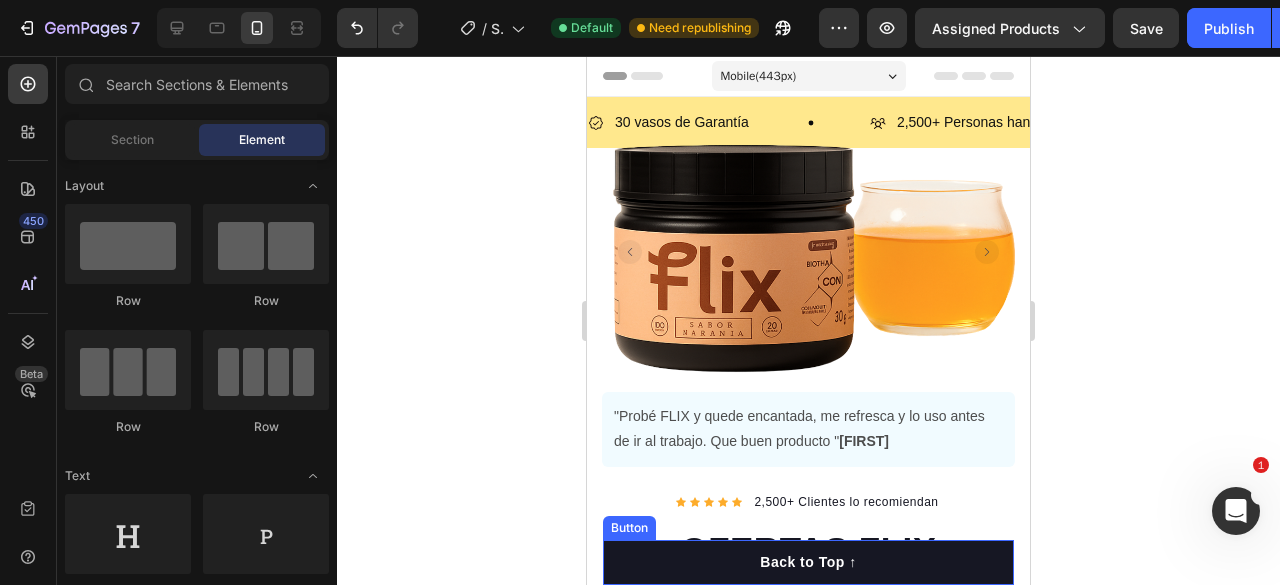 click on "Back to Top ↑" at bounding box center [808, 562] 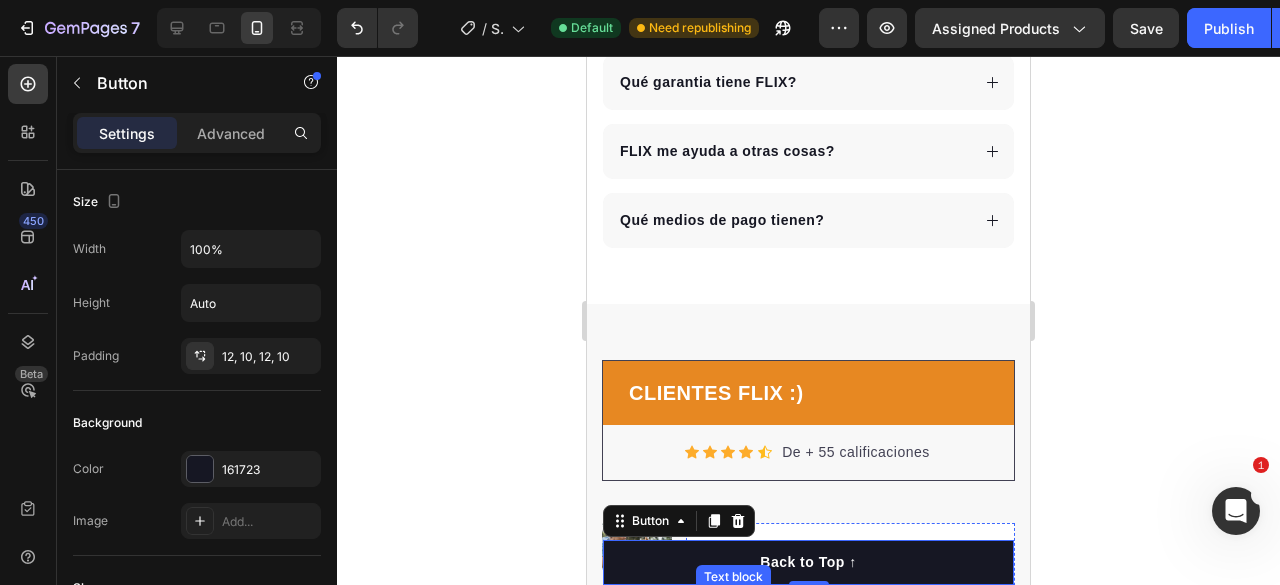 scroll, scrollTop: 3800, scrollLeft: 0, axis: vertical 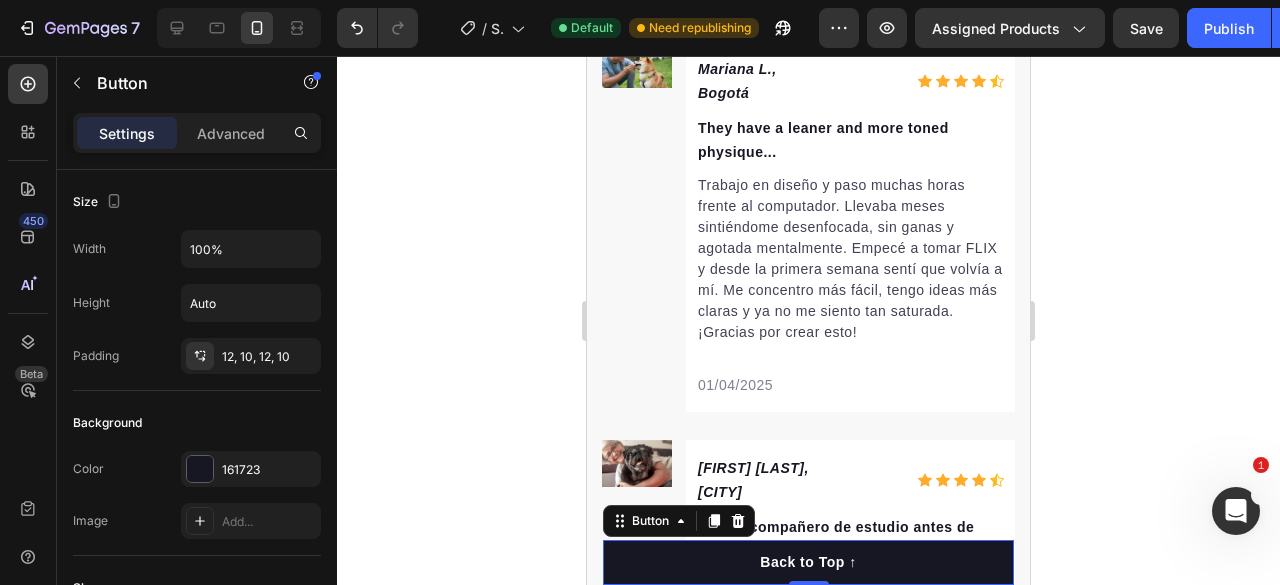 click 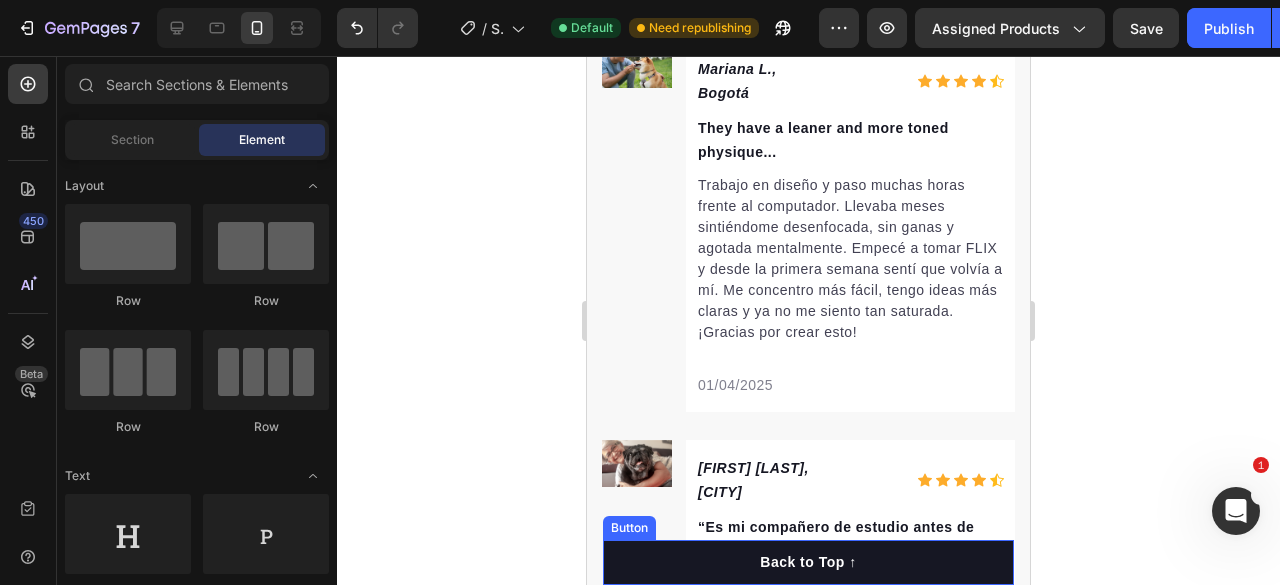 click on "Back to Top ↑" at bounding box center [808, 562] 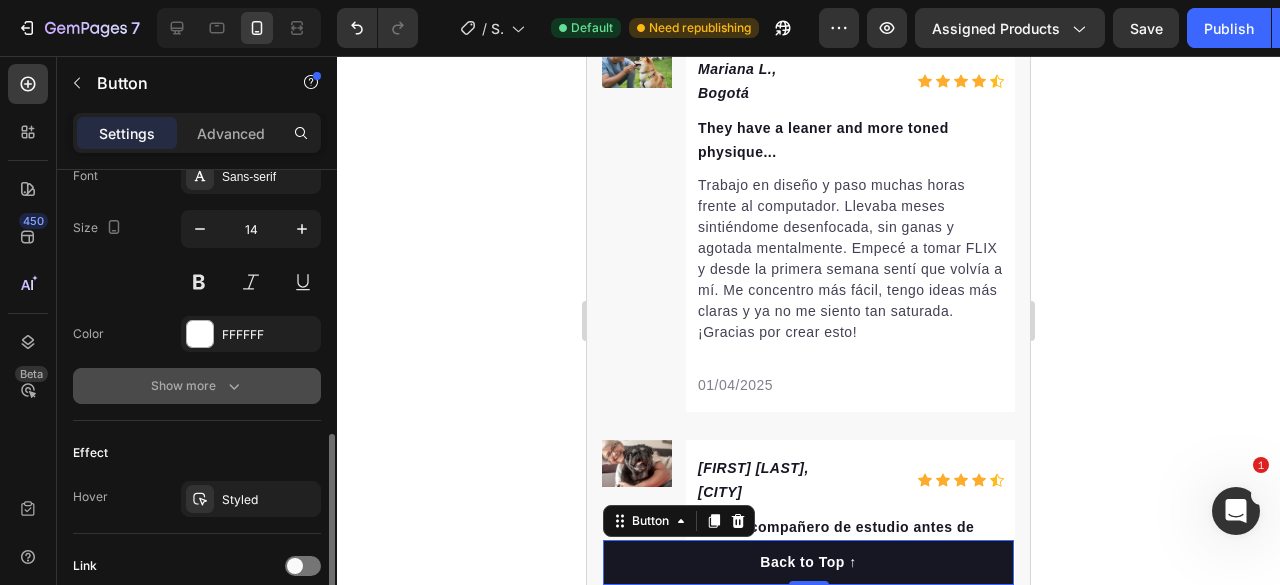 scroll, scrollTop: 600, scrollLeft: 0, axis: vertical 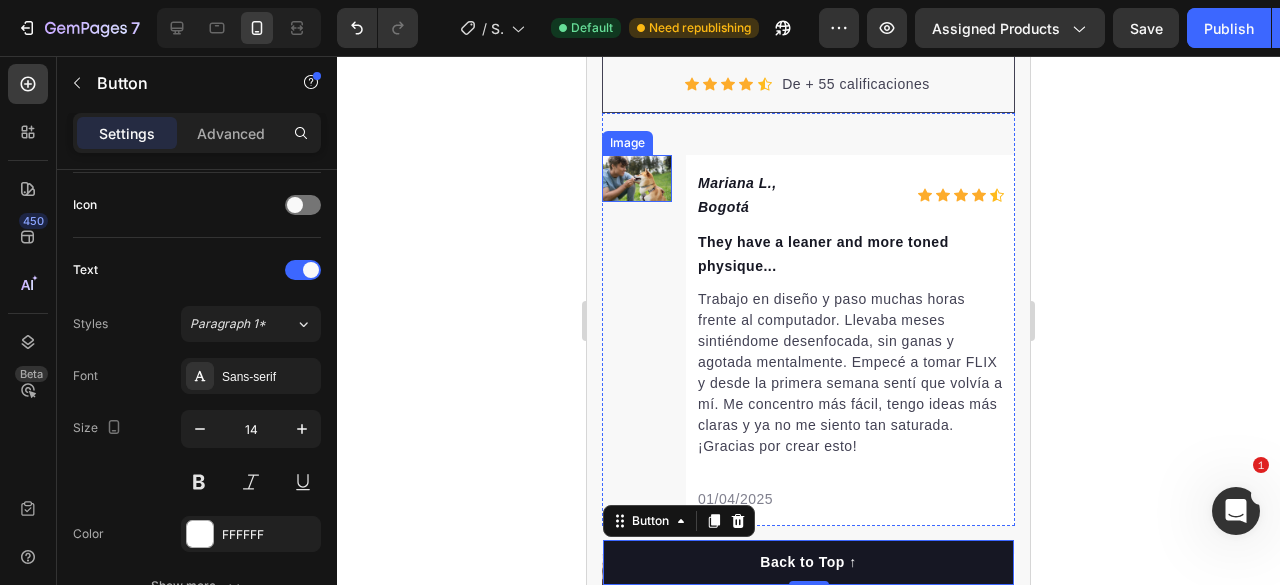 click at bounding box center [637, 178] 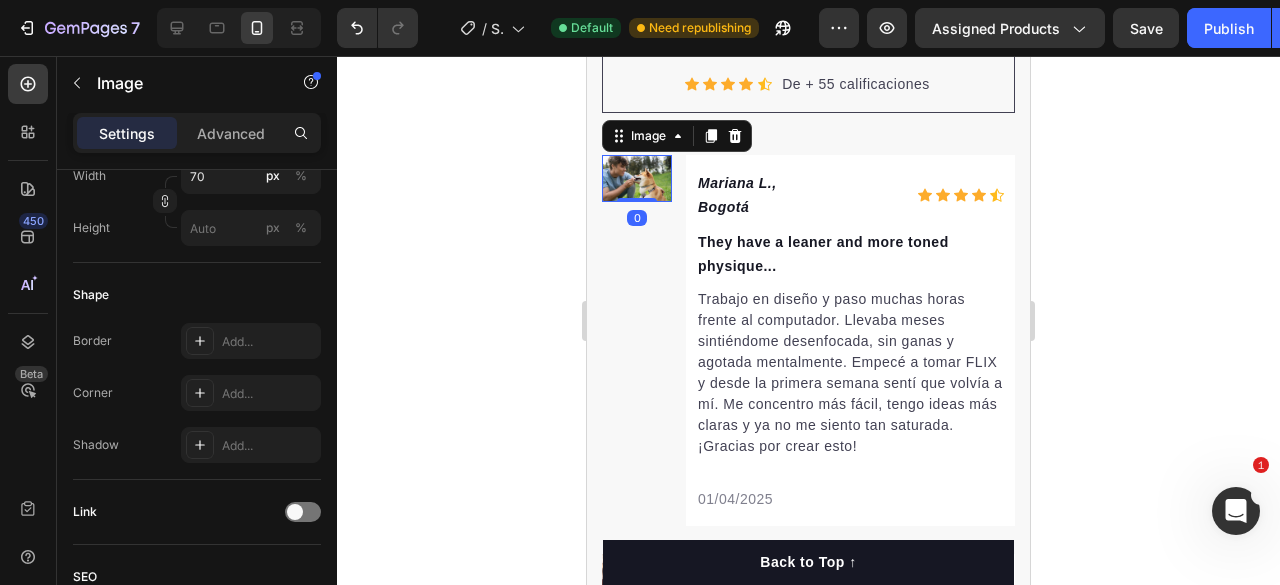 scroll, scrollTop: 0, scrollLeft: 0, axis: both 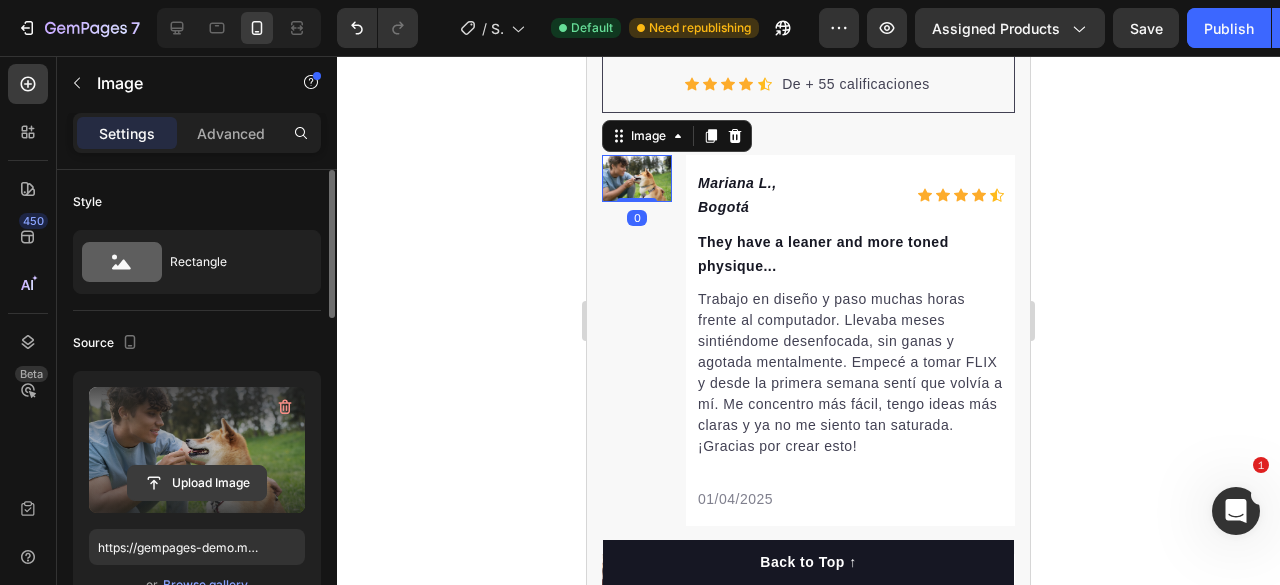 click 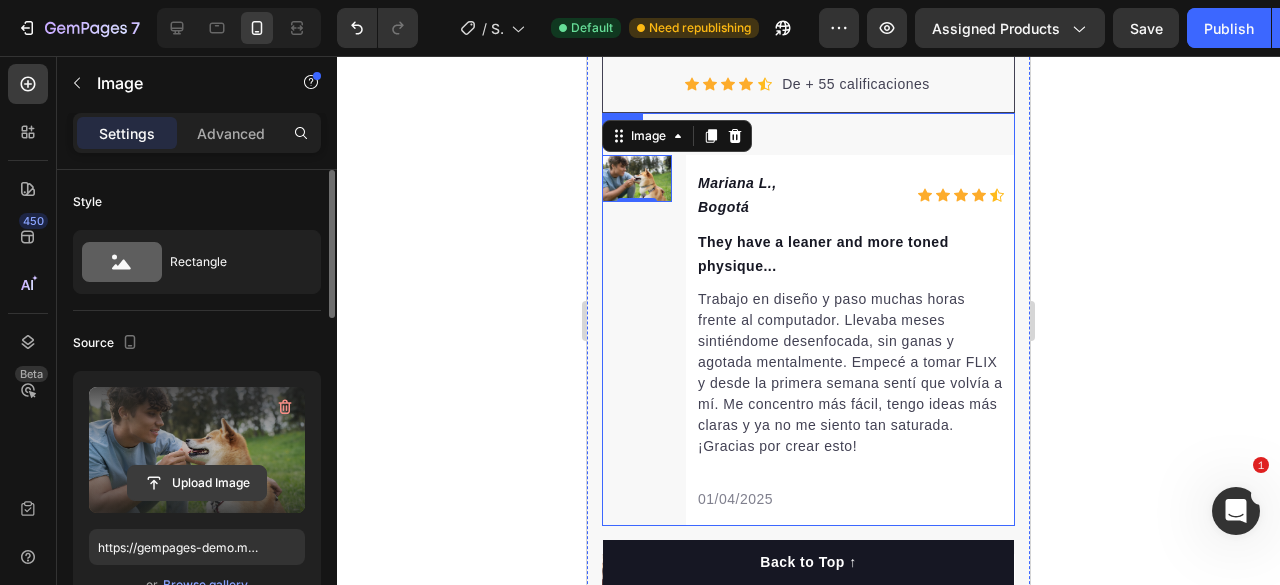 click 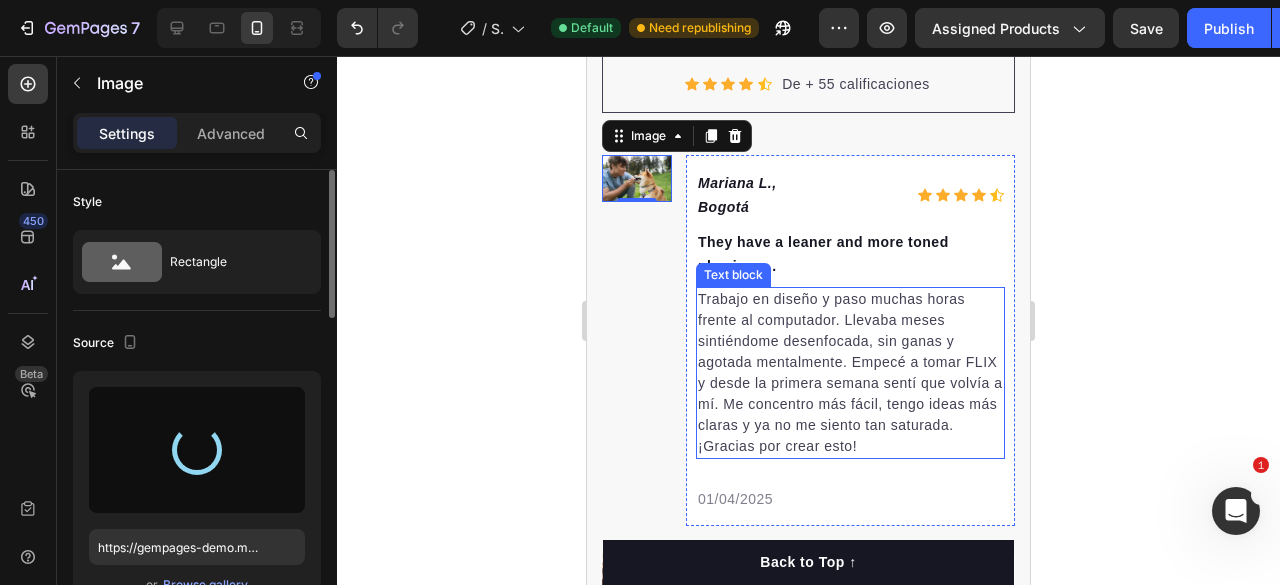type on "https://cdn.shopify.com/s/files/1/0637/1740/8837/files/gempages_551218195810223352-ad91d010-4996-474d-ba29-4fba1b2ce1f9.jpg" 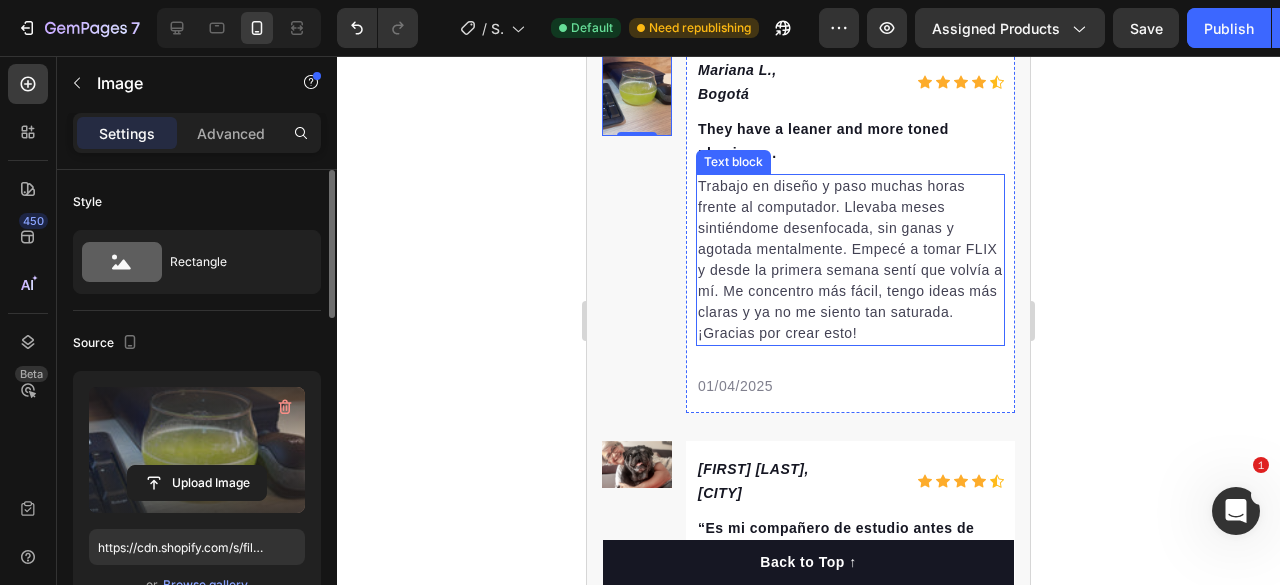 scroll, scrollTop: 3900, scrollLeft: 0, axis: vertical 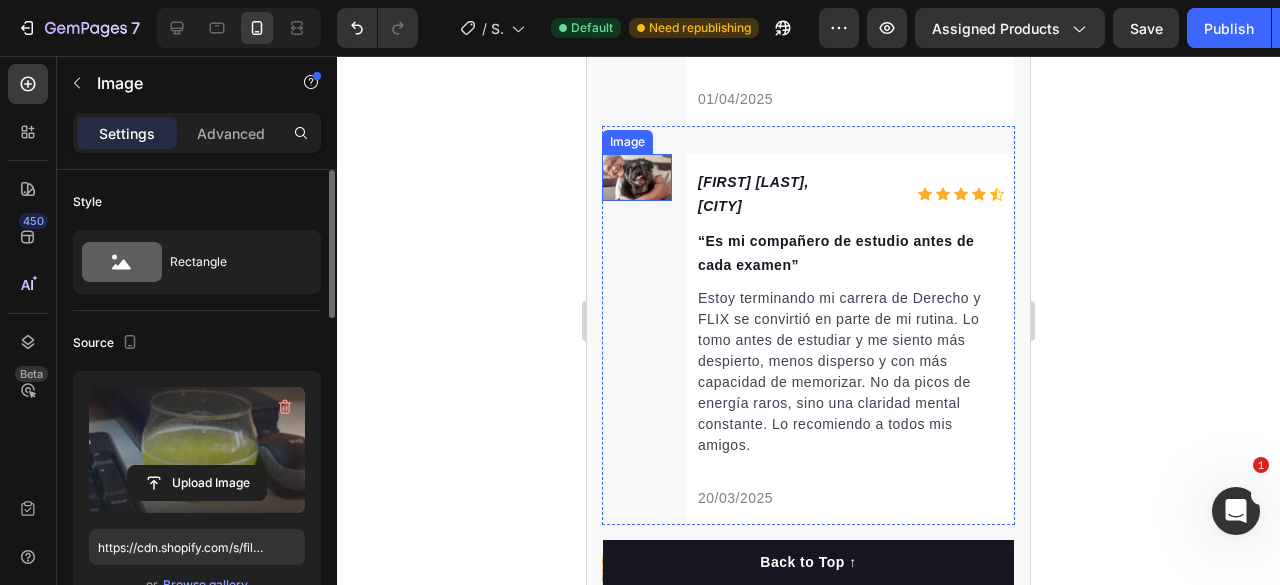 click at bounding box center [637, 177] 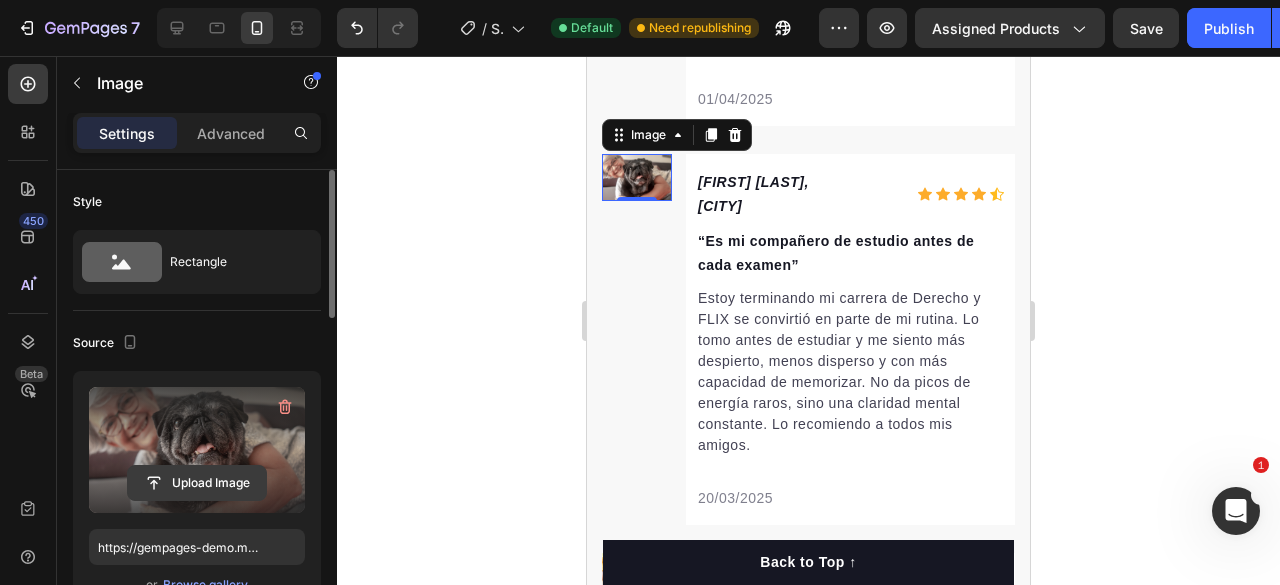 click 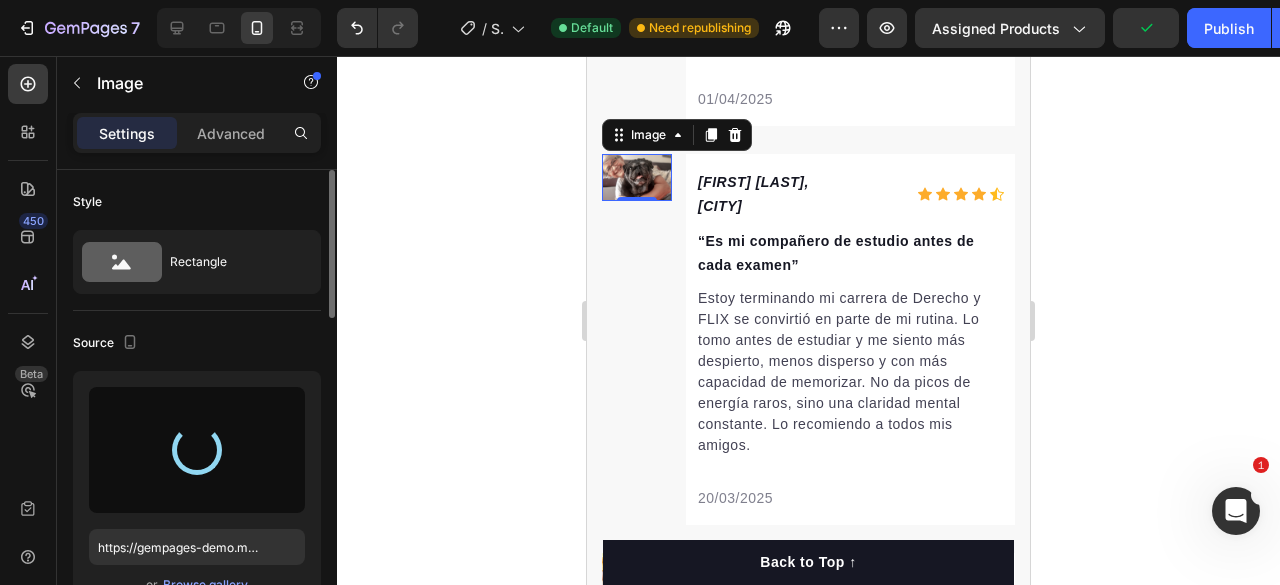 type on "https://cdn.shopify.com/s/files/1/0637/1740/8837/files/gempages_551218195810223352-9a0d4a75-469a-4aaf-9087-fc45888741ce.jpg" 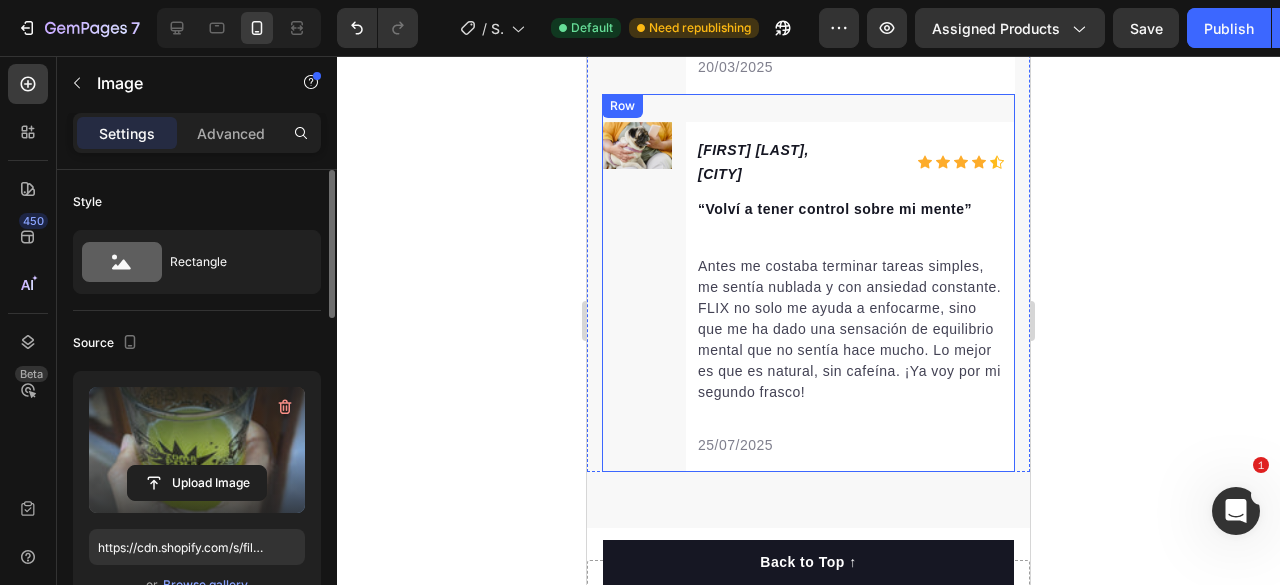 scroll, scrollTop: 4300, scrollLeft: 0, axis: vertical 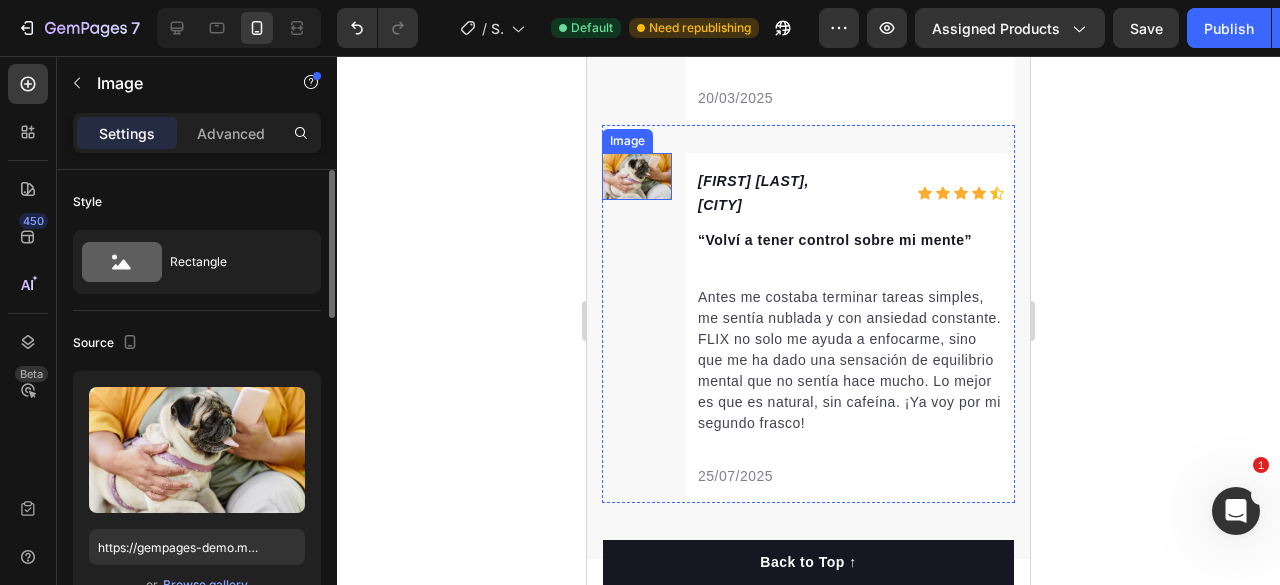 click at bounding box center [637, 176] 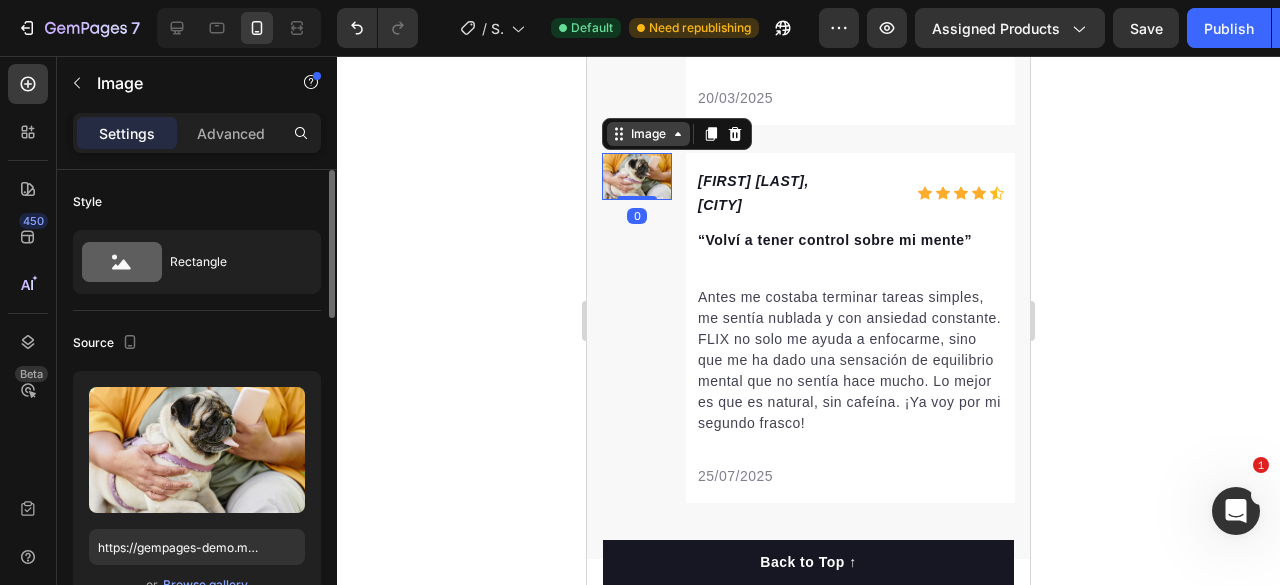 click on "Image" at bounding box center [648, 134] 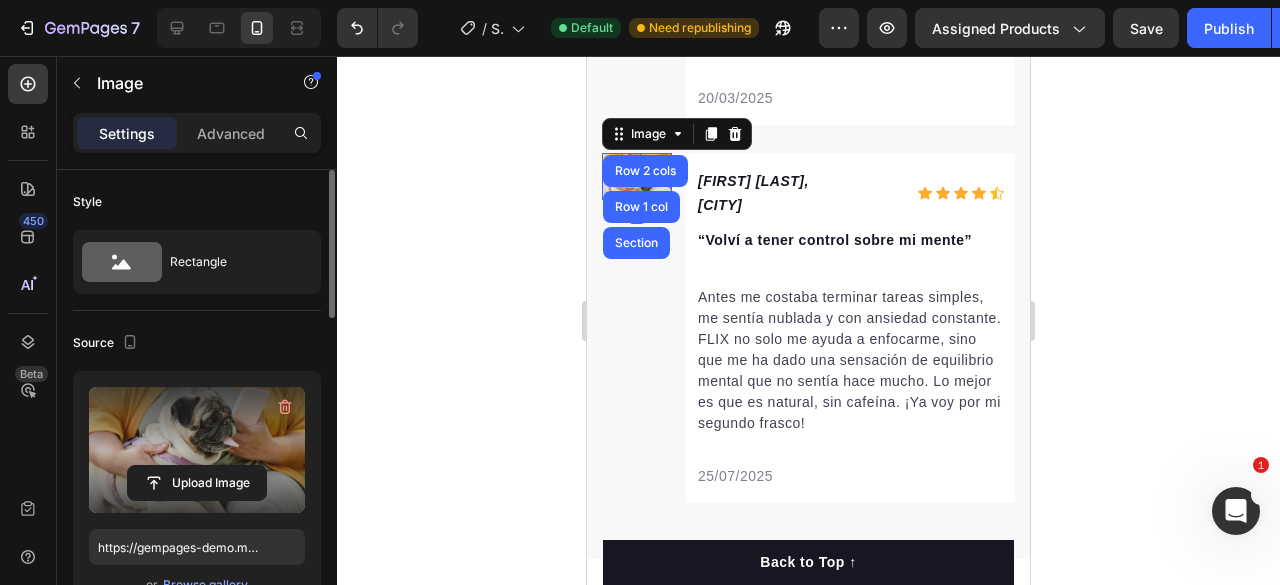 click at bounding box center [197, 450] 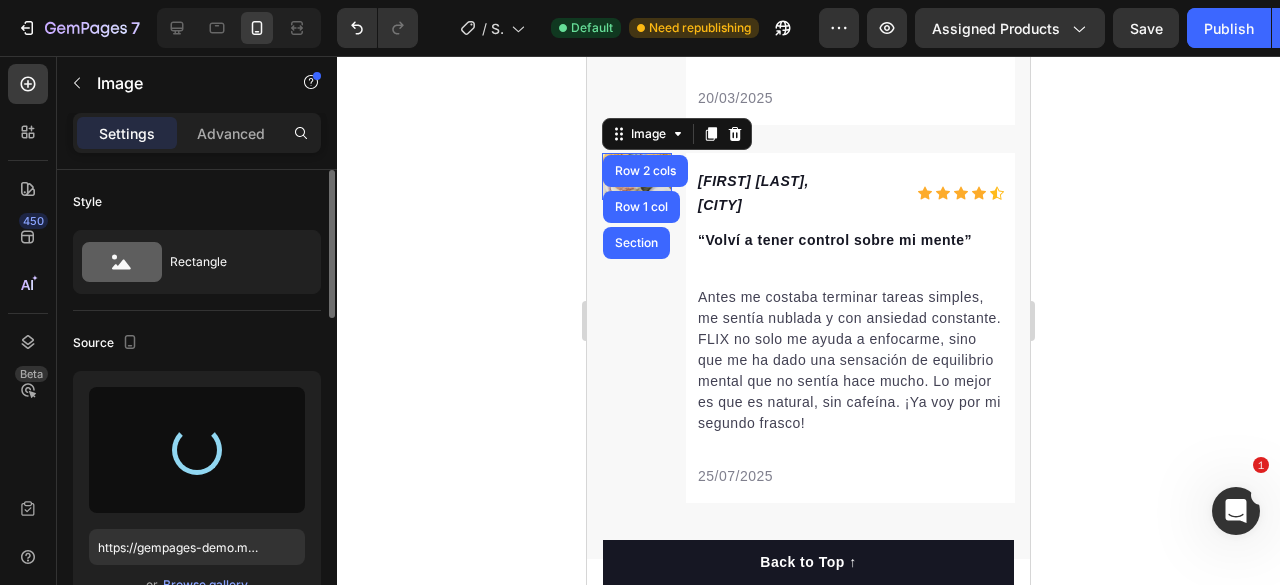 click 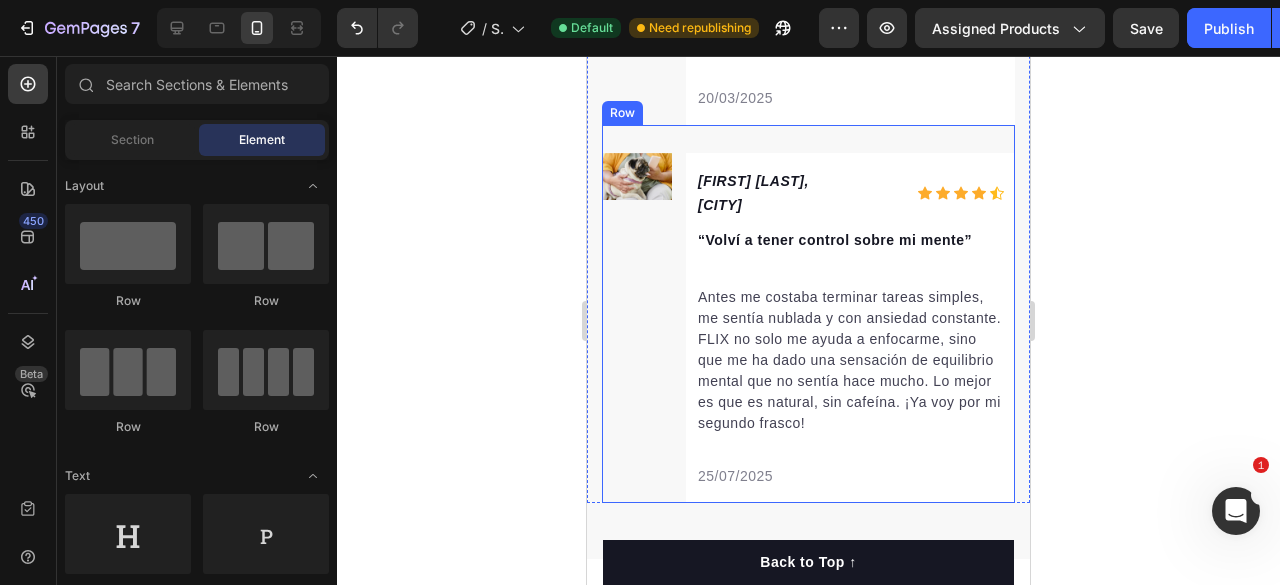 scroll, scrollTop: 4200, scrollLeft: 0, axis: vertical 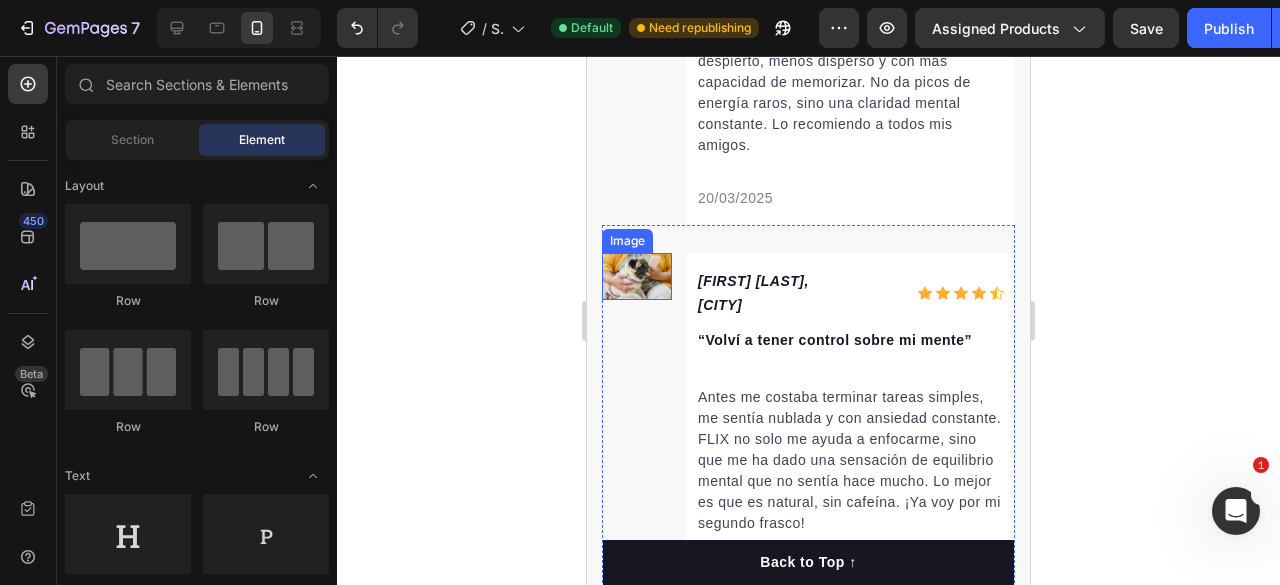 click at bounding box center (637, 276) 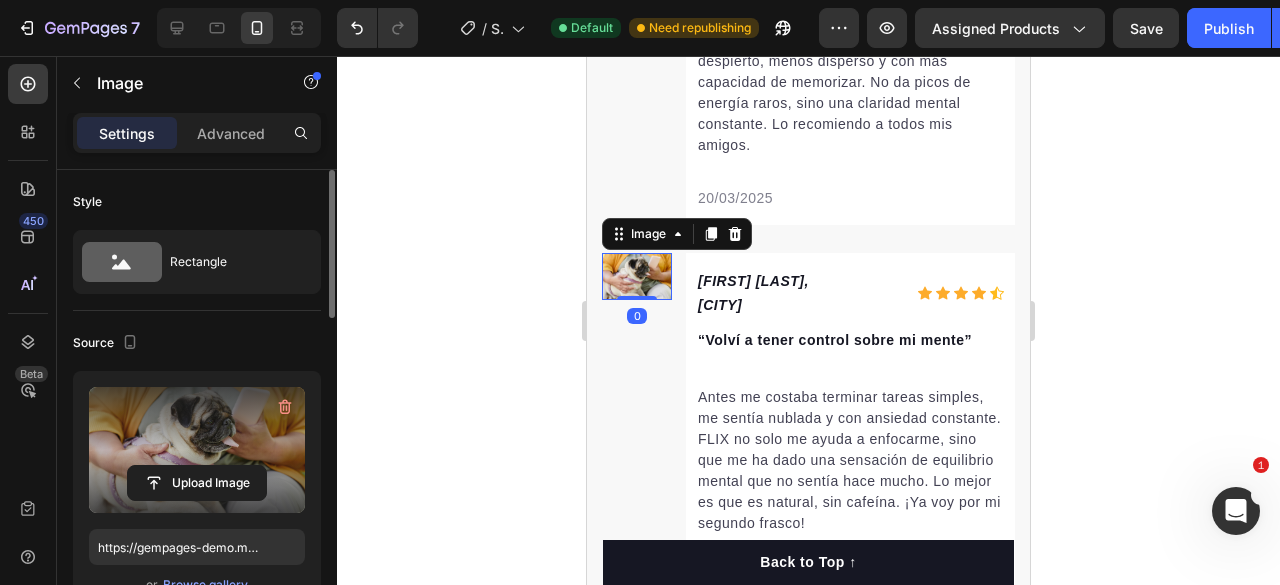 click at bounding box center [197, 450] 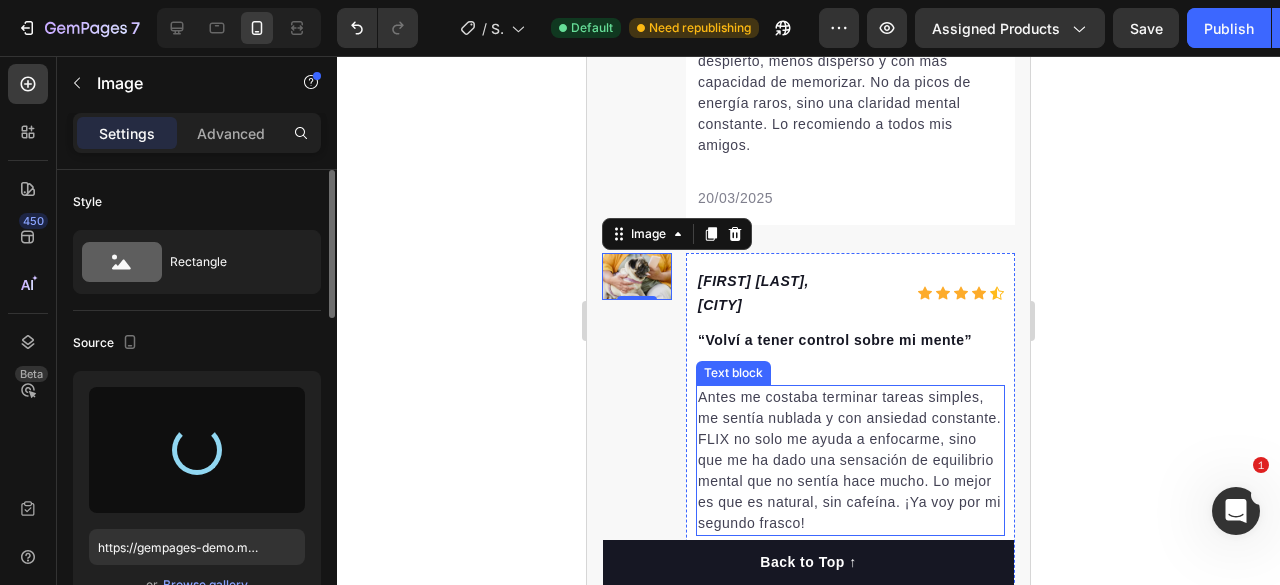type on "https://cdn.shopify.com/s/files/1/0637/1740/8837/files/gempages_551218195810223352-67ec9141-4efa-48f5-b8f8-7e74ee2a7277.jpg" 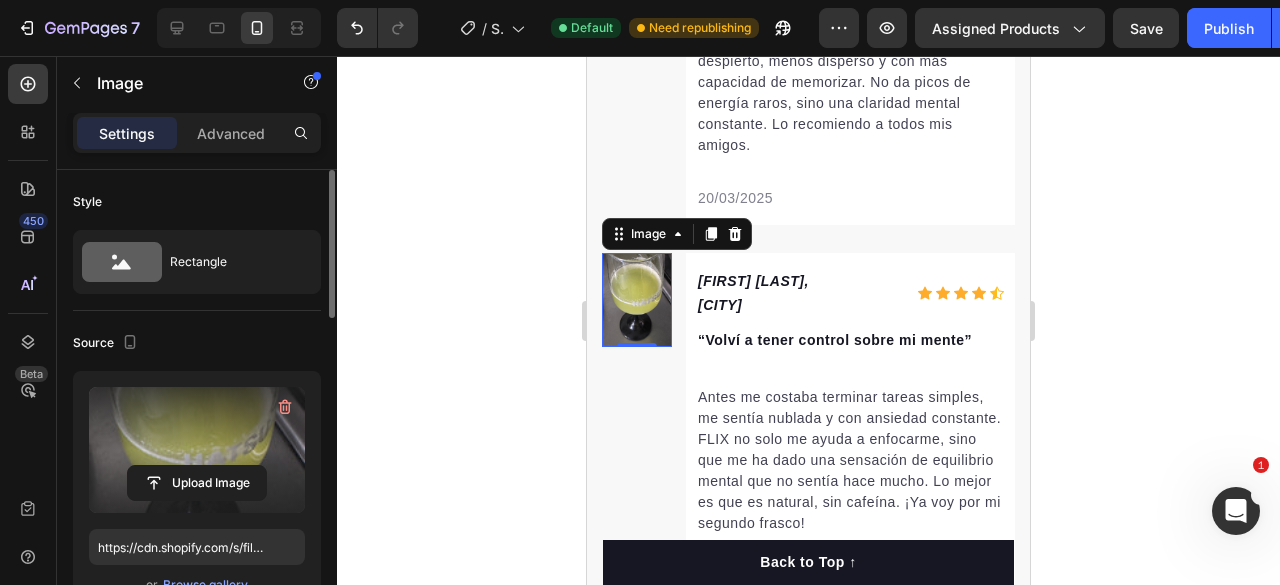 click 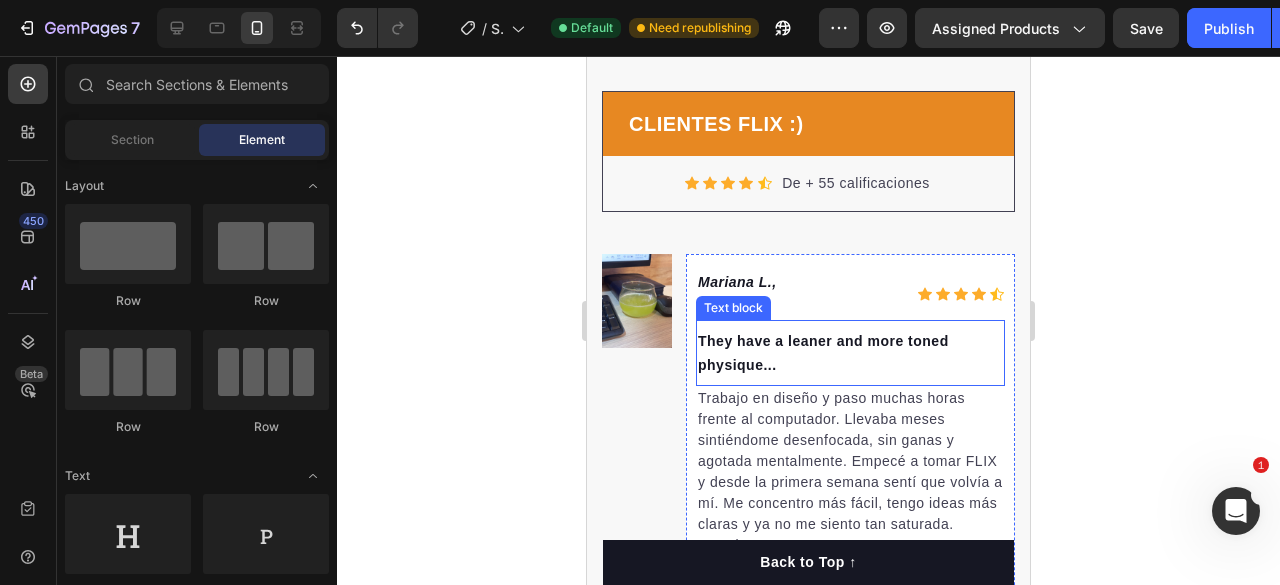 scroll, scrollTop: 3686, scrollLeft: 0, axis: vertical 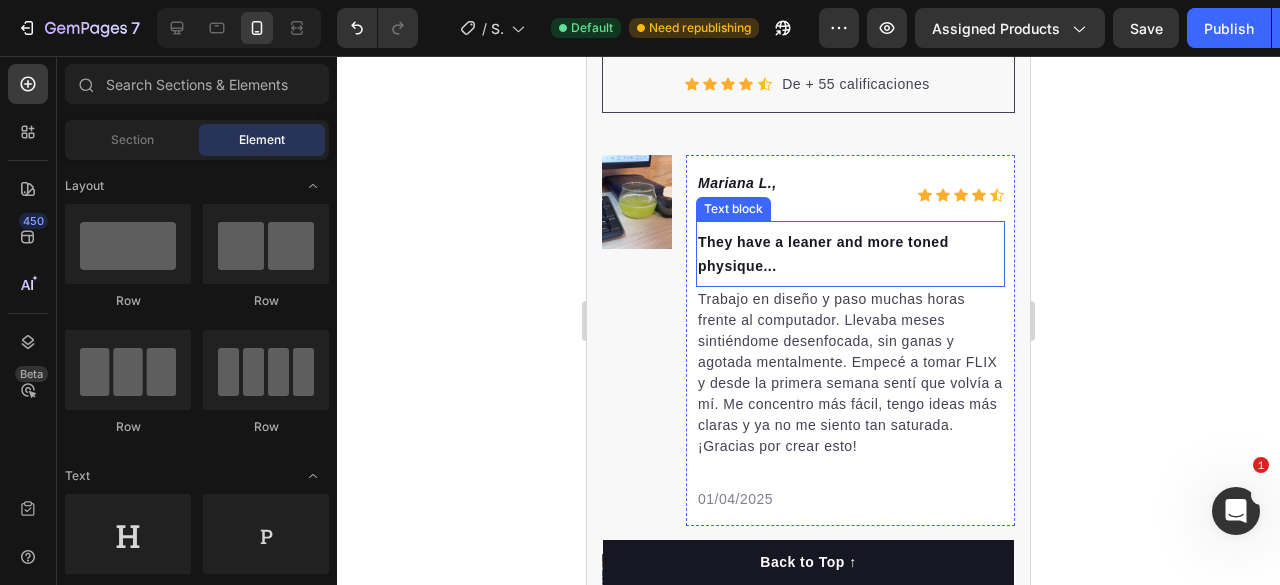click on "They have a leaner and more toned physique..." at bounding box center [850, 254] 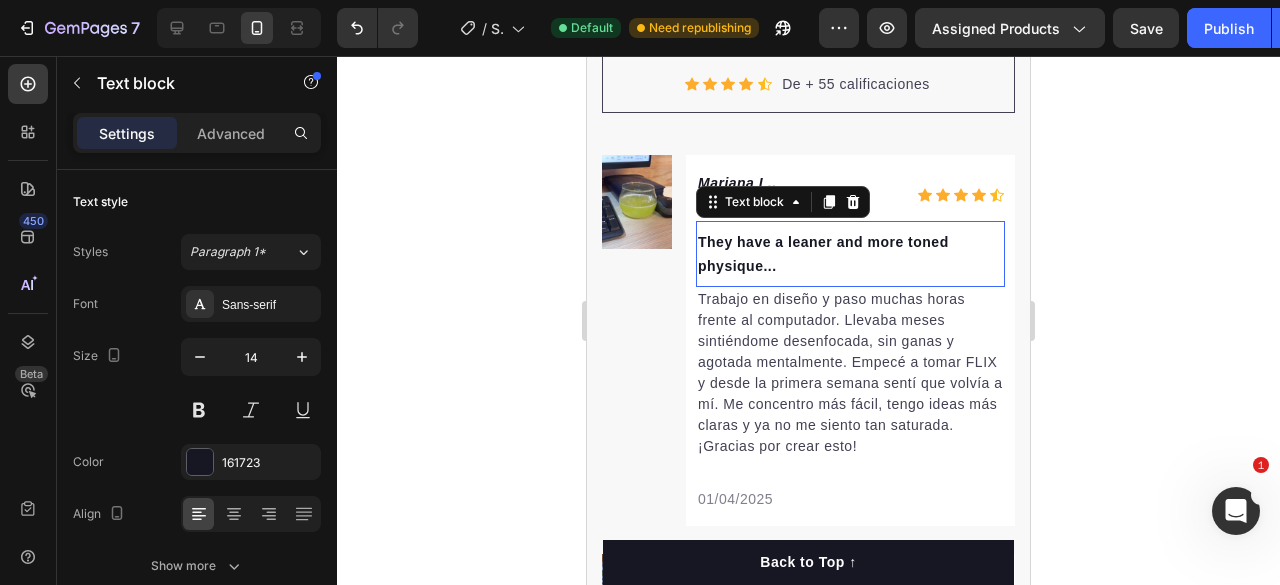 click on "They have a leaner and more toned physique..." at bounding box center (850, 254) 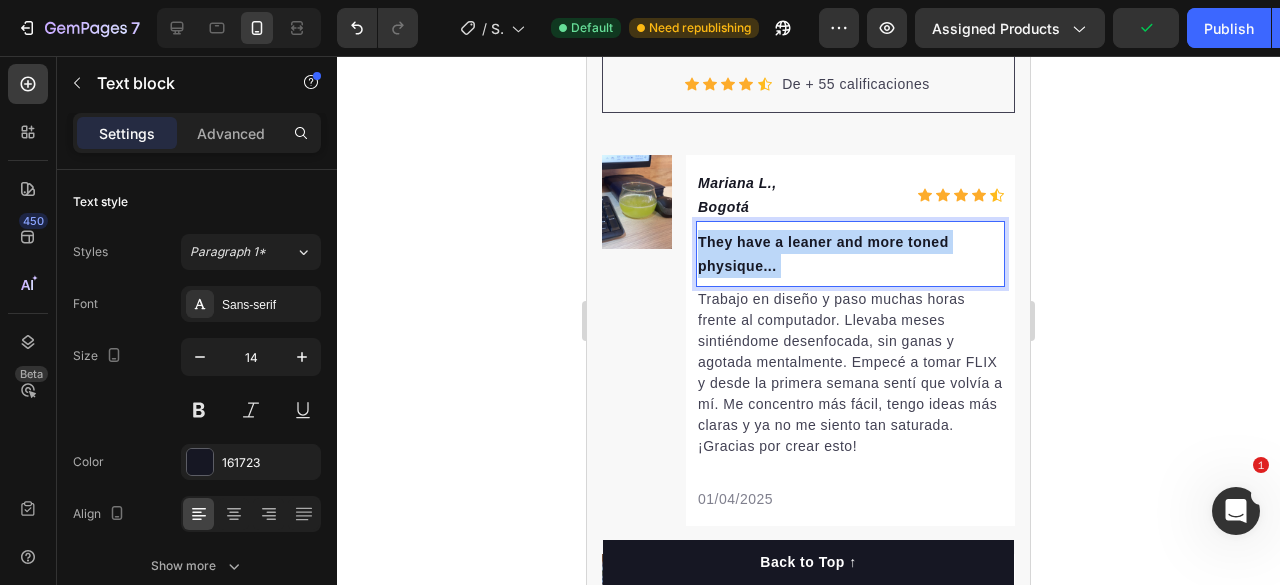 drag, startPoint x: 854, startPoint y: 262, endPoint x: 717, endPoint y: 246, distance: 137.93114 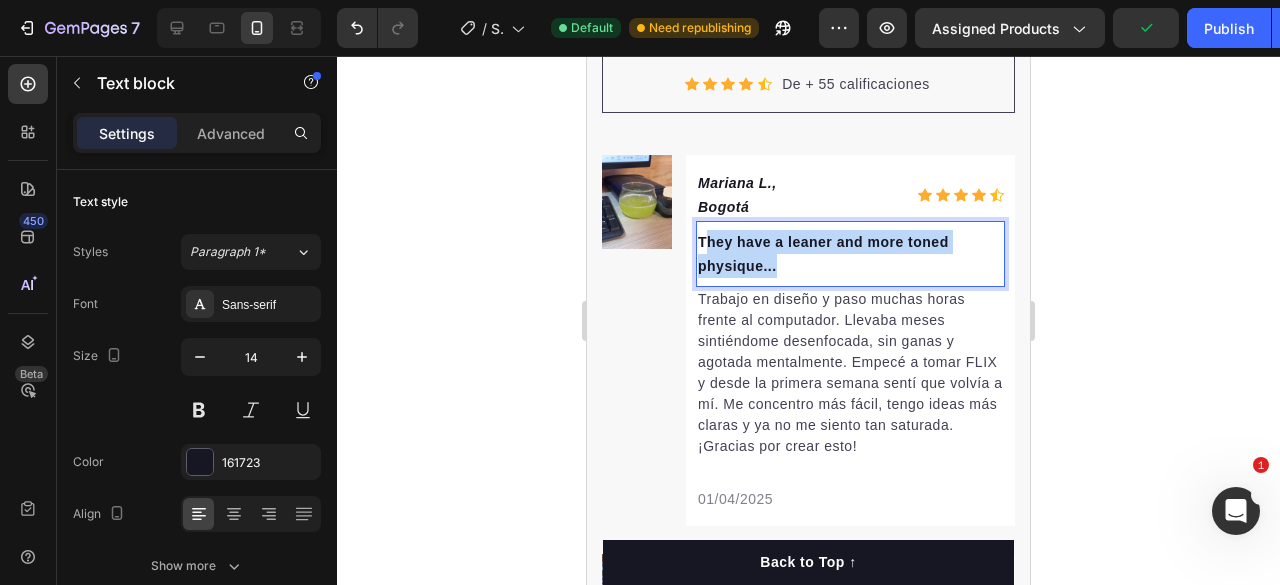 drag, startPoint x: 808, startPoint y: 276, endPoint x: 702, endPoint y: 234, distance: 114.01754 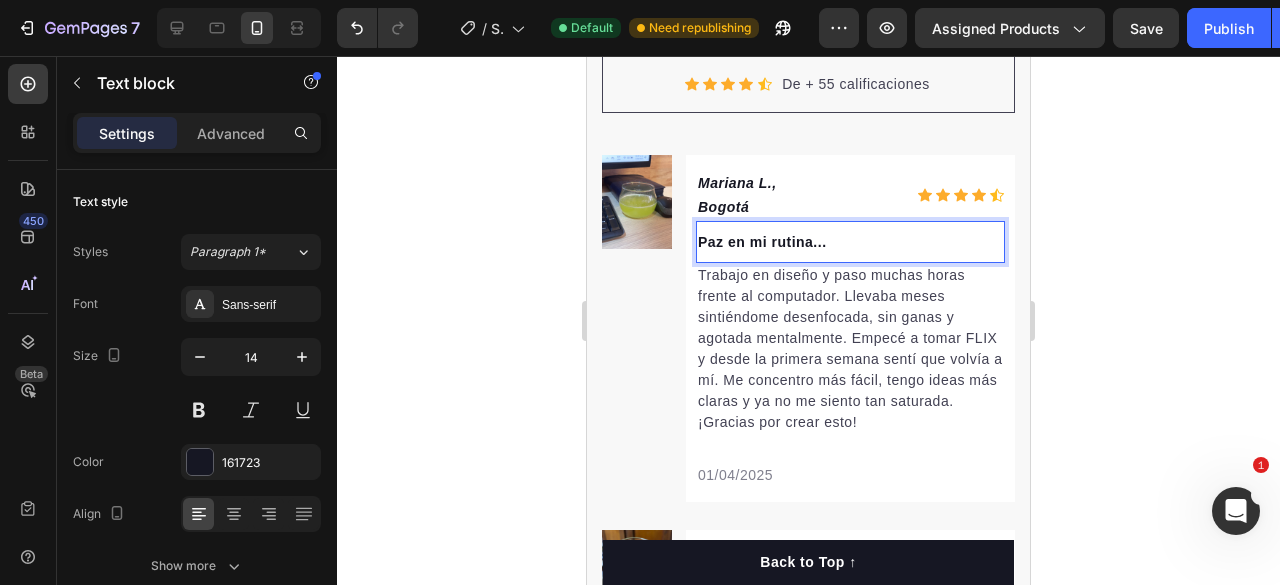 click 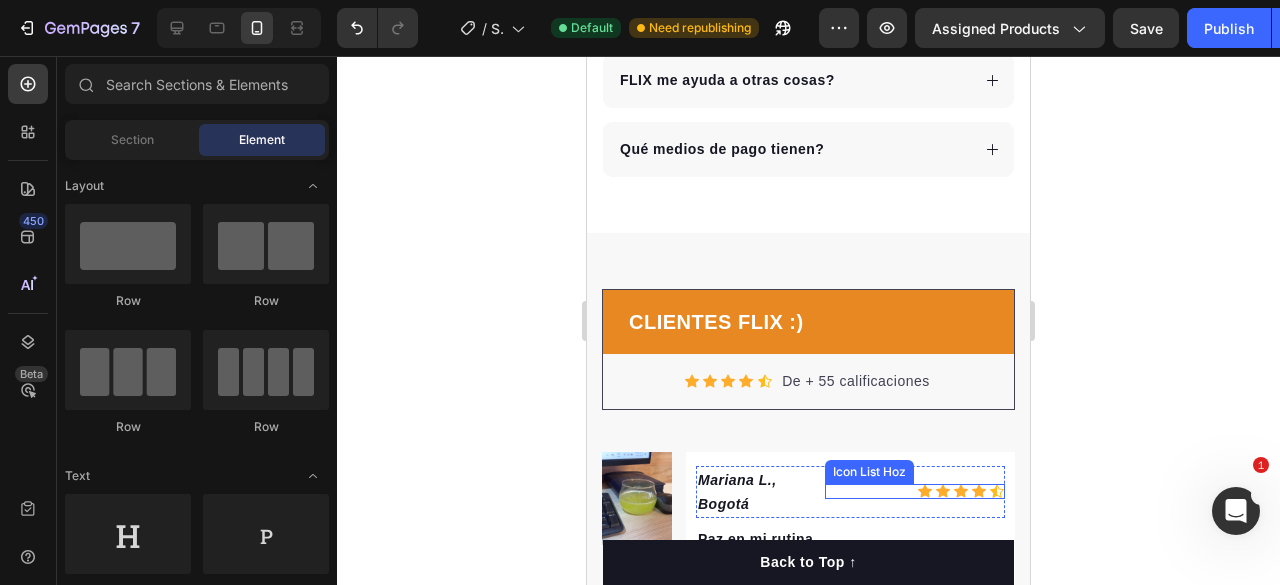 scroll, scrollTop: 2696, scrollLeft: 0, axis: vertical 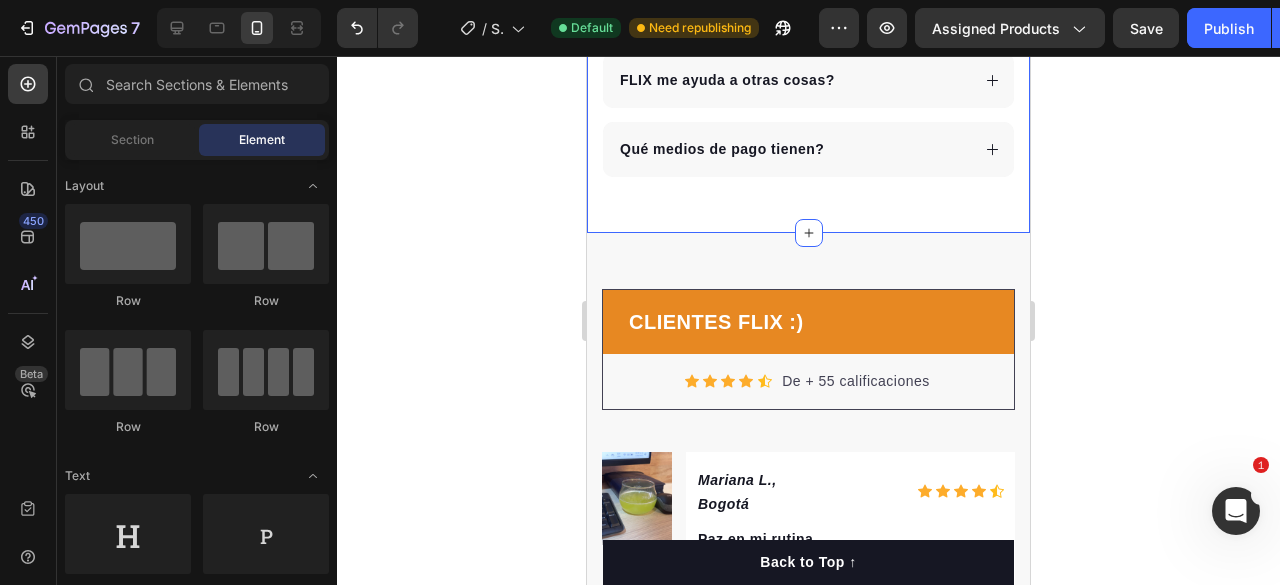 click on "Preguntas frecuentes Heading
Cómo se toma FLIX?
Contraindicaciones de FLIX
Sirve para estudiar? Sí, FLIX fue formulado para mejorar la  concentración, enfoque y memoria a corto y largo plazo , ideal para estudiantes y personas que trabajan con alta carga mental.   💡  Estudiar ya no será una batalla contra la distracción: será un momento de claridad y rendimiento. Text block
Qué garantia tiene FLIX?
FLIX me ayuda a otras cosas?
Qué medios de pago tienen? Accordion Row Section 3" at bounding box center [808, -152] 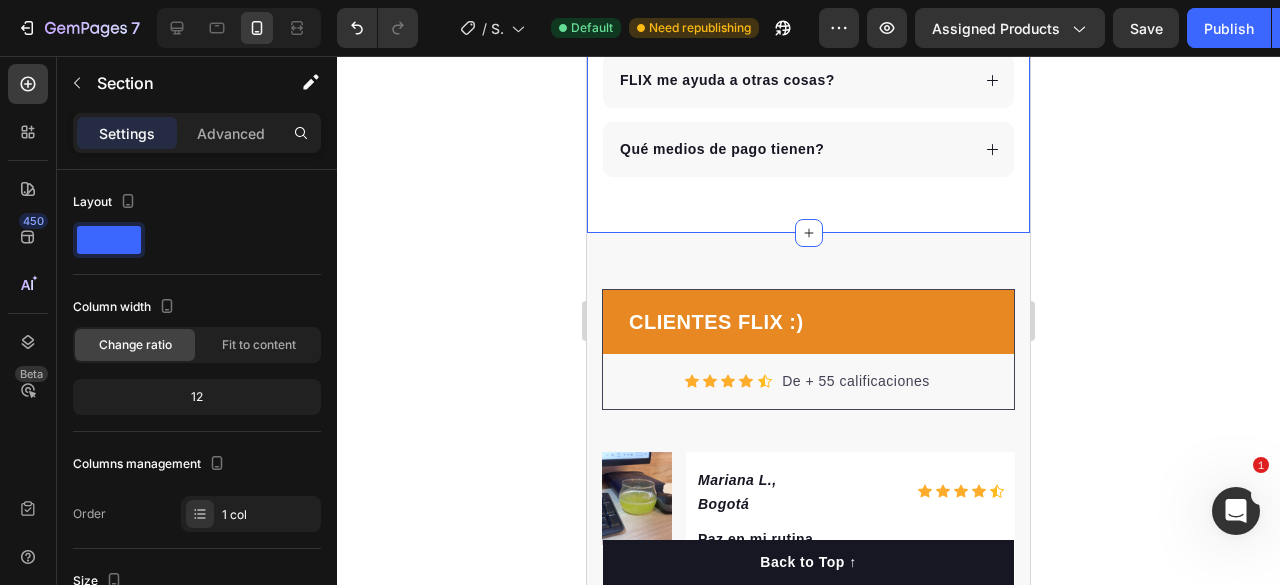 click on "Preguntas frecuentes Heading
Cómo se toma FLIX?
Contraindicaciones de FLIX
Sirve para estudiar? Sí, FLIX fue formulado para mejorar la  concentración, enfoque y memoria a corto y largo plazo , ideal para estudiantes y personas que trabajan con alta carga mental.   💡  Estudiar ya no será una batalla contra la distracción: será un momento de claridad y rendimiento. Text block
Qué garantia tiene FLIX?
FLIX me ayuda a otras cosas?
Qué medios de pago tienen? Accordion Row Section 3   You can create reusable sections Create Theme Section AI Content Write with GemAI What would you like to describe here? Tone and Voice Persuasive Product Flix Memory Sabor Naranja x 1 Show more Generate" at bounding box center (808, -152) 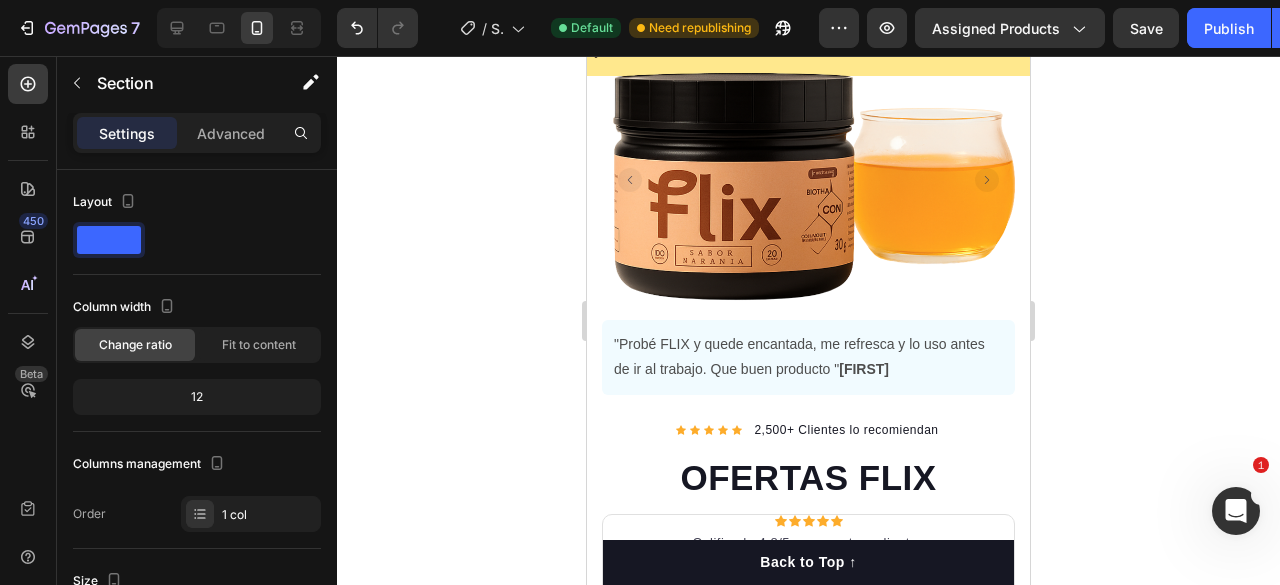 scroll, scrollTop: 0, scrollLeft: 0, axis: both 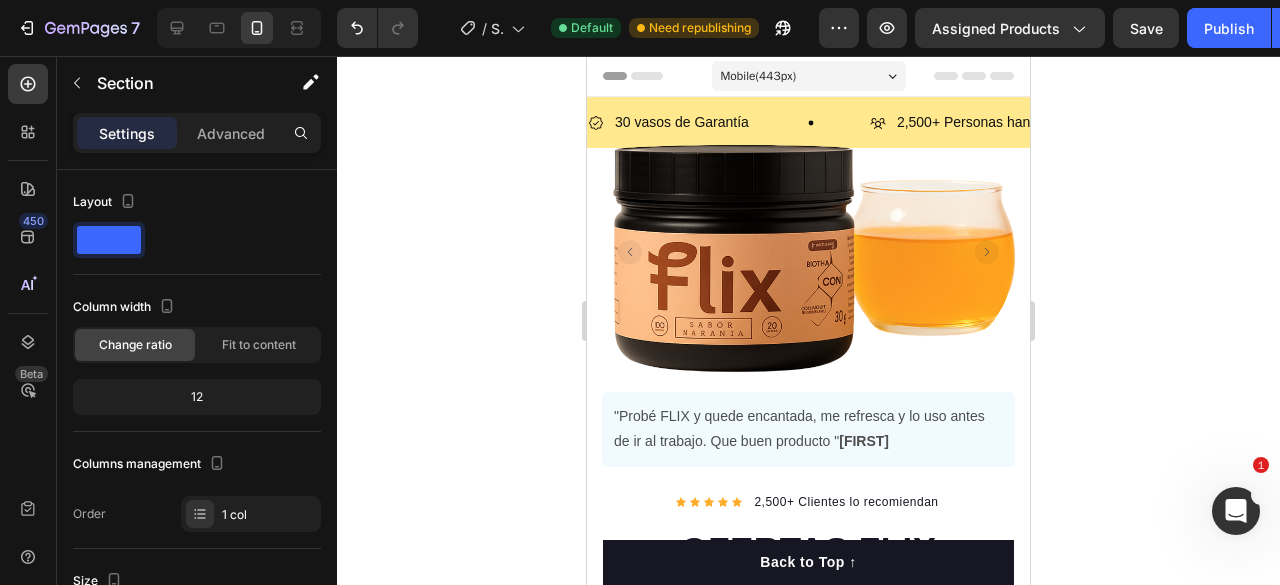 click on "7   /  Shopify Original Product Template Default Need republishing Preview Assigned Products  Save   Publish" 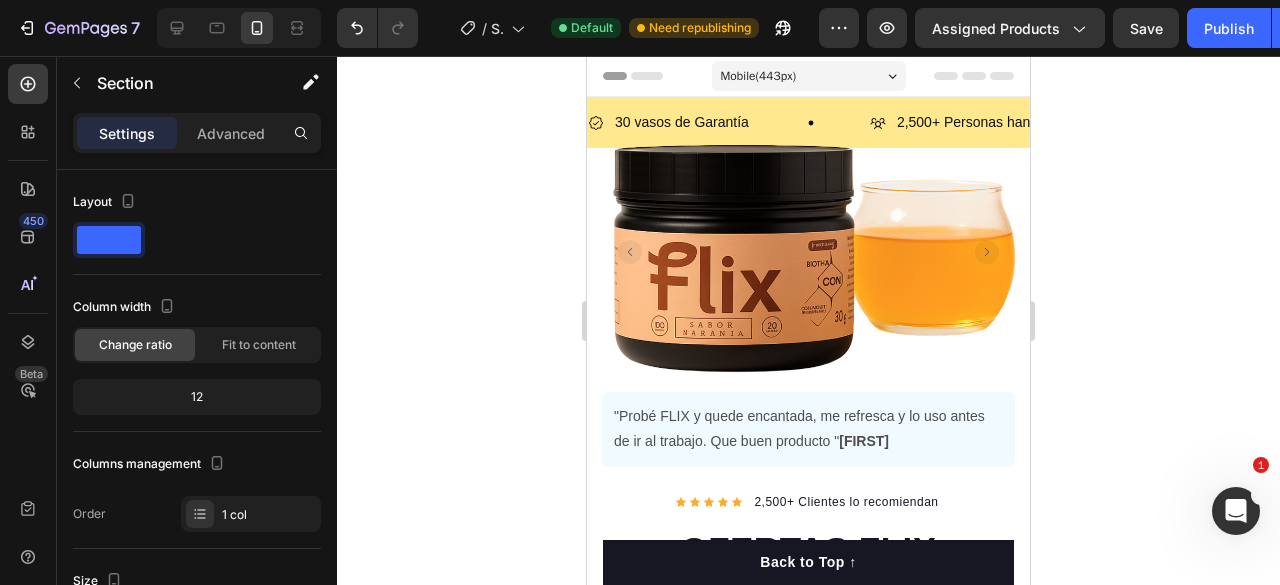 click on "7   /  Shopify Original Product Template Default Need republishing Preview Assigned Products  Save   Publish" 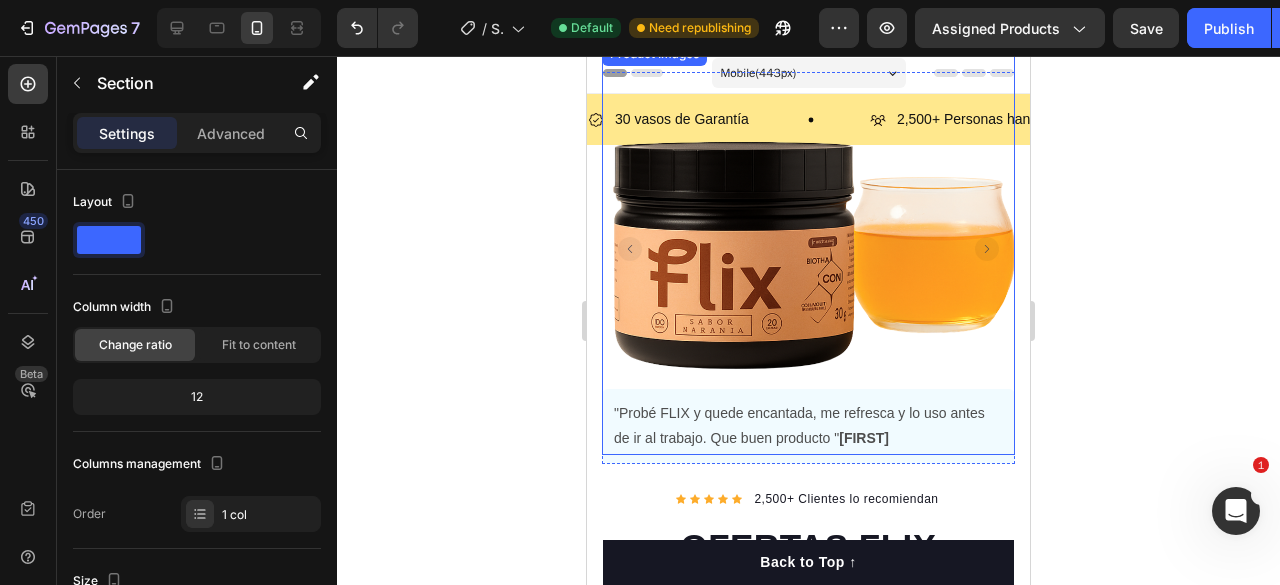 scroll, scrollTop: 0, scrollLeft: 0, axis: both 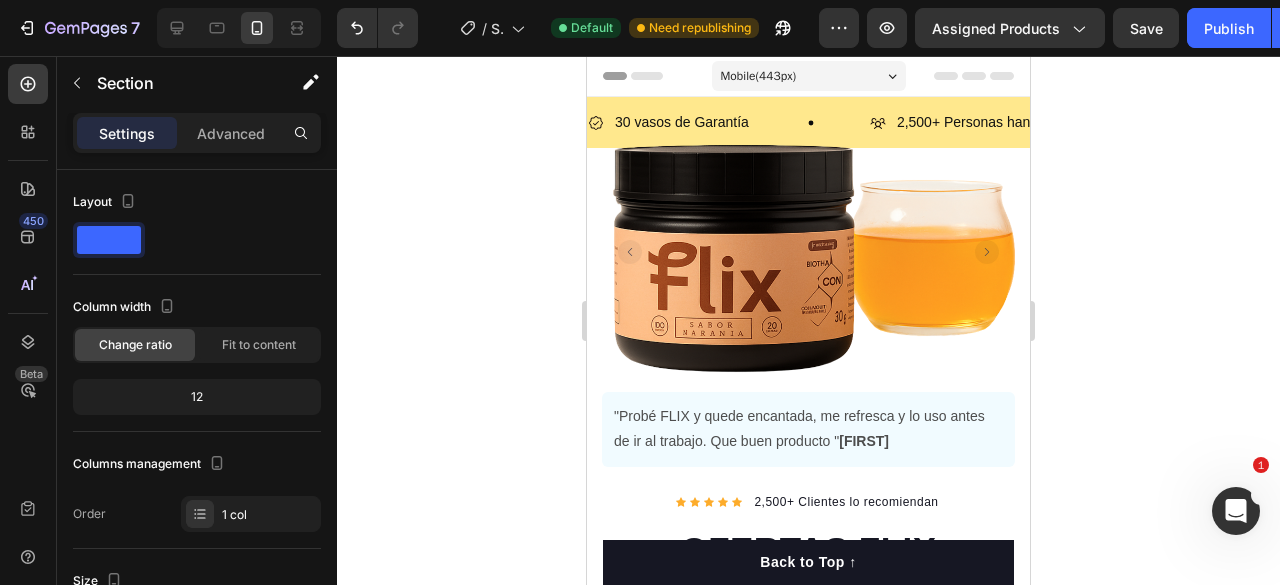 click 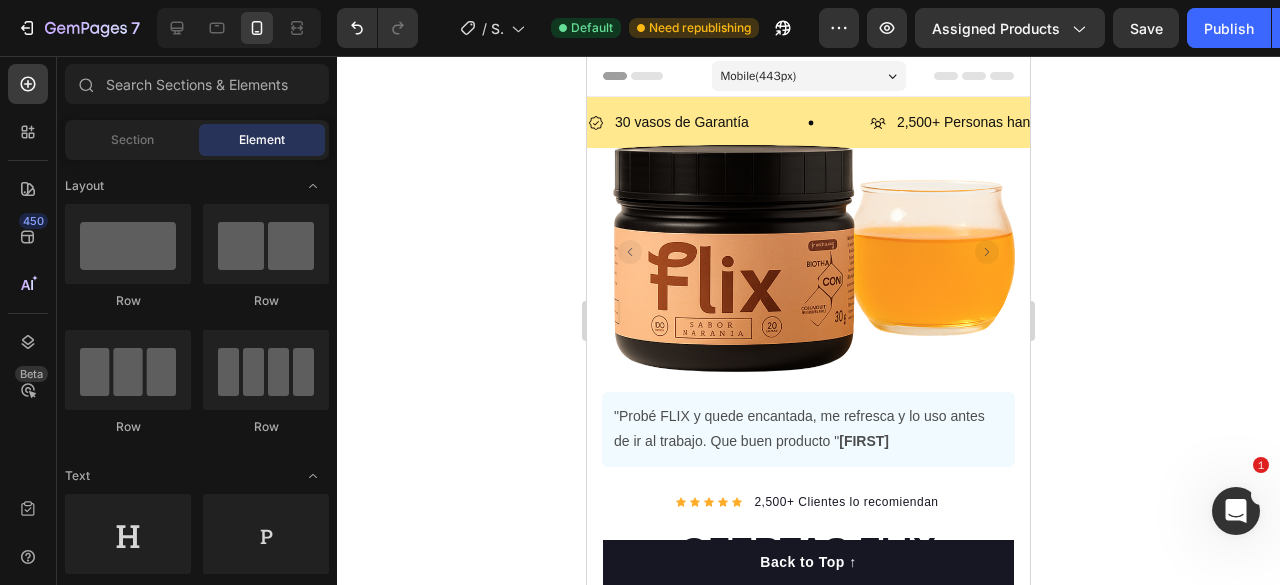 click on "7   /  Shopify Original Product Template Default Need republishing Preview Assigned Products  Save   Publish" 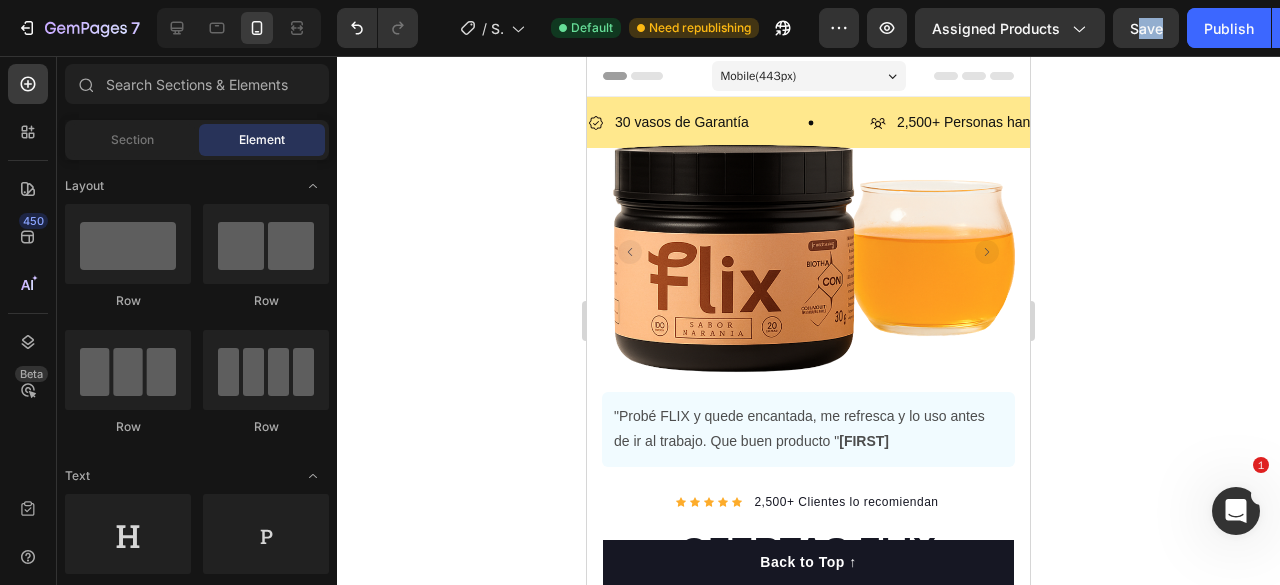 click on "7   /  Shopify Original Product Template Default Need republishing Preview Assigned Products  Save   Publish" 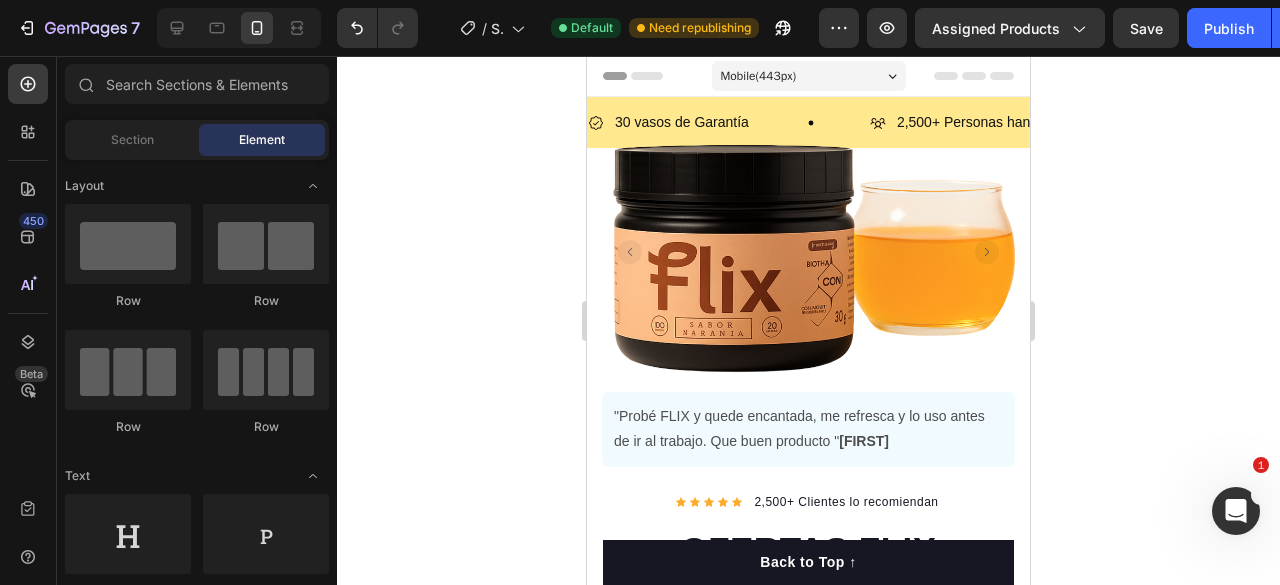 click on "7   /  Shopify Original Product Template Default Need republishing Preview Assigned Products  Save   Publish" 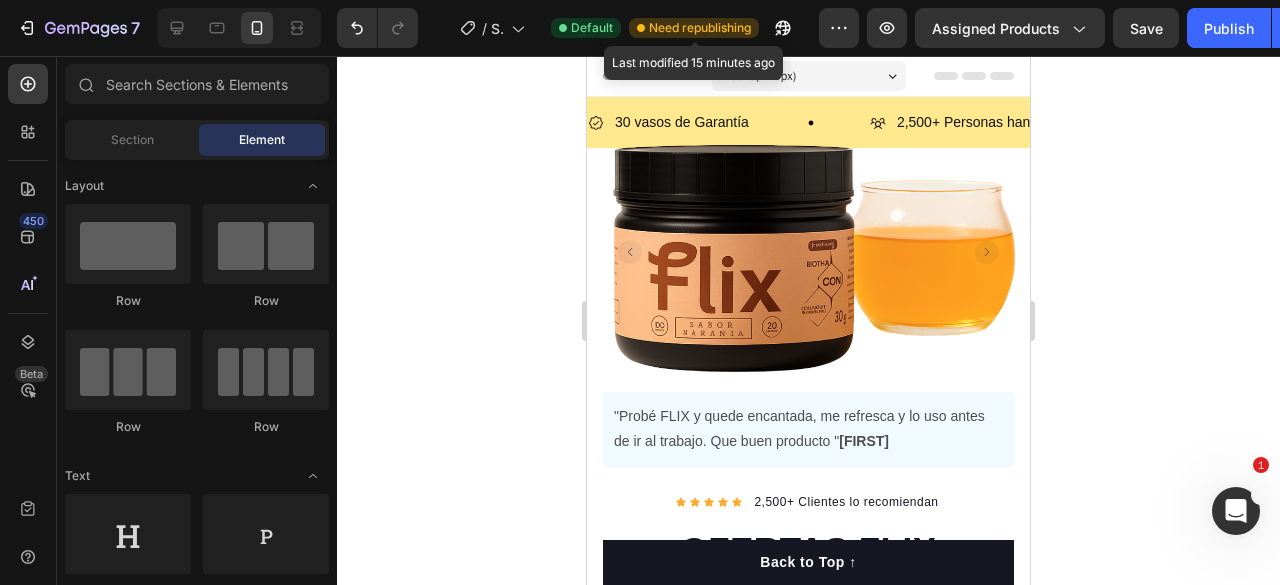 click on "Need republishing" at bounding box center [700, 28] 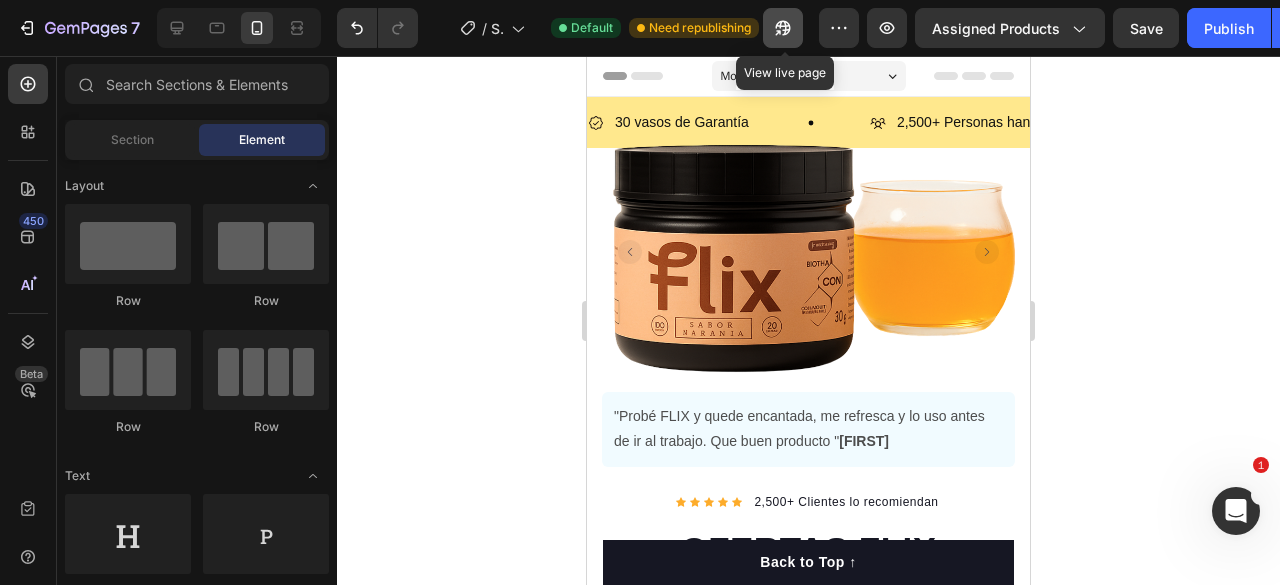 click 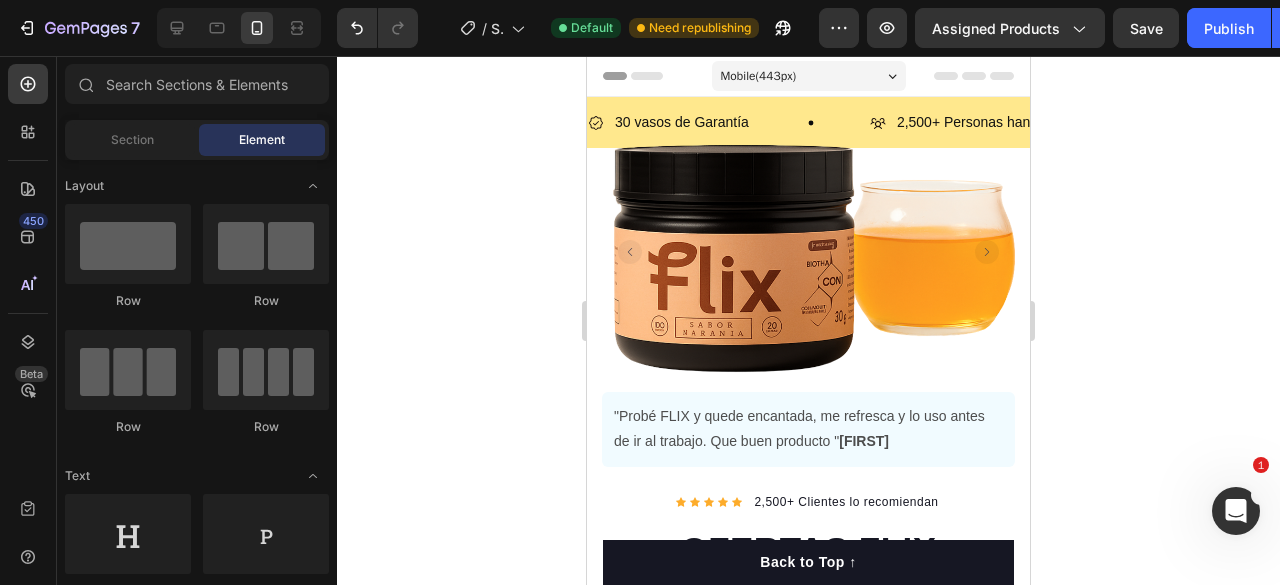 click on "7   /  Shopify Original Product Template Default Need republishing Preview Assigned Products  Save   Publish" 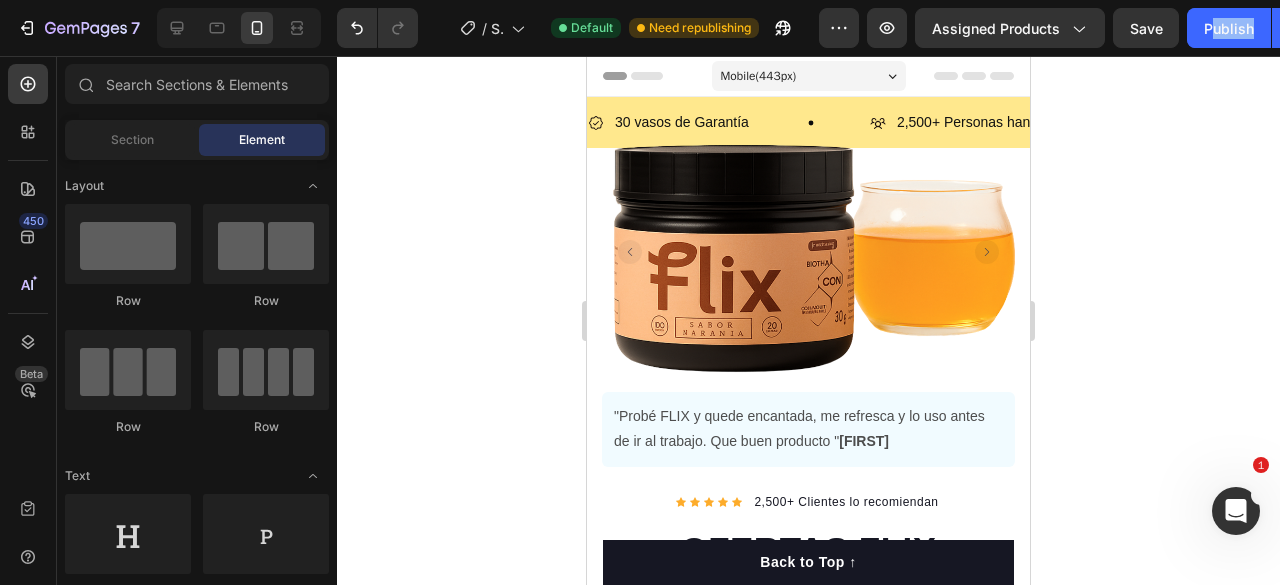 click on "7   /  Shopify Original Product Template Default Need republishing Preview Assigned Products  Save   Publish" 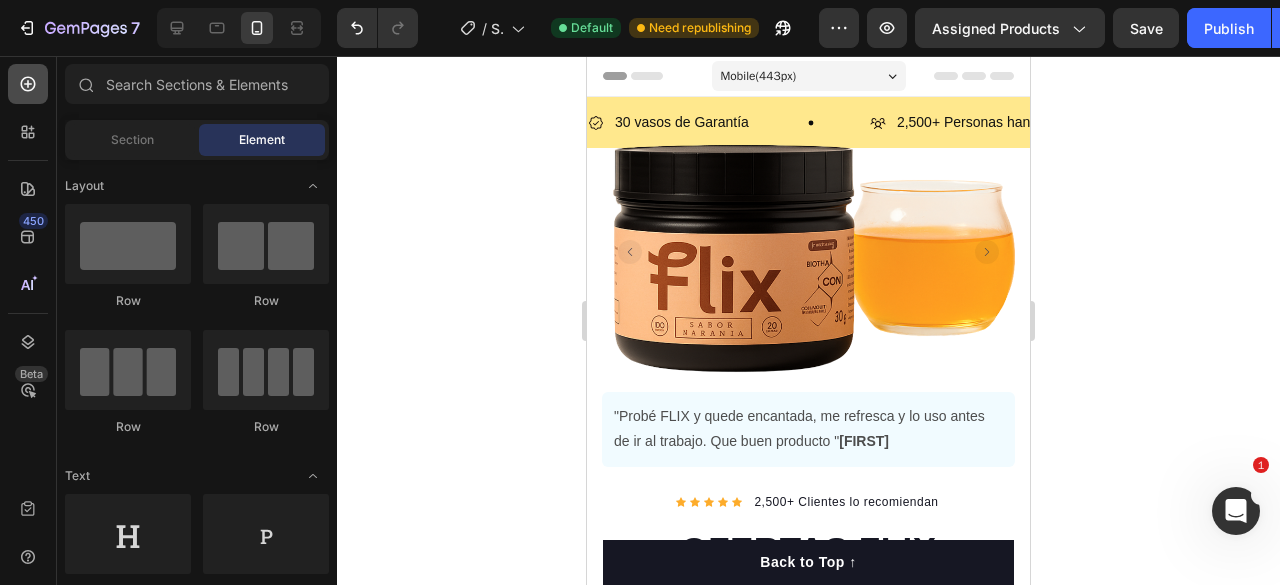click 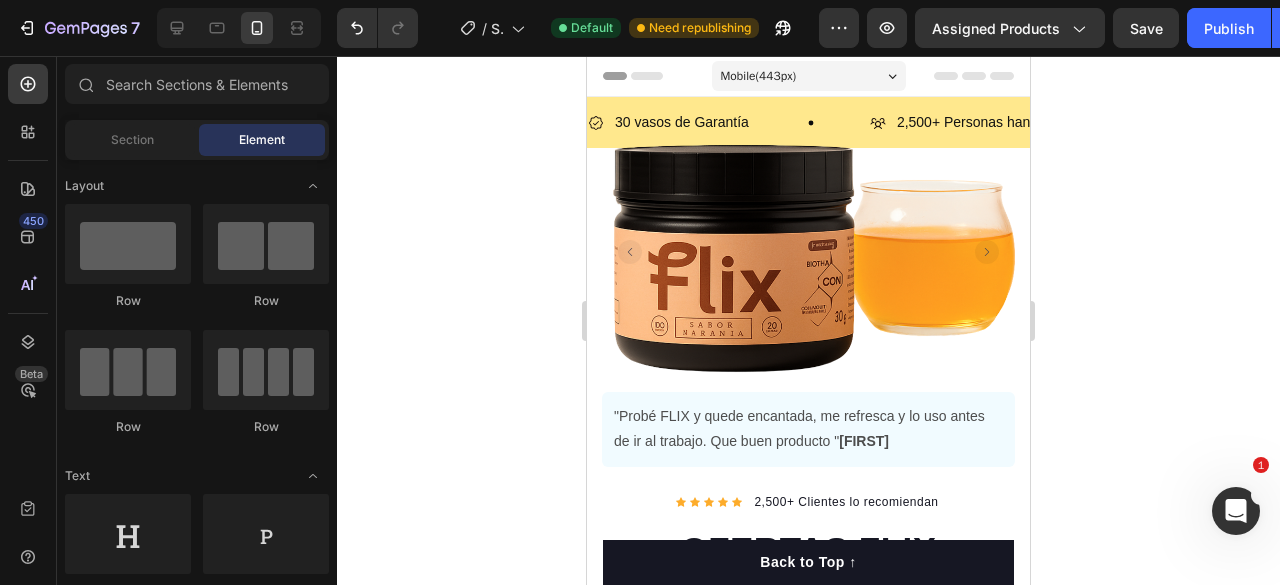 click on "450 Beta" at bounding box center [28, 276] 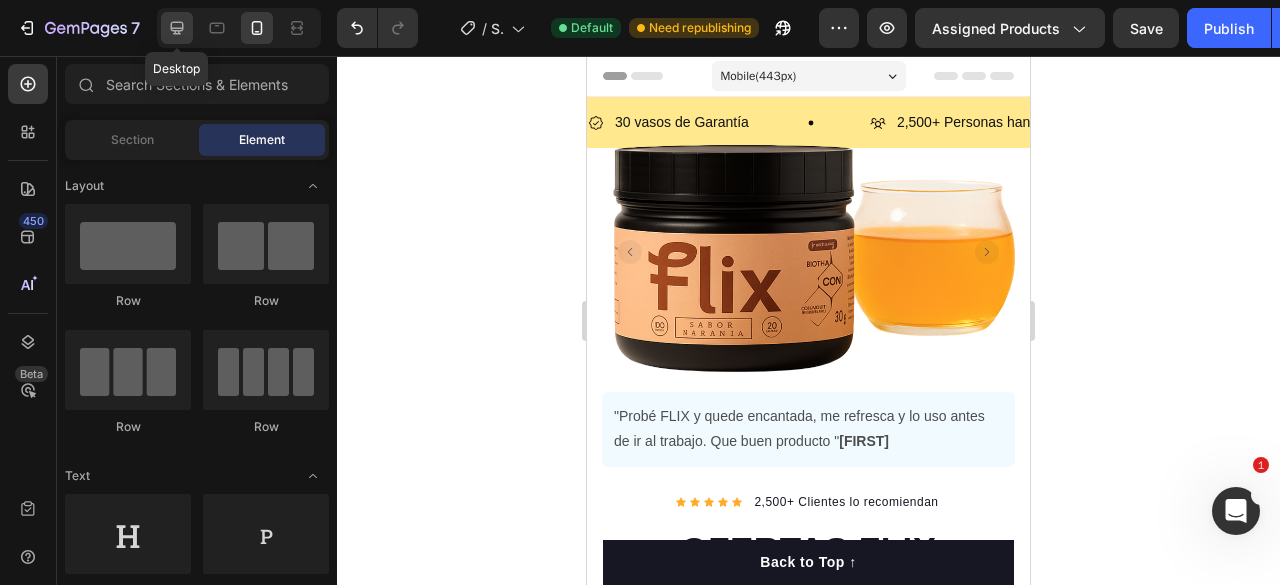 click 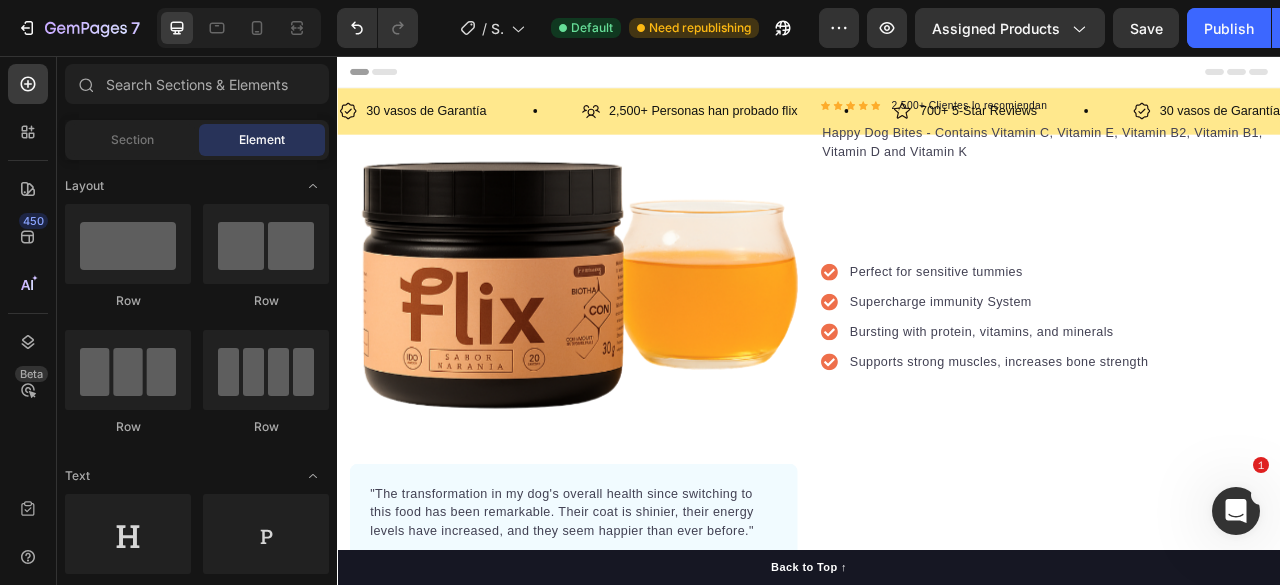click on "7   /  Shopify Original Product Template Default Need republishing Preview Assigned Products  Save   Publish" 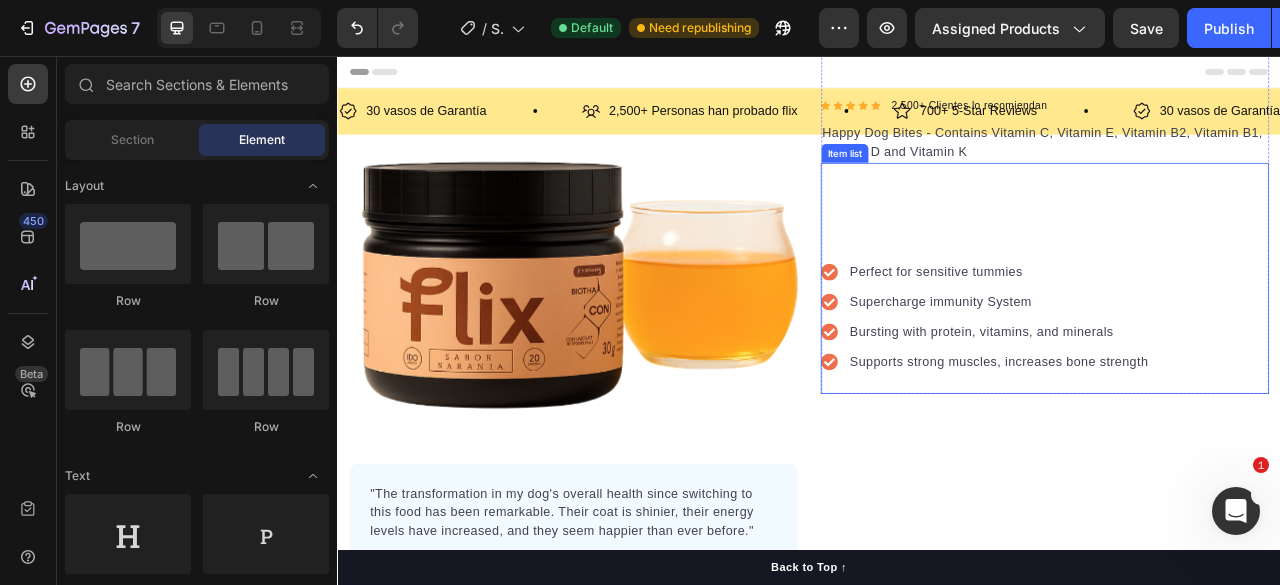 click on "Perfect for sensitive tummies" at bounding box center (1179, 331) 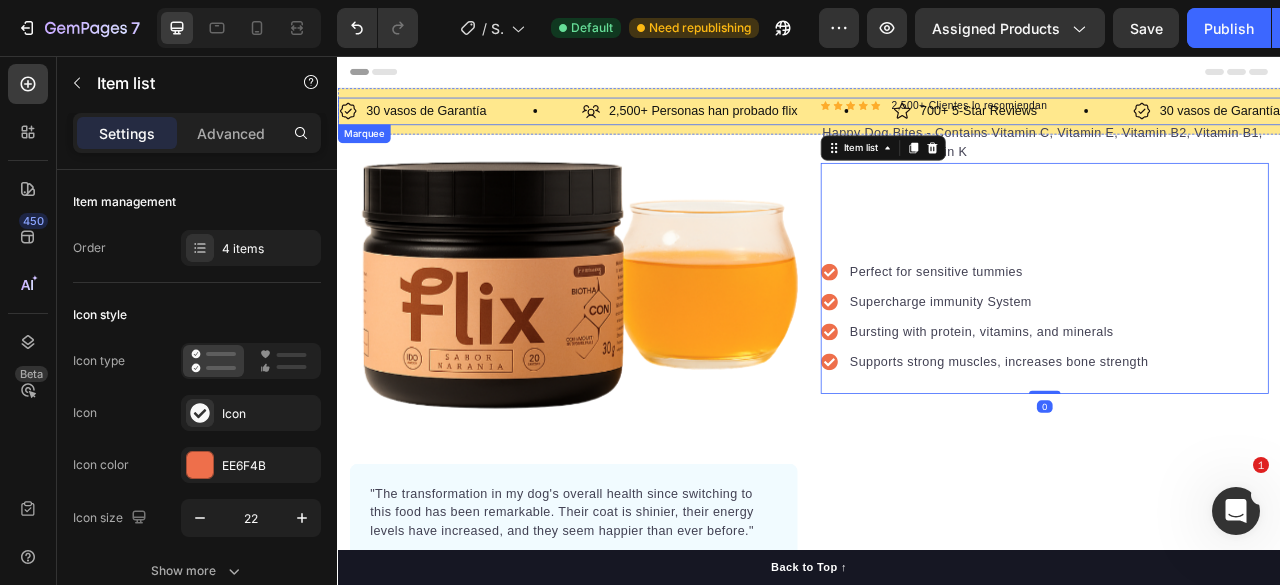 click on "700+ 5-Star Reviews Item List" at bounding box center (1195, 126) 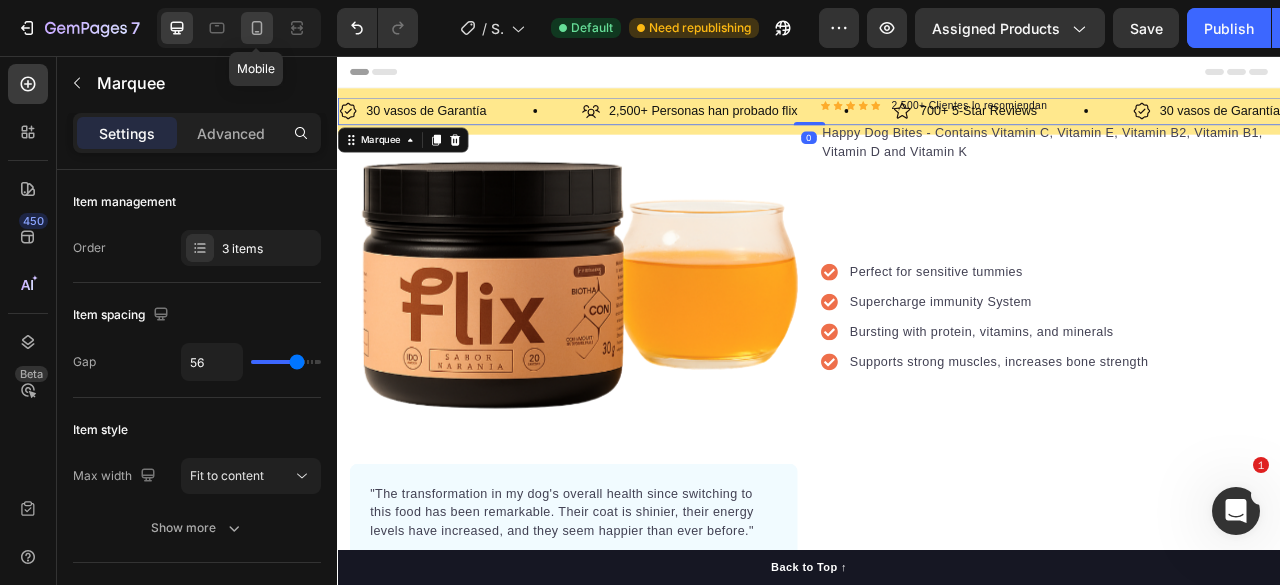 click 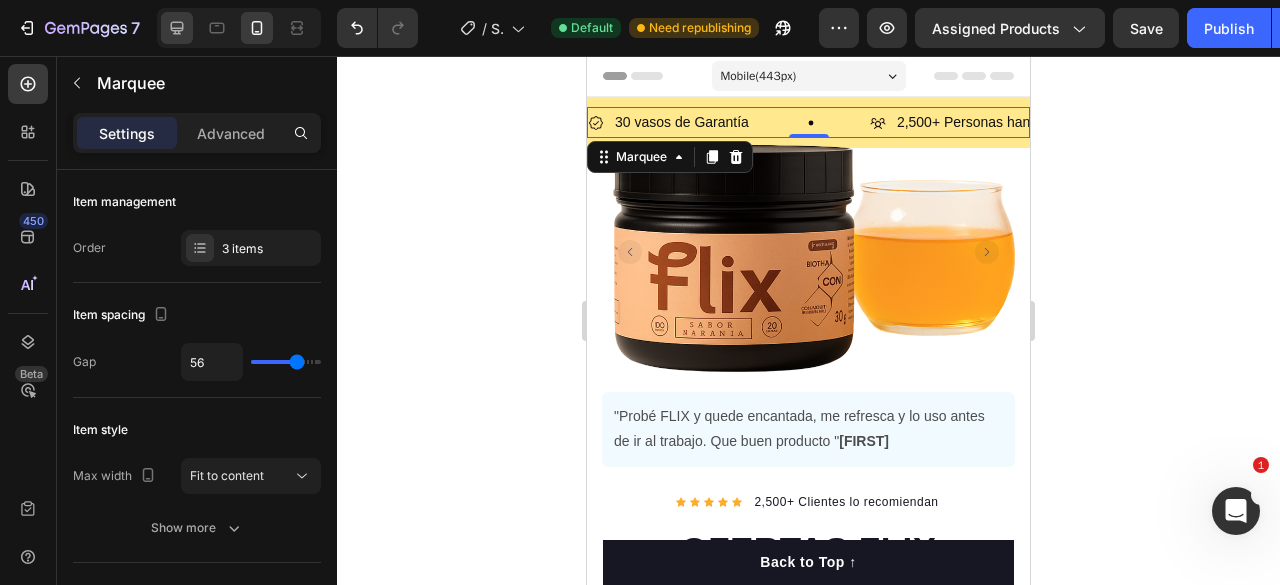 click 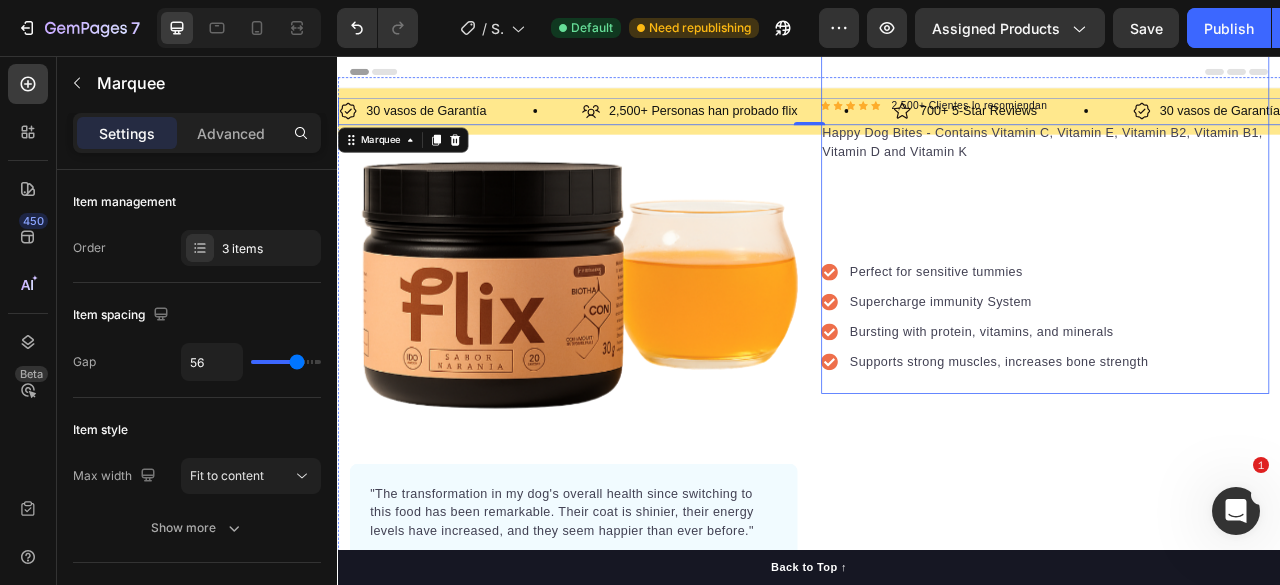 click on "Icon Icon Icon Icon Icon Icon List Hoz 2,500+ Clientes lo recomiendan Text block Row Happy Dog Bites - Contains Vitamin C, Vitamin E, Vitamin B2, Vitamin B1, Vitamin D and Vitamin K Text block Perfect for sensitive tummies Supercharge immunity System Bursting with protein, vitamins, and minerals Supports strong muscles, increases bone strength Item list" at bounding box center [1237, 222] 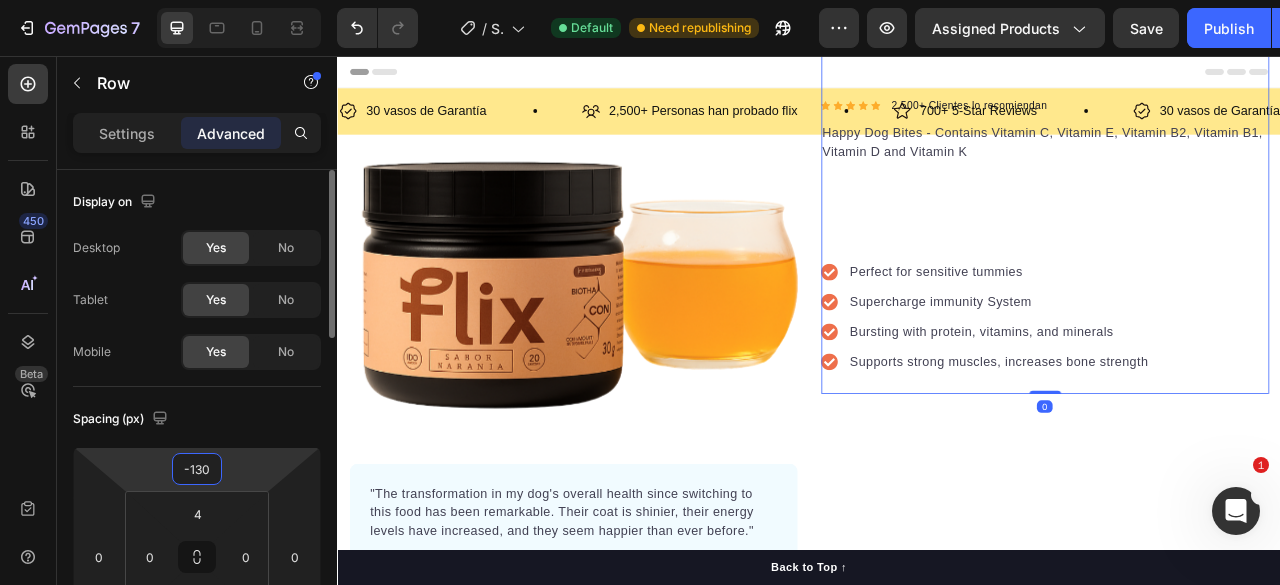 click on "-130" at bounding box center [197, 469] 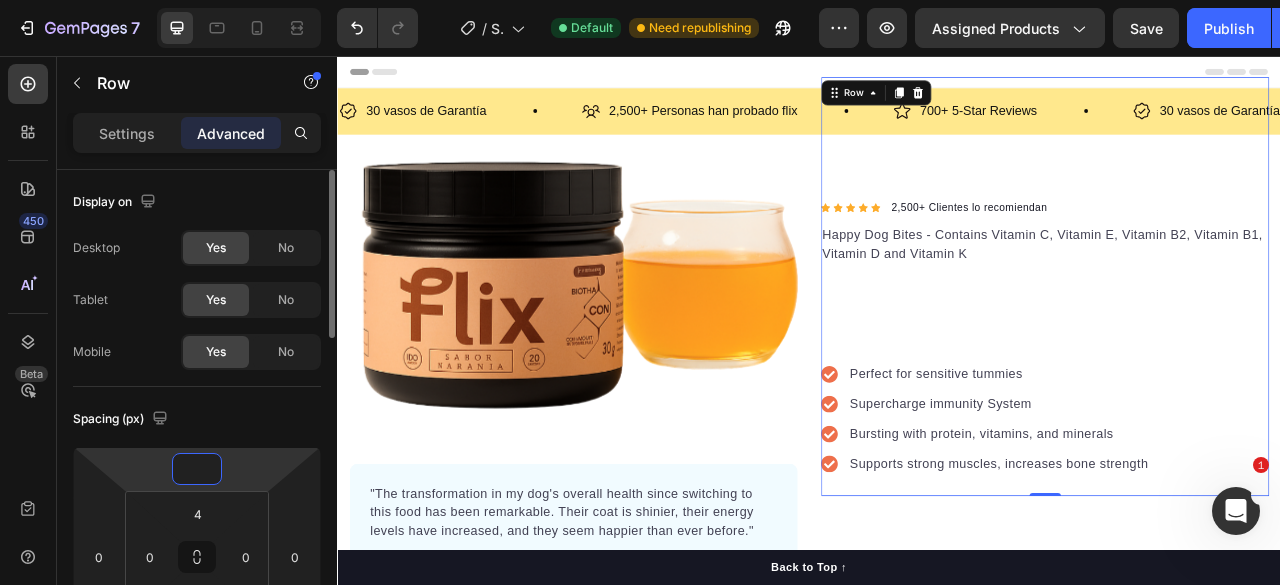 type on "-1" 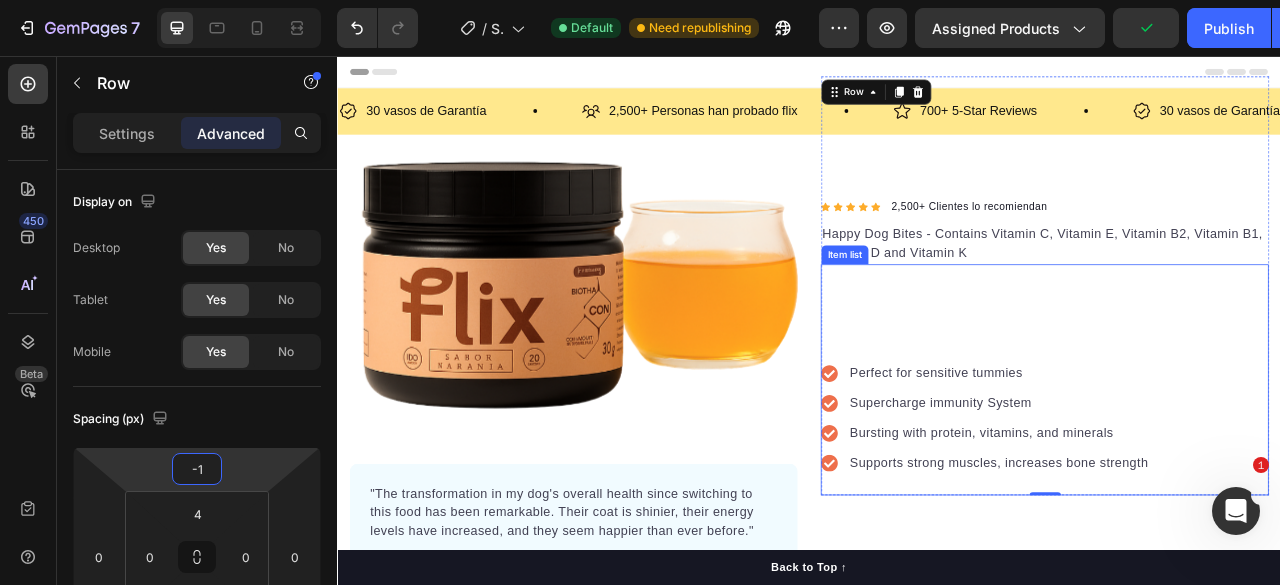 click on "Perfect for sensitive tummies Supercharge immunity System Bursting with protein, vitamins, and minerals Supports strong muscles, increases bone strength Item list" at bounding box center (1237, 468) 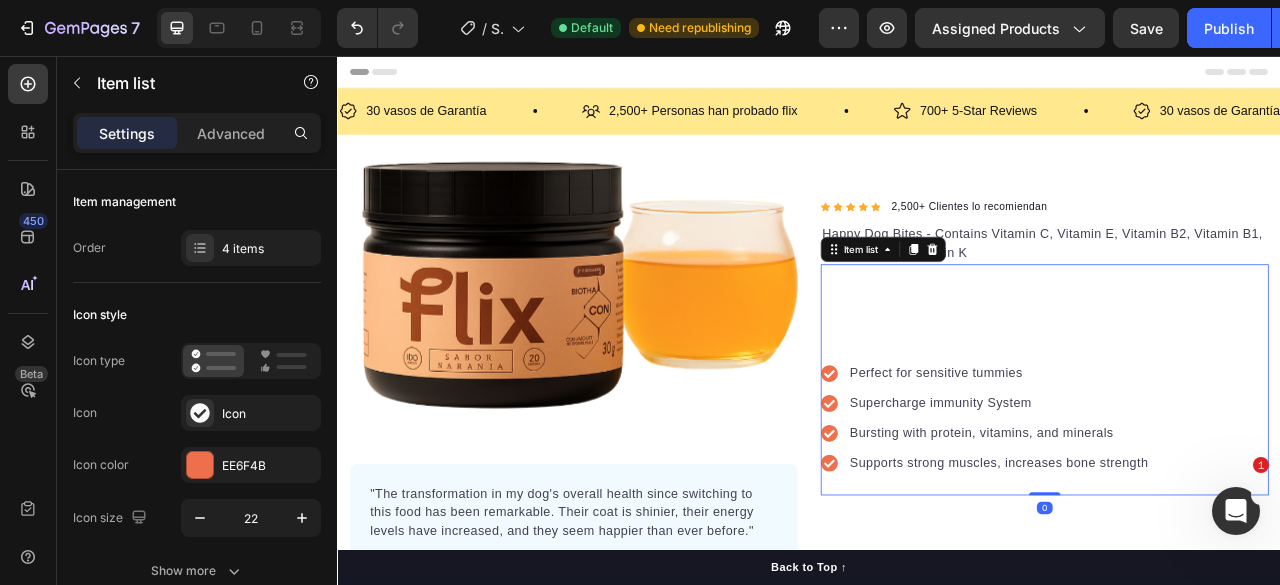 click on "7   /  Shopify Original Product Template Default Need republishing Preview Assigned Products  Save   Publish" 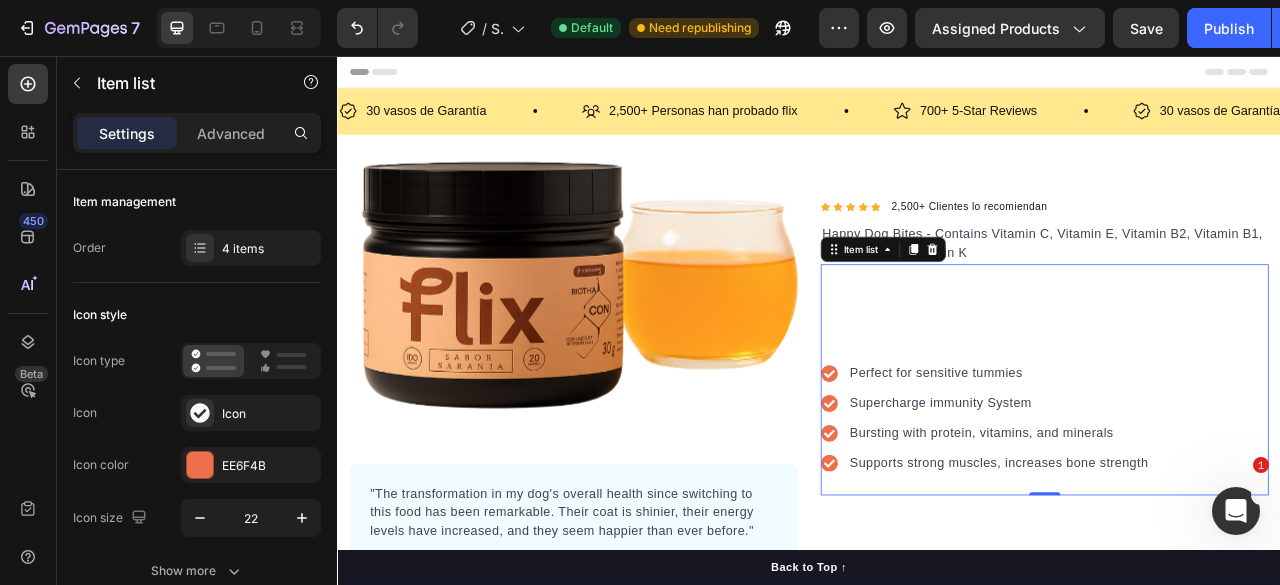 click on "7   /  Shopify Original Product Template Default Need republishing Preview Assigned Products  Save   Publish" 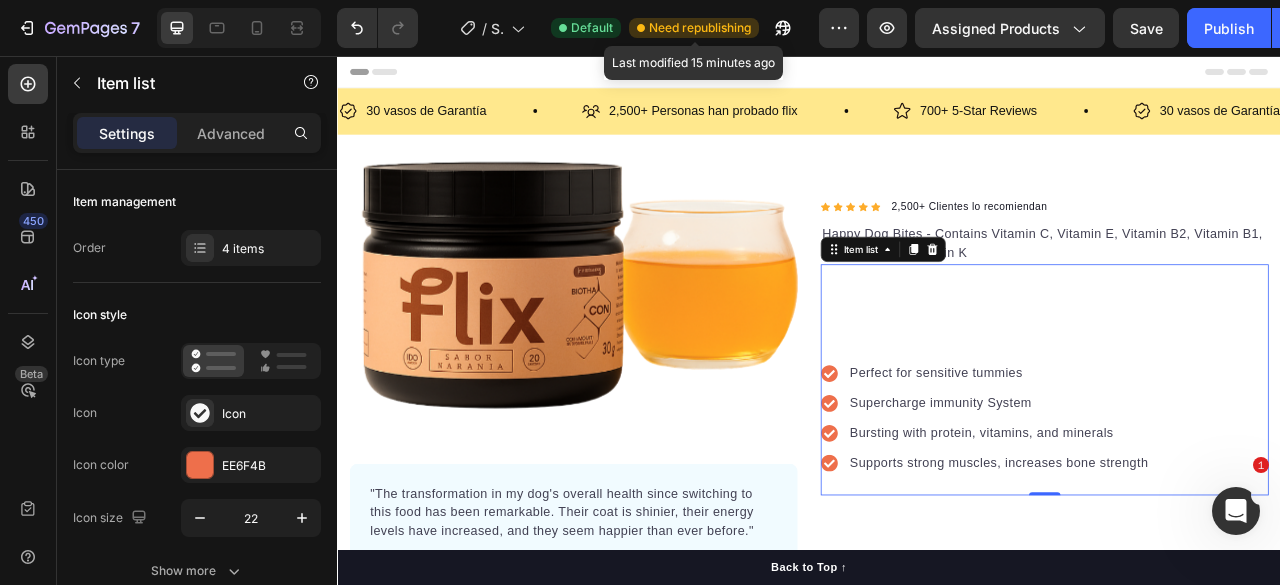 click on "Need republishing" at bounding box center [700, 28] 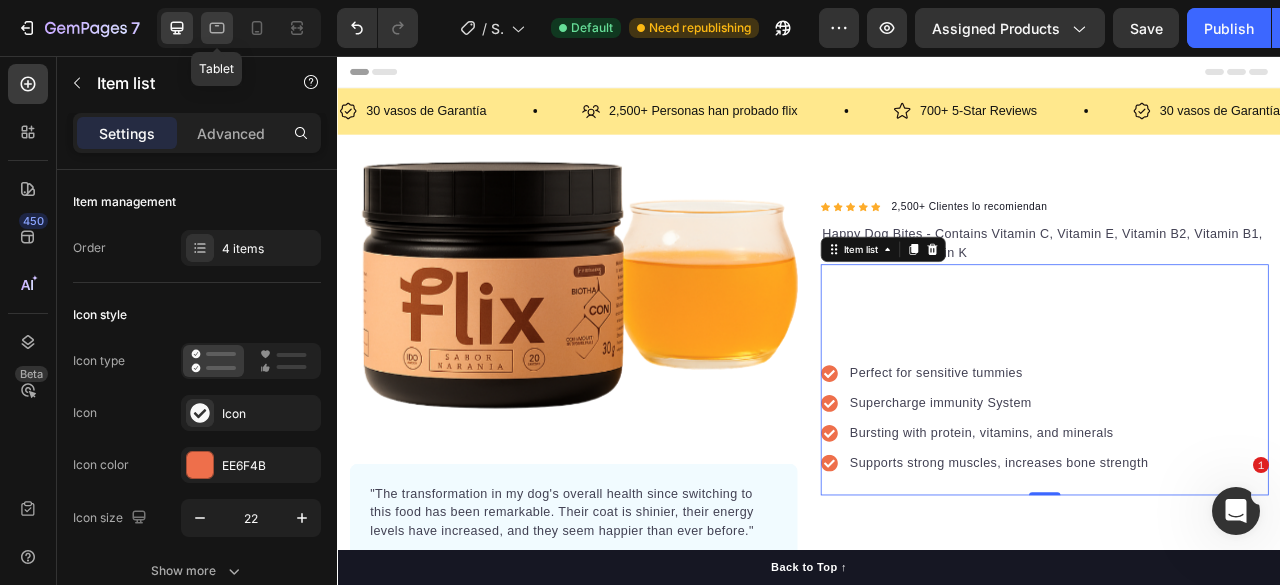 click 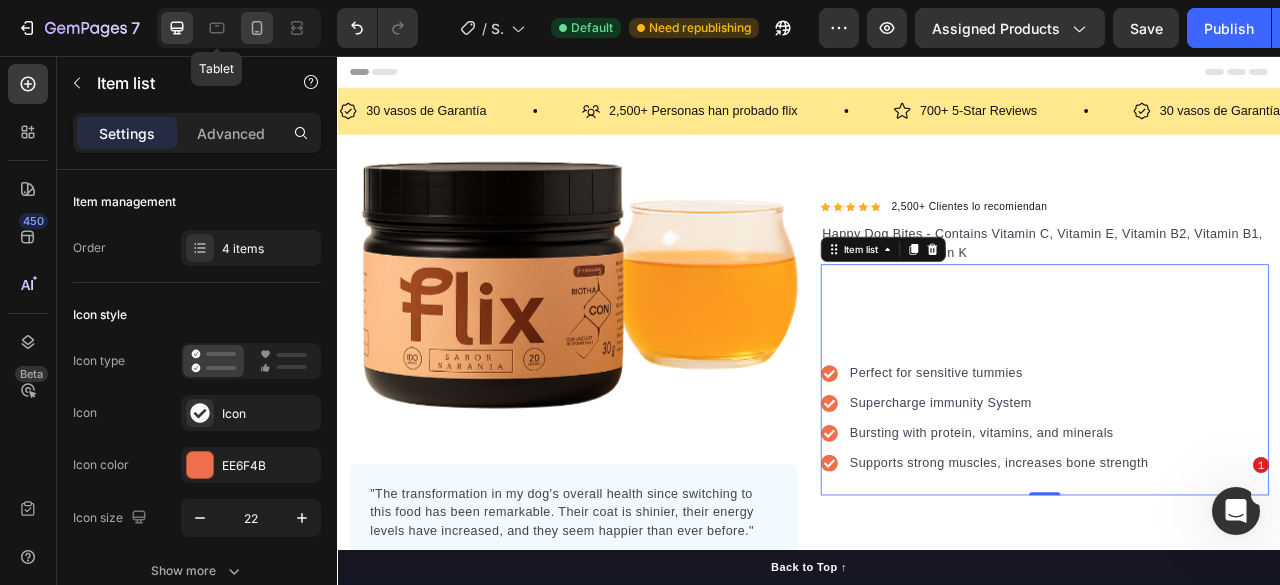 type on "16" 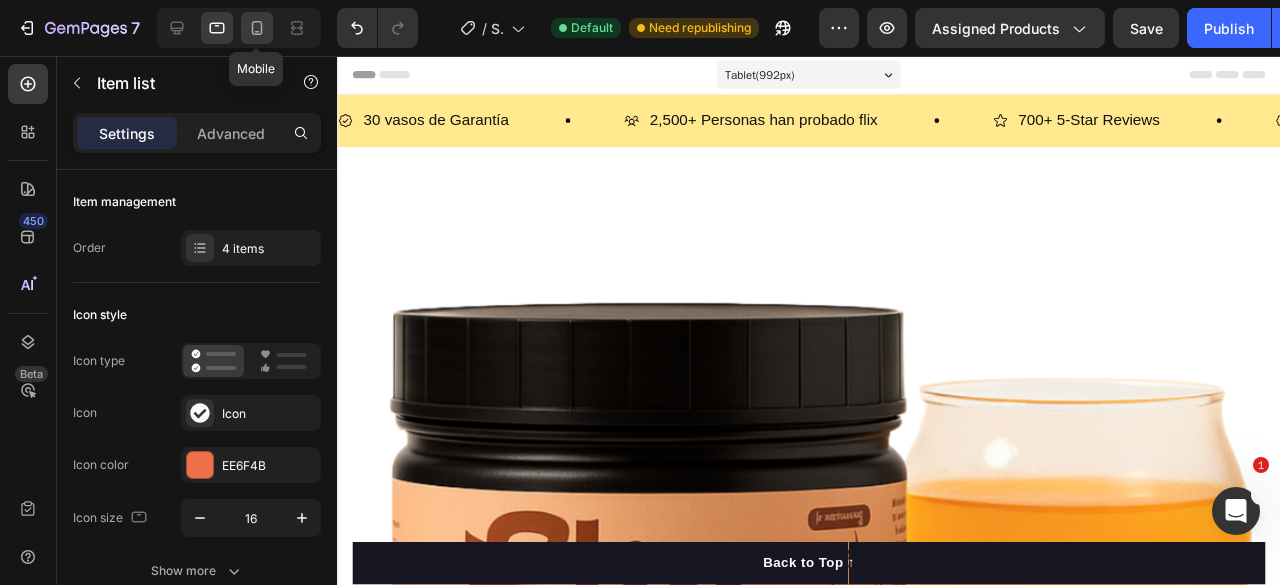click 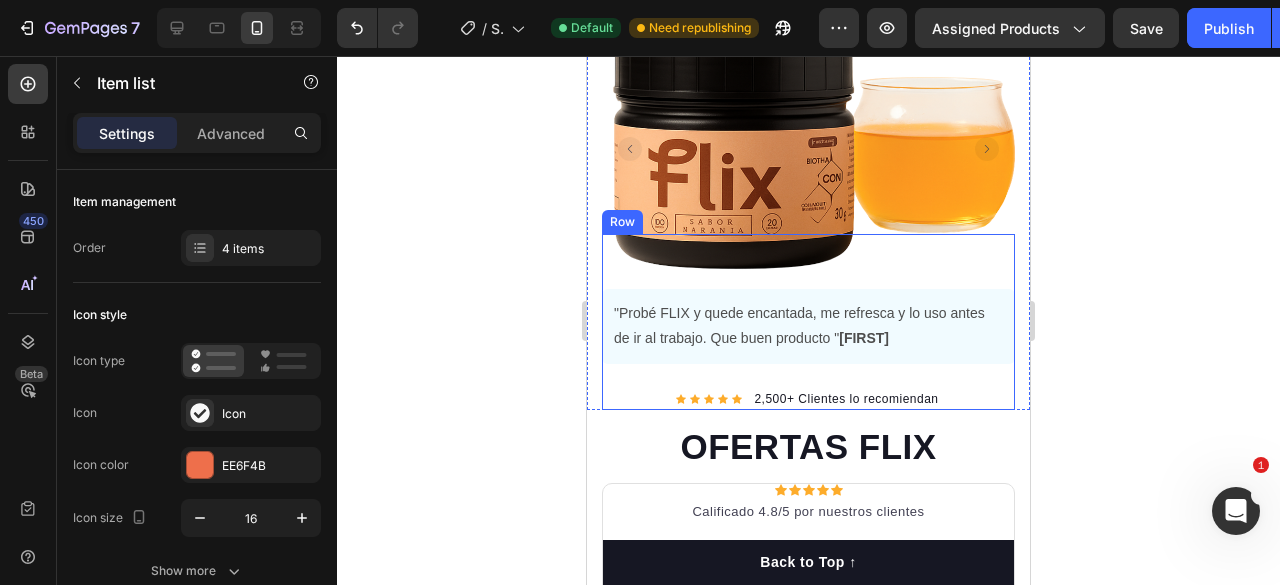 scroll, scrollTop: 0, scrollLeft: 0, axis: both 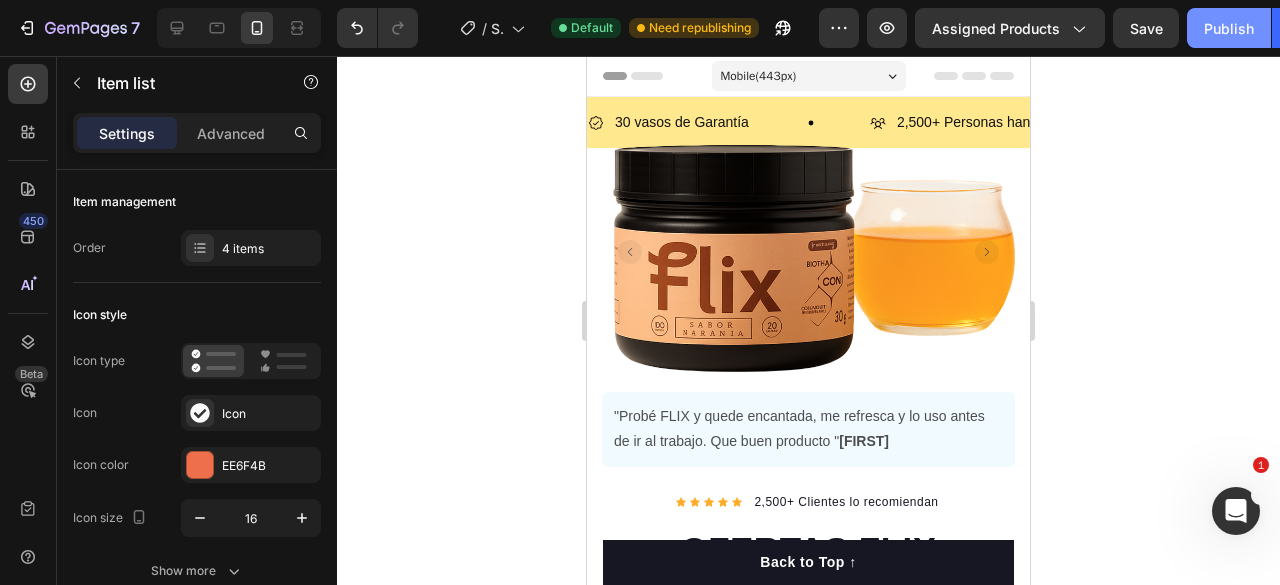 click on "Publish" at bounding box center (1229, 28) 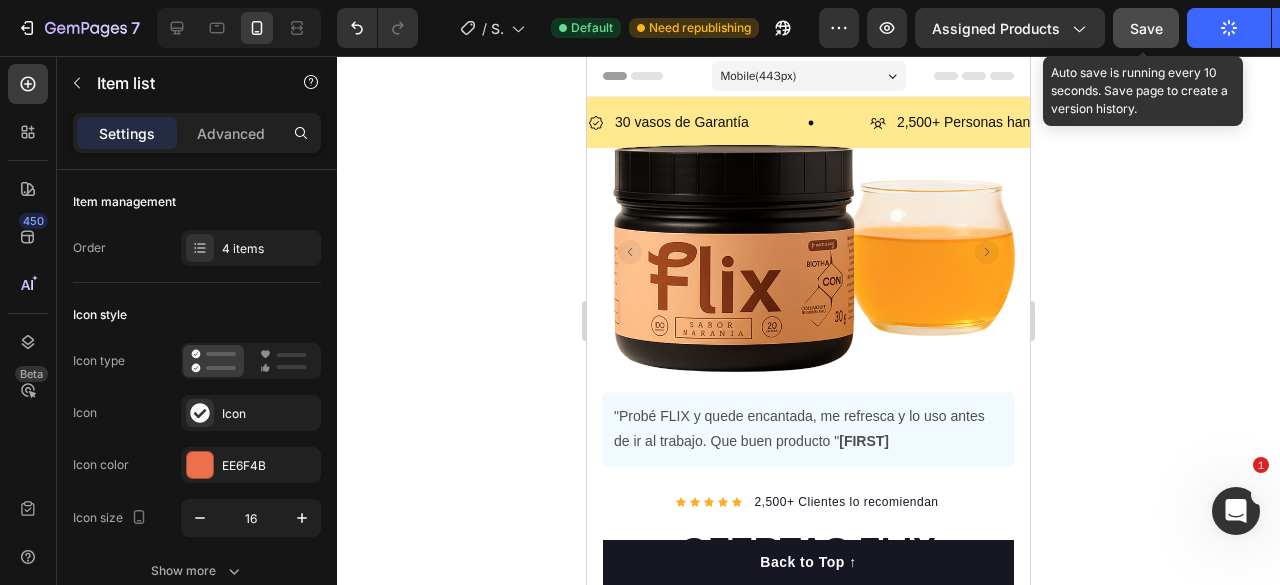 click on "Save" at bounding box center [1146, 28] 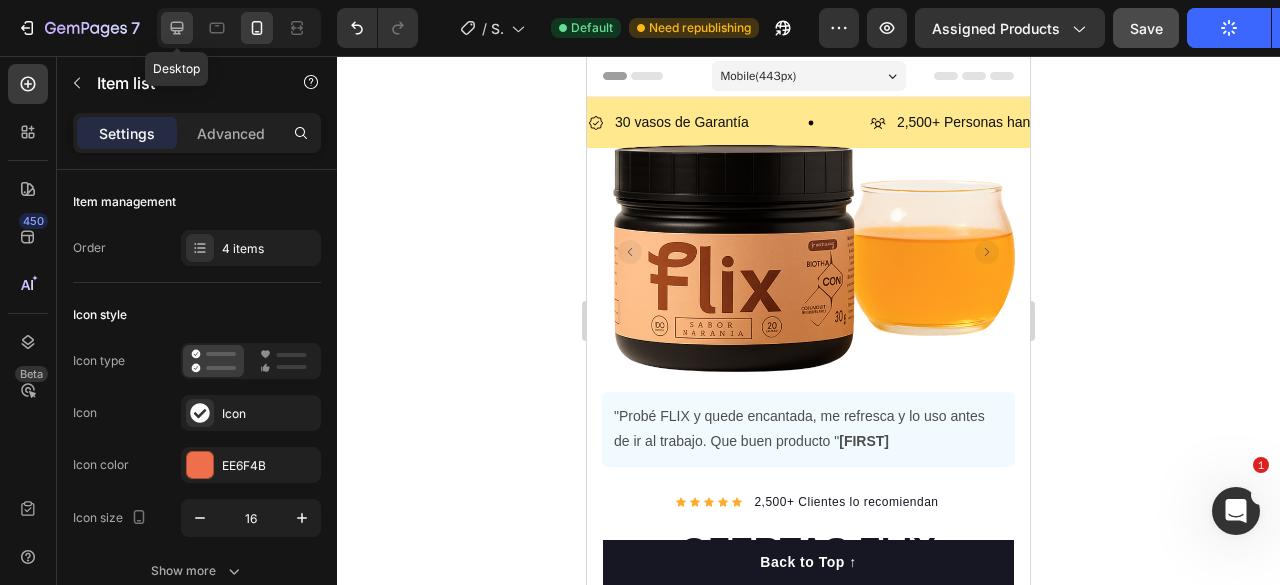 click 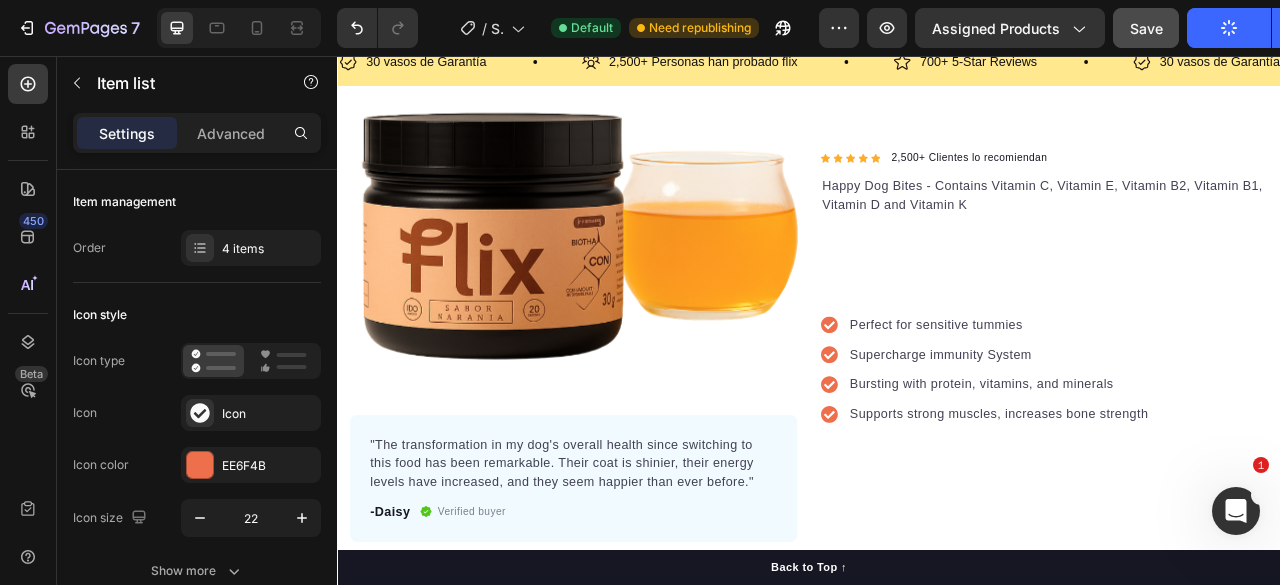 scroll, scrollTop: 0, scrollLeft: 0, axis: both 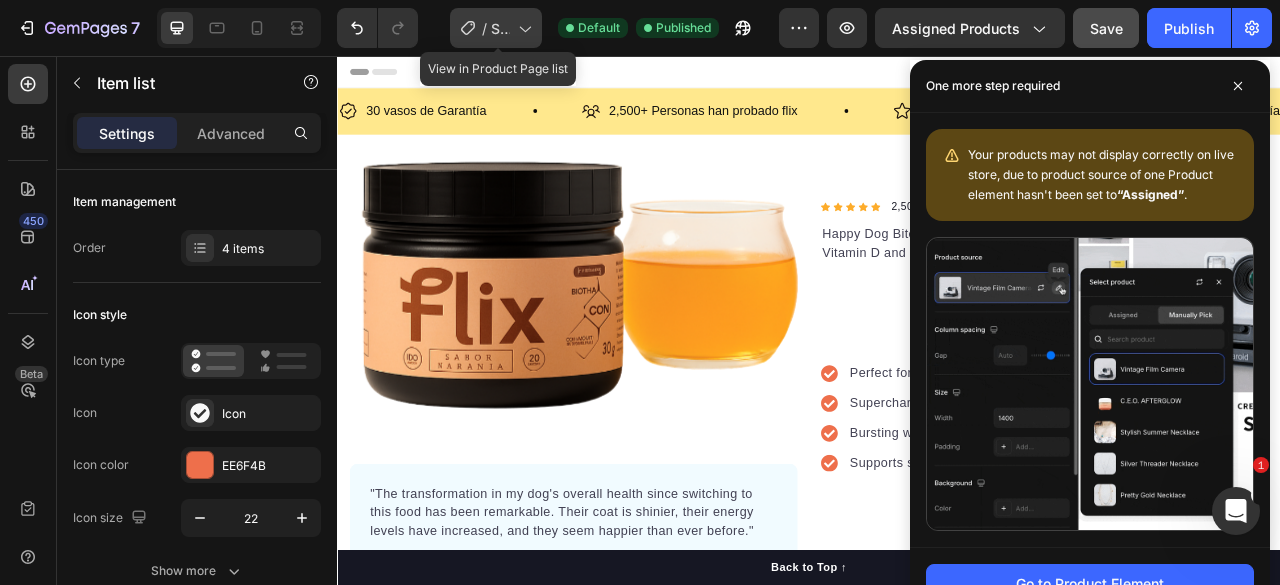 click 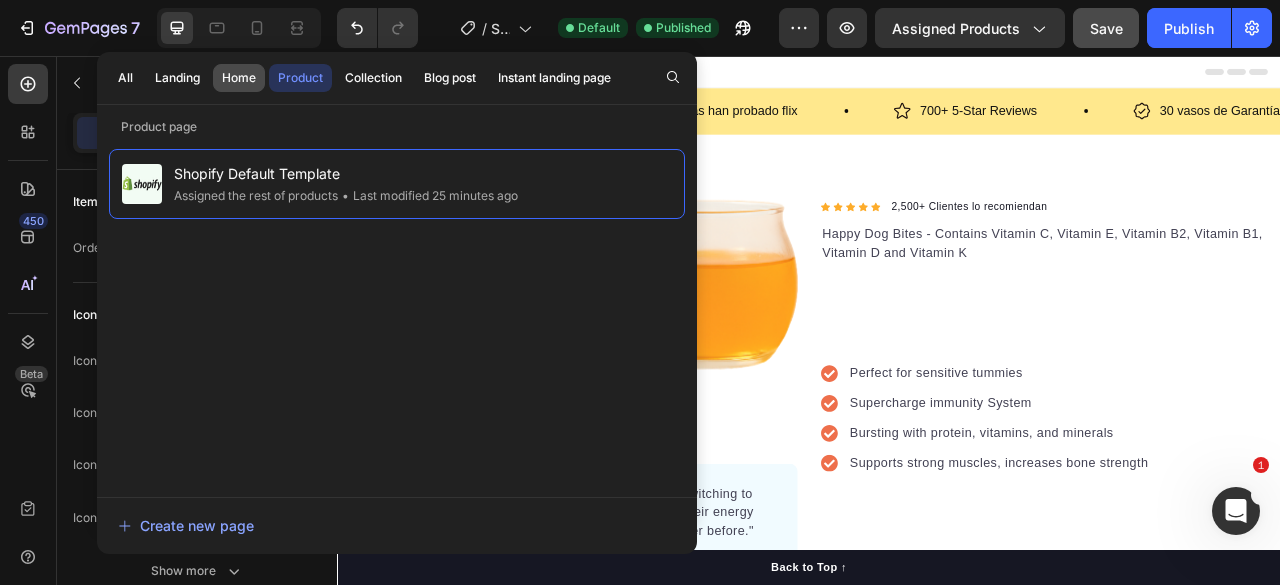 click on "Home" at bounding box center (239, 78) 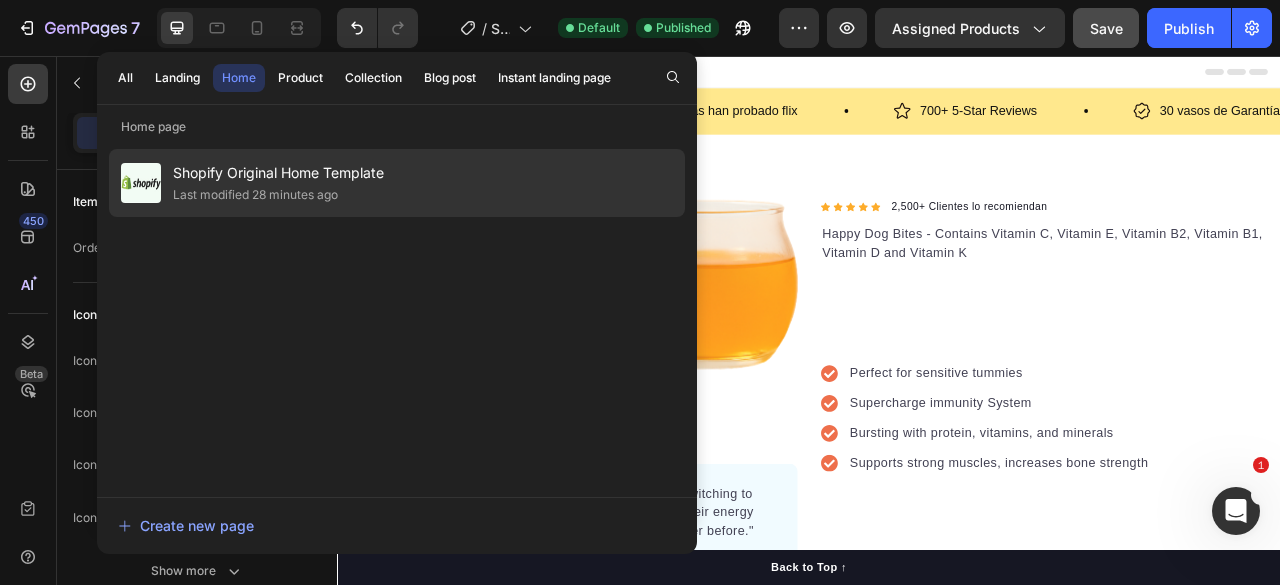 click on "Shopify Original Home Template" at bounding box center [278, 173] 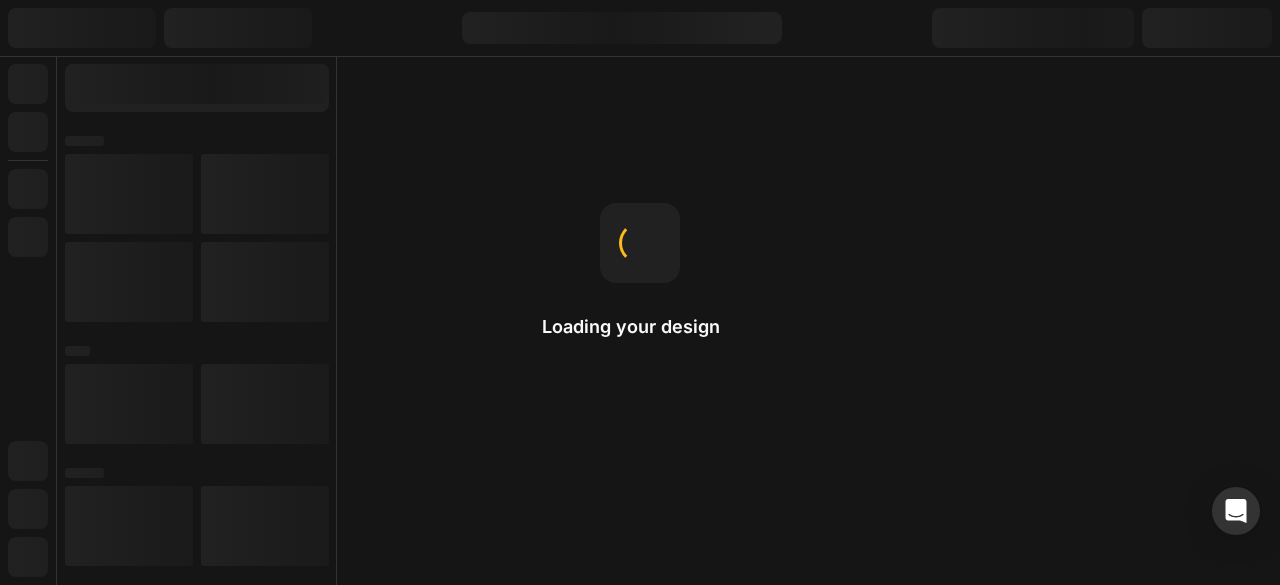 scroll, scrollTop: 0, scrollLeft: 0, axis: both 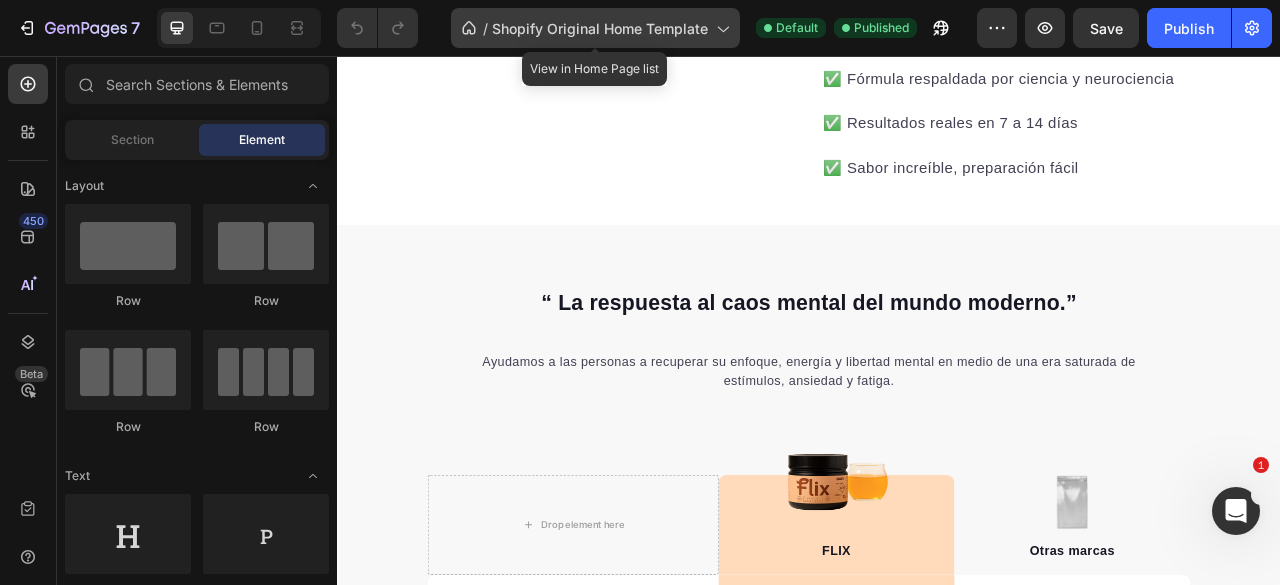 click 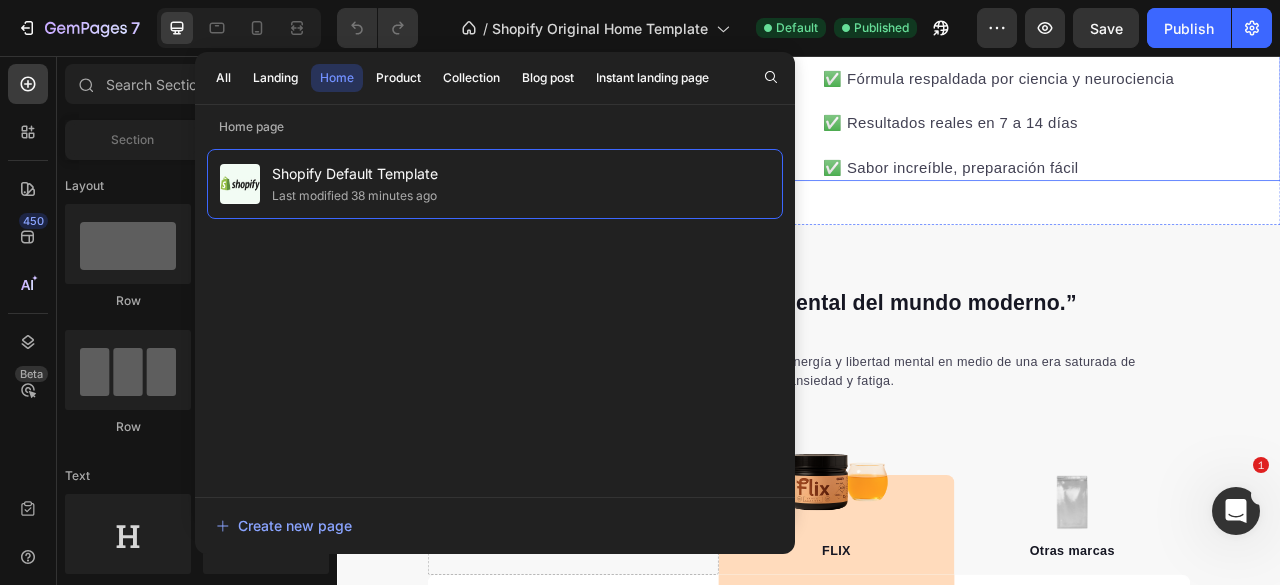 click on "¿Tu mente ya no da más? Heading ✅ Mejora tu concentración desde el primer uso   ✅ Combate el desenfoque y la saturación mental   ✅ Fórmula respaldada por ciencia y neurociencia   ✅ Resultados reales en 7 a 14 días   ✅ Sabor increíble, preparación fácil Text block Row" at bounding box center [1237, 49] 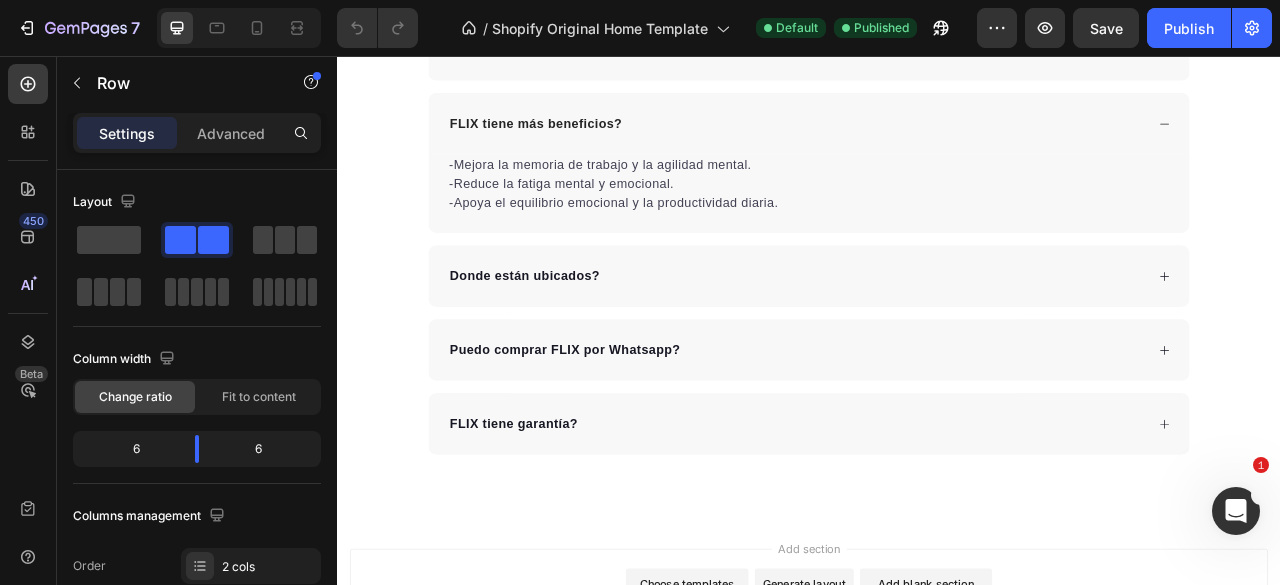 scroll, scrollTop: 5446, scrollLeft: 0, axis: vertical 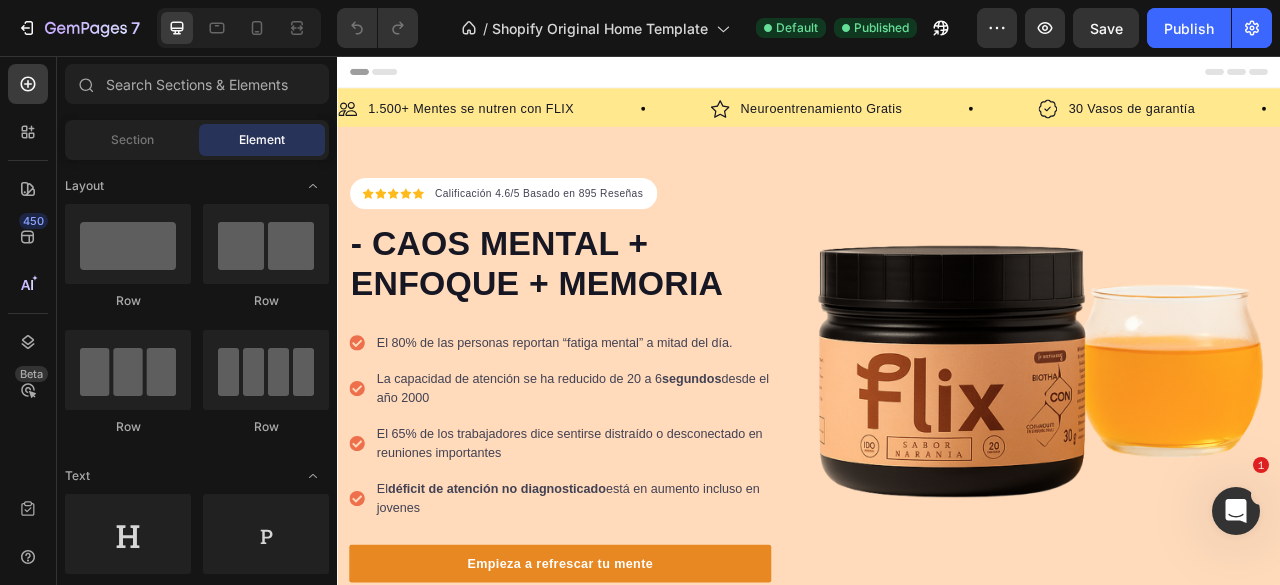 drag, startPoint x: 1528, startPoint y: 668, endPoint x: 1582, endPoint y: 97, distance: 573.5477 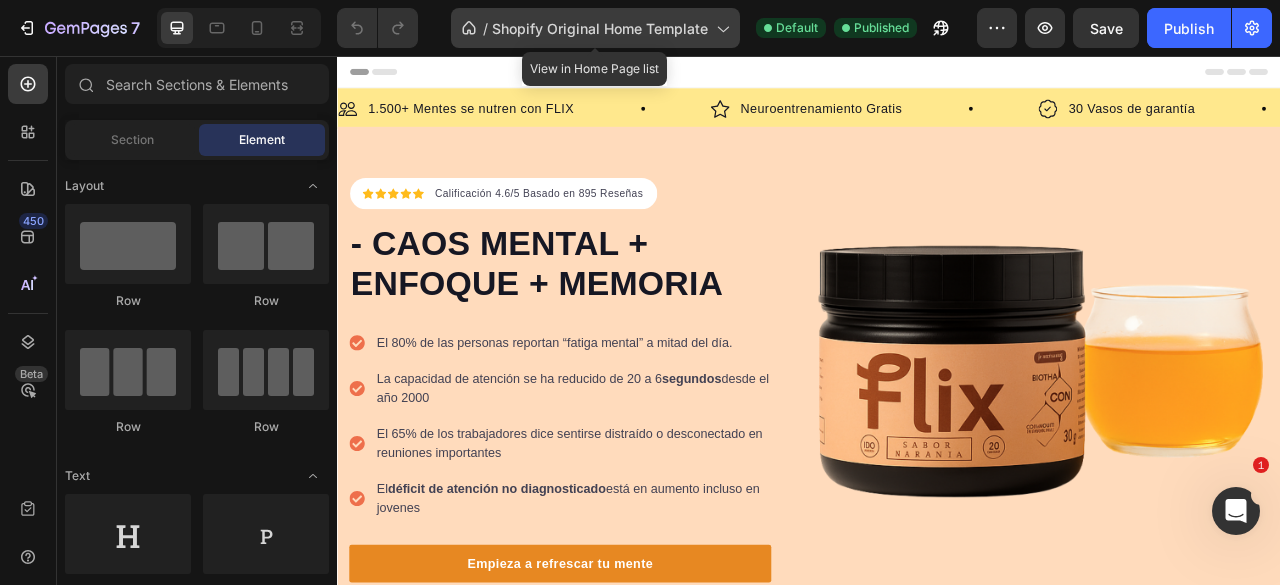 click on "Shopify Original Home Template" at bounding box center [600, 28] 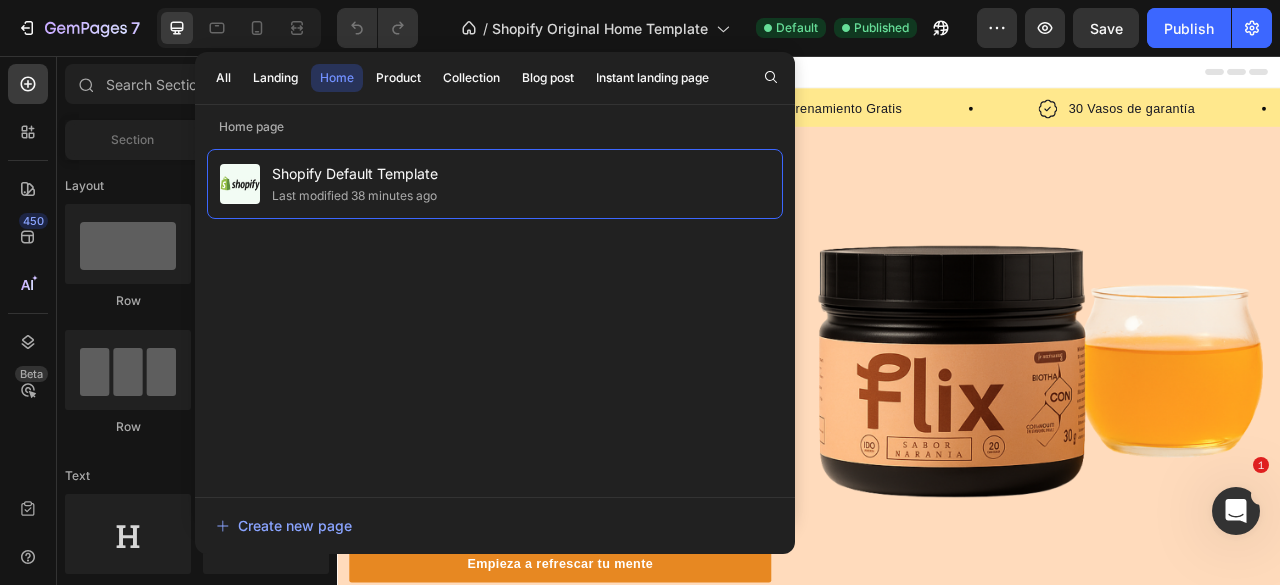click on "All Landing Home Product Collection Blog post Instant landing page" at bounding box center [462, 78] 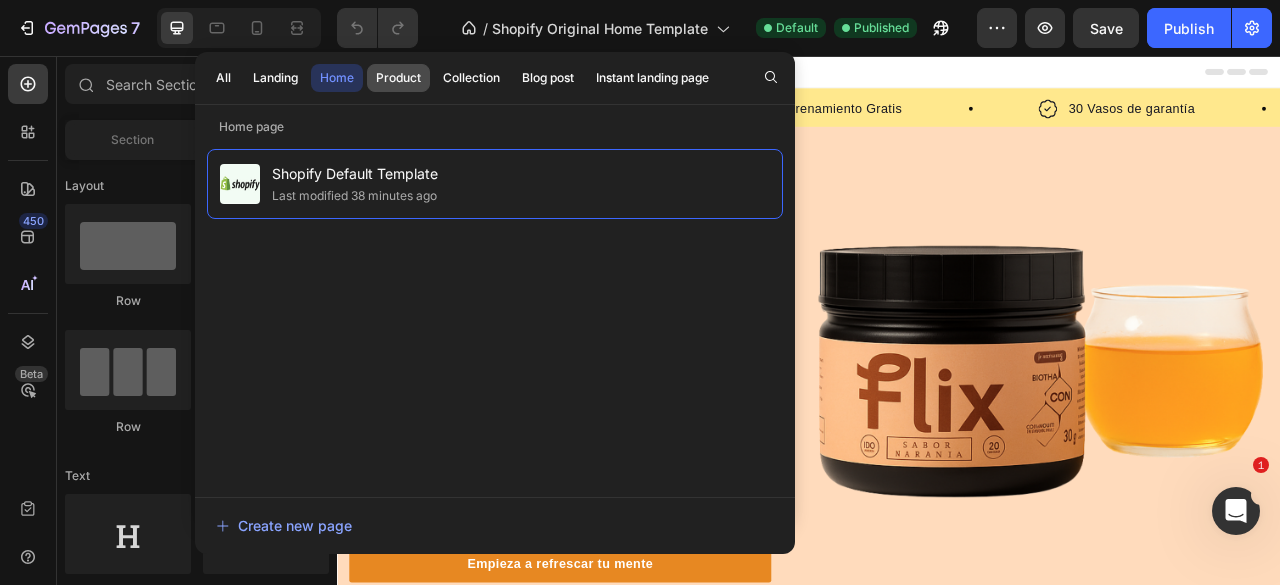 click on "Product" at bounding box center (398, 78) 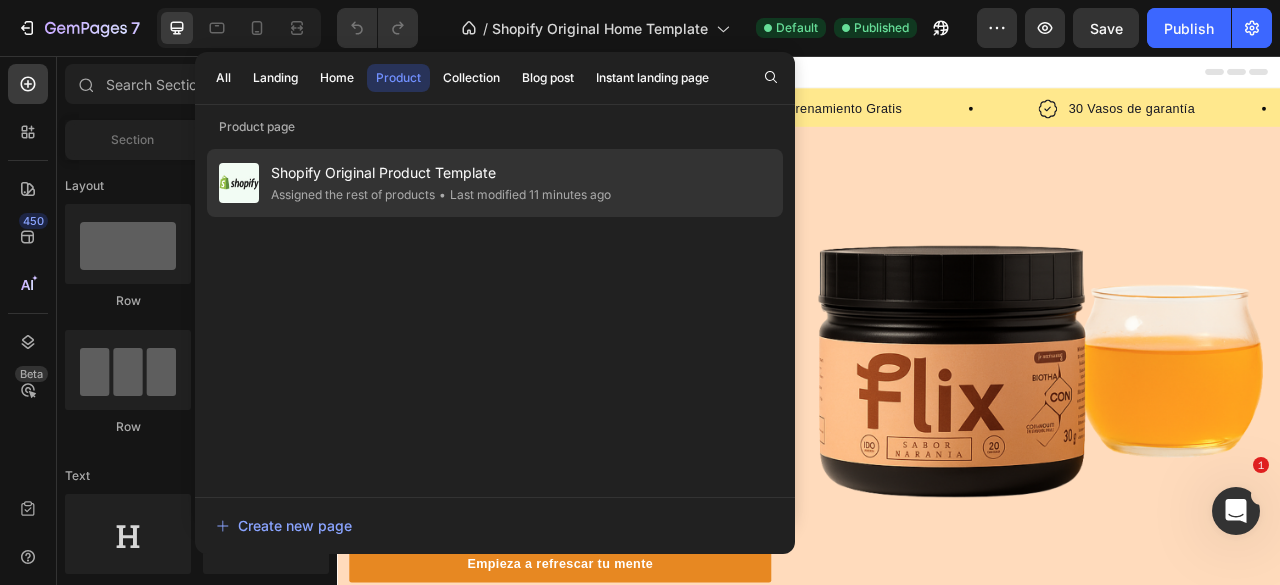 click on "• Last modified 11 minutes ago" 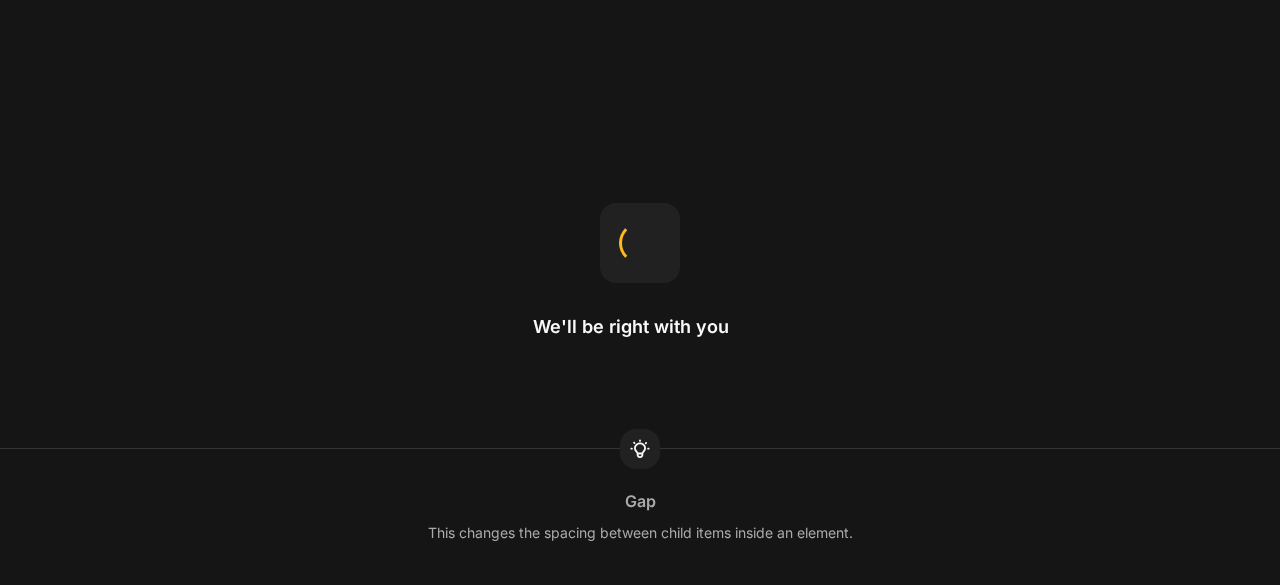 scroll, scrollTop: 0, scrollLeft: 0, axis: both 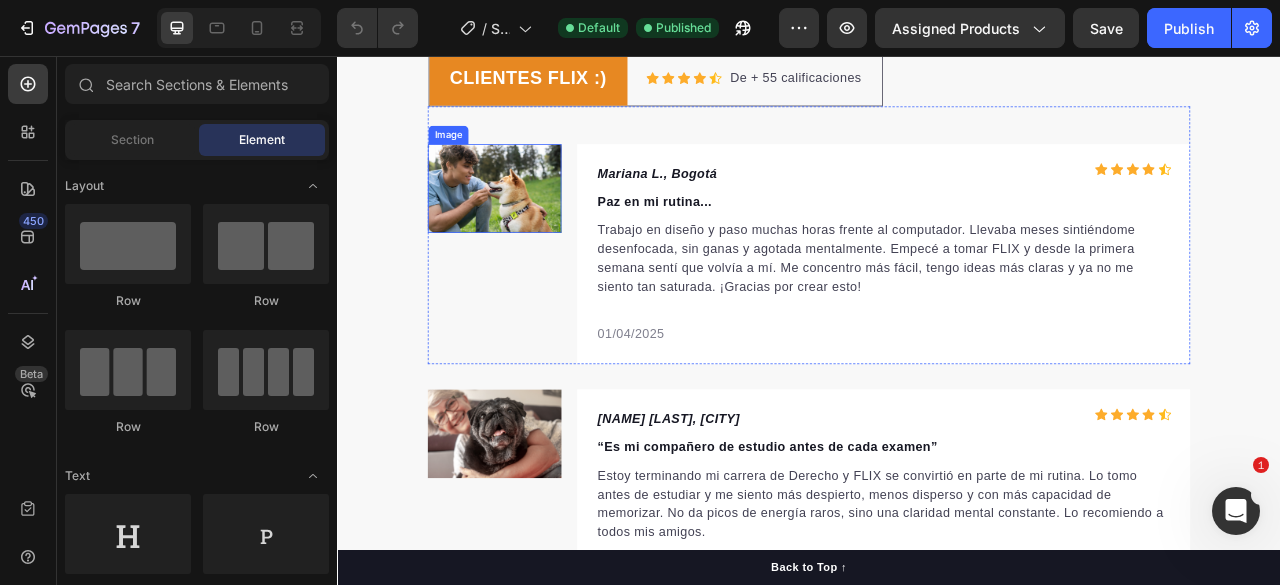 click at bounding box center (537, 225) 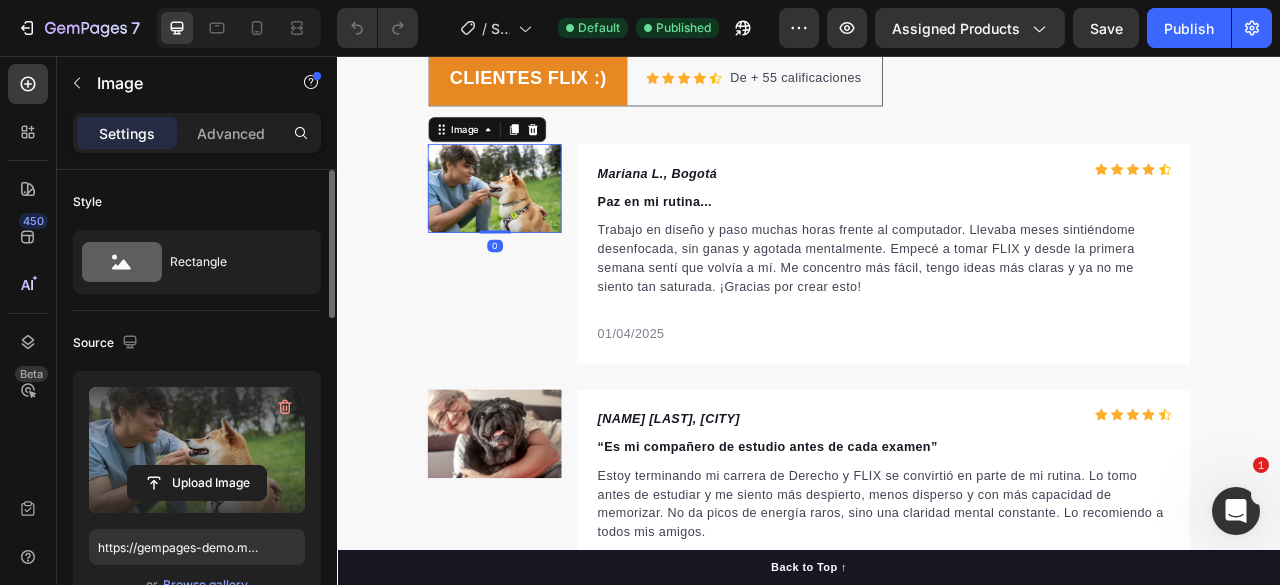 click at bounding box center [197, 450] 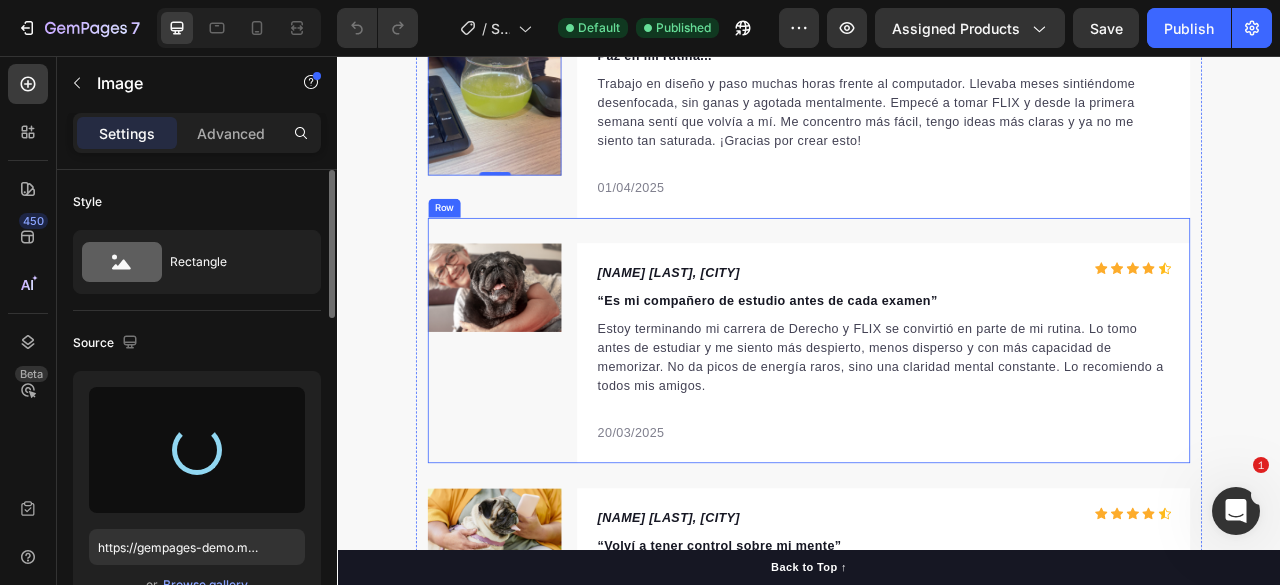 type on "https://cdn.shopify.com/s/files/1/0637/1740/8837/files/gempages_551218195810223352-ad91d010-4996-474d-ba29-4fba1b2ce1f9.jpg" 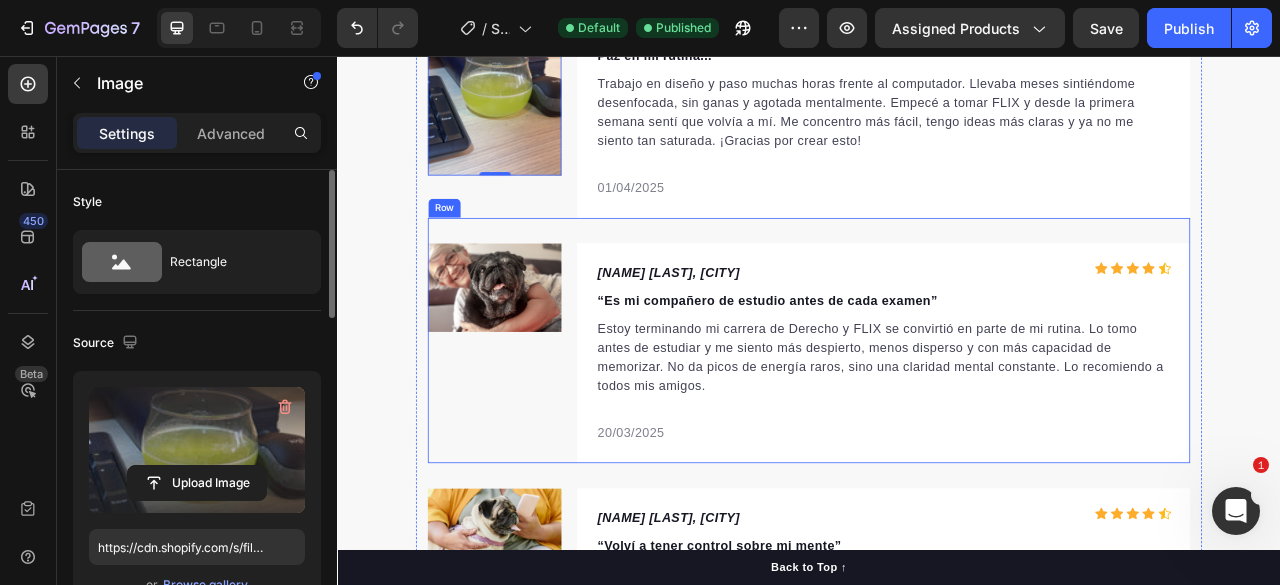 scroll, scrollTop: 2700, scrollLeft: 0, axis: vertical 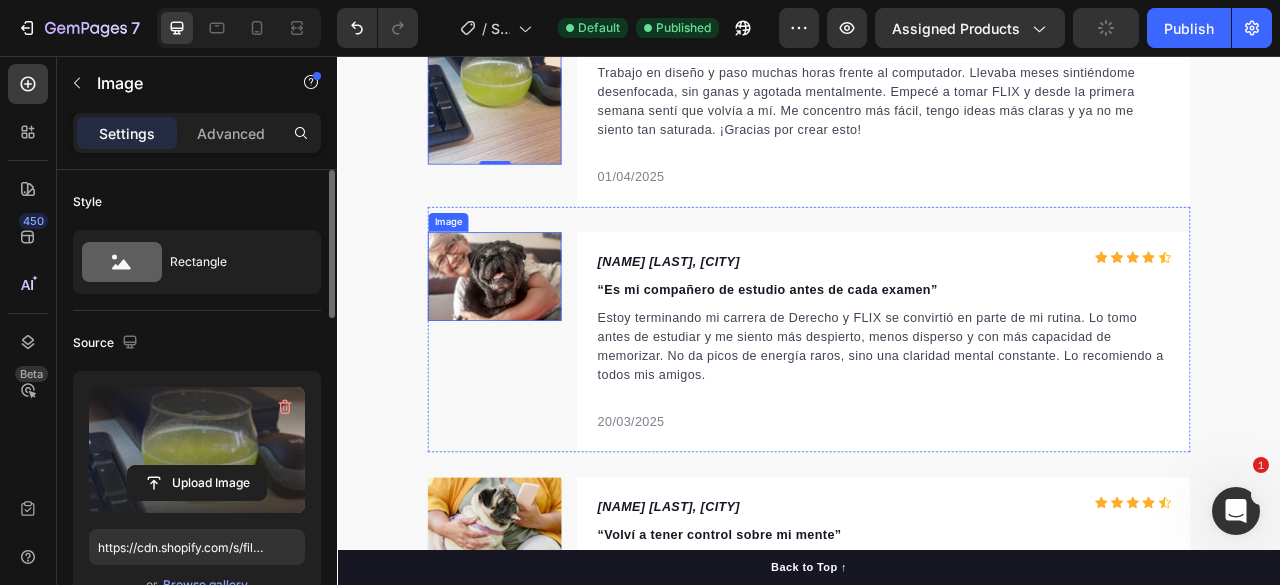 click at bounding box center [537, 337] 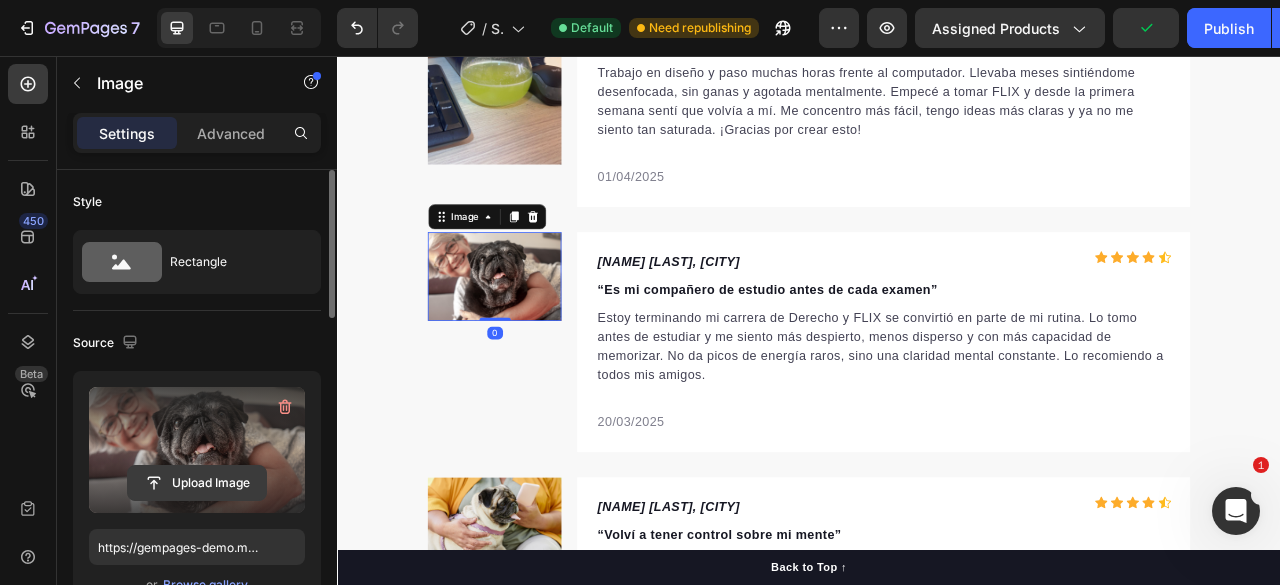 click 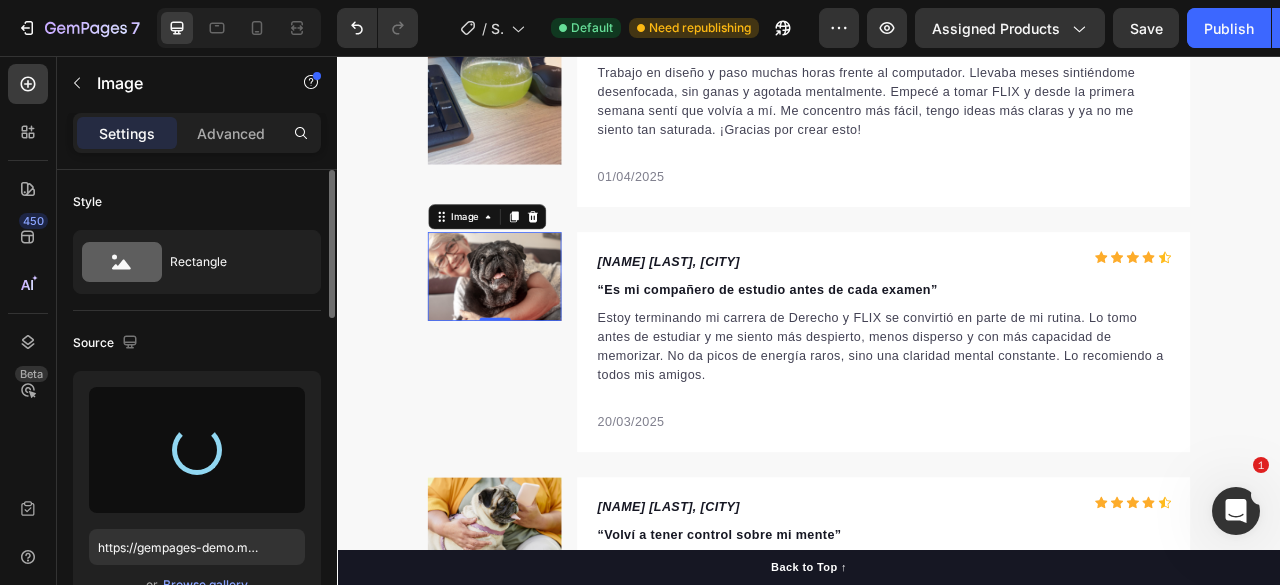 type on "https://cdn.shopify.com/s/files/1/0637/1740/8837/files/gempages_551218195810223352-67ec9141-4efa-48f5-b8f8-7e74ee2a7277.jpg" 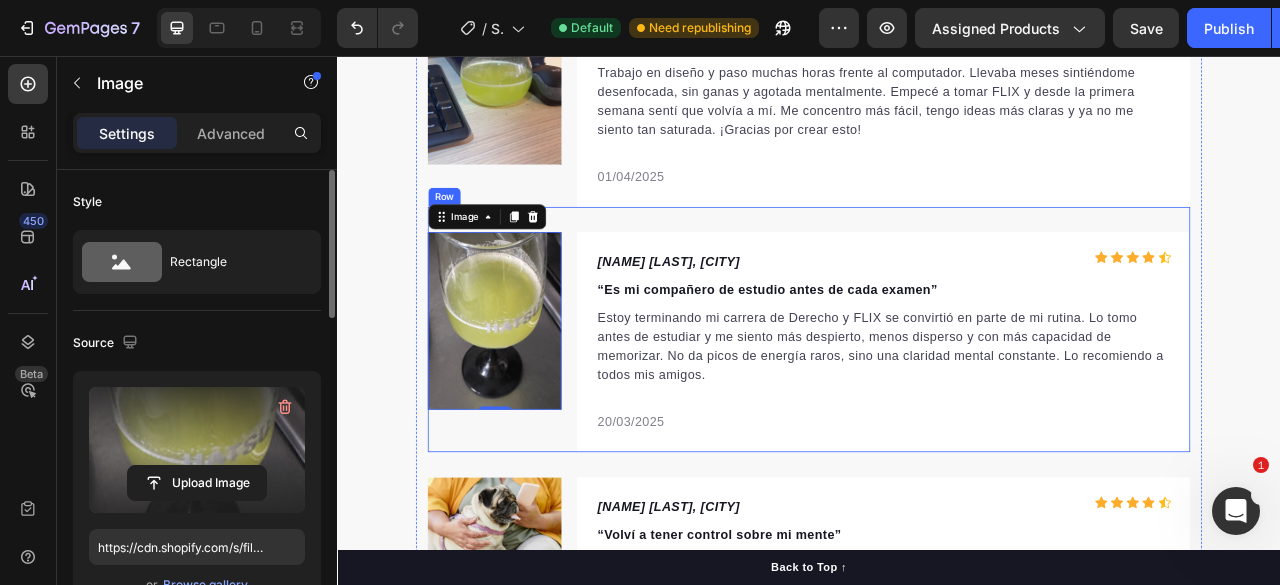 scroll, scrollTop: 2900, scrollLeft: 0, axis: vertical 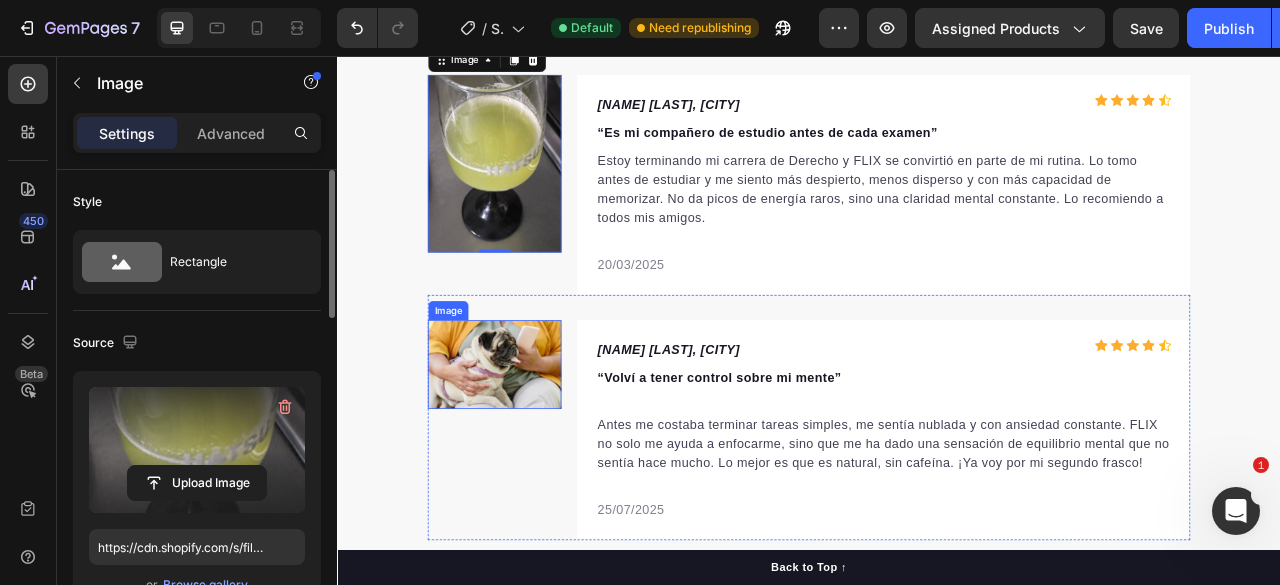 click at bounding box center [537, 449] 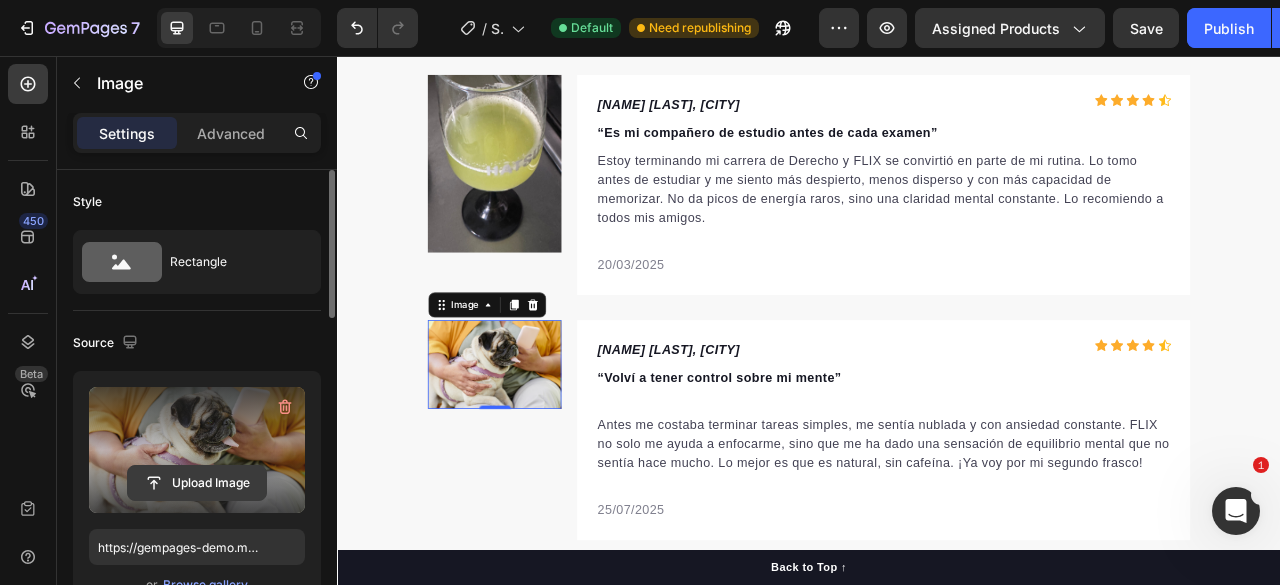 click 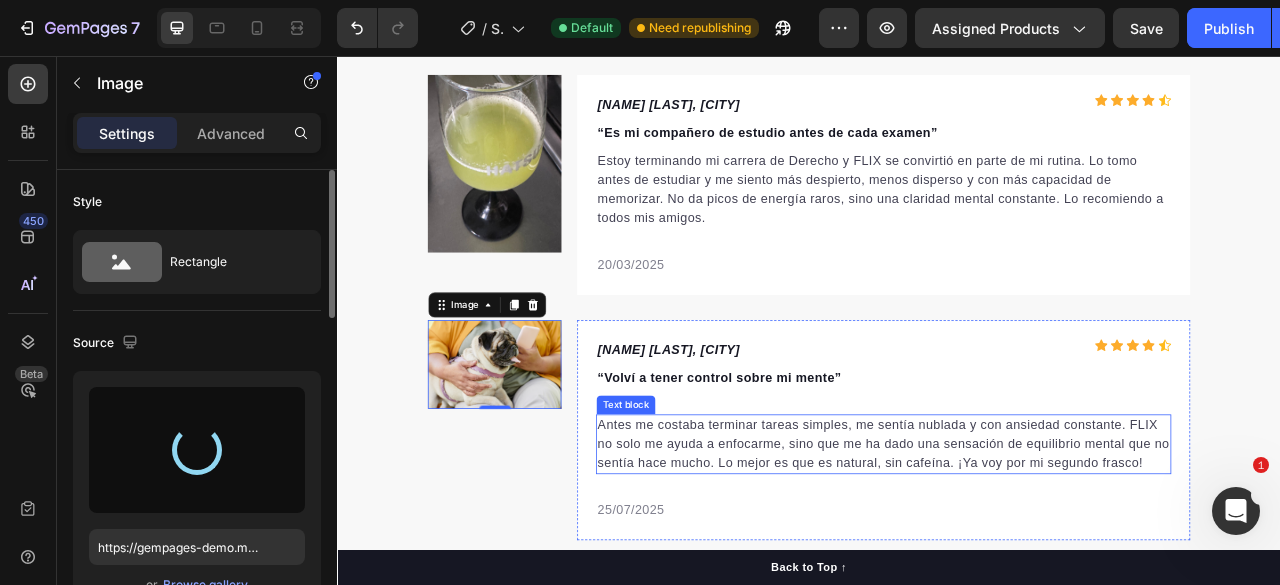 type on "https://cdn.shopify.com/s/files/1/0637/1740/8837/files/gempages_551218195810223352-9a0d4a75-469a-4aaf-9087-fc45888741ce.jpg" 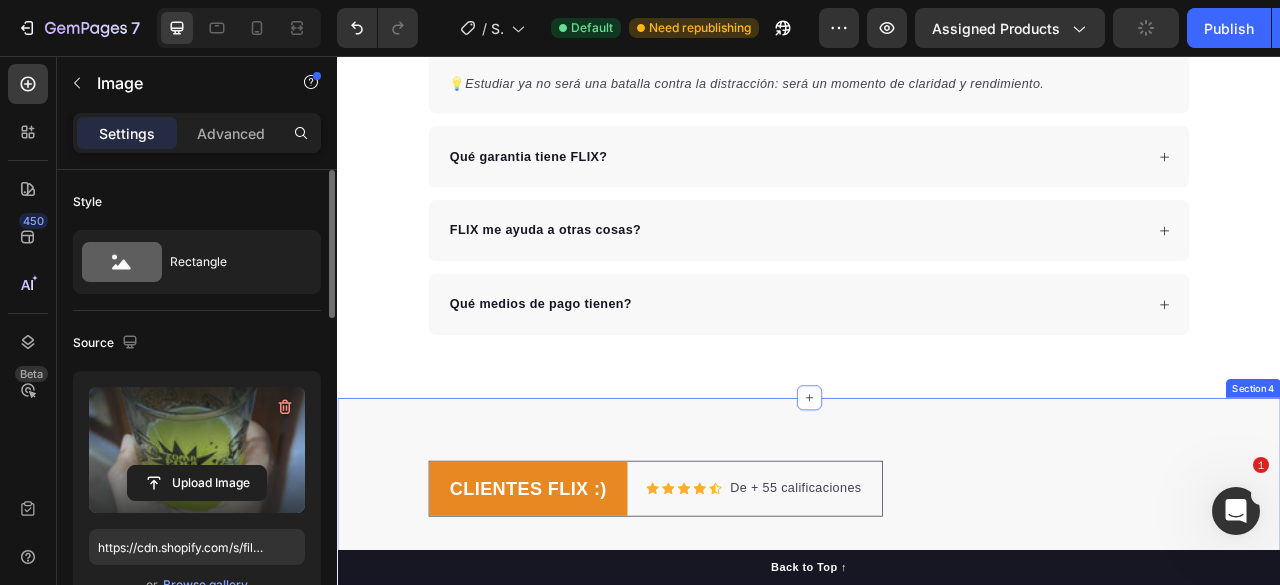 scroll, scrollTop: 1900, scrollLeft: 0, axis: vertical 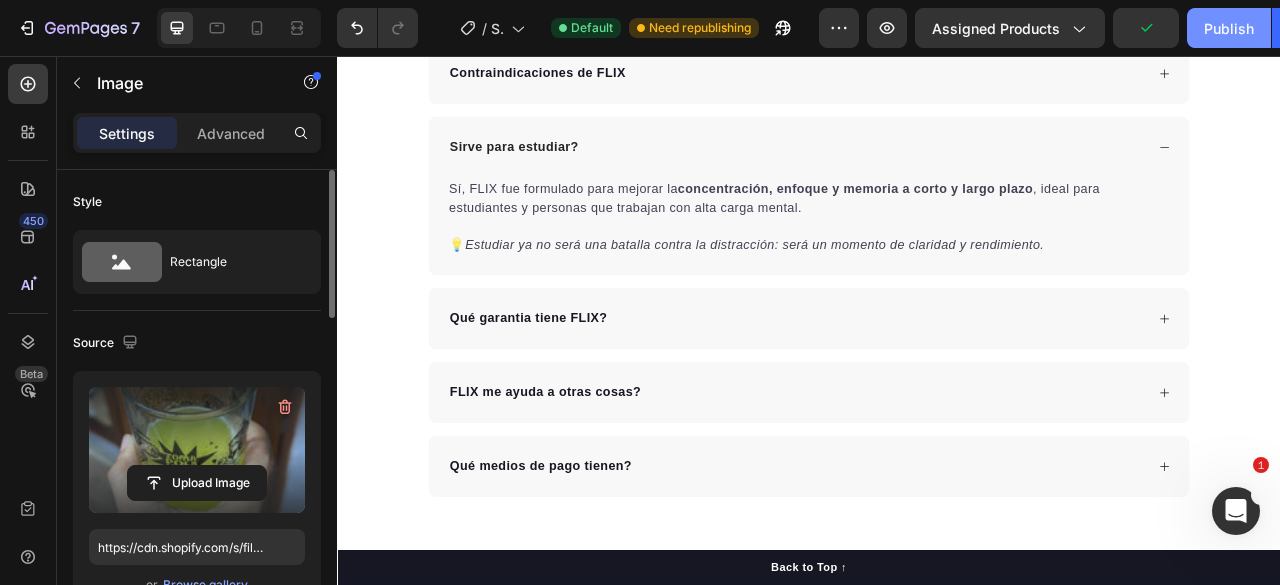 click on "Publish" 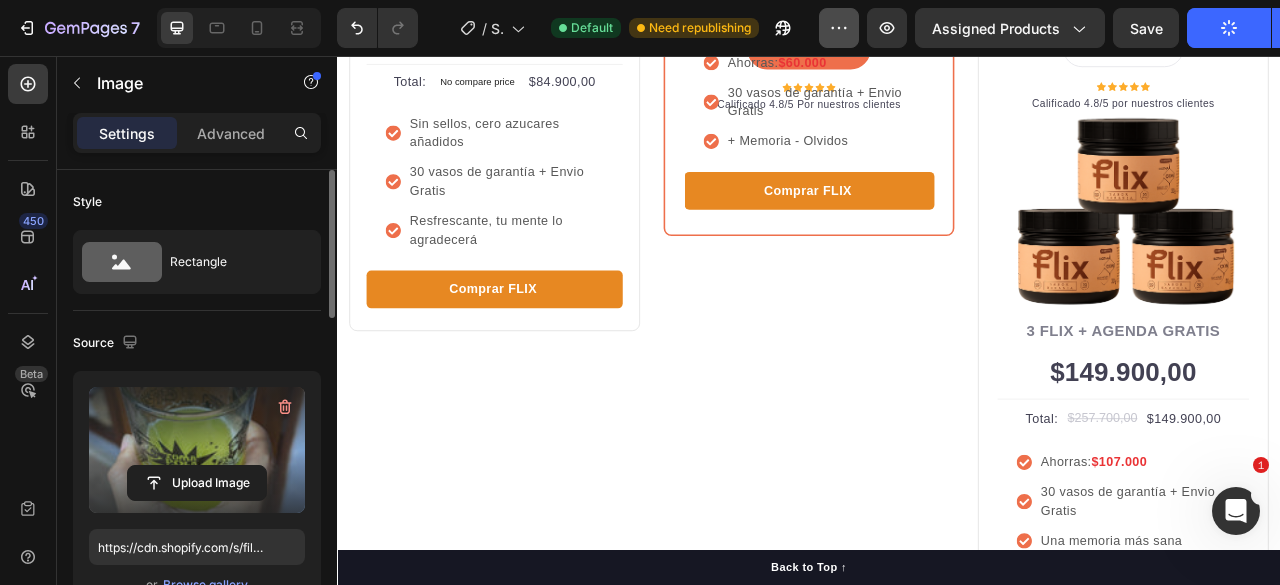 scroll, scrollTop: 329, scrollLeft: 0, axis: vertical 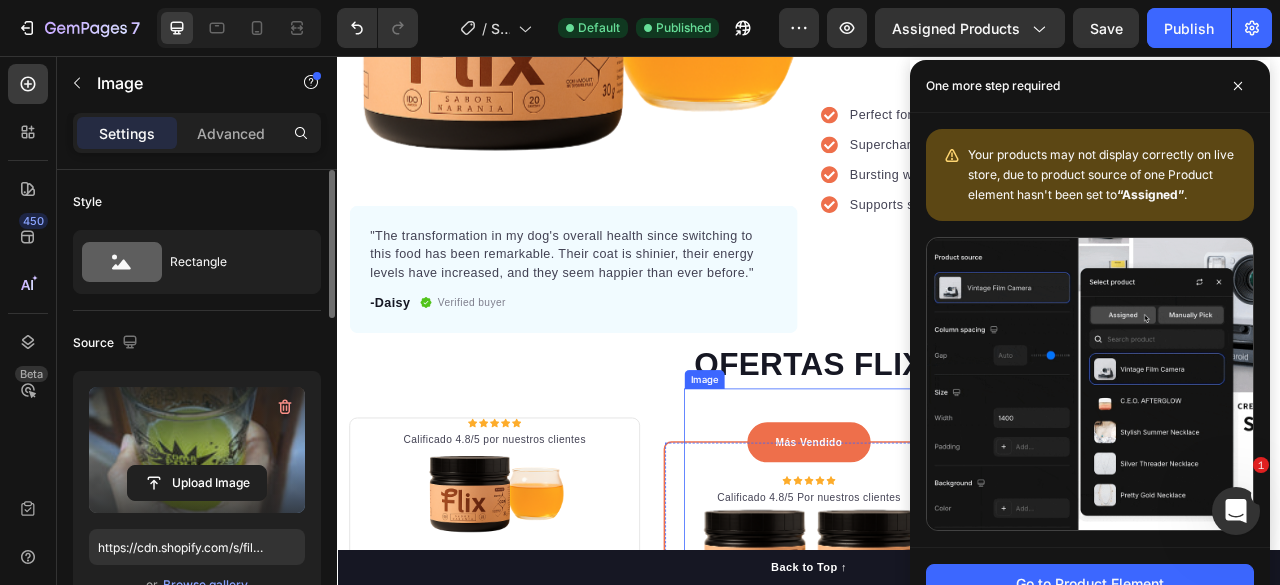 click at bounding box center (937, 685) 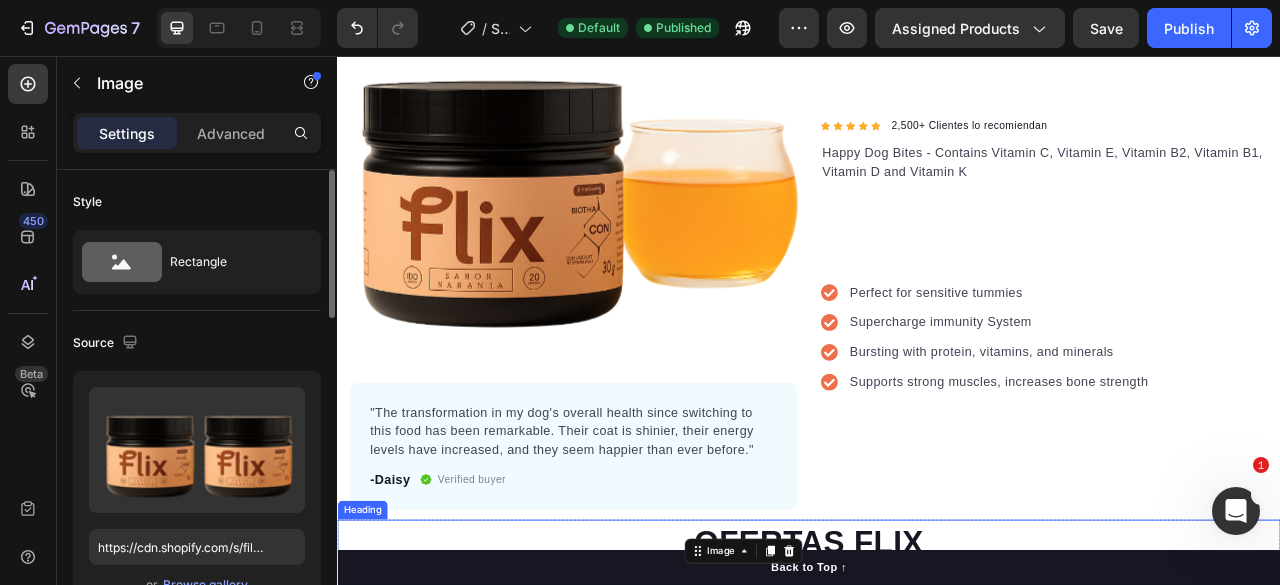 scroll, scrollTop: 129, scrollLeft: 0, axis: vertical 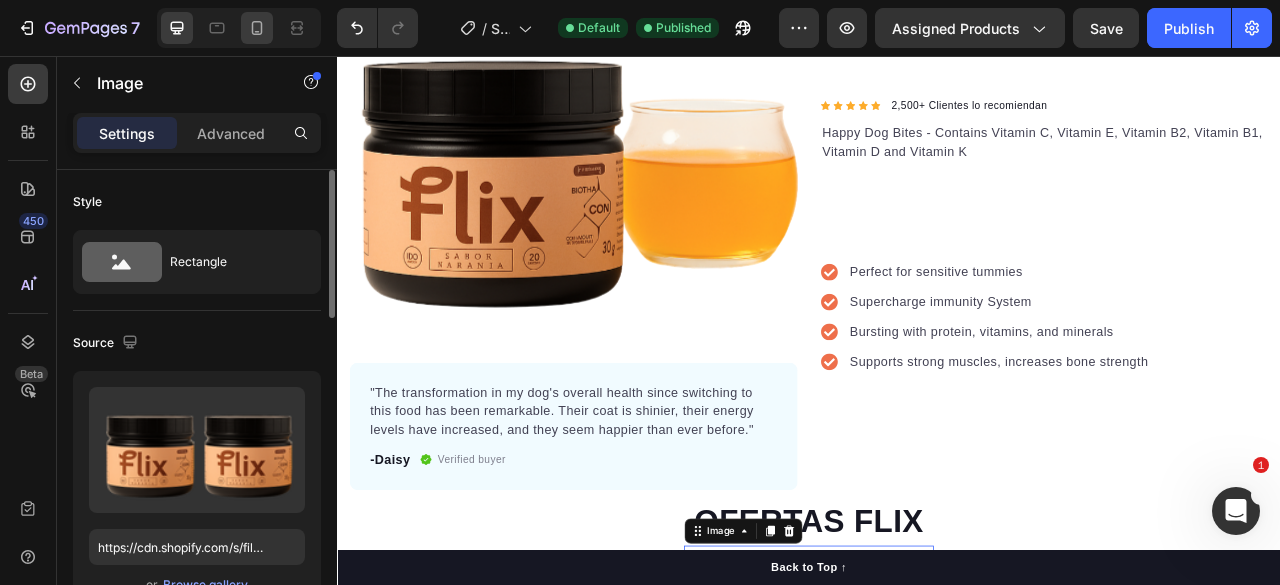 drag, startPoint x: 334, startPoint y: 13, endPoint x: 253, endPoint y: 32, distance: 83.198555 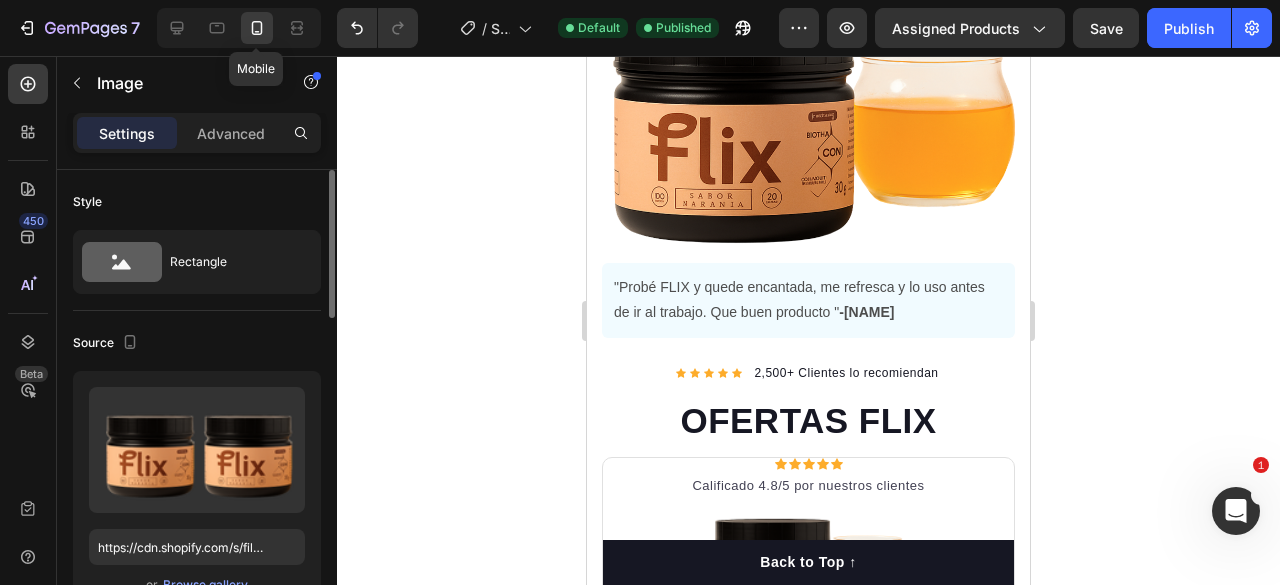 type on "100" 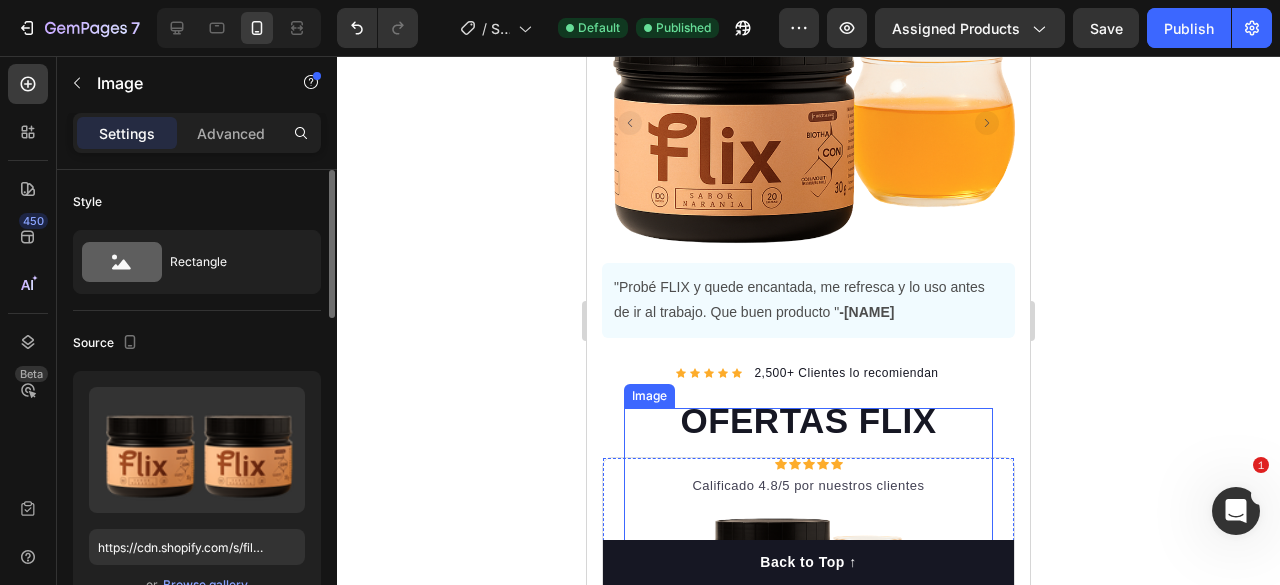 click on "Icon Icon Icon Icon Icon Icon List Hoz 2,500+ Clientes lo recomiendan Text block Row Happy Dog Bites - Contains Vitamin C, Vitamin E, Vitamin B2, Vitamin B1, Vitamin D and Vitamin K Text block Perfect for sensitive tummies Supercharge immunity System Bursting with protein, vitamins, and minerals Supports strong muscles, increases bone strength Item list" at bounding box center (808, 298) 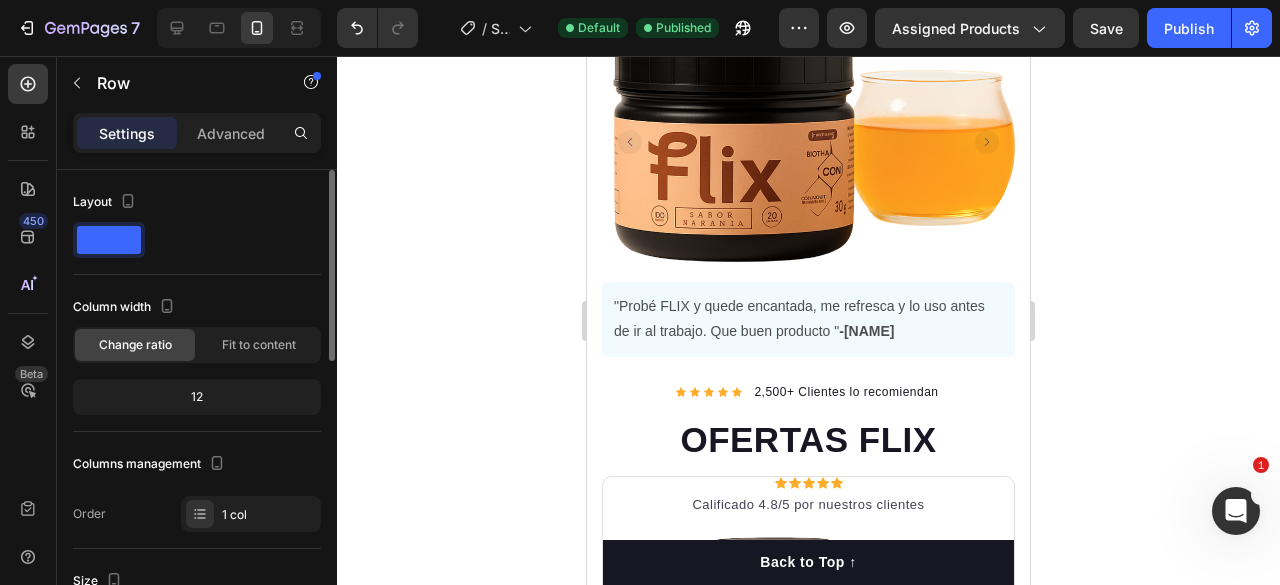 scroll, scrollTop: 71, scrollLeft: 0, axis: vertical 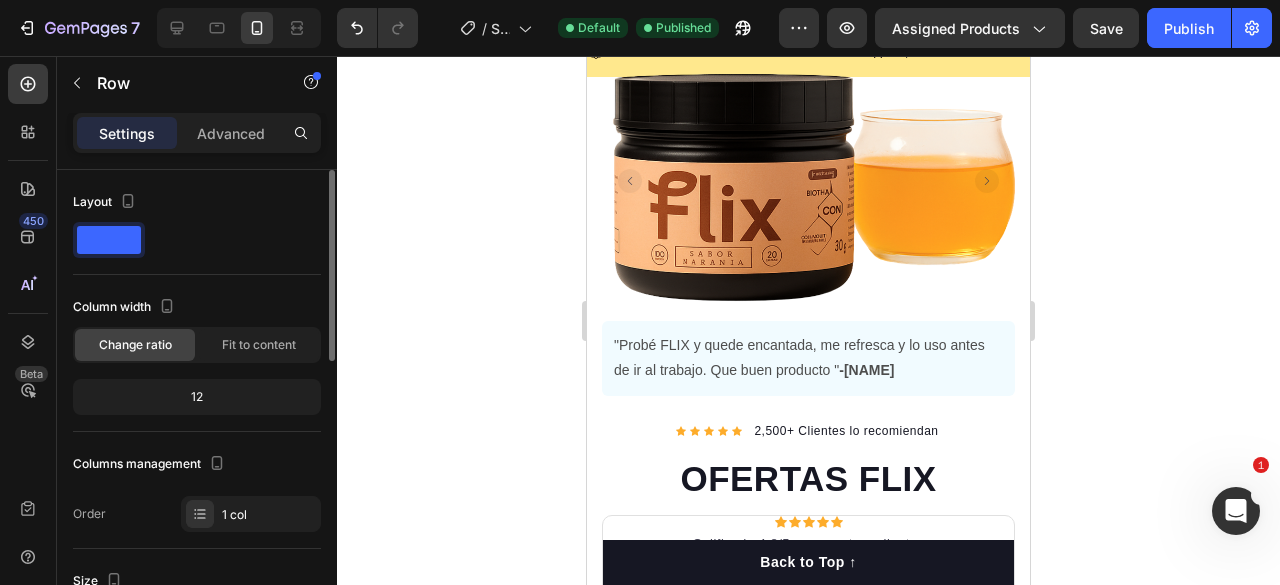 click on "Icon Icon Icon Icon Icon Icon List Hoz 2,500+ Clientes lo recomiendan Text block Row Happy Dog Bites - Contains Vitamin C, Vitamin E, Vitamin B2, Vitamin B1, Vitamin D and Vitamin K Text block Perfect for sensitive tummies Supercharge immunity System Bursting with protein, vitamins, and minerals Supports strong muscles, increases bone strength Item list" at bounding box center (808, 356) 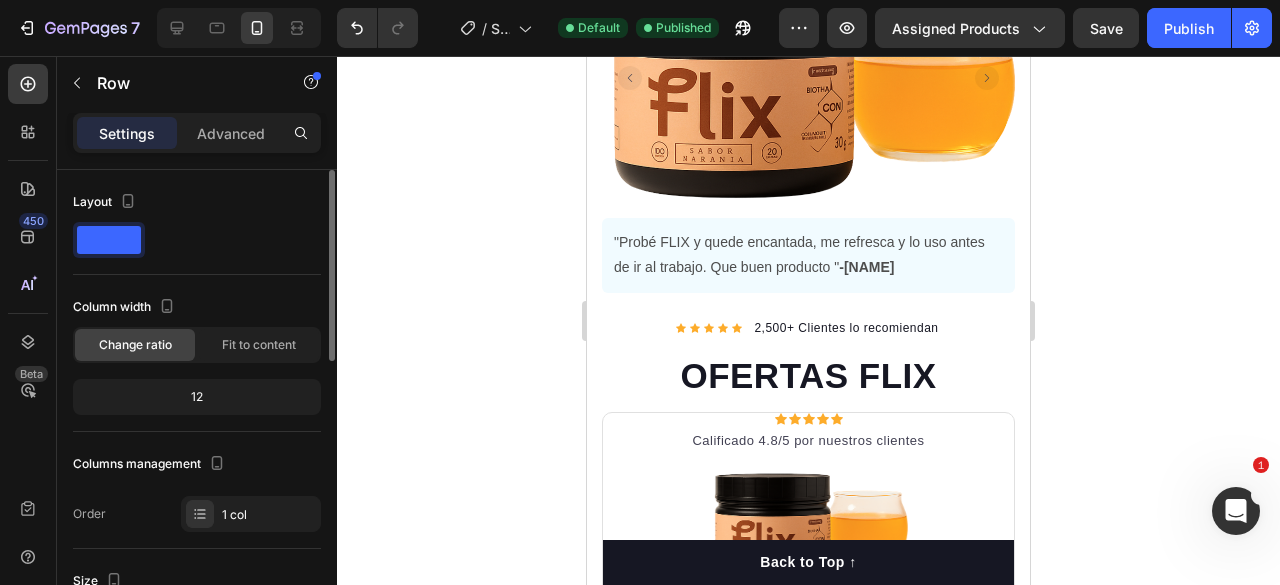 scroll, scrollTop: 271, scrollLeft: 0, axis: vertical 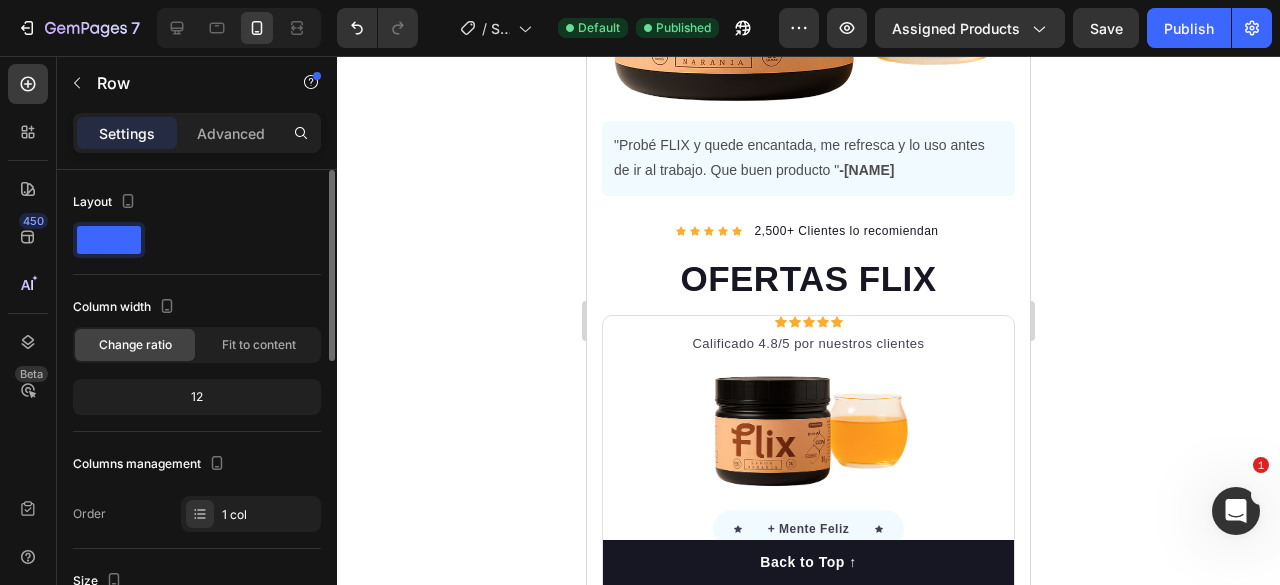 click on "Icon Icon Icon Icon Icon Icon List Hoz 2,500+ Clientes lo recomiendan Text block Row Happy Dog Bites - Contains Vitamin C, Vitamin E, Vitamin B2, Vitamin B1, Vitamin D and Vitamin K Text block Perfect for sensitive tummies Supercharge immunity System Bursting with protein, vitamins, and minerals Supports strong muscles, increases bone strength Item list" at bounding box center (808, 156) 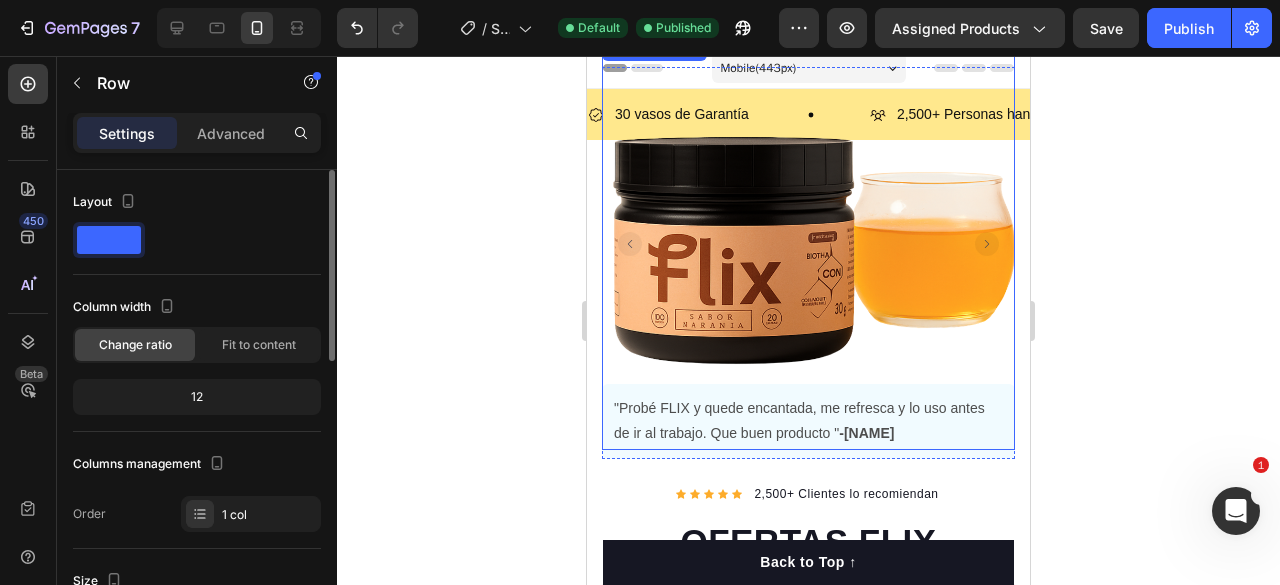 scroll, scrollTop: 0, scrollLeft: 0, axis: both 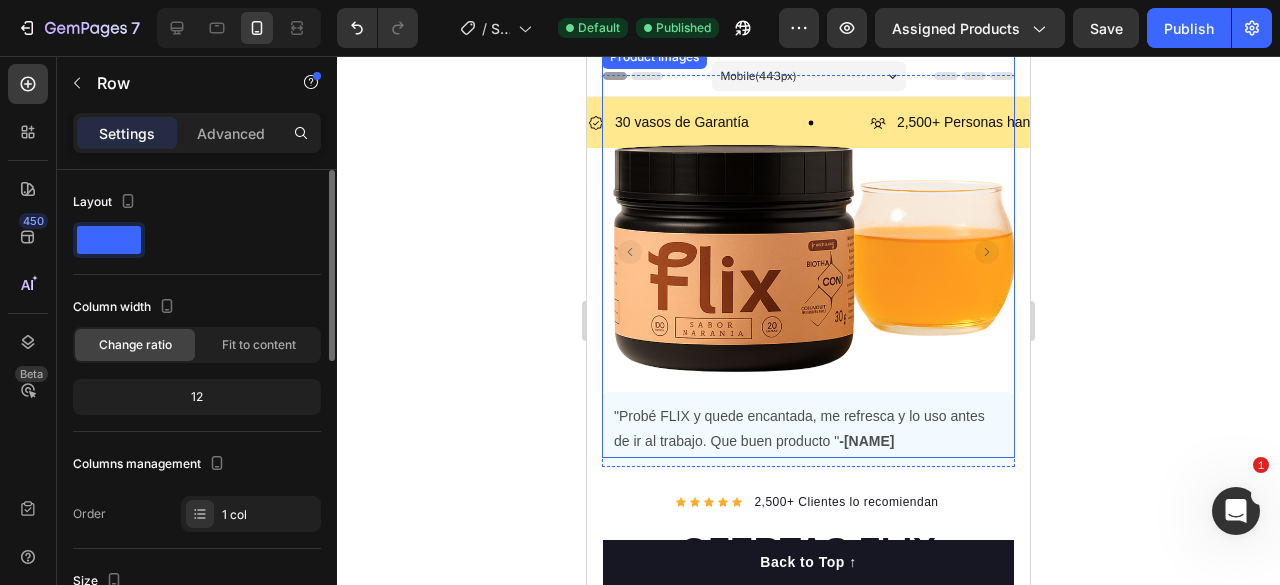 click at bounding box center (808, 251) 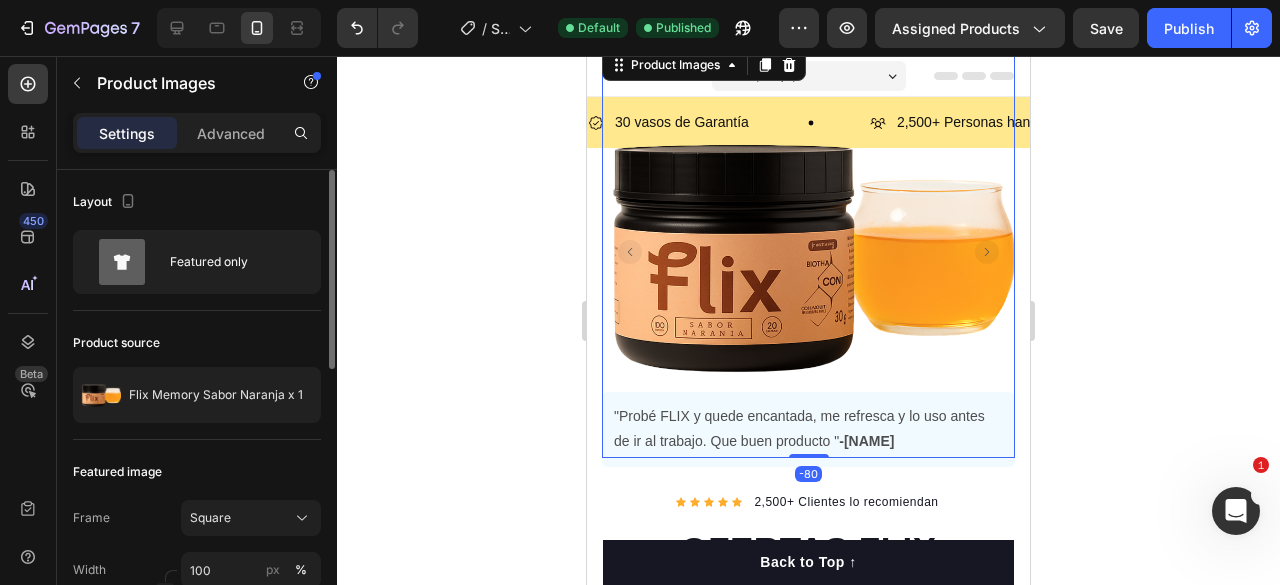 click 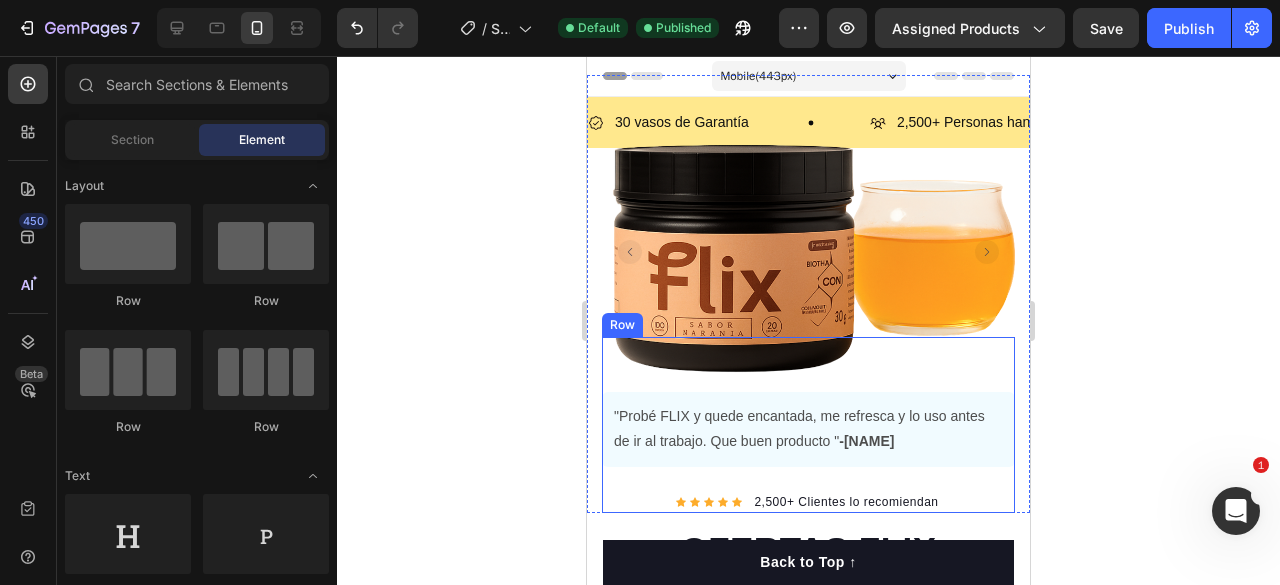 click on "Icon Icon Icon Icon Icon Icon List Hoz 2,500+ Clientes lo recomiendan Text block Row Happy Dog Bites - Contains Vitamin C, Vitamin E, Vitamin B2, Vitamin B1, Vitamin D and Vitamin K Text block Perfect for sensitive tummies Supercharge immunity System Bursting with protein, vitamins, and minerals Supports strong muscles, increases bone strength Item list" at bounding box center [808, 427] 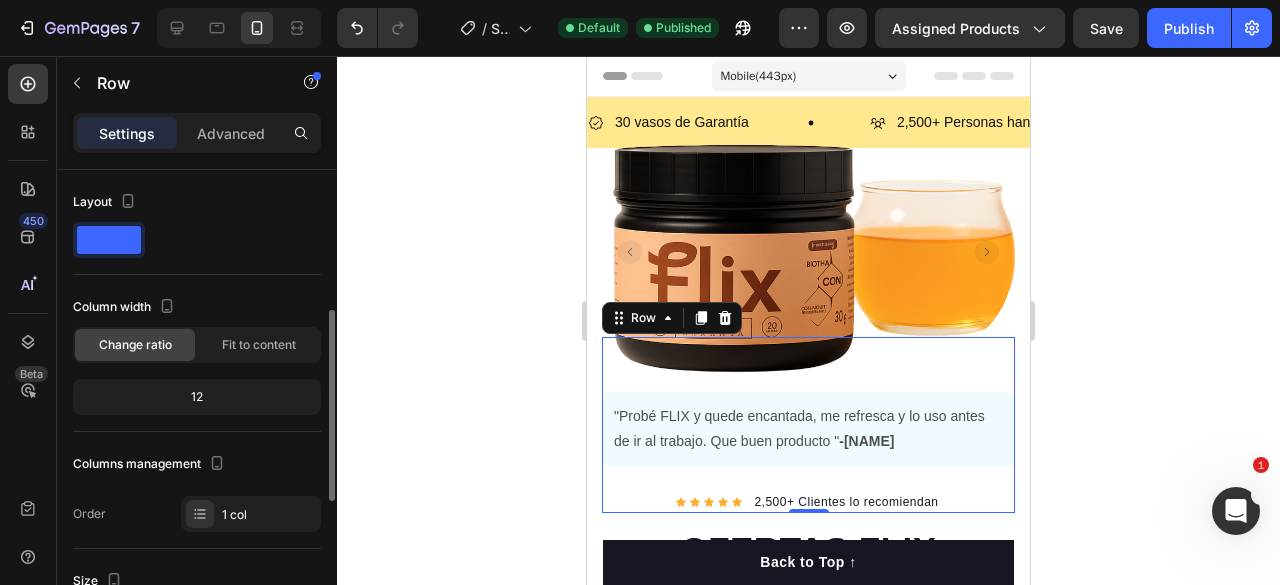 scroll, scrollTop: 200, scrollLeft: 0, axis: vertical 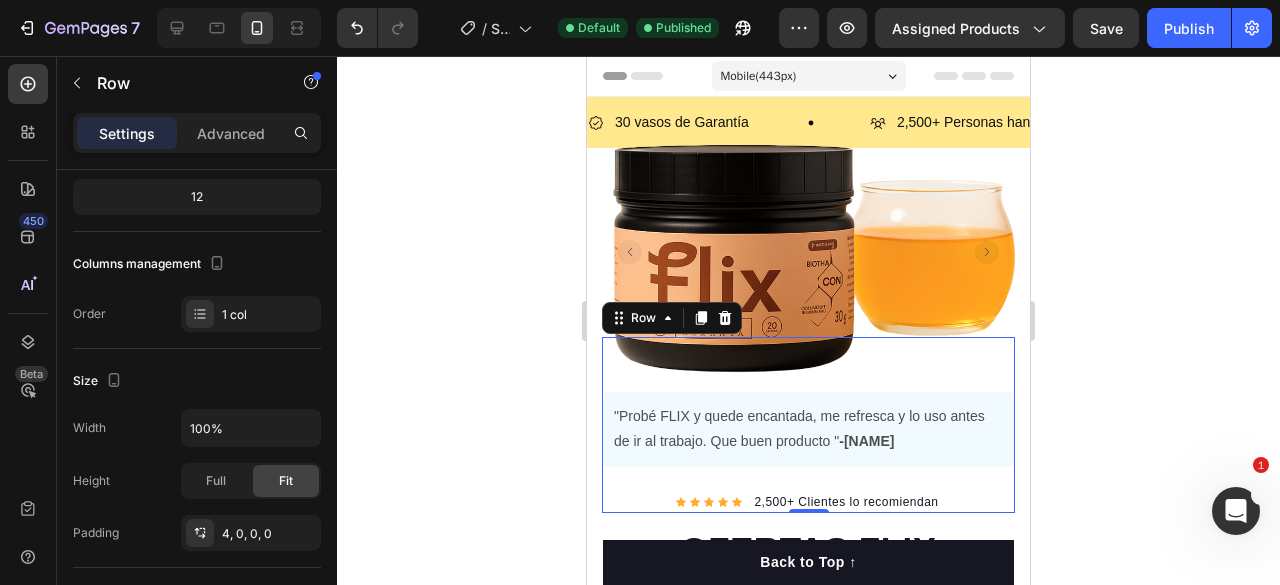 click on "Icon Icon Icon Icon Icon Icon List Hoz 2,500+ Clientes lo recomiendan Text block Row Happy Dog Bites - Contains Vitamin C, Vitamin E, Vitamin B2, Vitamin B1, Vitamin D and Vitamin K Text block Perfect for sensitive tummies Supercharge immunity System Bursting with protein, vitamins, and minerals Supports strong muscles, increases bone strength Item list" at bounding box center (808, 427) 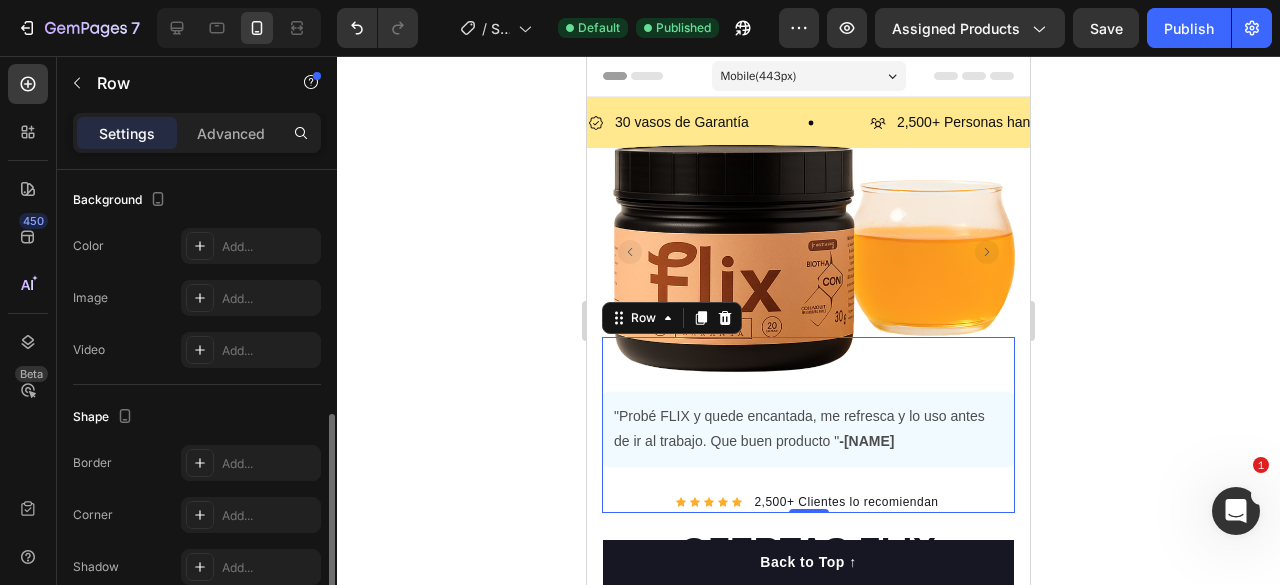 scroll, scrollTop: 693, scrollLeft: 0, axis: vertical 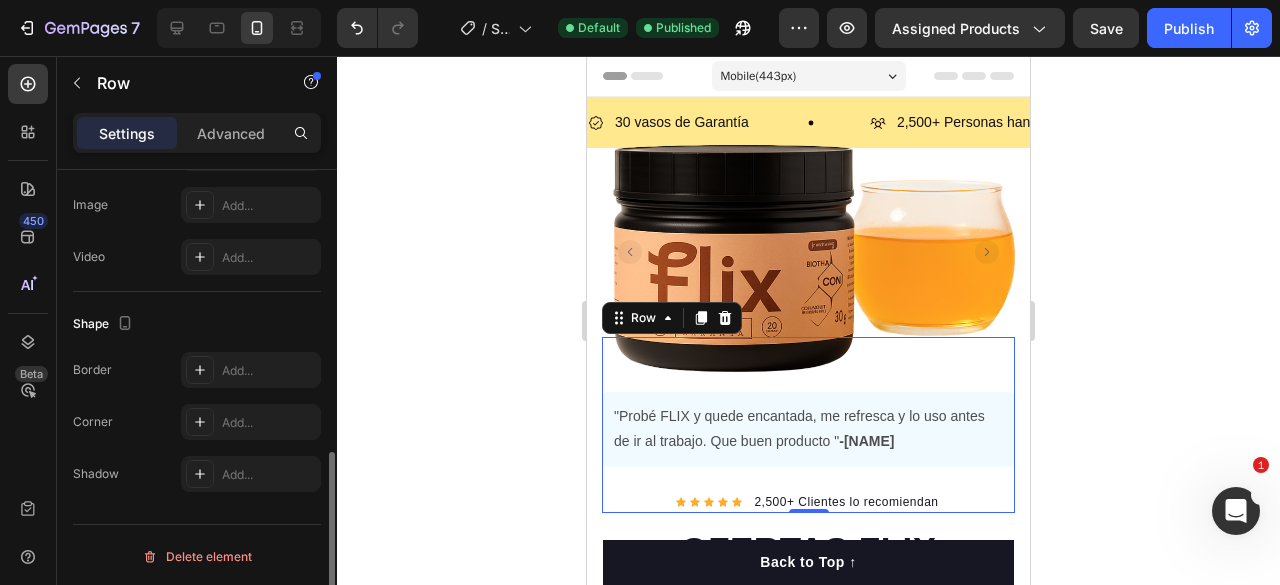 click on "Advanced" at bounding box center (231, 133) 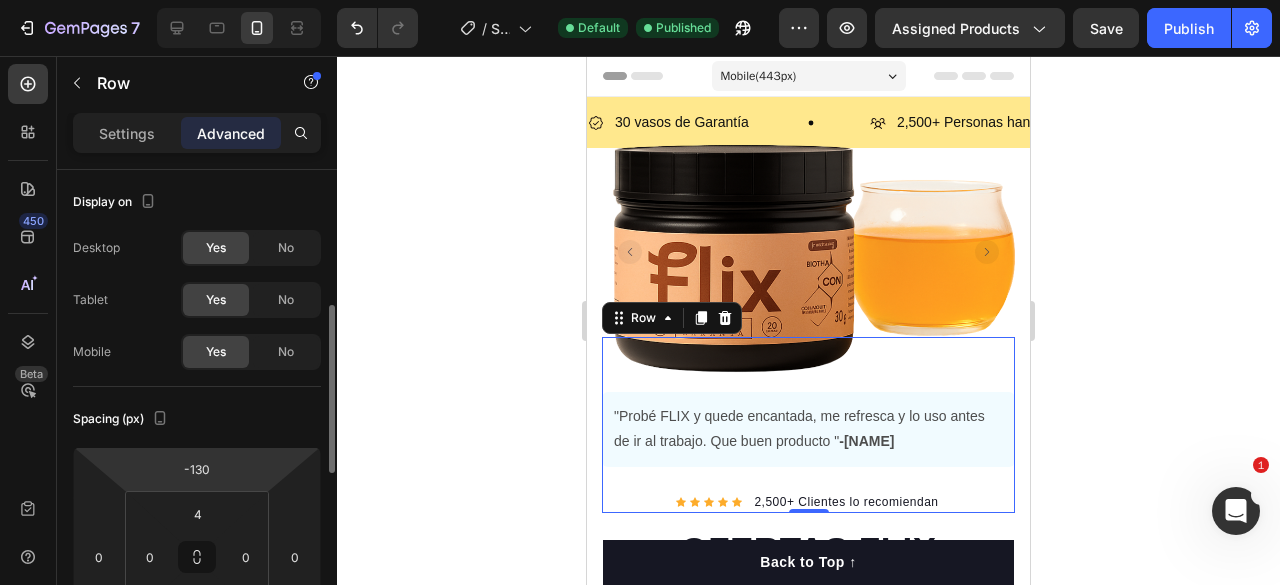 scroll, scrollTop: 100, scrollLeft: 0, axis: vertical 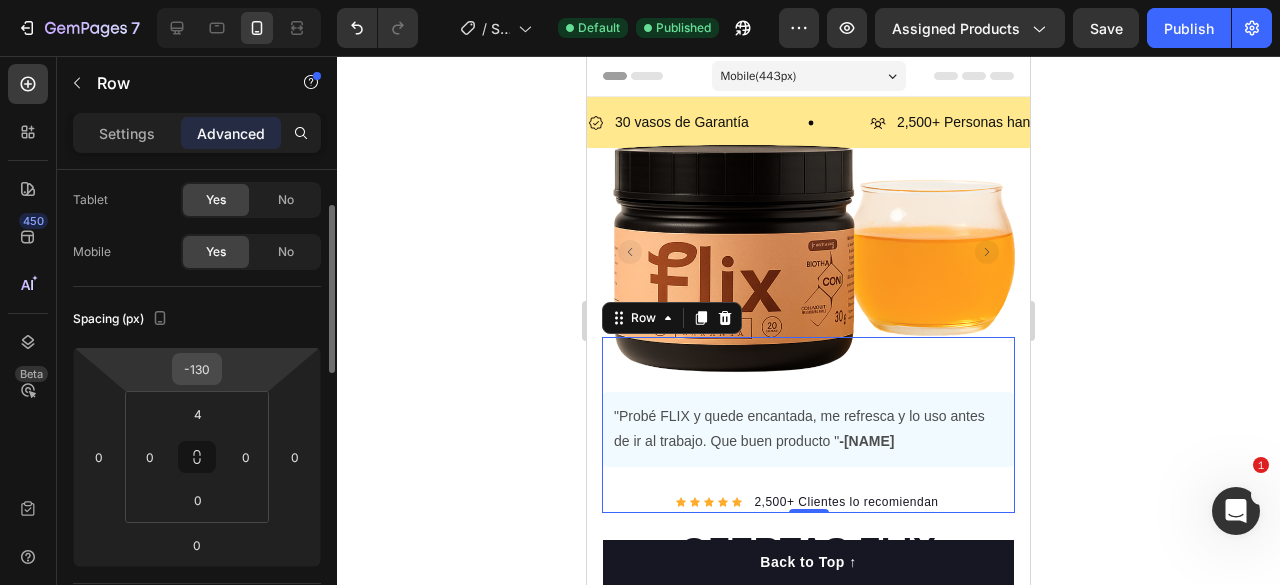 click on "-130" at bounding box center [197, 369] 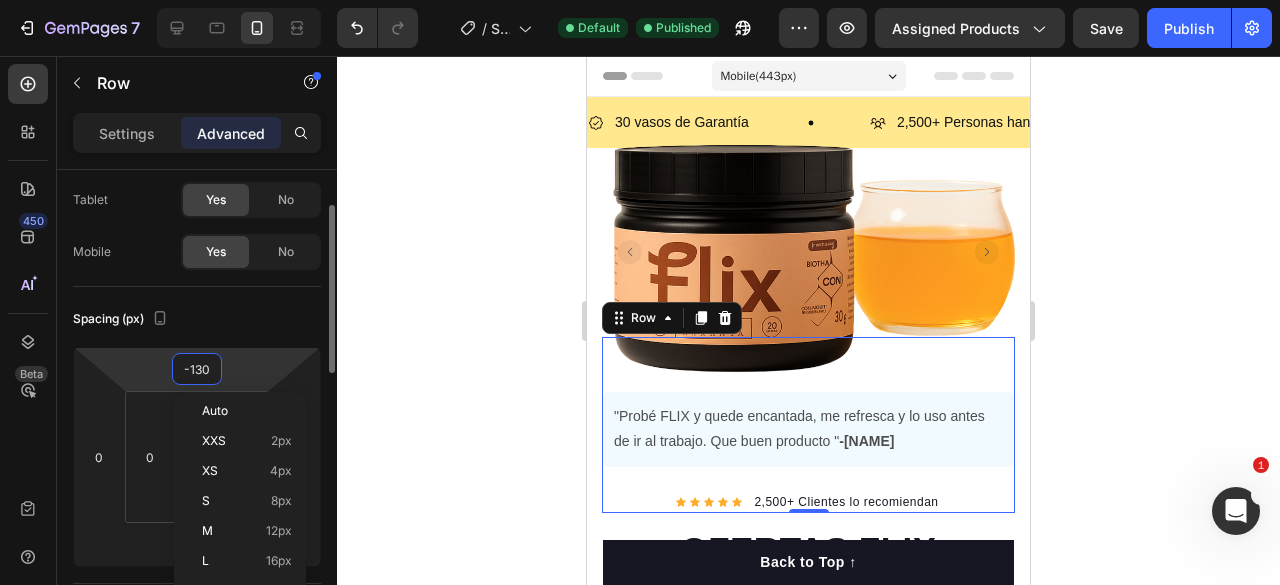click on "-130" at bounding box center (197, 369) 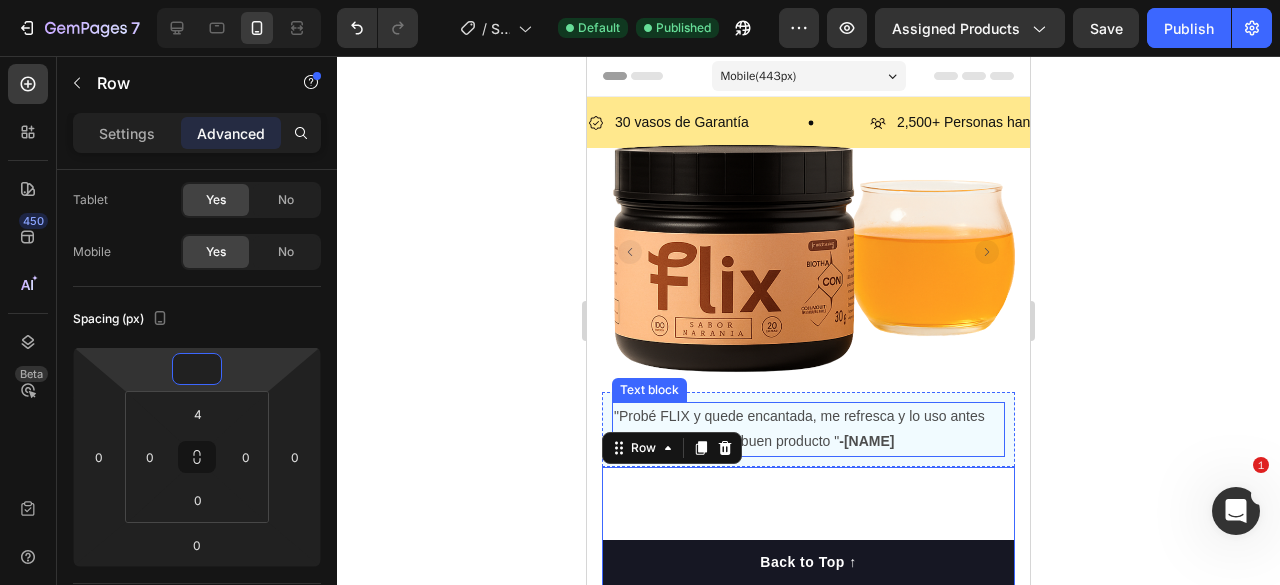 click on ""Probé FLIX y quede encantada, me refresca y lo uso antes de ir al trabajo. Que buen producto "  -Alejandra" at bounding box center [808, 429] 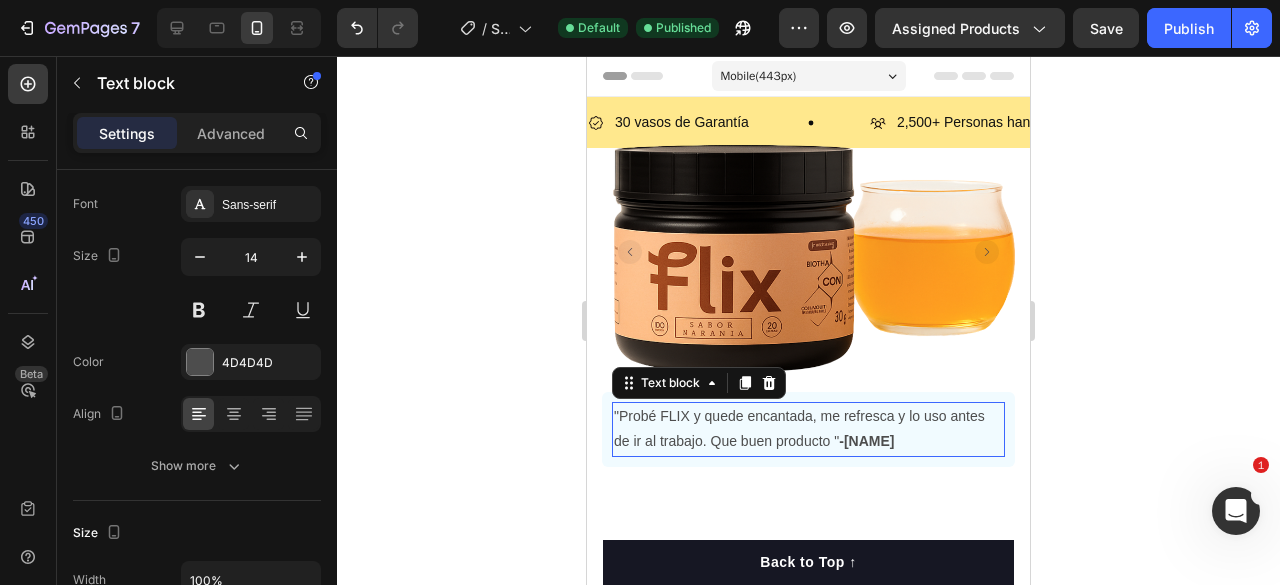 click on ""Probé FLIX y quede encantada, me refresca y lo uso antes de ir al trabajo. Que buen producto "  -Alejandra" at bounding box center (808, 429) 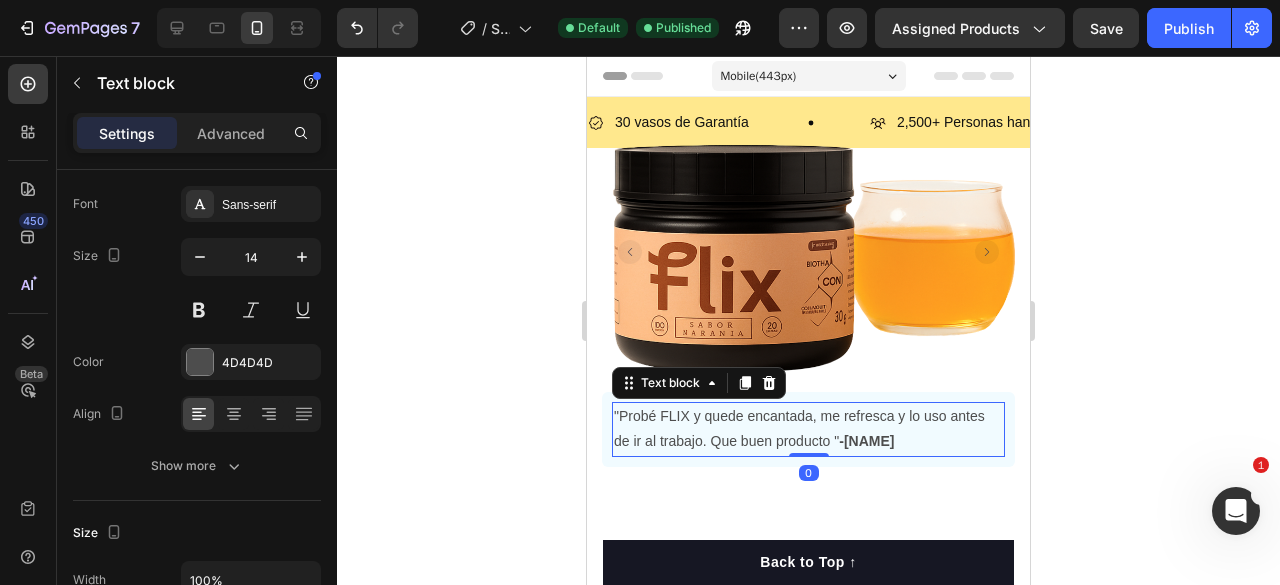 scroll, scrollTop: 0, scrollLeft: 0, axis: both 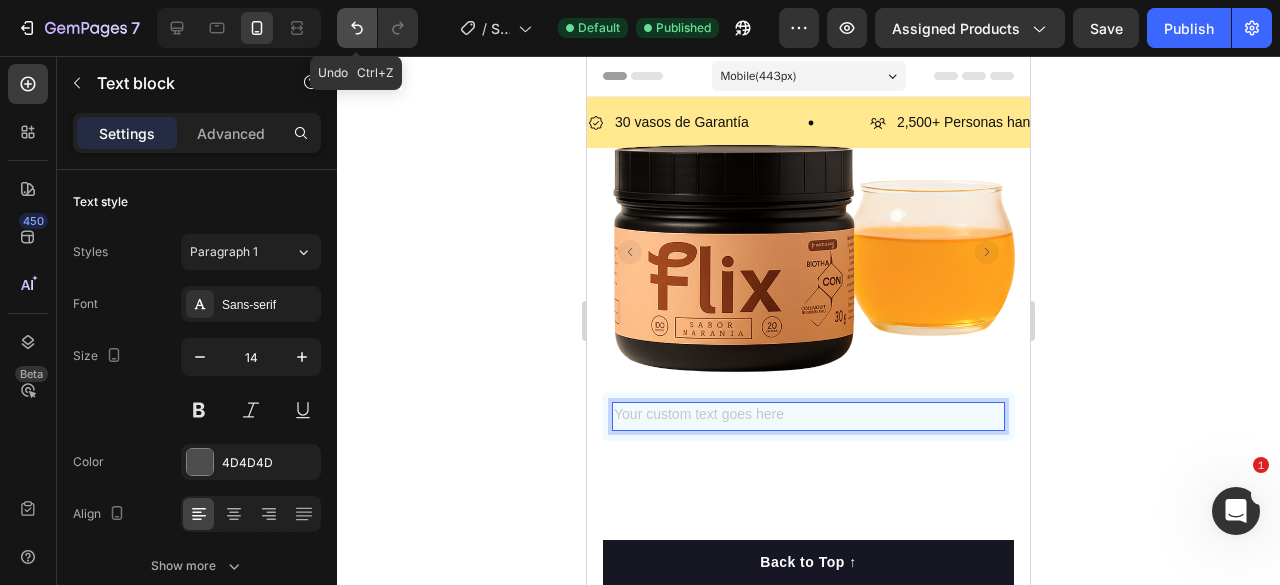 click 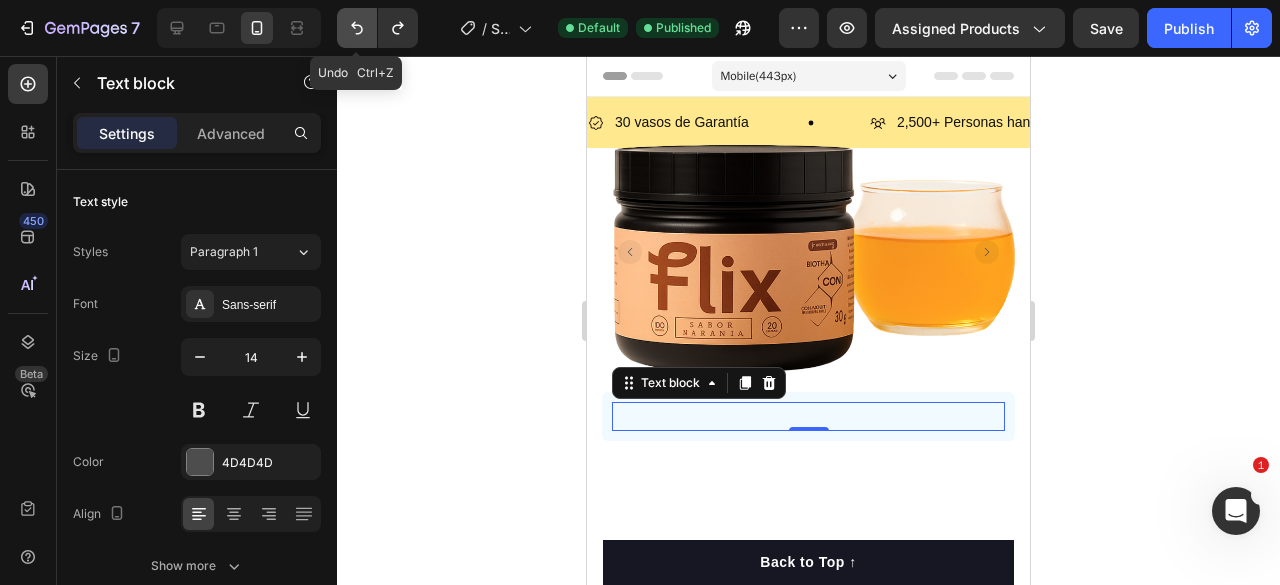 click 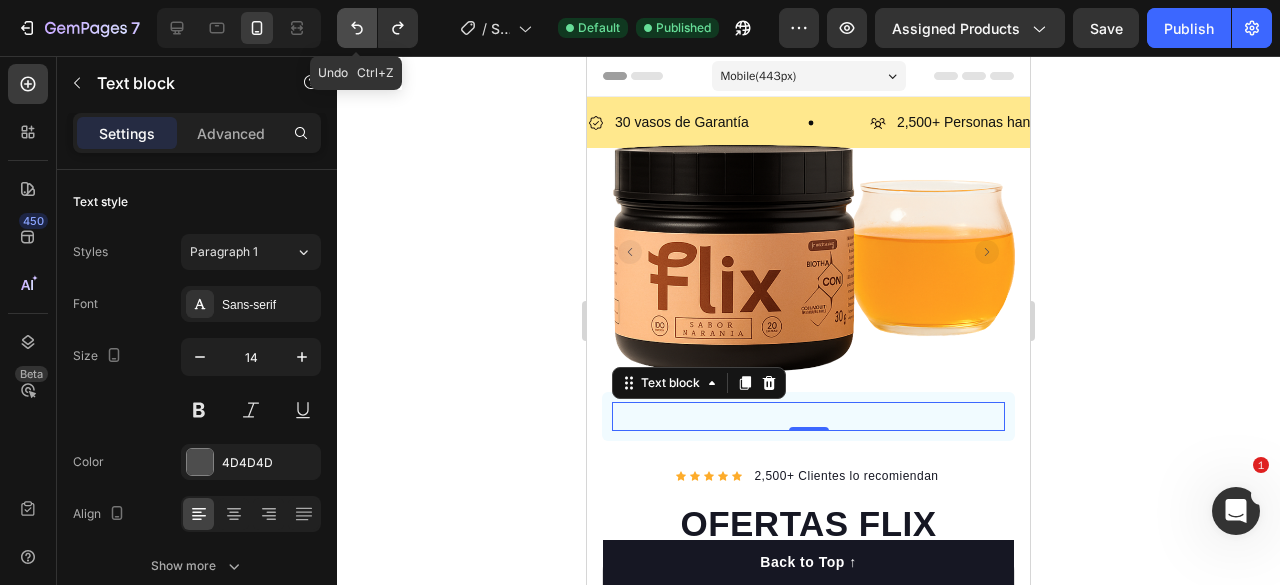 click 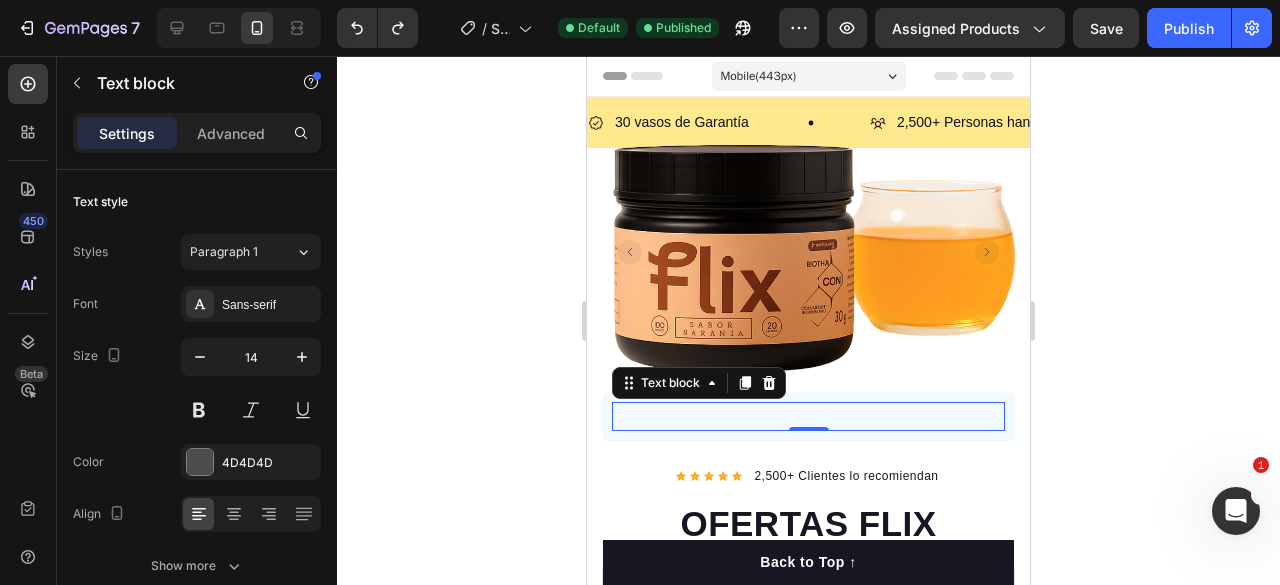 click 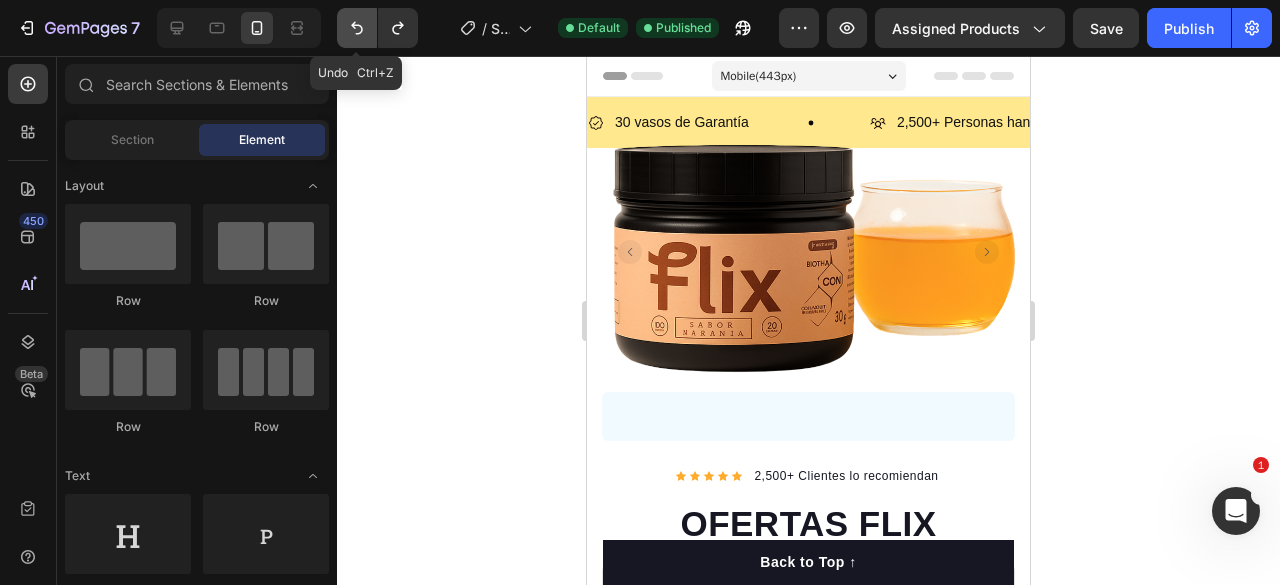 click 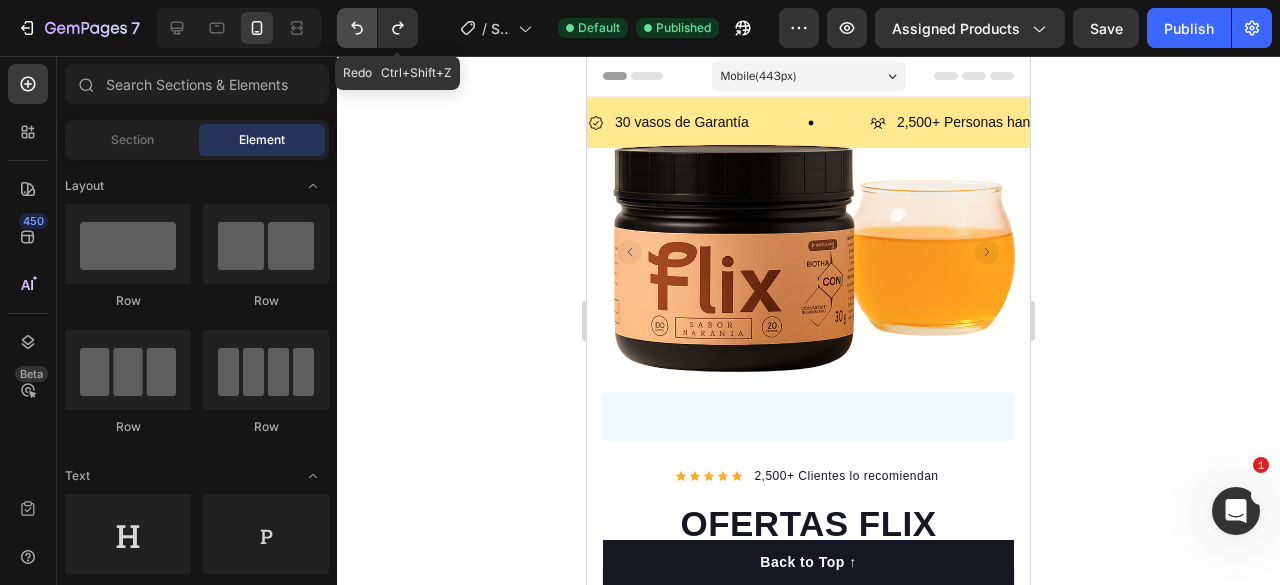click 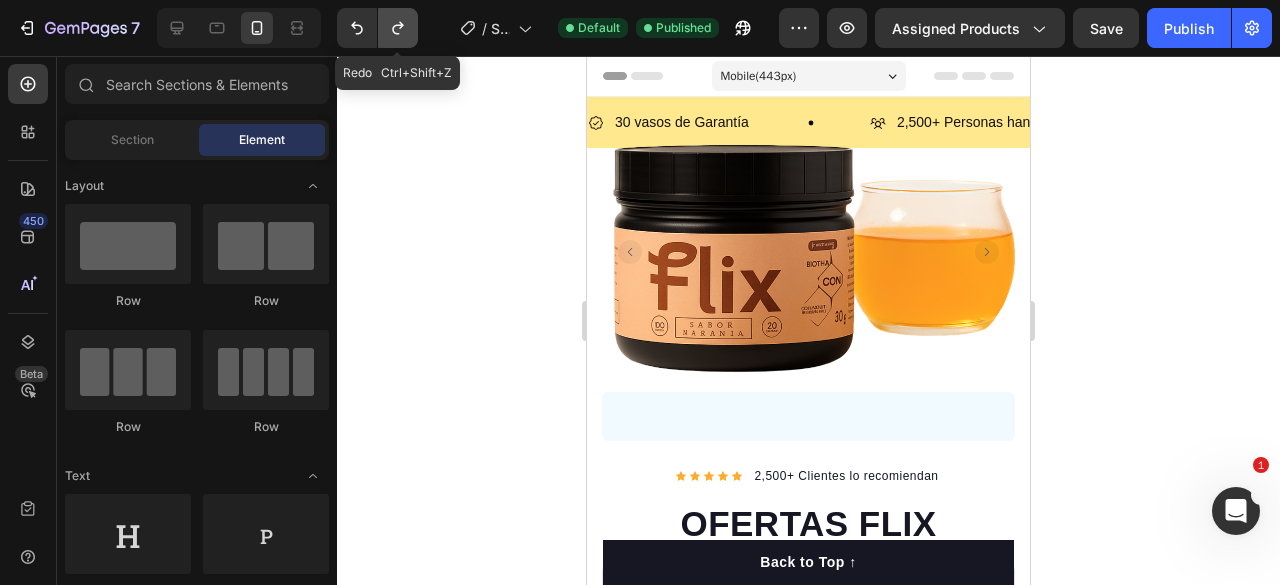 click 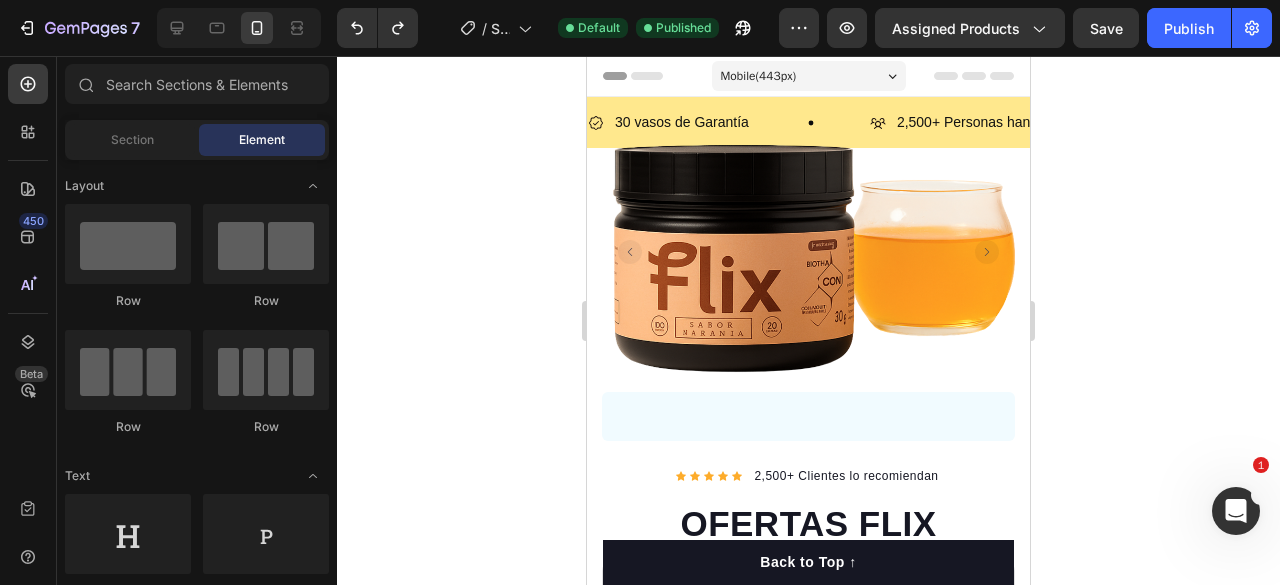 click on "Icon Icon Icon Icon Icon Icon List Hoz 2,500+ Clientes lo recomiendan Text block Row Happy Dog Bites - Contains Vitamin C, Vitamin E, Vitamin B2, Vitamin B1, Vitamin D and Vitamin K Text block Perfect for sensitive tummies Supercharge immunity System Bursting with protein, vitamins, and minerals Supports strong muscles, increases bone strength Item list" at bounding box center (808, 401) 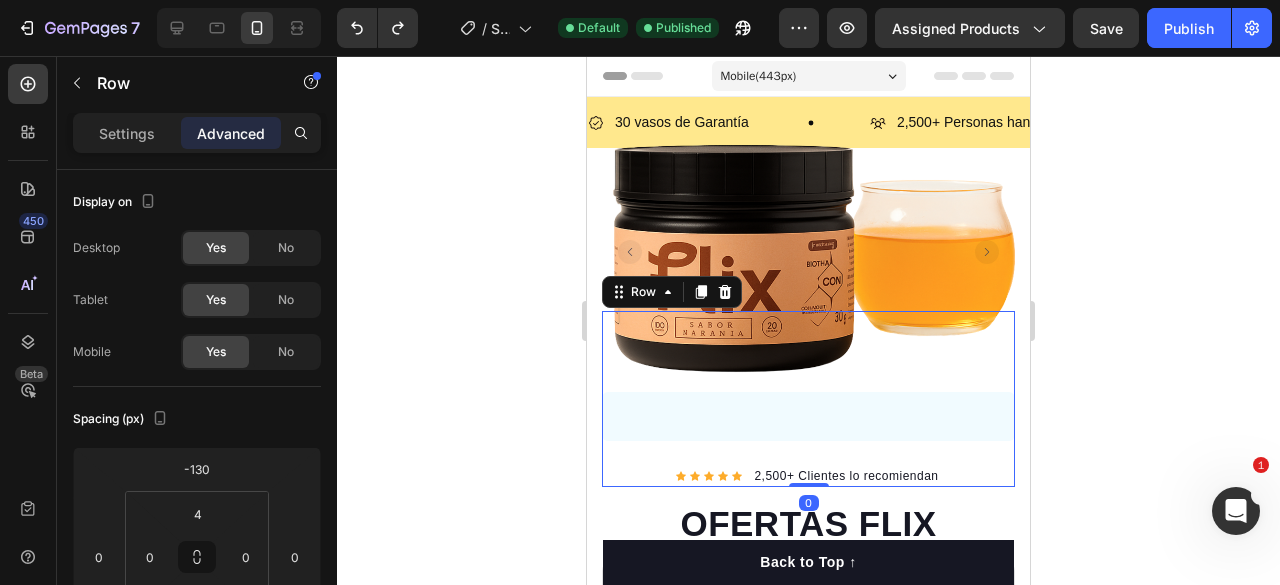 click on "Icon Icon Icon Icon Icon Icon List Hoz 2,500+ Clientes lo recomiendan Text block Row Happy Dog Bites - Contains Vitamin C, Vitamin E, Vitamin B2, Vitamin B1, Vitamin D and Vitamin K Text block Perfect for sensitive tummies Supercharge immunity System Bursting with protein, vitamins, and minerals Supports strong muscles, increases bone strength Item list" at bounding box center (808, 401) 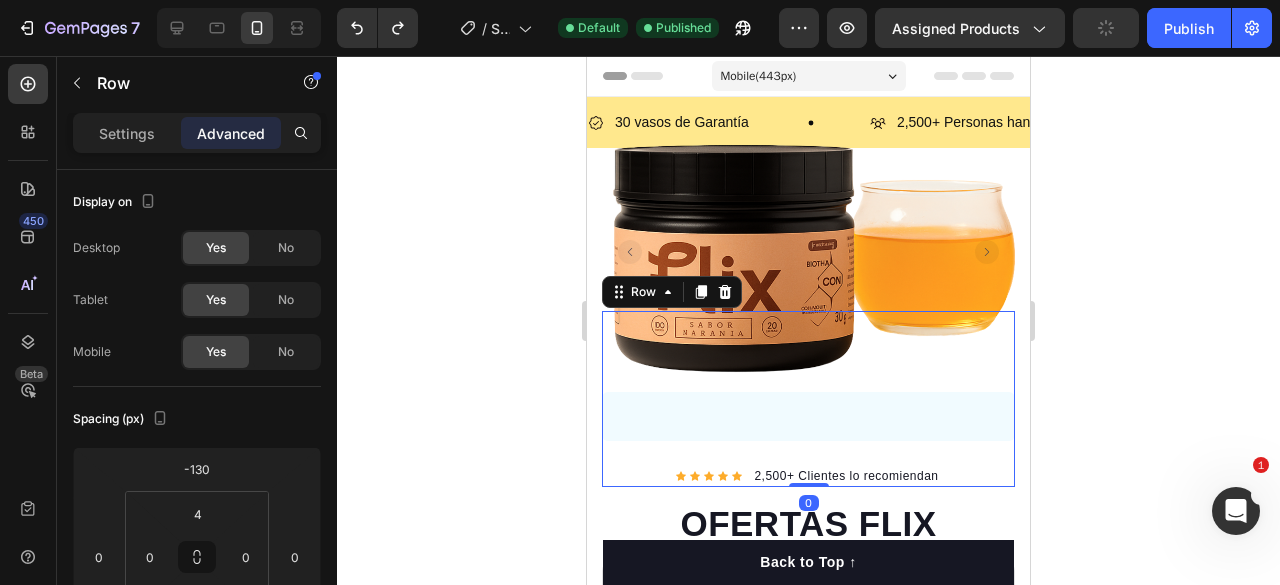 click on "Icon Icon Icon Icon Icon Icon List Hoz 2,500+ Clientes lo recomiendan Text block Row Happy Dog Bites - Contains Vitamin C, Vitamin E, Vitamin B2, Vitamin B1, Vitamin D and Vitamin K Text block Perfect for sensitive tummies Supercharge immunity System Bursting with protein, vitamins, and minerals Supports strong muscles, increases bone strength Item list" at bounding box center [808, 401] 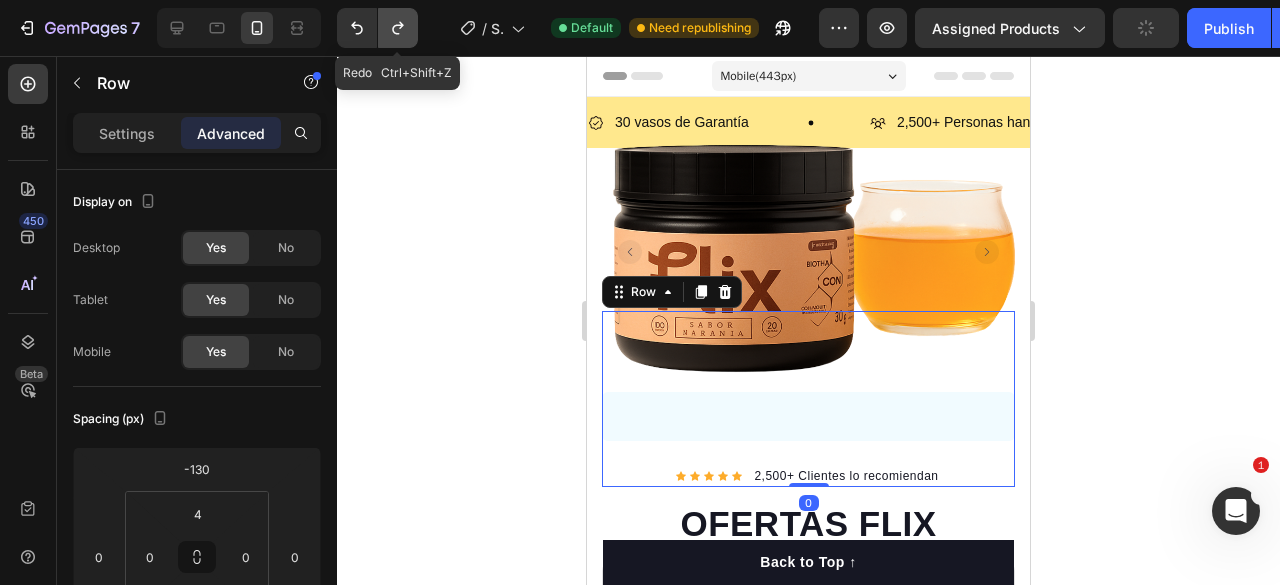 click 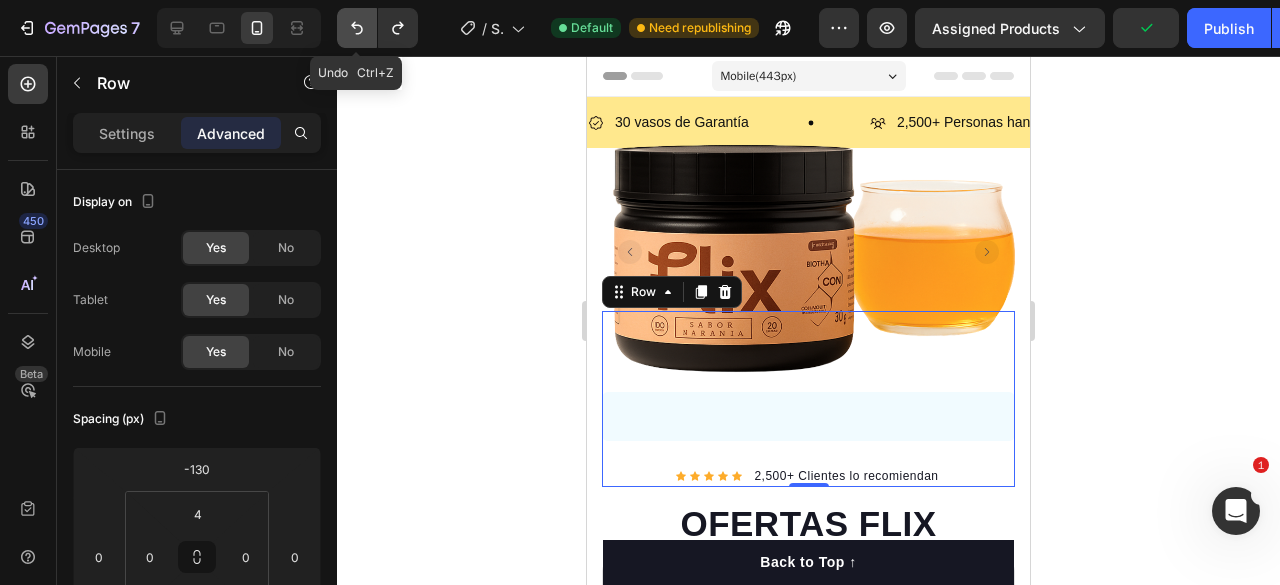 click 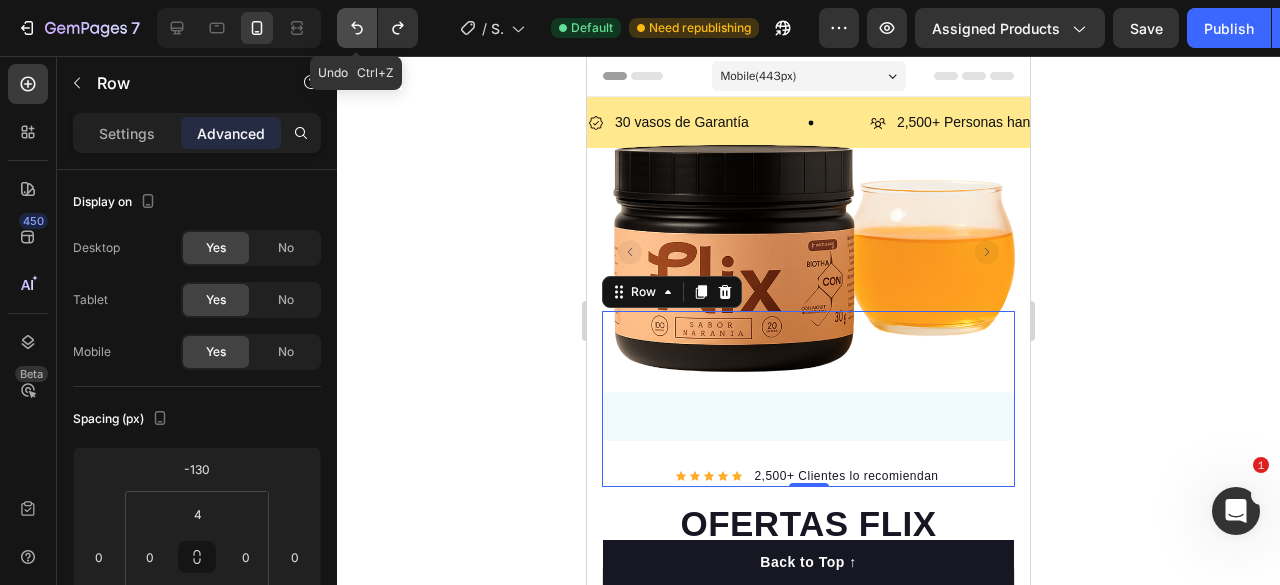 click 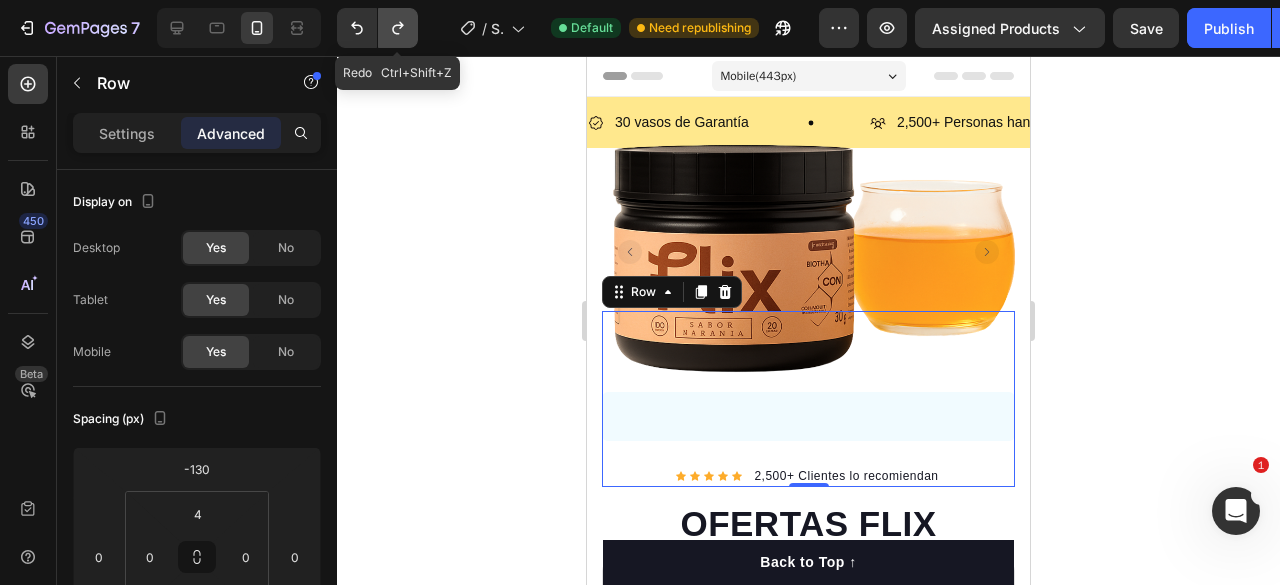 click 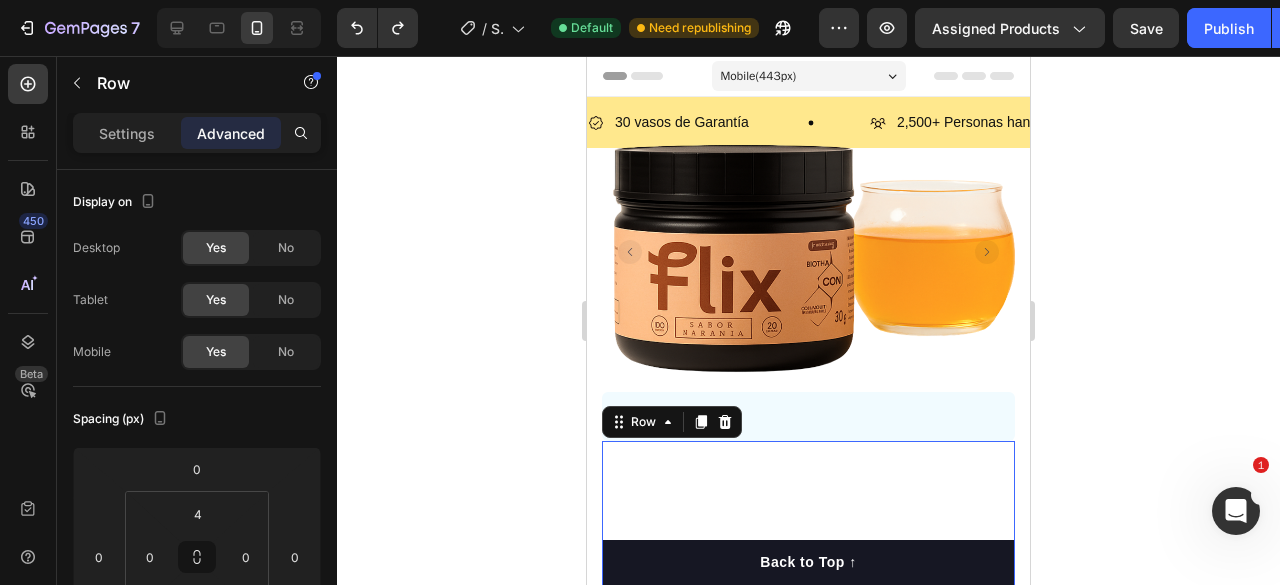 click 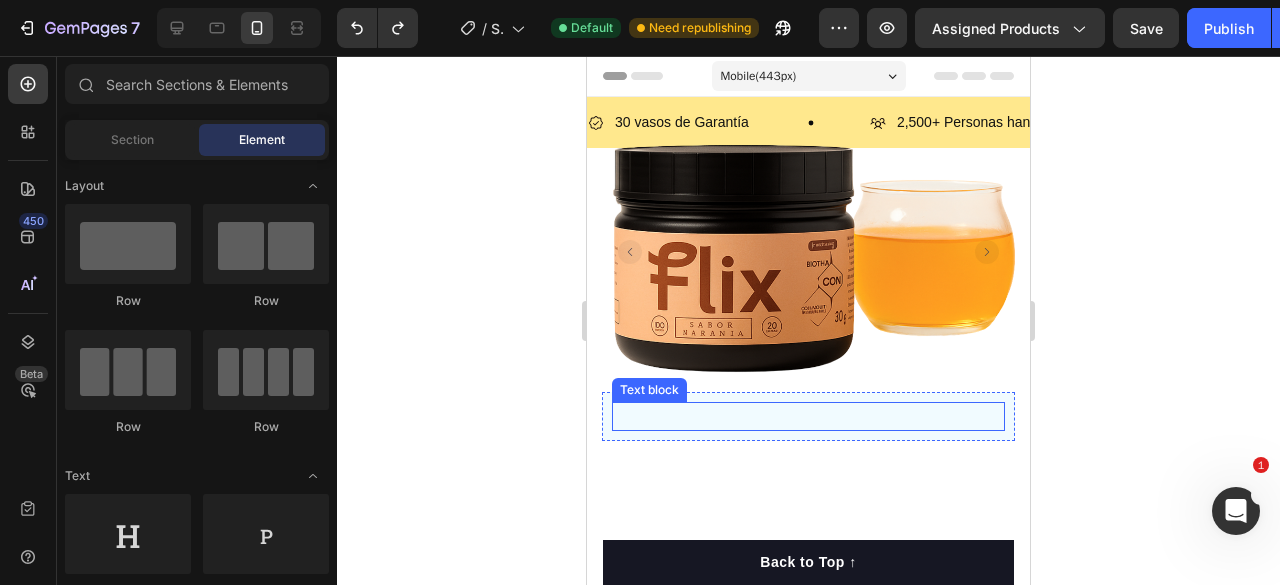 click at bounding box center (808, 416) 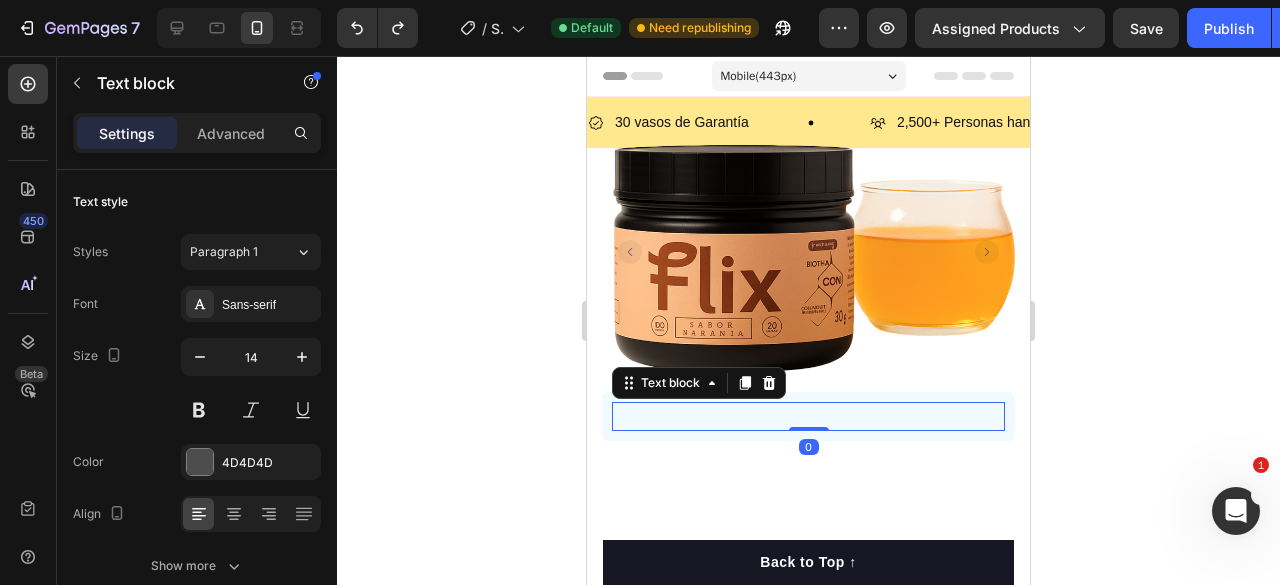 click at bounding box center [808, 416] 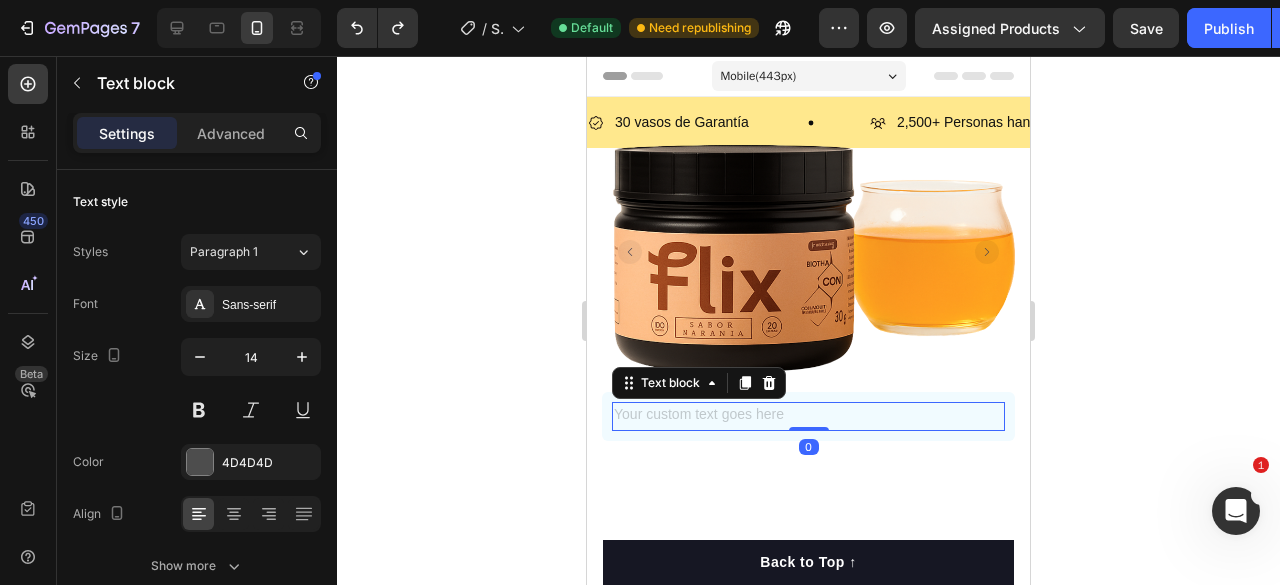 click at bounding box center (808, 416) 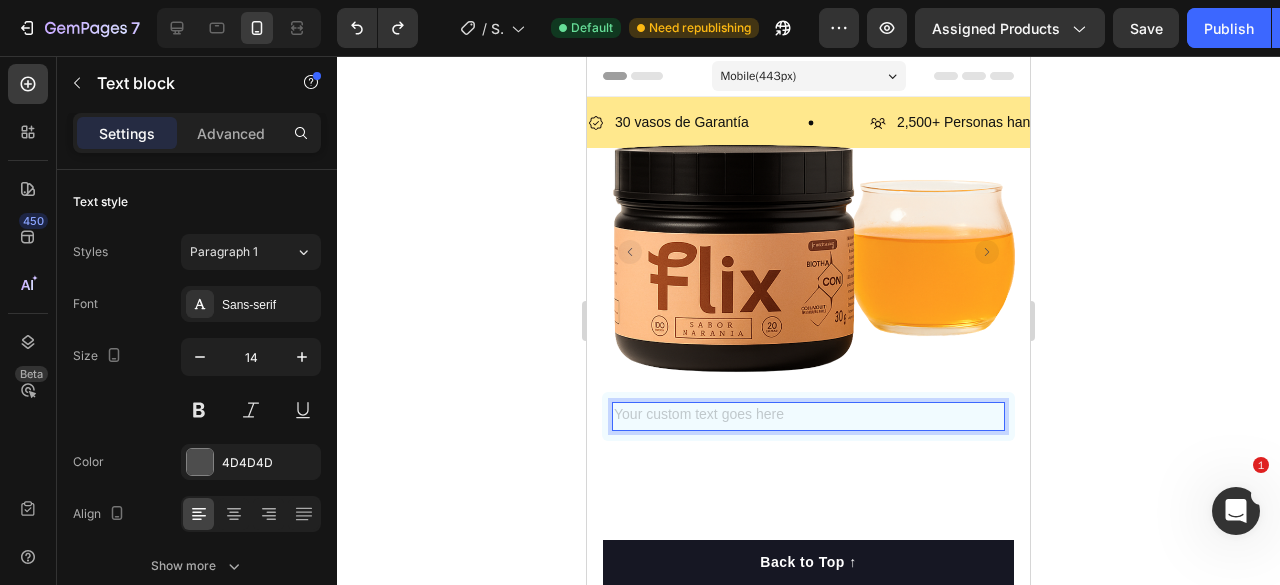 click at bounding box center (808, 416) 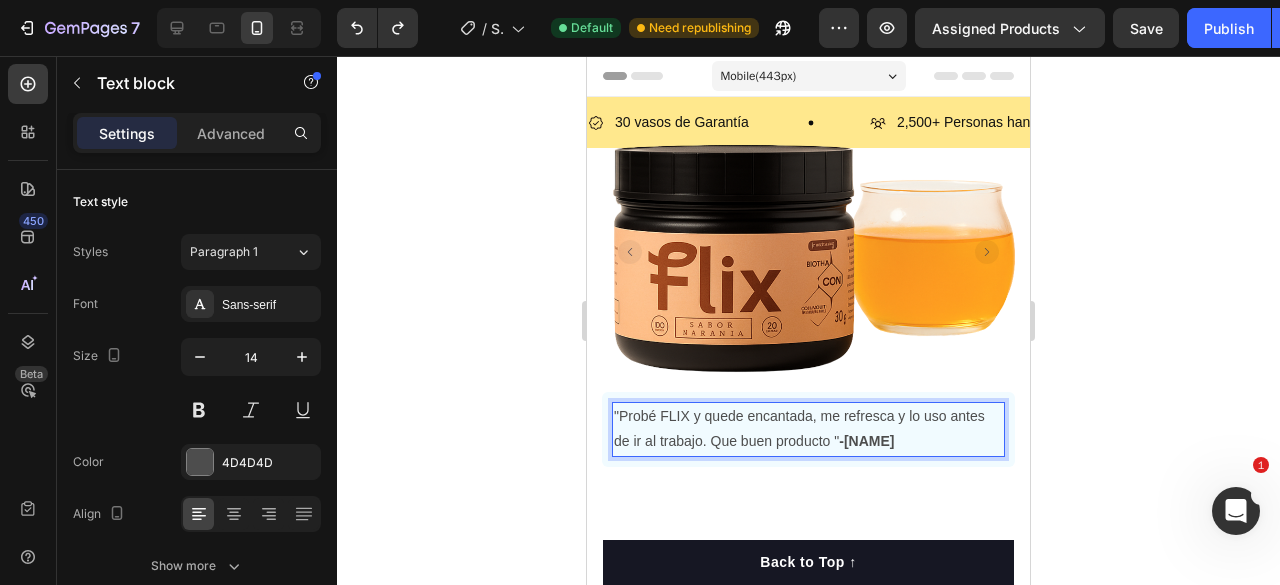 click 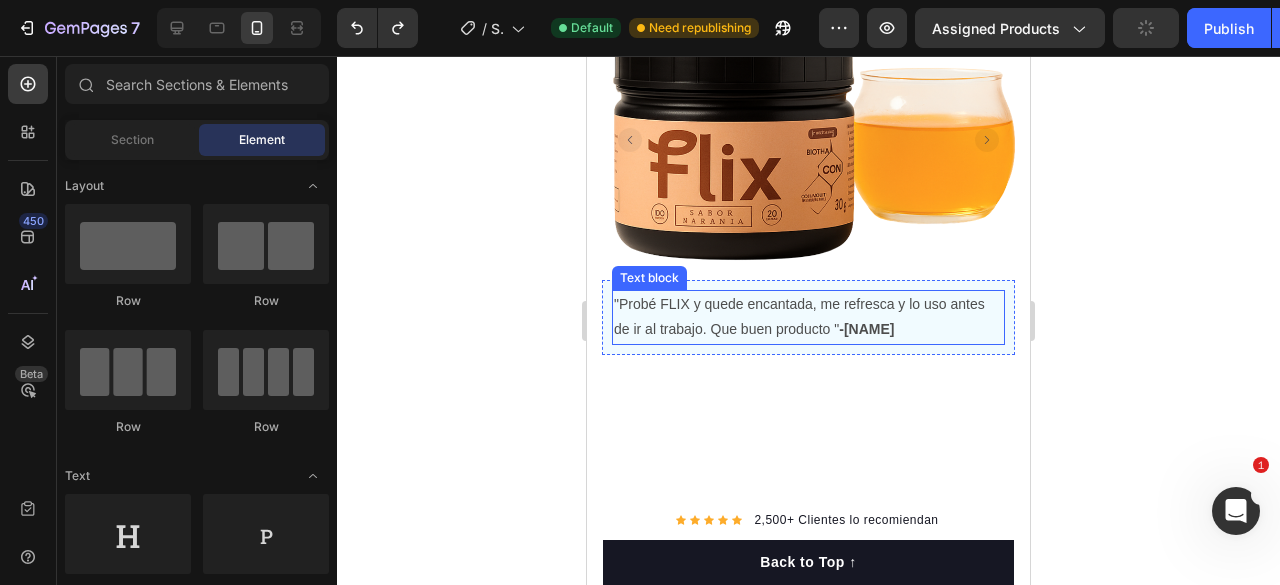 scroll, scrollTop: 100, scrollLeft: 0, axis: vertical 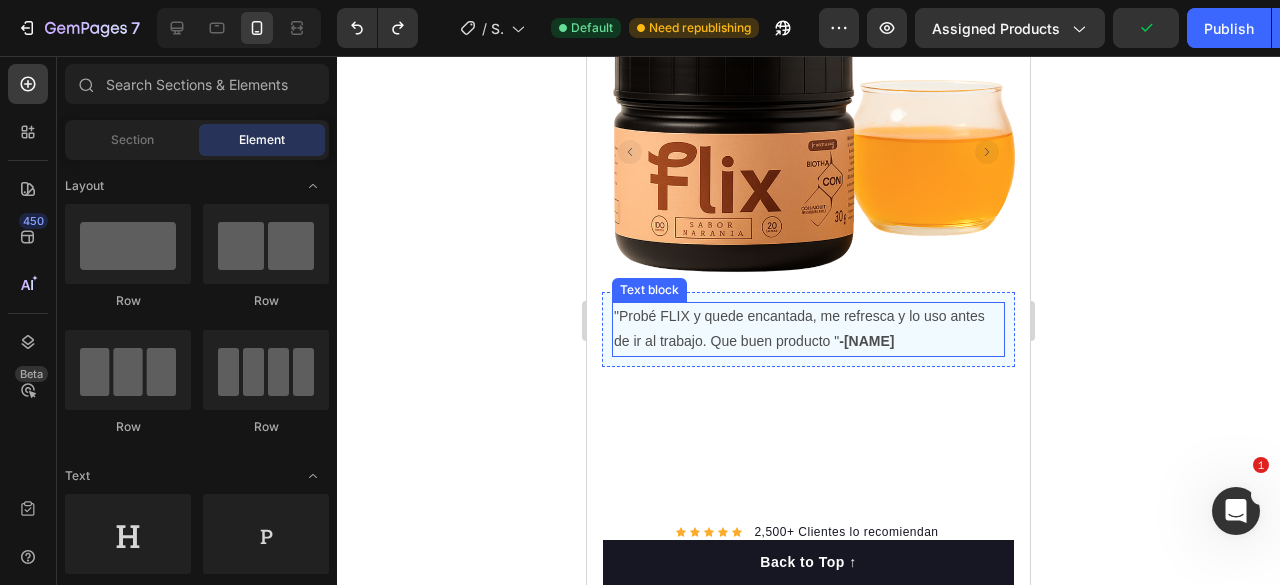 click on ""Probé FLIX y quede encantada, me refresca y lo uso antes de ir al trabajo. Que buen producto "  -Alejandra" at bounding box center (808, 329) 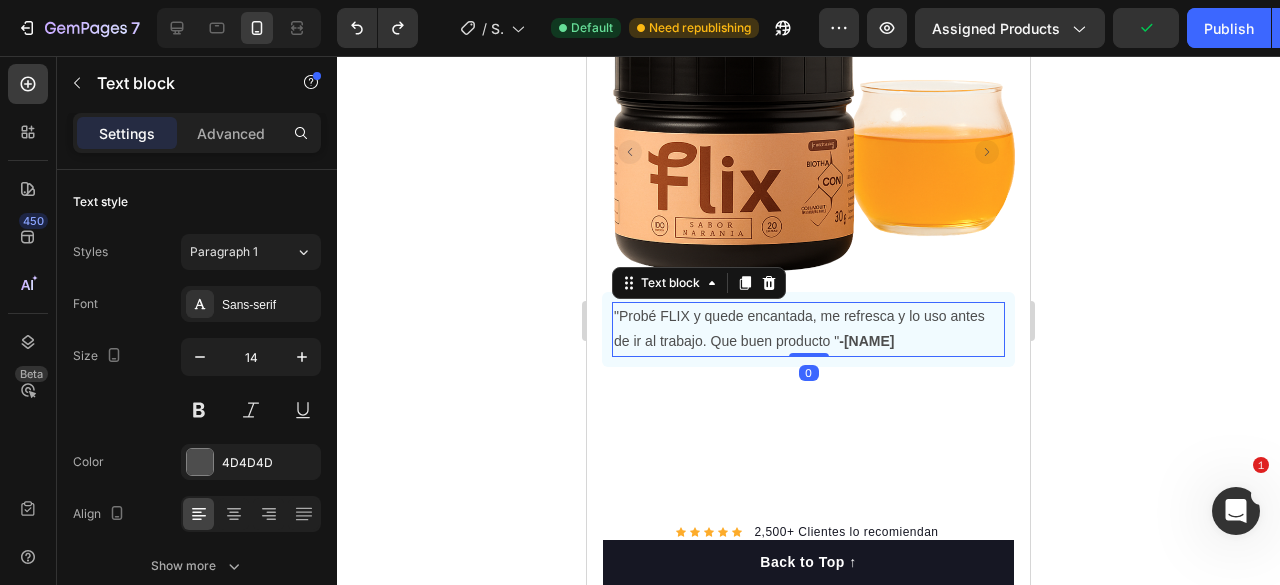 click on ""Probé FLIX y quede encantada, me refresca y lo uso antes de ir al trabajo. Que buen producto "  -Alejandra" at bounding box center [808, 329] 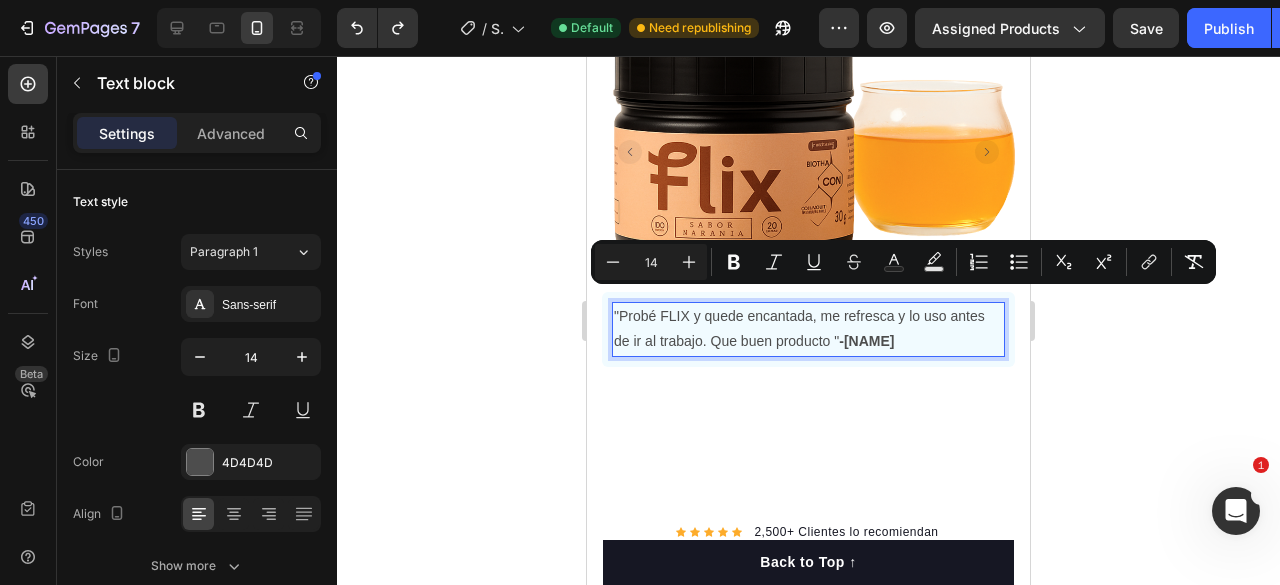 click 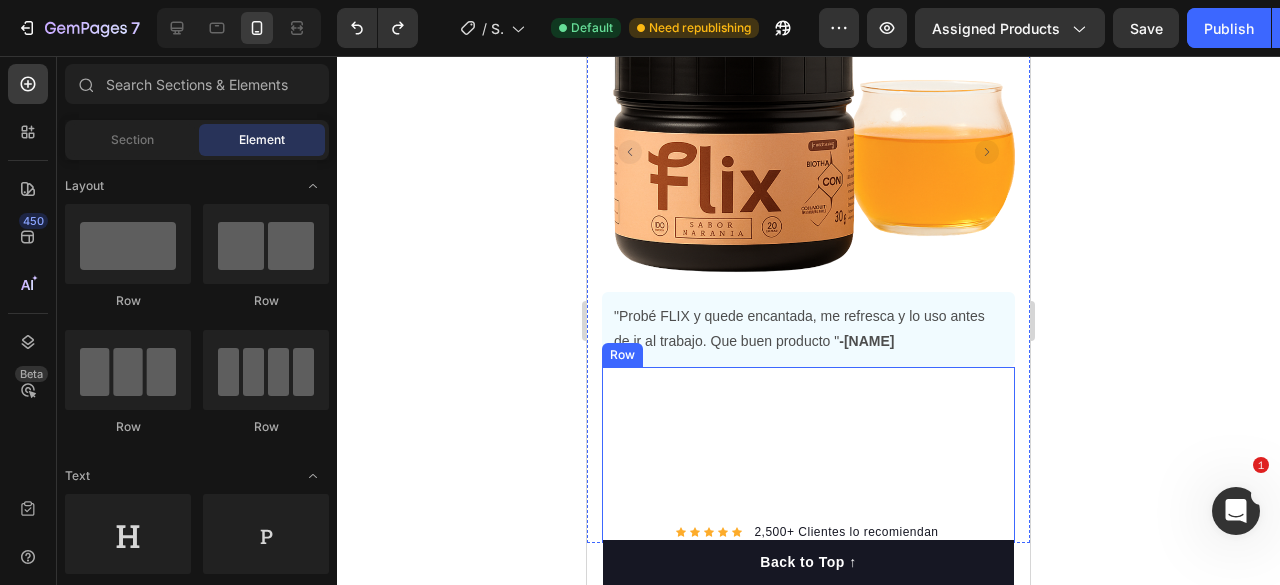 drag, startPoint x: 840, startPoint y: 431, endPoint x: 828, endPoint y: 403, distance: 30.463093 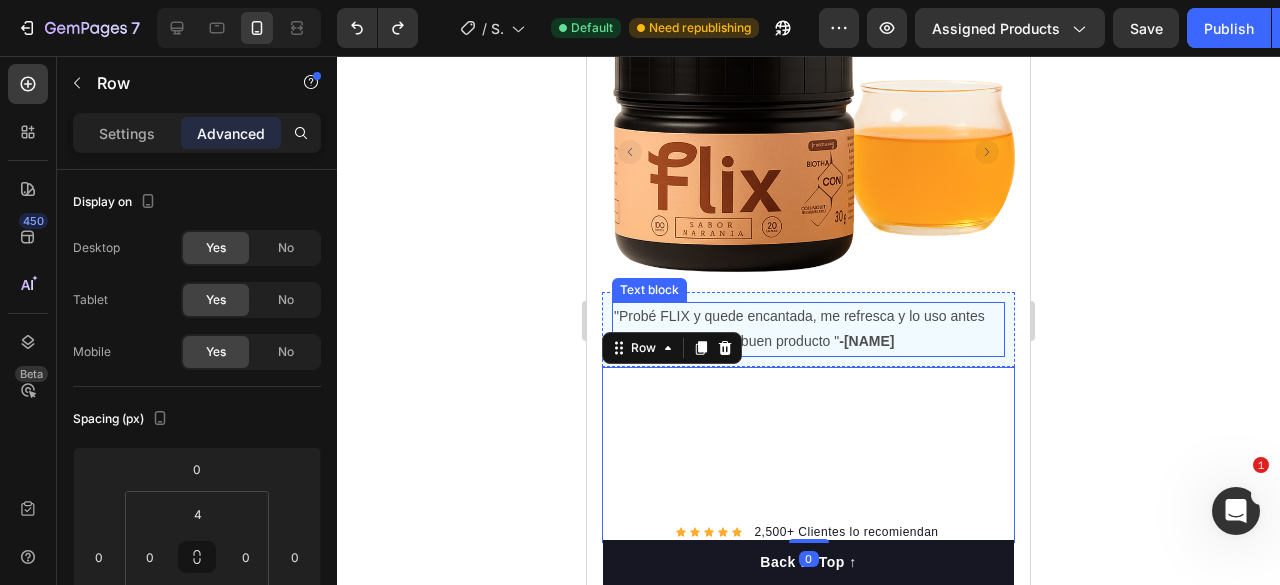 click on ""Probé FLIX y quede encantada, me refresca y lo uso antes de ir al trabajo. Que buen producto "  -Alejandra Text block Row" at bounding box center [808, 329] 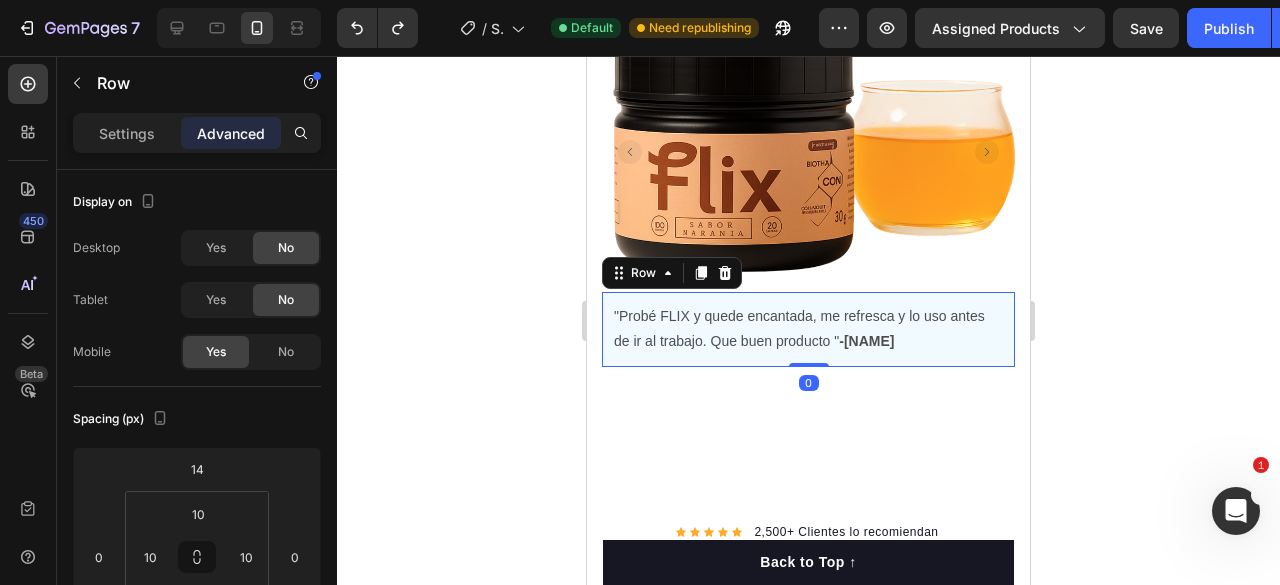 click on "Icon Icon Icon Icon Icon Icon List Hoz 2,500+ Clientes lo recomiendan Text block Row Happy Dog Bites - Contains Vitamin C, Vitamin E, Vitamin B2, Vitamin B1, Vitamin D and Vitamin K Text block Perfect for sensitive tummies Supercharge immunity System Bursting with protein, vitamins, and minerals Supports strong muscles, increases bone strength Item list" at bounding box center (808, 457) 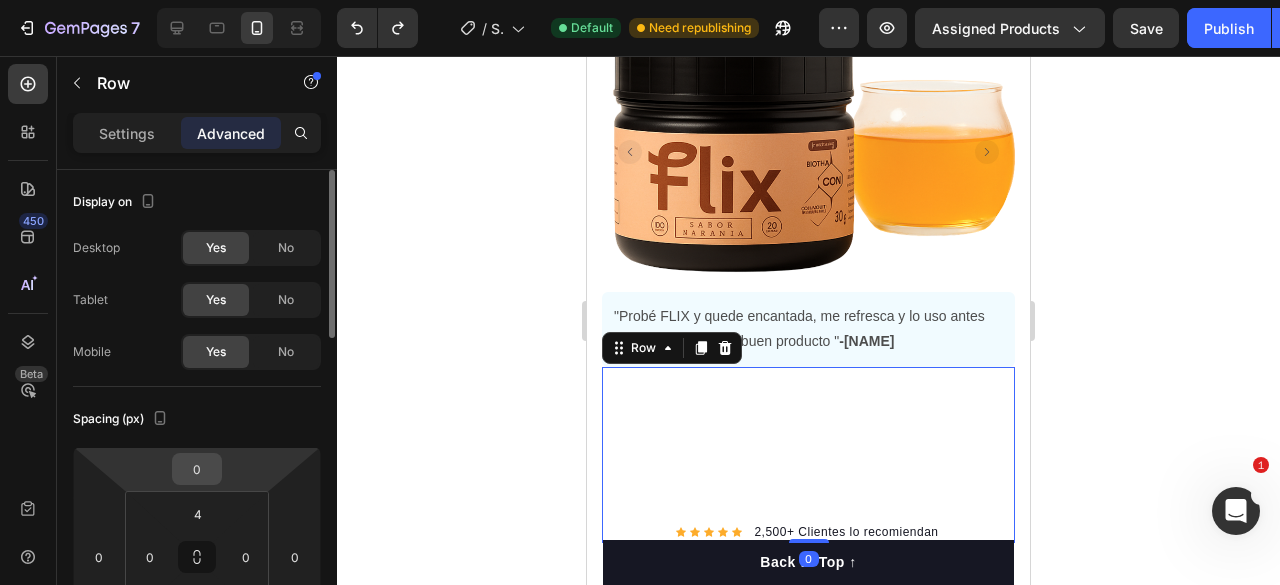 click on "0" at bounding box center [197, 469] 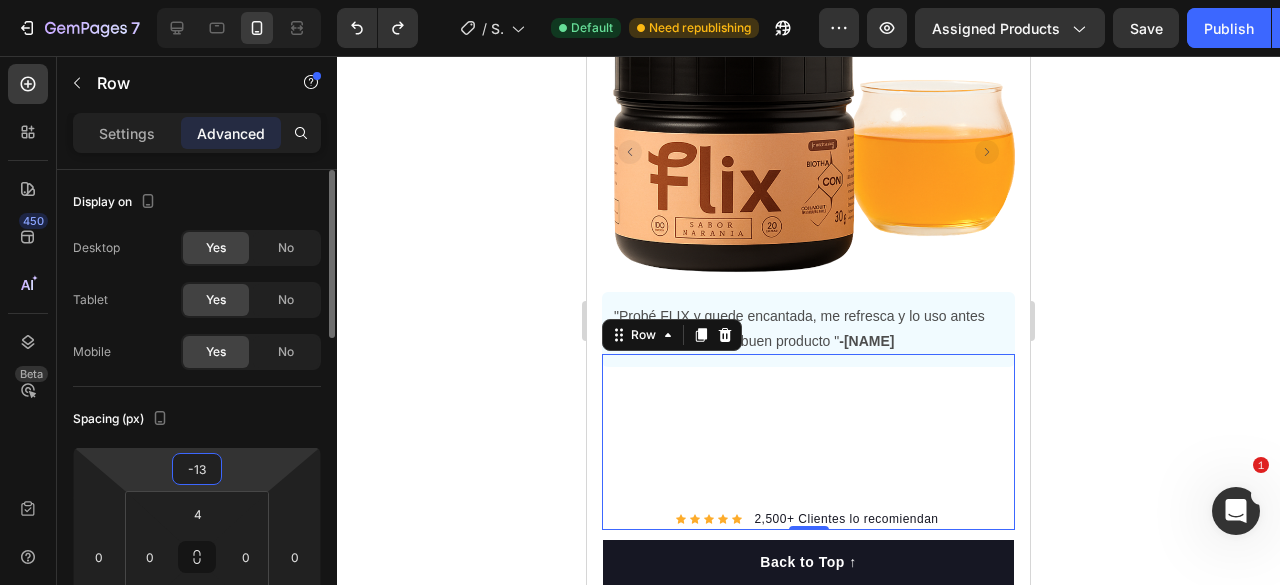 type on "-130" 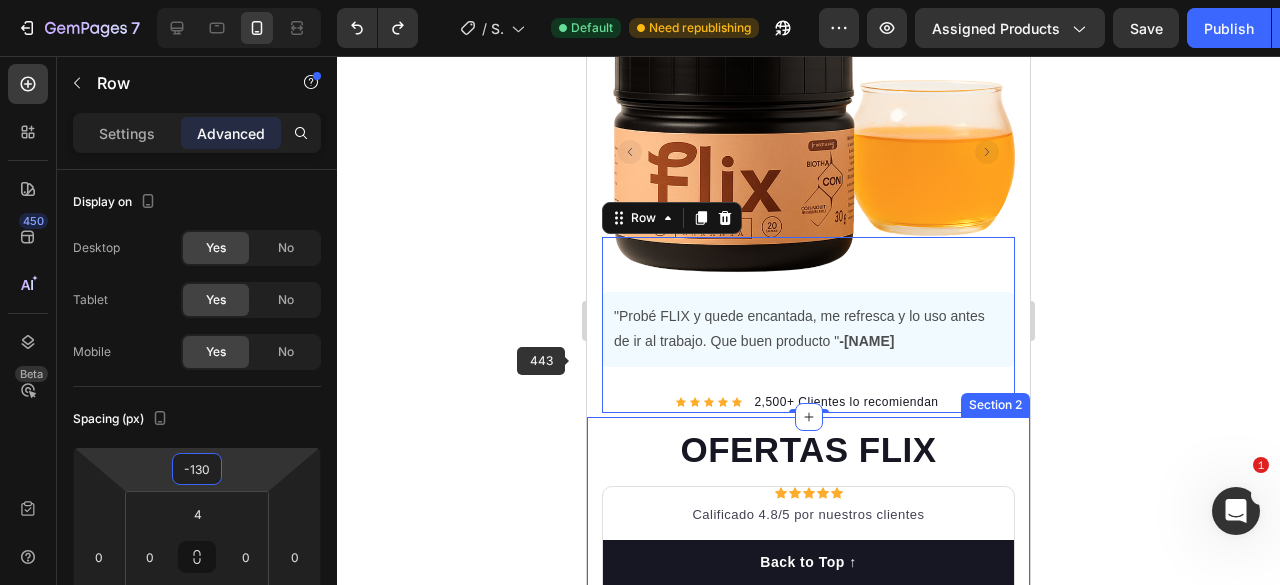 click 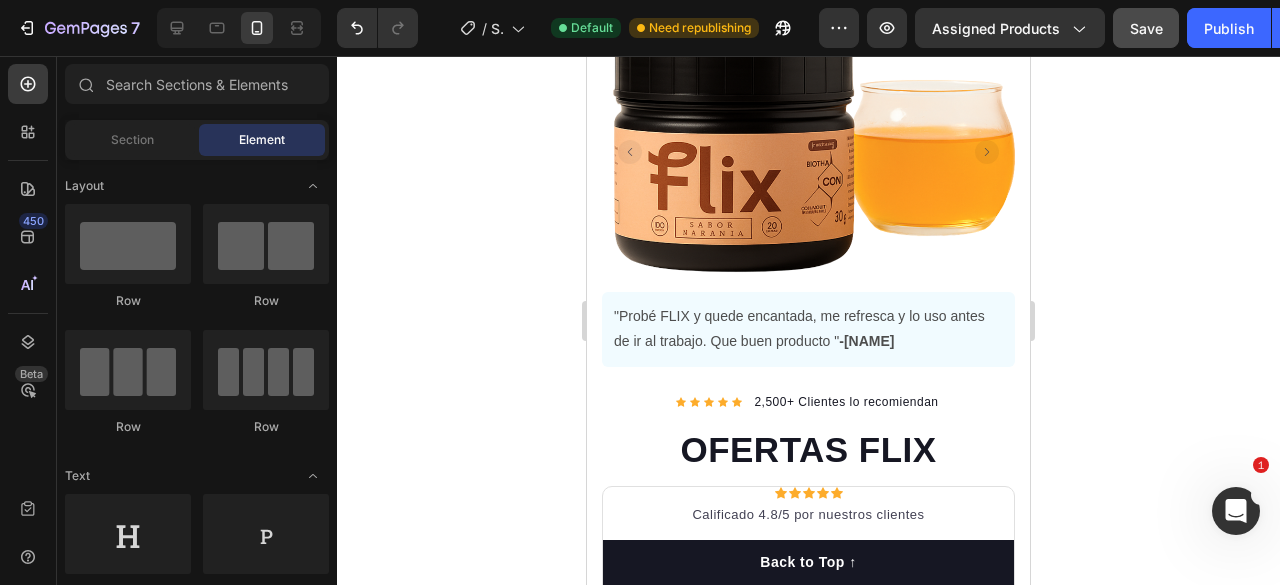 click on "Save" at bounding box center (1146, 28) 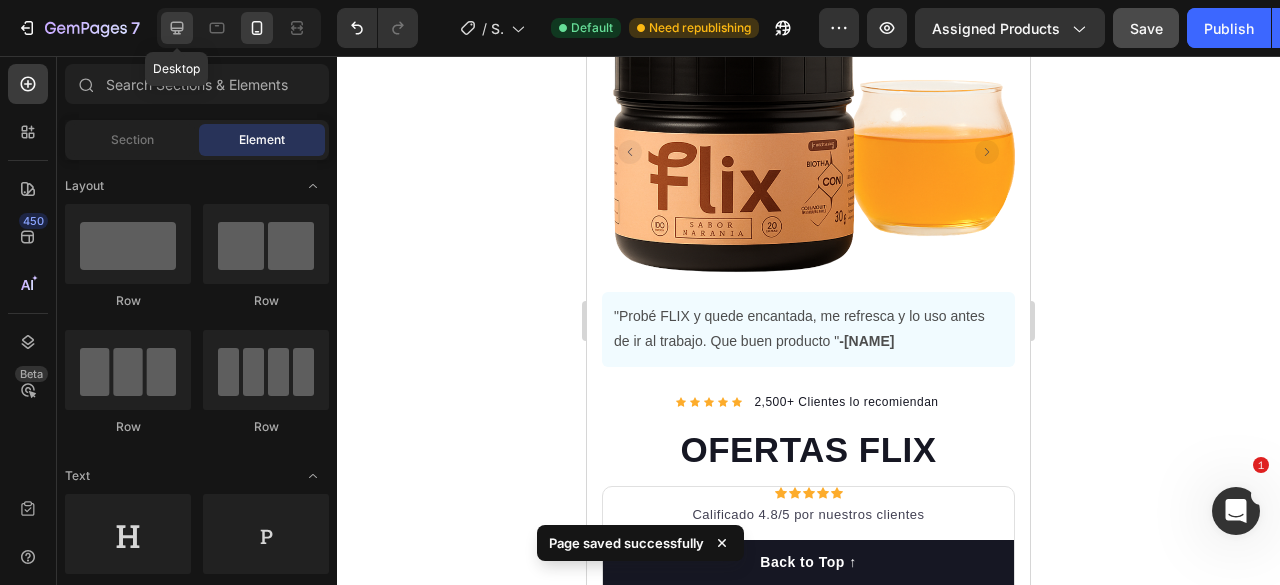 click 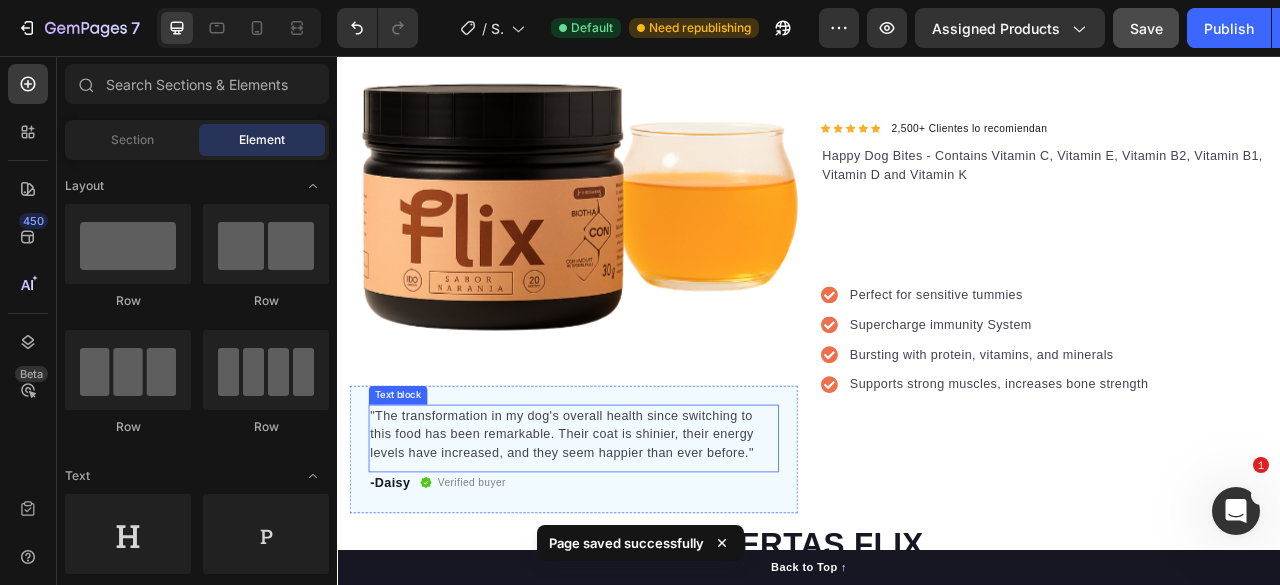 click on ""The transformation in my dog's overall health since switching to this food has been remarkable. Their coat is shinier, their energy levels have increased, and they seem happier than ever before."" at bounding box center (637, 537) 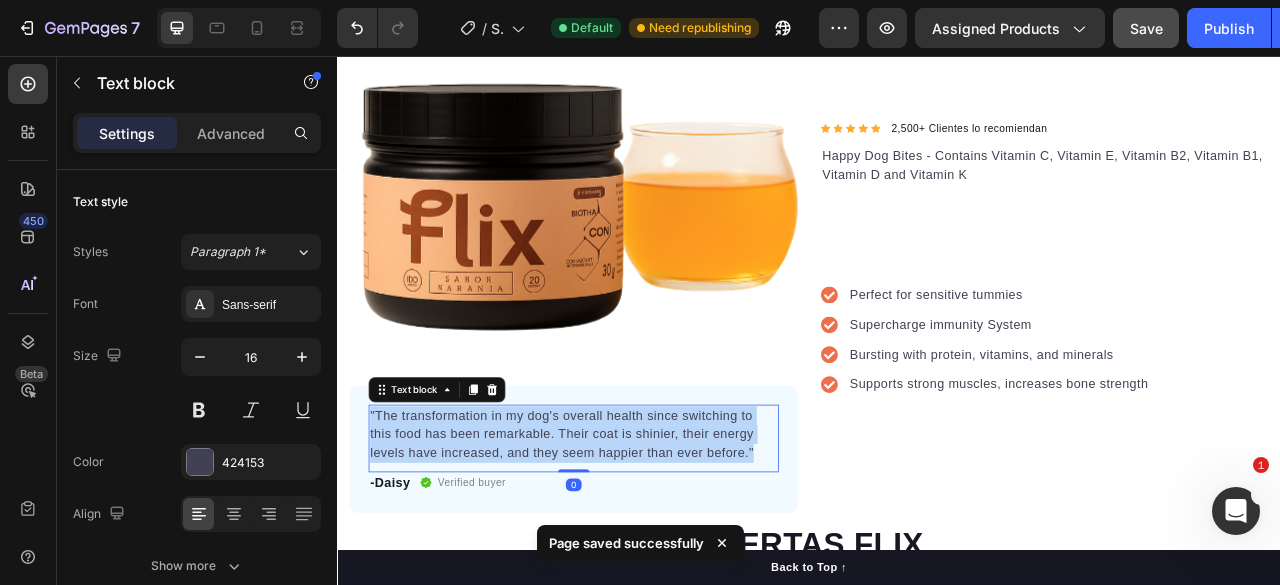 click on ""The transformation in my dog's overall health since switching to this food has been remarkable. Their coat is shinier, their energy levels have increased, and they seem happier than ever before."" at bounding box center [637, 537] 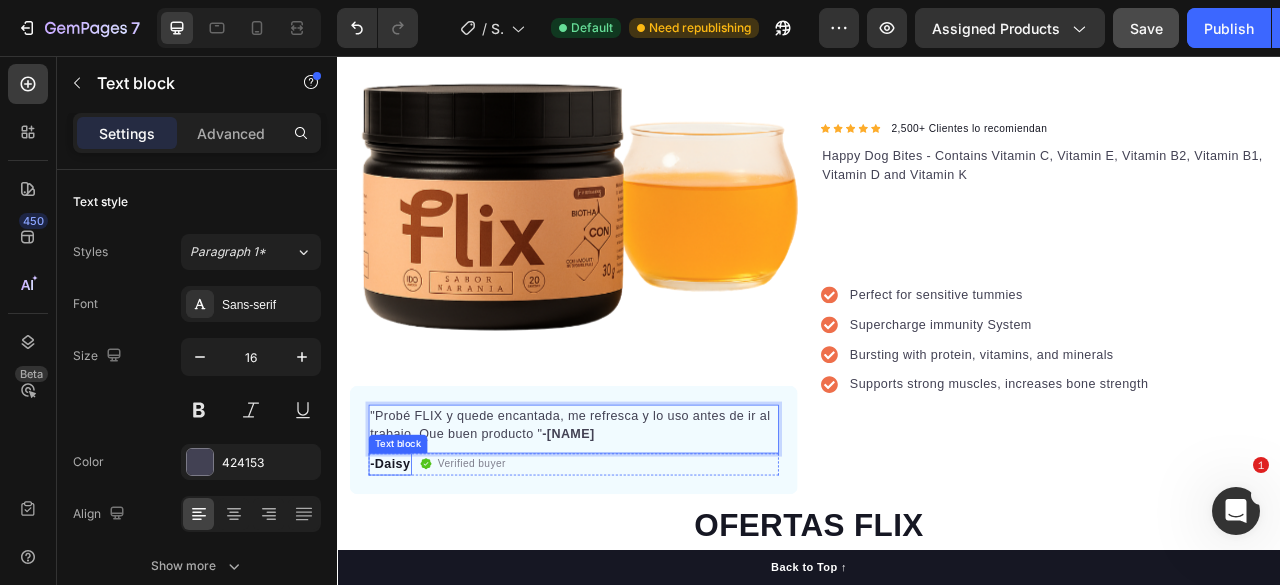 click on "-Daisy" at bounding box center [403, 575] 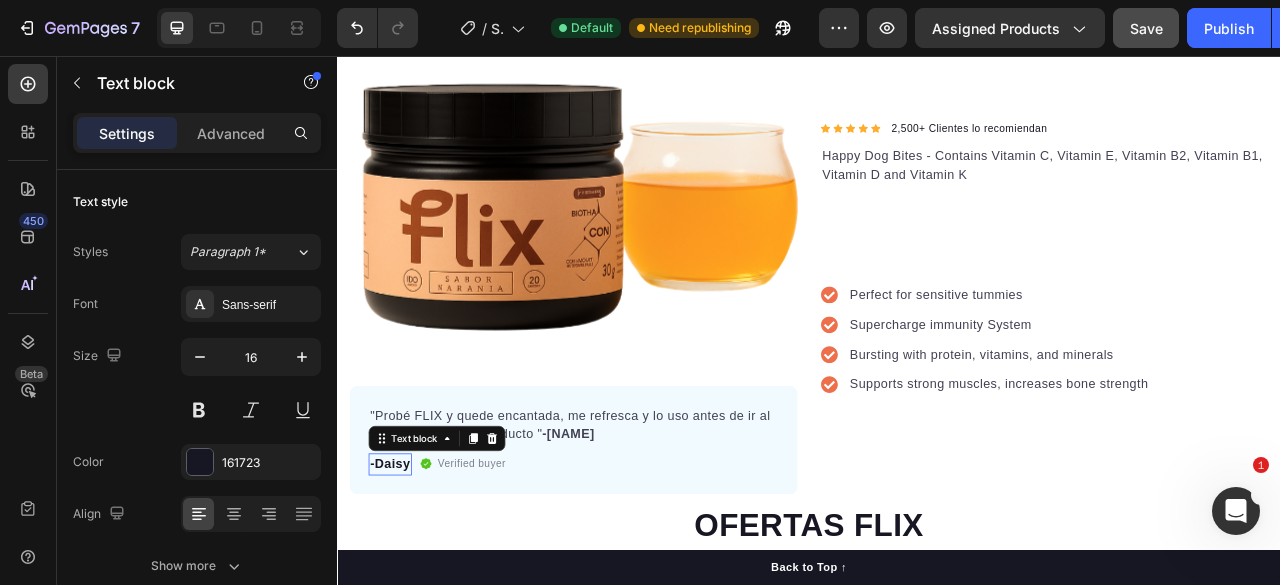 click on "-Daisy" at bounding box center [403, 575] 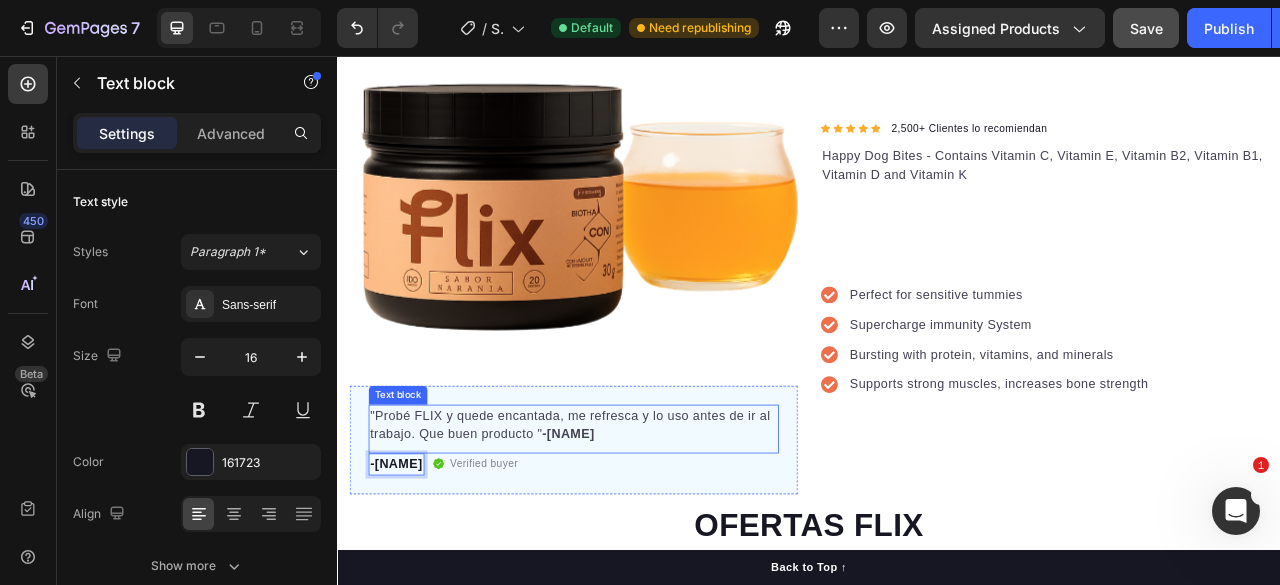 click on "-Alejandra" at bounding box center (630, 536) 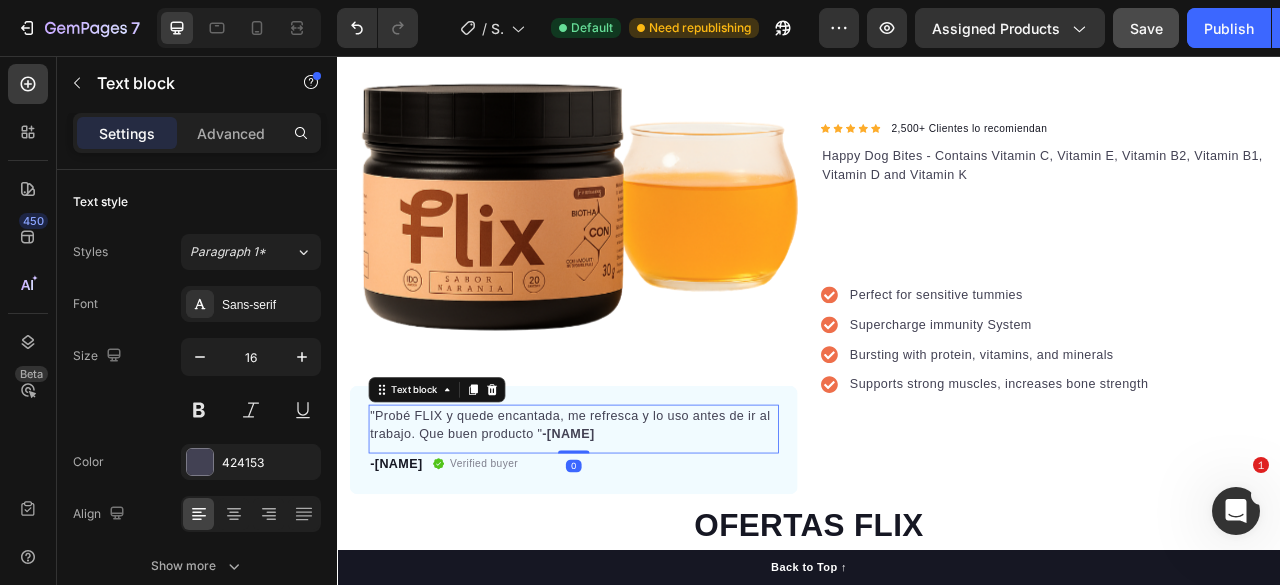 click on "-Alejandra" at bounding box center [630, 536] 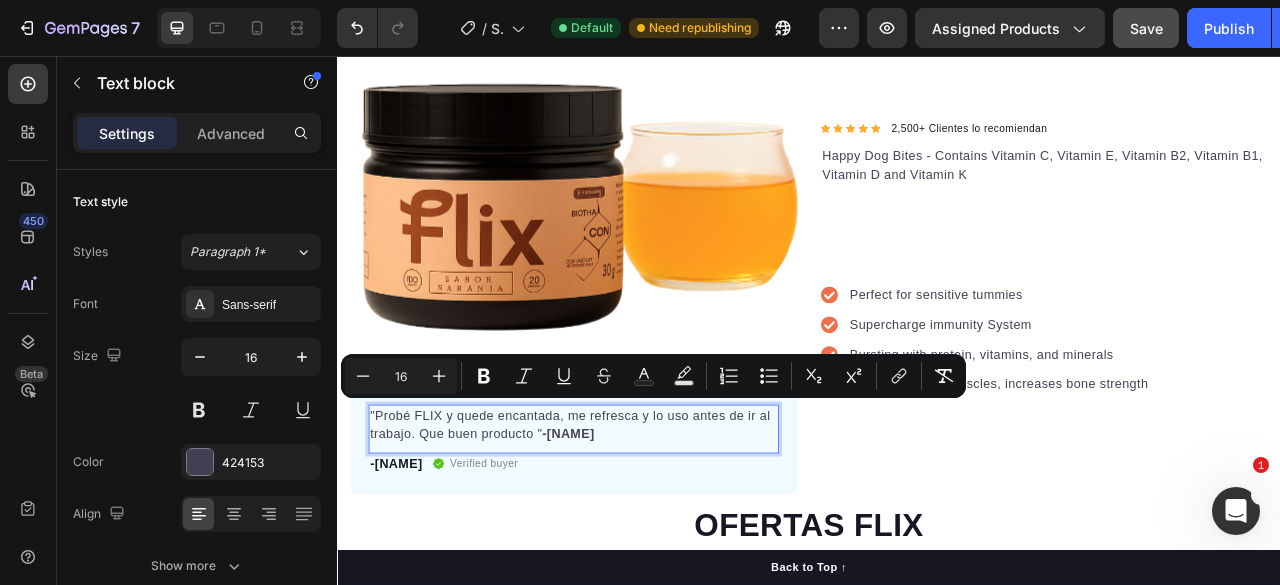click on "-Alejandra" at bounding box center (630, 536) 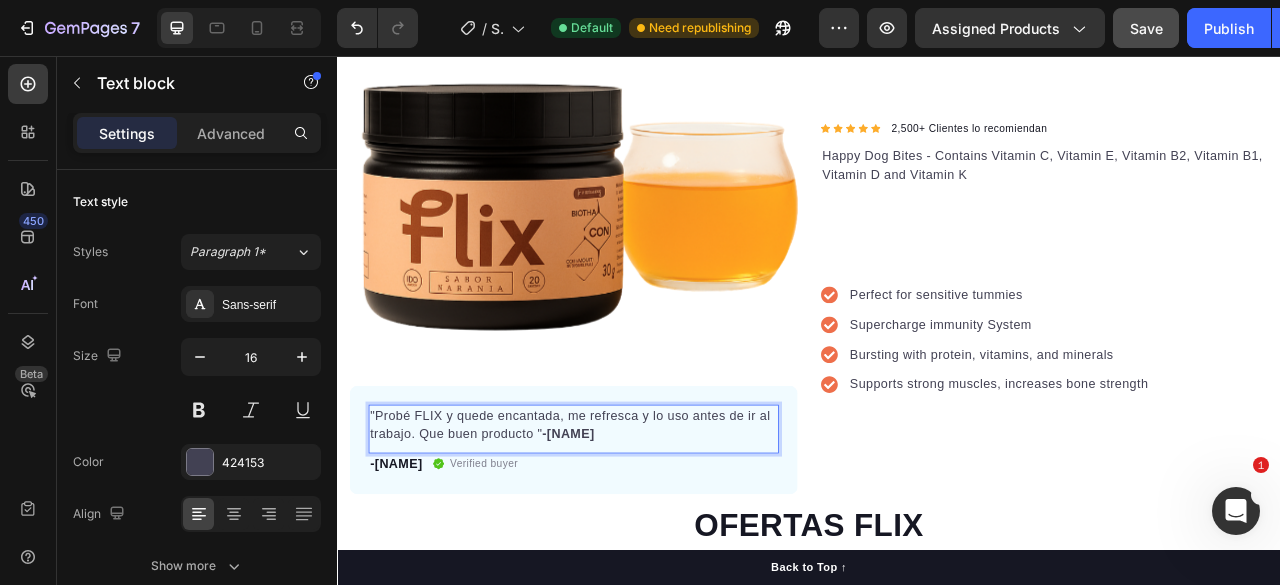 drag, startPoint x: 689, startPoint y: 527, endPoint x: 598, endPoint y: 534, distance: 91.26884 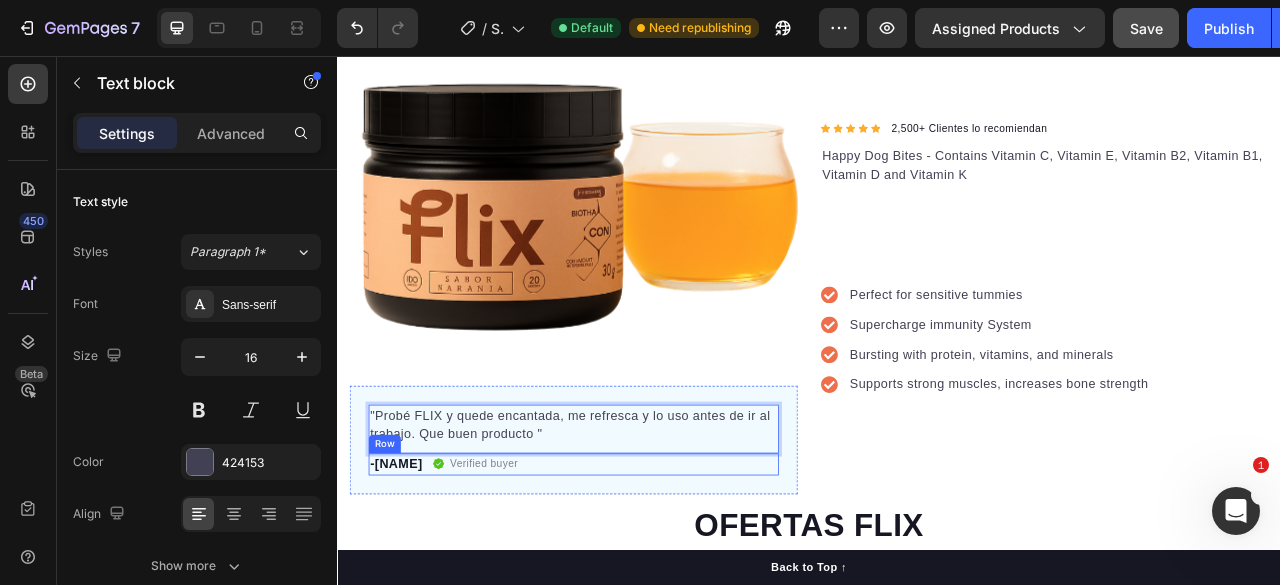 click on "Verified buyer Item list" at bounding box center [513, 575] 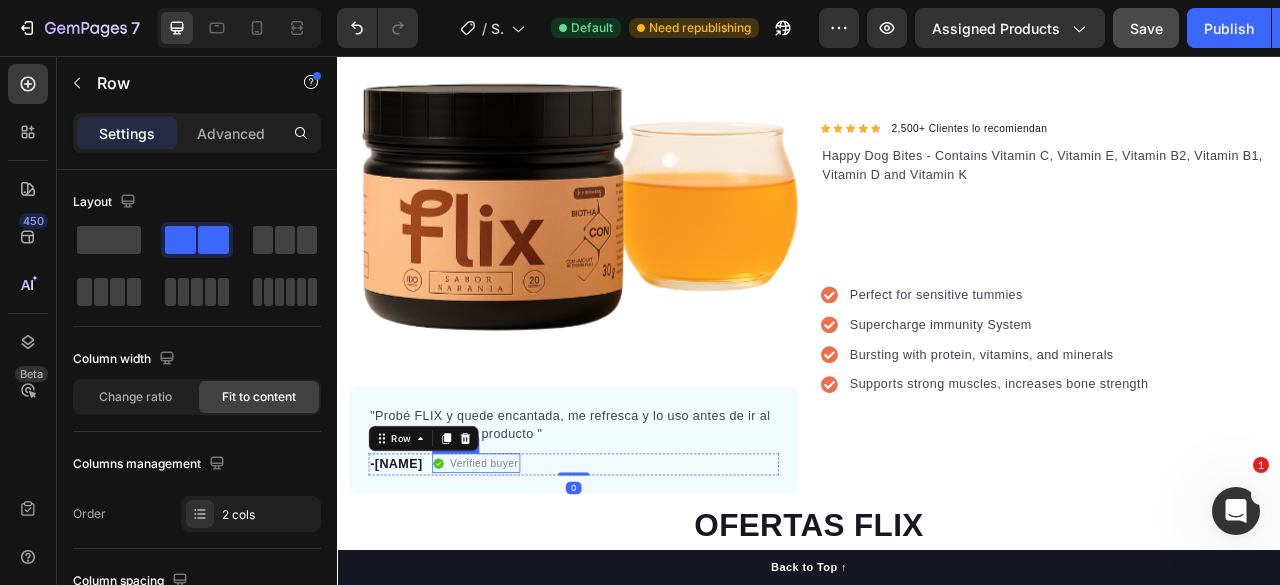 click on "Verified buyer" at bounding box center [523, 574] 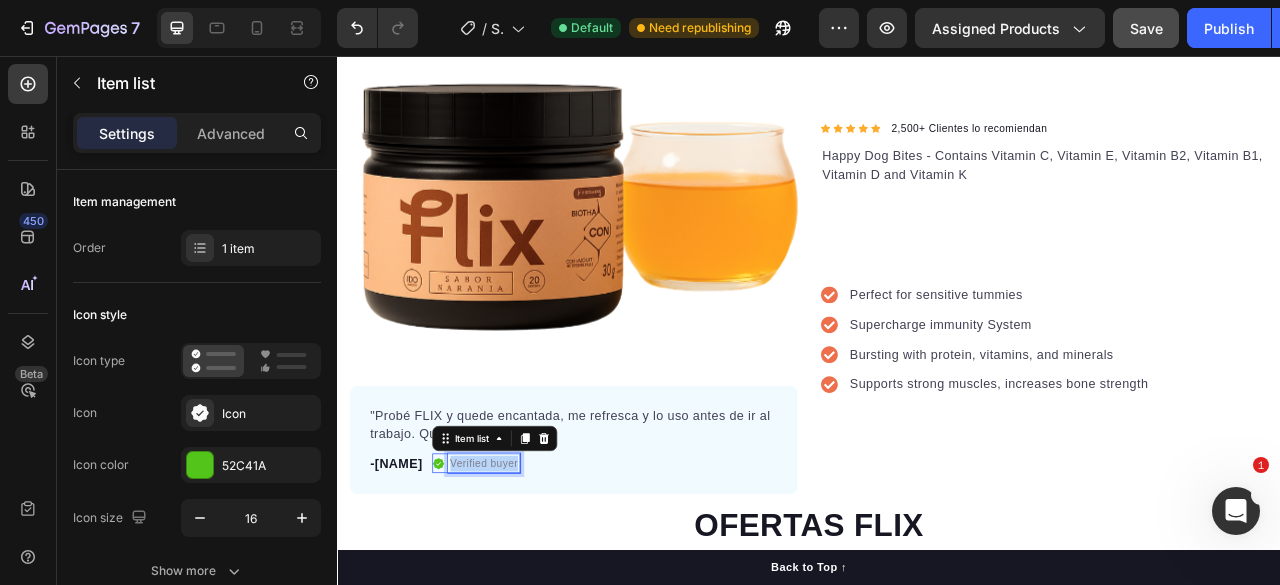 click on "Verified buyer" at bounding box center (523, 574) 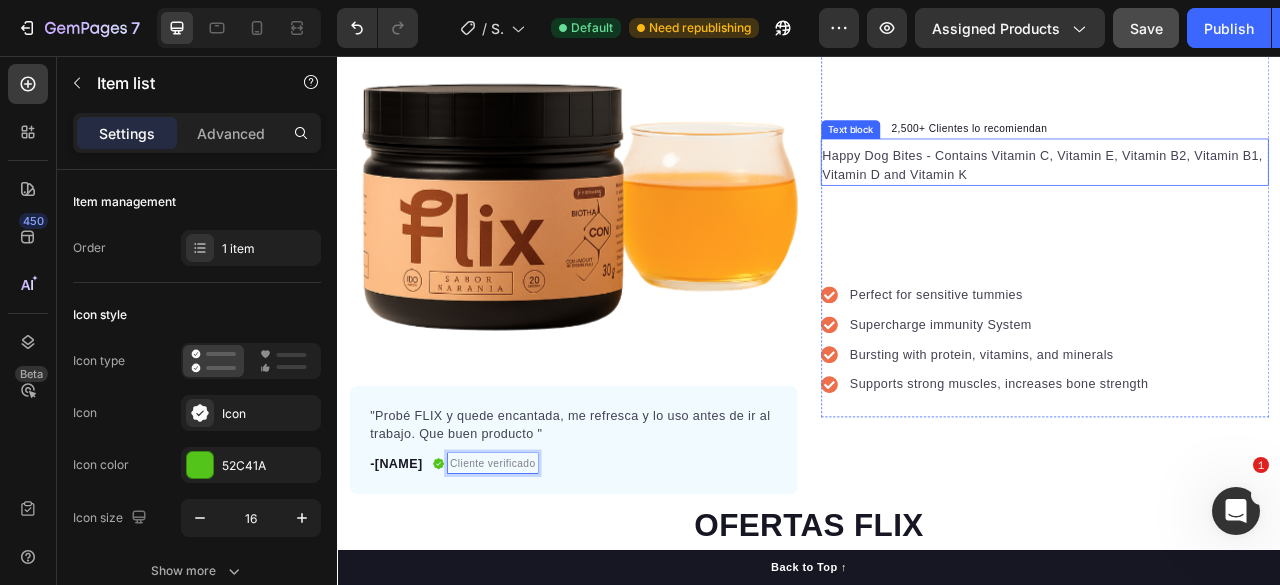 click on "Happy Dog Bites - Contains Vitamin C, Vitamin E, Vitamin B2, Vitamin B1, Vitamin D and Vitamin K" at bounding box center [1237, 195] 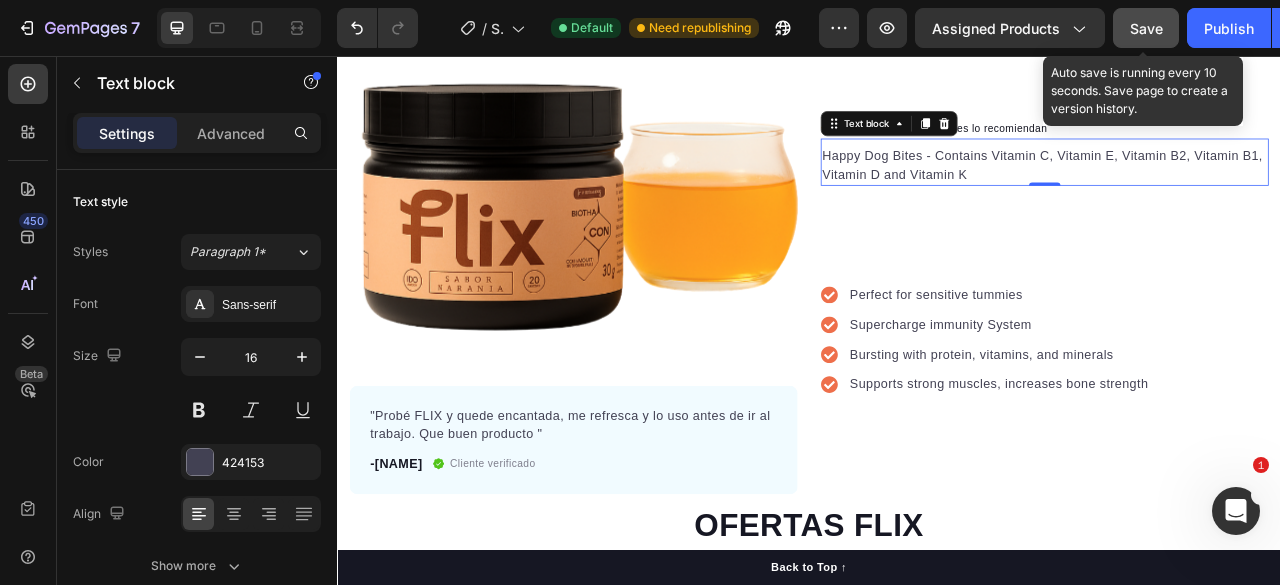 click on "Save" at bounding box center (1146, 28) 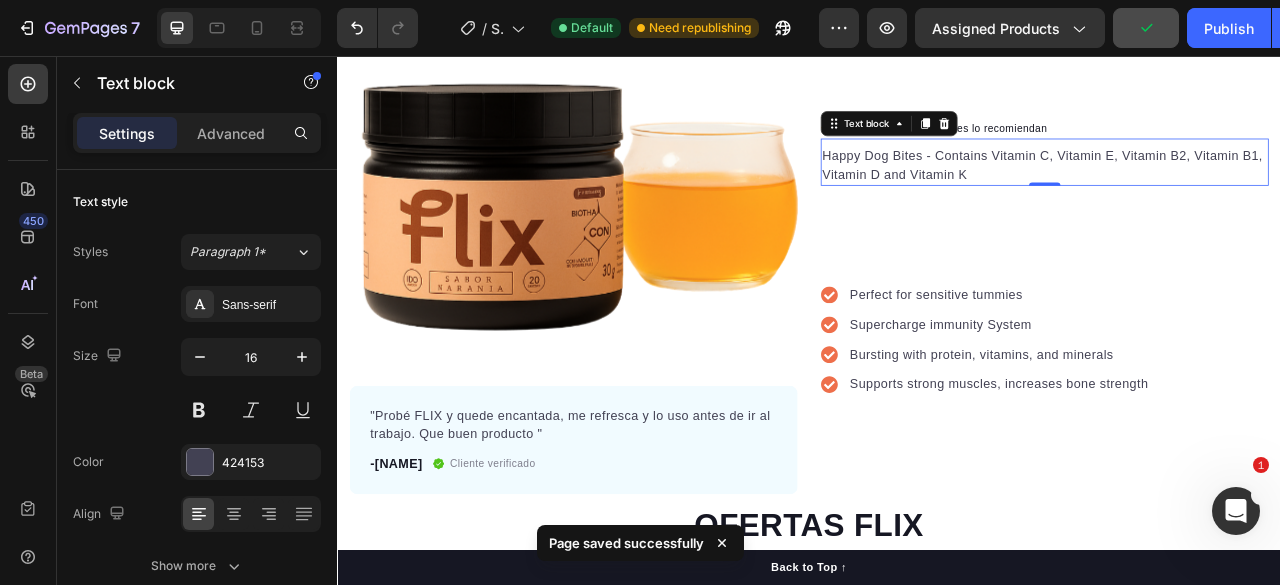 click on "Happy Dog Bites - Contains Vitamin C, Vitamin E, Vitamin B2, Vitamin B1, Vitamin D and Vitamin K" at bounding box center [1237, 195] 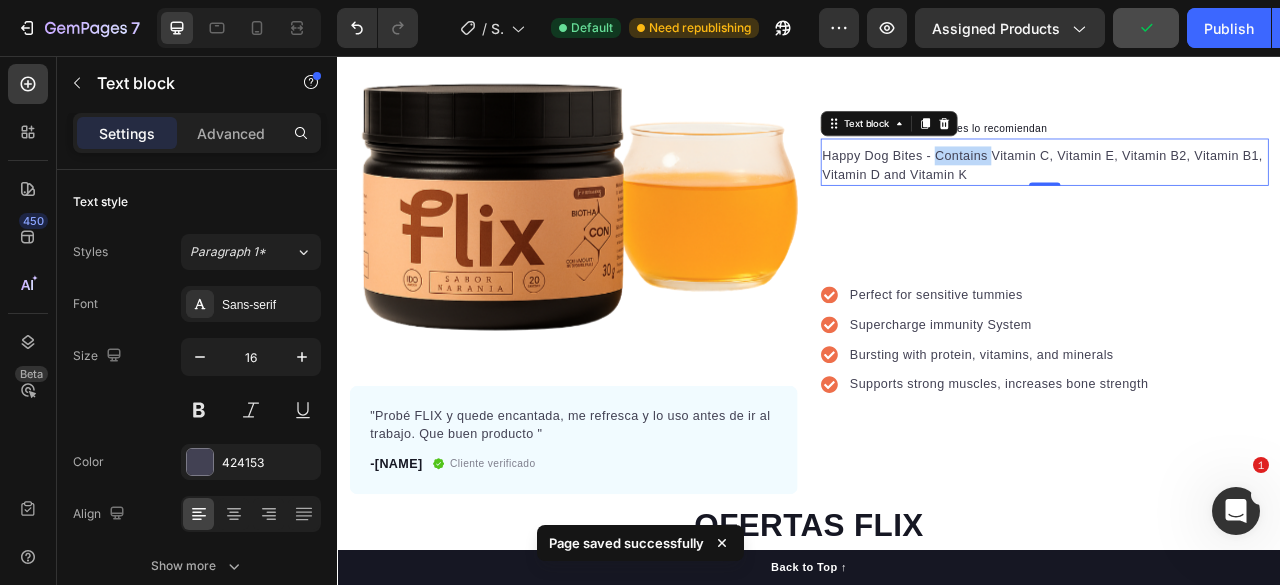 click on "Happy Dog Bites - Contains Vitamin C, Vitamin E, Vitamin B2, Vitamin B1, Vitamin D and Vitamin K" at bounding box center [1237, 195] 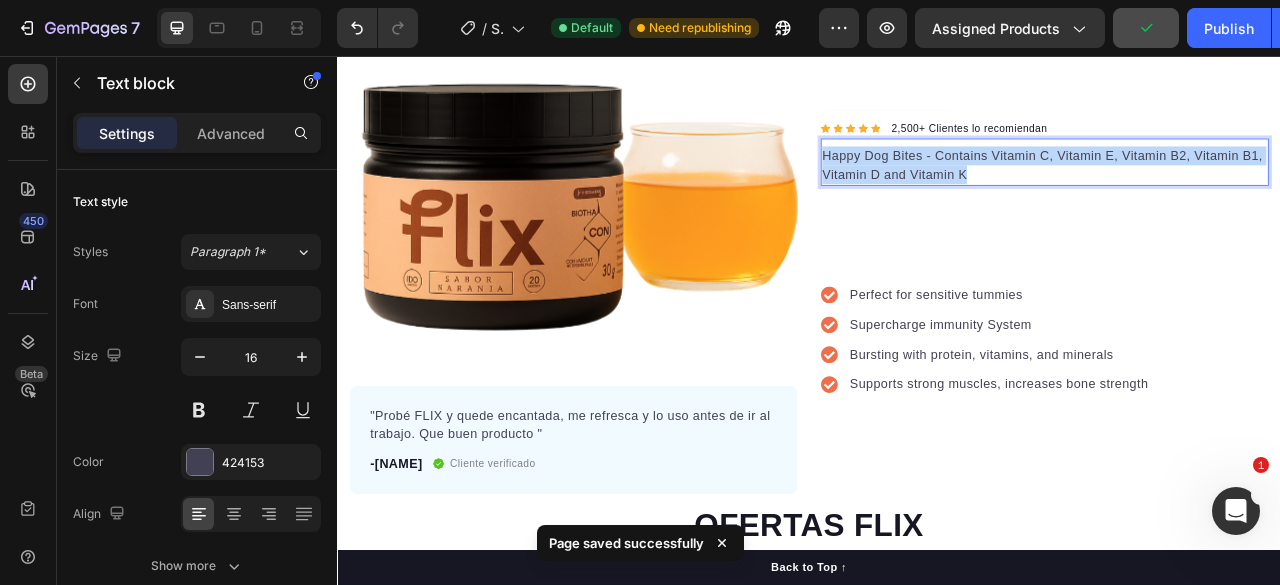 click on "Happy Dog Bites - Contains Vitamin C, Vitamin E, Vitamin B2, Vitamin B1, Vitamin D and Vitamin K" at bounding box center (1237, 195) 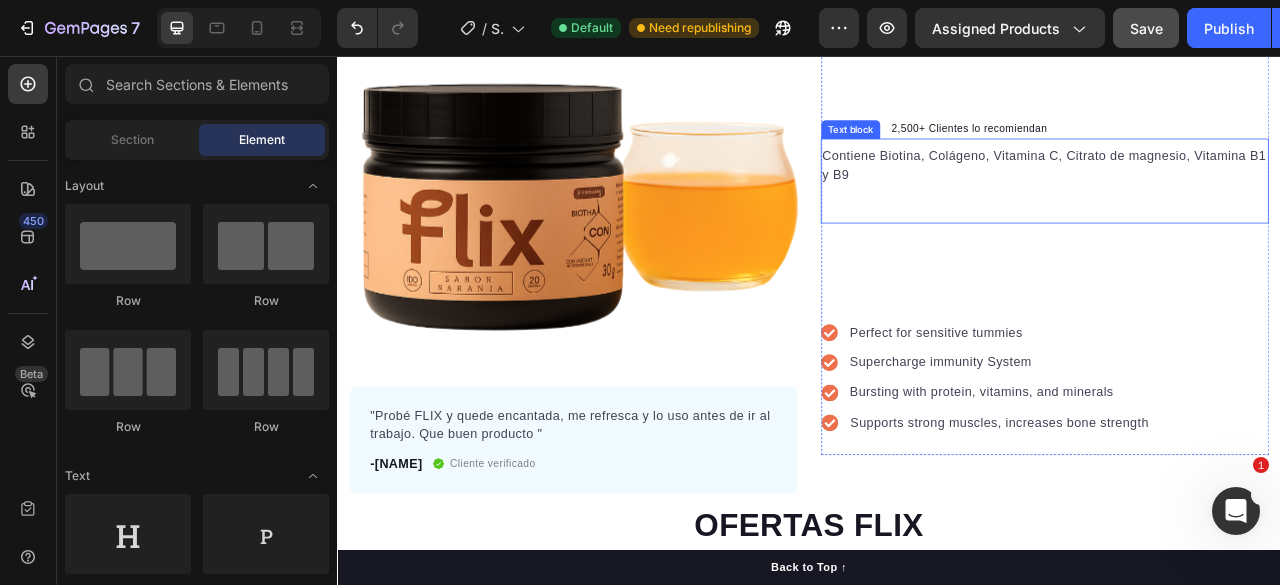 click at bounding box center (1237, 231) 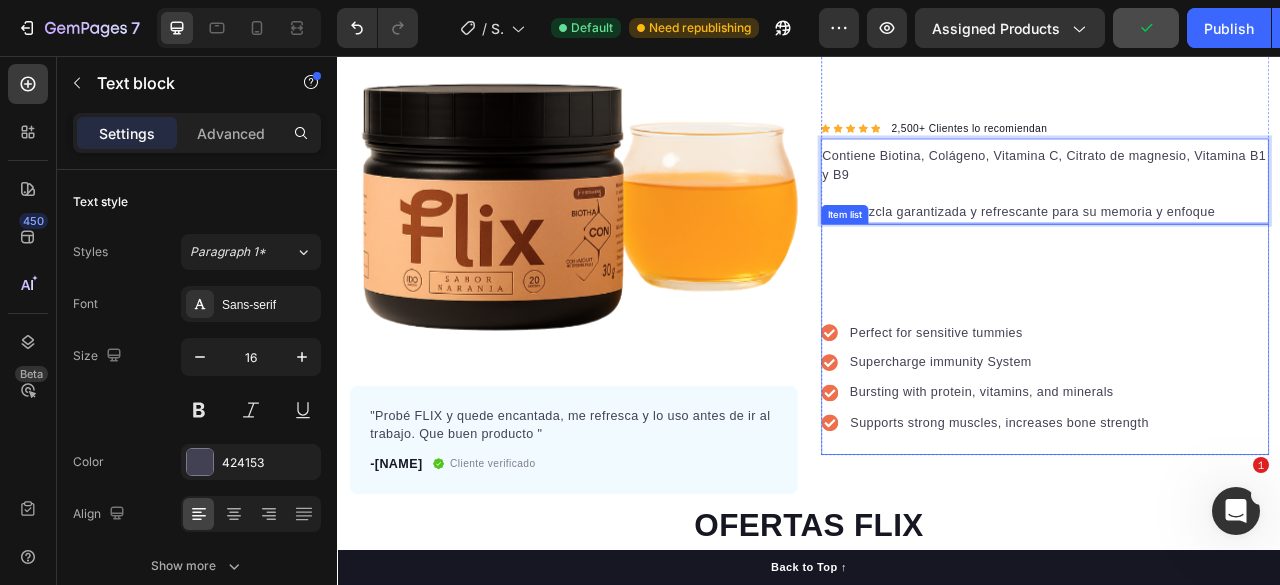 click on "Perfect for sensitive tummies" at bounding box center (1179, 408) 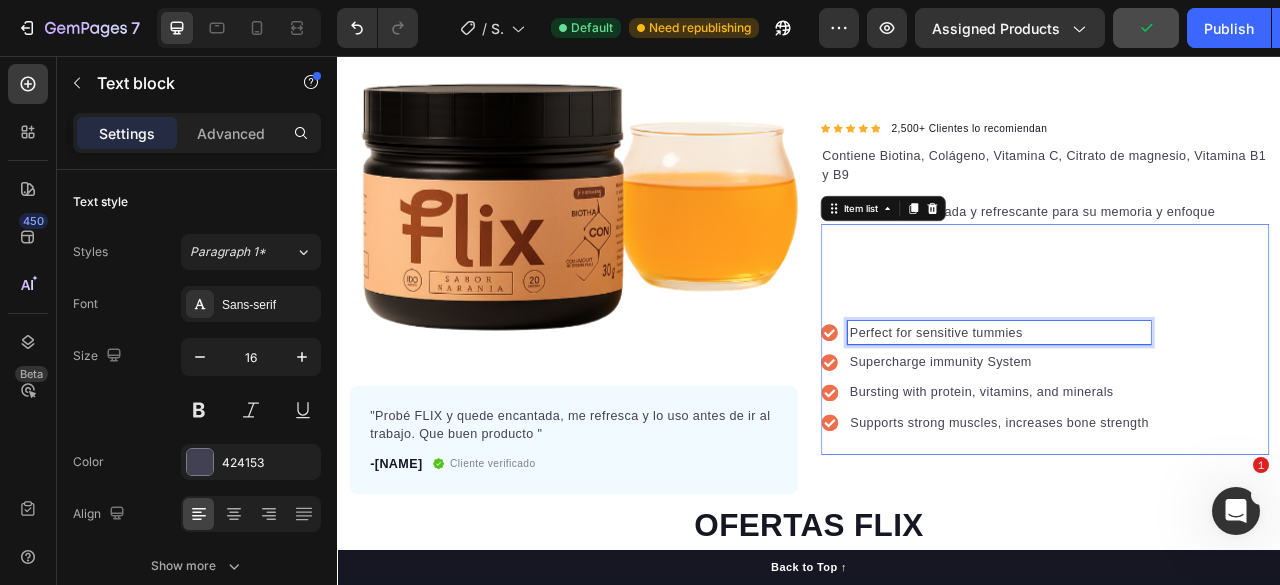 click on "Perfect for sensitive tummies" at bounding box center (1179, 408) 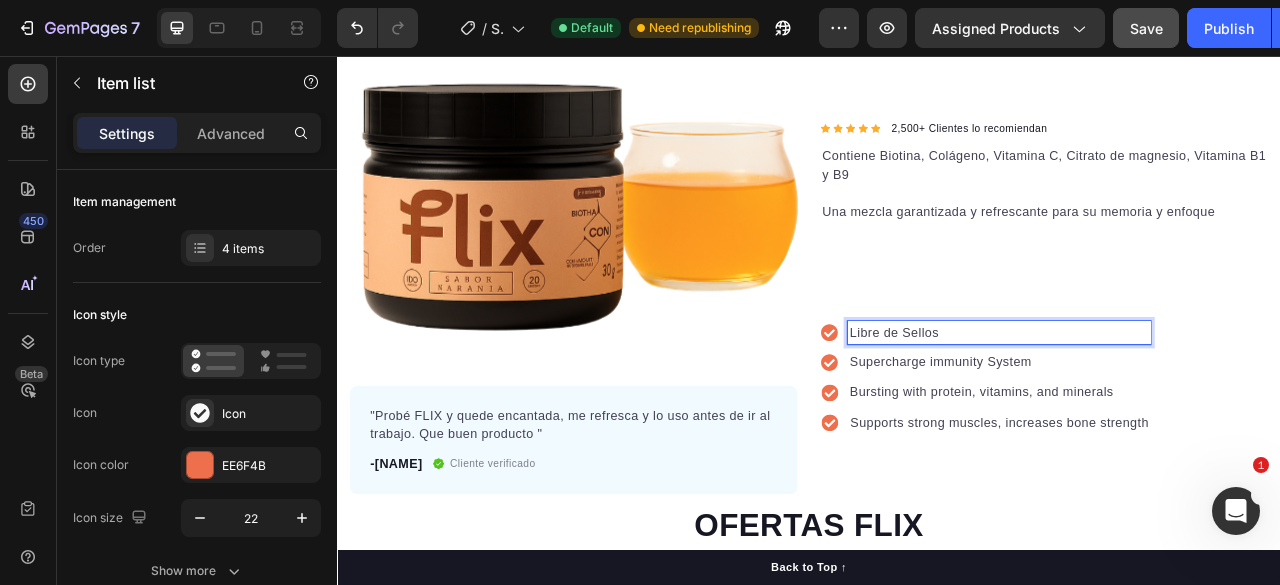 click on "Supercharge immunity System" at bounding box center [1179, 446] 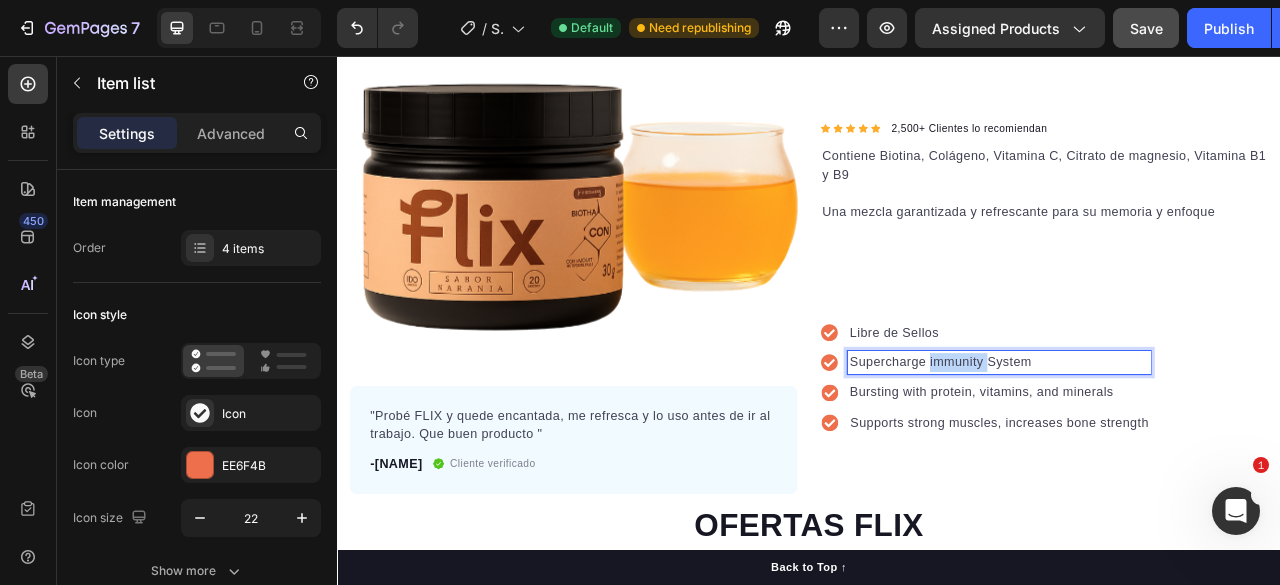 click on "Supercharge immunity System" at bounding box center (1179, 446) 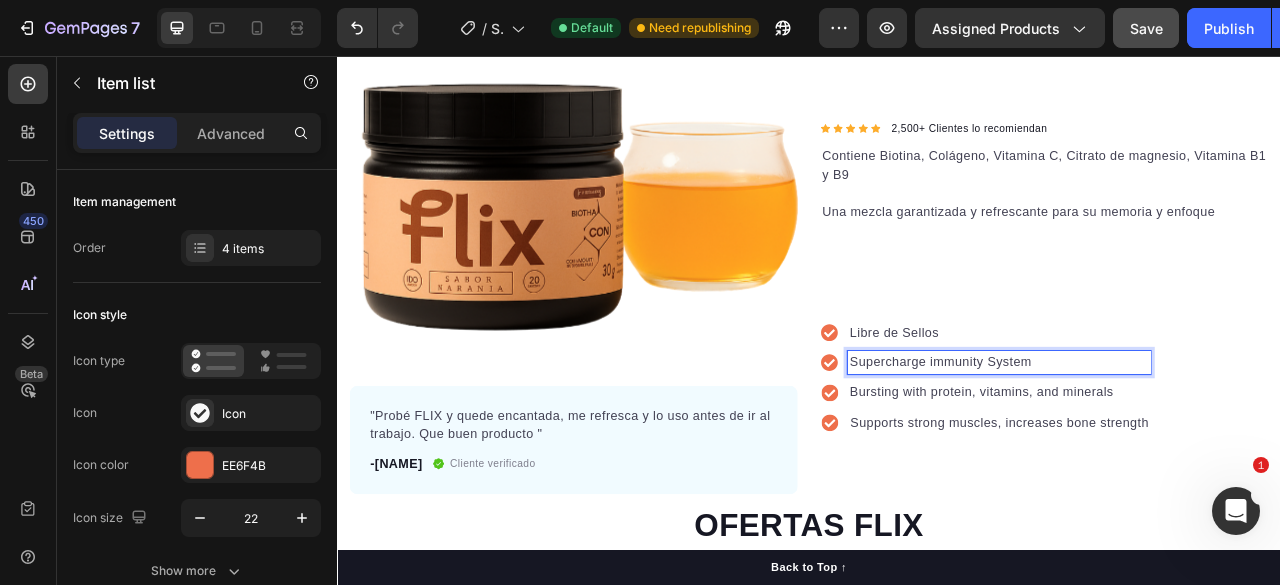 click on "Supercharge immunity System" at bounding box center [1179, 446] 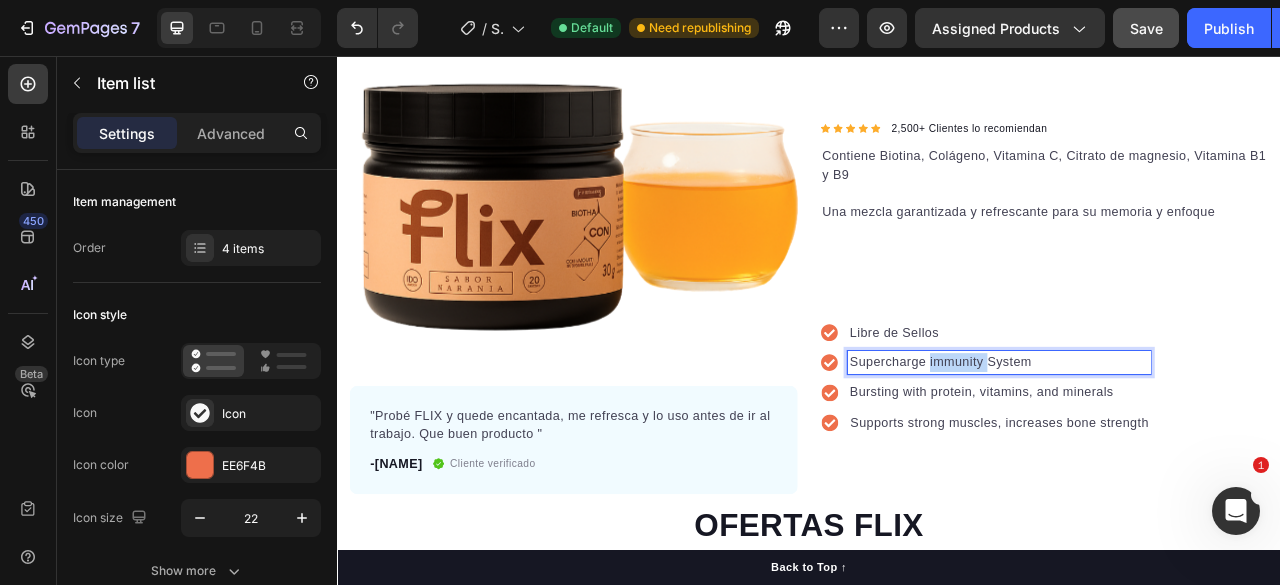 click on "Supercharge immunity System" at bounding box center (1179, 446) 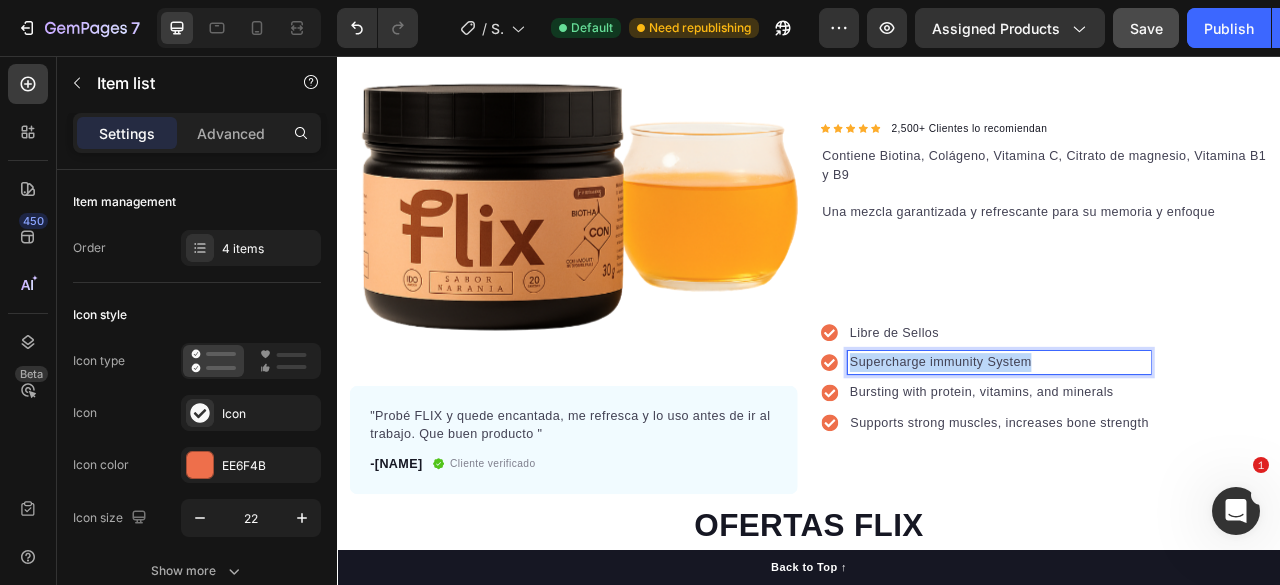 click on "Supercharge immunity System" at bounding box center [1179, 446] 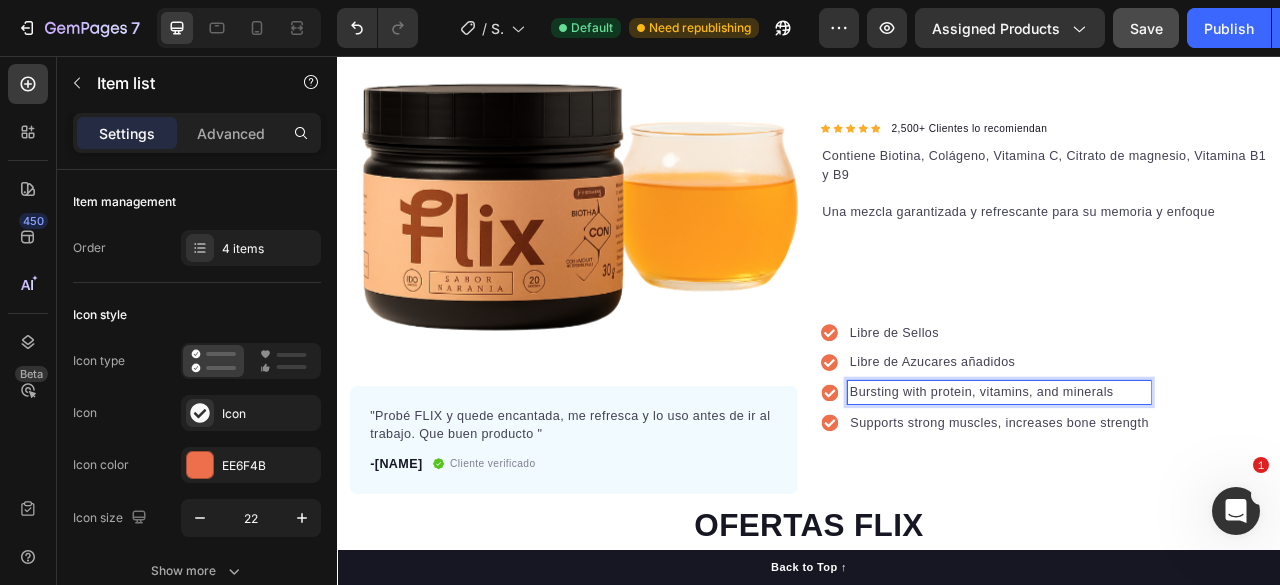 click on "Bursting with protein, vitamins, and minerals" at bounding box center [1179, 484] 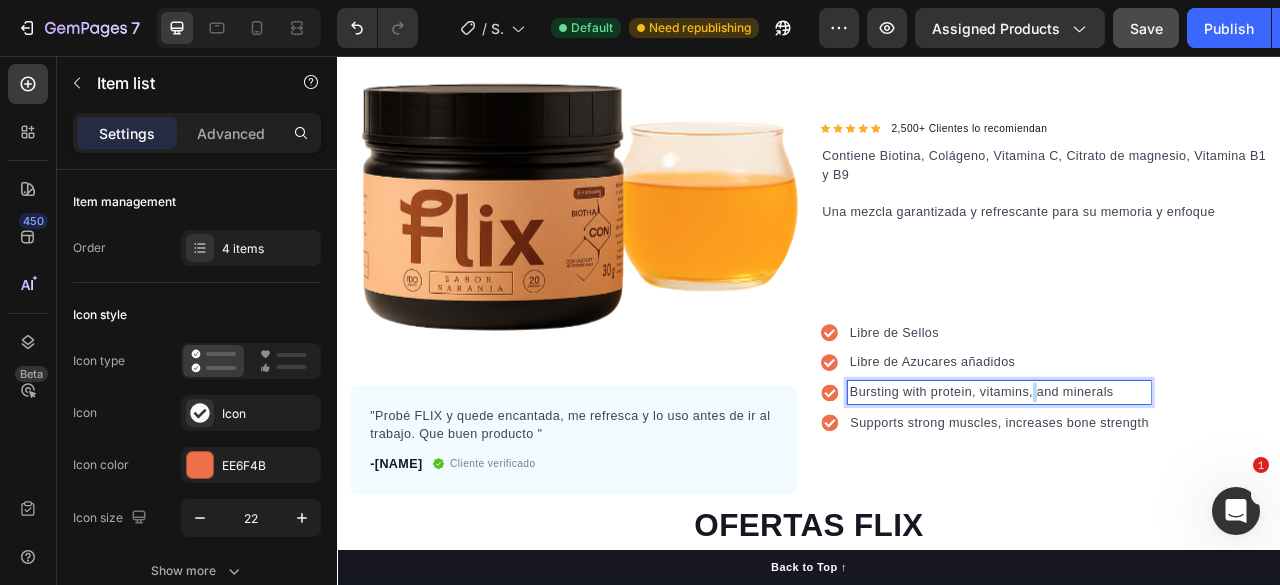 click on "Bursting with protein, vitamins, and minerals" at bounding box center [1179, 484] 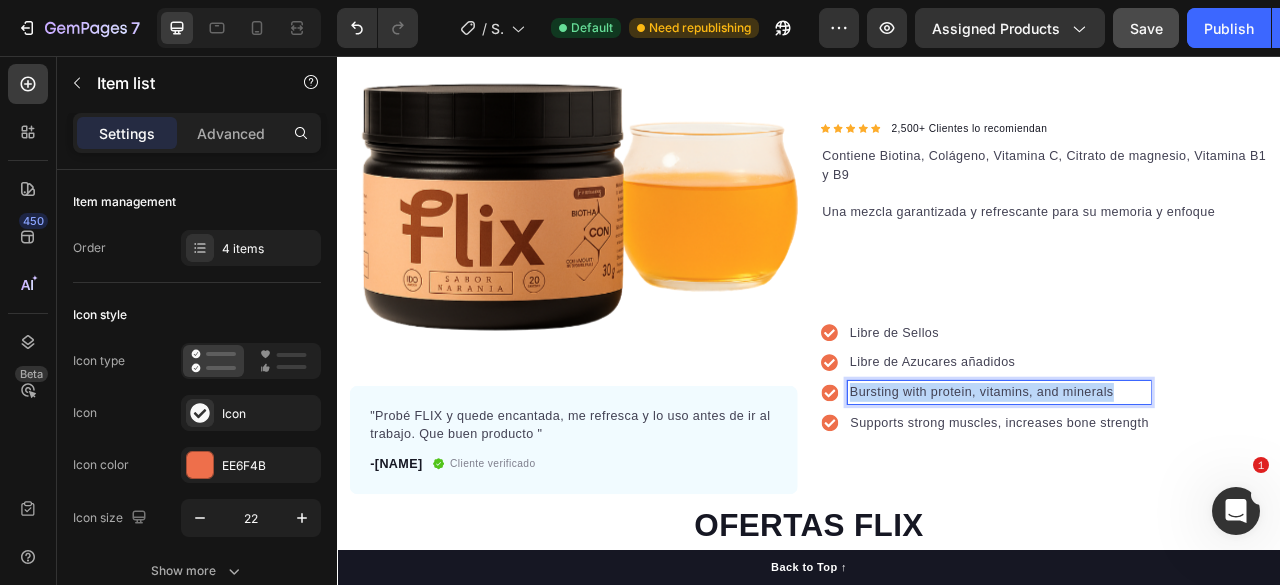 click on "Bursting with protein, vitamins, and minerals" at bounding box center (1179, 484) 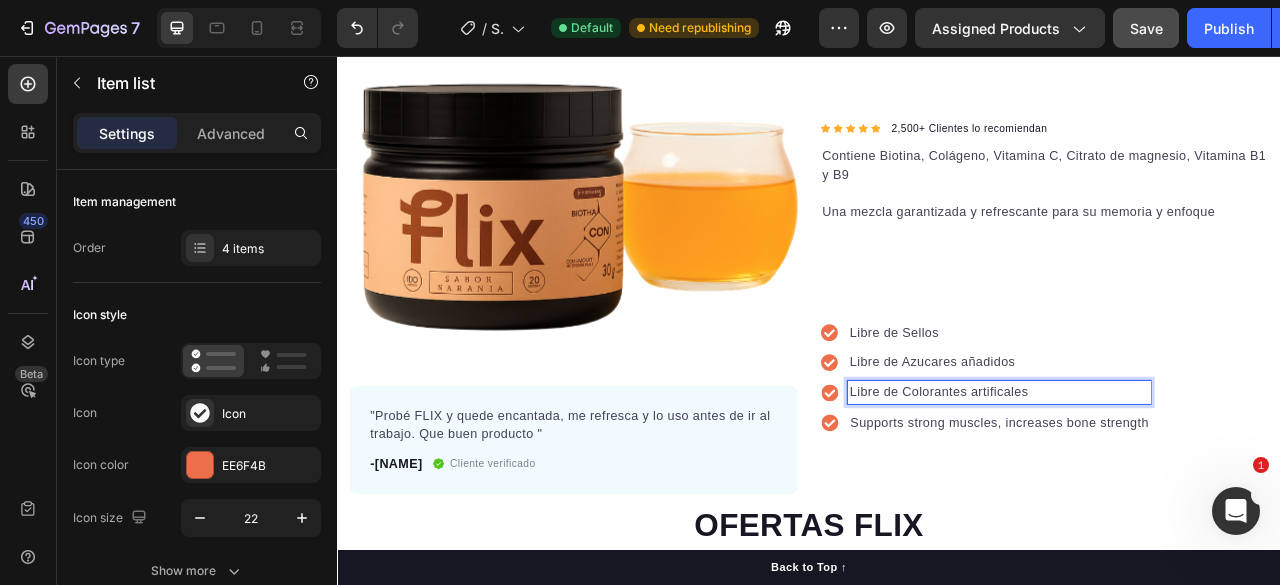 click on "Supports strong muscles, increases bone strength" at bounding box center (1179, 522) 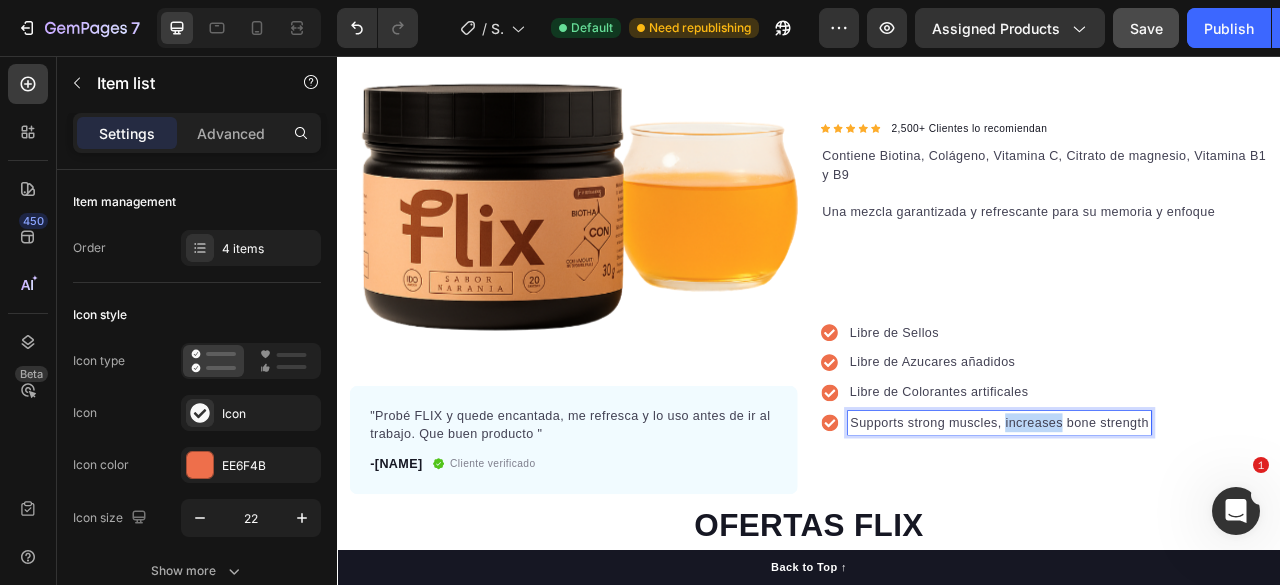 click on "Supports strong muscles, increases bone strength" at bounding box center (1179, 522) 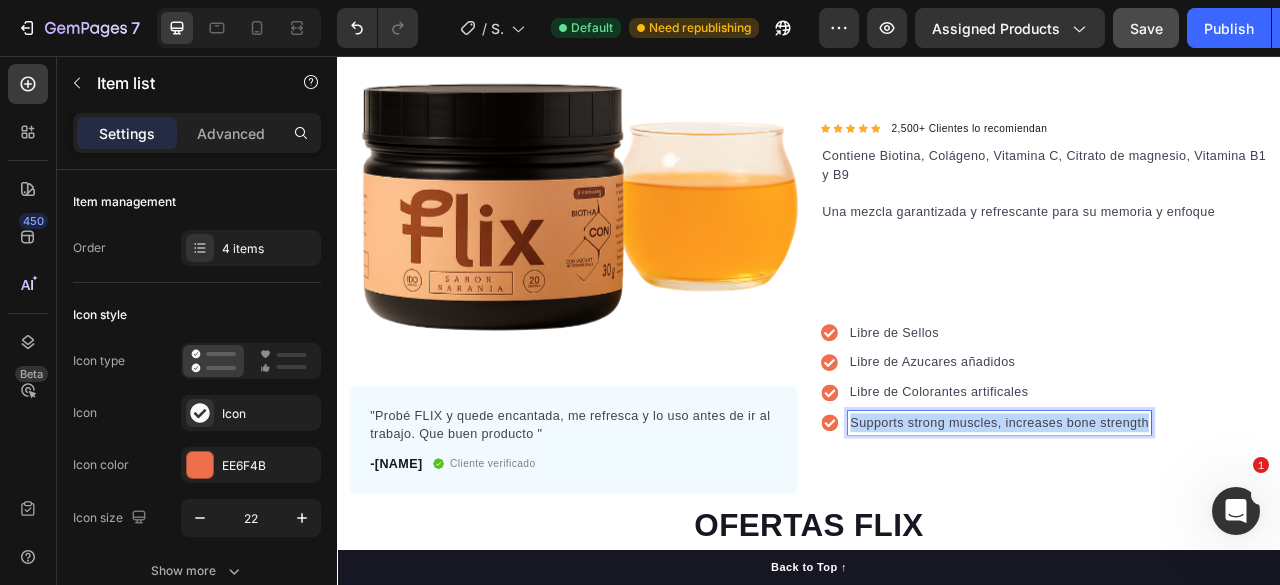 click on "Supports strong muscles, increases bone strength" at bounding box center [1179, 522] 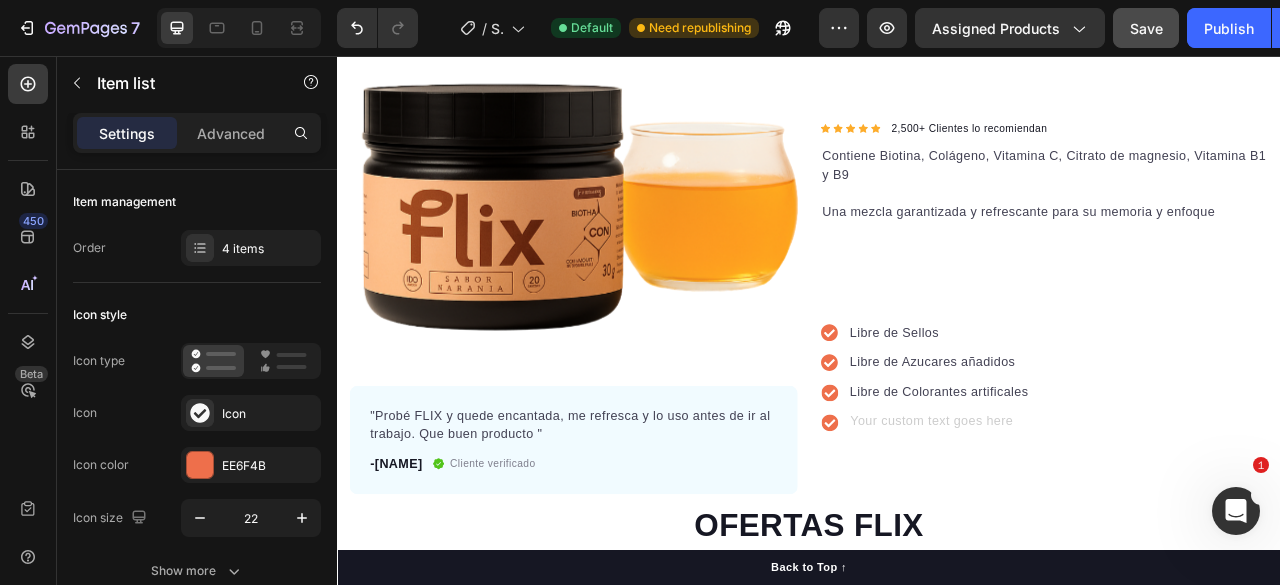 scroll, scrollTop: 91, scrollLeft: 0, axis: vertical 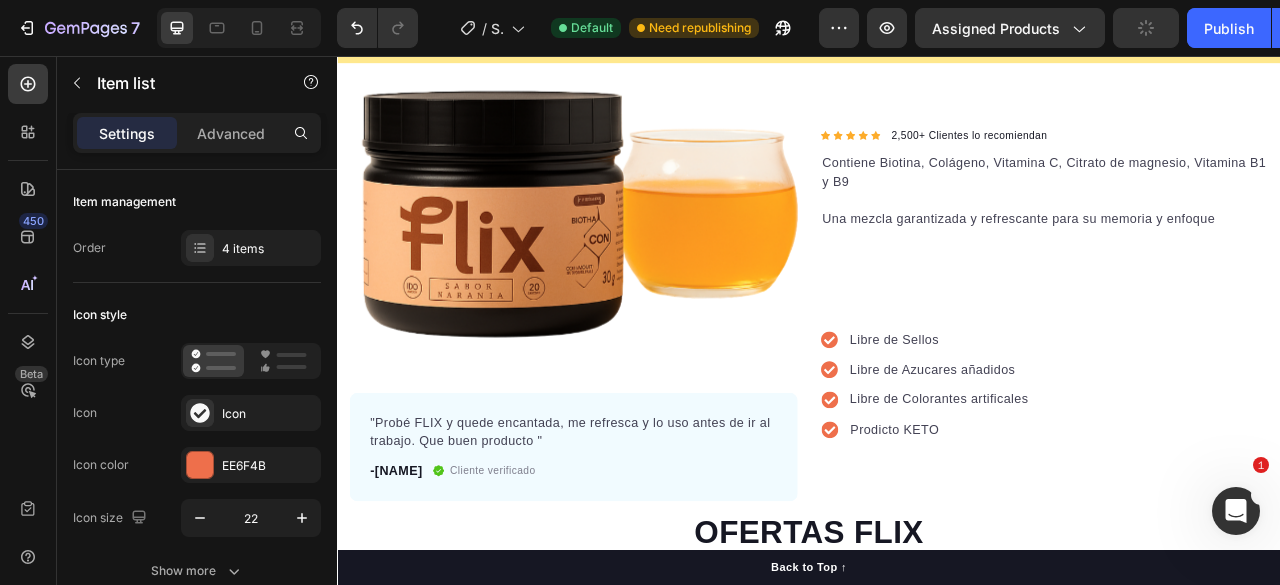 click on "Libre de Sellos  Libre de Azucares añadidos Libre de Colorantes artificales Prodicto KETO" at bounding box center (1237, 474) 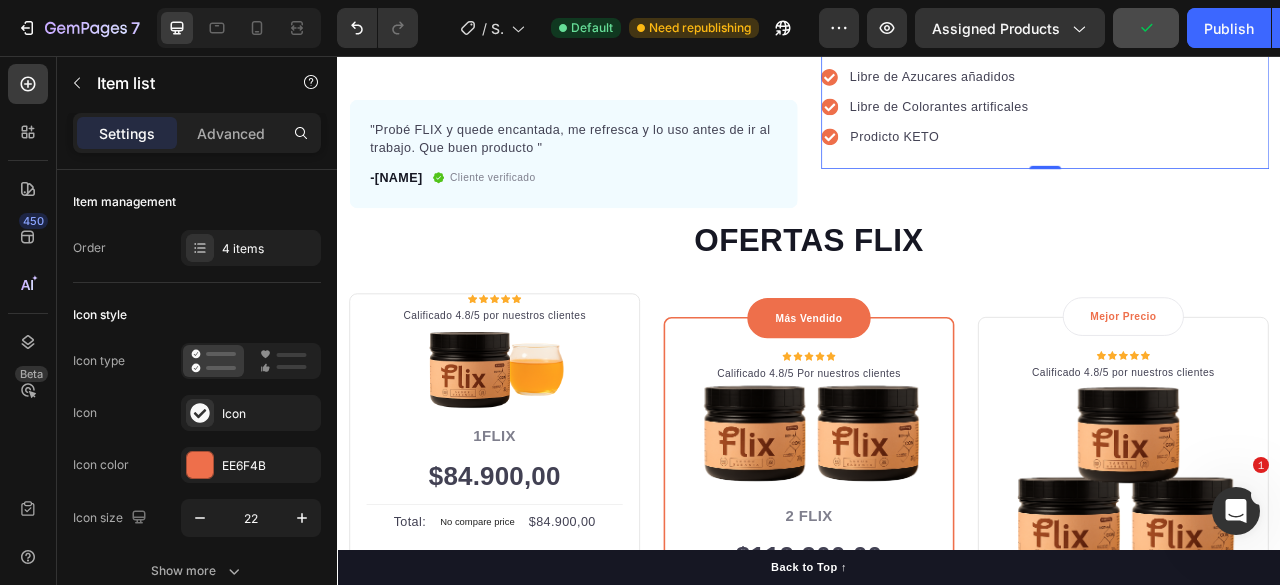 scroll, scrollTop: 491, scrollLeft: 0, axis: vertical 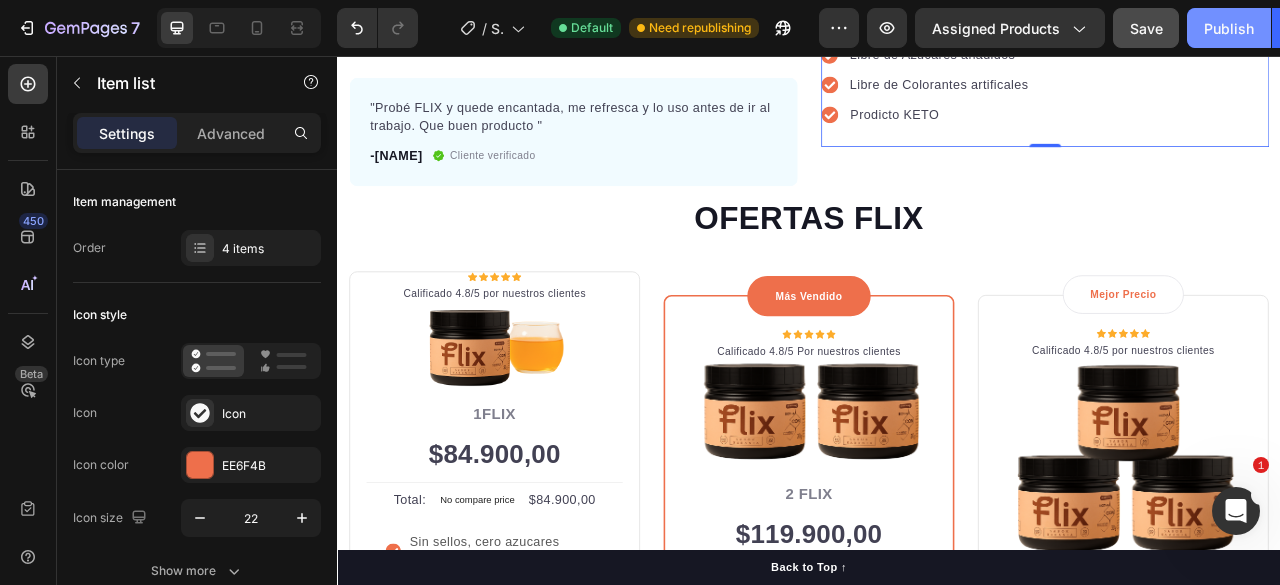 click on "Publish" at bounding box center (1229, 28) 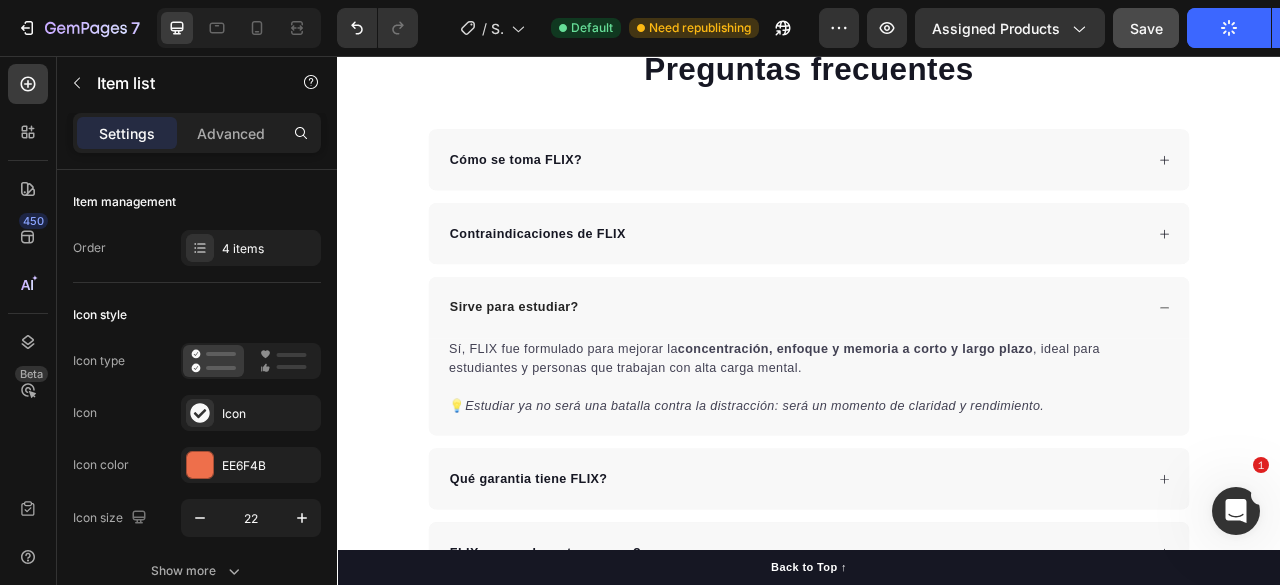 scroll, scrollTop: 1691, scrollLeft: 0, axis: vertical 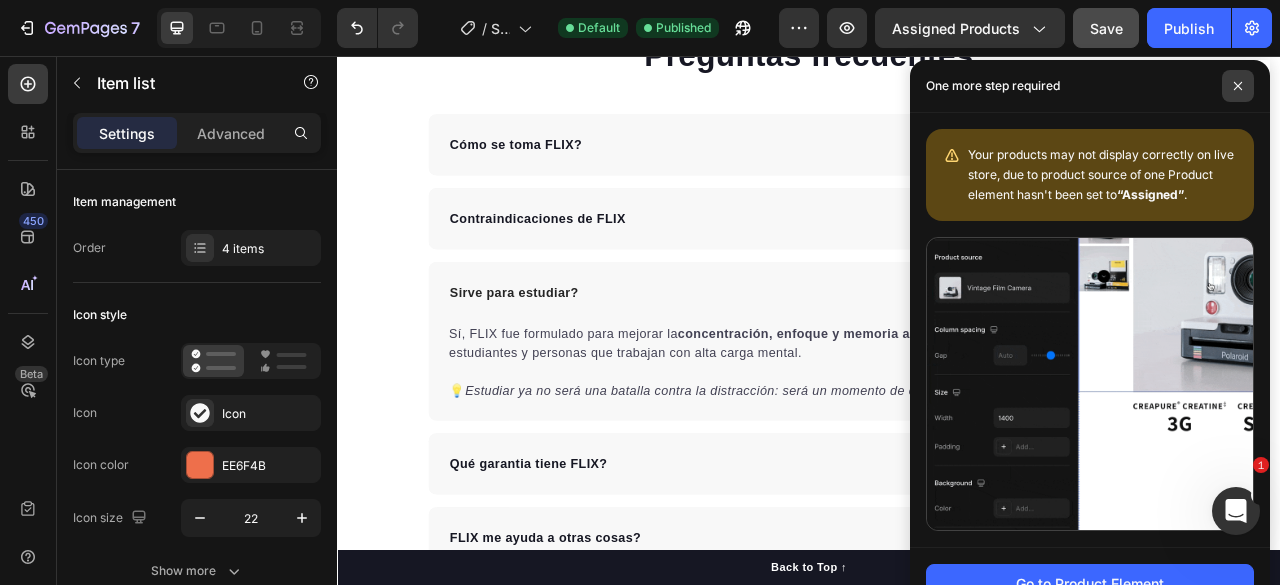 click at bounding box center (1238, 86) 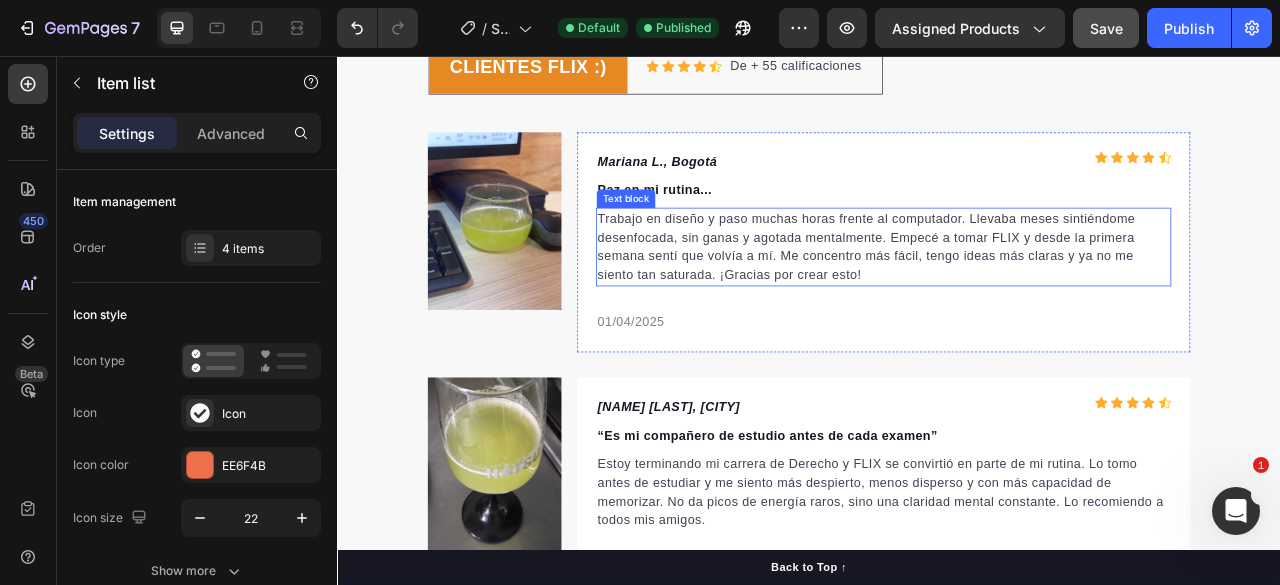 scroll, scrollTop: 2391, scrollLeft: 0, axis: vertical 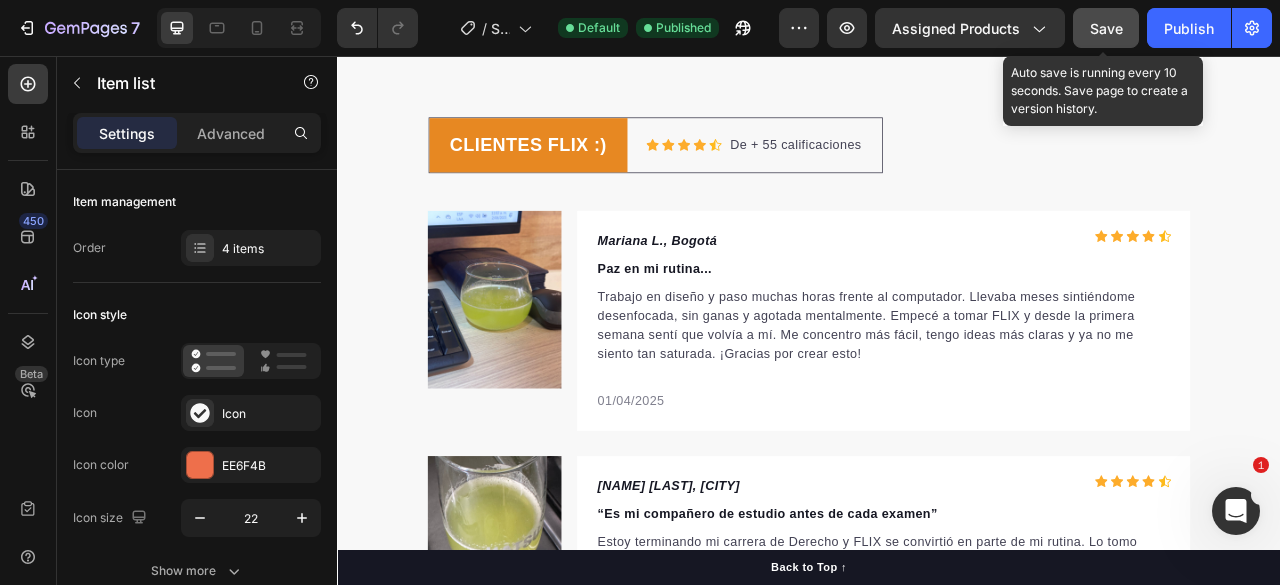 click on "Save" 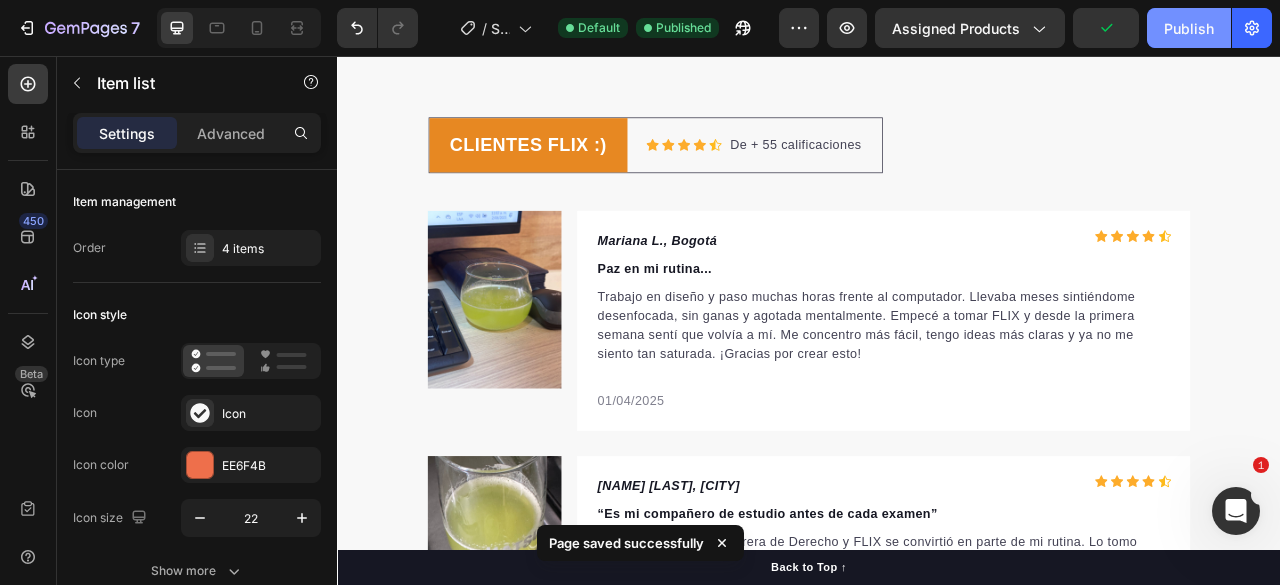 drag, startPoint x: 1180, startPoint y: 40, endPoint x: 1043, endPoint y: 69, distance: 140.0357 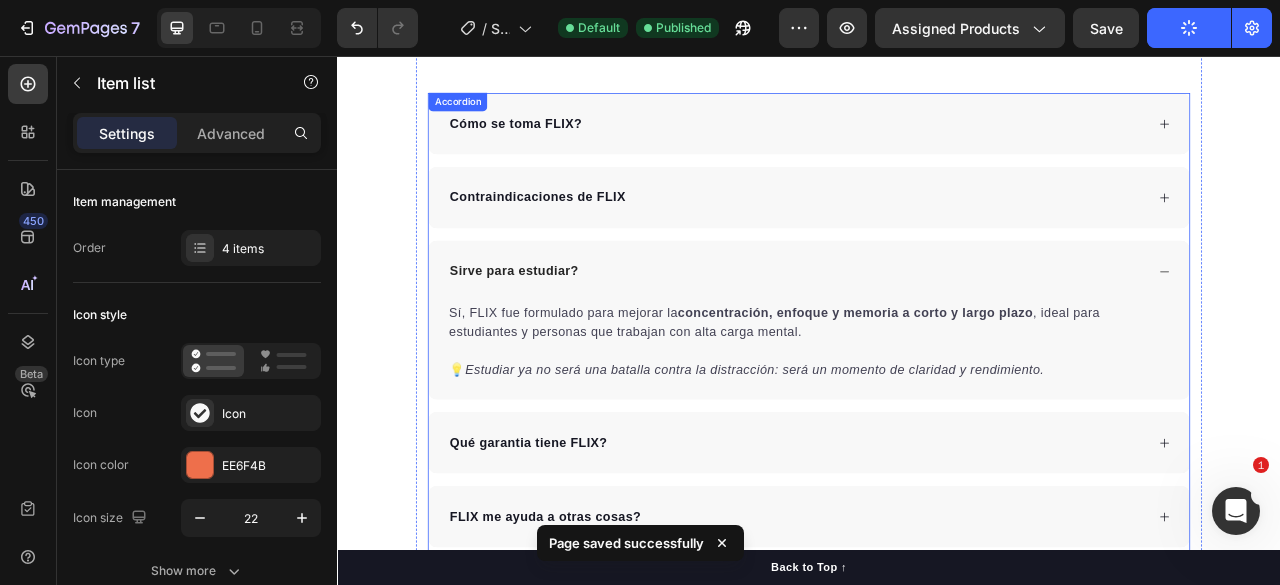 scroll, scrollTop: 1526, scrollLeft: 0, axis: vertical 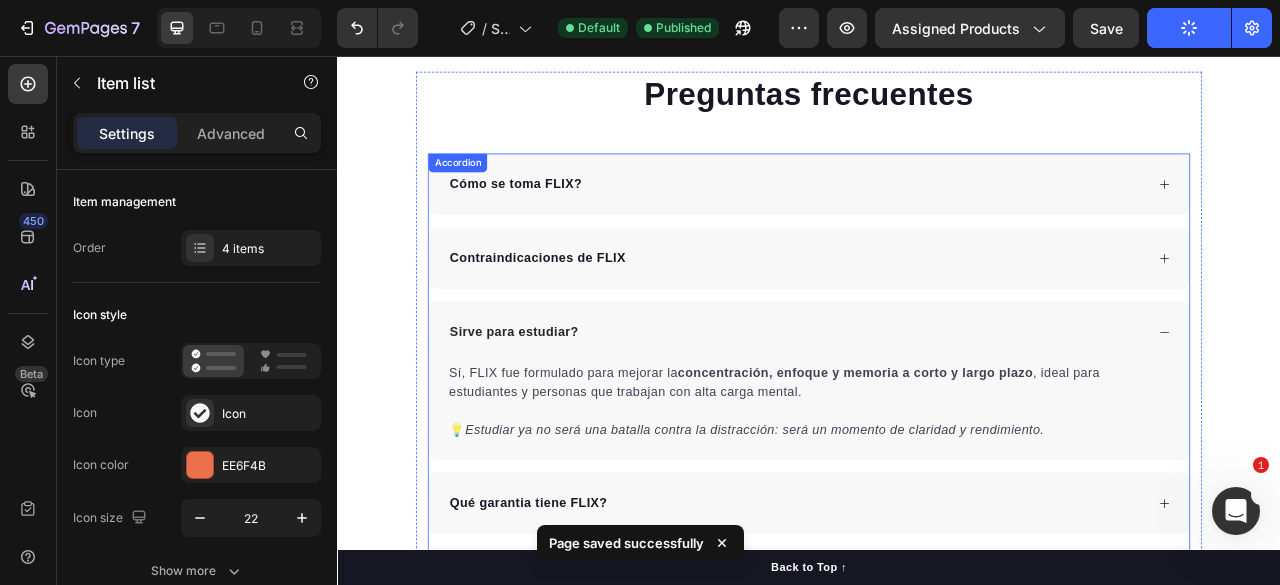 click 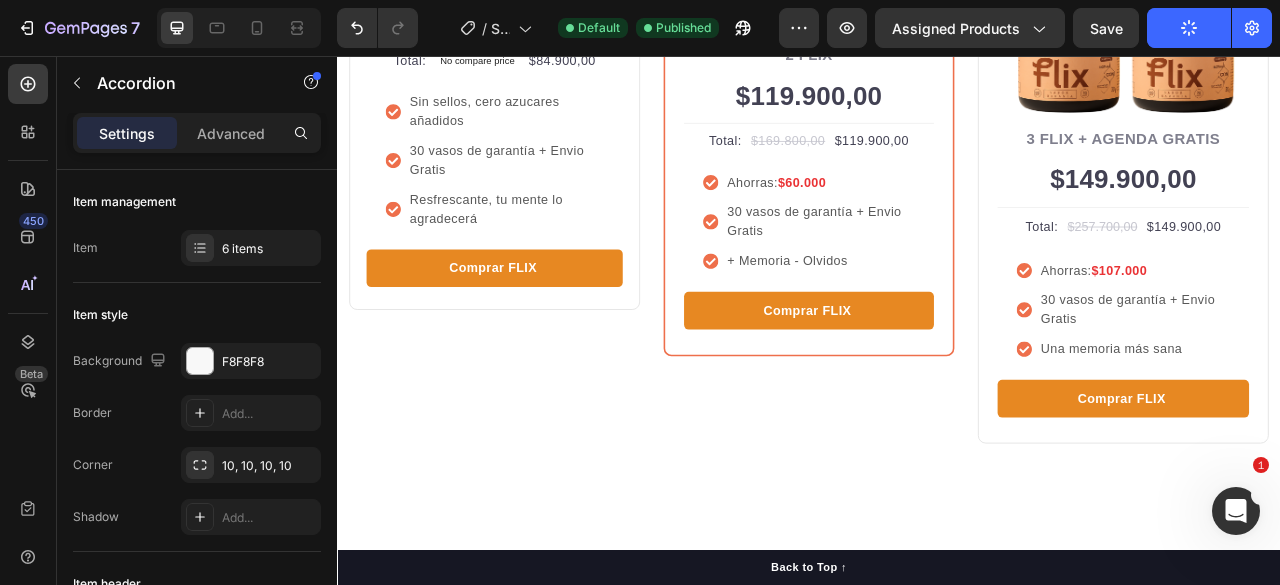 scroll, scrollTop: 1341, scrollLeft: 0, axis: vertical 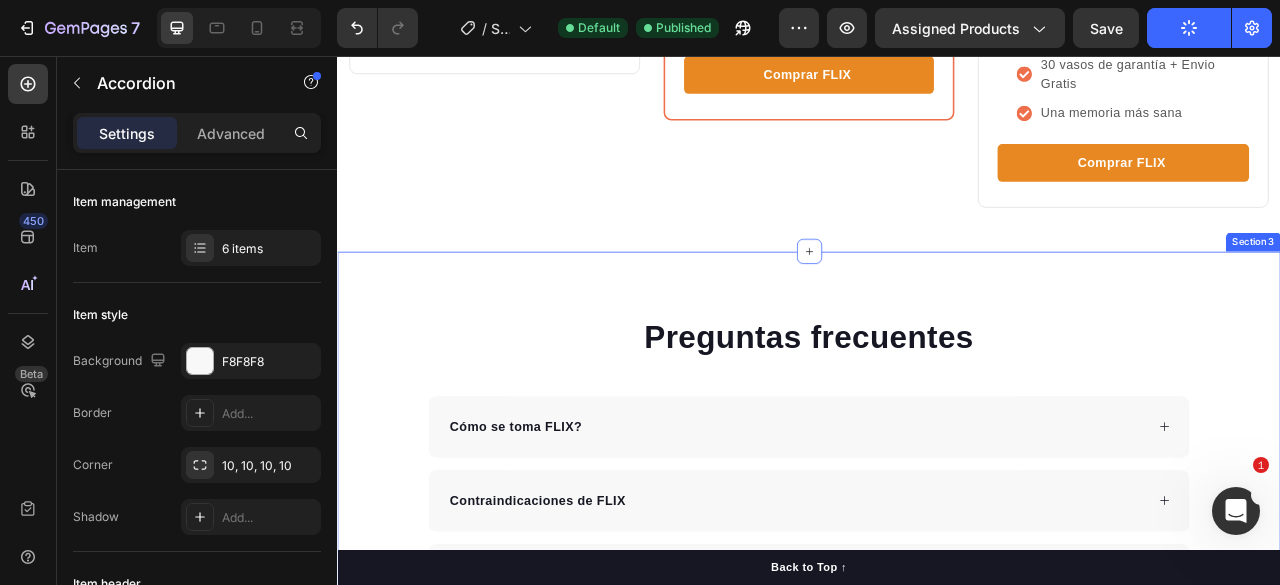 click on "Preguntas frecuentes Heading
Cómo se toma FLIX?
Contraindicaciones de FLIX
Sirve para estudiar? Sí, FLIX fue formulado para mejorar la  concentración, enfoque y memoria a corto y largo plazo , ideal para estudiantes y personas que trabajan con alta carga mental.   💡  Estudiar ya no será una batalla contra la distracción: será un momento de claridad y rendimiento. Text block
Qué garantia tiene FLIX?
FLIX me ayuda a otras cosas?
Qué medios de pago tienen? Accordion Row Section 3" at bounding box center (937, 773) 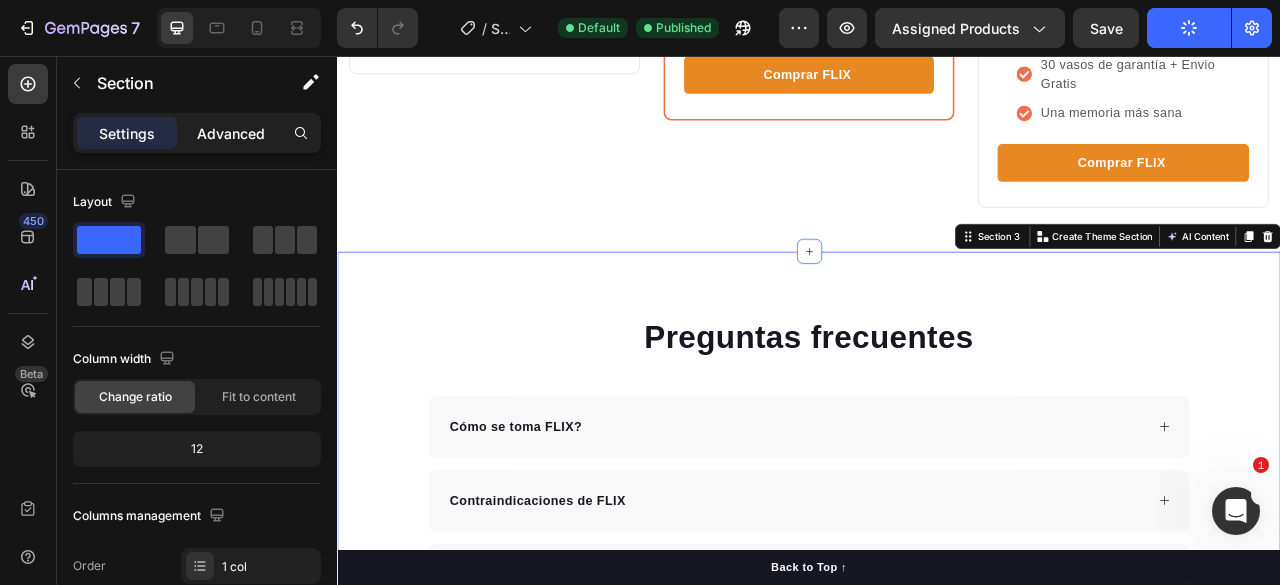 click on "Advanced" 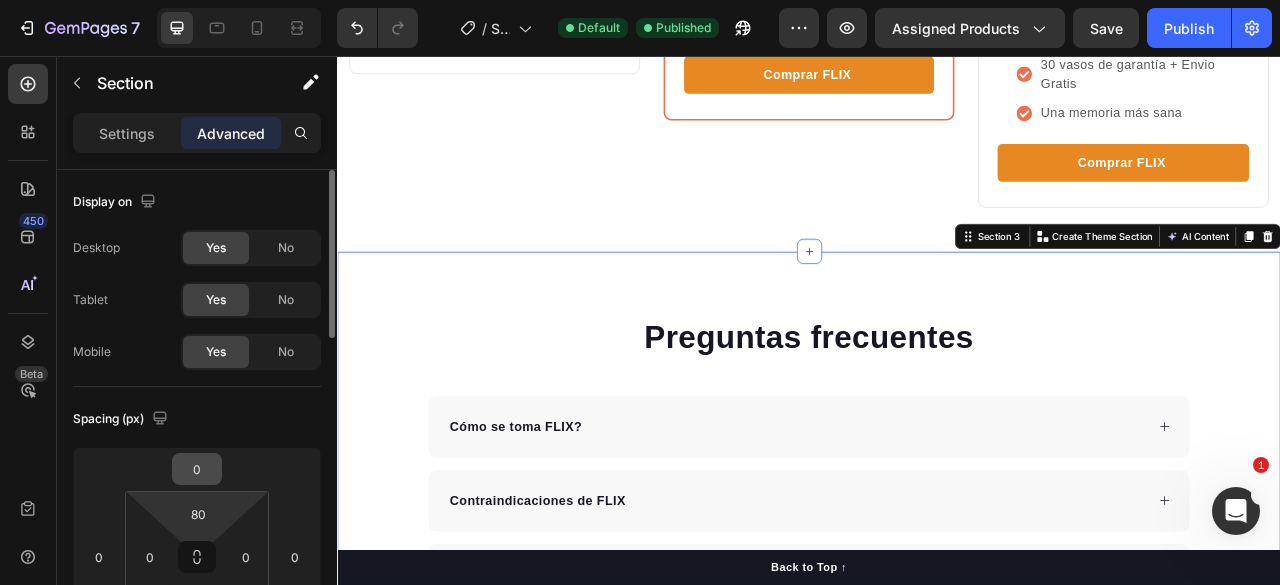 click on "0" at bounding box center (197, 469) 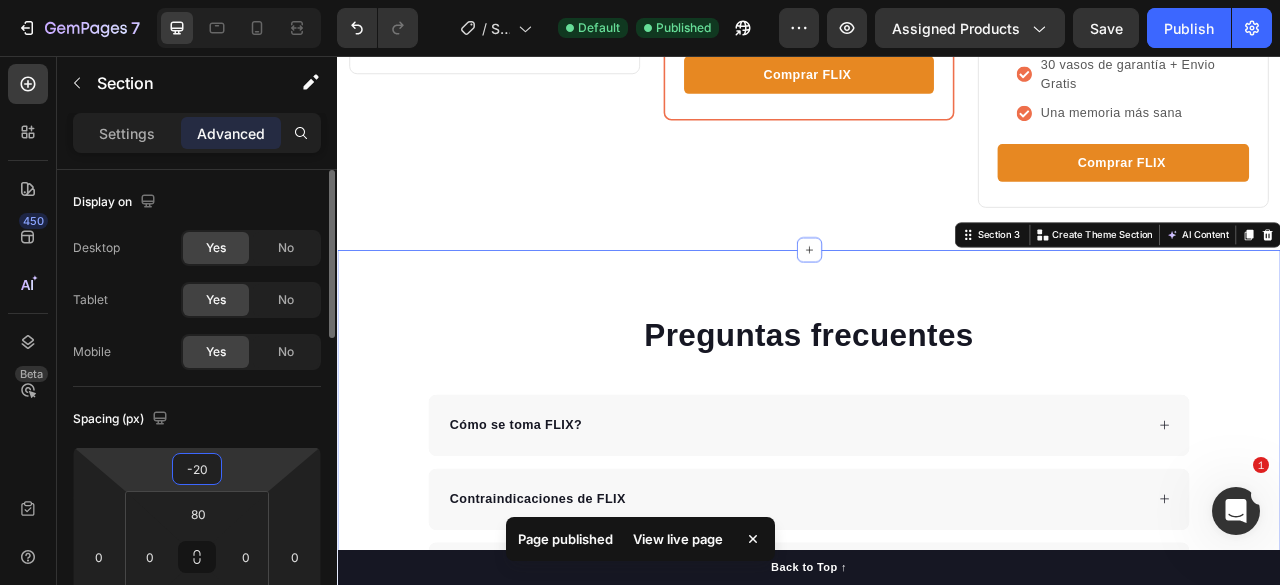 type on "-2" 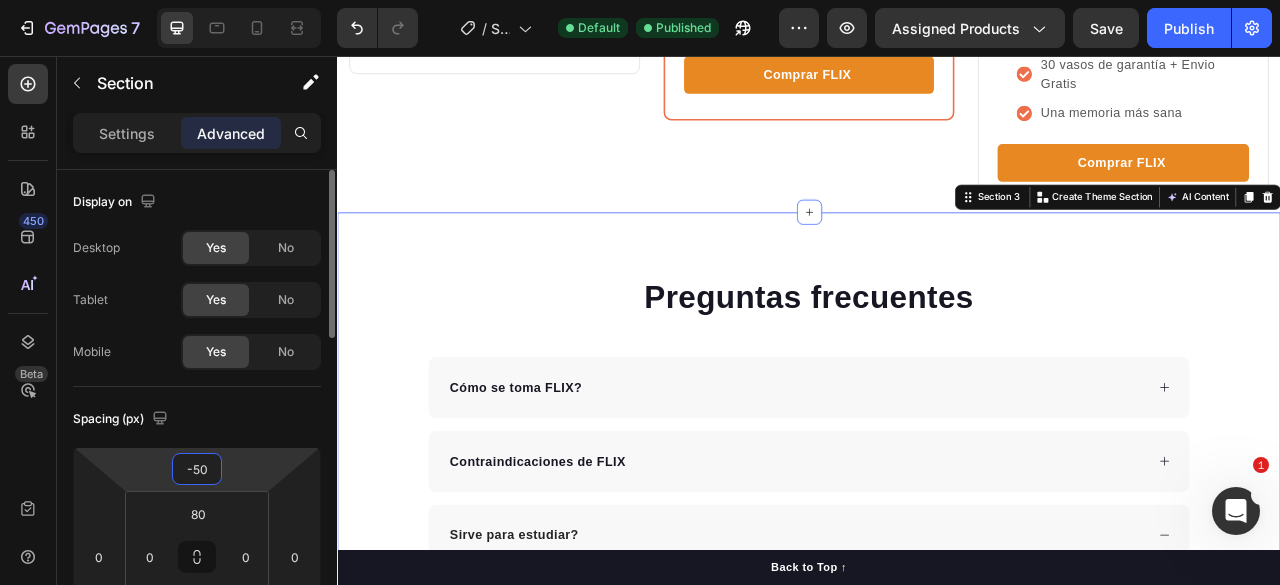 type on "-5" 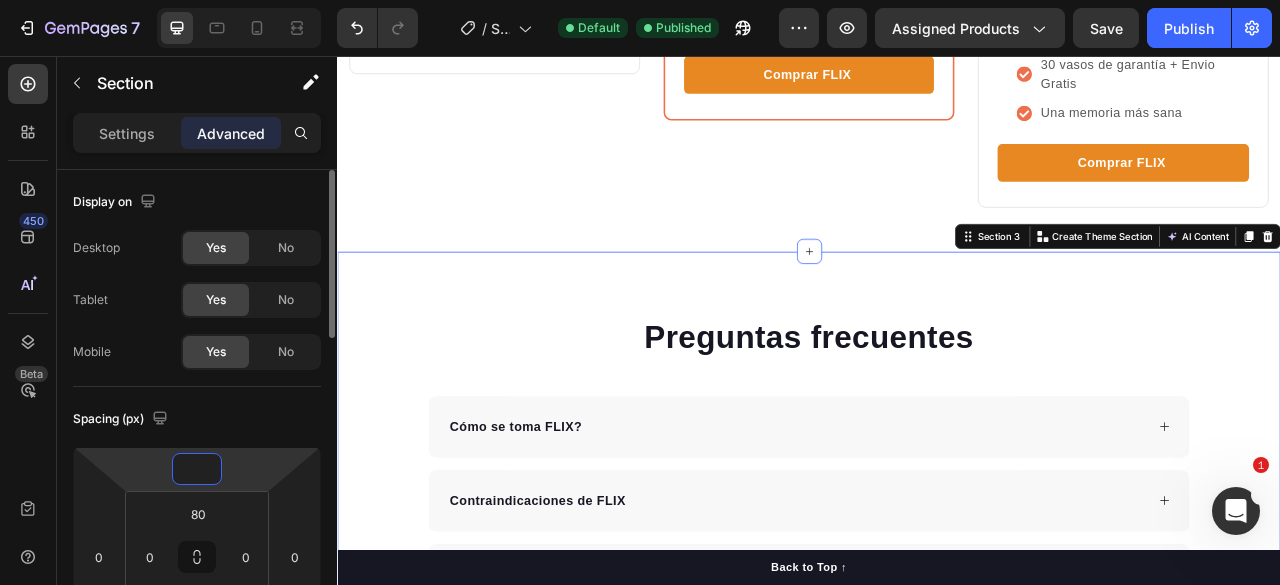 type on "-7" 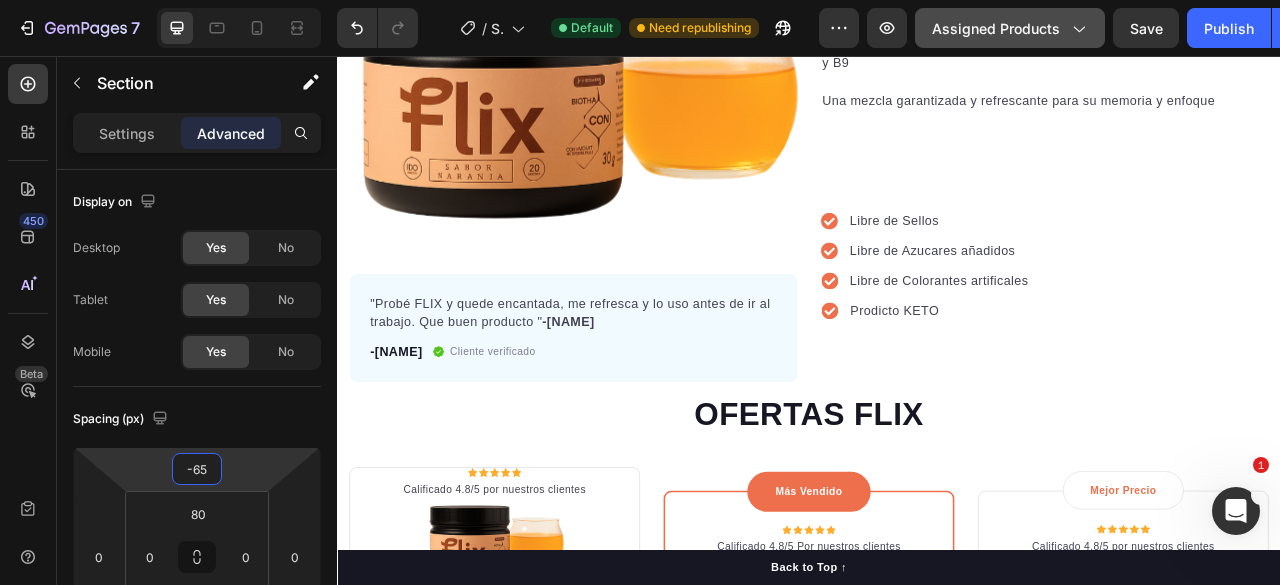 scroll, scrollTop: 241, scrollLeft: 0, axis: vertical 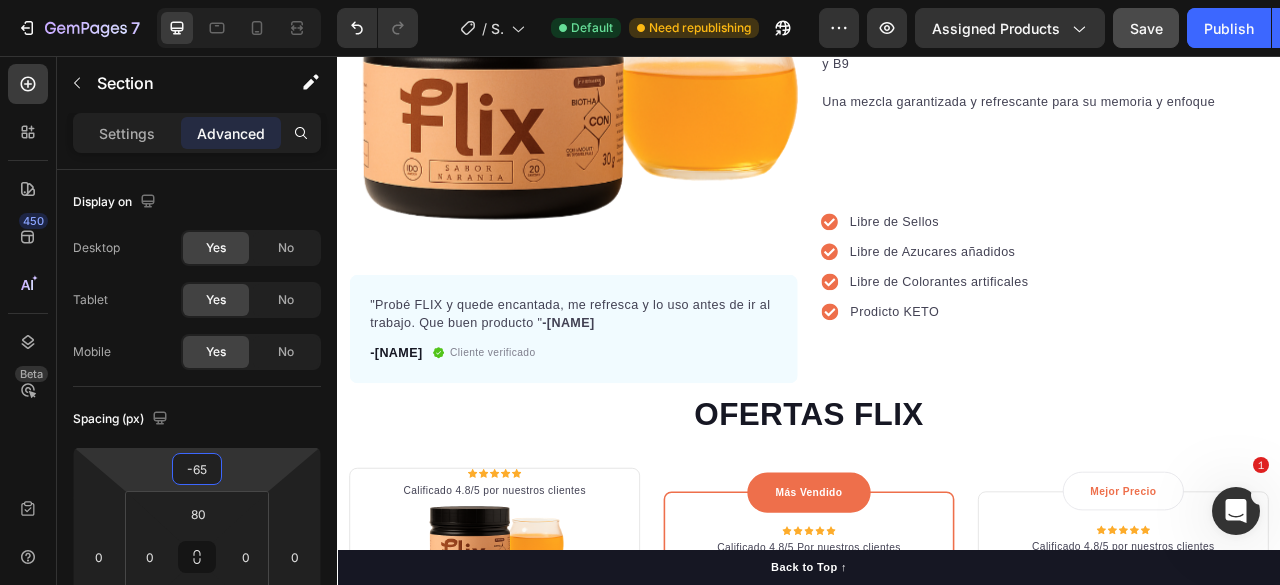 type on "-65" 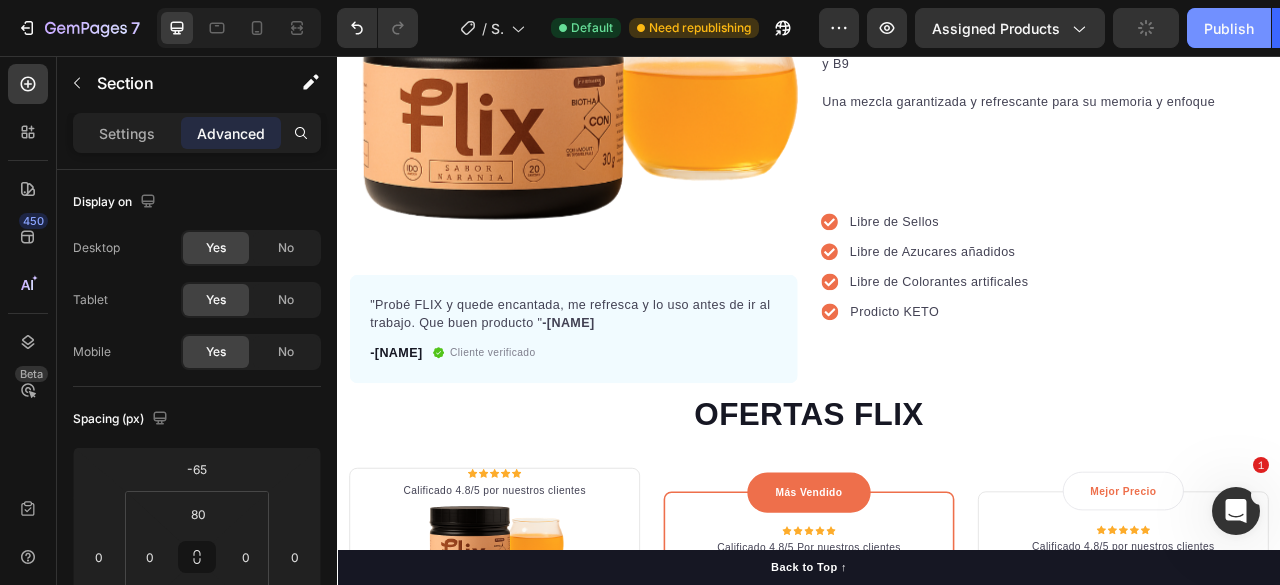 click on "Publish" at bounding box center (1229, 28) 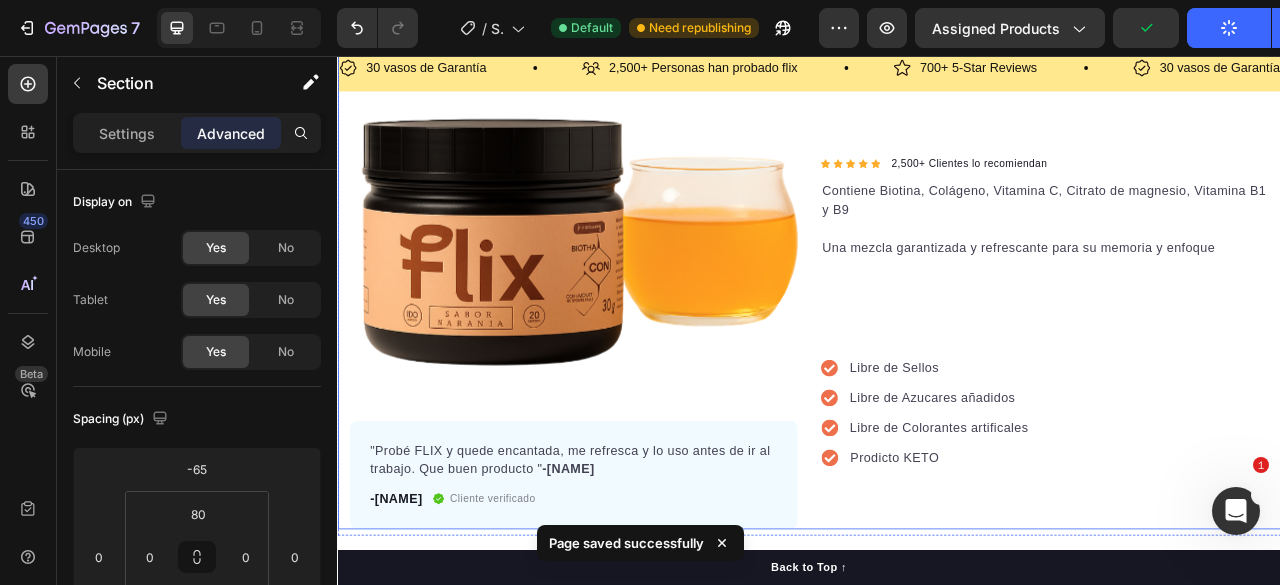 scroll, scrollTop: 0, scrollLeft: 0, axis: both 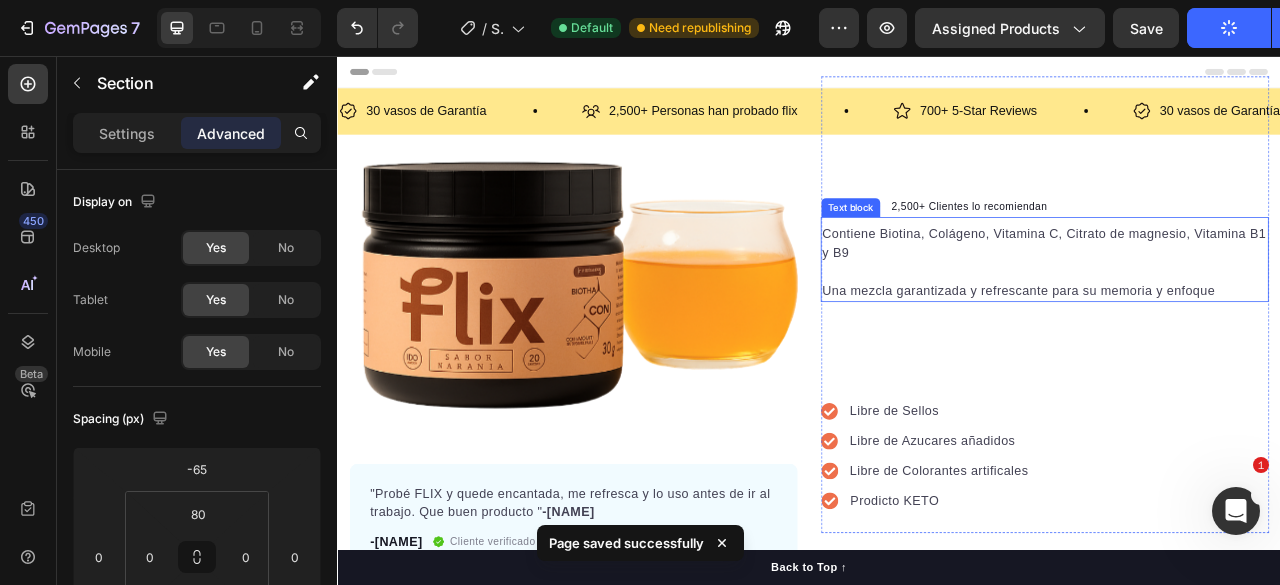 click on "Contiene Biotina, Colágeno, Vitamina C, Citrato de magnesio, Vitamina B1 y B9" at bounding box center (1237, 295) 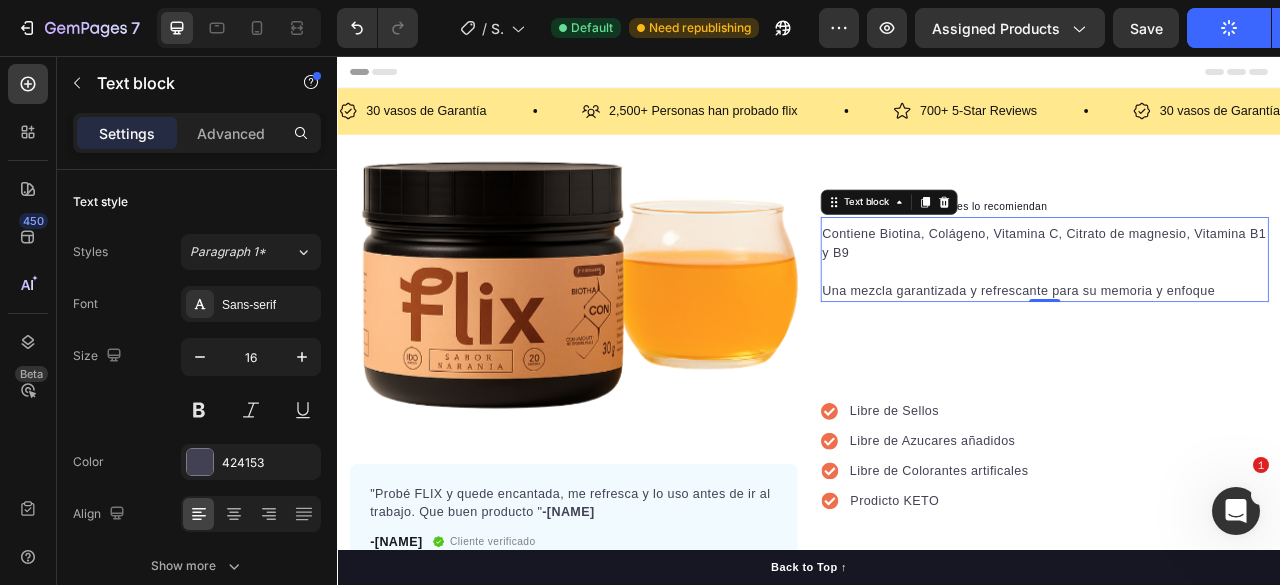click on "Una mezcla garantizada y refrescante para su memoria y enfoque" at bounding box center (1237, 355) 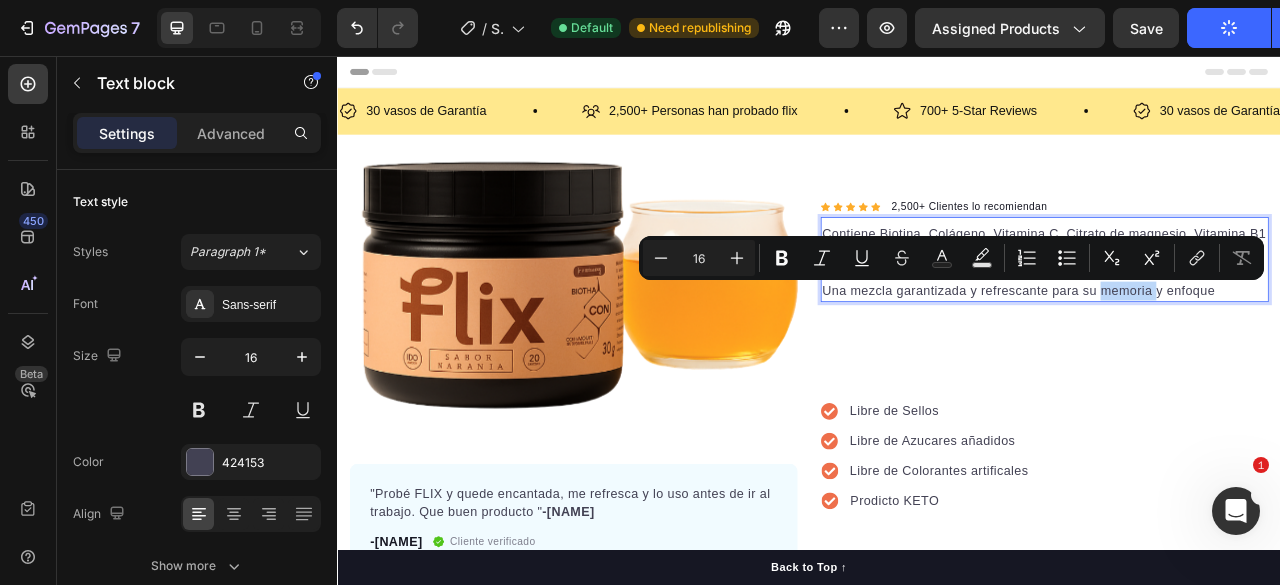 click on "Una mezcla garantizada y refrescante para su memoria y enfoque" at bounding box center (1237, 355) 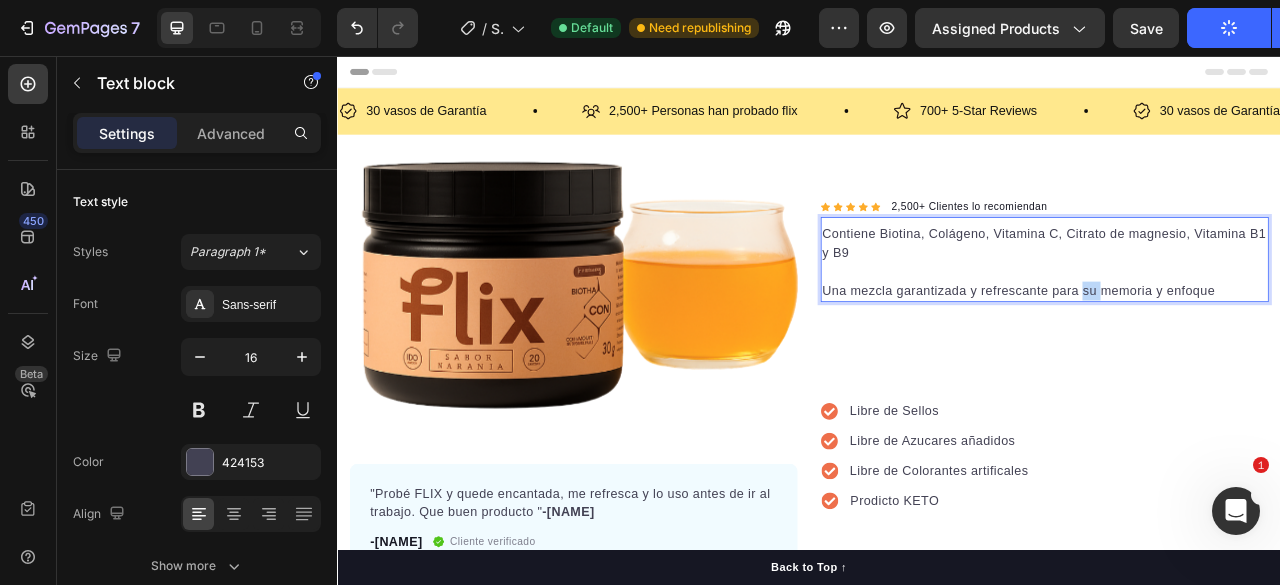 click on "Una mezcla garantizada y refrescante para su memoria y enfoque" at bounding box center (1237, 355) 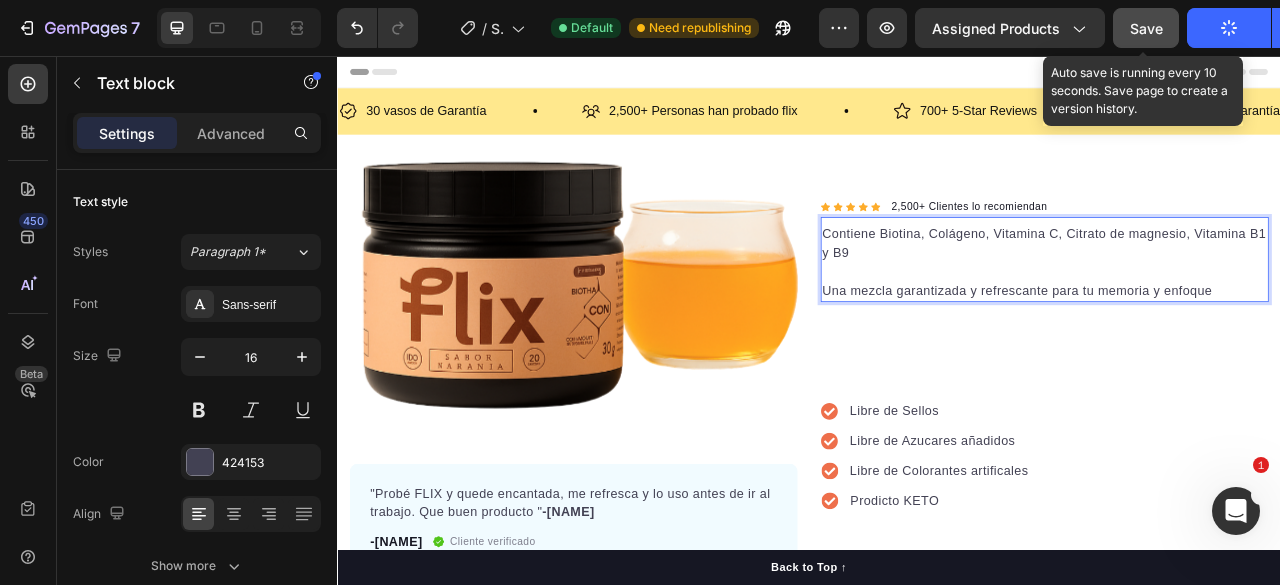click on "Save" at bounding box center (1146, 28) 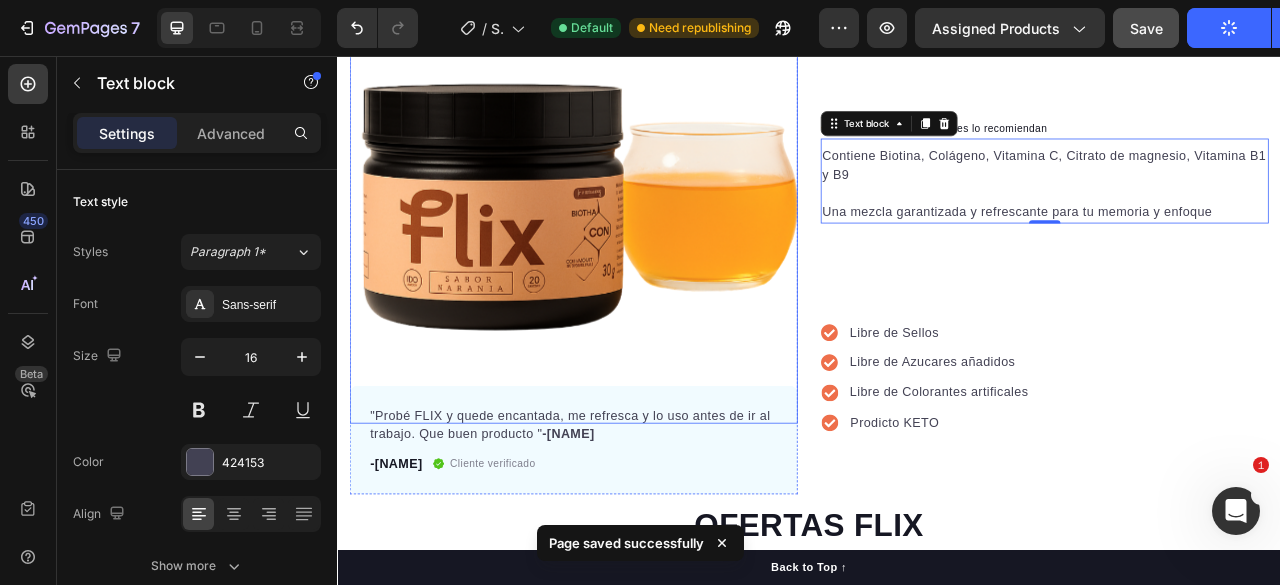scroll, scrollTop: 200, scrollLeft: 0, axis: vertical 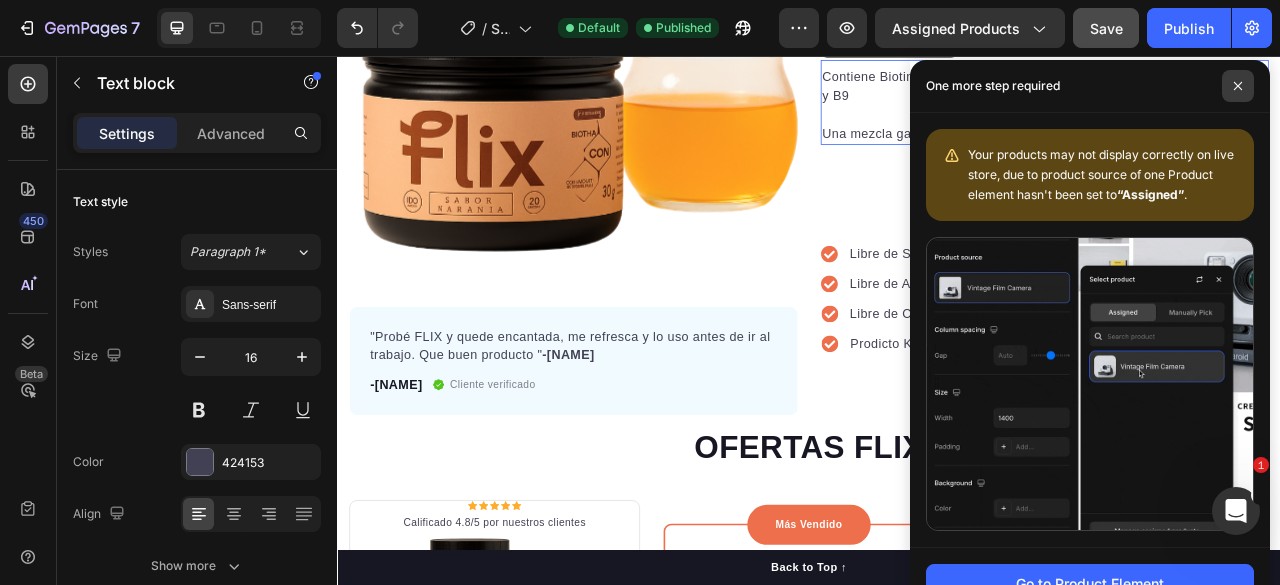 click 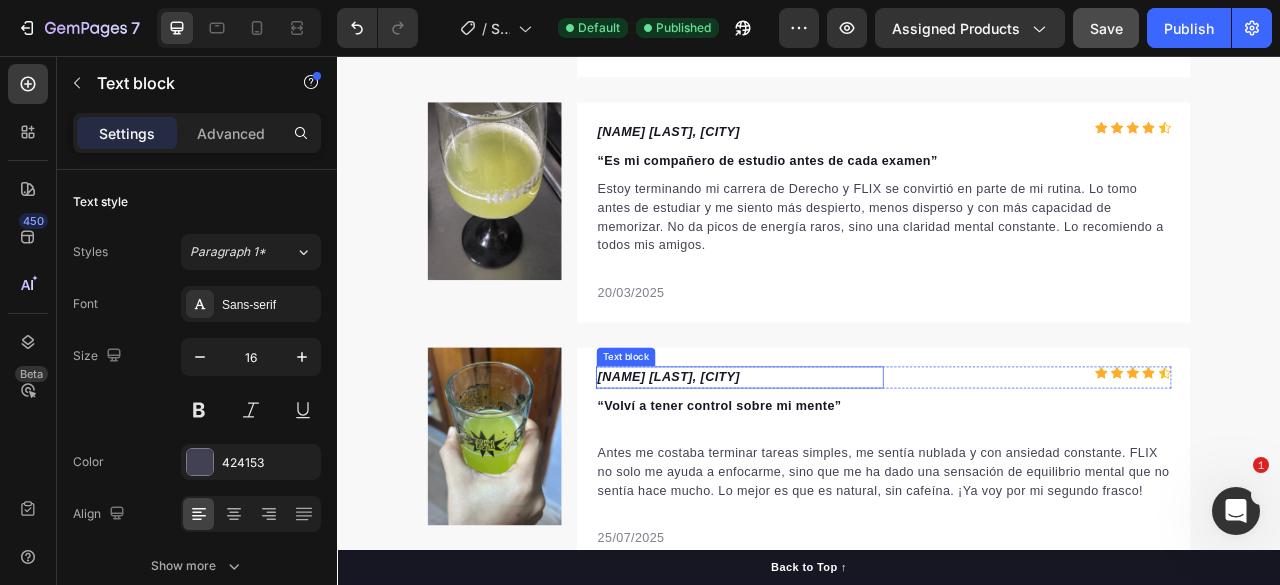 scroll, scrollTop: 3300, scrollLeft: 0, axis: vertical 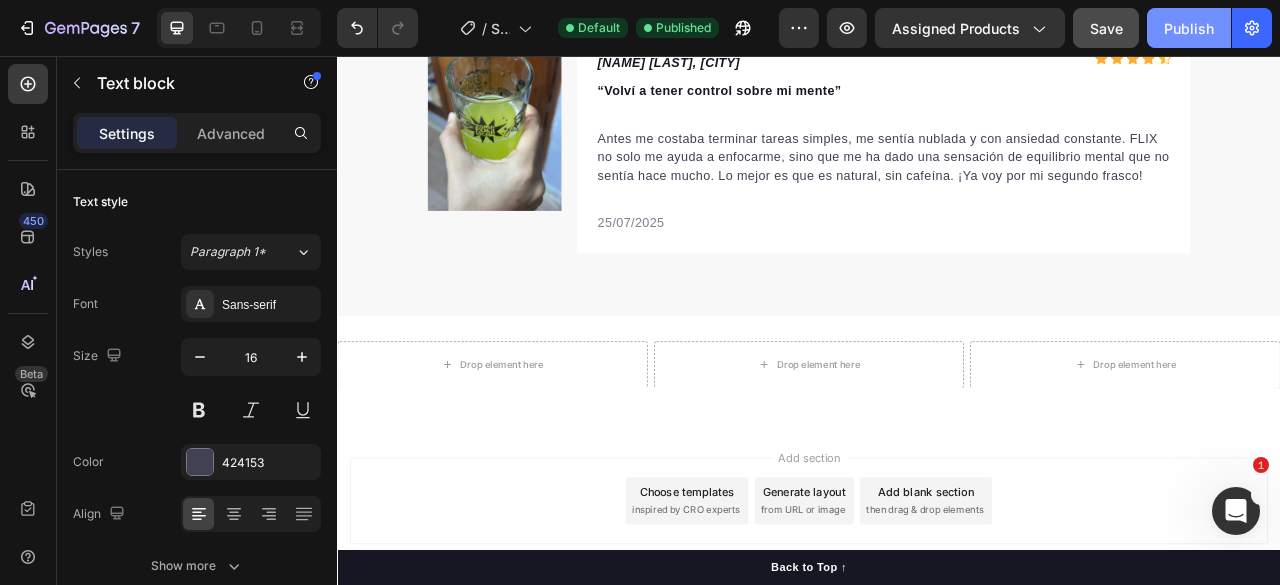 click on "Publish" at bounding box center [1189, 28] 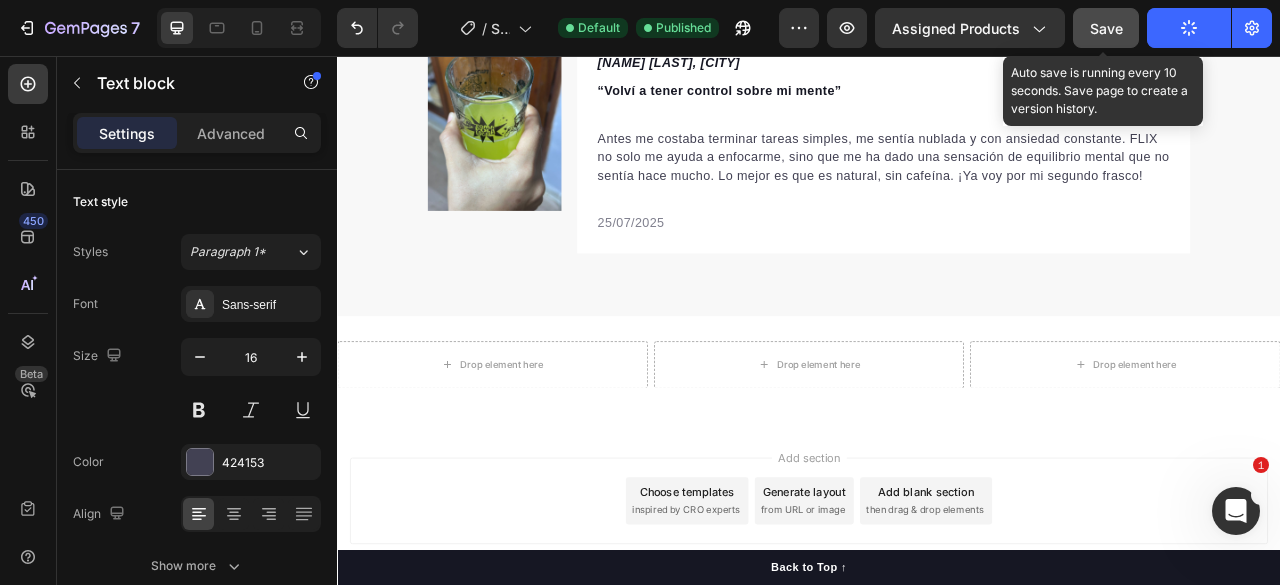 click on "Save" 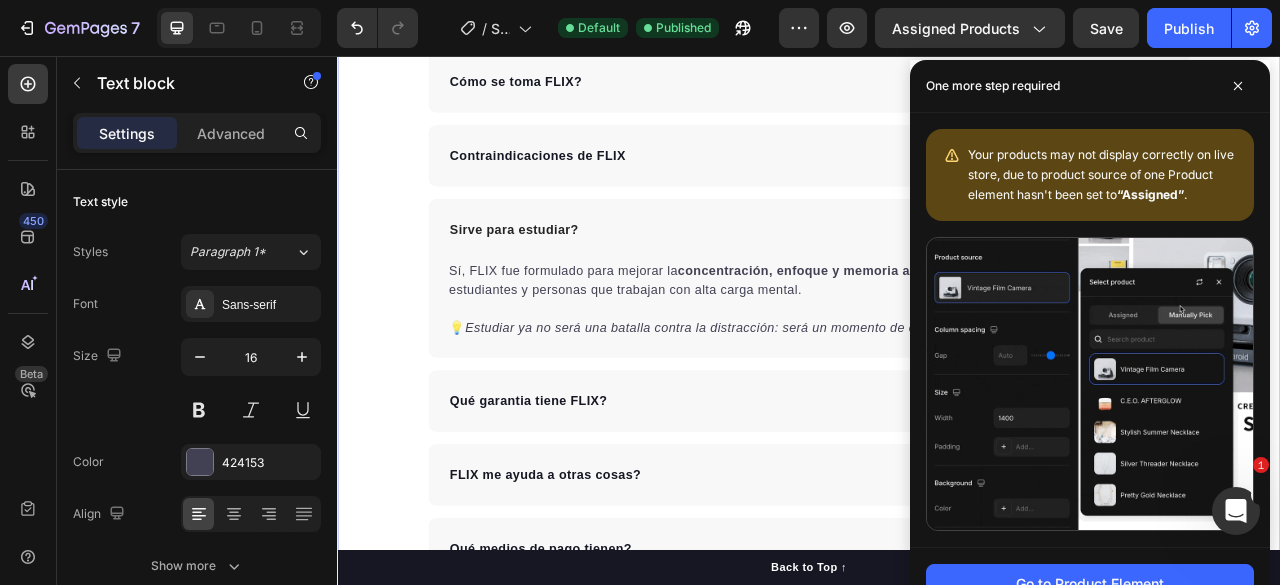 scroll, scrollTop: 2500, scrollLeft: 0, axis: vertical 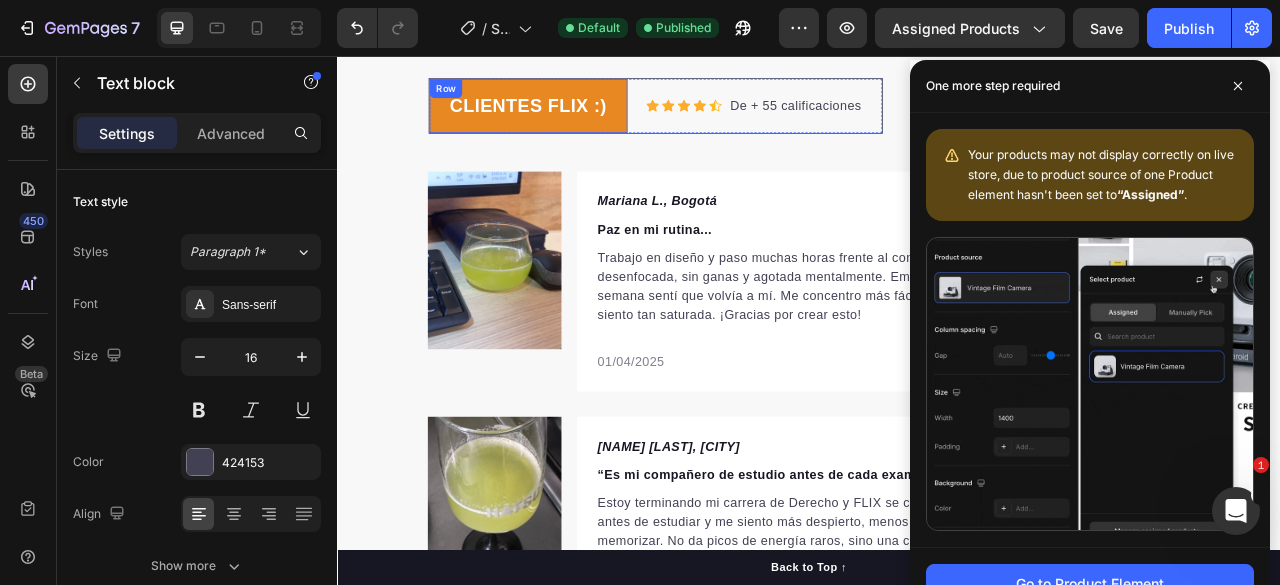 click on "CLIENTES FLIX :) Text block Row" at bounding box center [580, 119] 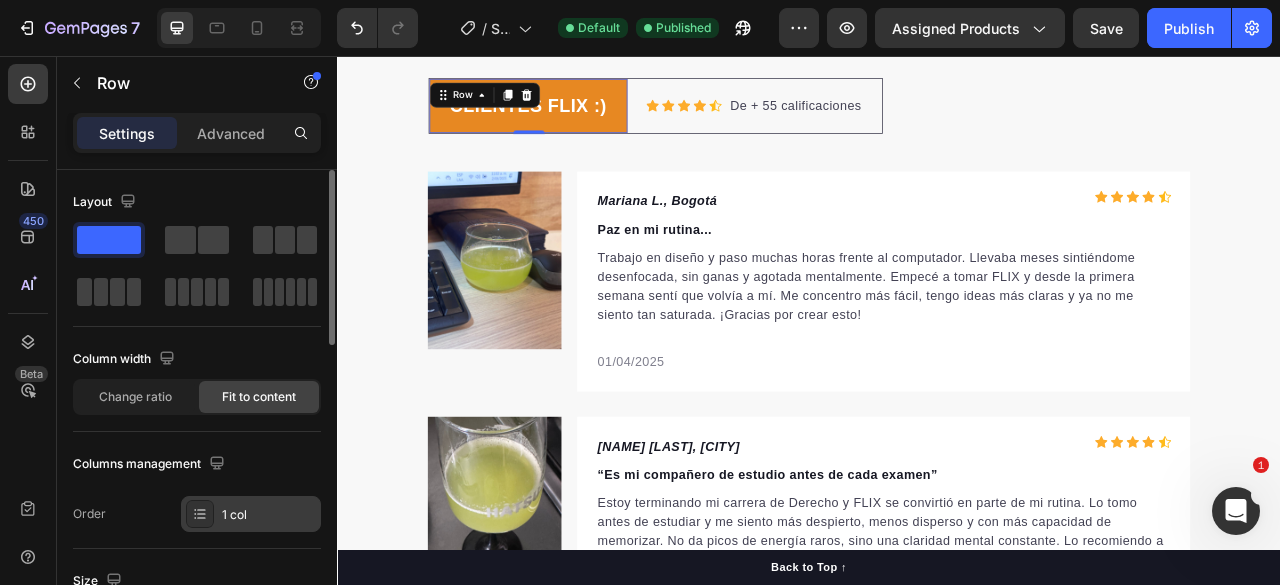 scroll, scrollTop: 300, scrollLeft: 0, axis: vertical 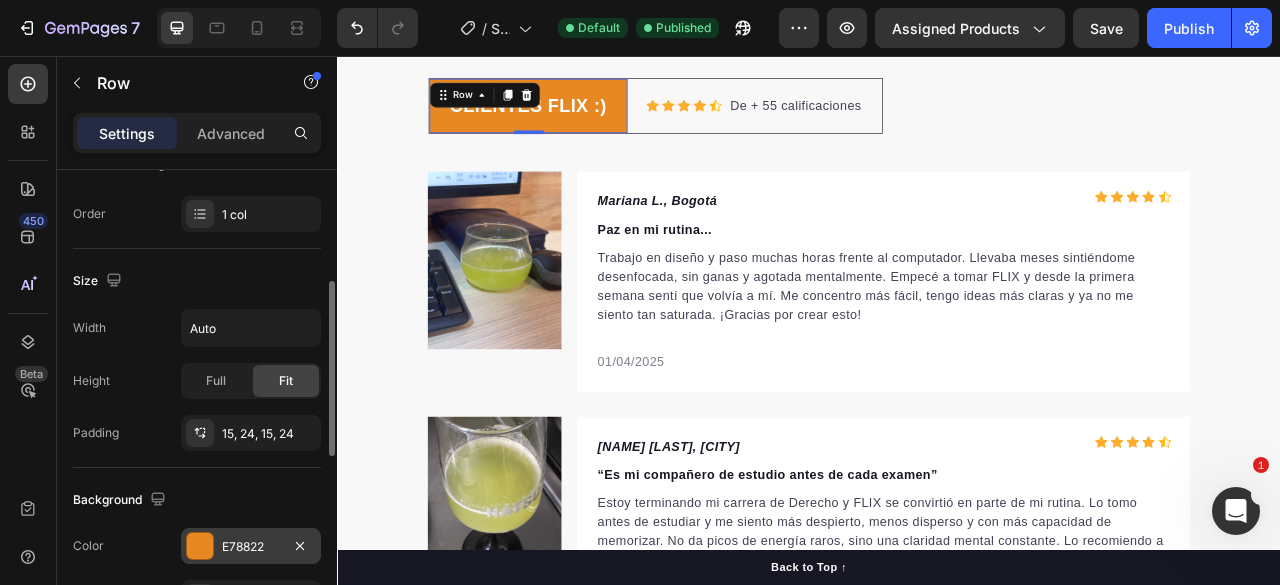 click on "E78822" at bounding box center (251, 547) 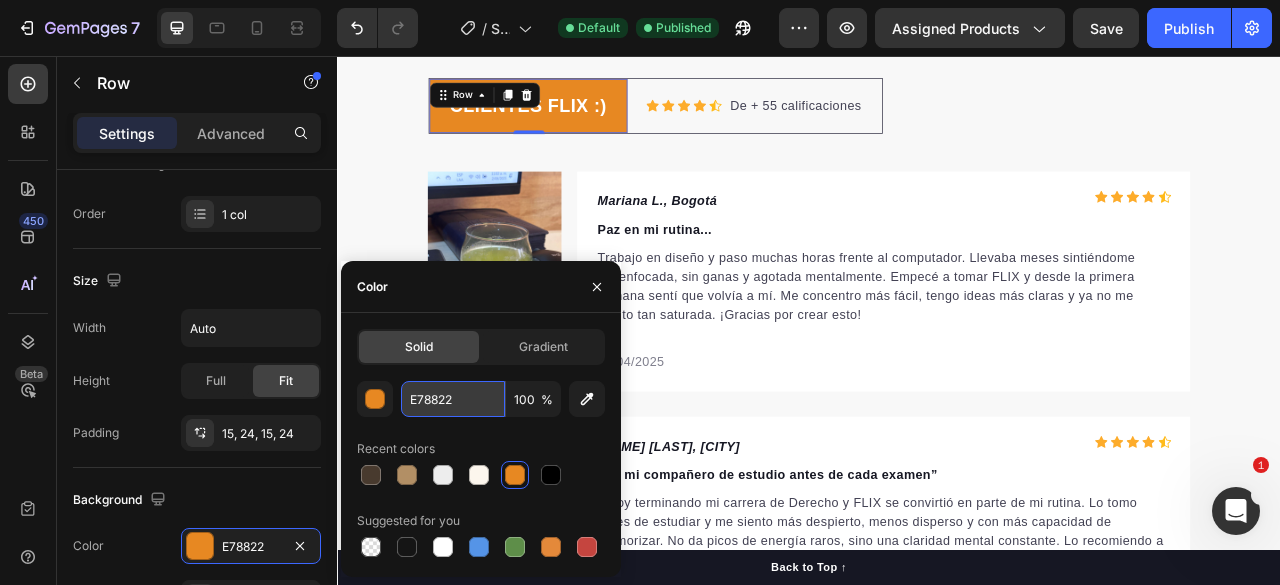 click on "E78822" at bounding box center (453, 399) 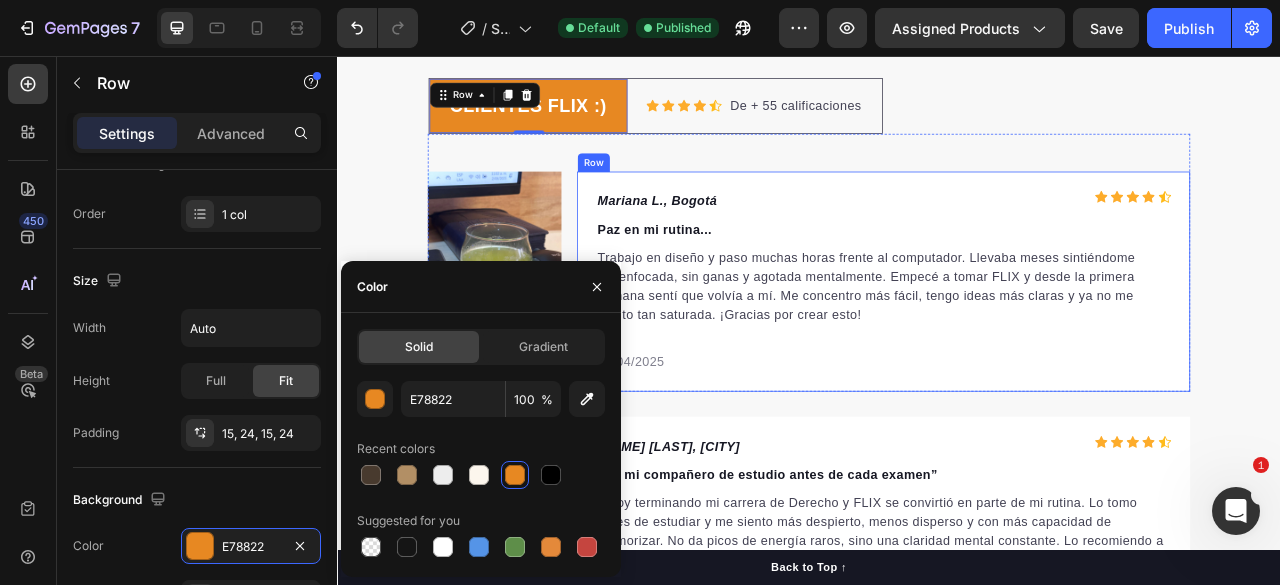 click on "Mariana L., Bogotá Text block Icon Icon Icon Icon
Icon Icon List Hoz Row Paz en mi rutina... Text block Trabajo en diseño y paso muchas horas frente al computador. Llevaba meses sintiéndome desenfocada, sin ganas y agotada mentalmente. Empecé a tomar FLIX y desde la primera semana sentí que volvía a mí. Me concentro más fácil, tengo ideas más claras y ya no me siento tan saturada. ¡Gracias por crear esto! Text block 01/04/2025 Text block Row" at bounding box center [1032, 343] 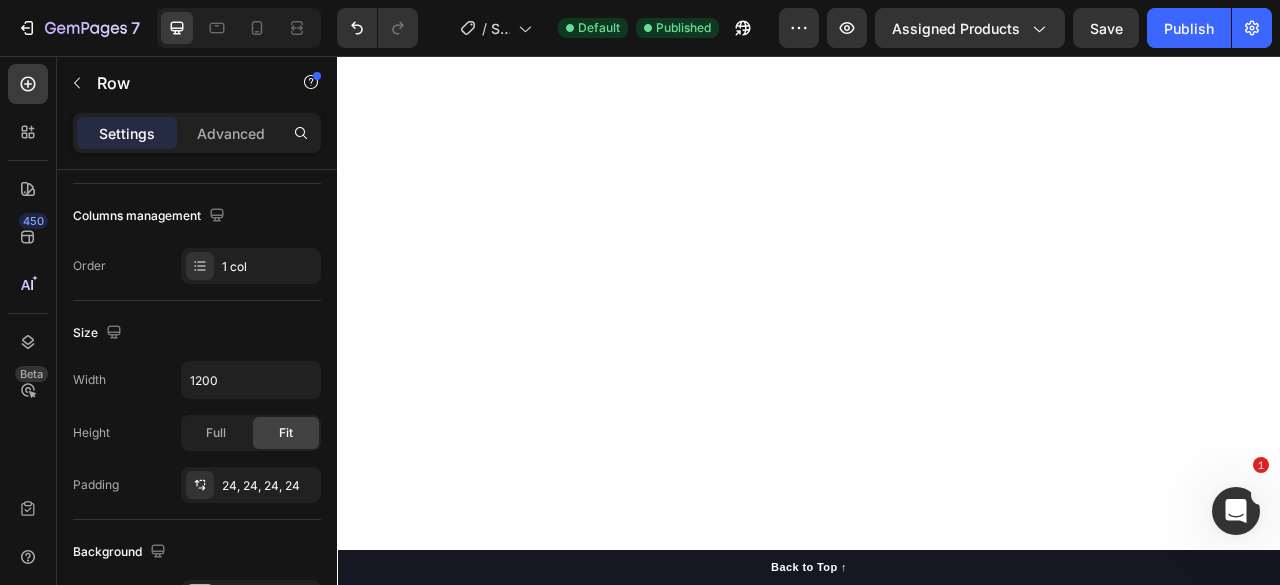 scroll, scrollTop: 100, scrollLeft: 0, axis: vertical 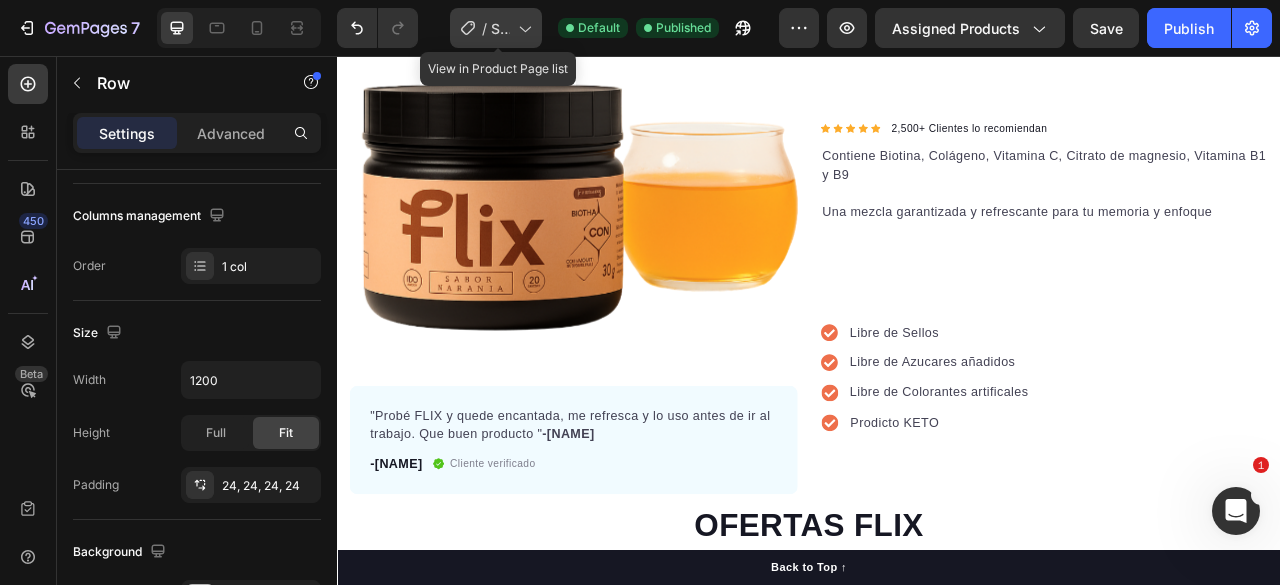 click on "/  Shopify Original Product Template" 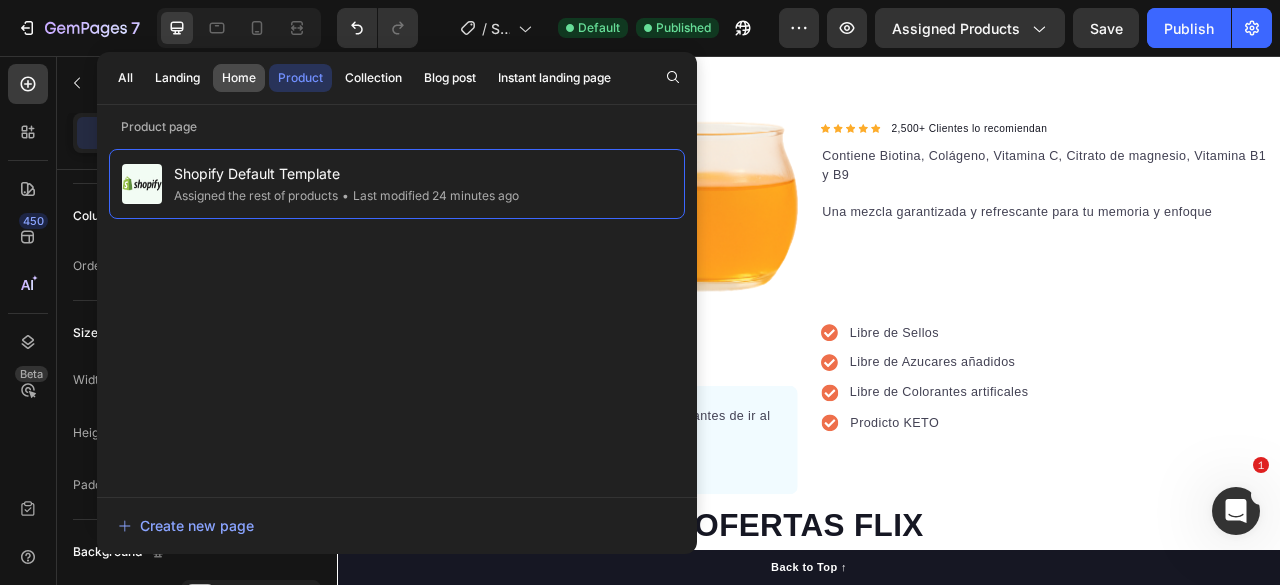 click on "Home" 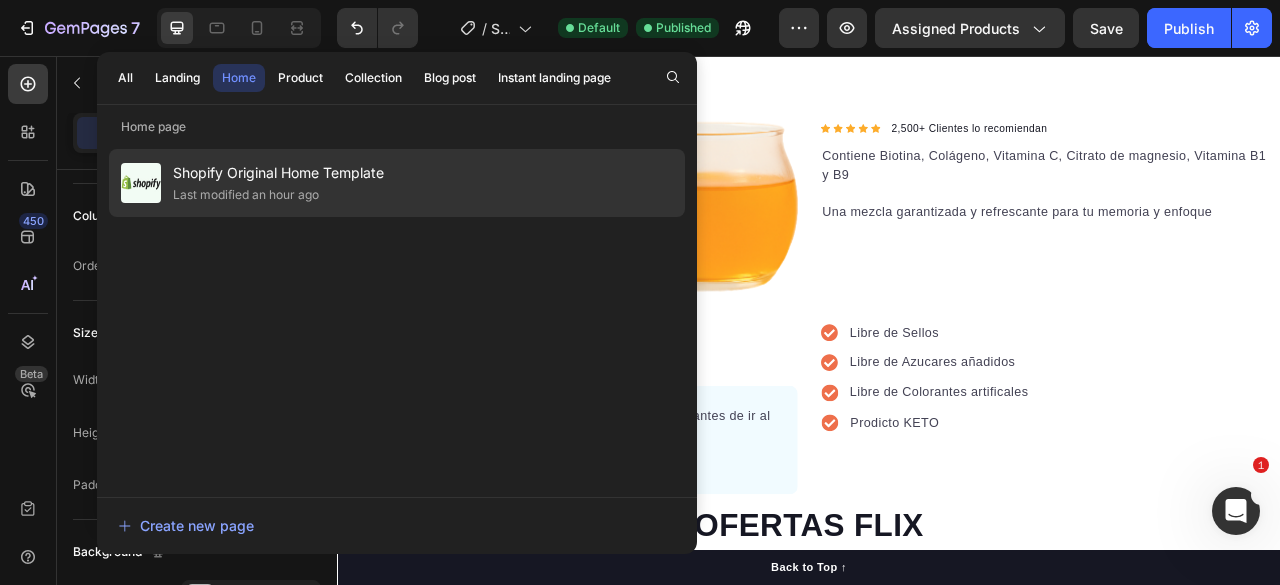 click on "Last modified an hour ago" 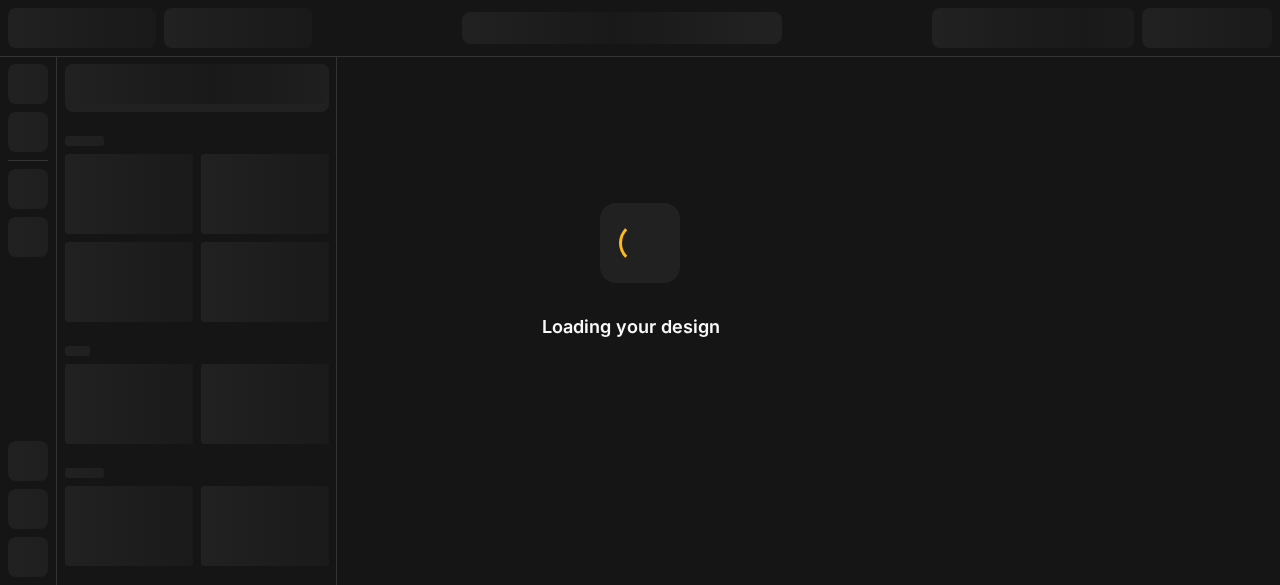scroll, scrollTop: 0, scrollLeft: 0, axis: both 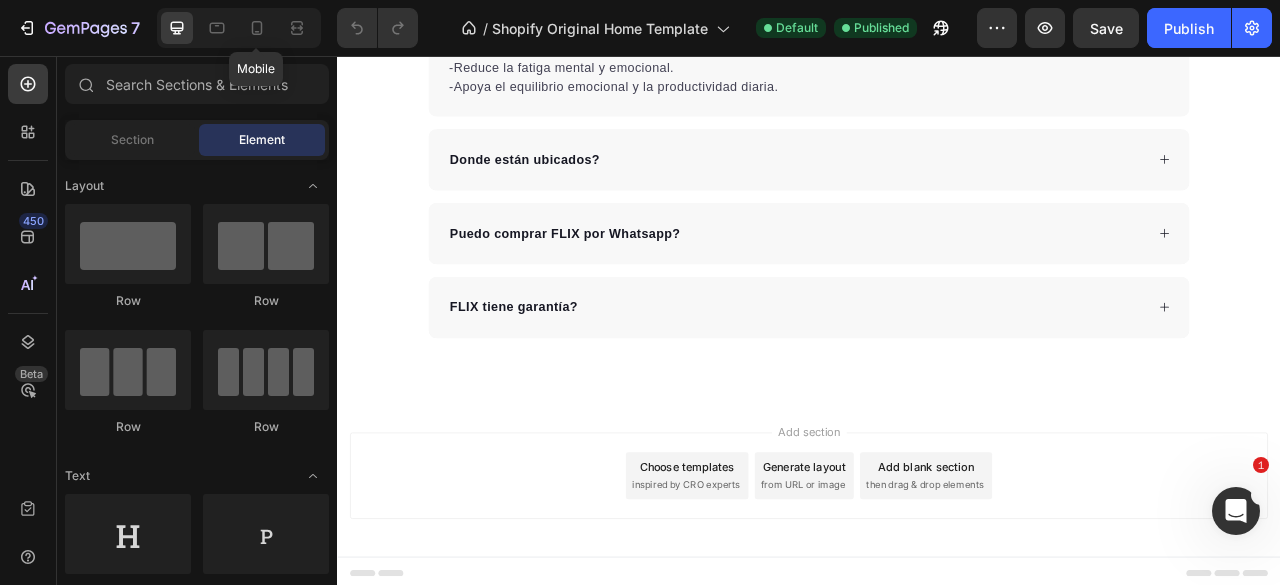 click 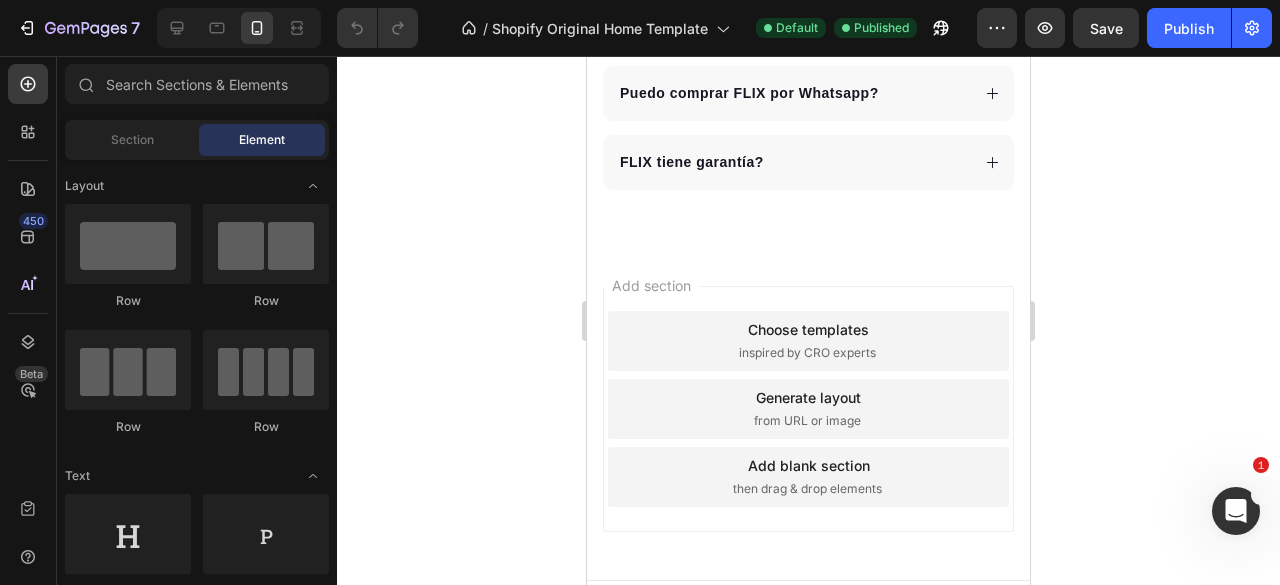 scroll, scrollTop: 5104, scrollLeft: 0, axis: vertical 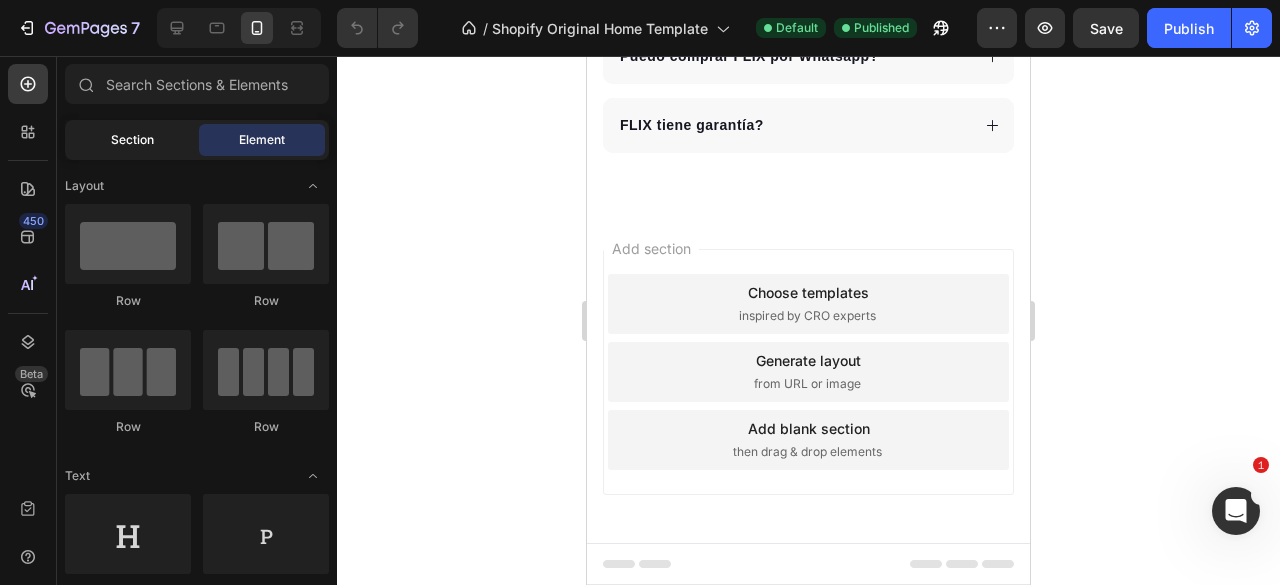 click on "Section" 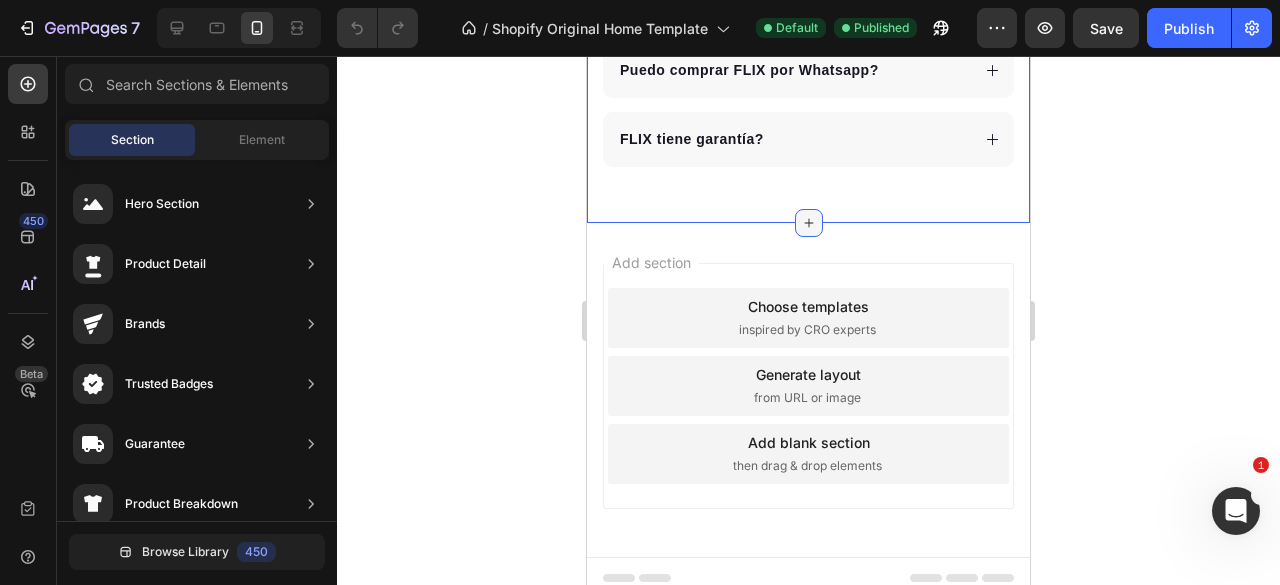scroll, scrollTop: 5104, scrollLeft: 0, axis: vertical 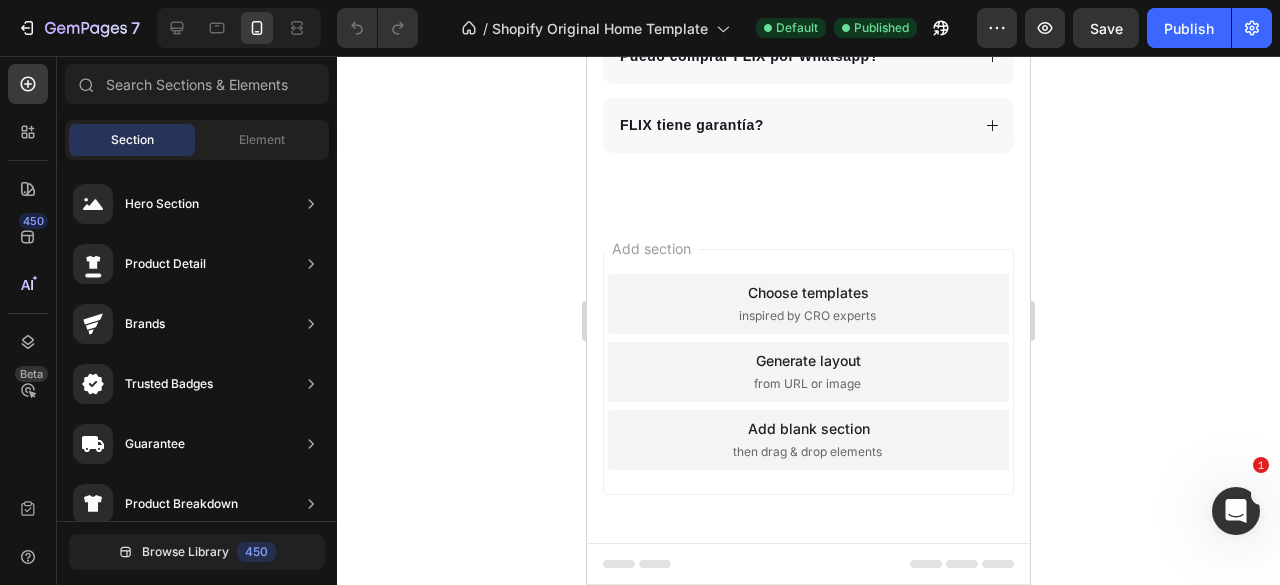 click on "Add section Choose templates inspired by CRO experts Generate layout from URL or image Add blank section then drag & drop elements" at bounding box center [808, 376] 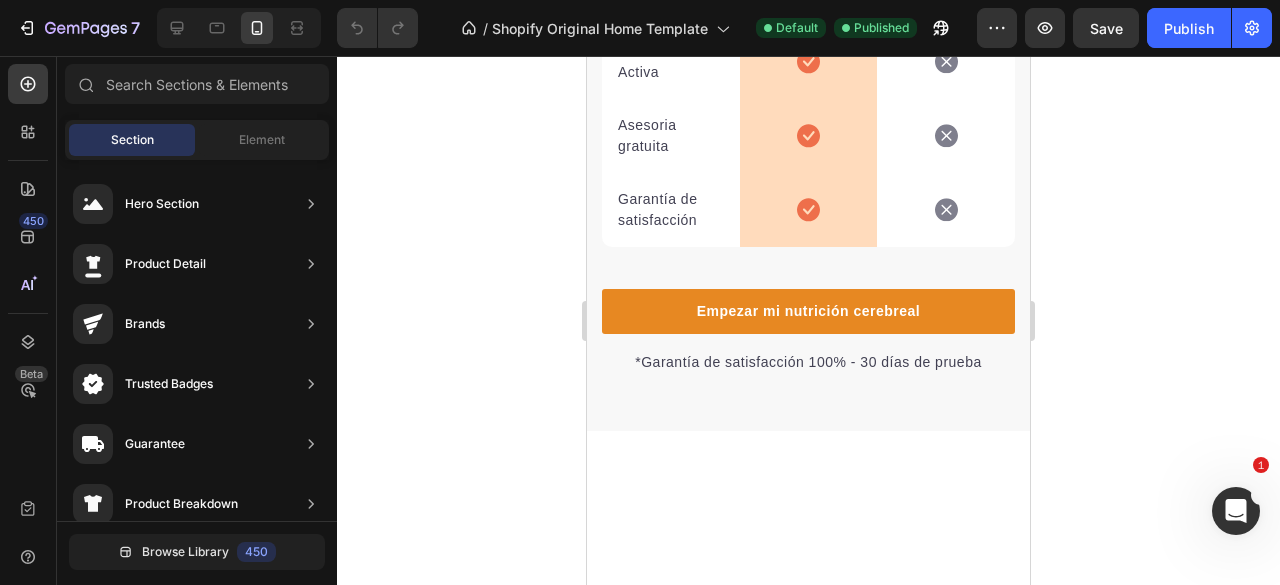 scroll, scrollTop: 3904, scrollLeft: 0, axis: vertical 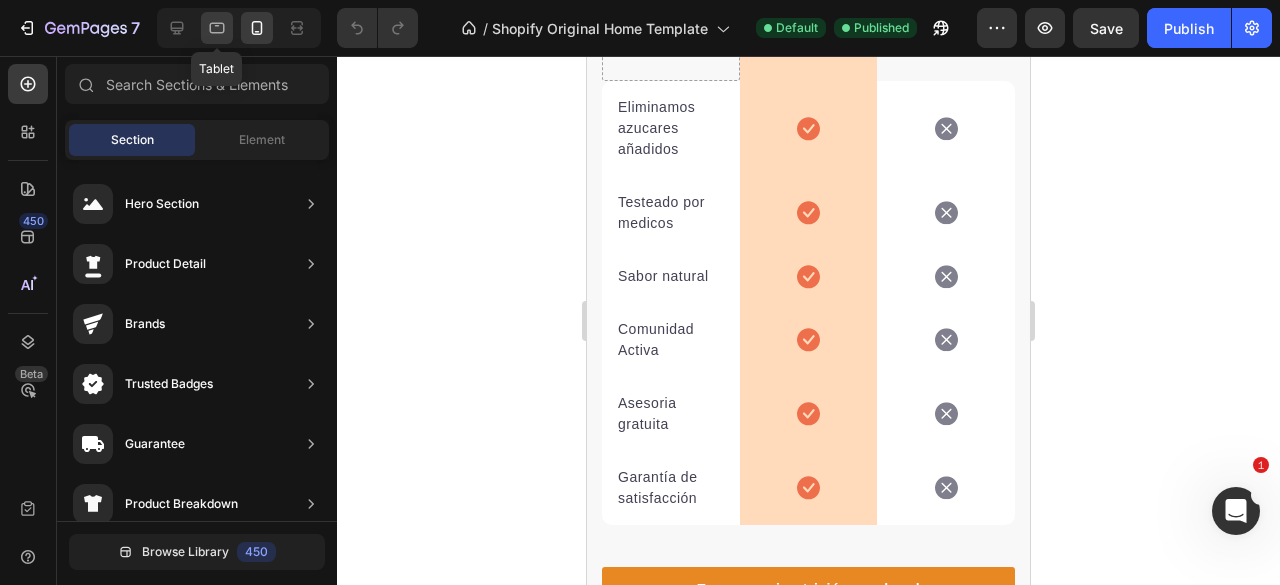 click 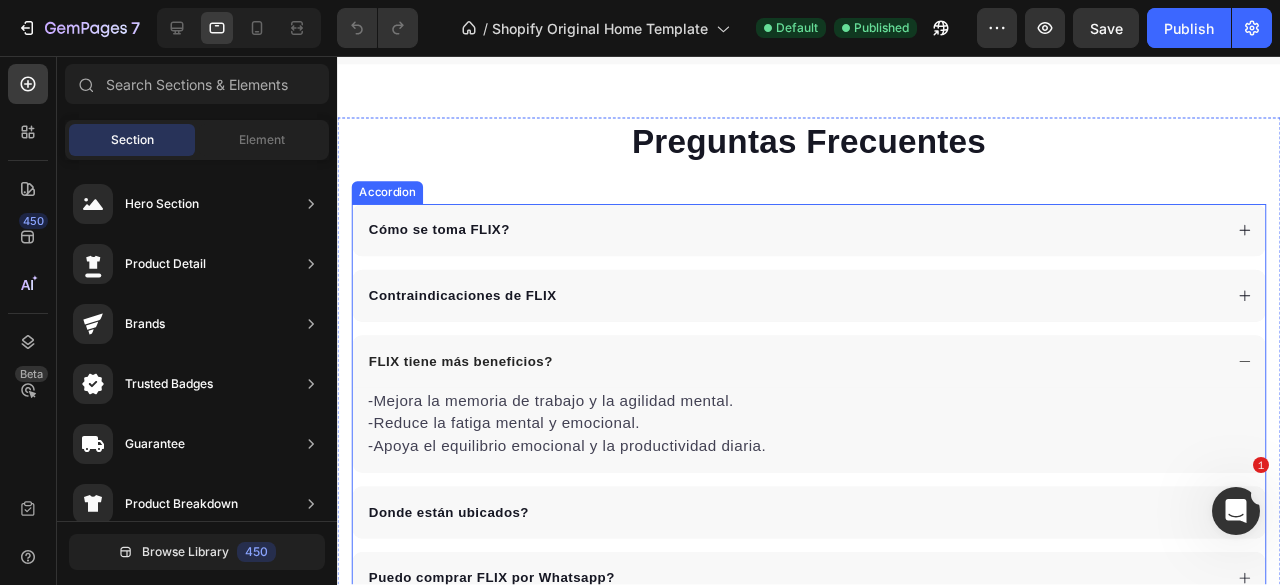 scroll, scrollTop: 4784, scrollLeft: 0, axis: vertical 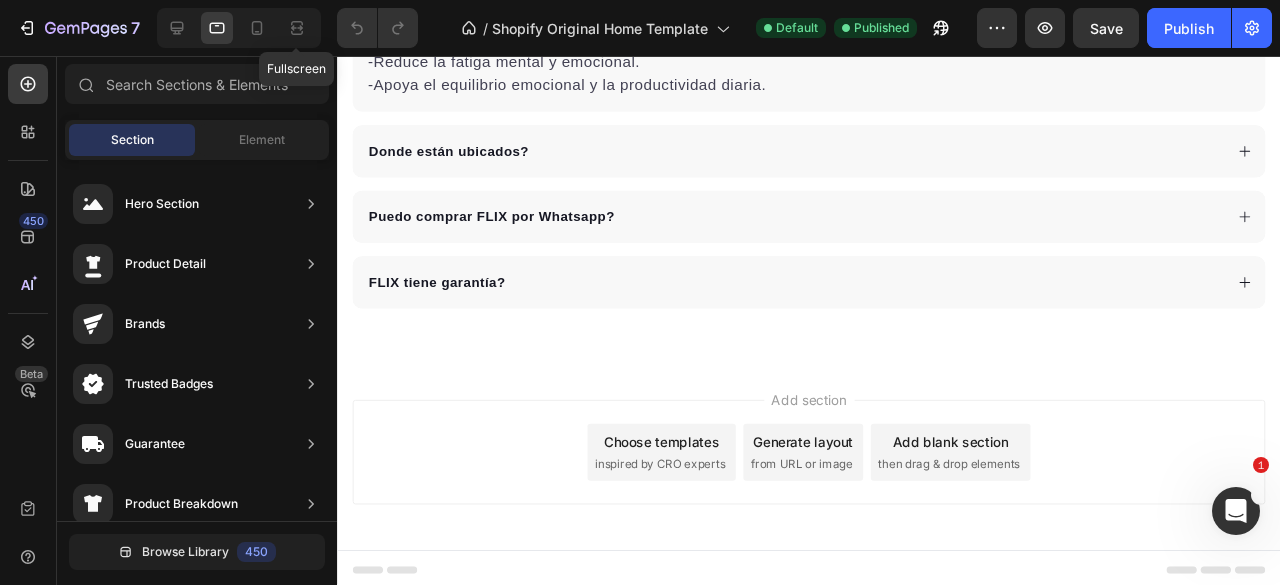 drag, startPoint x: 298, startPoint y: 33, endPoint x: 320, endPoint y: 49, distance: 27.202942 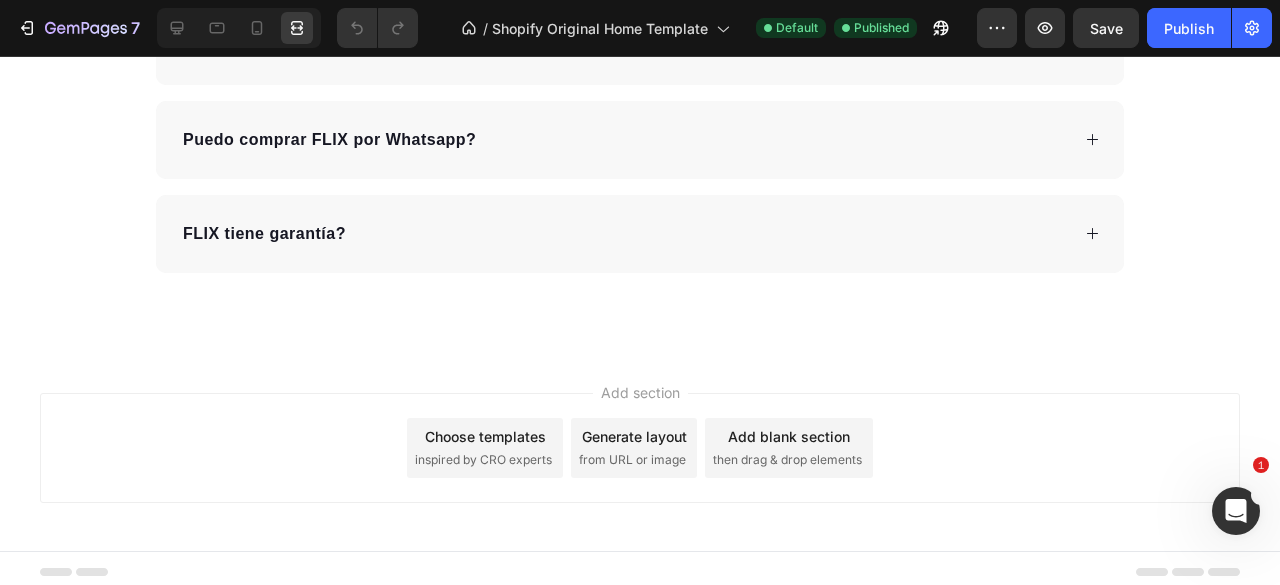 scroll, scrollTop: 5170, scrollLeft: 0, axis: vertical 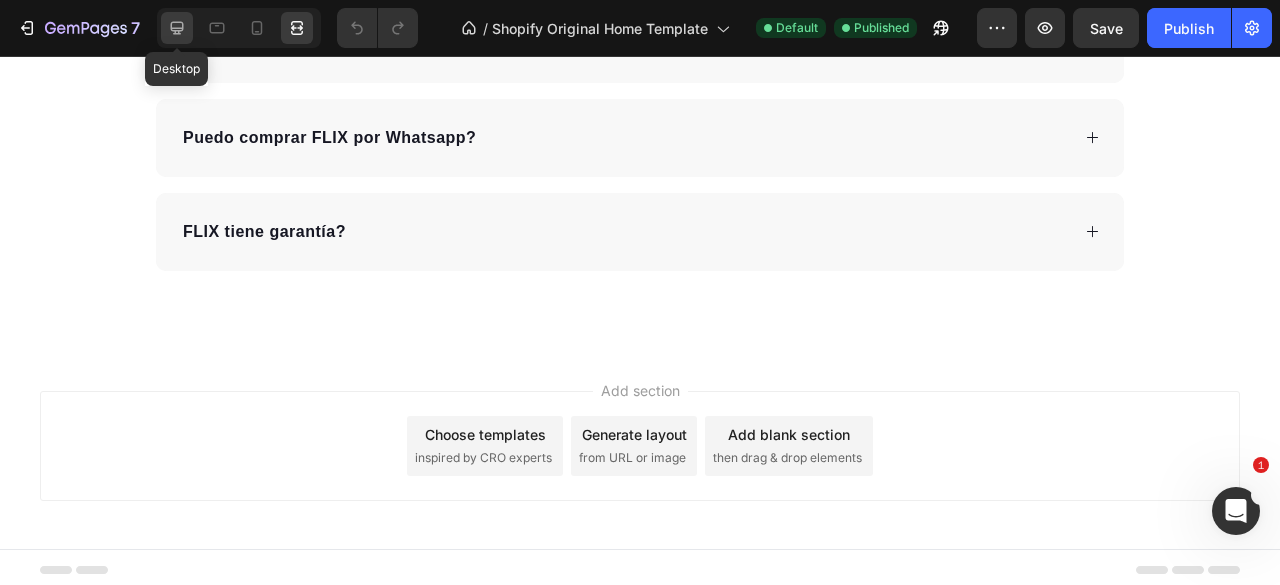click 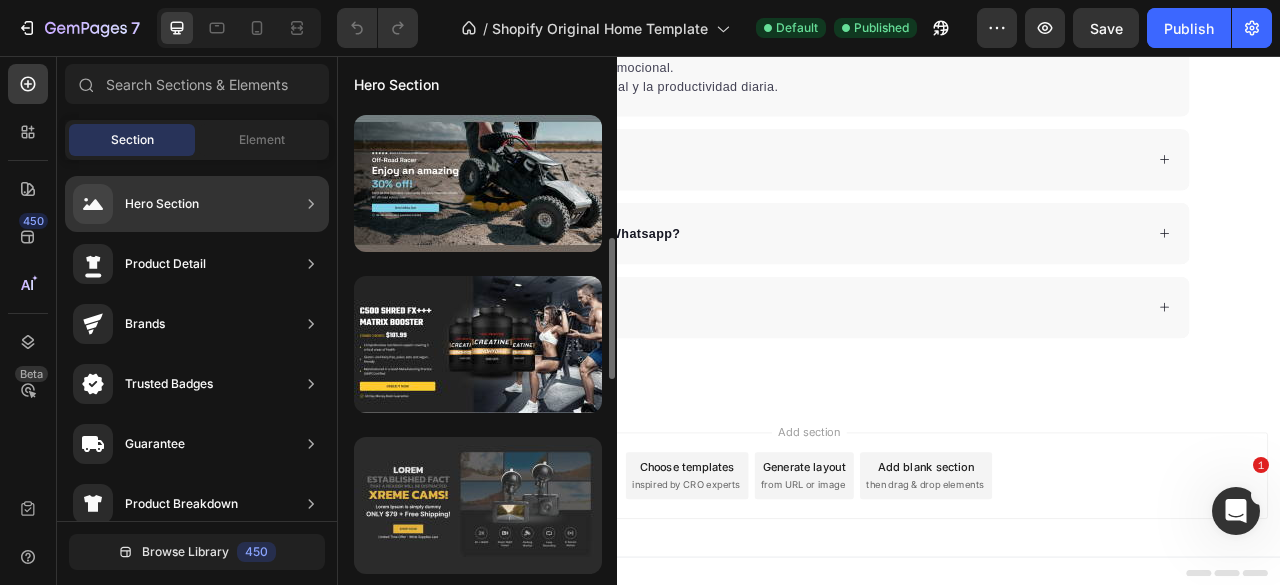 scroll, scrollTop: 500, scrollLeft: 0, axis: vertical 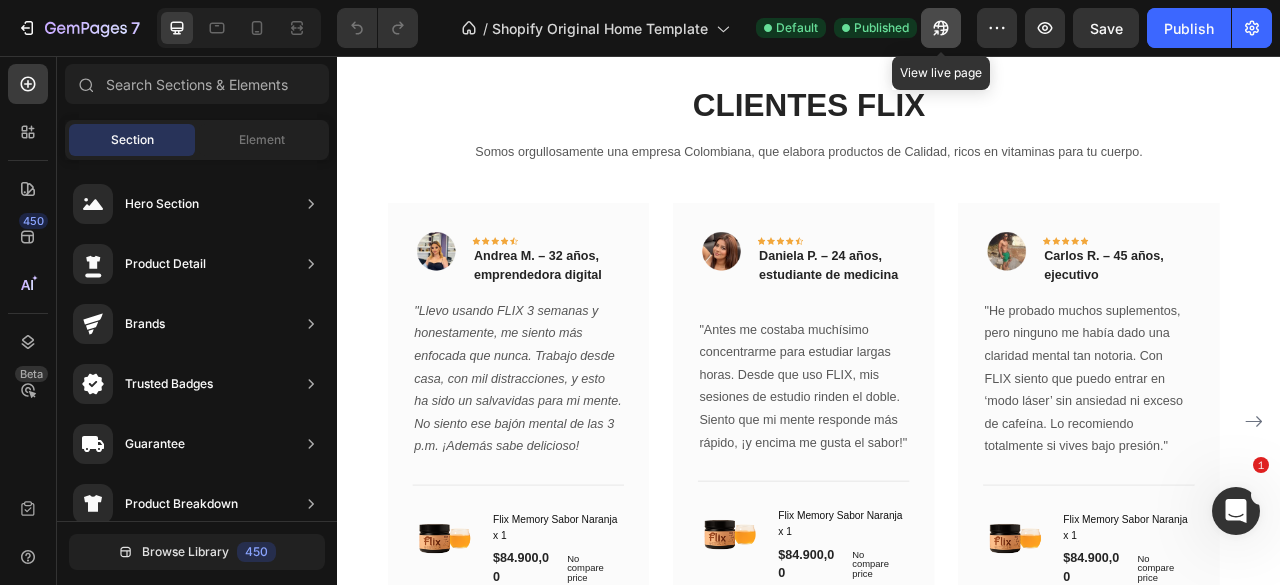 click 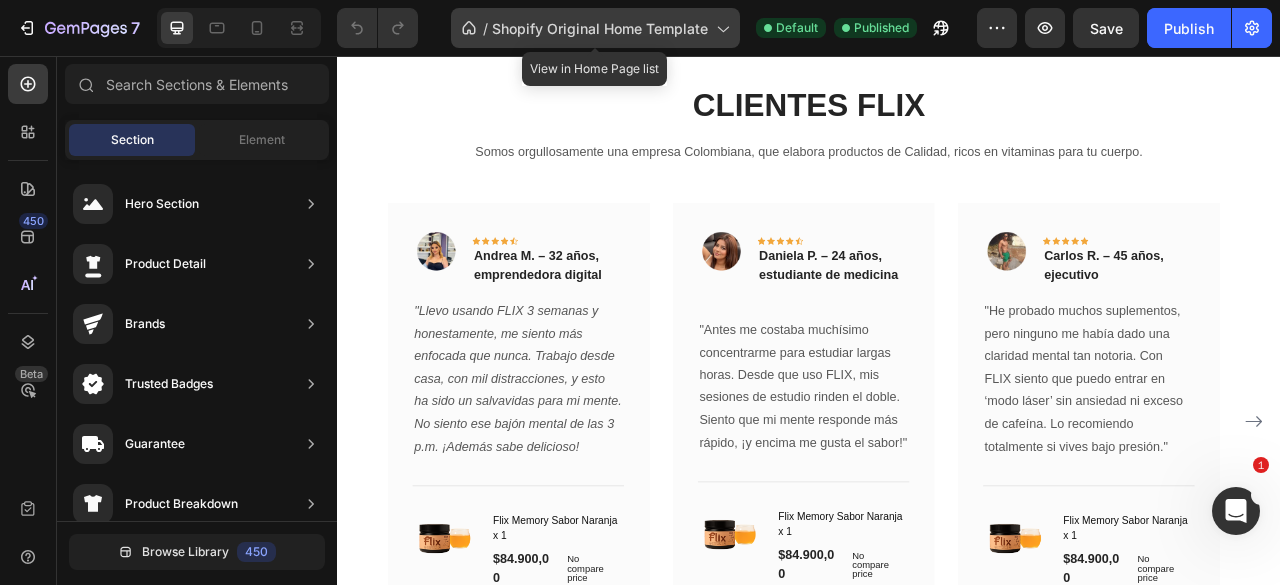 click 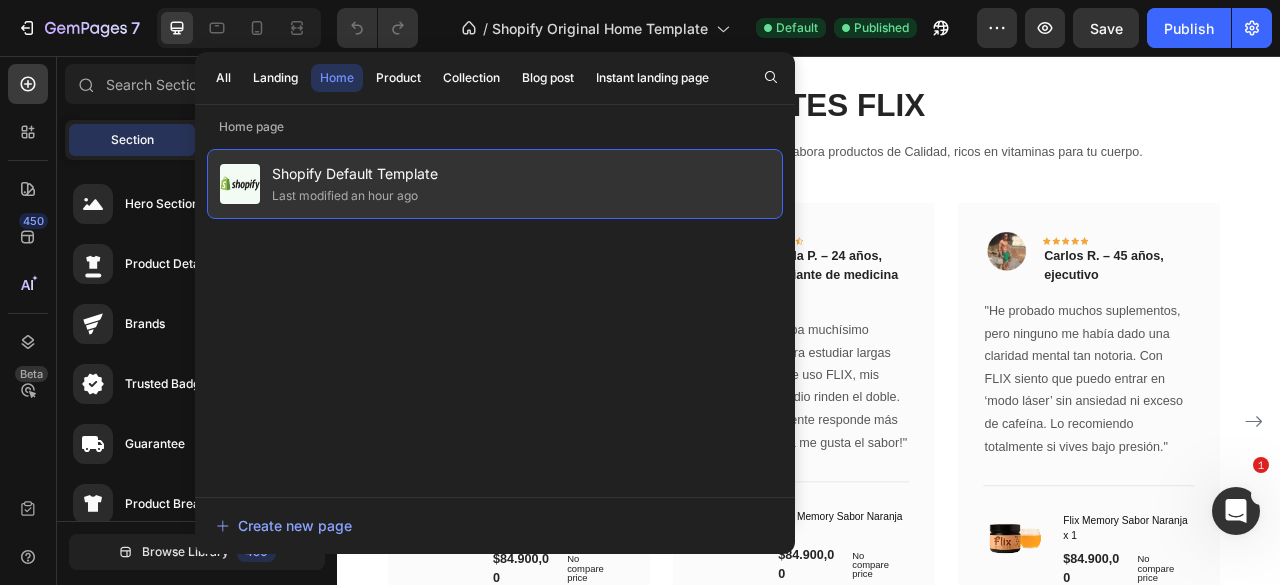click on "Last modified an hour ago" at bounding box center [355, 196] 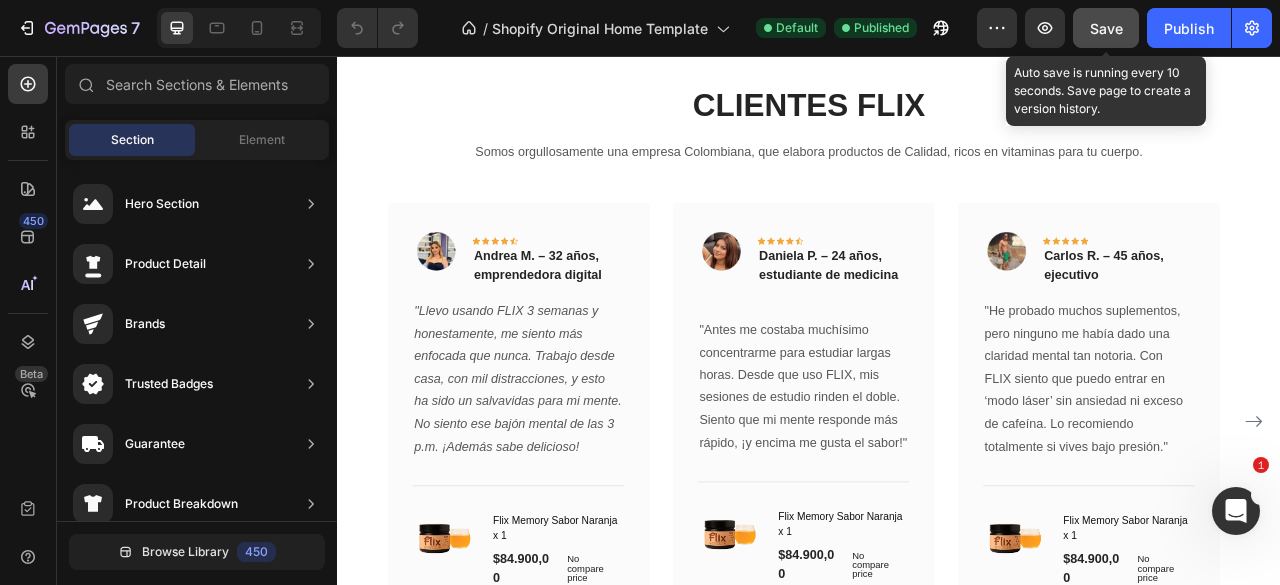click on "Save" 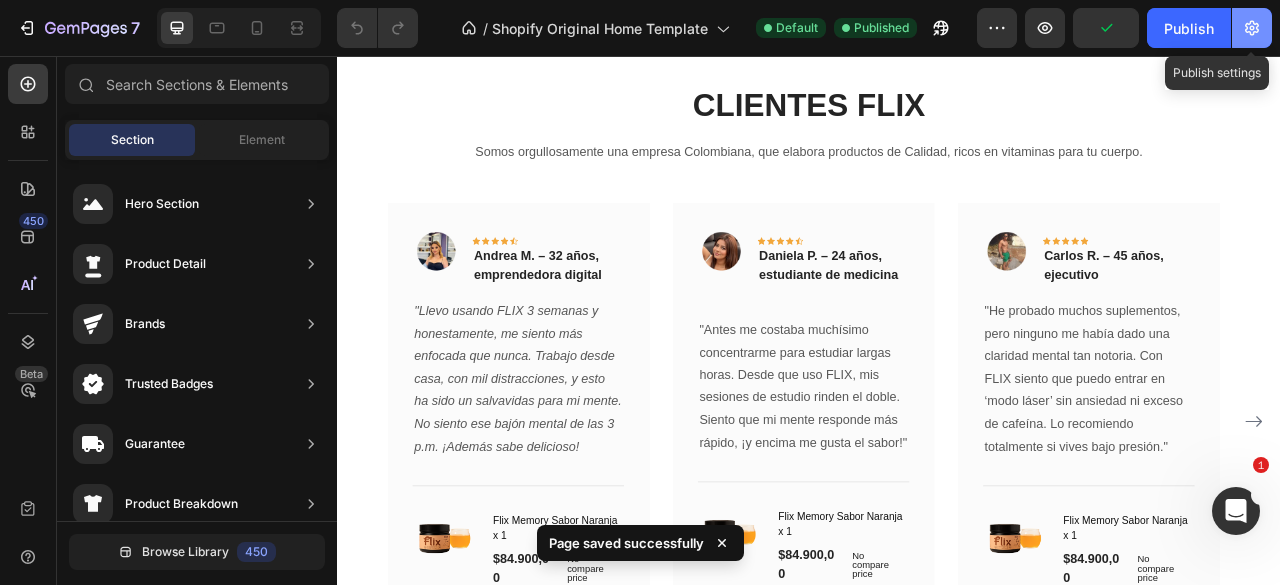 click 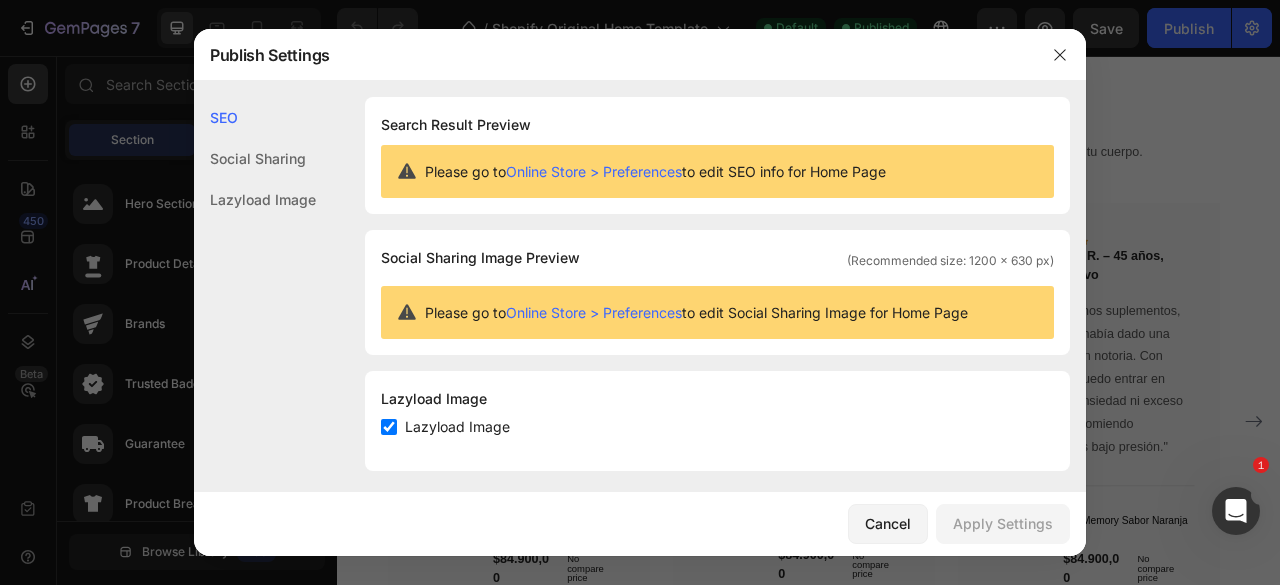 click on "Online Store > Preferences" at bounding box center (594, 171) 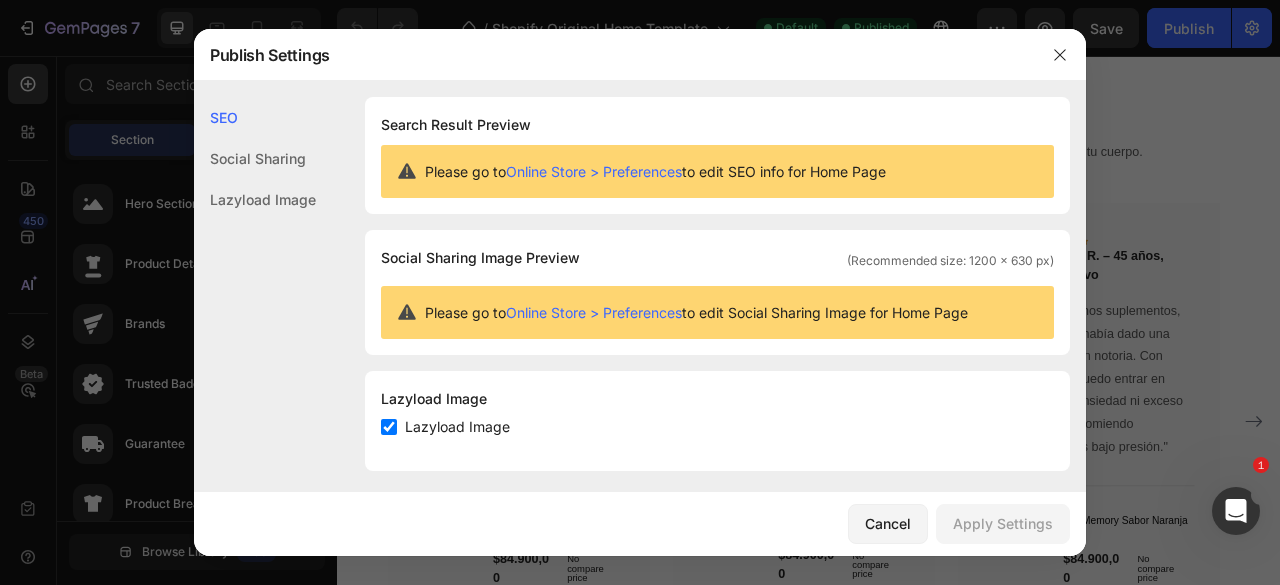 click at bounding box center (640, 292) 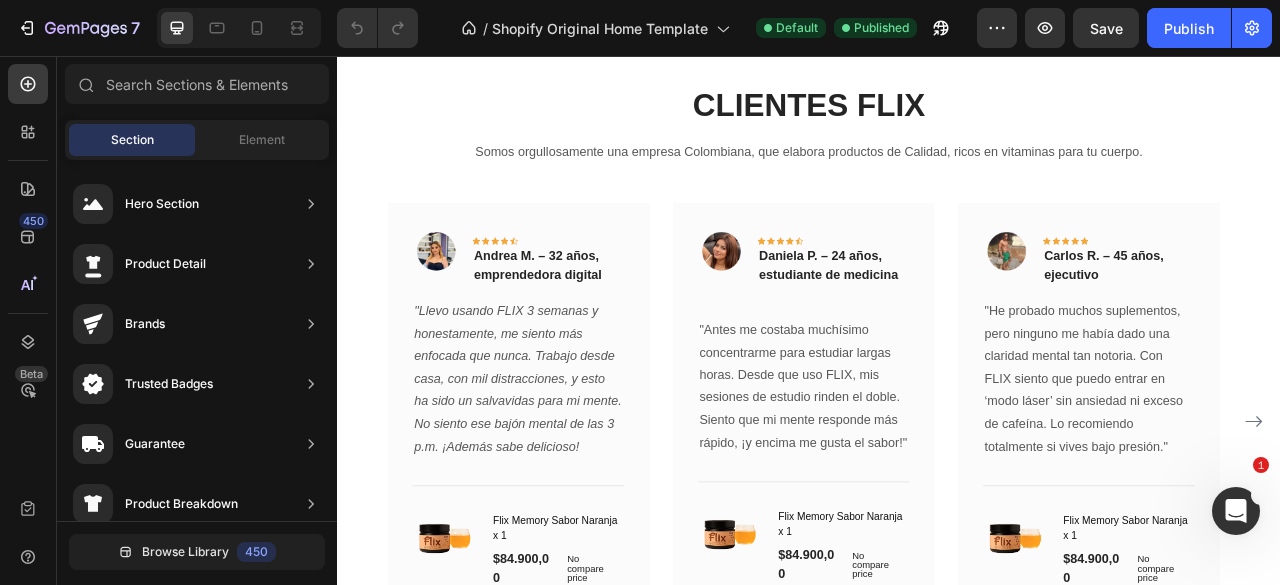 scroll, scrollTop: 318, scrollLeft: 0, axis: vertical 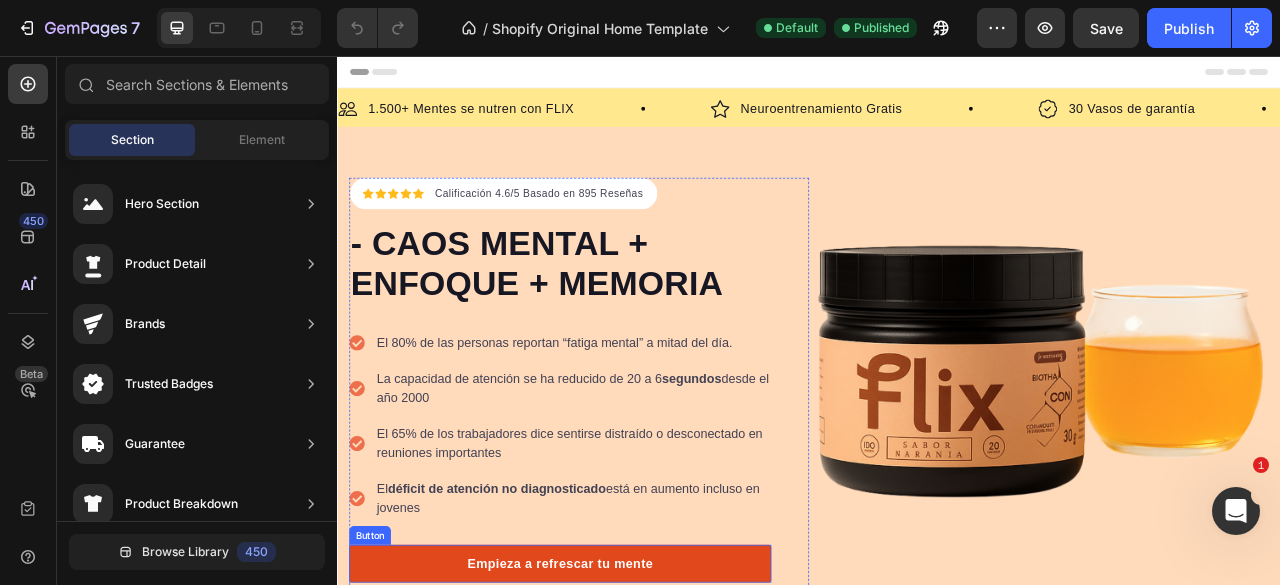 click on "Empieza a refrescar tu mente" at bounding box center (620, 702) 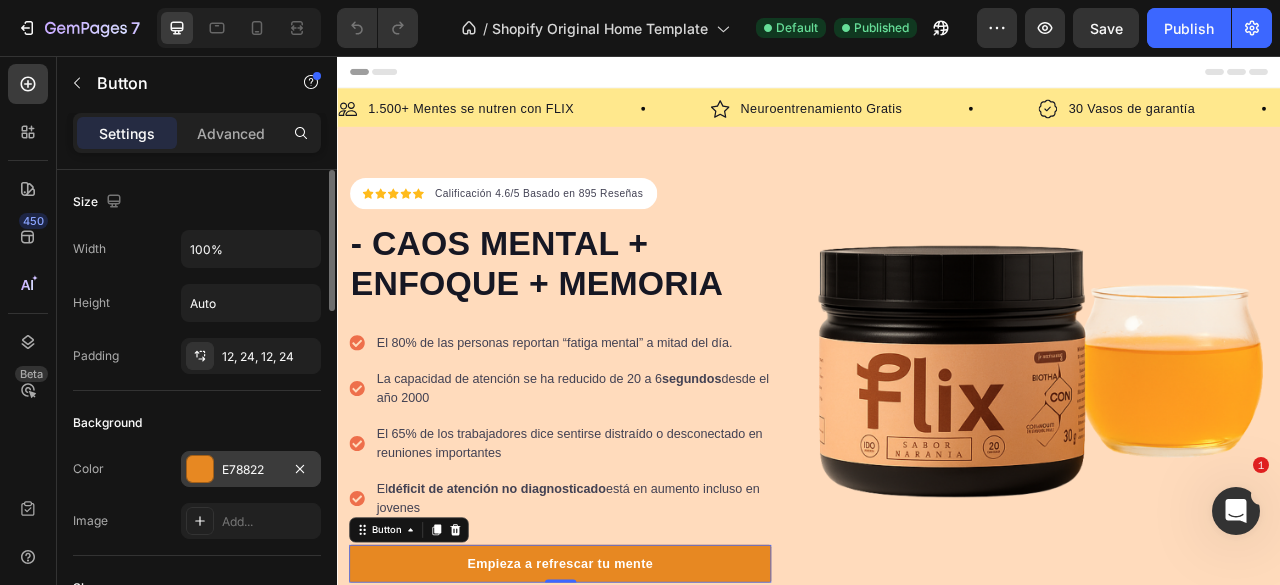 click on "E78822" at bounding box center [251, 470] 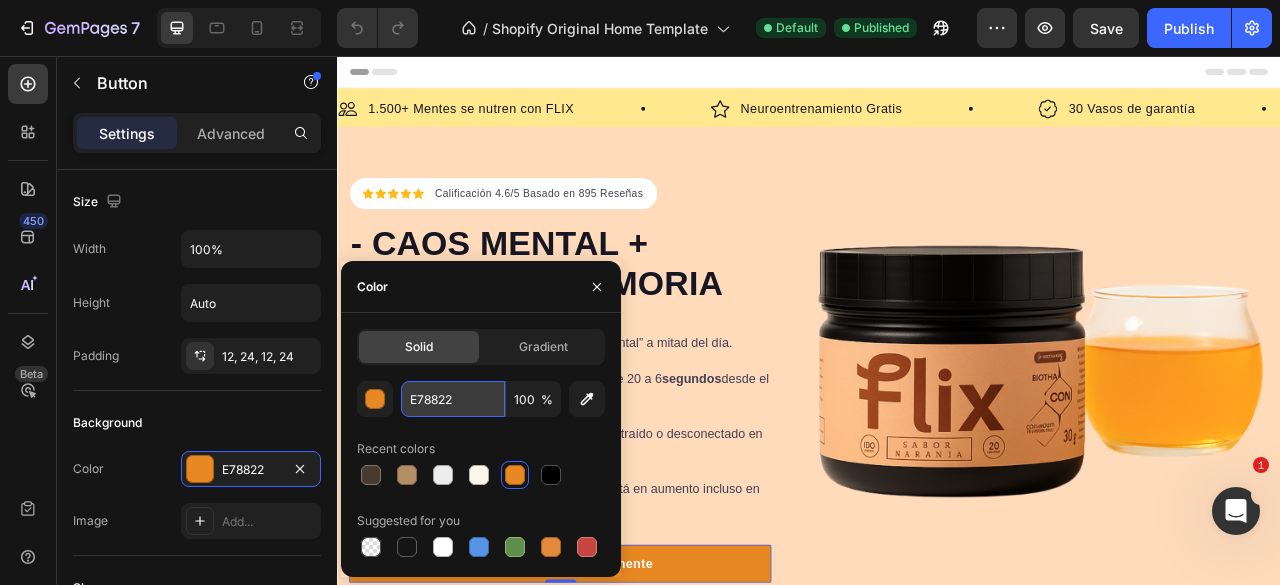click on "E78822" at bounding box center [453, 399] 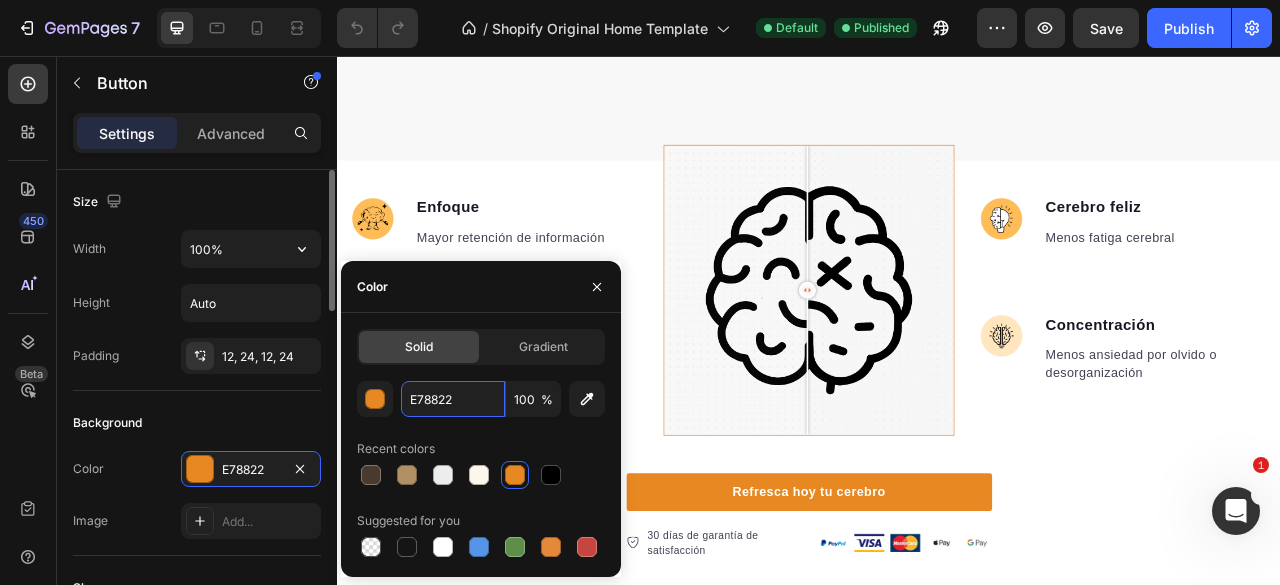 scroll, scrollTop: 1400, scrollLeft: 0, axis: vertical 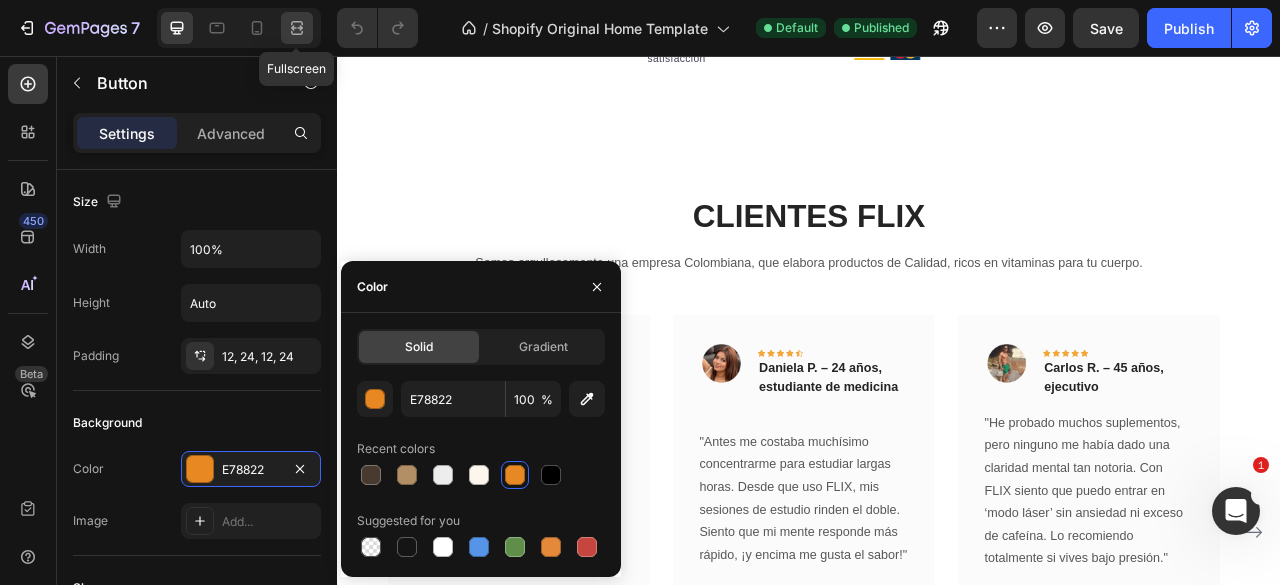 click 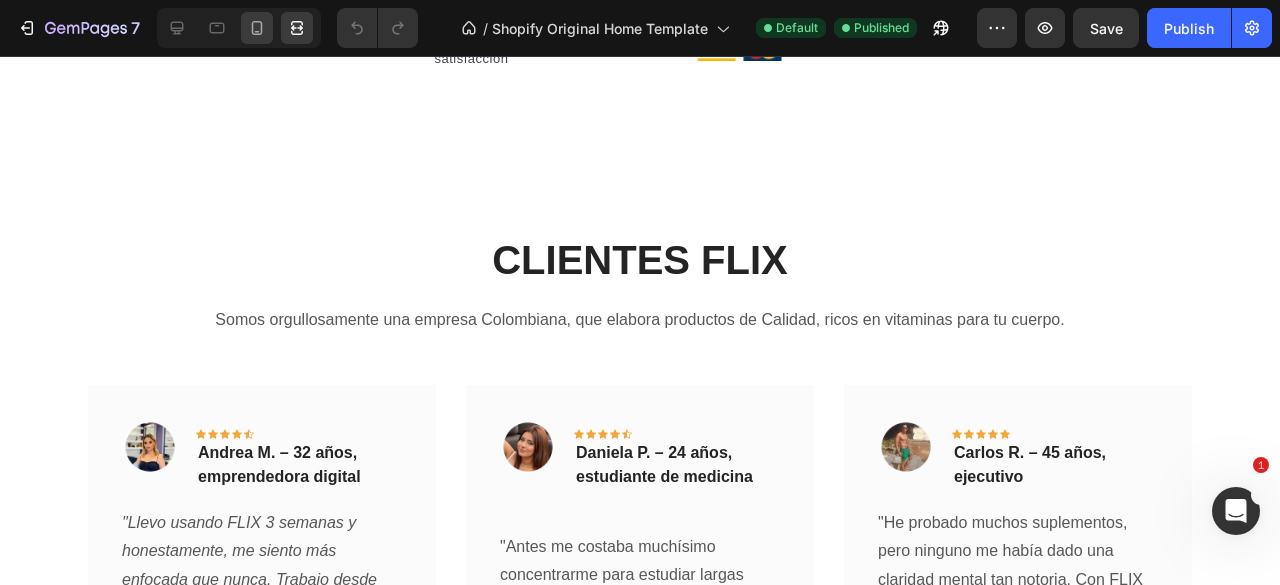 scroll, scrollTop: 1405, scrollLeft: 0, axis: vertical 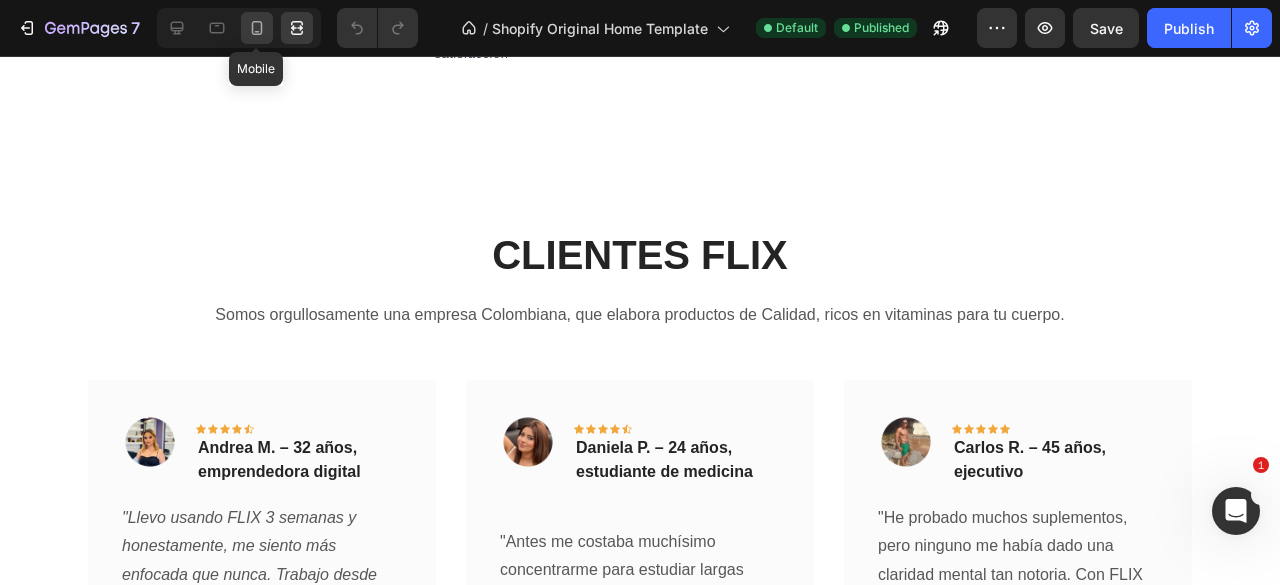 drag, startPoint x: 263, startPoint y: 19, endPoint x: 110, endPoint y: 319, distance: 336.76254 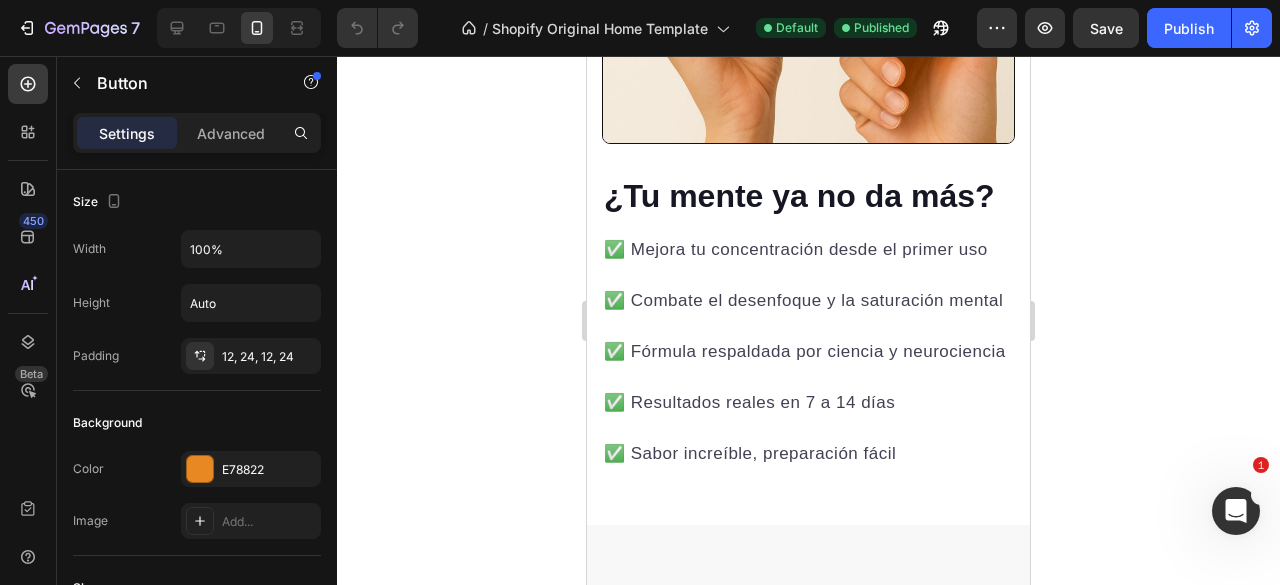 scroll, scrollTop: 4600, scrollLeft: 0, axis: vertical 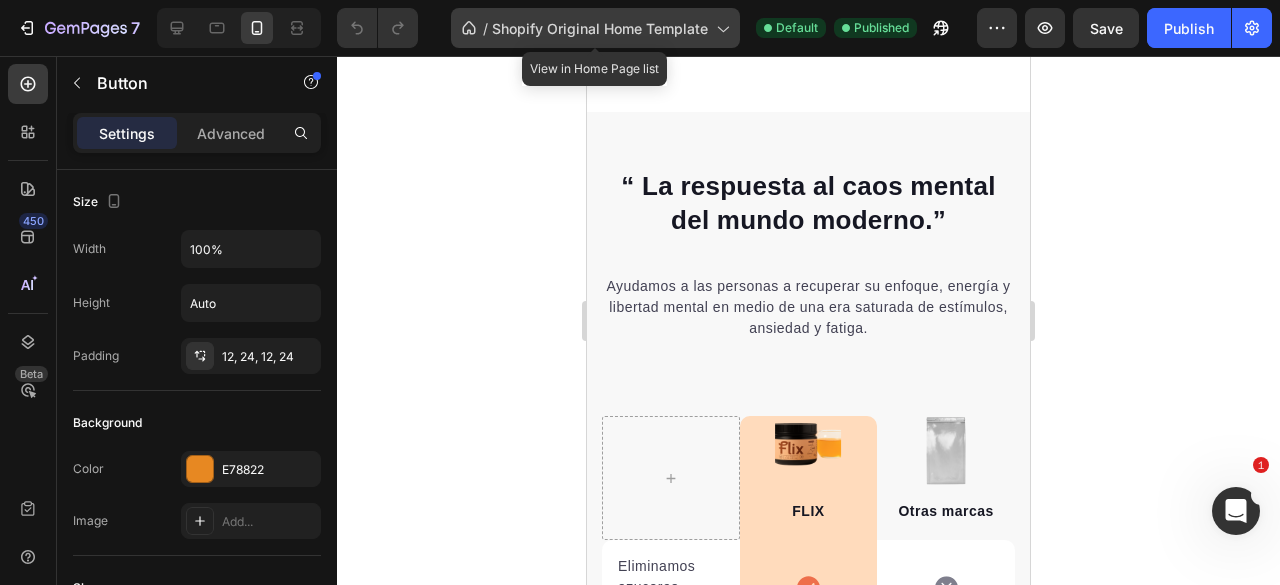click on "Shopify Original Home Template" at bounding box center (600, 28) 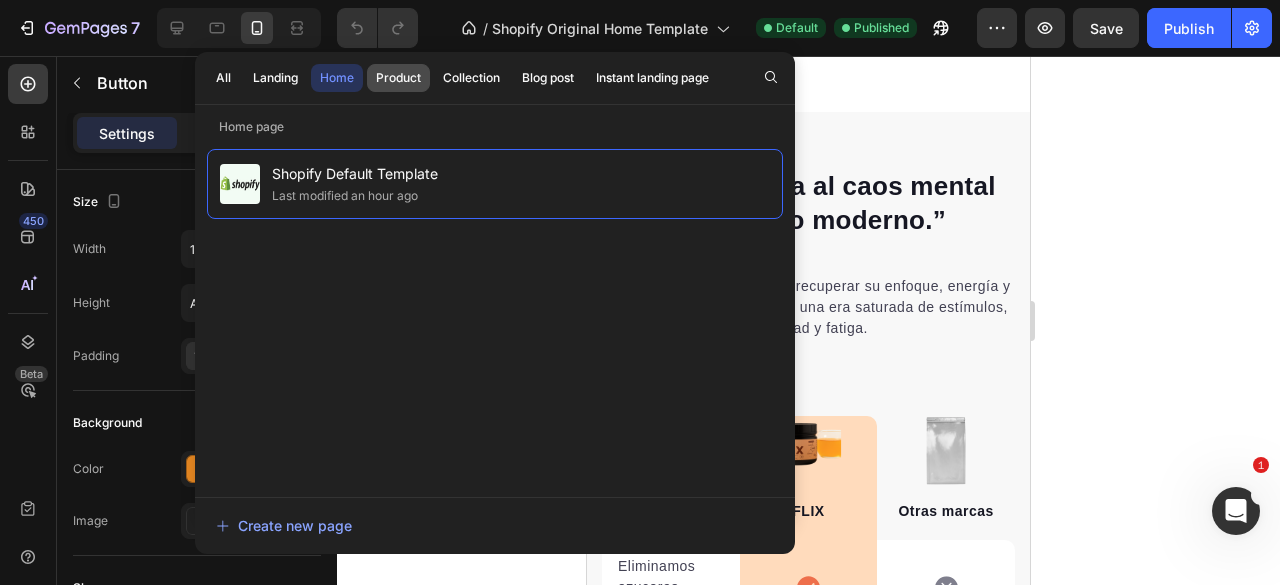 click on "Product" at bounding box center (398, 78) 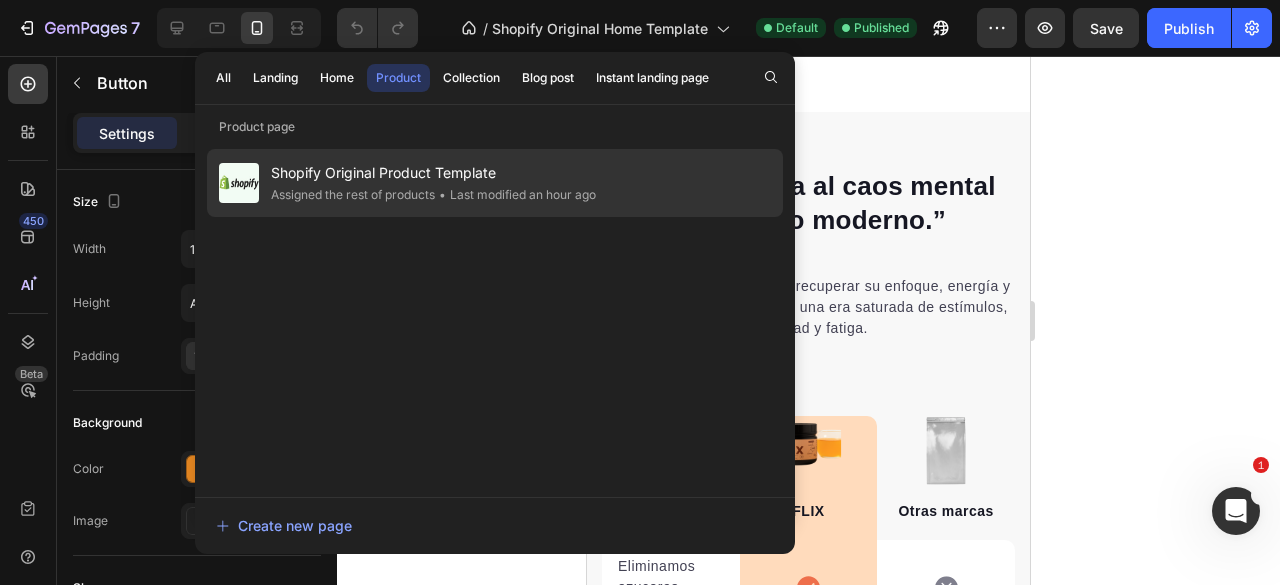 click on "Shopify Original Product Template" at bounding box center [433, 173] 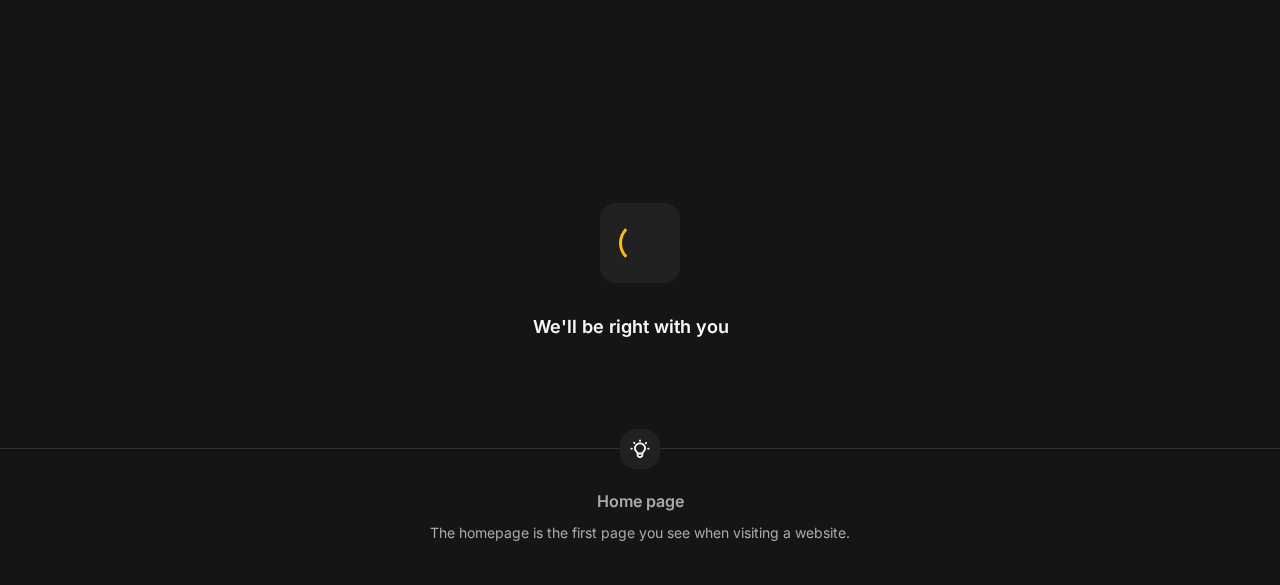 scroll, scrollTop: 0, scrollLeft: 0, axis: both 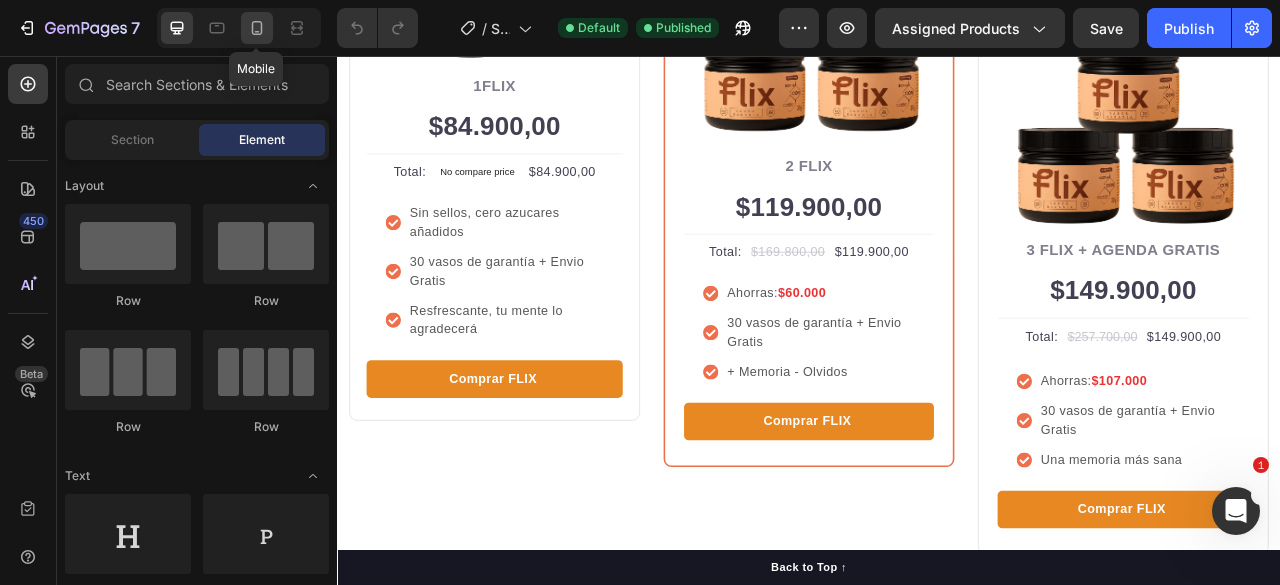 click 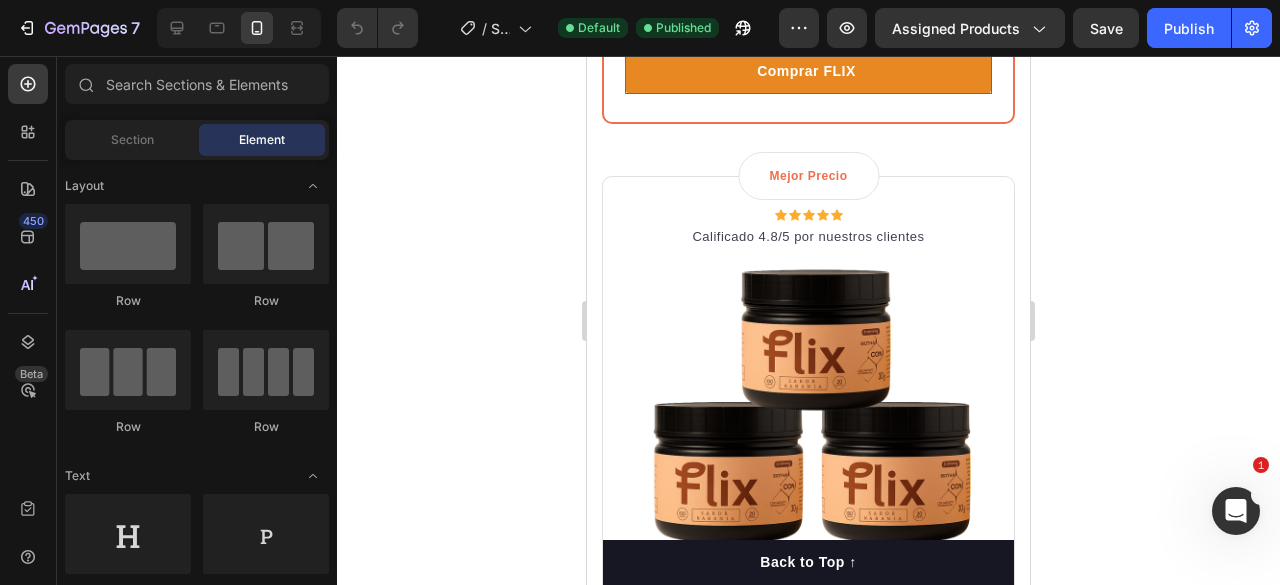scroll, scrollTop: 1800, scrollLeft: 0, axis: vertical 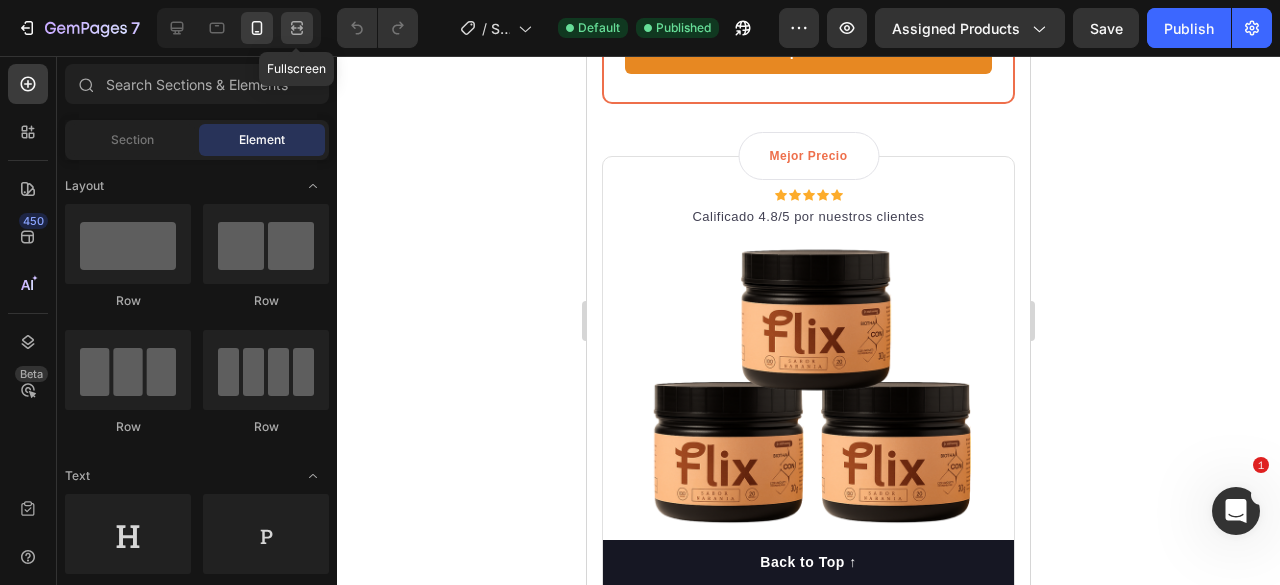 click 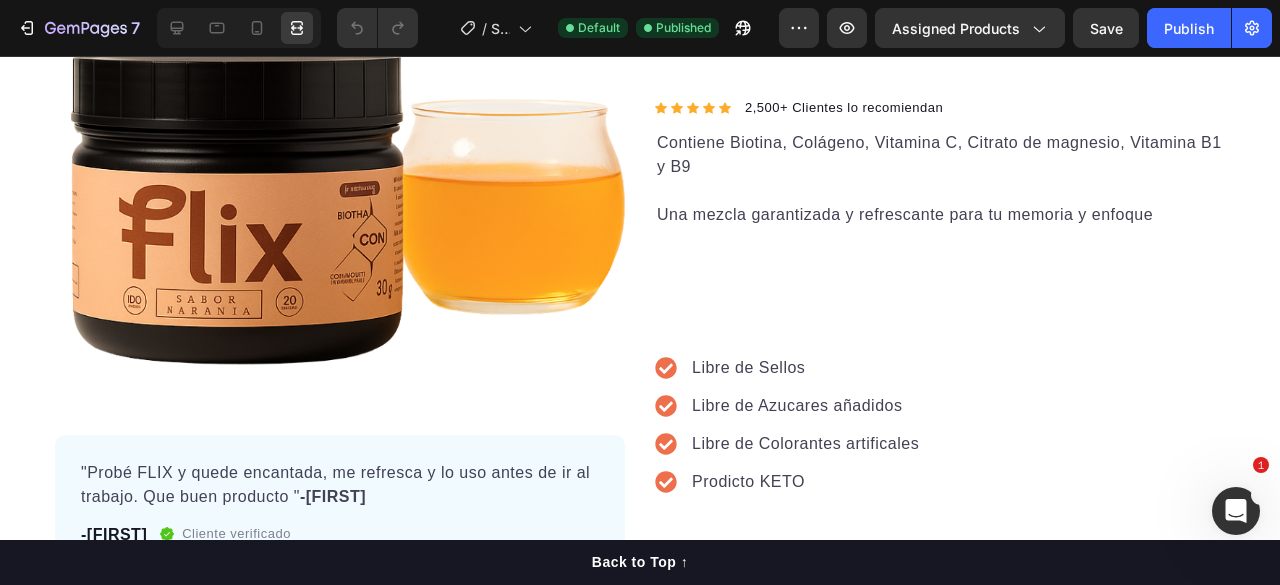 scroll, scrollTop: 0, scrollLeft: 0, axis: both 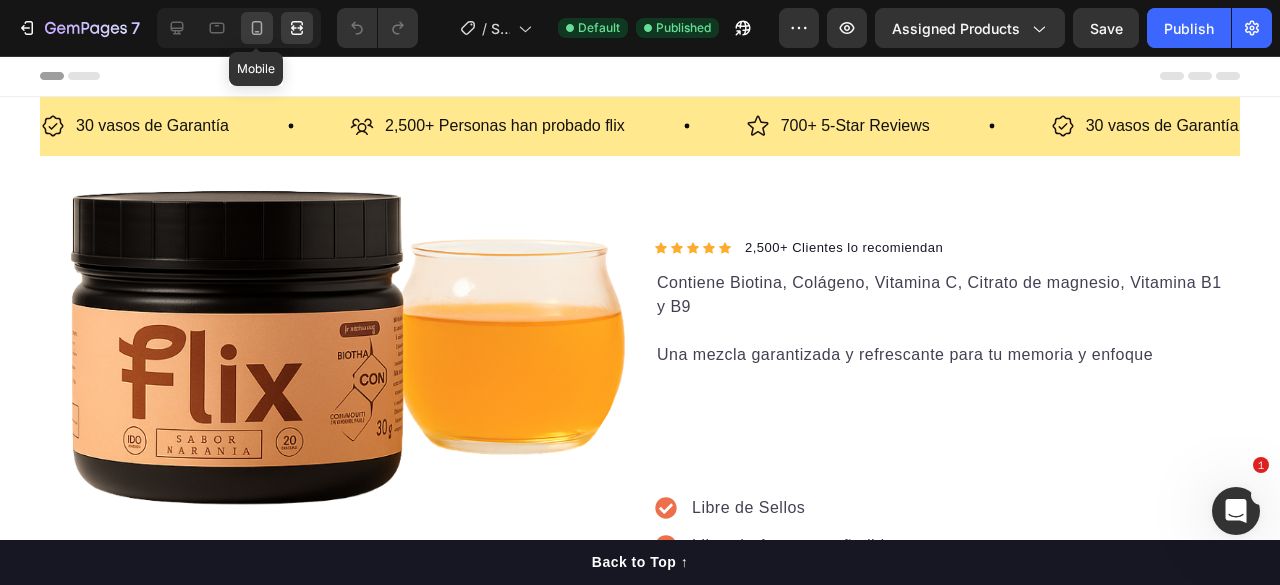 click 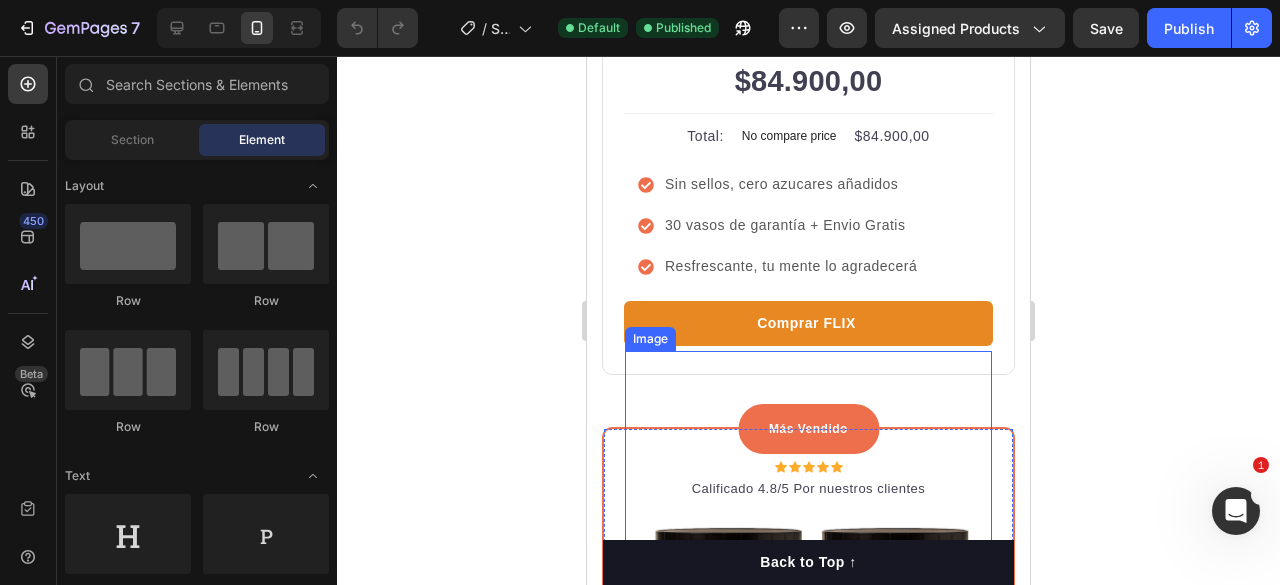 scroll, scrollTop: 800, scrollLeft: 0, axis: vertical 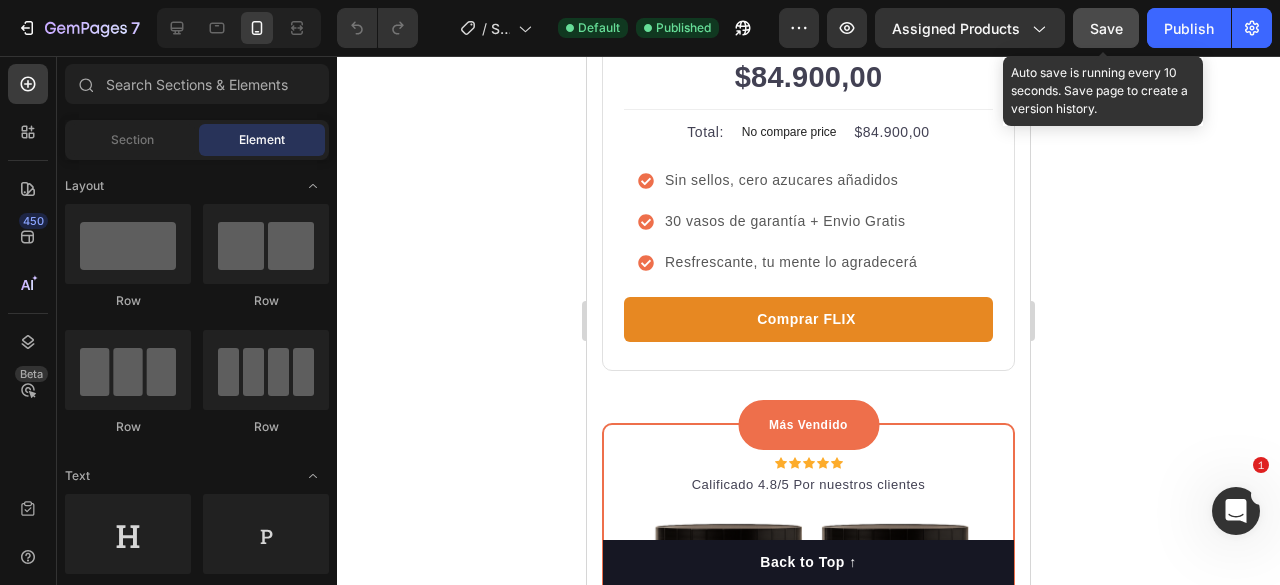 click on "Save" 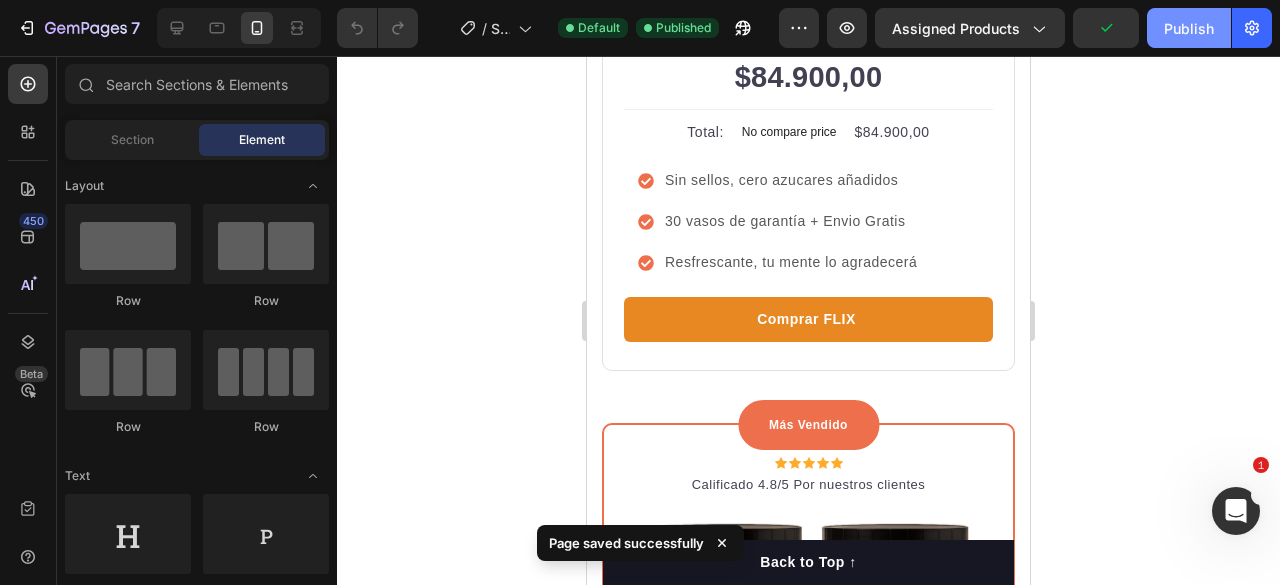 click on "Publish" at bounding box center (1189, 28) 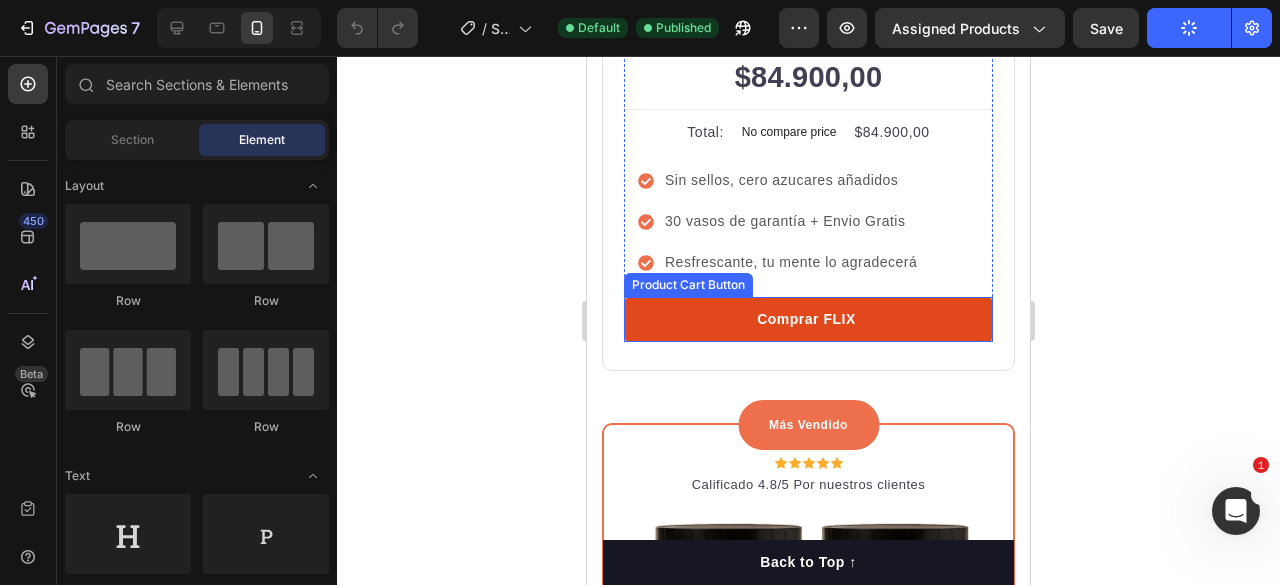 click on "Comprar FLIX" at bounding box center [808, 319] 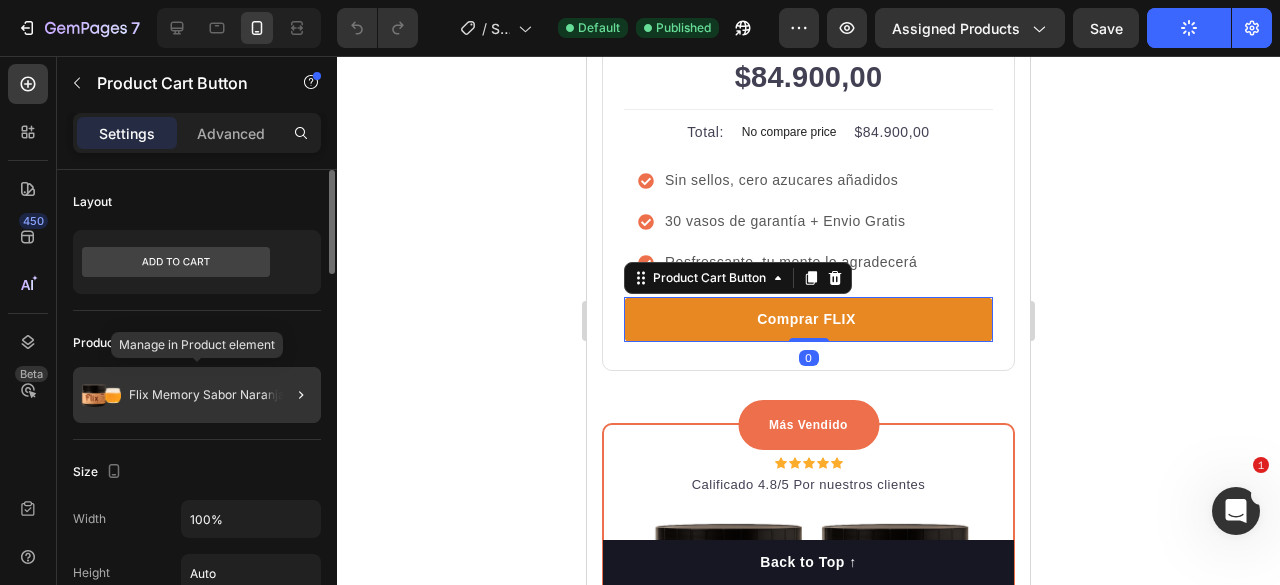 click on "Flix Memory Sabor Naranja x 1" at bounding box center [216, 395] 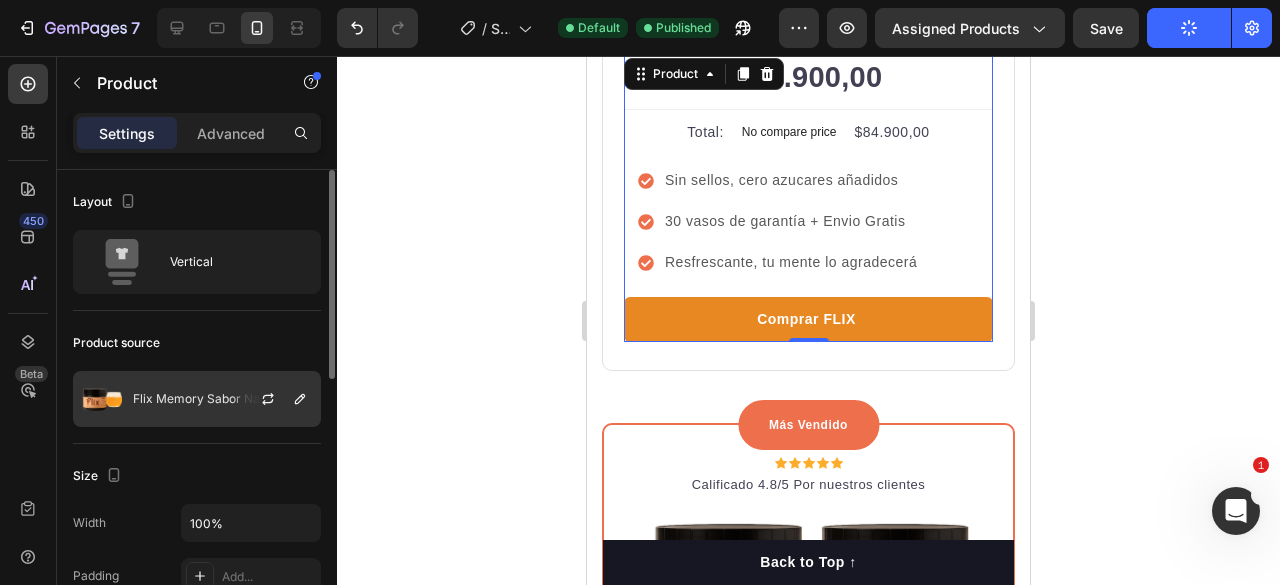click at bounding box center [276, 399] 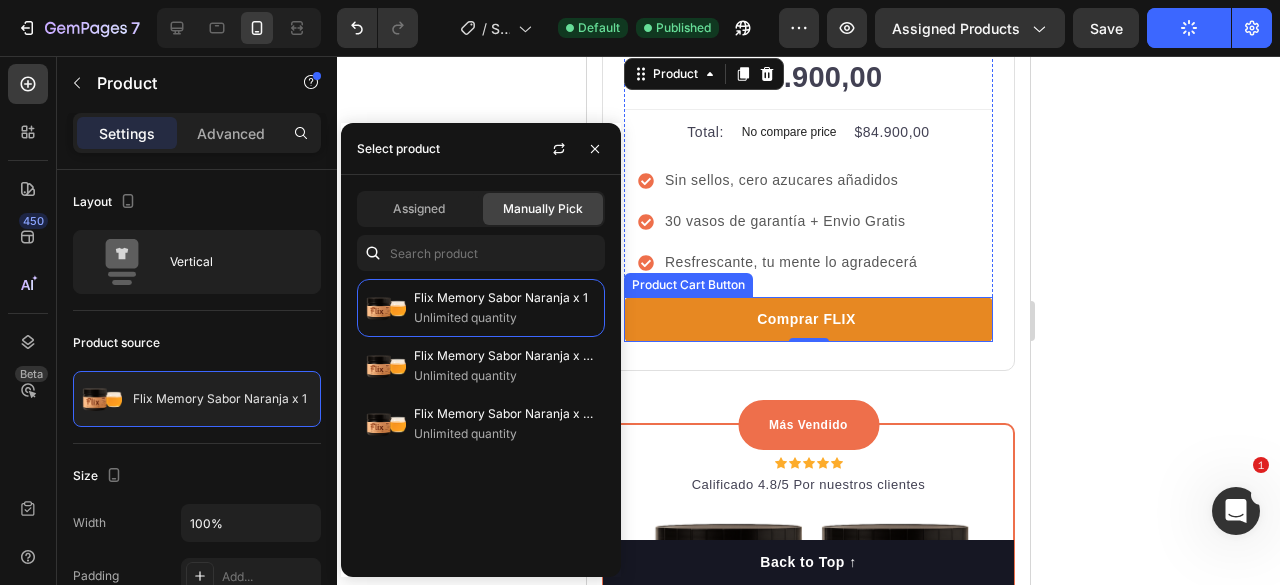 click on "Comprar FLIX" at bounding box center [808, 319] 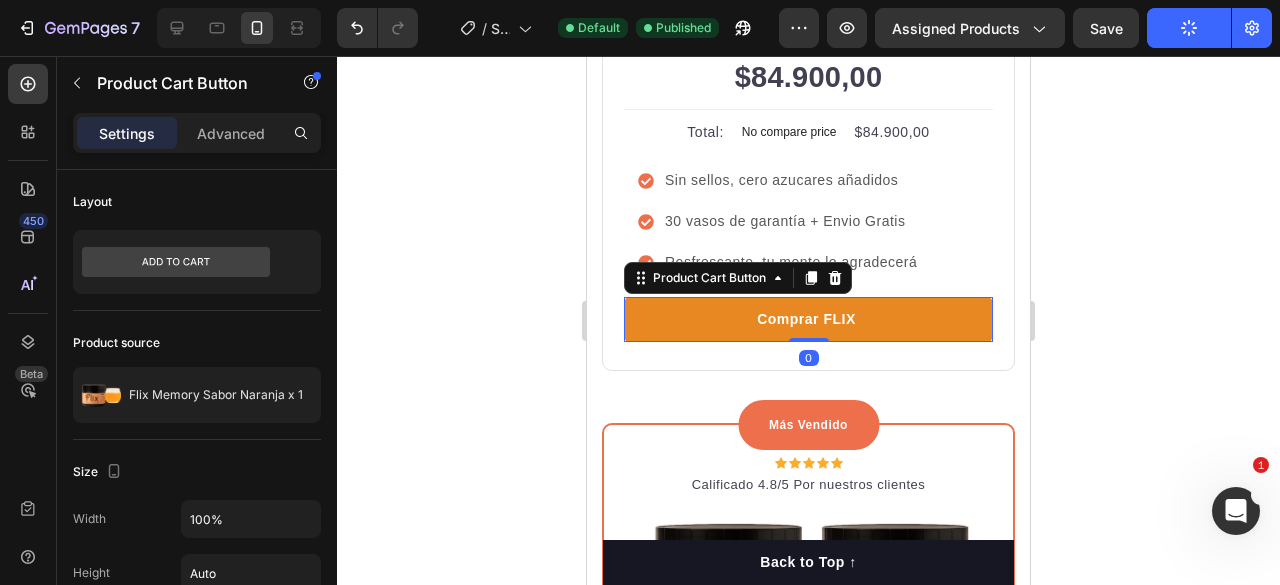 click 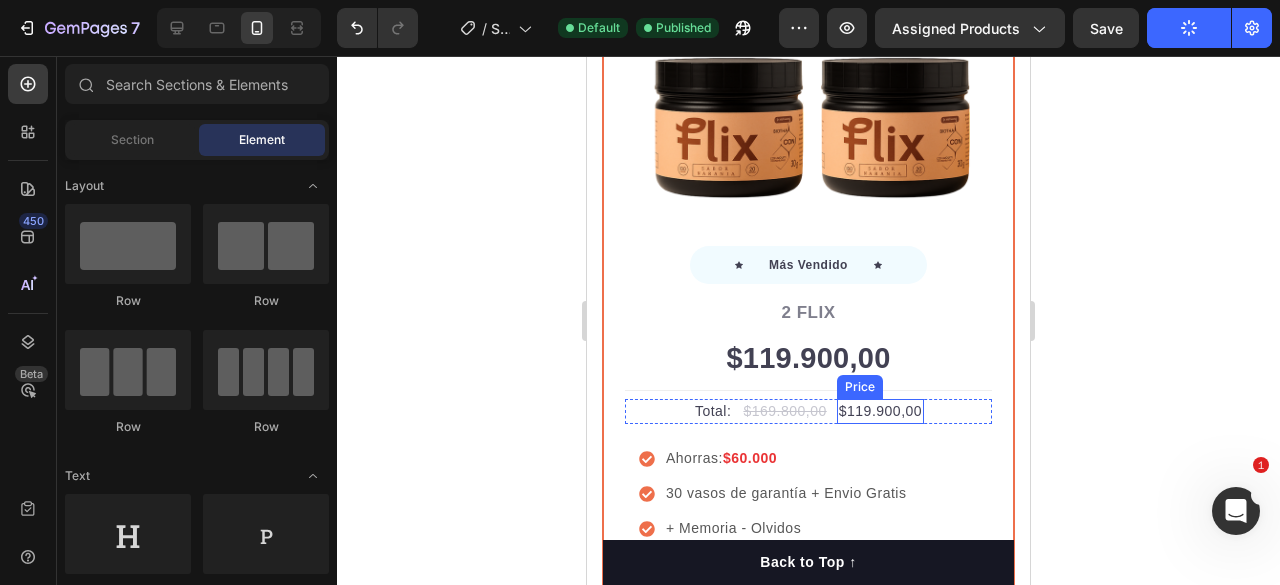scroll, scrollTop: 1400, scrollLeft: 0, axis: vertical 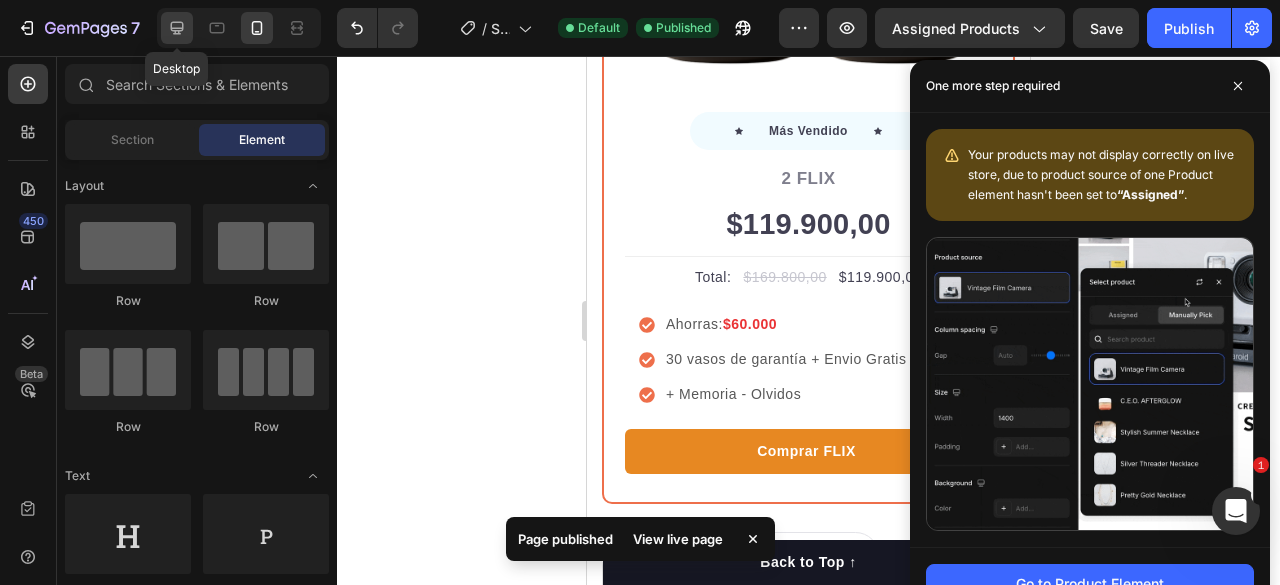click 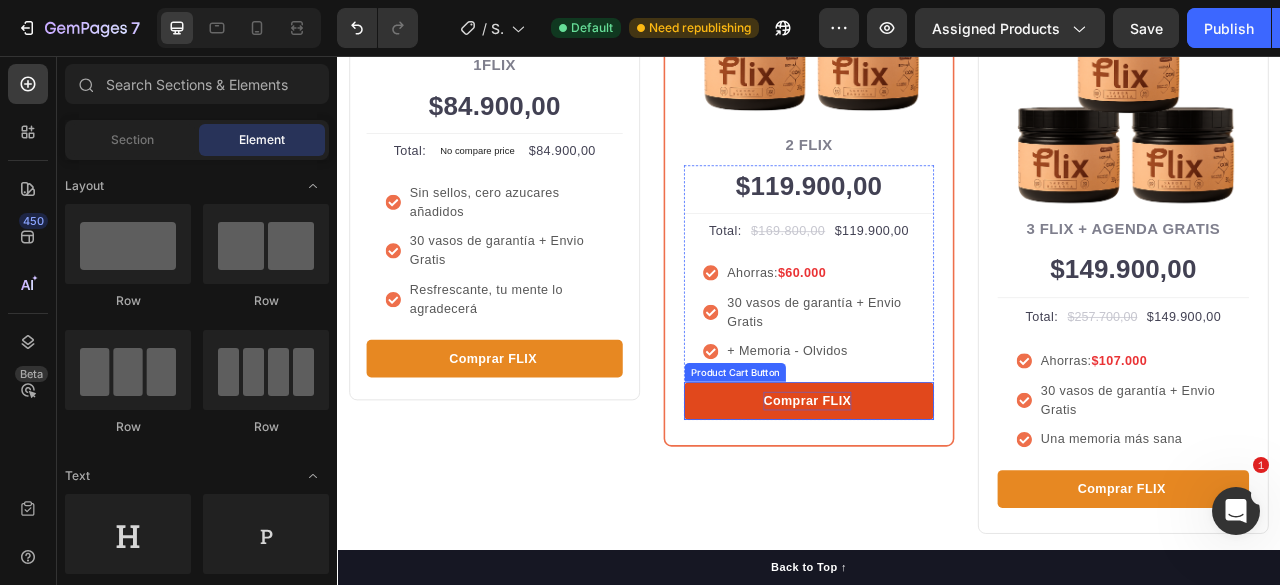 scroll, scrollTop: 935, scrollLeft: 0, axis: vertical 